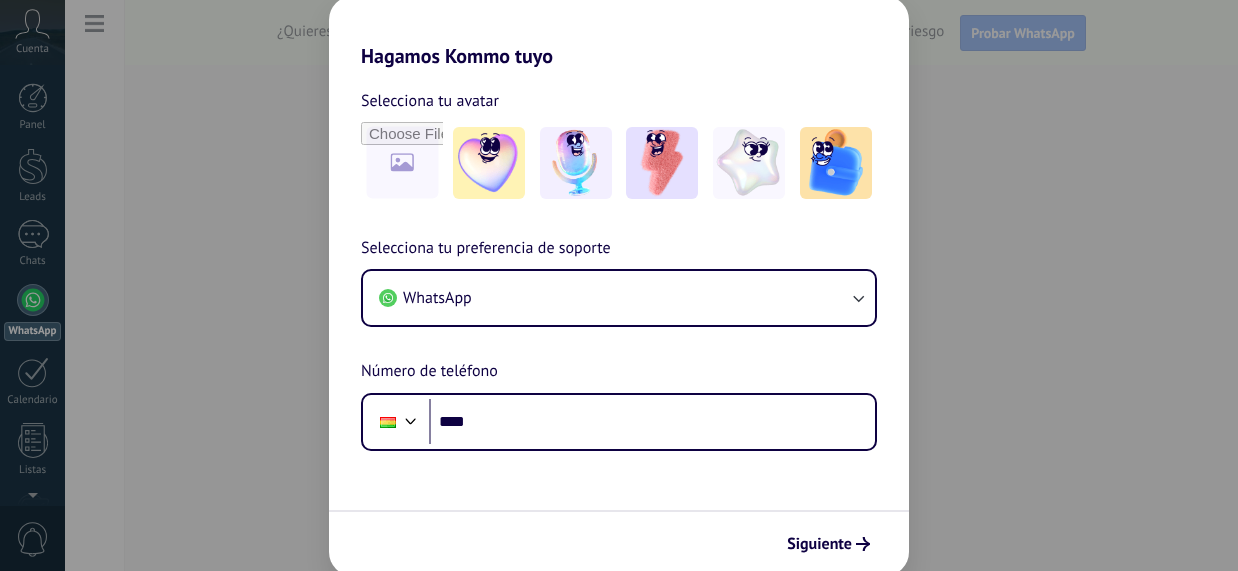 scroll, scrollTop: 0, scrollLeft: 0, axis: both 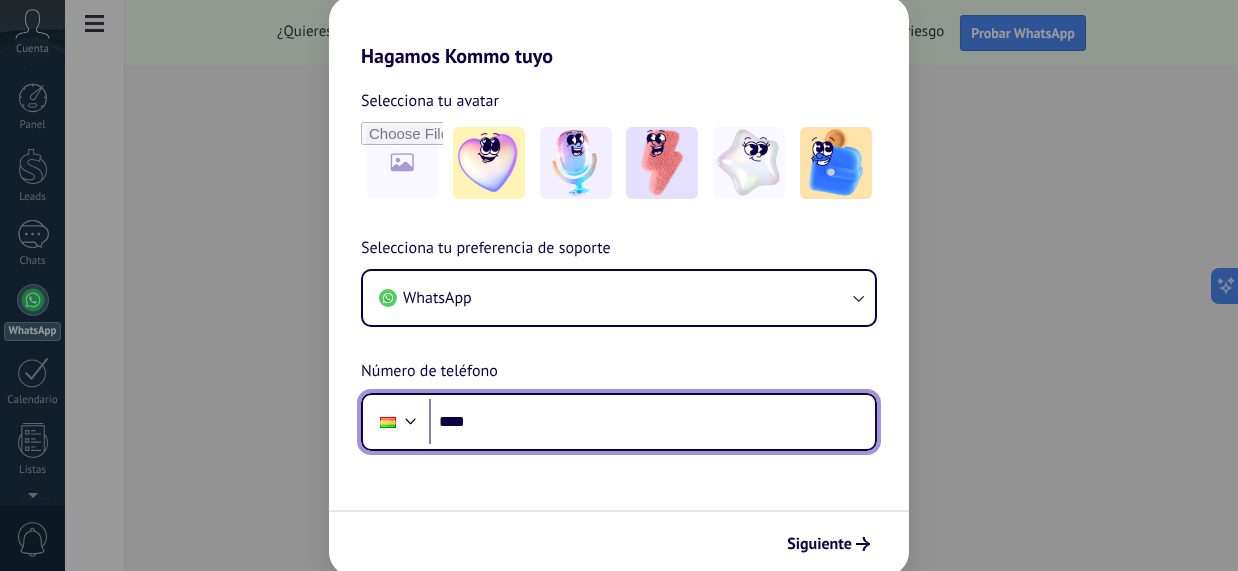 click on "****" at bounding box center [652, 422] 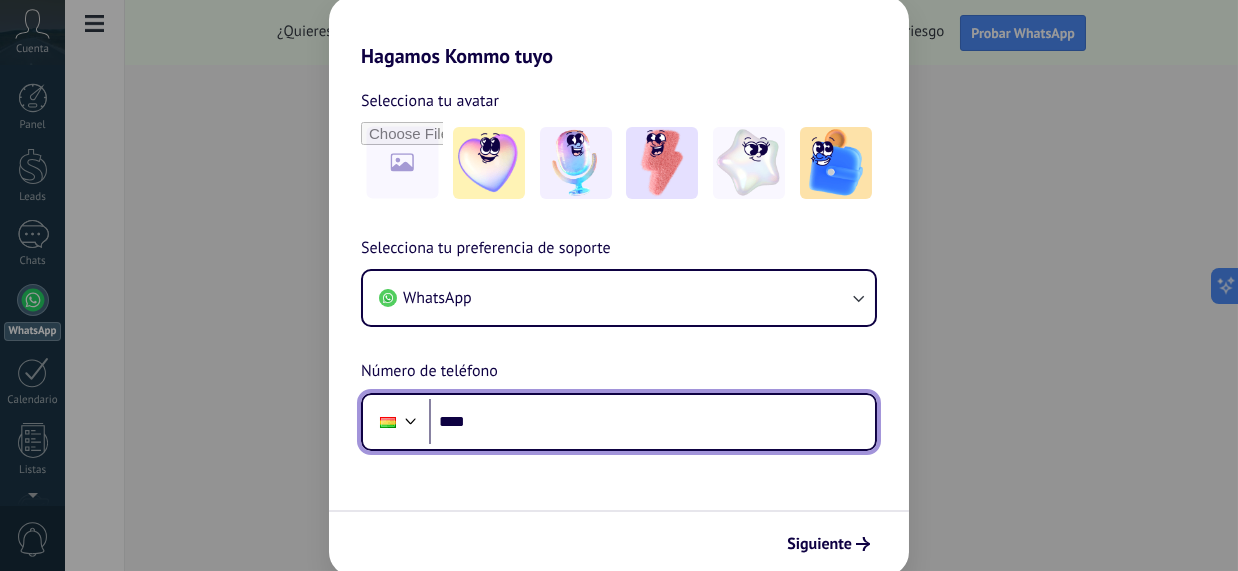 click on "****" at bounding box center (652, 422) 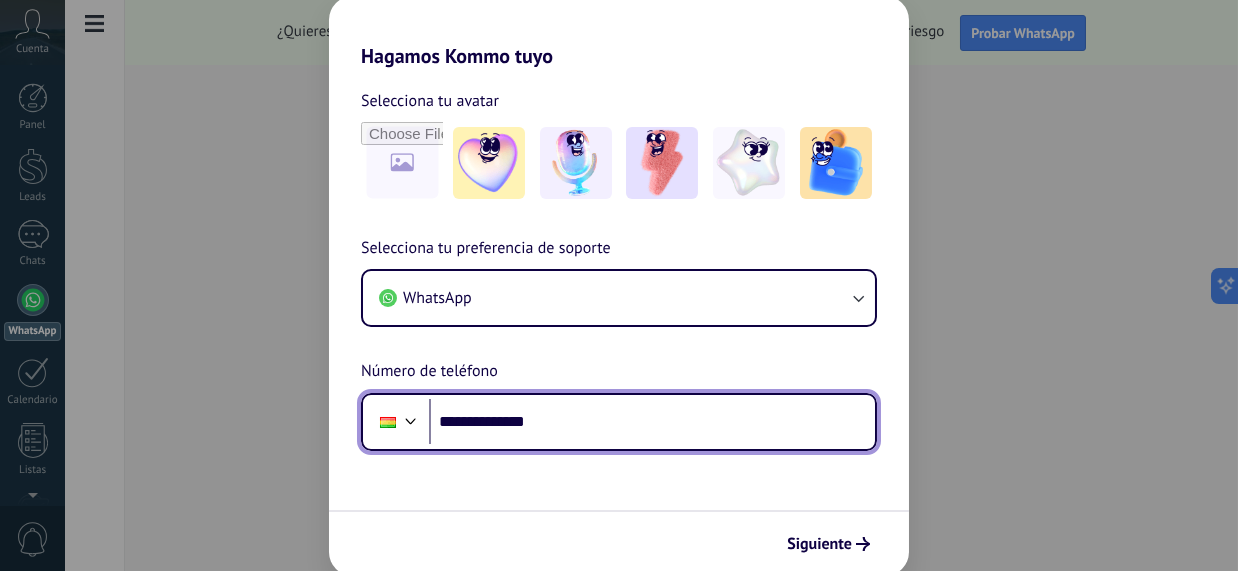 type on "**********" 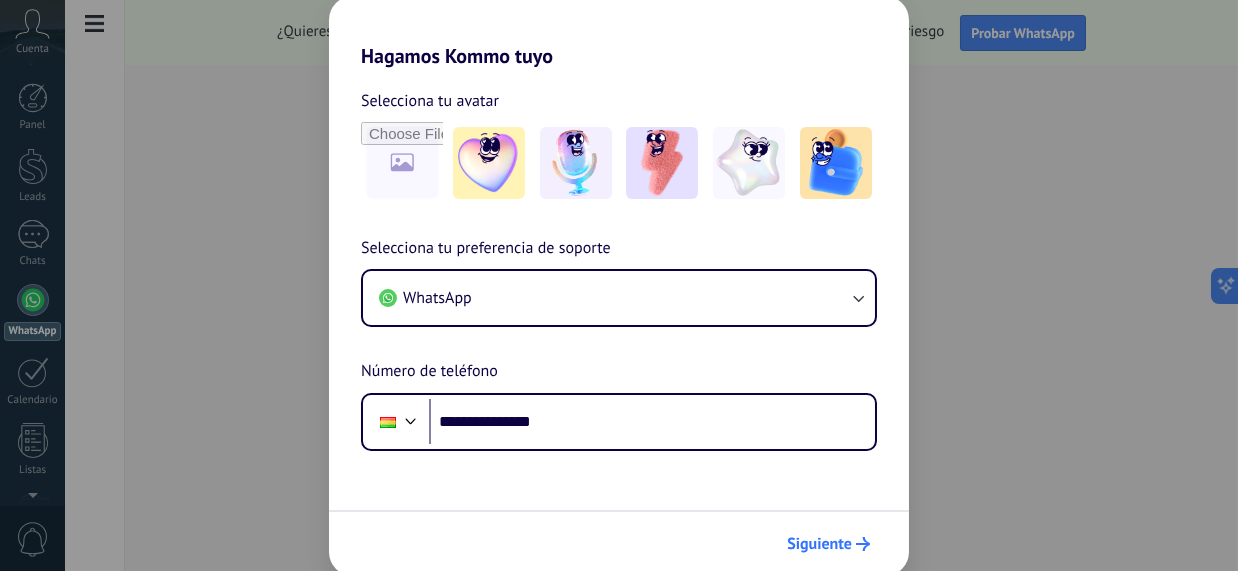 click on "Siguiente" at bounding box center (819, 544) 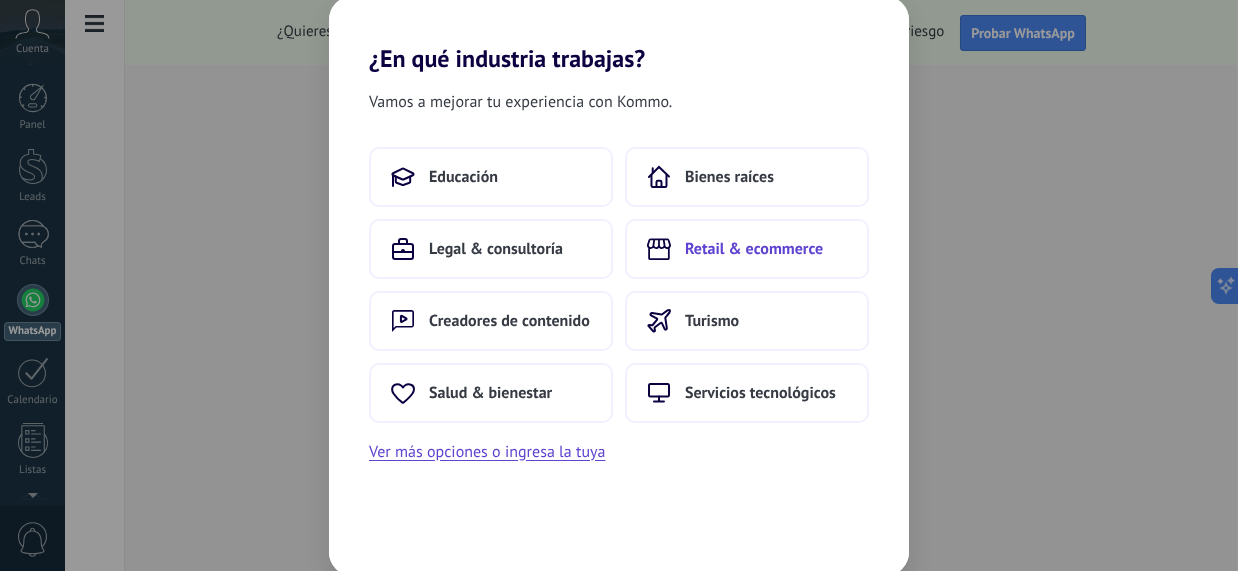 click on "Retail & ecommerce" at bounding box center [754, 249] 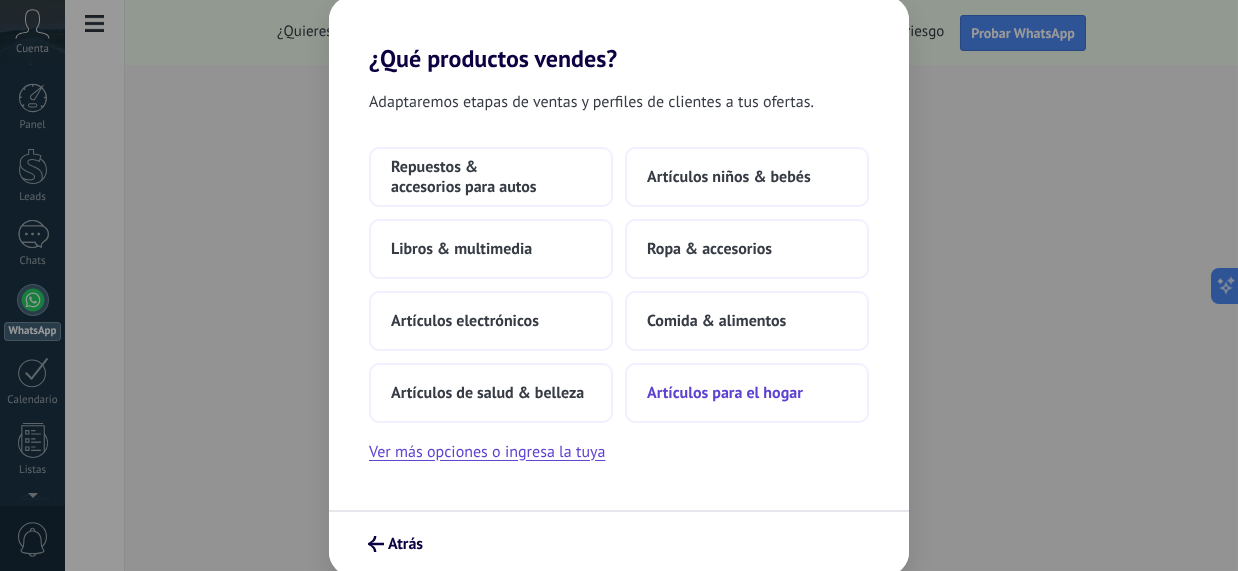 click on "Artículos para el hogar" at bounding box center [725, 393] 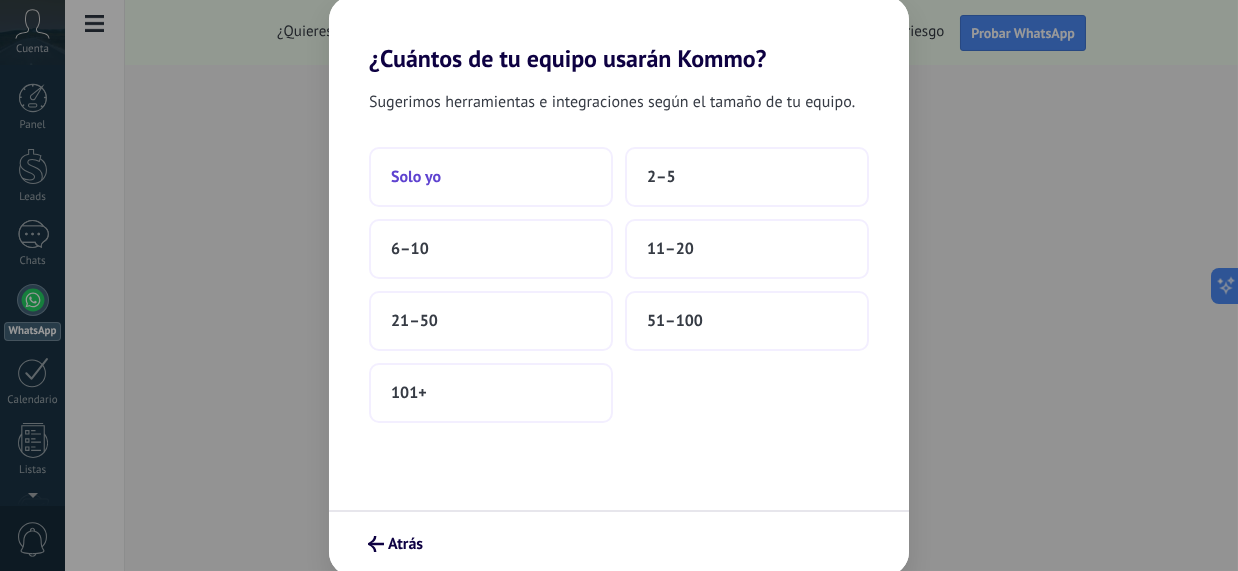 click on "Solo yo" at bounding box center [416, 177] 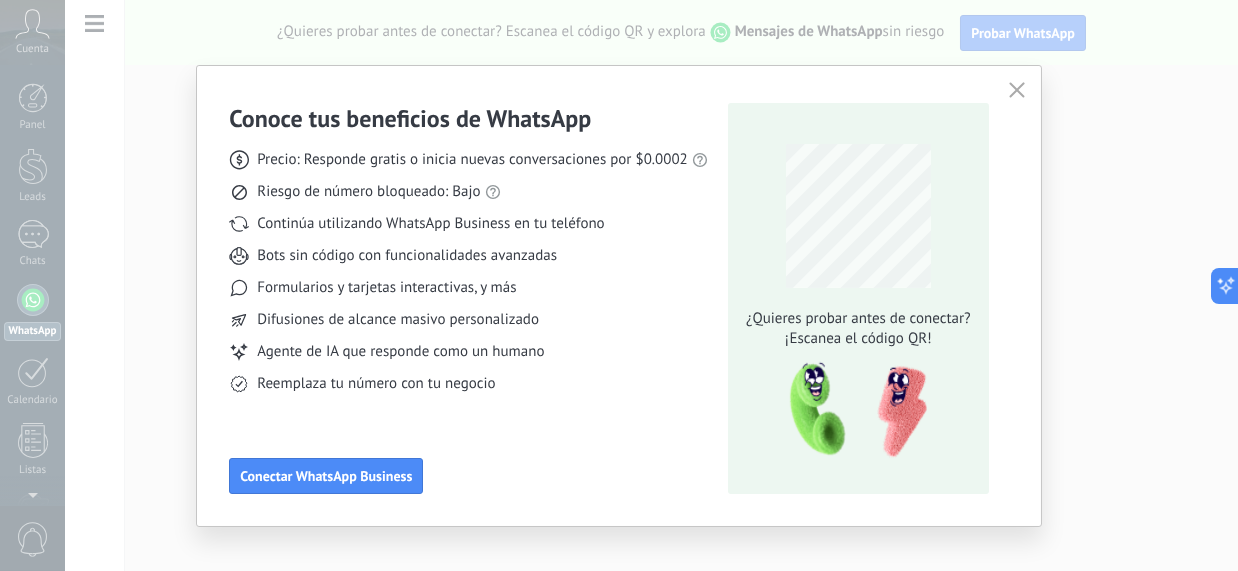click on "Agente de IA que responde como un humano" at bounding box center (400, 352) 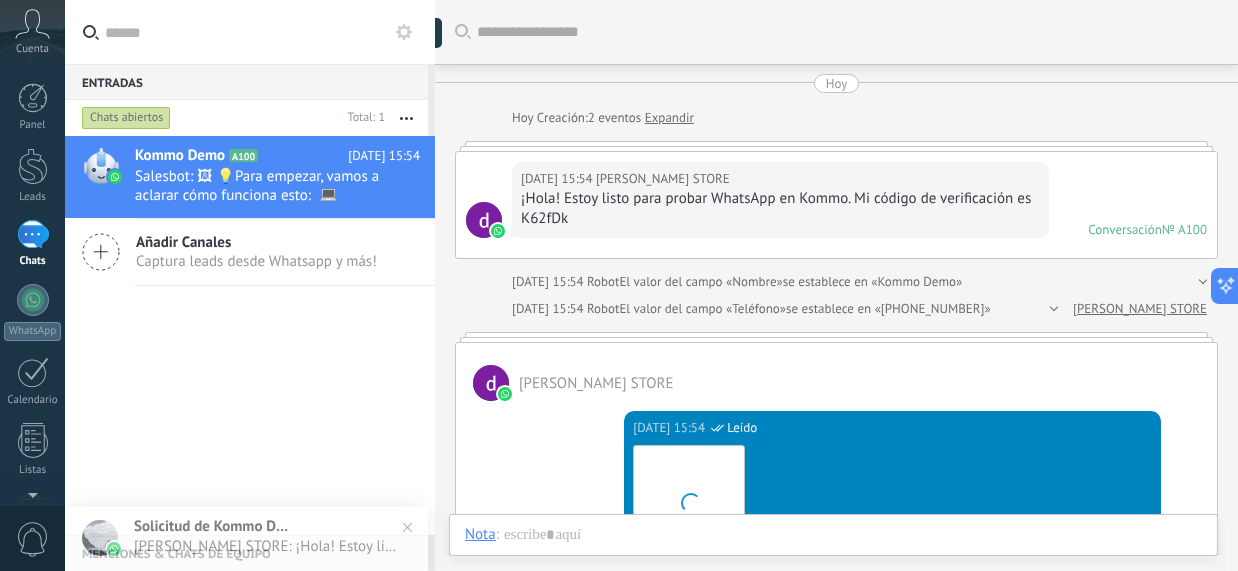 scroll, scrollTop: 833, scrollLeft: 0, axis: vertical 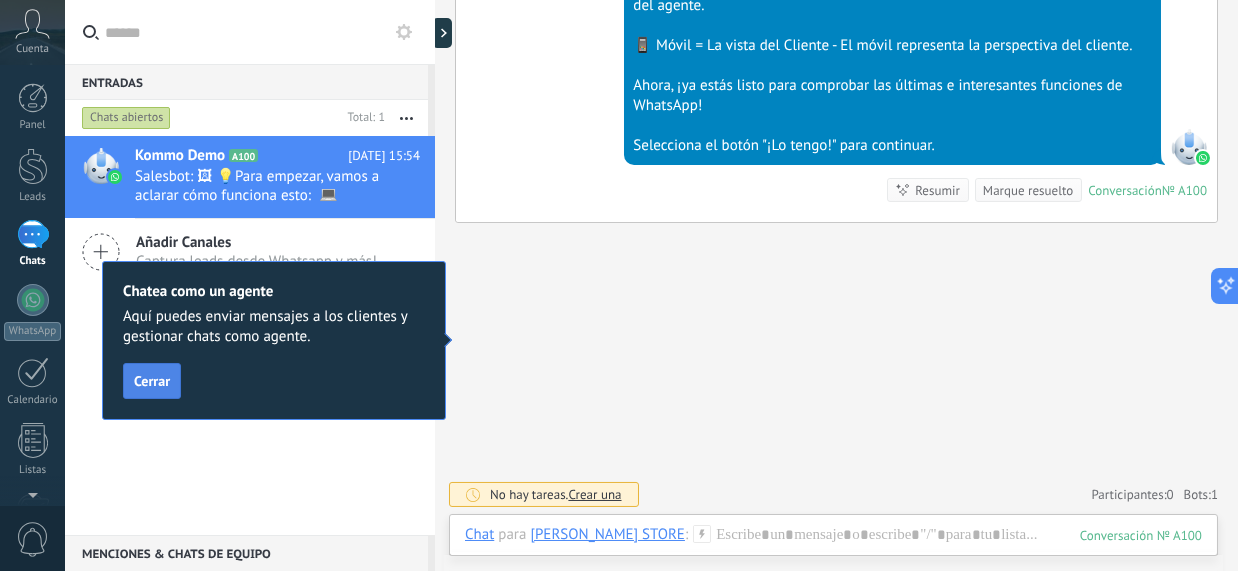 click on "Cerrar" at bounding box center (152, 381) 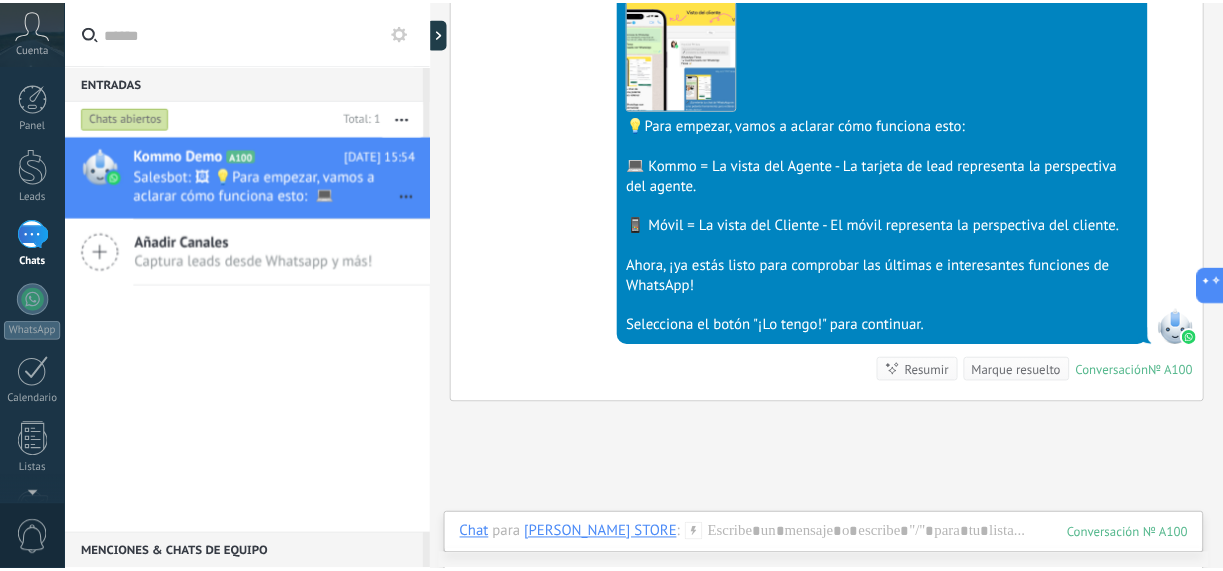 scroll, scrollTop: 799, scrollLeft: 0, axis: vertical 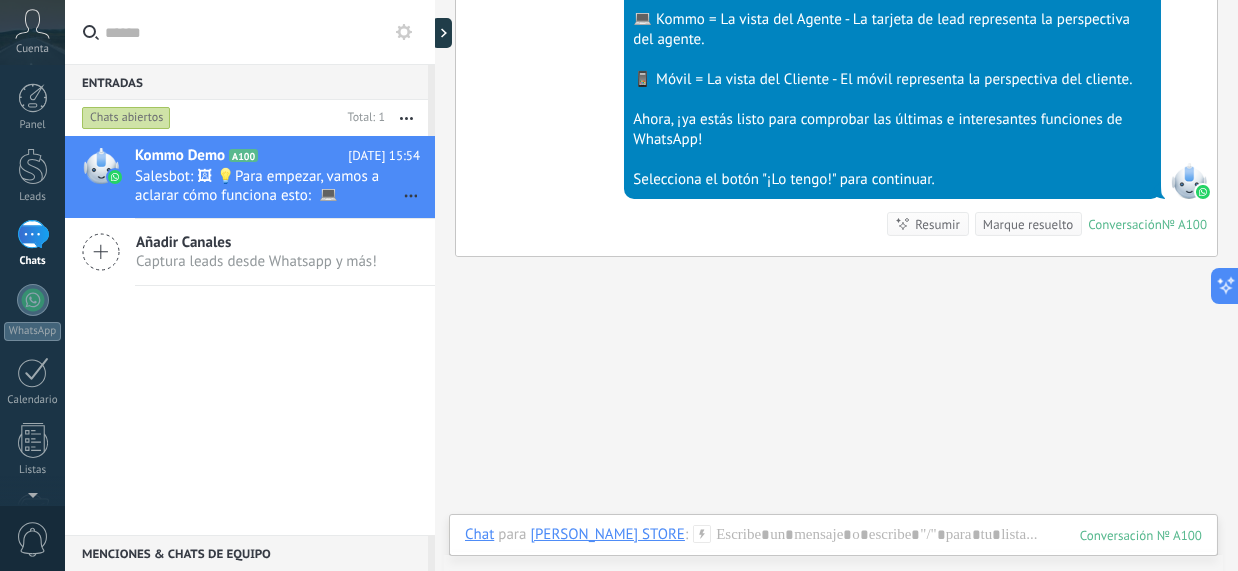 click on "Cuenta" at bounding box center (32, 32) 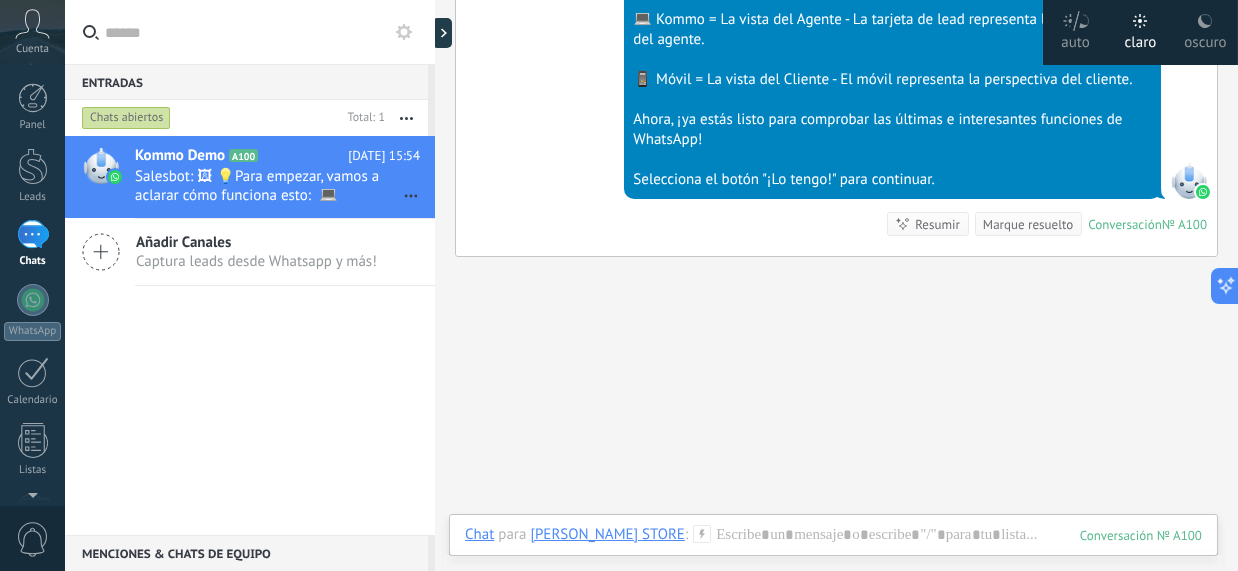 click on "Kommo Demo
A100
Hoy 15:54
Salesbot: 🖼 💡Para empezar, vamos a aclarar cómo funciona esto:
💻 Kommo = La vista del Agente - La tarjeta de lead repr...
Añadir Canales
Captura leads desde Whatsapp y más!" at bounding box center (250, 335) 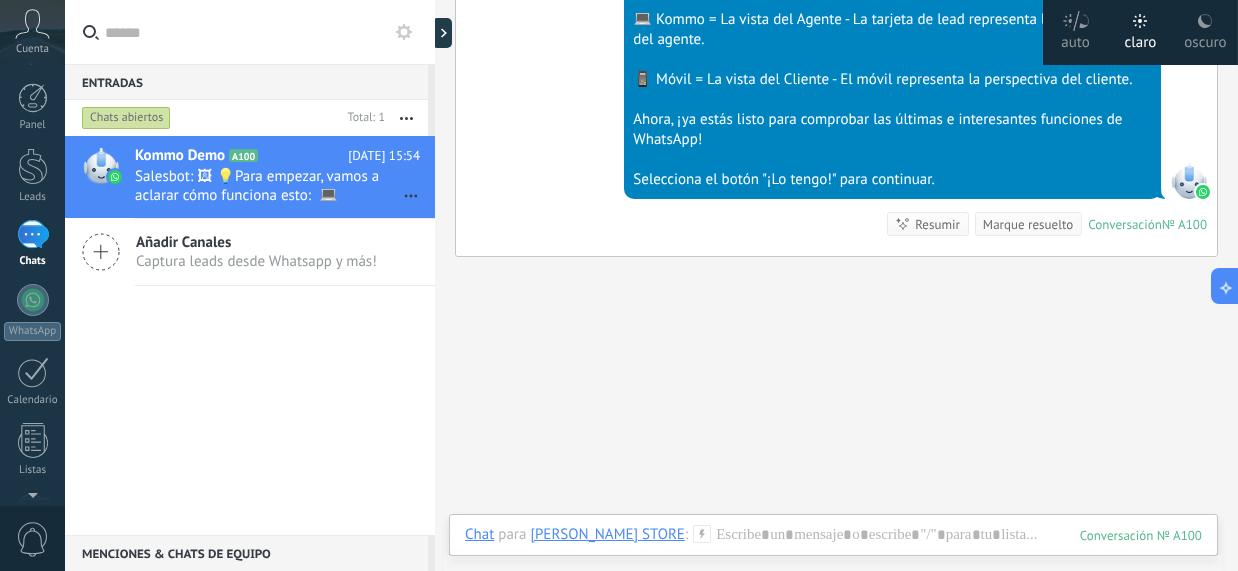 click 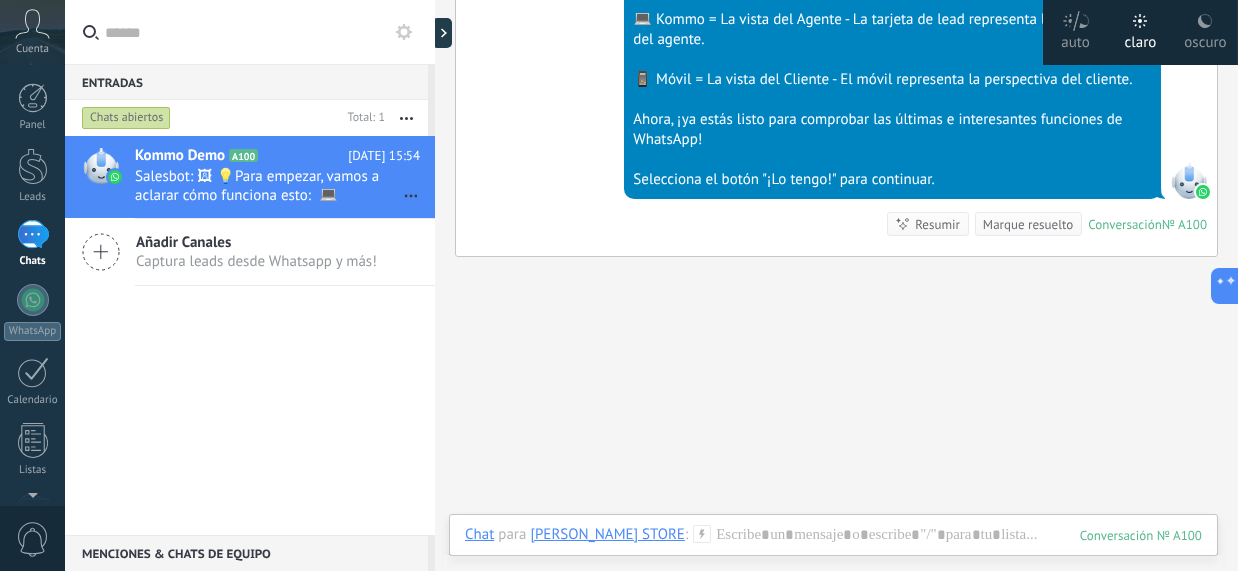 click 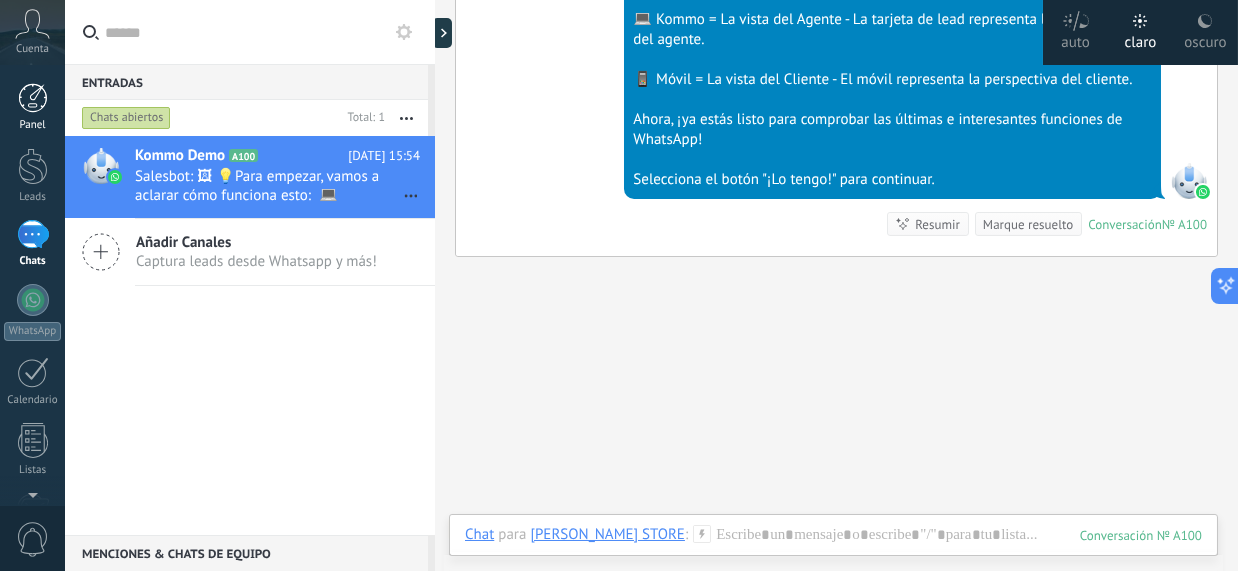 click at bounding box center (33, 98) 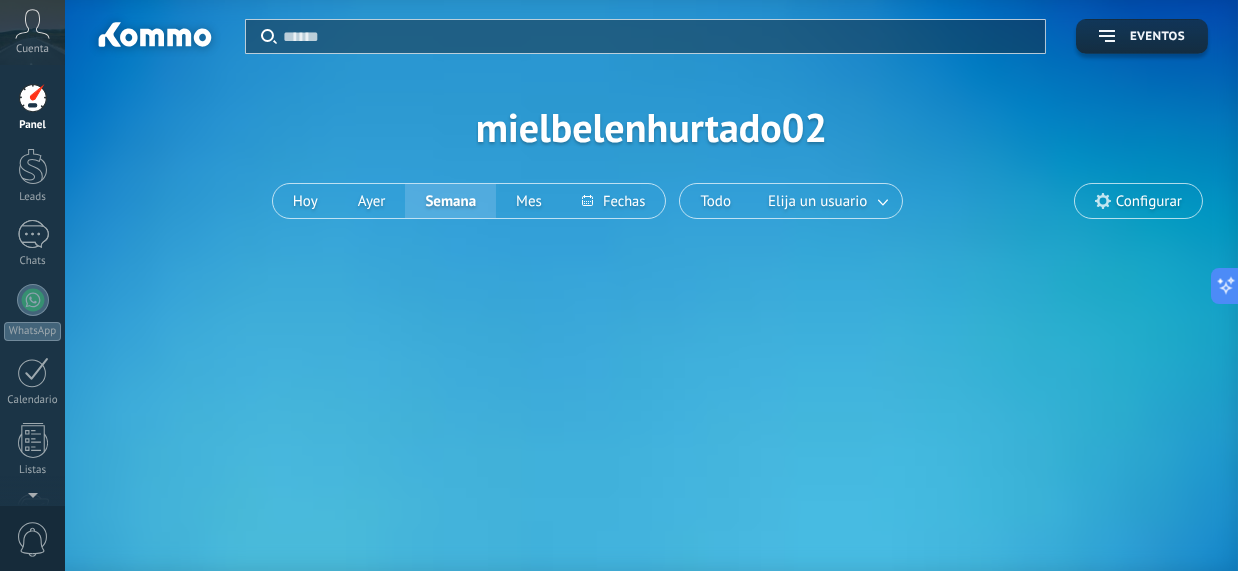 click on "Cuenta" at bounding box center (32, 32) 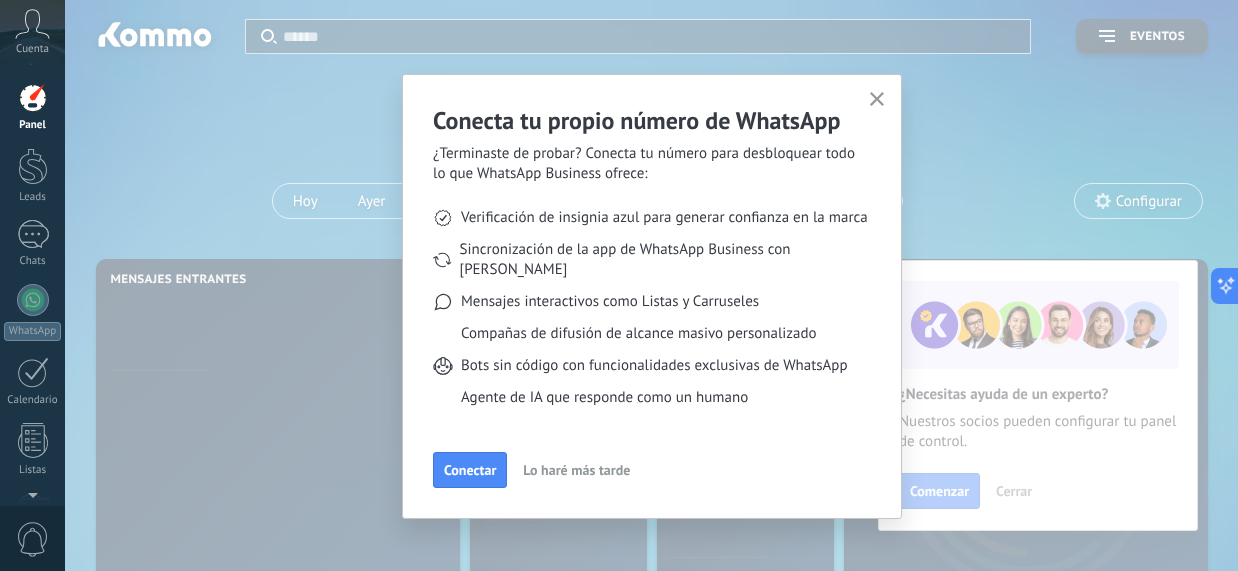 click on "Cuenta" at bounding box center (32, 32) 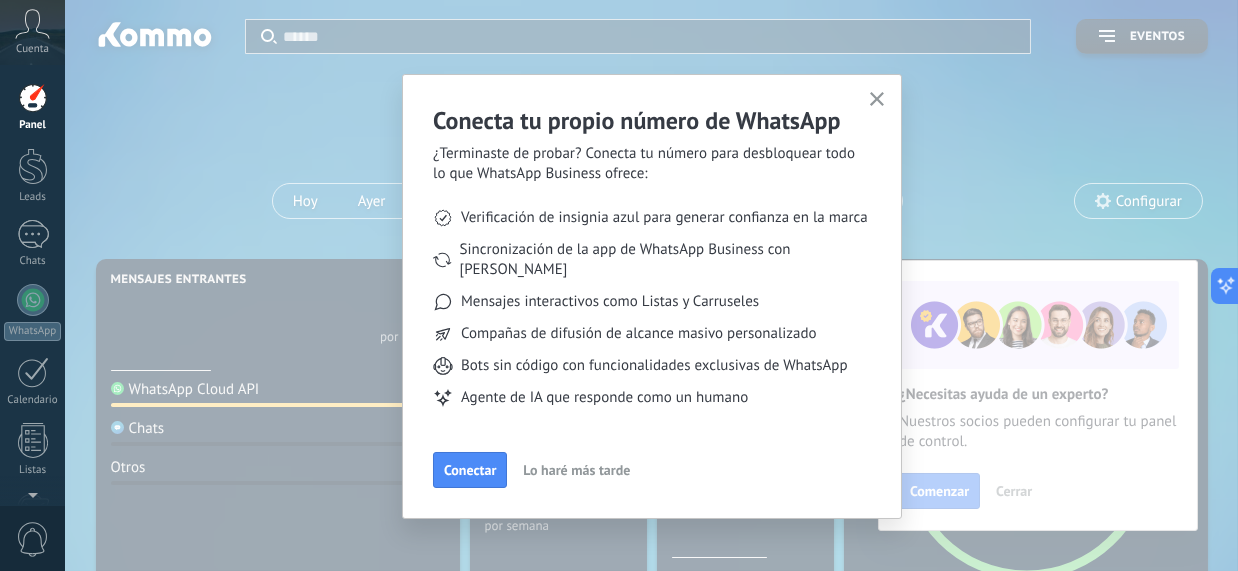 click at bounding box center (877, 100) 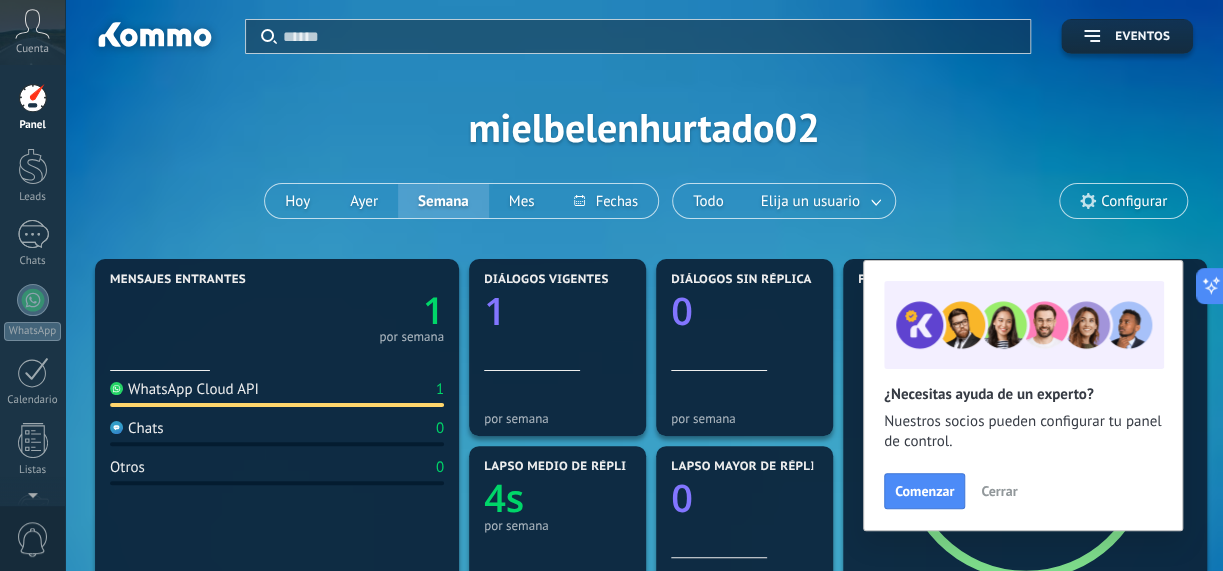 click 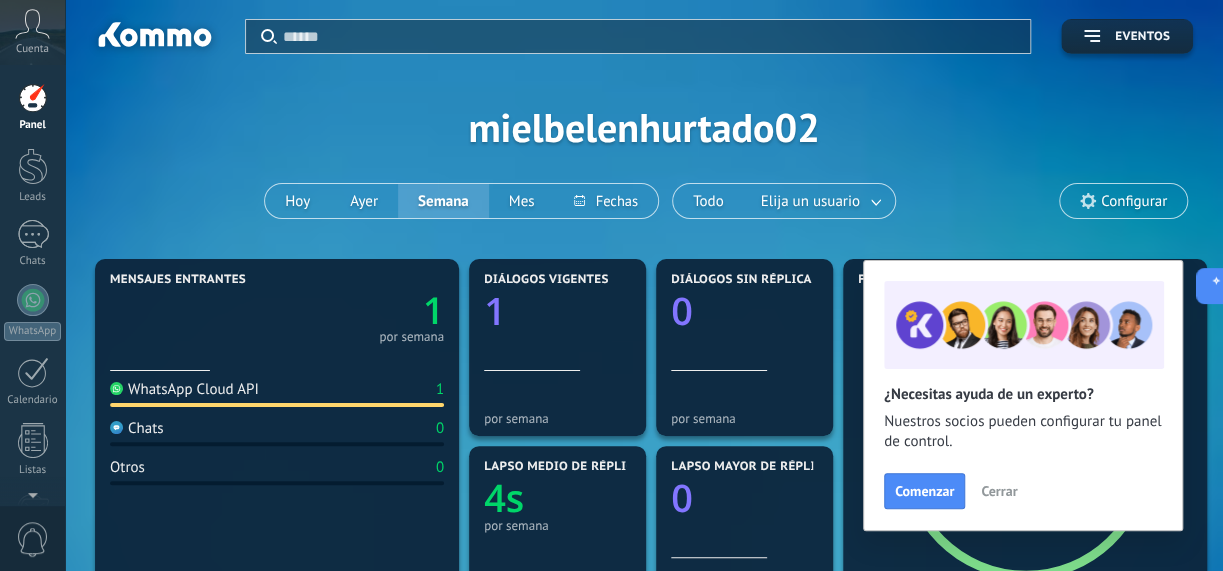 click 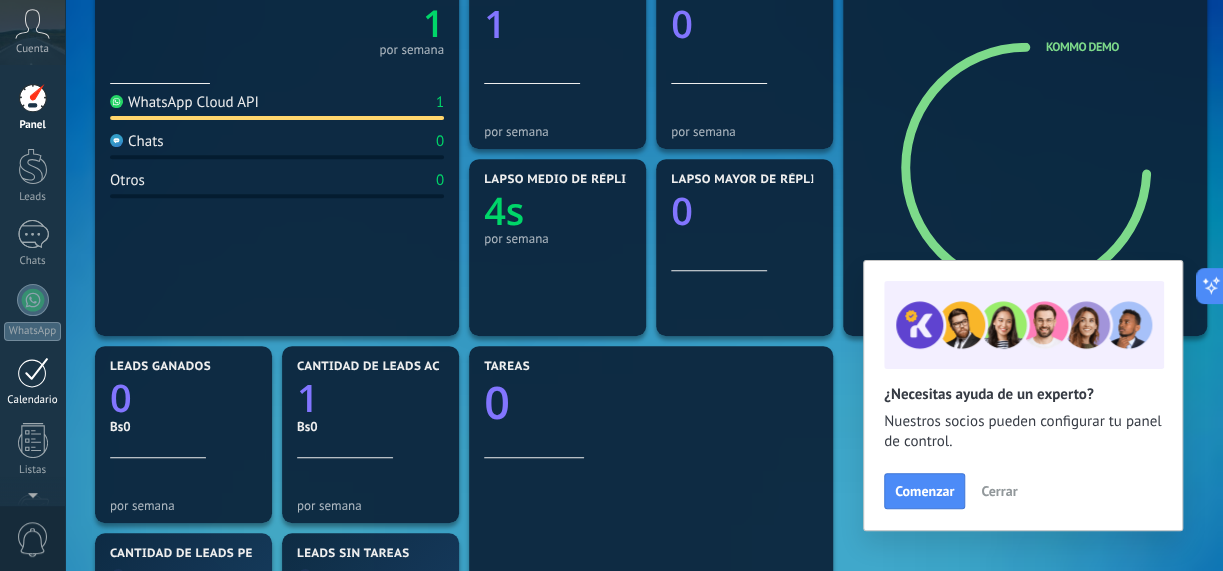 scroll, scrollTop: 299, scrollLeft: 0, axis: vertical 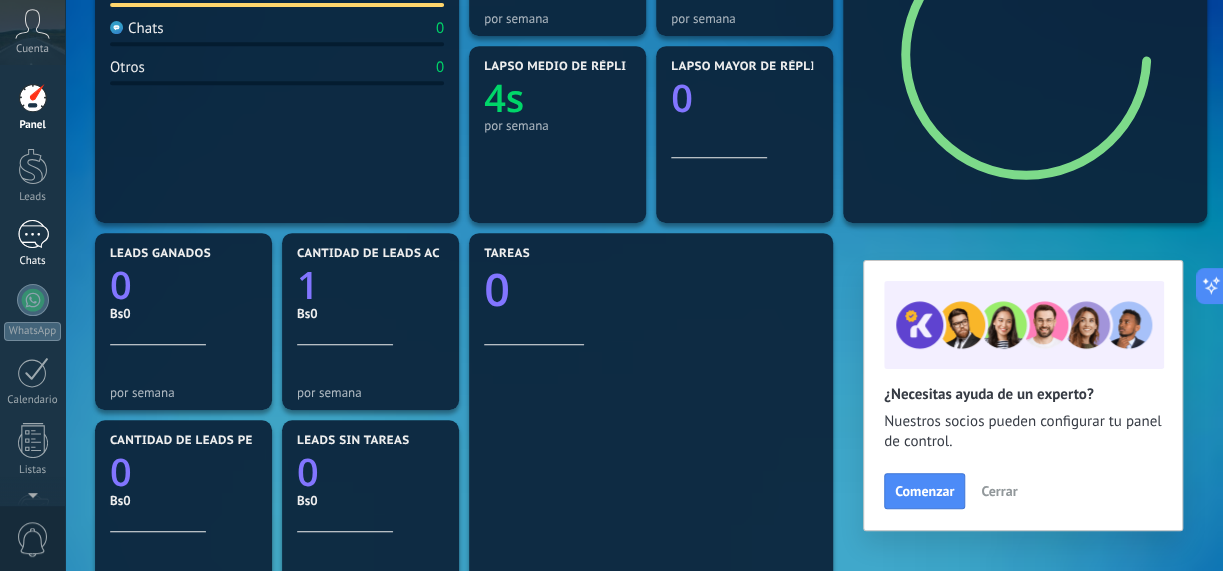 click on "1" at bounding box center [33, 234] 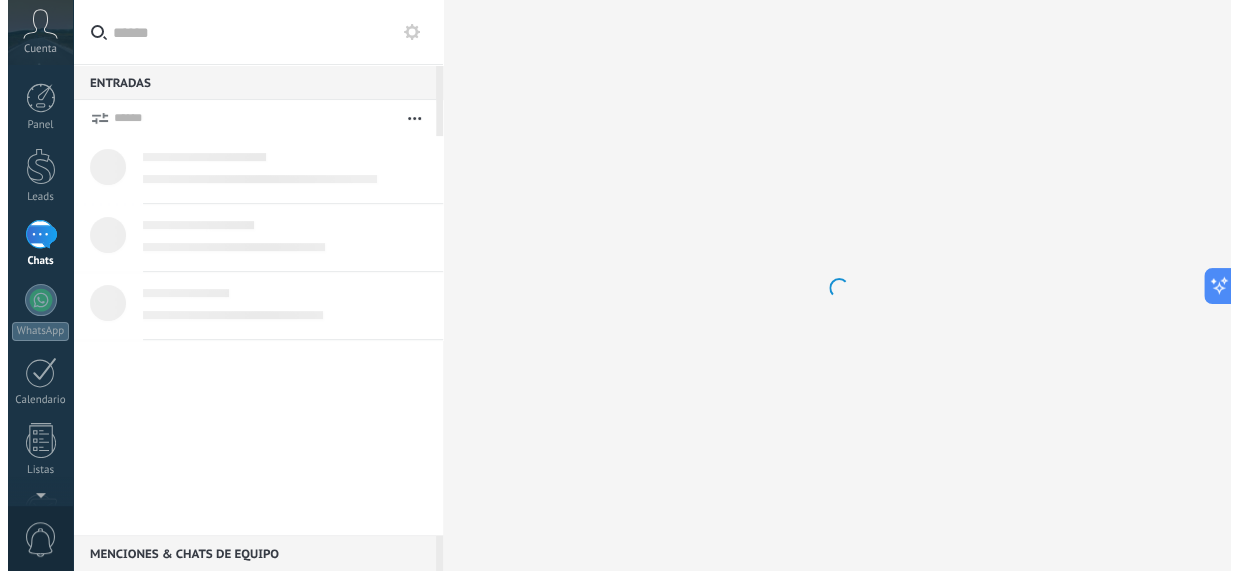 scroll, scrollTop: 0, scrollLeft: 0, axis: both 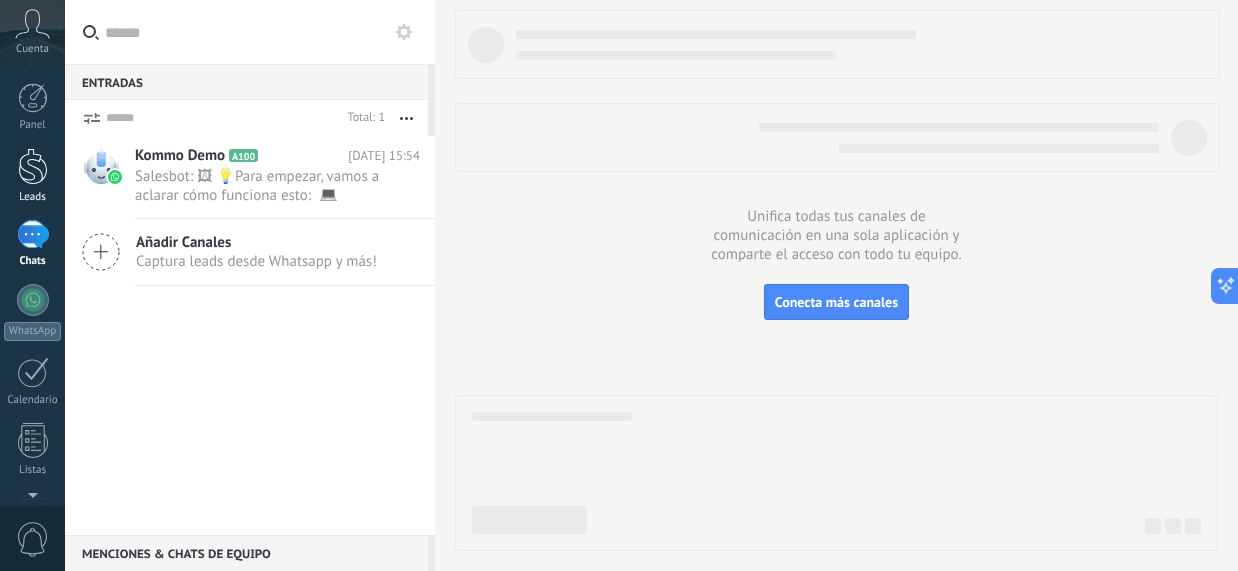 click at bounding box center [33, 166] 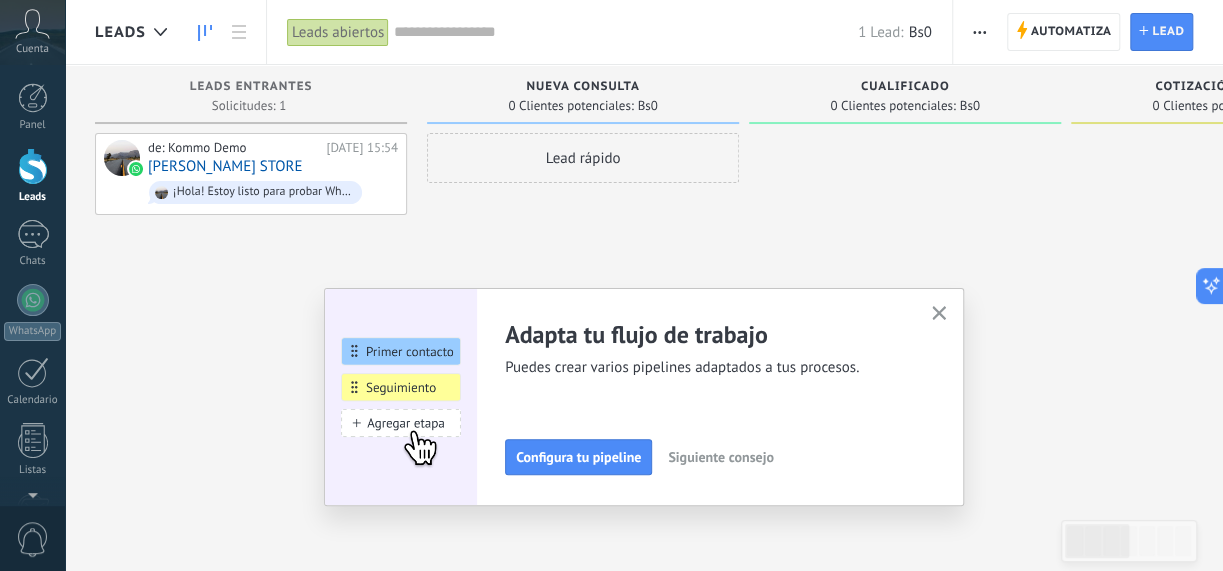 click 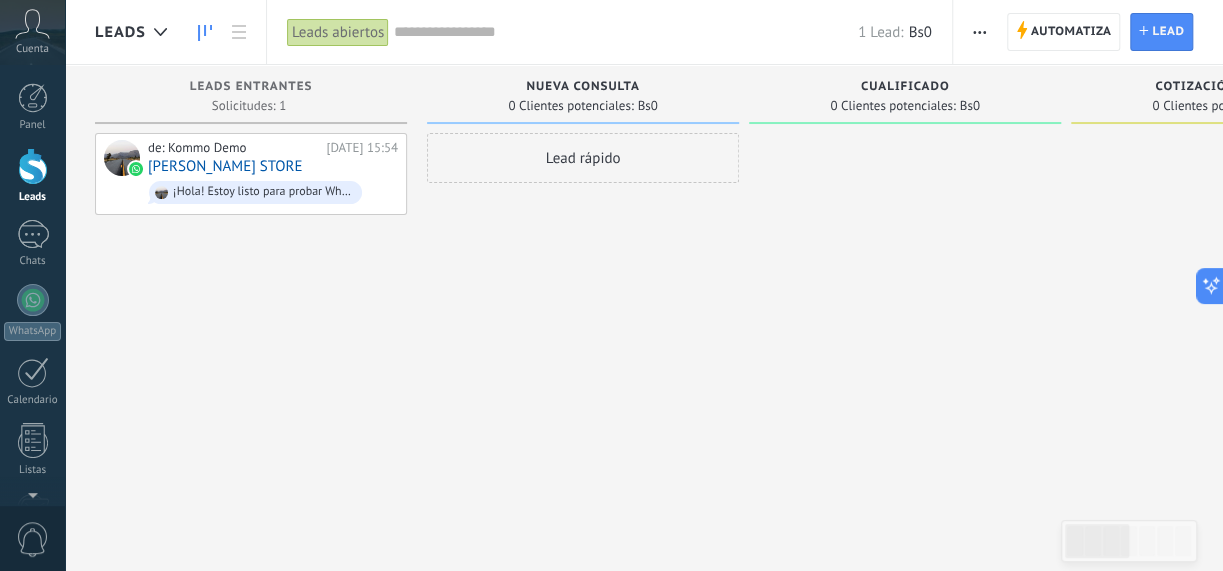 click on "Leads" at bounding box center [33, 197] 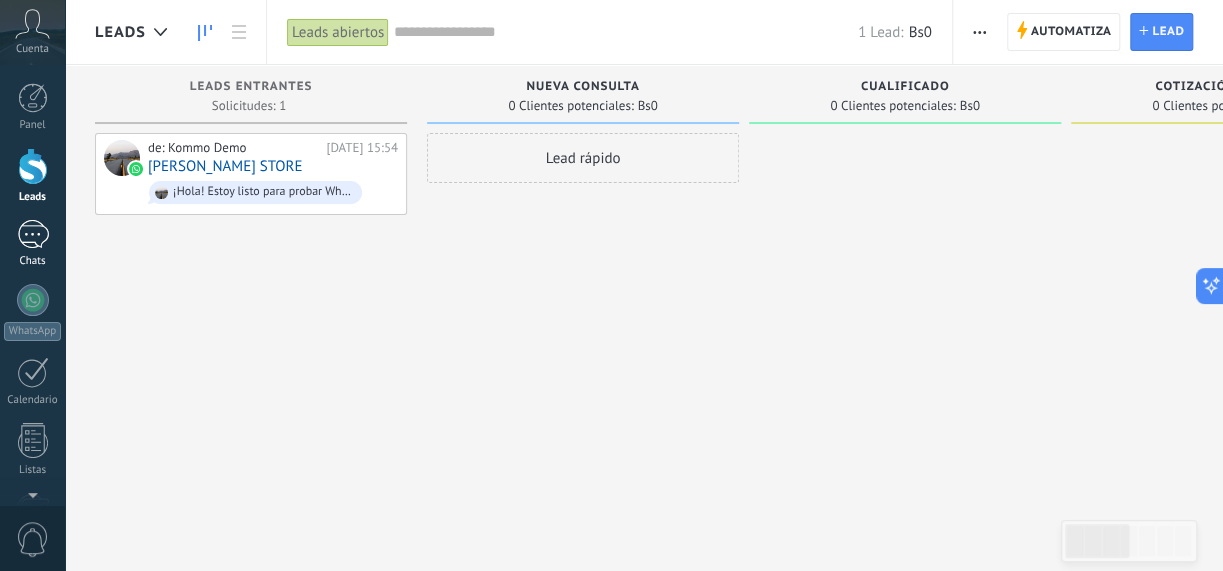 click on "1" at bounding box center [33, 234] 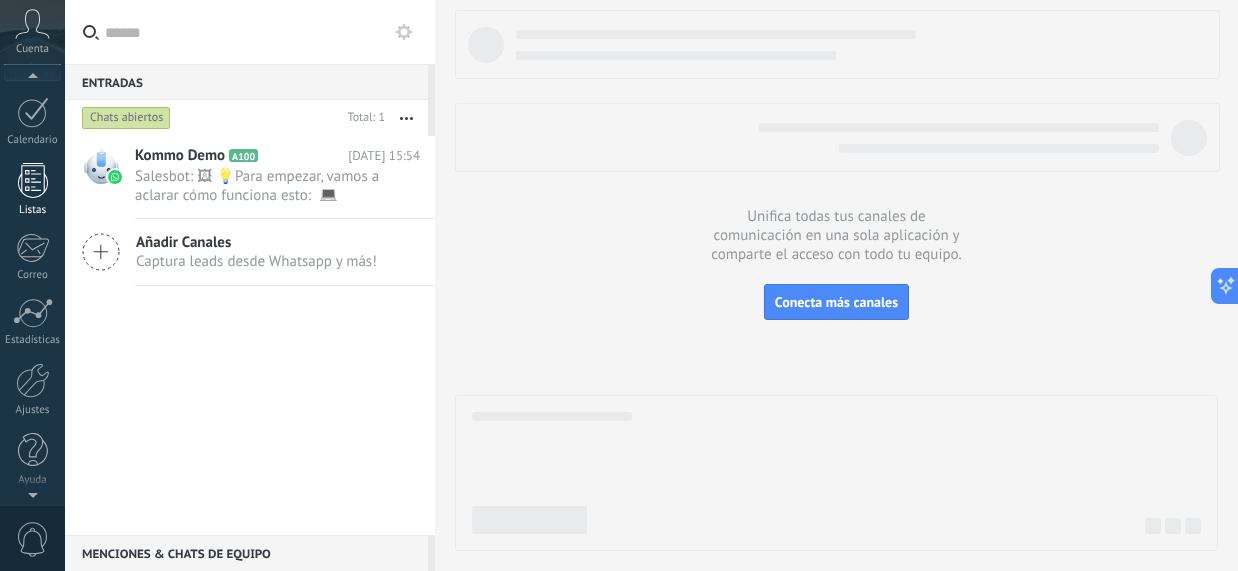 scroll, scrollTop: 0, scrollLeft: 0, axis: both 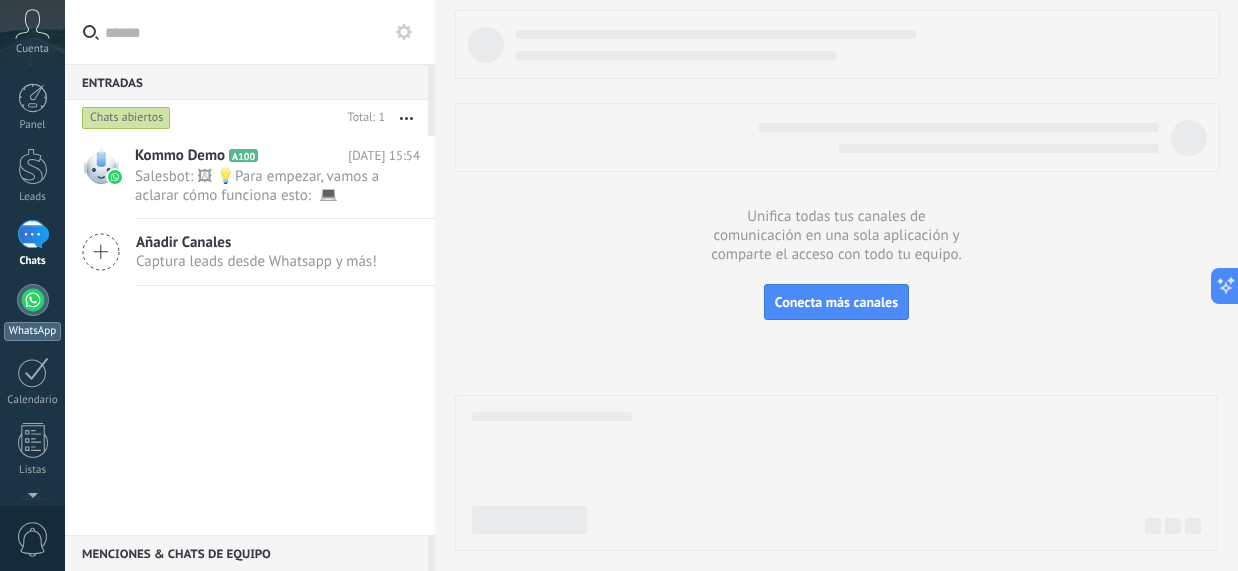 click at bounding box center [33, 300] 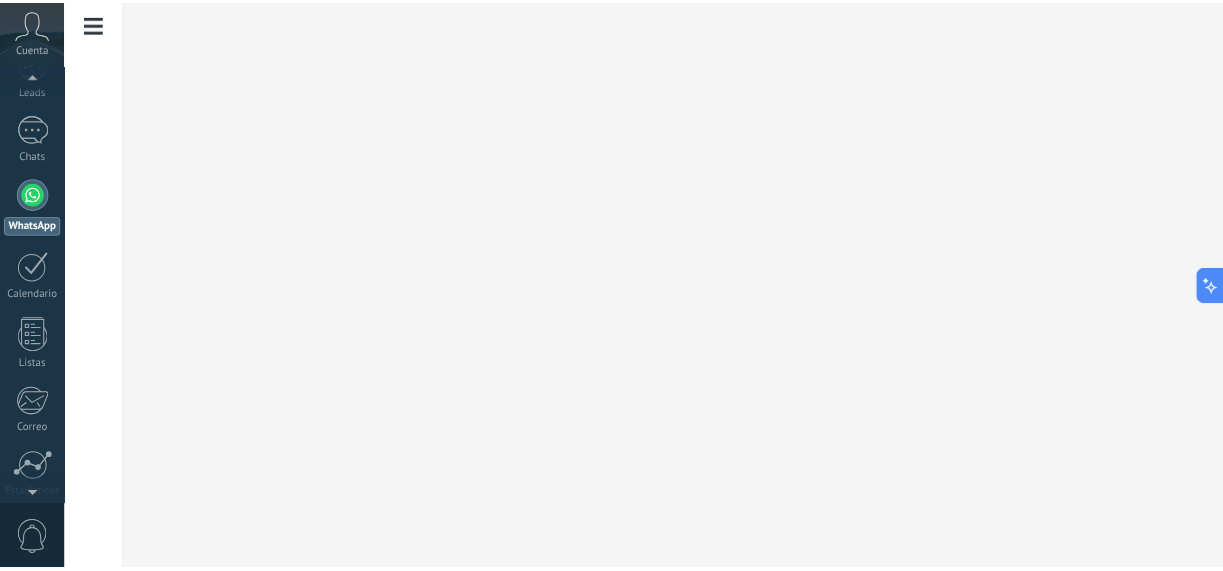 scroll, scrollTop: 0, scrollLeft: 0, axis: both 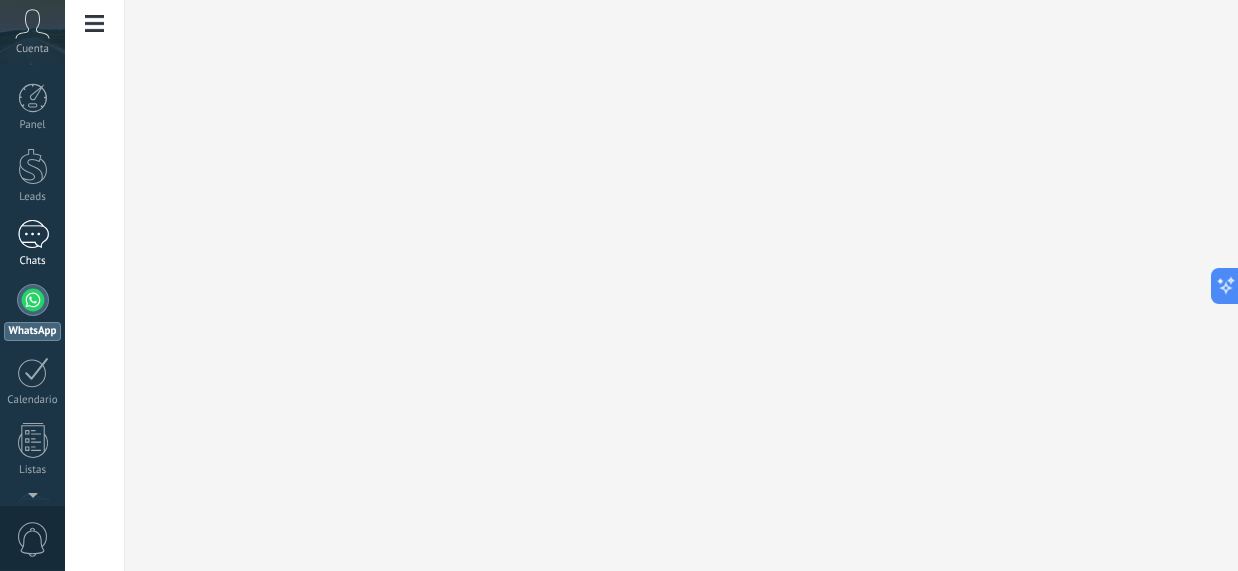 click on "1" at bounding box center (33, 234) 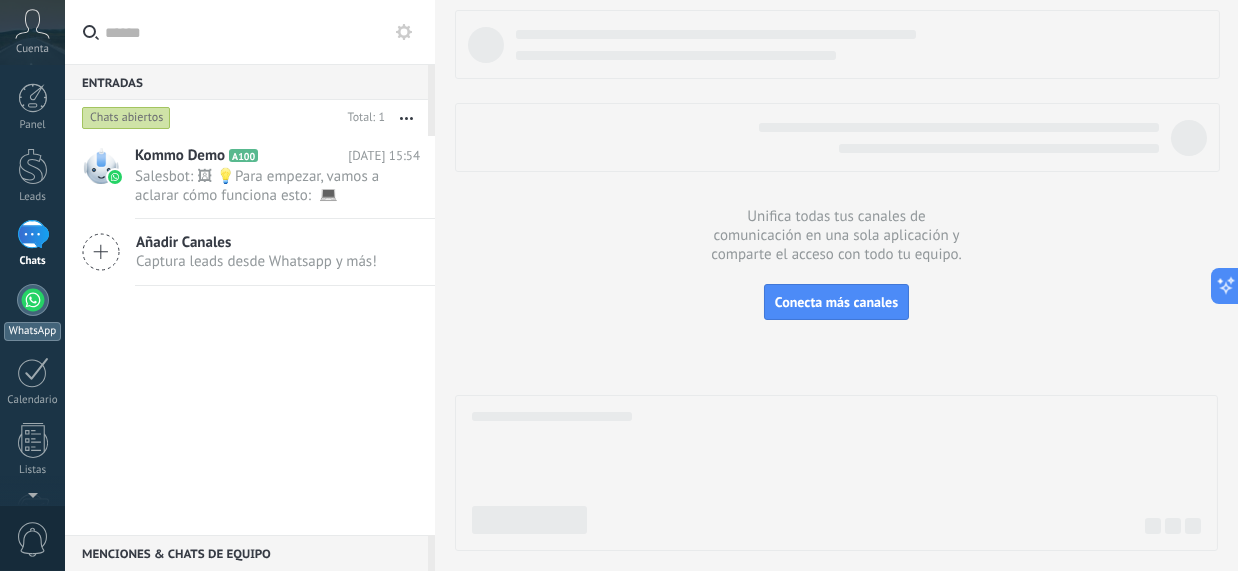 click at bounding box center [33, 300] 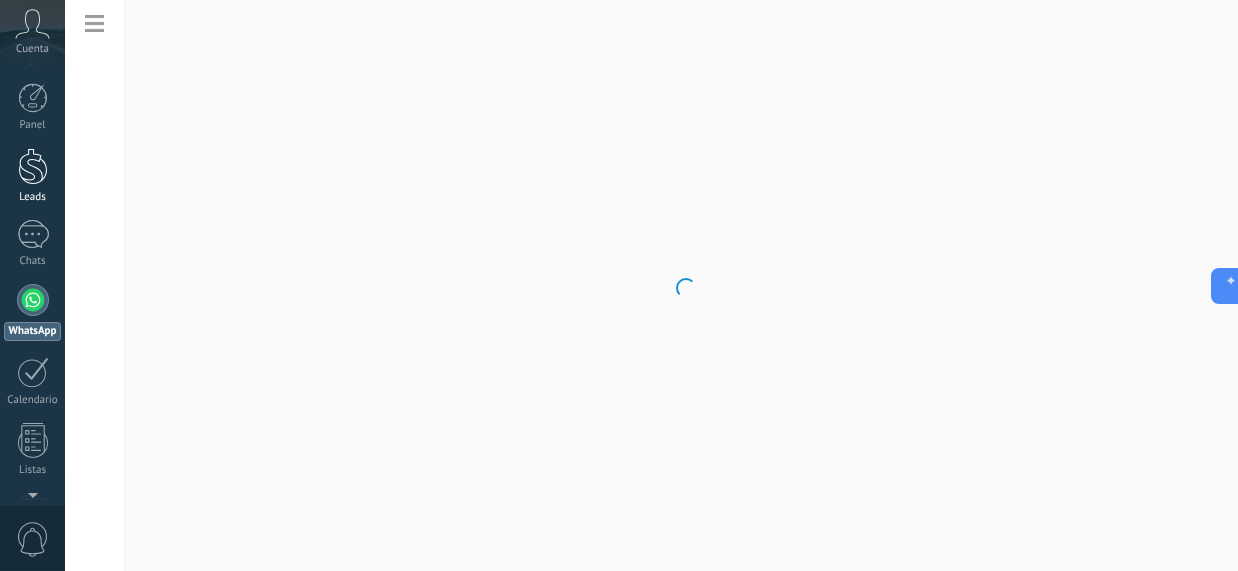 click at bounding box center [33, 166] 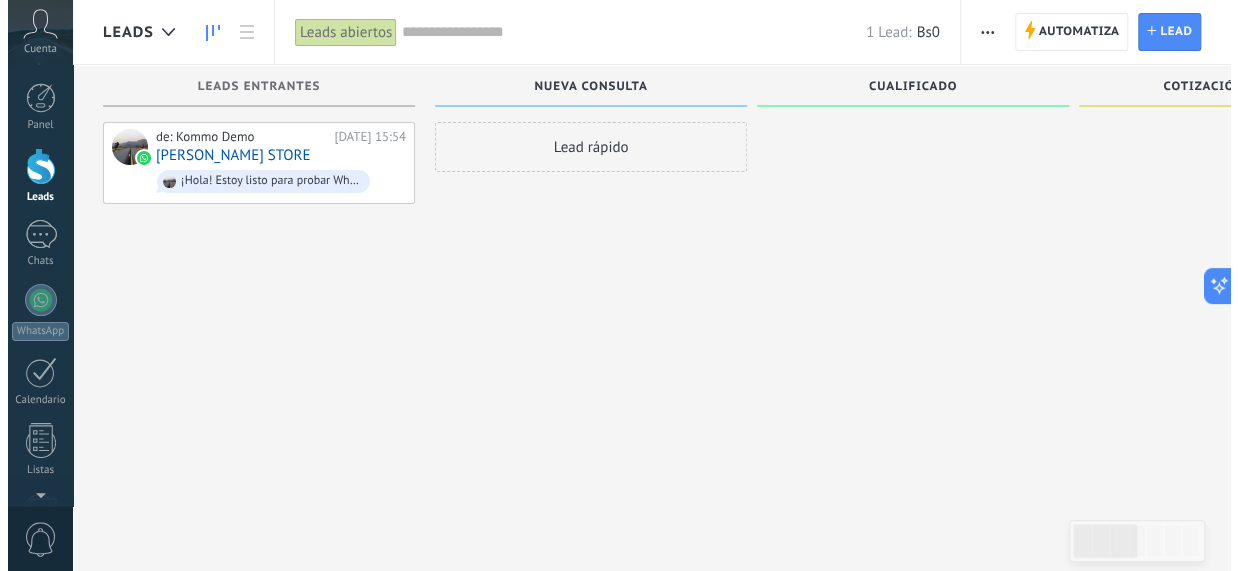 scroll, scrollTop: 0, scrollLeft: 0, axis: both 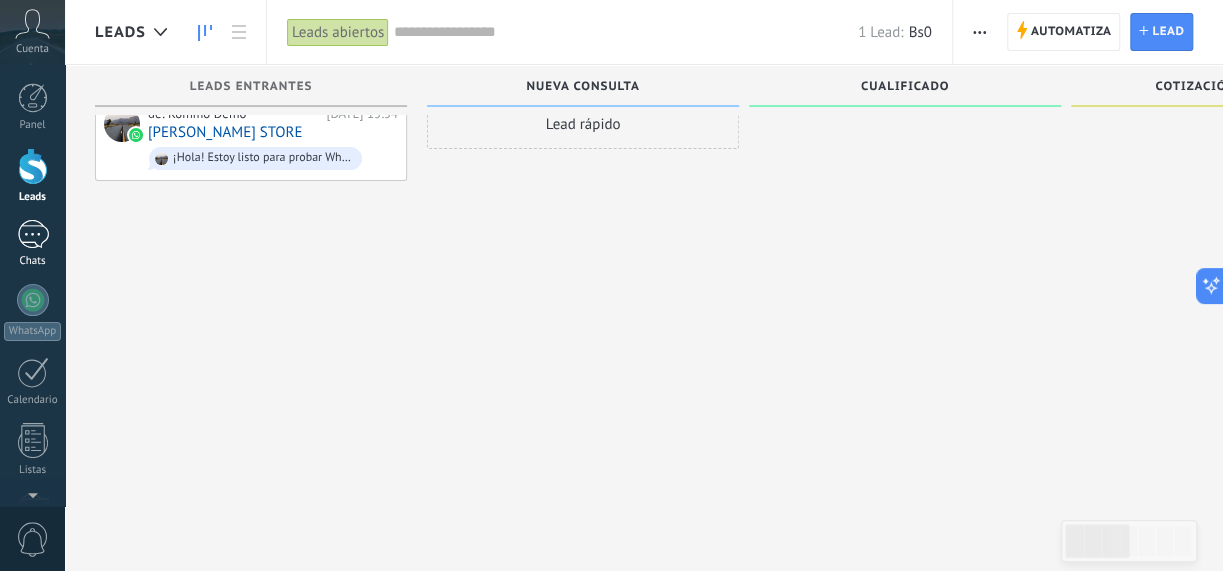 click on "1" at bounding box center (33, 234) 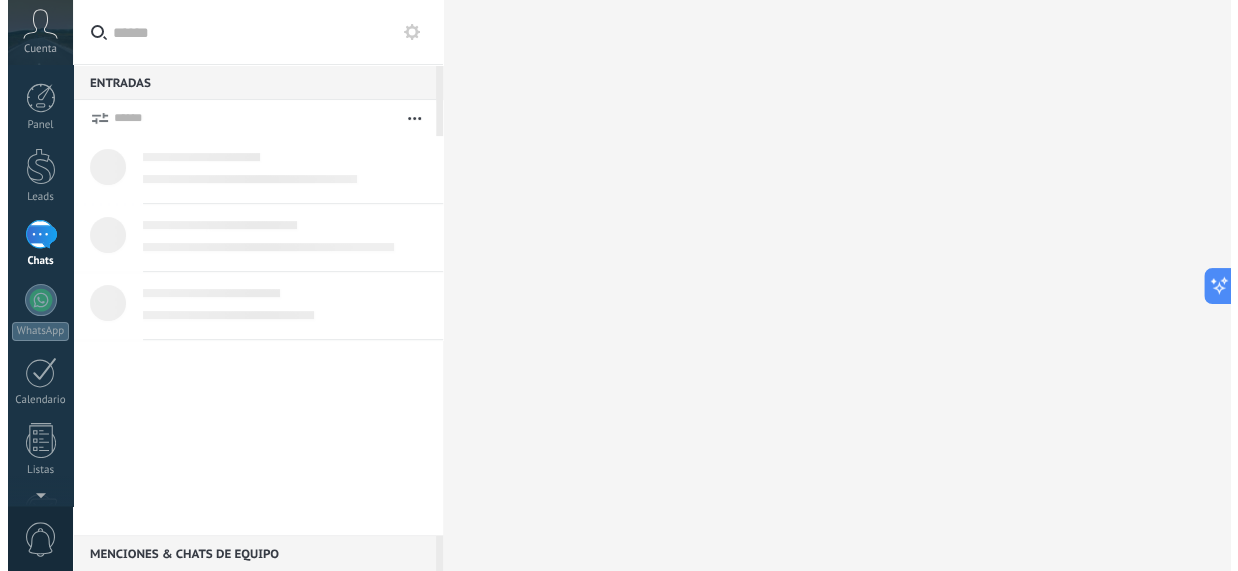scroll, scrollTop: 0, scrollLeft: 0, axis: both 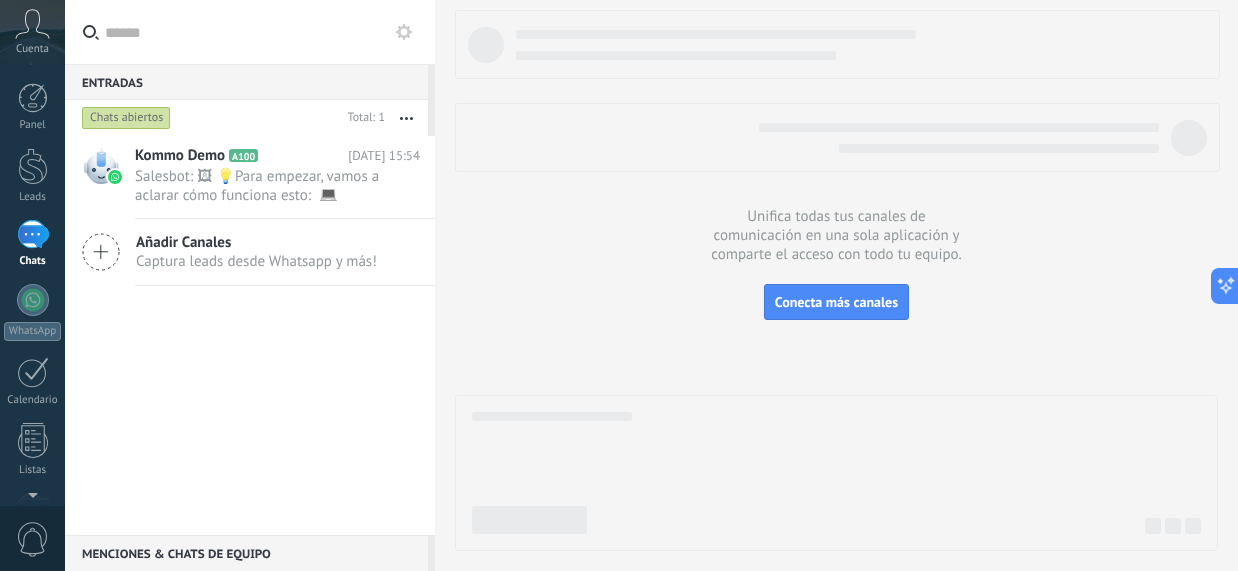 click at bounding box center (404, 32) 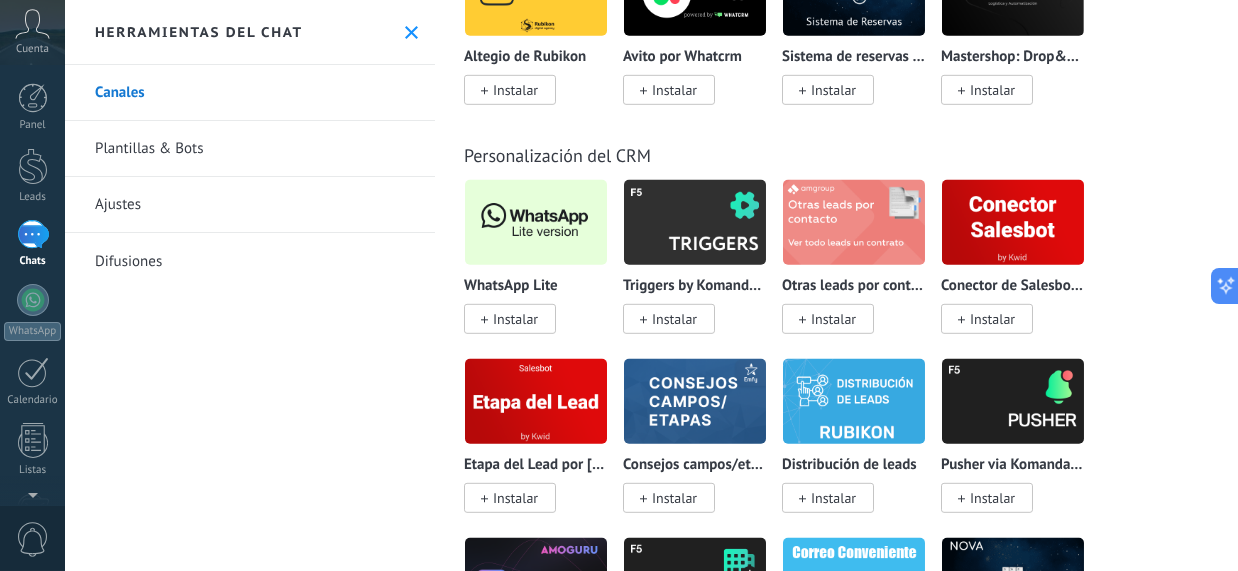 scroll, scrollTop: 5599, scrollLeft: 0, axis: vertical 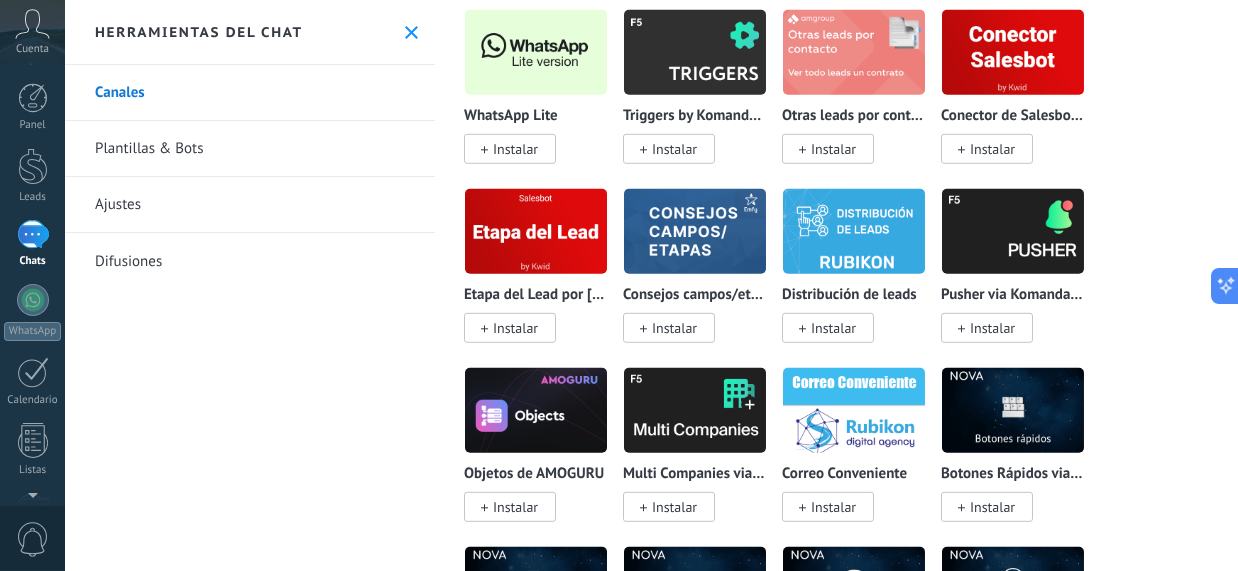 click on "Instalar" at bounding box center [515, 149] 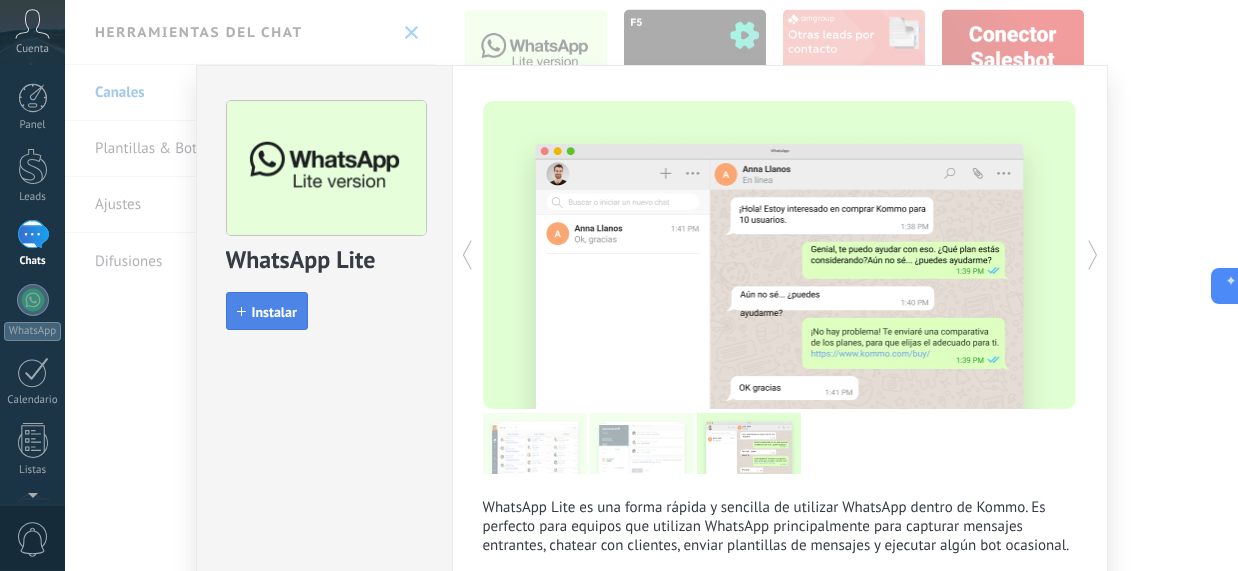 click on "Instalar" at bounding box center [274, 312] 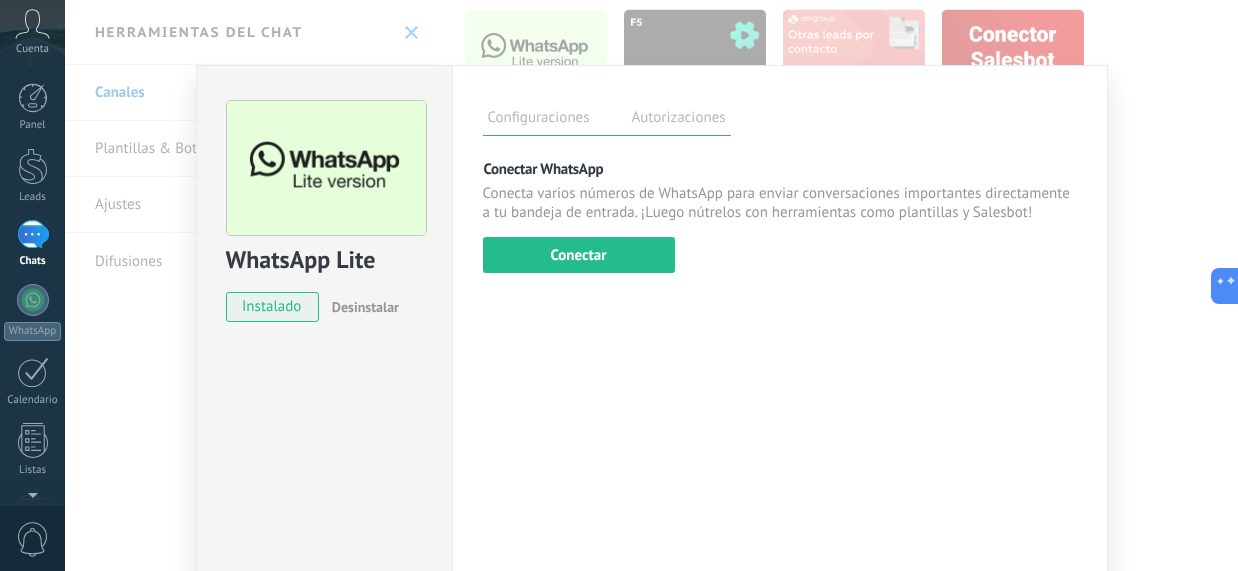 click on "WhatsApp Lite instalado Desinstalar Configuraciones Autorizaciones Esta pestaña registra a los usuarios que han concedido acceso a las integración a esta cuenta. Si deseas remover la posibilidad que un usuario pueda enviar solicitudes a la cuenta en nombre de esta integración, puedes revocar el acceso. Si el acceso a todos los usuarios es revocado, la integración dejará de funcionar. Esta aplicacion está instalada, pero nadie le ha dado acceso aun. Más de 2 mil millones de personas utilizan activamente WhatsApp para conectarse con amigos, familiares y empresas. Esta integración agrega el chat más popular a tu arsenal de comunicación: captura automáticamente leads desde los mensajes entrantes, comparte el acceso al chat con todo tu equipo y potencia todo con las herramientas integradas de Kommo, como el botón de compromiso y Salesbot. más _:  Guardar Conectar WhatsApp Conectar
Usa tu teléfono al menos  una vez en 14 días" at bounding box center (651, 285) 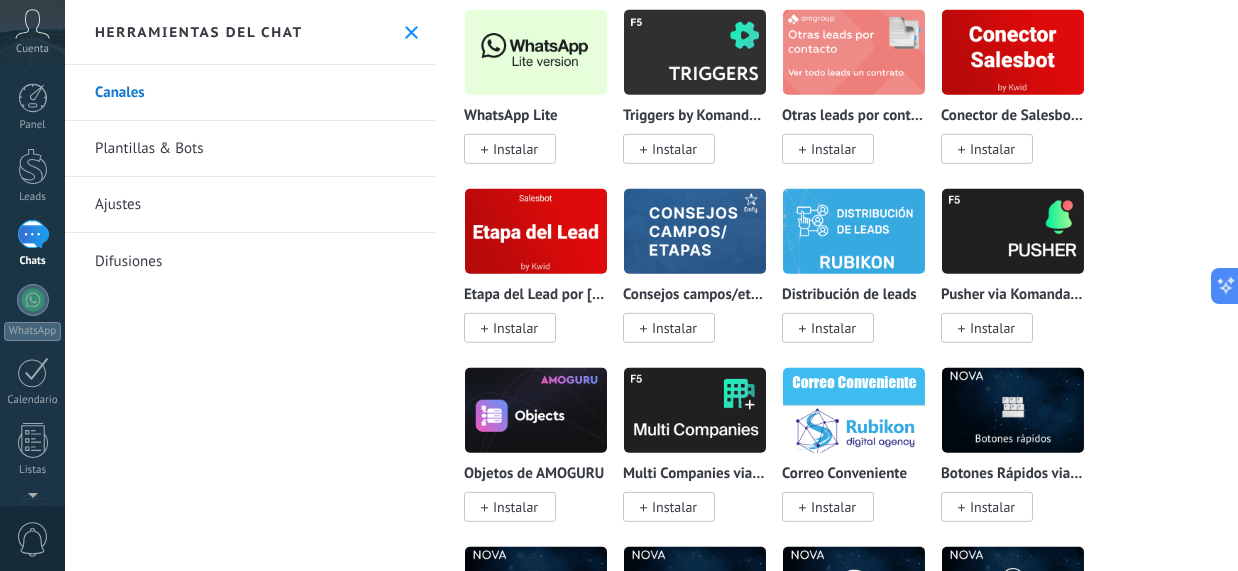 click 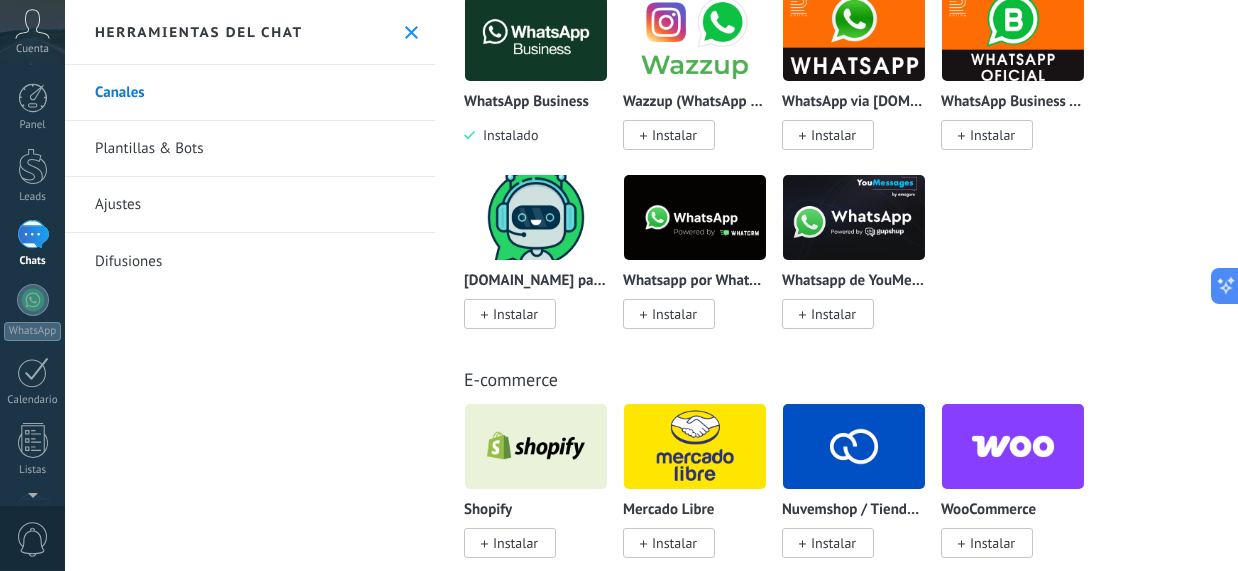 scroll, scrollTop: 799, scrollLeft: 0, axis: vertical 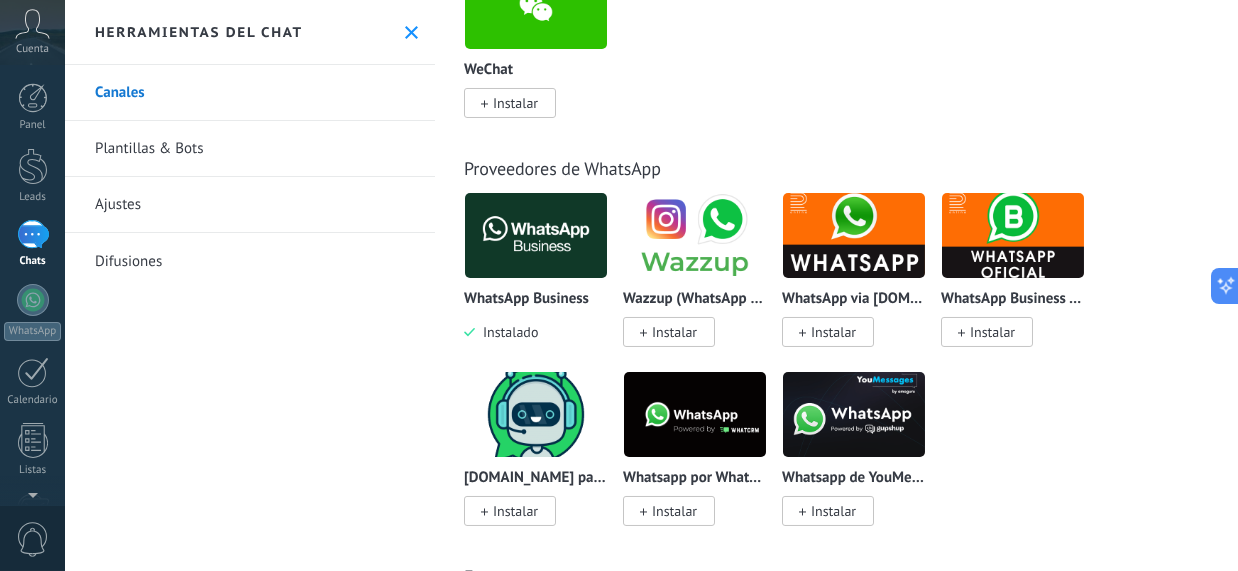 click at bounding box center (536, 235) 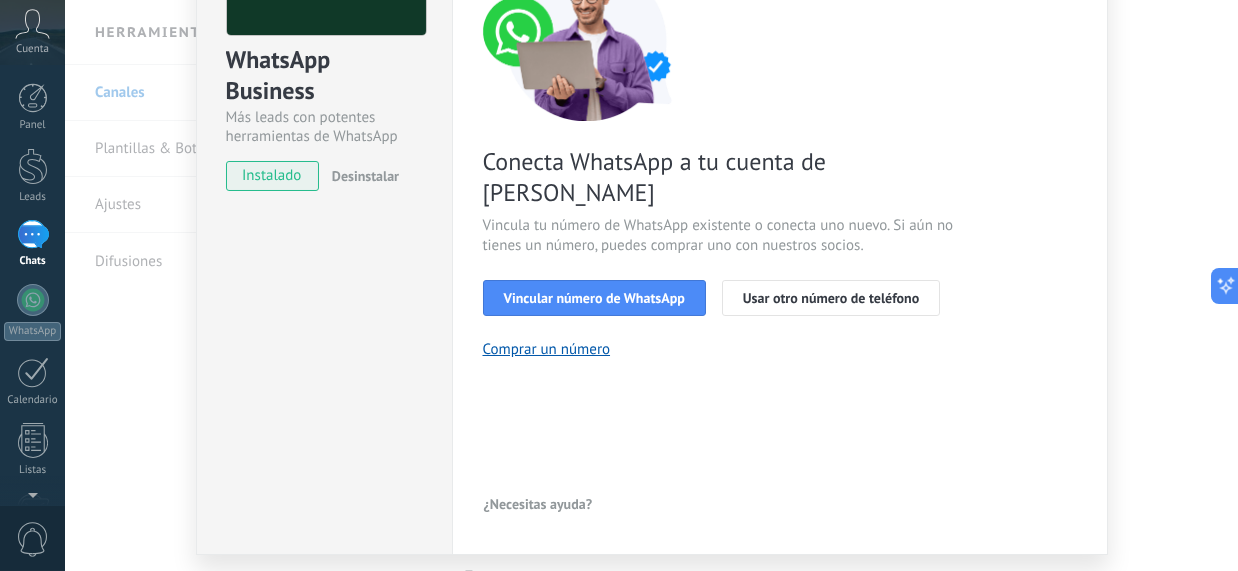 scroll, scrollTop: 0, scrollLeft: 0, axis: both 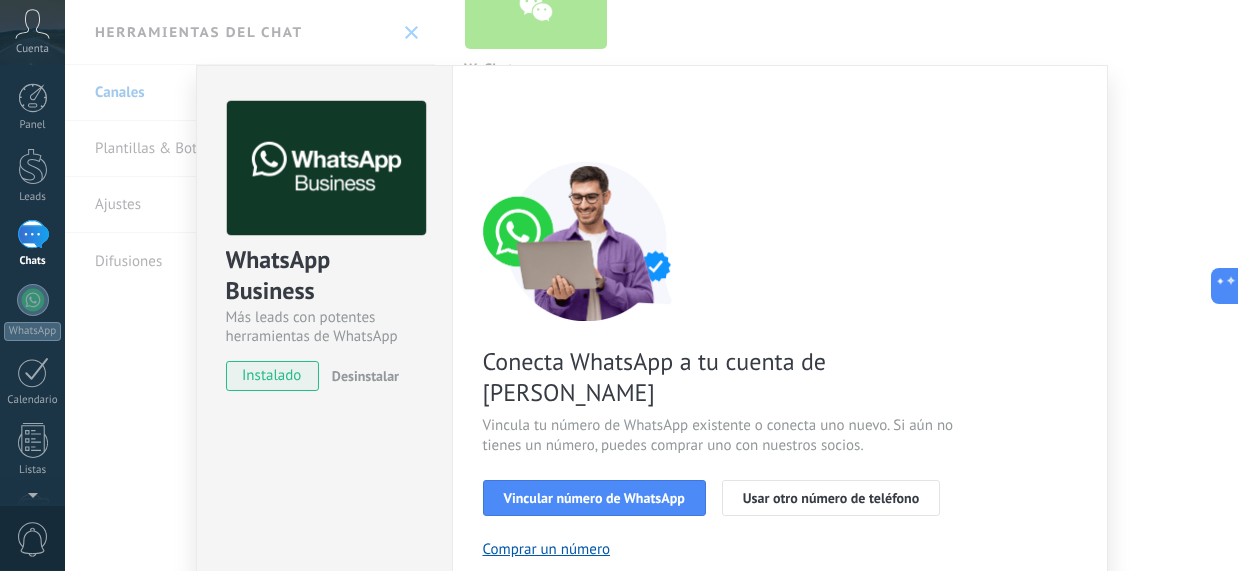click on "WhatsApp Business Más leads con potentes herramientas de WhatsApp instalado Desinstalar Configuraciones Autorizaciones Esta pestaña registra a los usuarios que han concedido acceso a las integración a esta cuenta. Si deseas remover la posibilidad que un usuario pueda enviar solicitudes a la cuenta en nombre de esta integración, puedes revocar el acceso. Si el acceso a todos los usuarios es revocado, la integración dejará de funcionar. Esta aplicacion está instalada, pero nadie le ha dado acceso aun. WhatsApp Cloud API más _:  Guardar < Volver 1 Seleccionar aplicación 2 Conectar Facebook  3 Finalizar configuración Conecta WhatsApp a tu cuenta de Kommo Vincula tu número de WhatsApp existente o conecta uno nuevo. Si aún no tienes un número, puedes comprar uno con nuestros socios. Vincular número de WhatsApp Usar otro número de teléfono Comprar un número ¿Necesitas ayuda?" at bounding box center (651, 285) 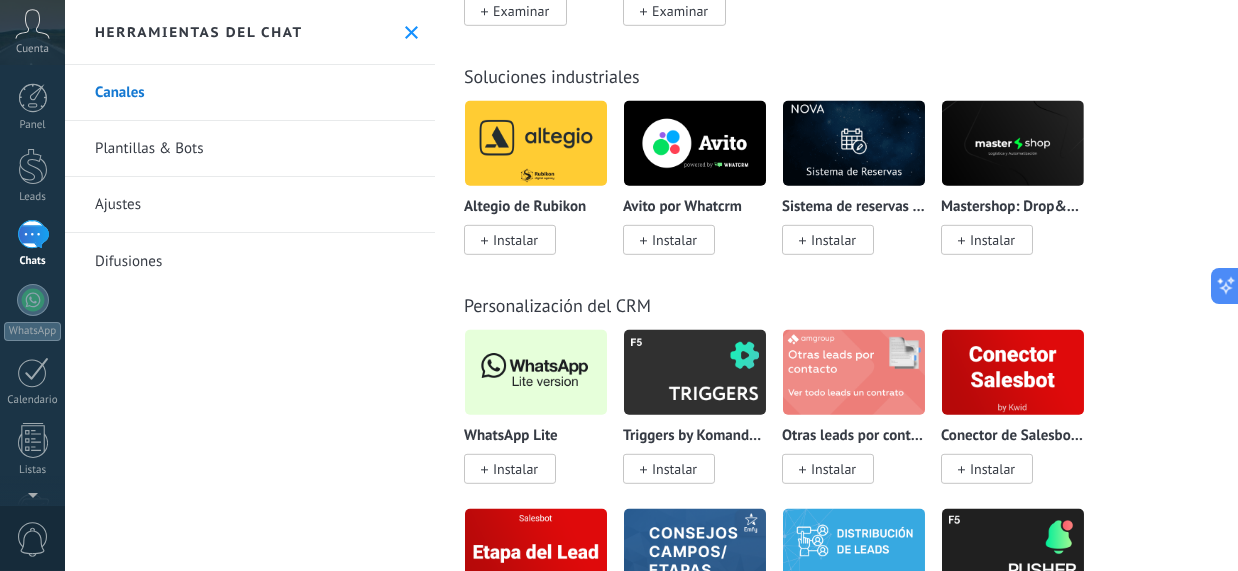 scroll, scrollTop: 5399, scrollLeft: 0, axis: vertical 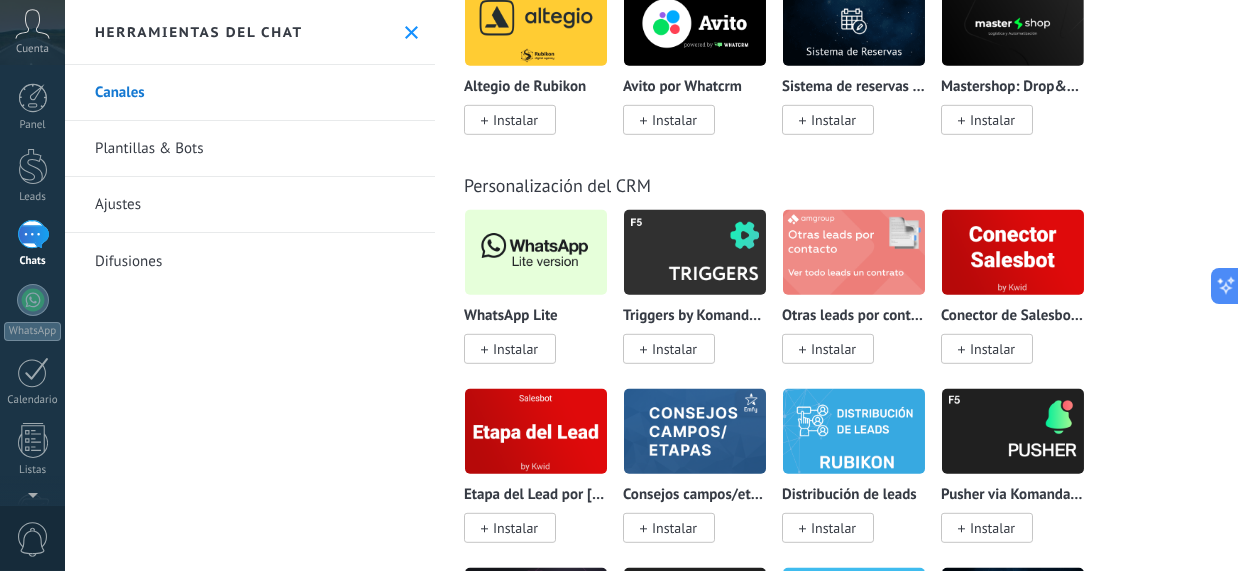 click on "Instalar" at bounding box center (515, 349) 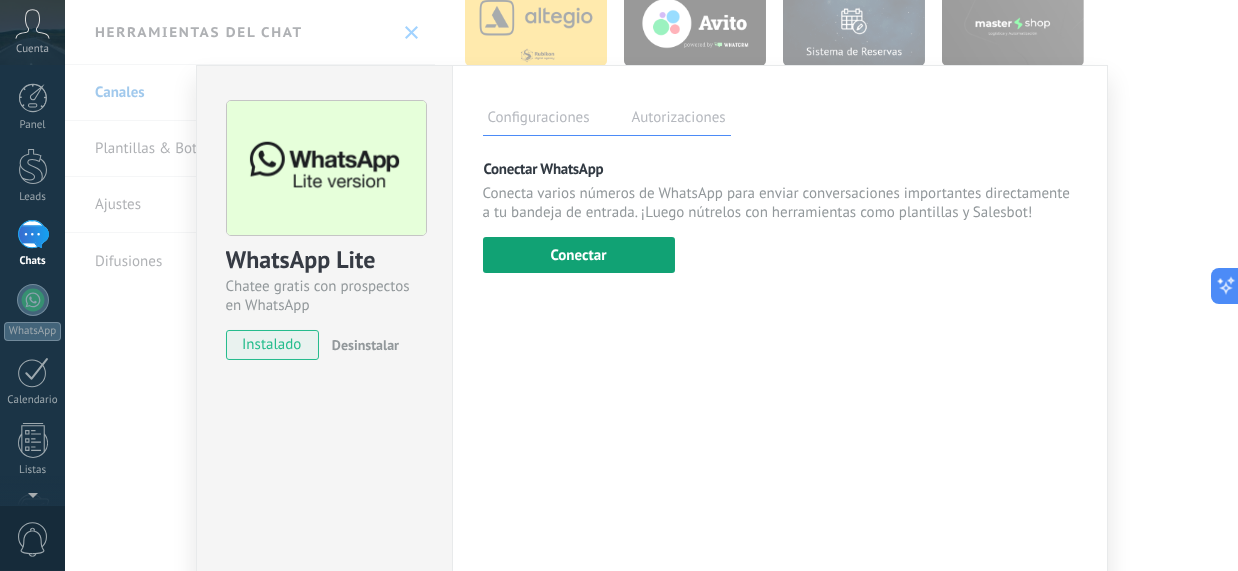 click on "Conectar" at bounding box center [579, 255] 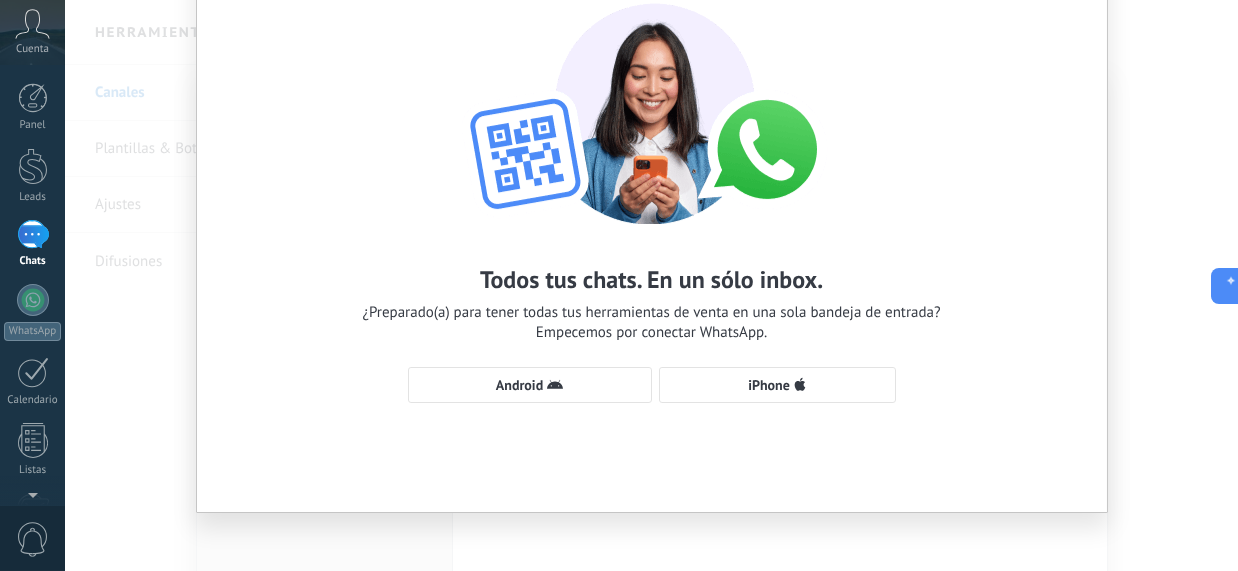 scroll, scrollTop: 119, scrollLeft: 0, axis: vertical 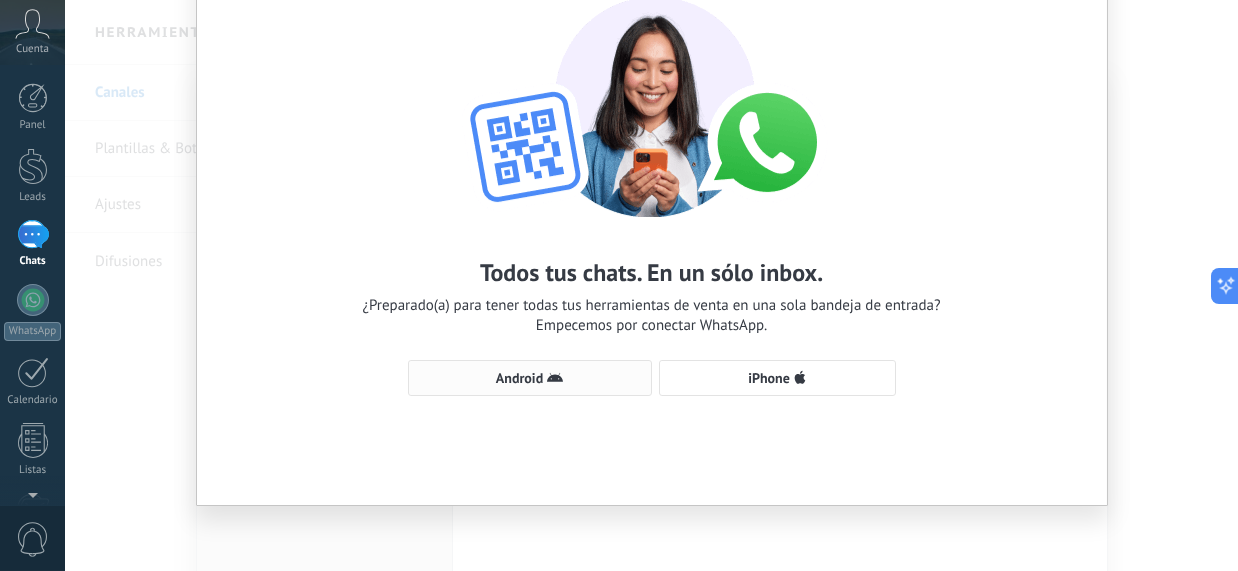 click 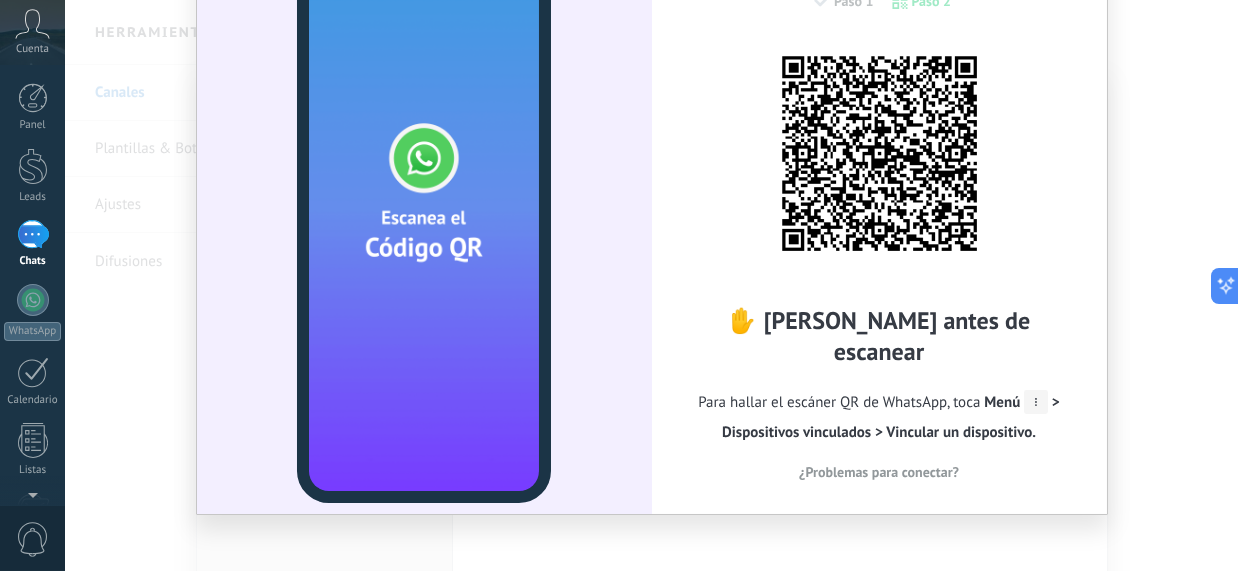 scroll, scrollTop: 119, scrollLeft: 0, axis: vertical 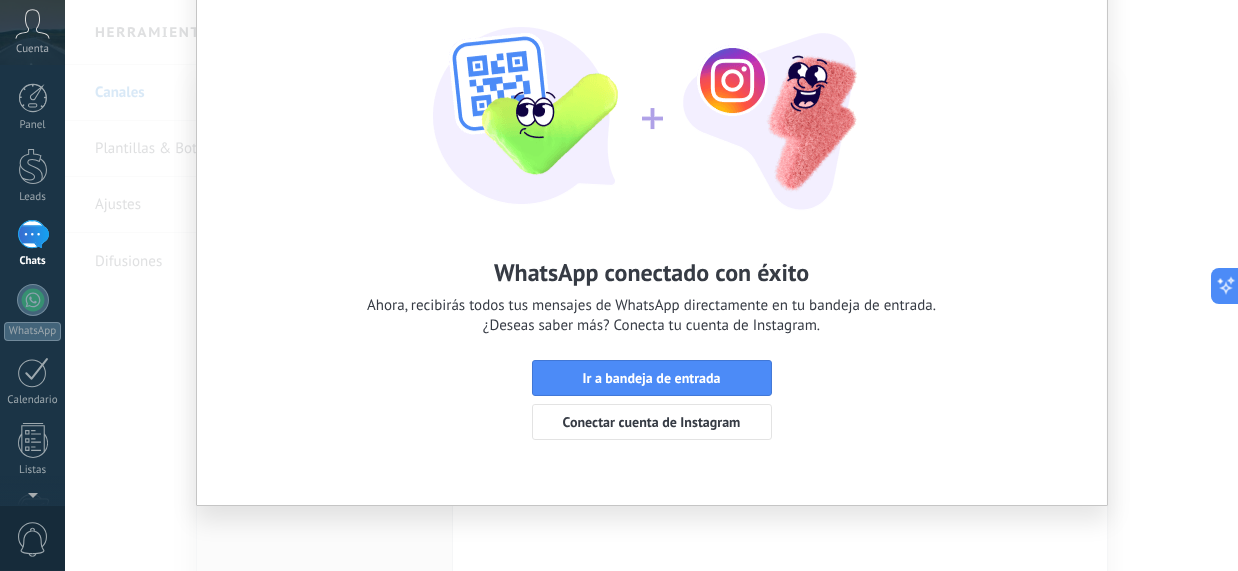 click on "Ir a bandeja de entrada" at bounding box center [651, 378] 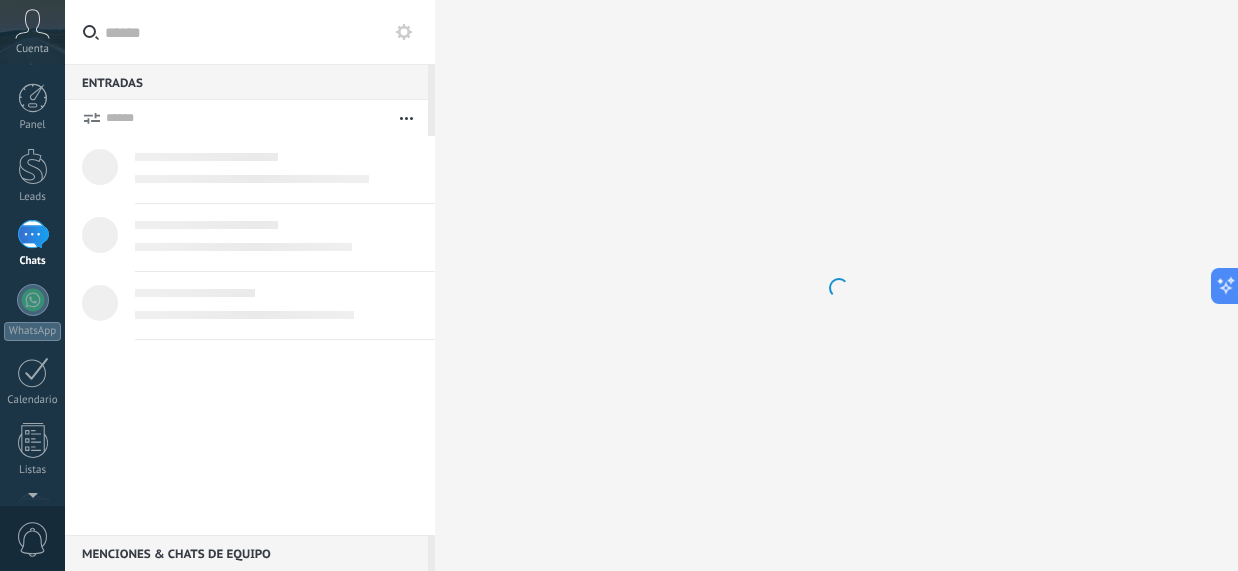 scroll, scrollTop: 0, scrollLeft: 0, axis: both 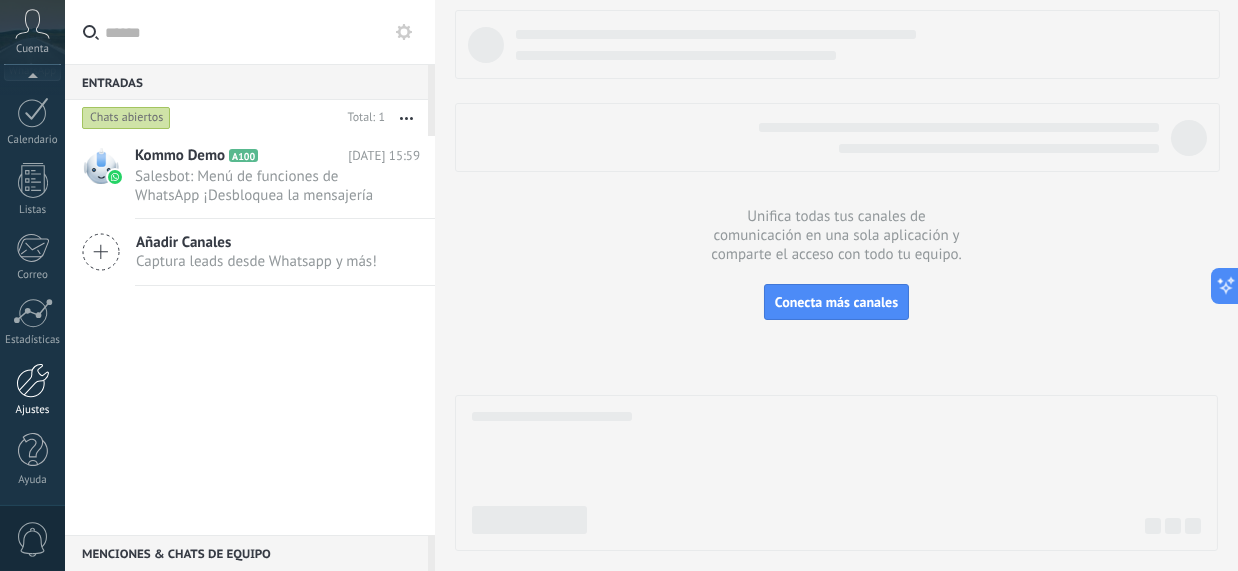 click at bounding box center [33, 380] 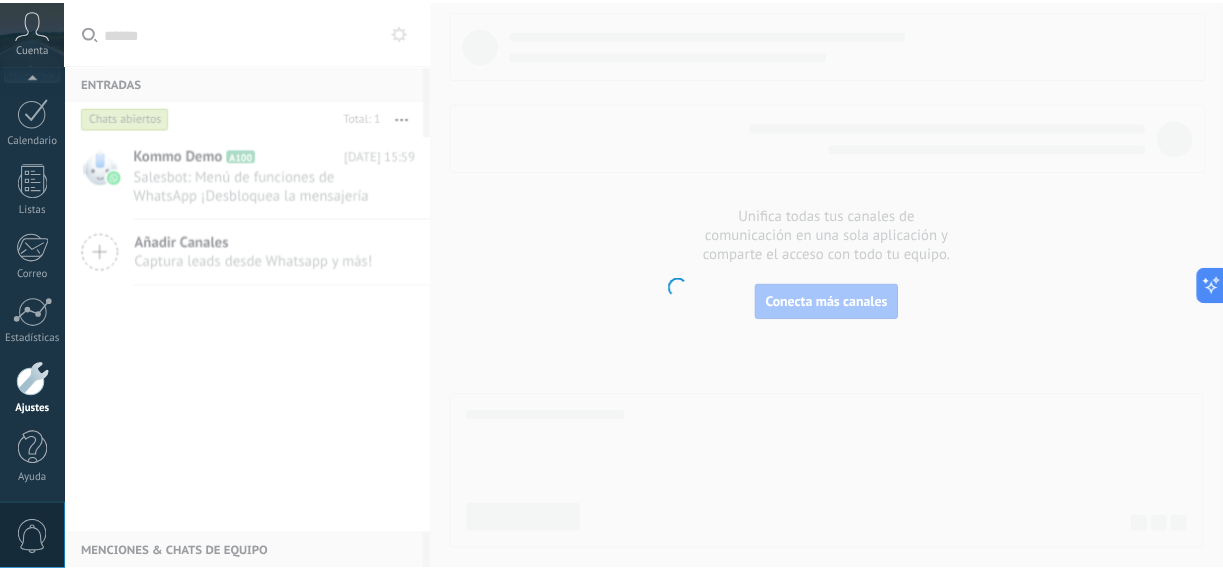 scroll, scrollTop: 261, scrollLeft: 0, axis: vertical 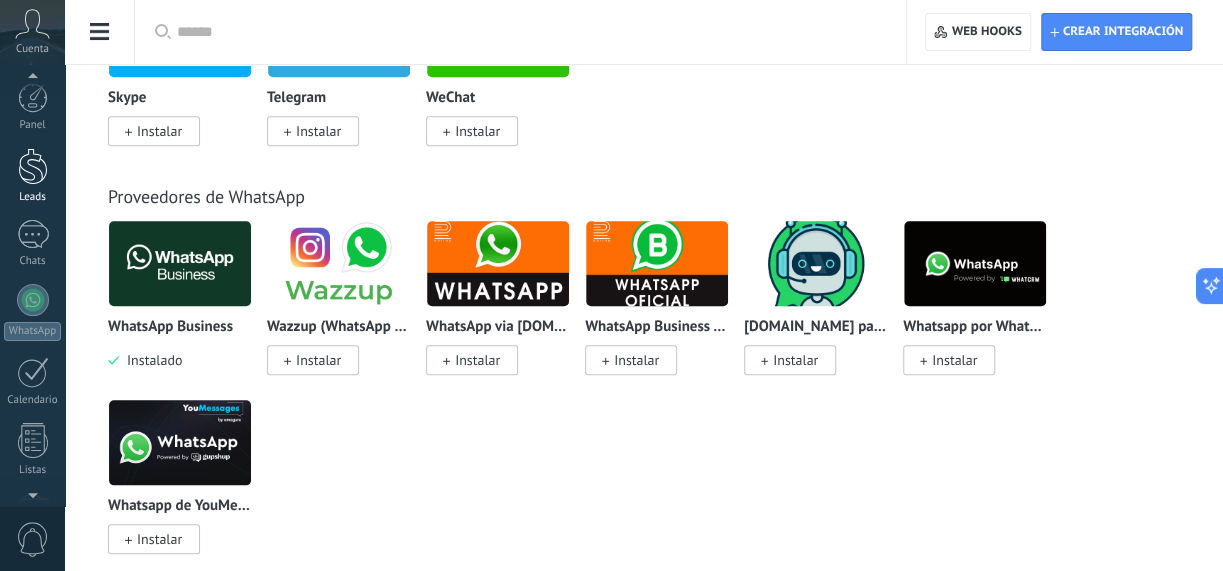click on "Leads" at bounding box center [32, 176] 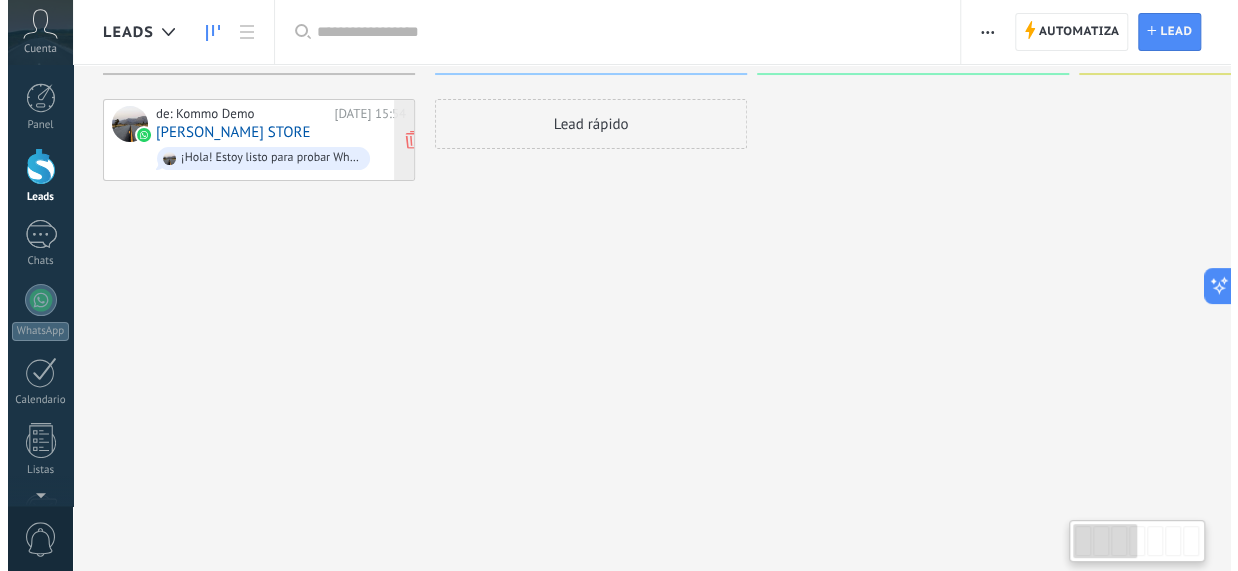 scroll, scrollTop: 0, scrollLeft: 0, axis: both 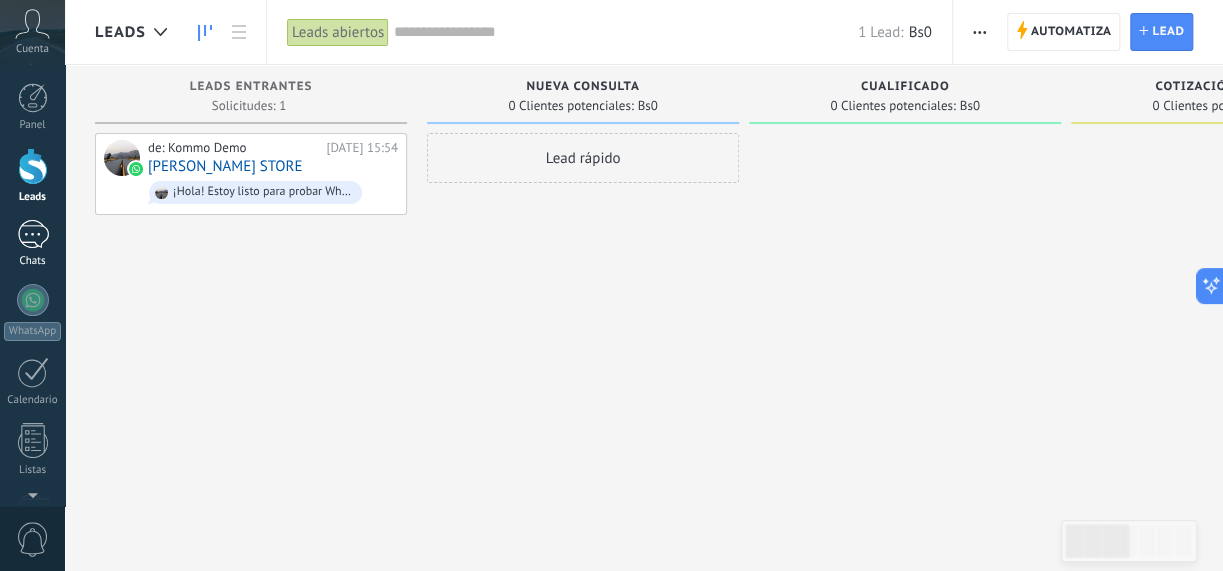 click on "1" at bounding box center [33, 234] 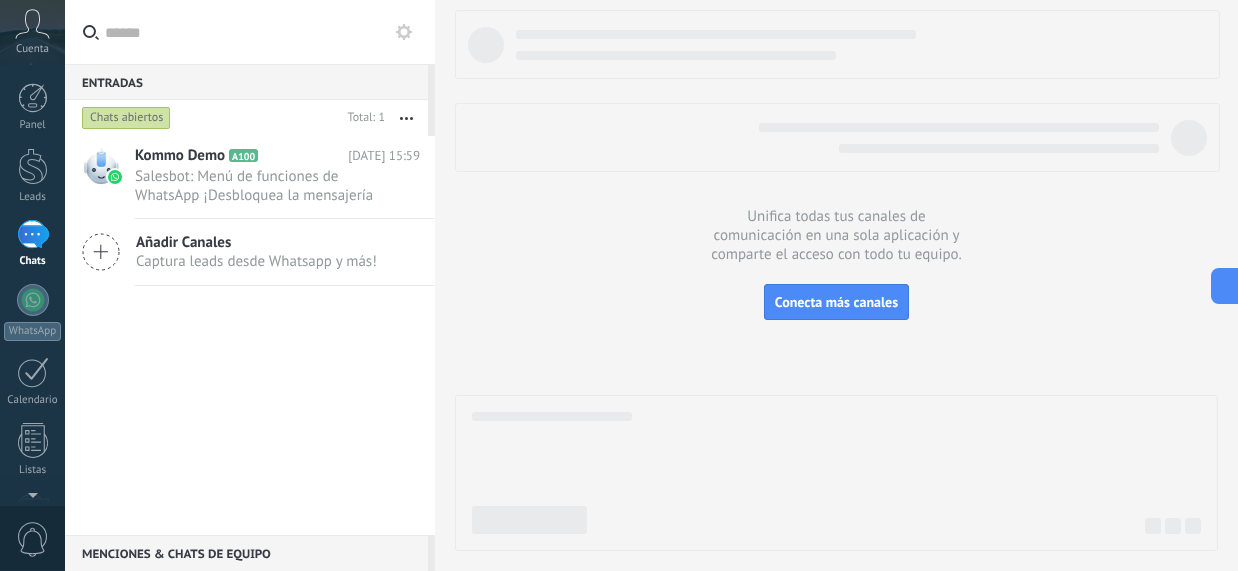 click 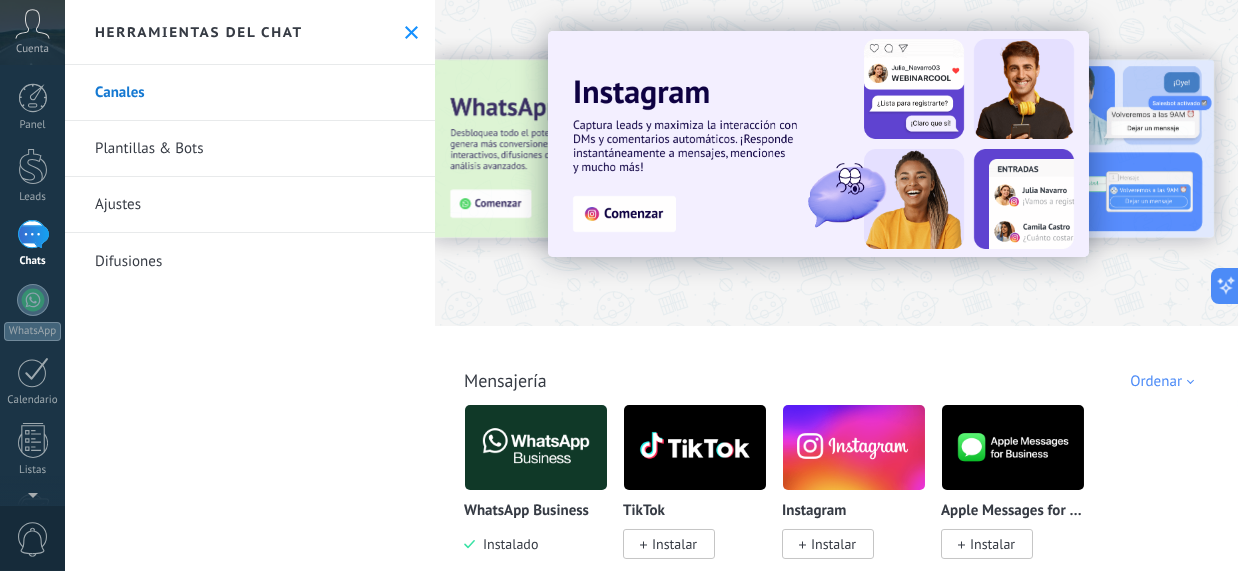 click on "Plantillas & Bots" at bounding box center [250, 149] 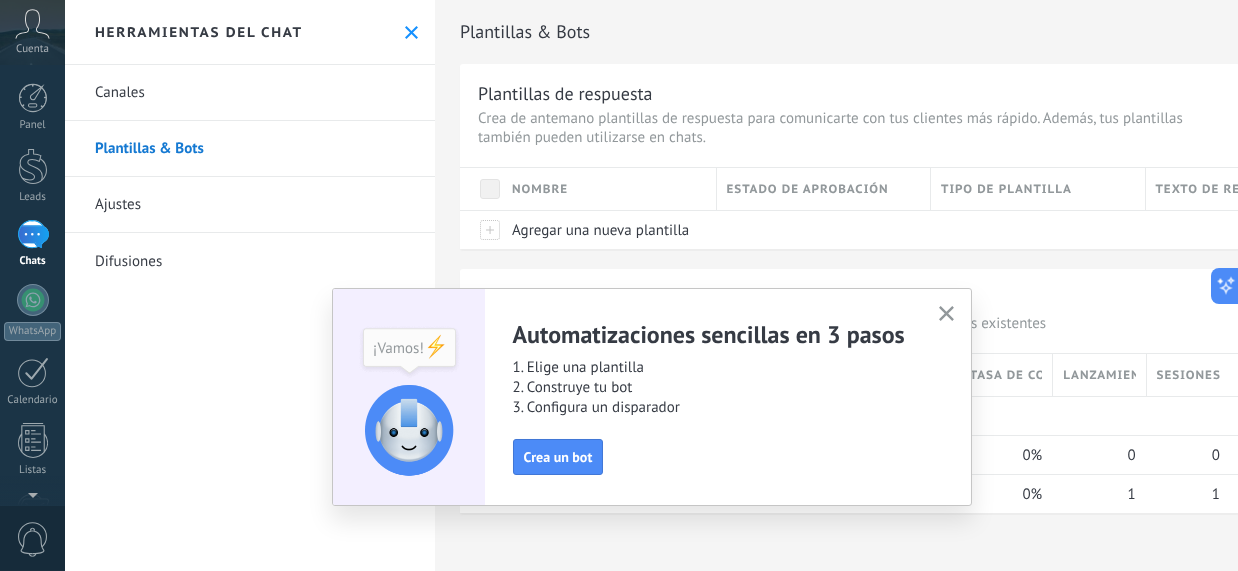 click 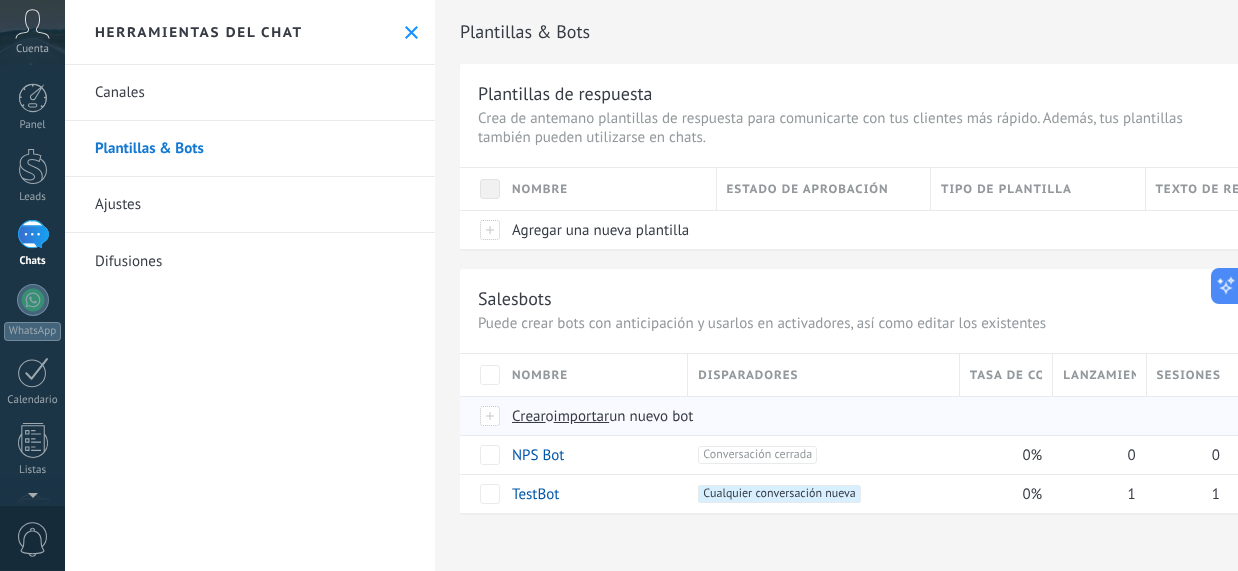 click on "importar" at bounding box center (582, 416) 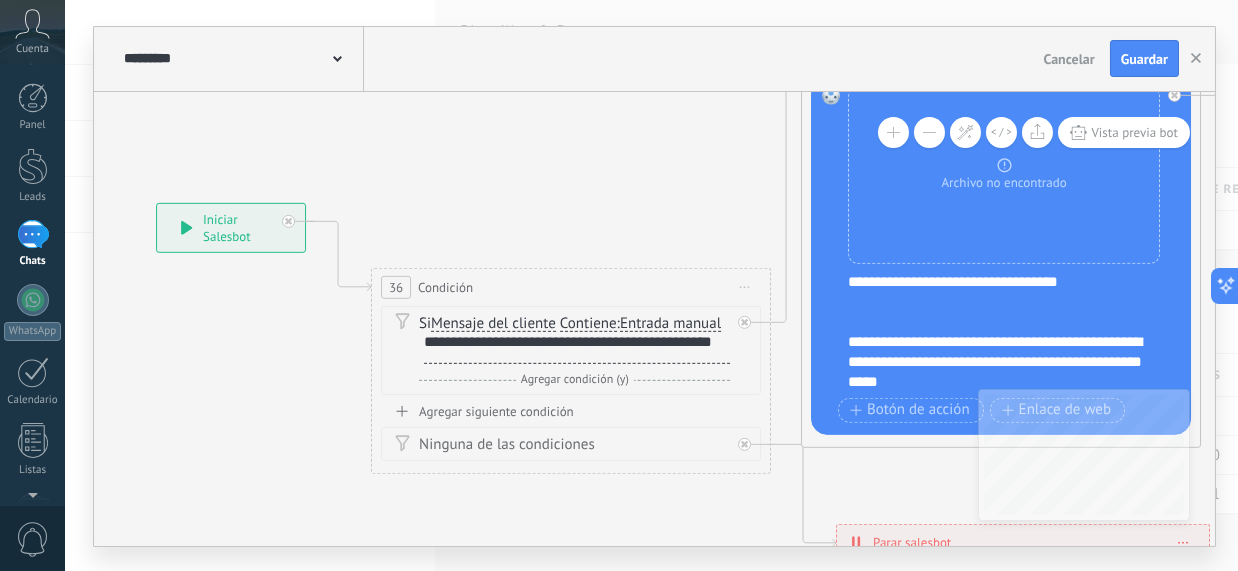 drag, startPoint x: 1031, startPoint y: 322, endPoint x: 678, endPoint y: 219, distance: 367.72 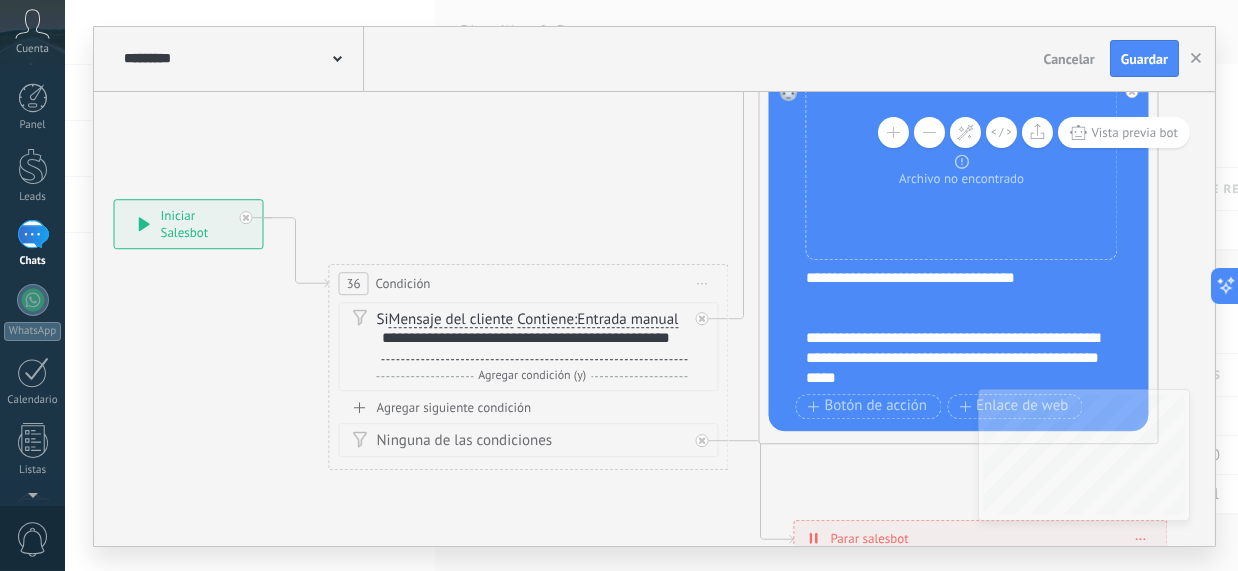 drag, startPoint x: 698, startPoint y: 219, endPoint x: 659, endPoint y: 215, distance: 39.20459 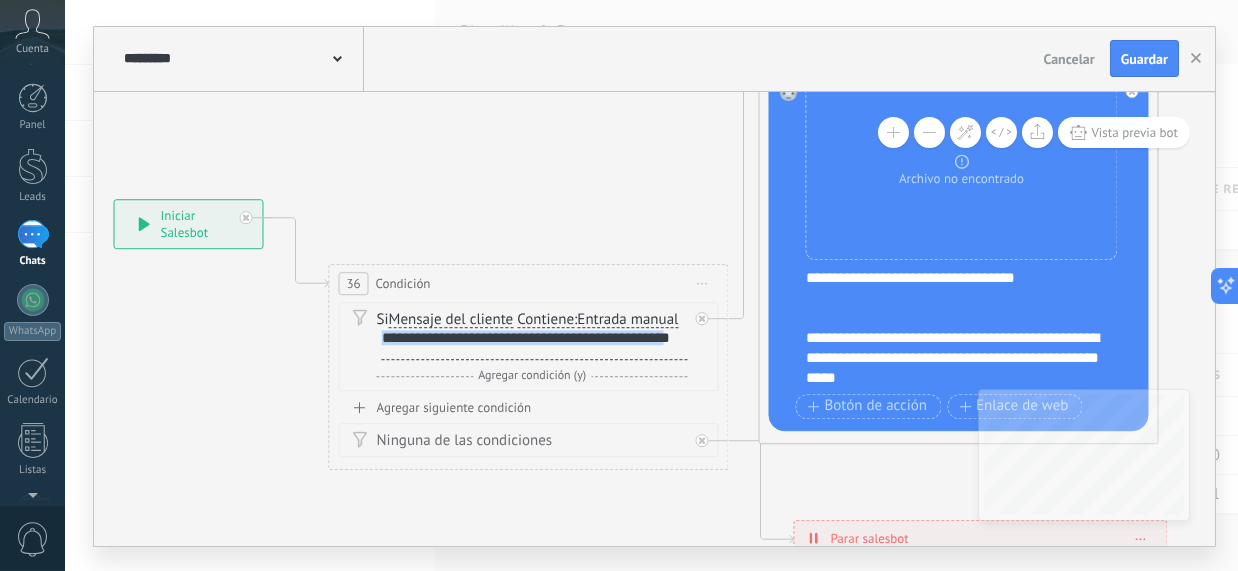 scroll, scrollTop: 2, scrollLeft: 0, axis: vertical 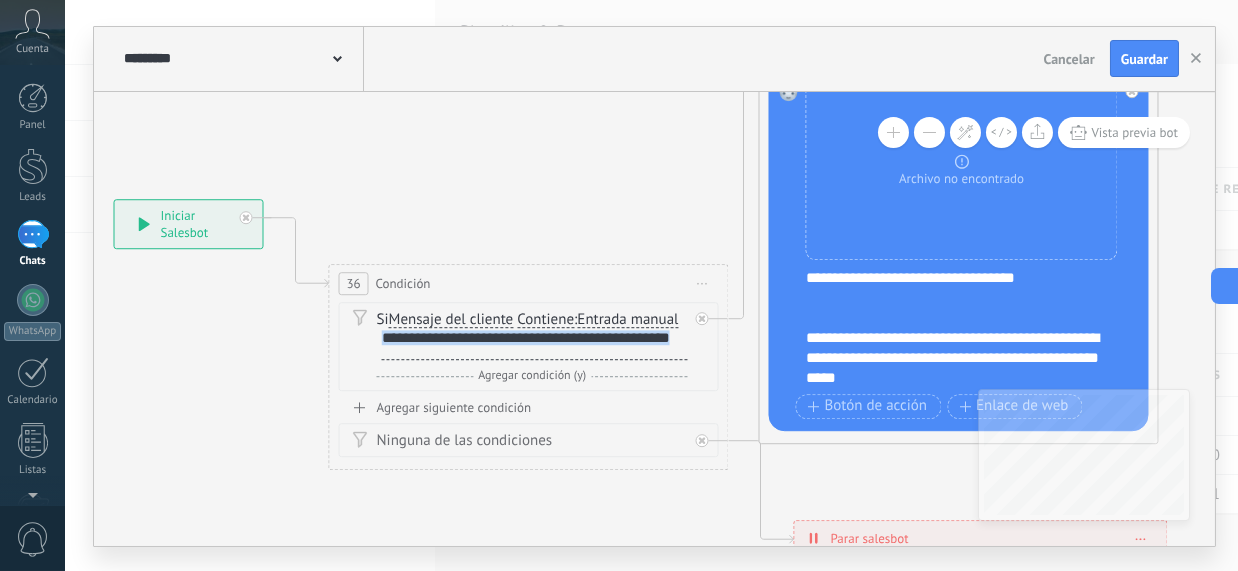 drag, startPoint x: 381, startPoint y: 334, endPoint x: 434, endPoint y: 350, distance: 55.362442 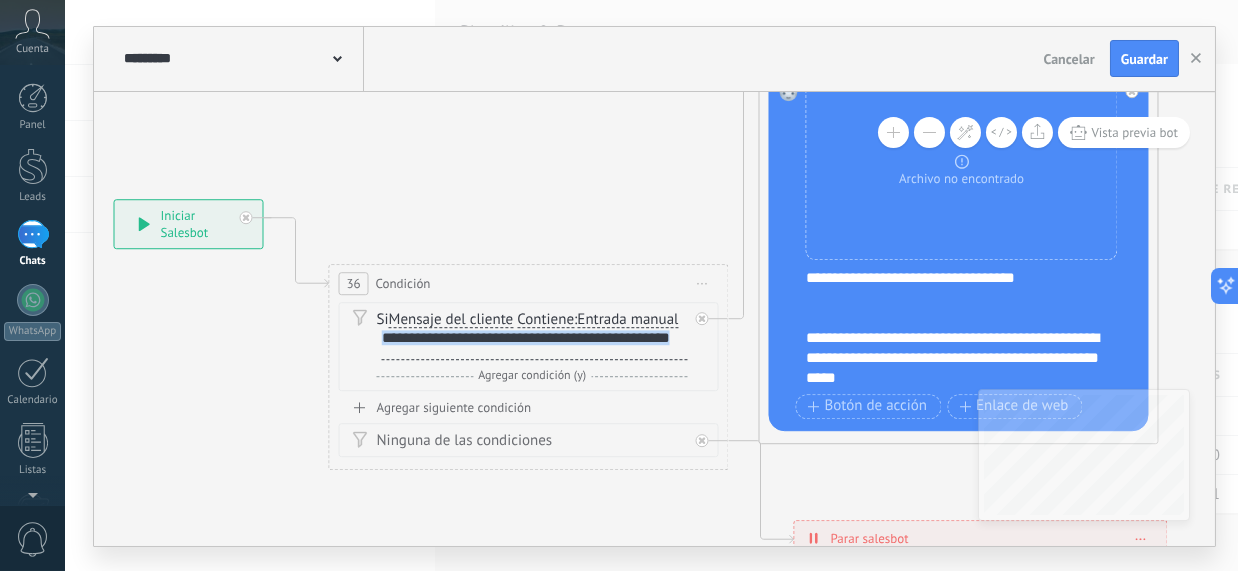 paste 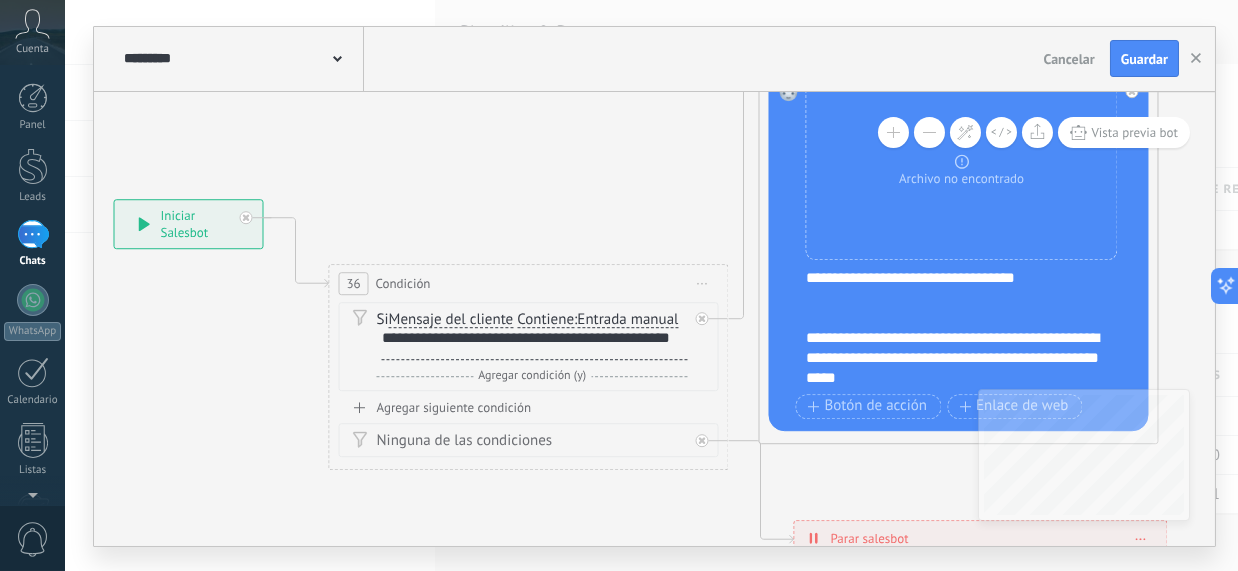 scroll, scrollTop: 0, scrollLeft: 0, axis: both 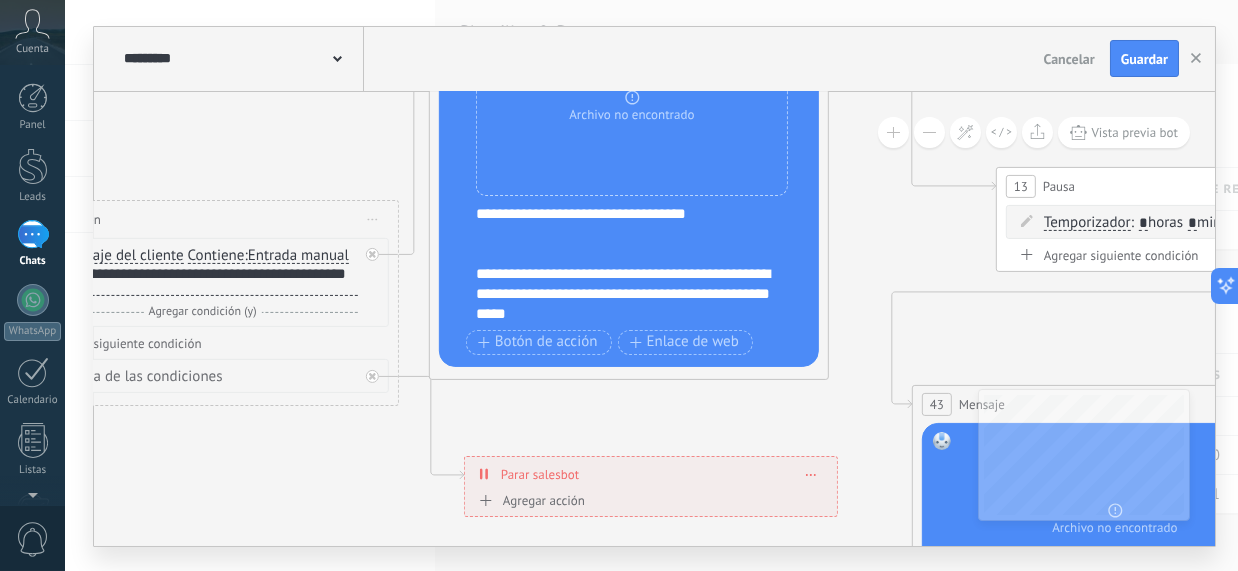 drag, startPoint x: 692, startPoint y: 501, endPoint x: 382, endPoint y: 438, distance: 316.33685 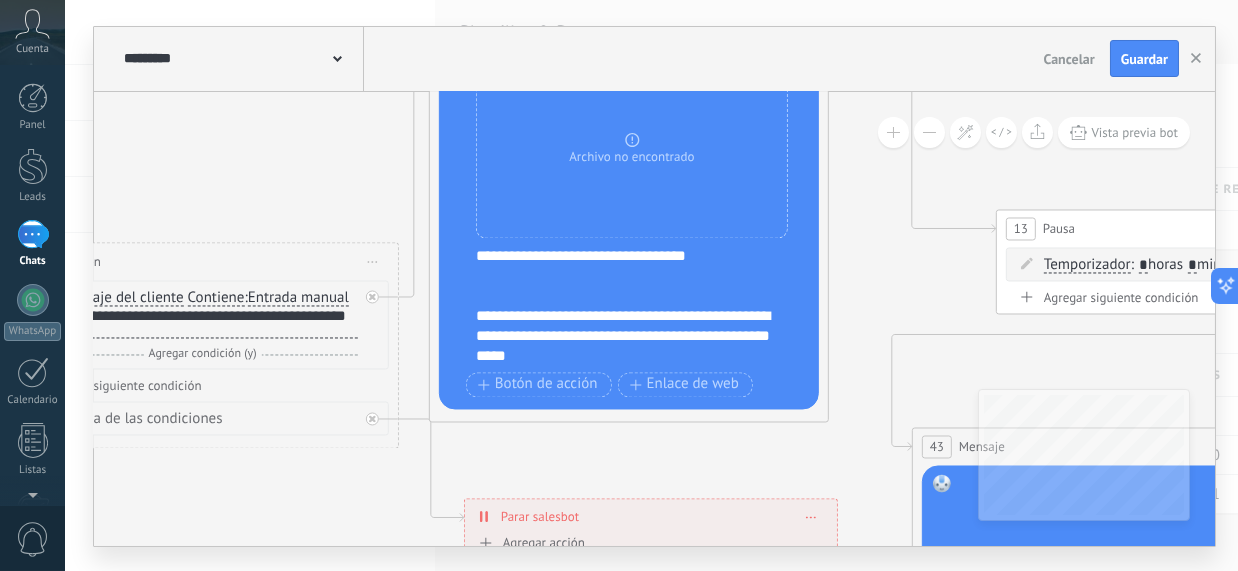 drag, startPoint x: 852, startPoint y: 292, endPoint x: 852, endPoint y: 384, distance: 92 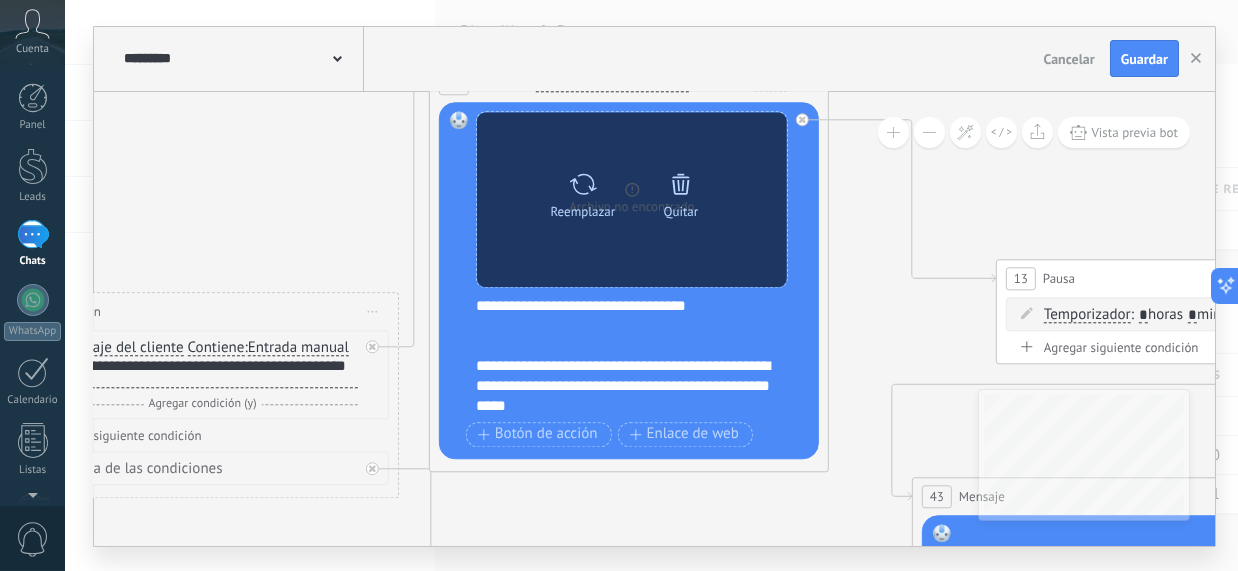 click at bounding box center [582, 184] 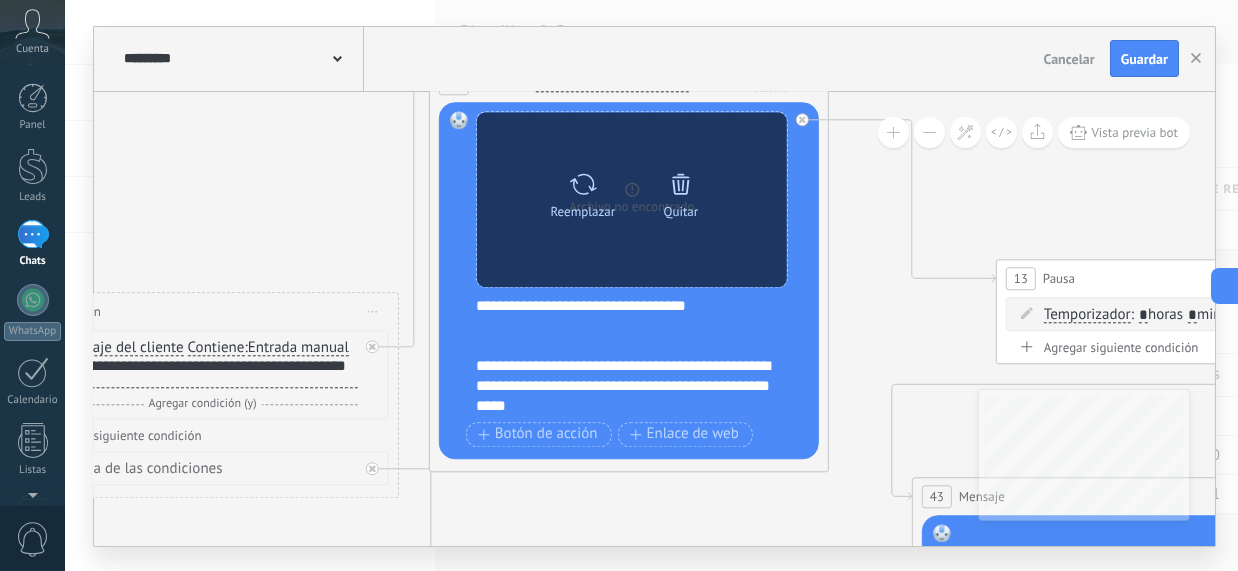 drag, startPoint x: 576, startPoint y: 202, endPoint x: 560, endPoint y: 188, distance: 21.260292 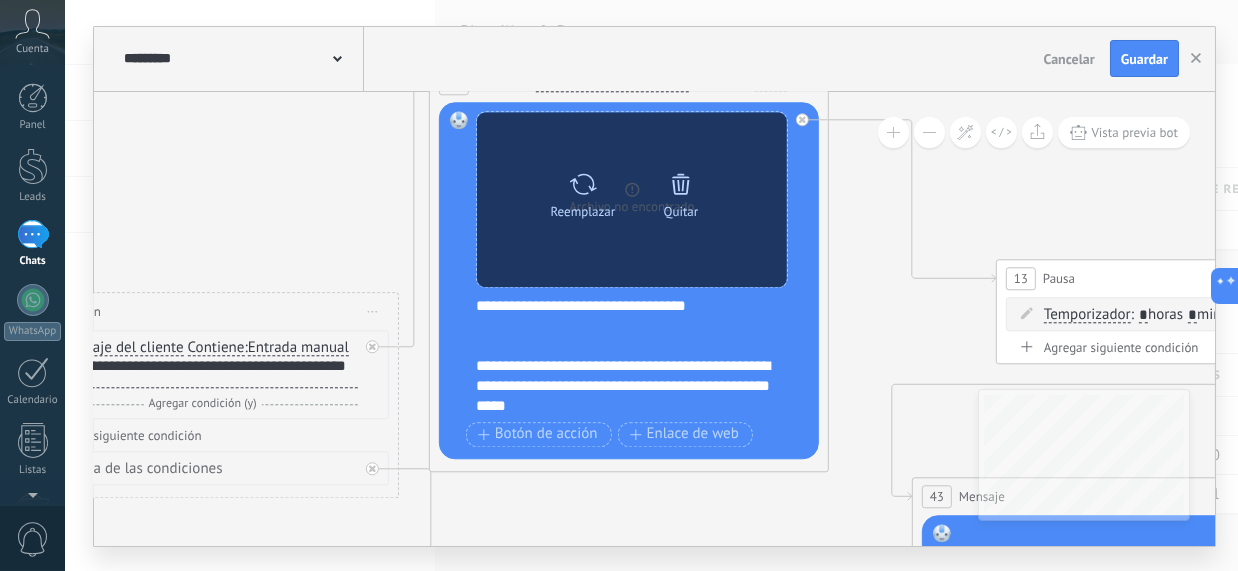 click 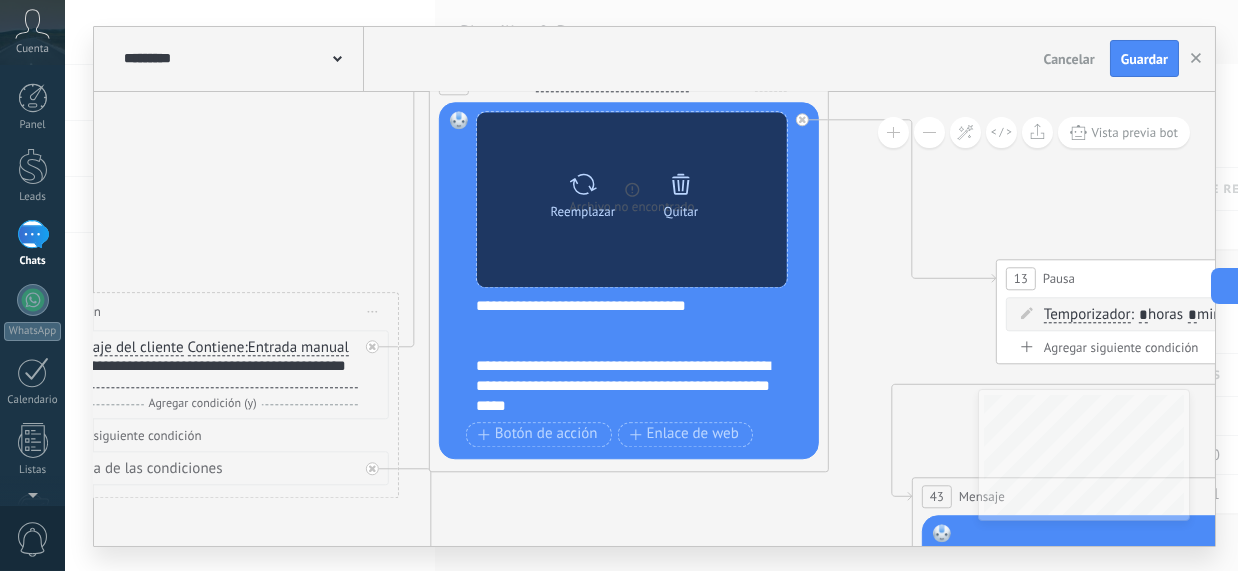 click 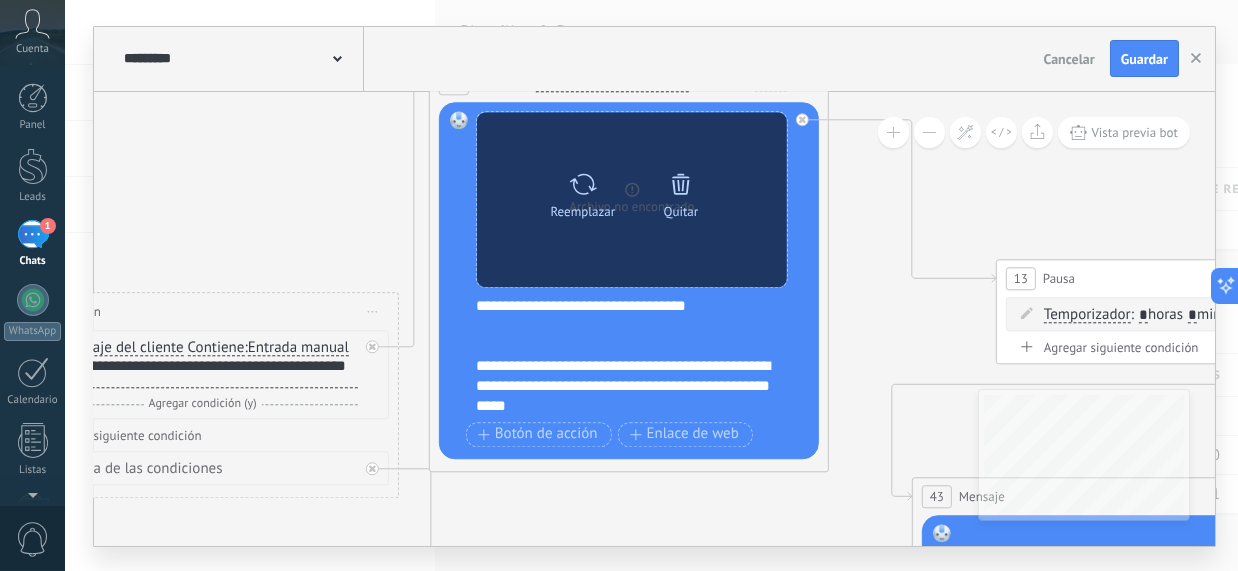 click 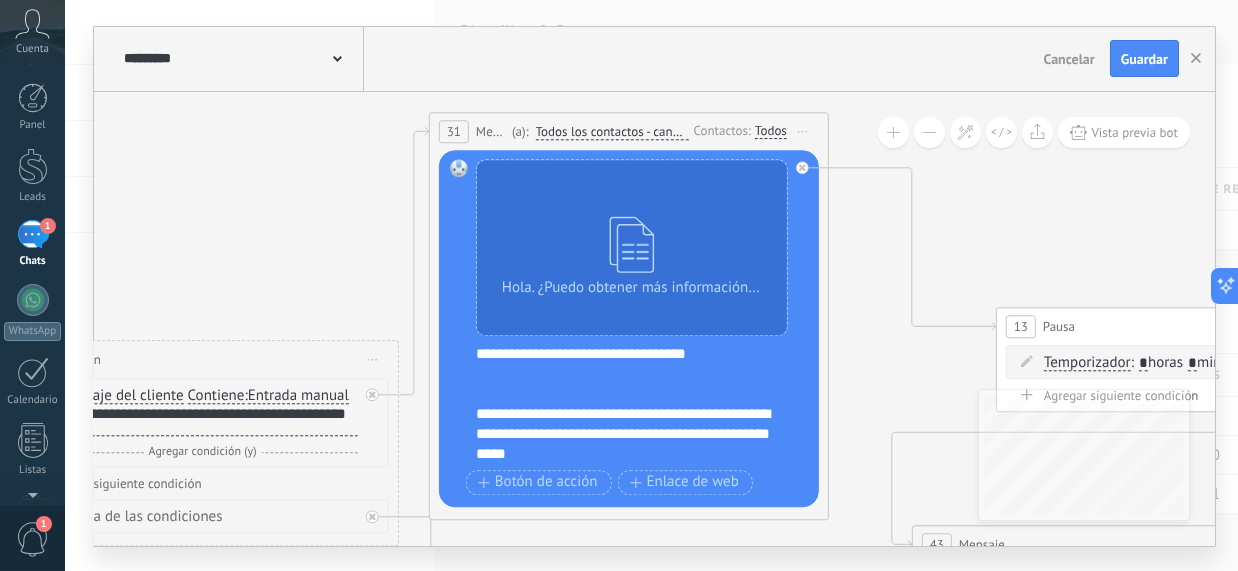 click on "Quitar" at bounding box center [0, 0] 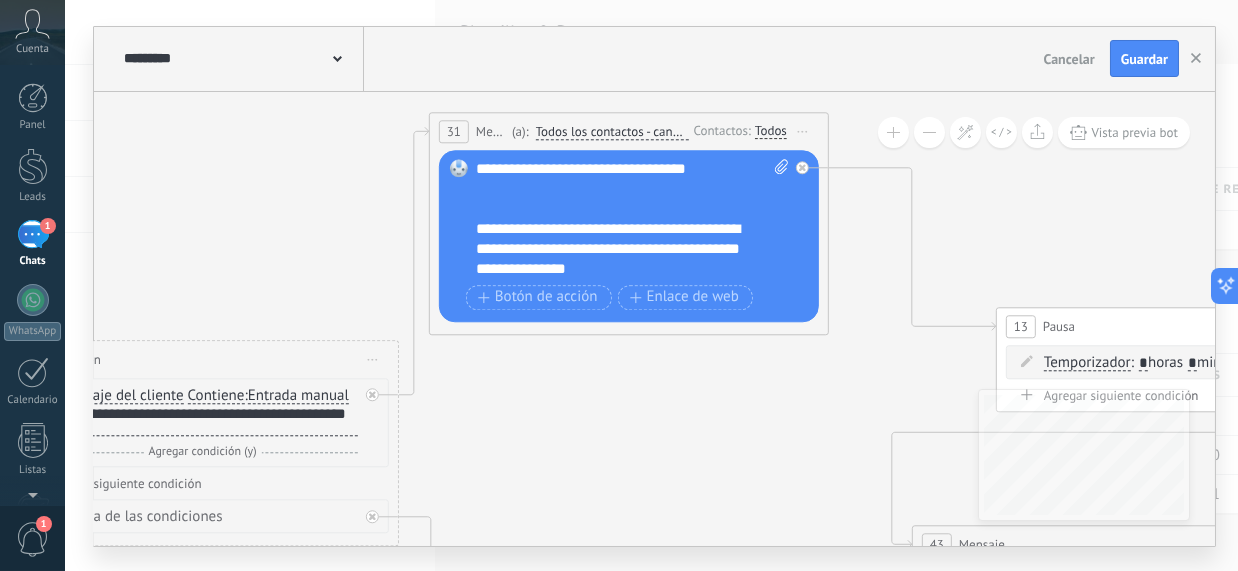 click on "Reemplazar
Quitar
Convertir a mensaje de voz
Arrastre la imagen aquí para adjuntarla.
Añadir imagen
Subir
Arrastrar y soltar
Archivo no encontrado
Escribe tu mensaje..." at bounding box center (629, 236) 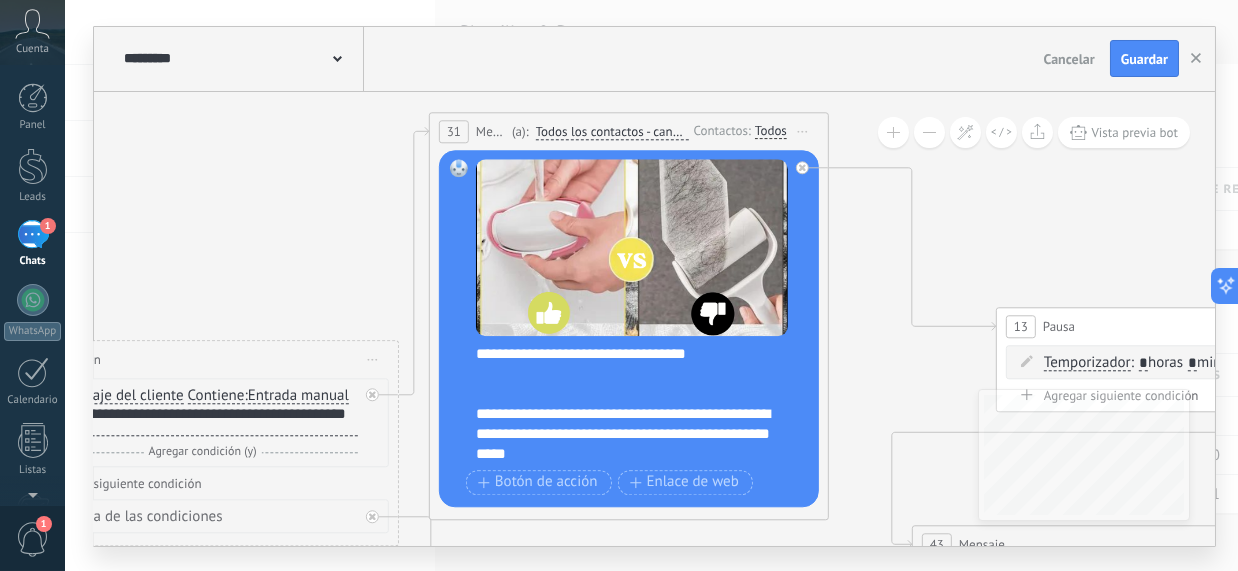 click on "**********" at bounding box center (642, 404) 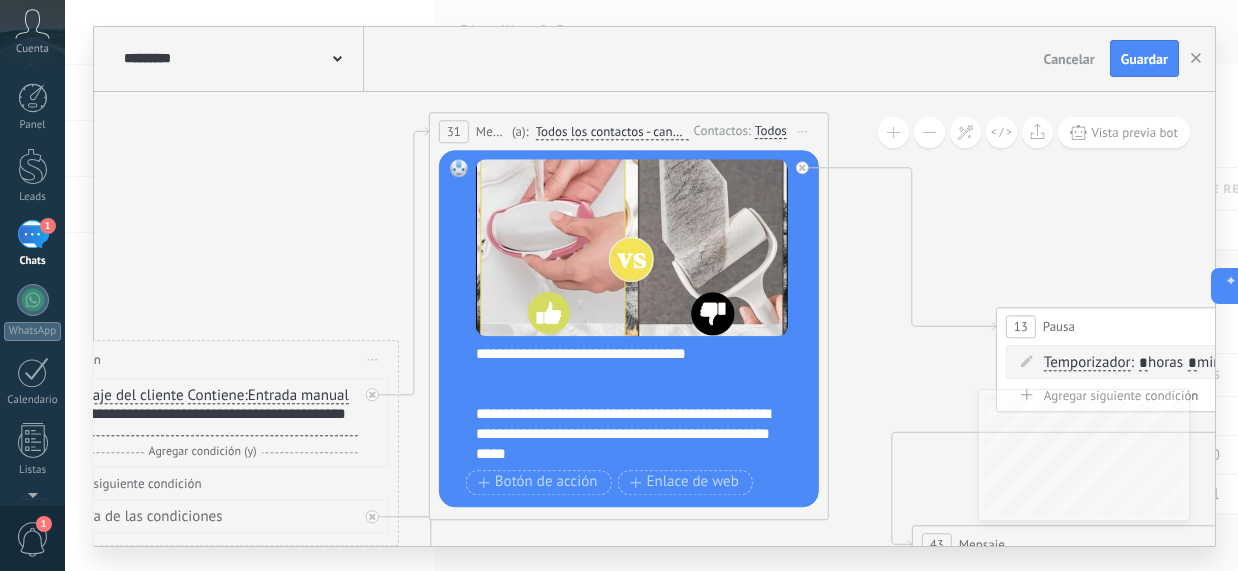 click on "**********" at bounding box center [642, 404] 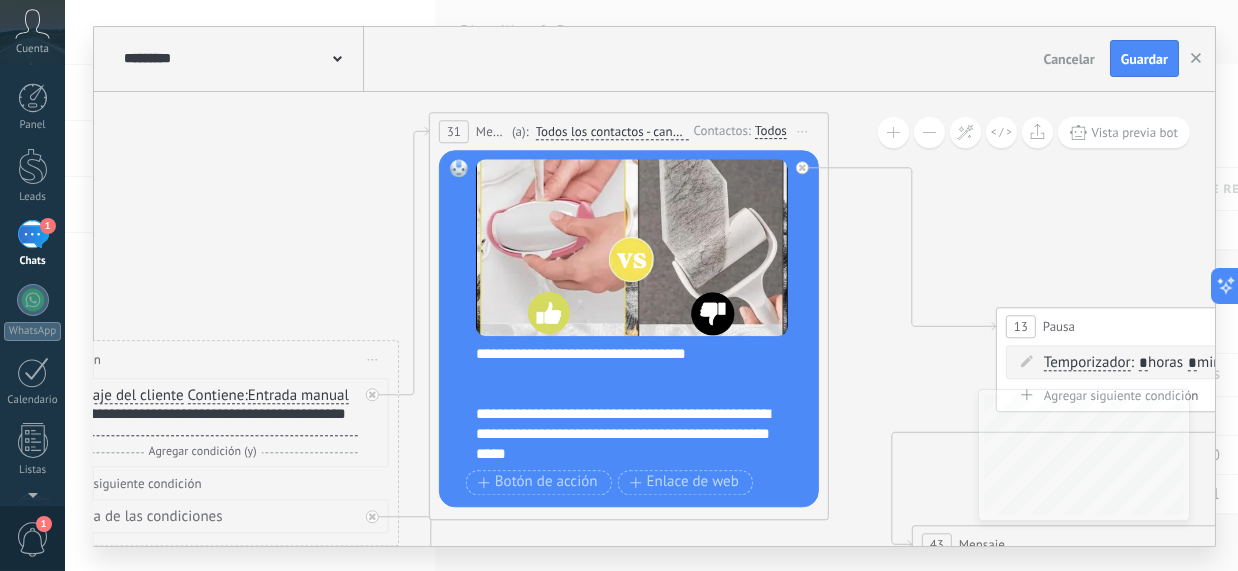 type 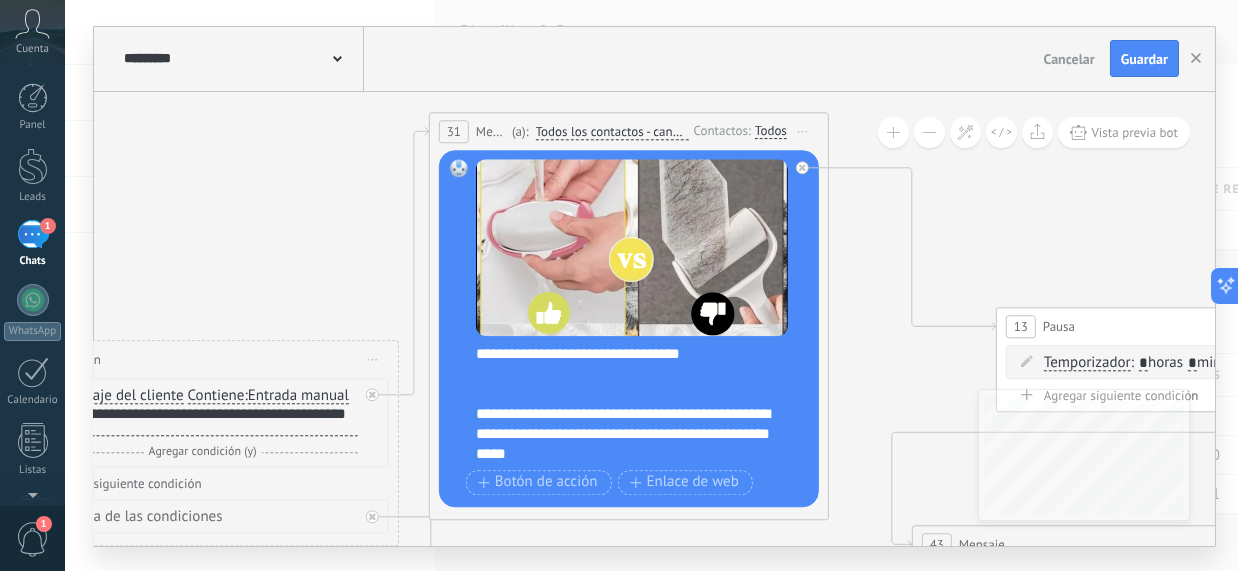 click on "**********" at bounding box center [642, 404] 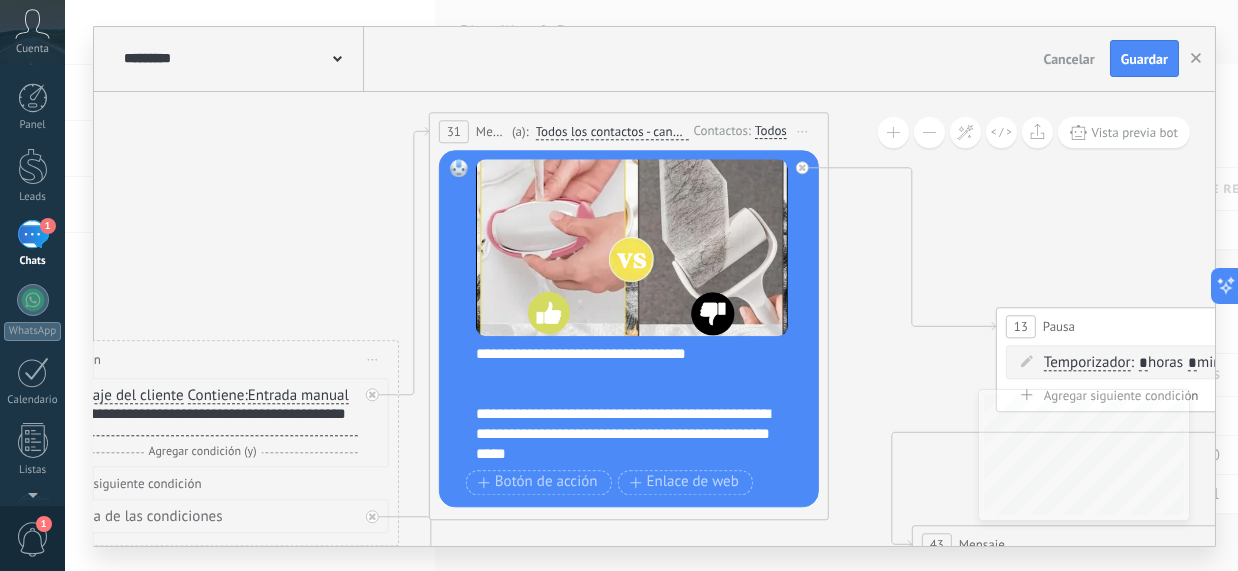 click on "**********" at bounding box center (642, 404) 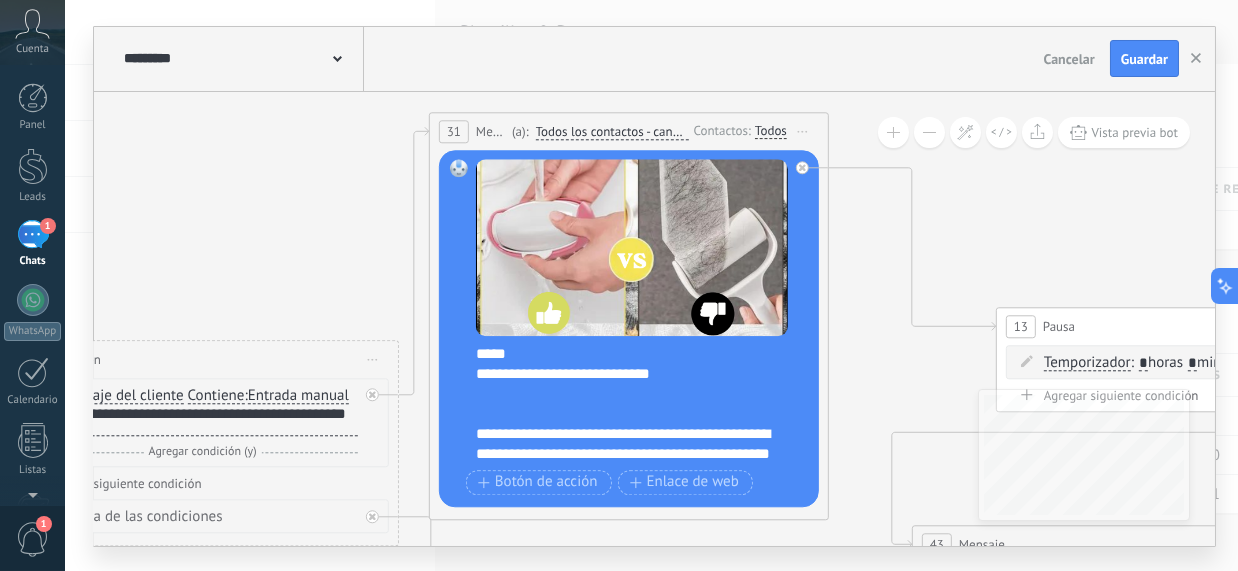 click on "**********" at bounding box center [624, 614] 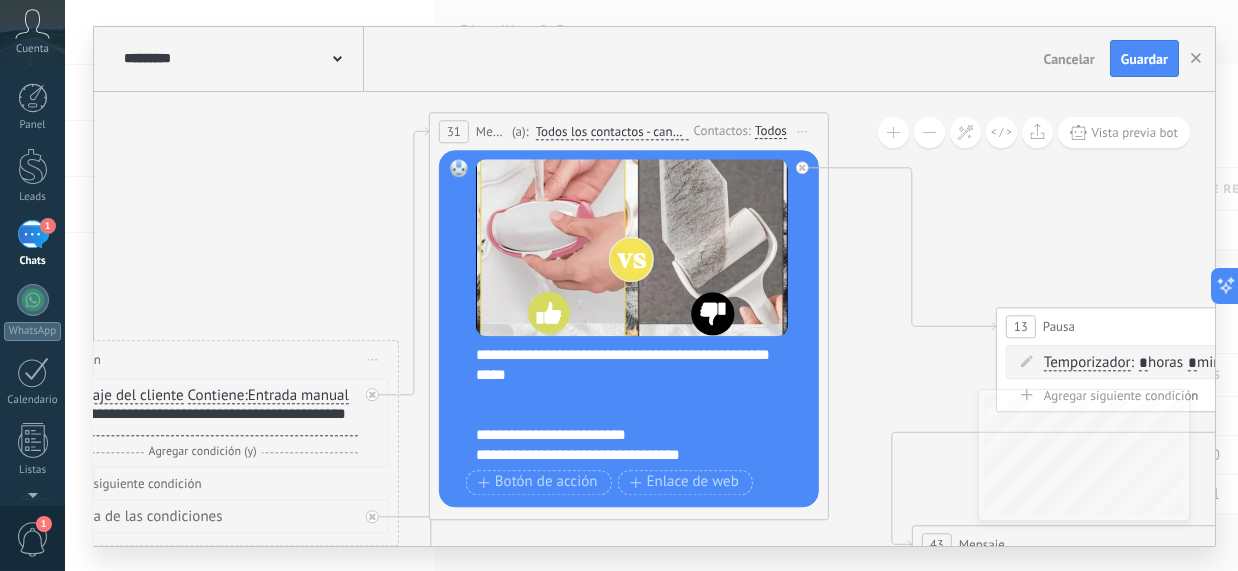scroll, scrollTop: 0, scrollLeft: 0, axis: both 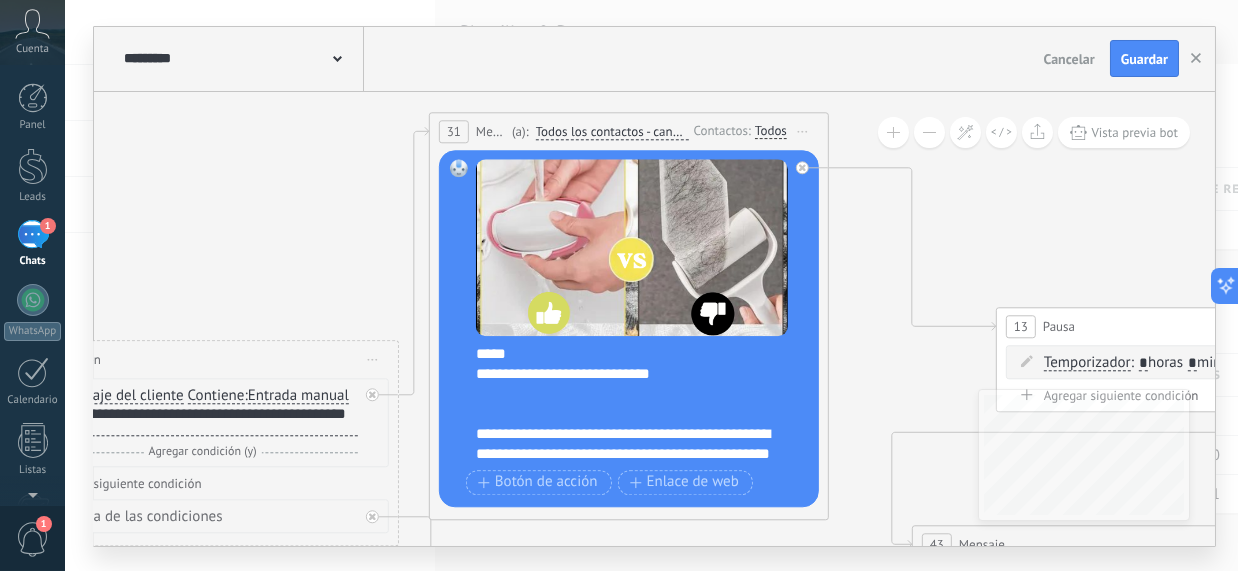 click on "**********" at bounding box center (624, 614) 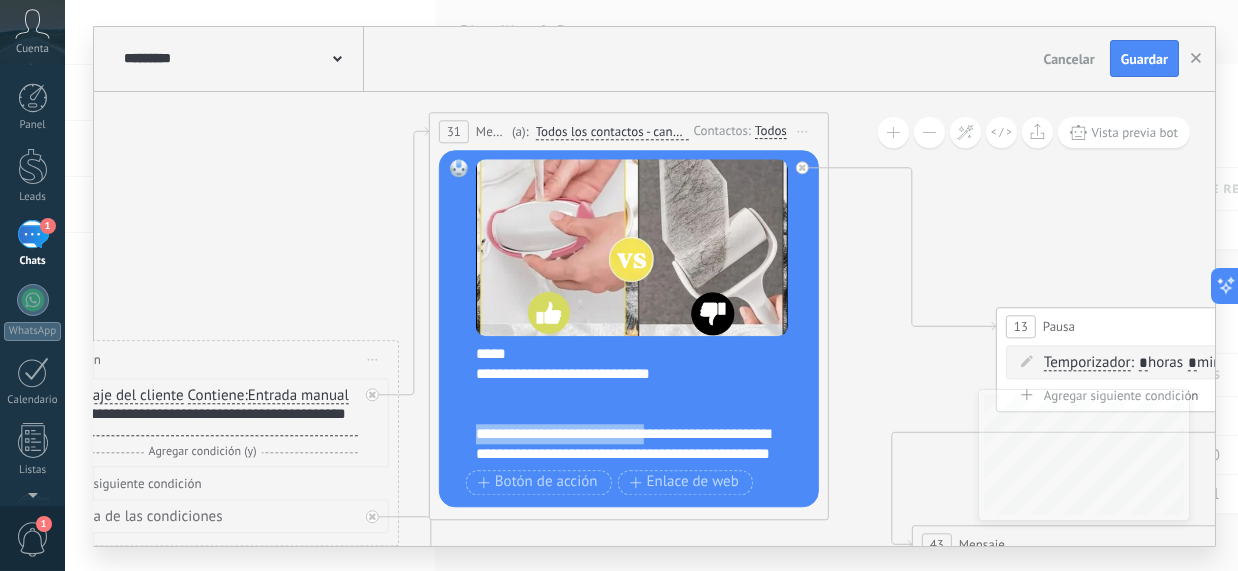 drag, startPoint x: 476, startPoint y: 430, endPoint x: 645, endPoint y: 436, distance: 169.10648 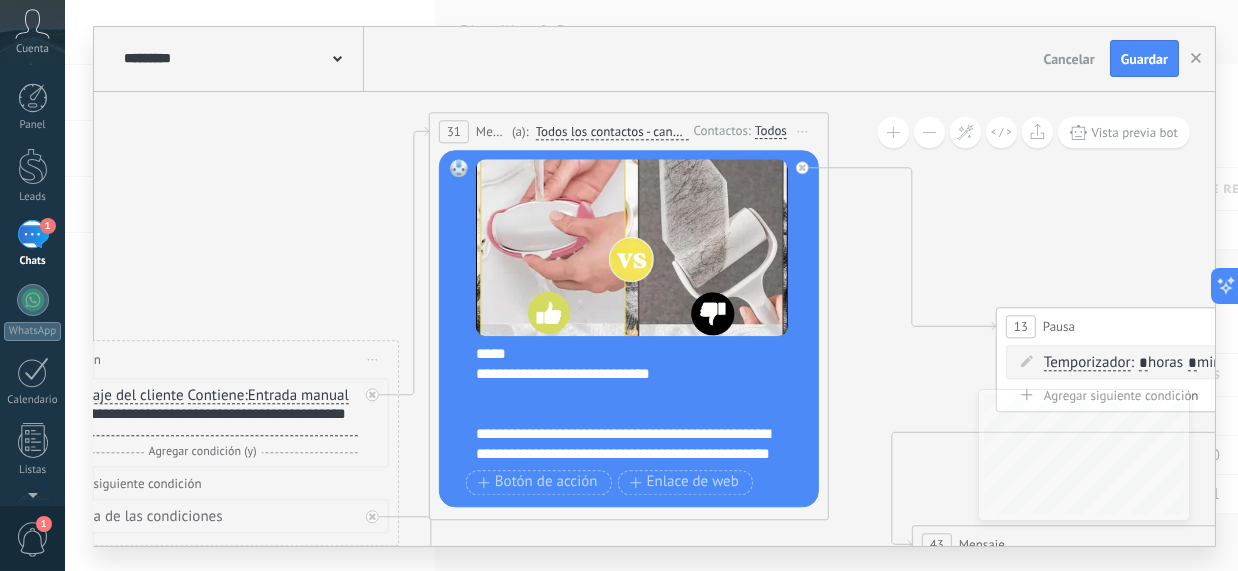 click on "**********" at bounding box center (624, 614) 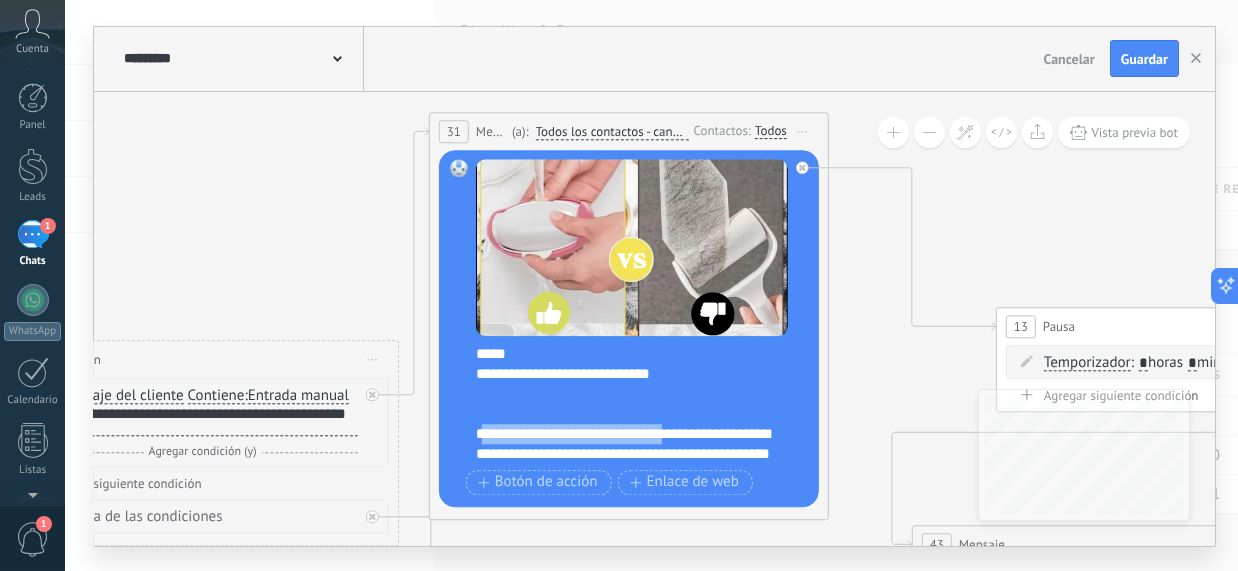 drag, startPoint x: 480, startPoint y: 433, endPoint x: 661, endPoint y: 439, distance: 181.09943 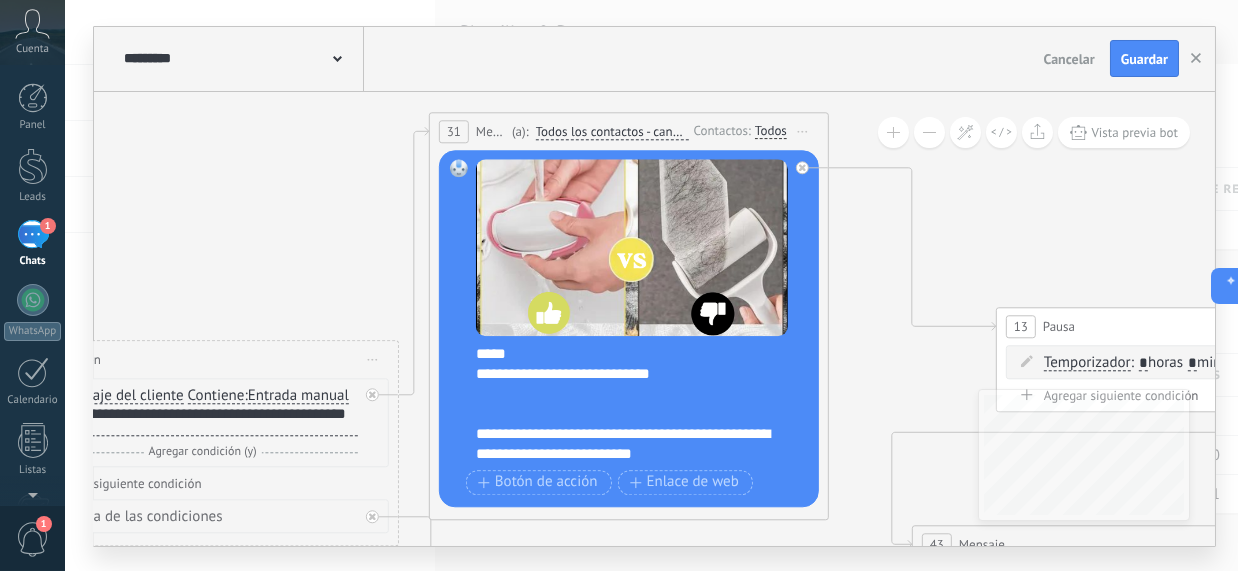 click on "**********" at bounding box center (632, 329) 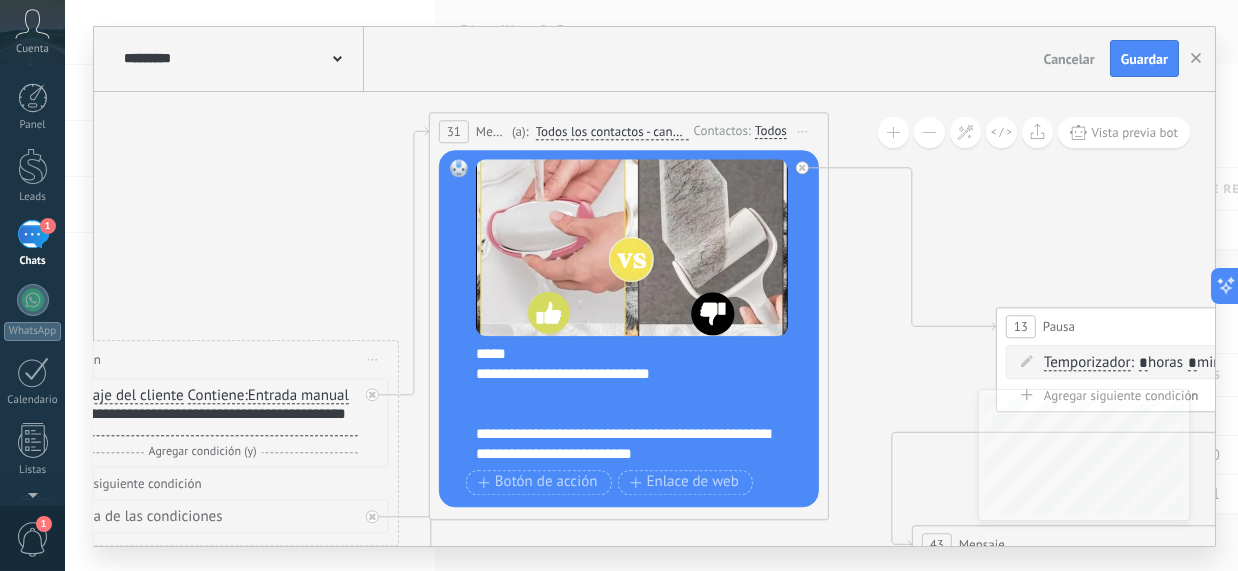 click on "**********" at bounding box center [624, 604] 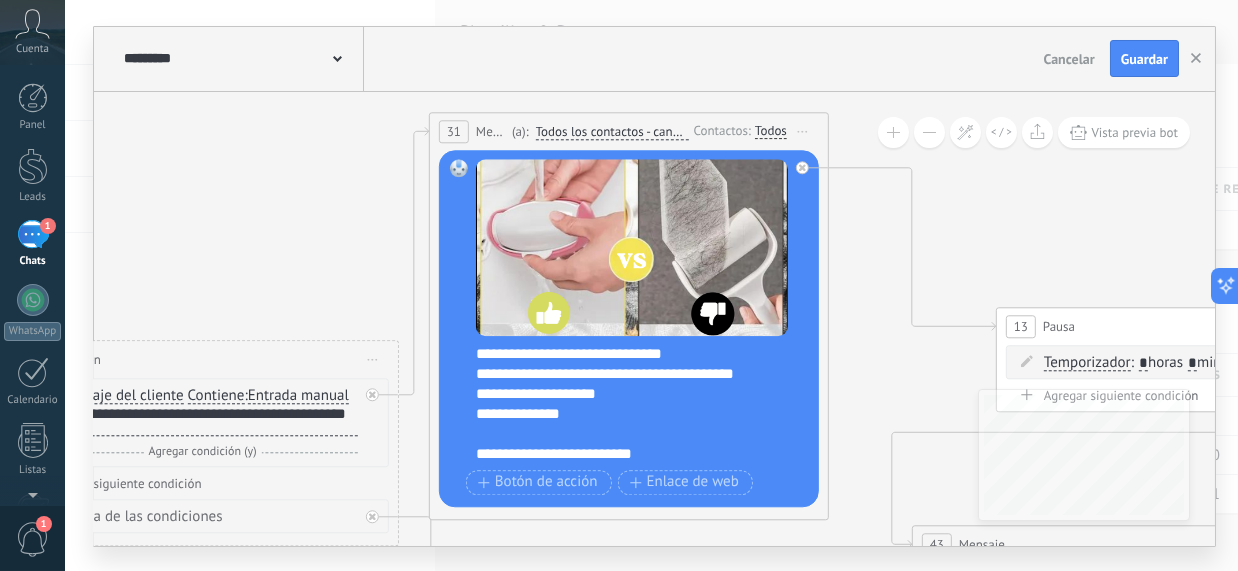 scroll, scrollTop: 299, scrollLeft: 0, axis: vertical 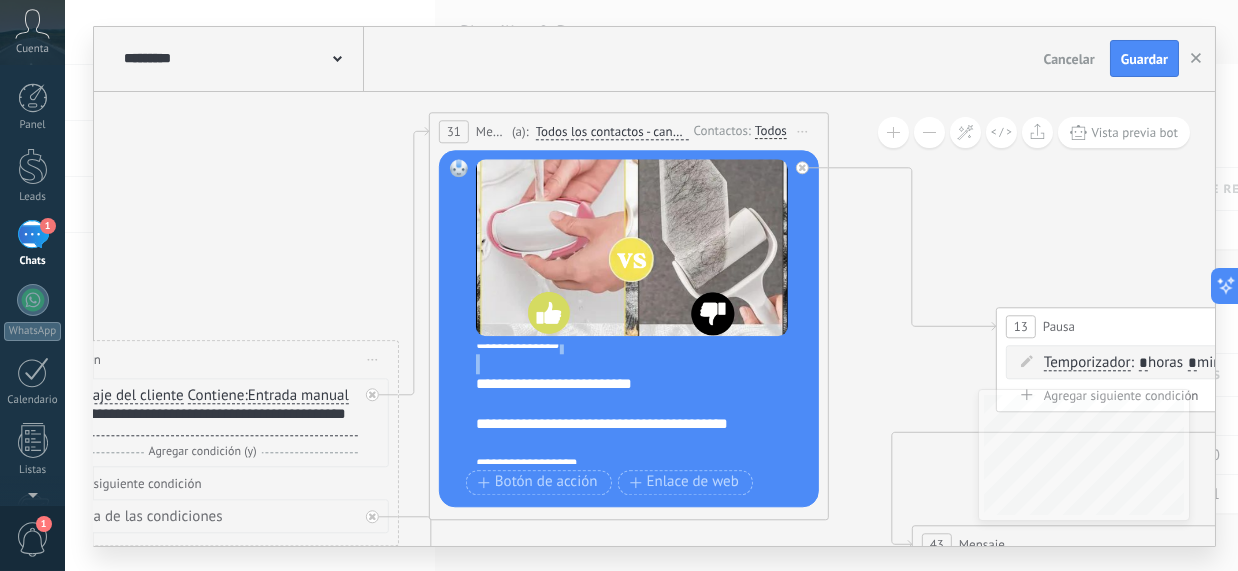 drag, startPoint x: 480, startPoint y: 350, endPoint x: 634, endPoint y: 365, distance: 154.72879 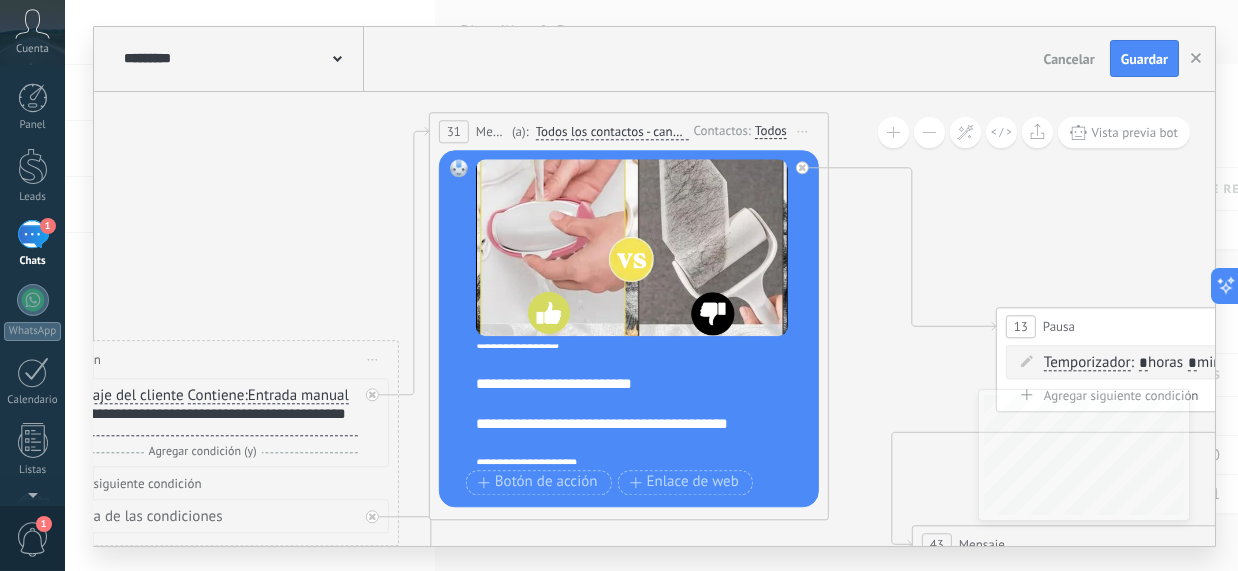click on "**********" at bounding box center (624, 334) 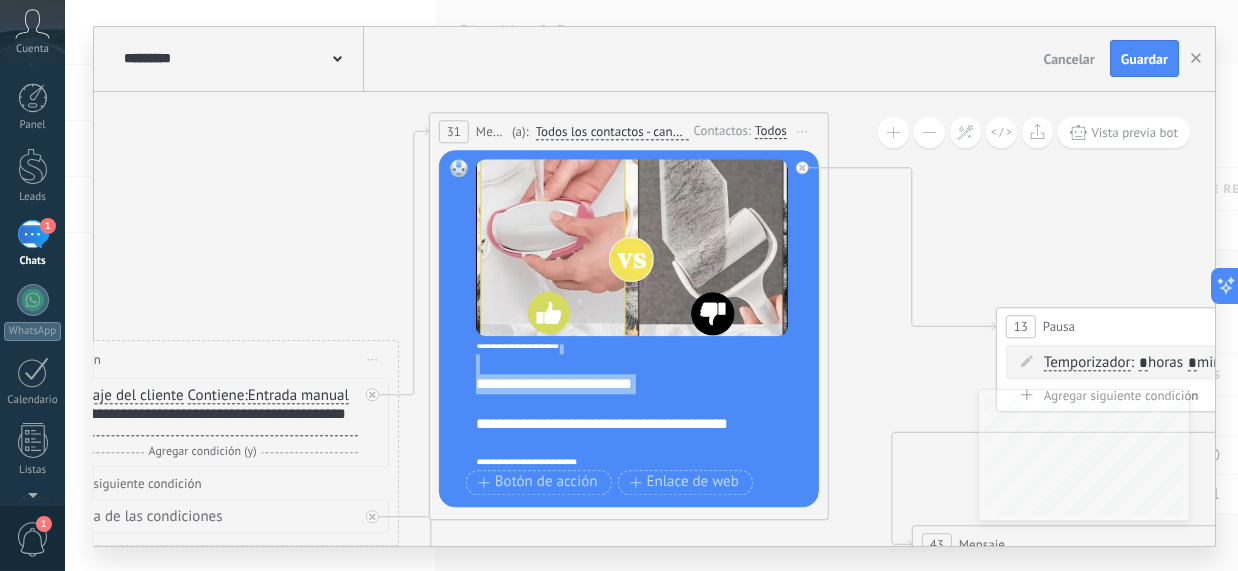 drag, startPoint x: 663, startPoint y: 386, endPoint x: 481, endPoint y: 391, distance: 182.06866 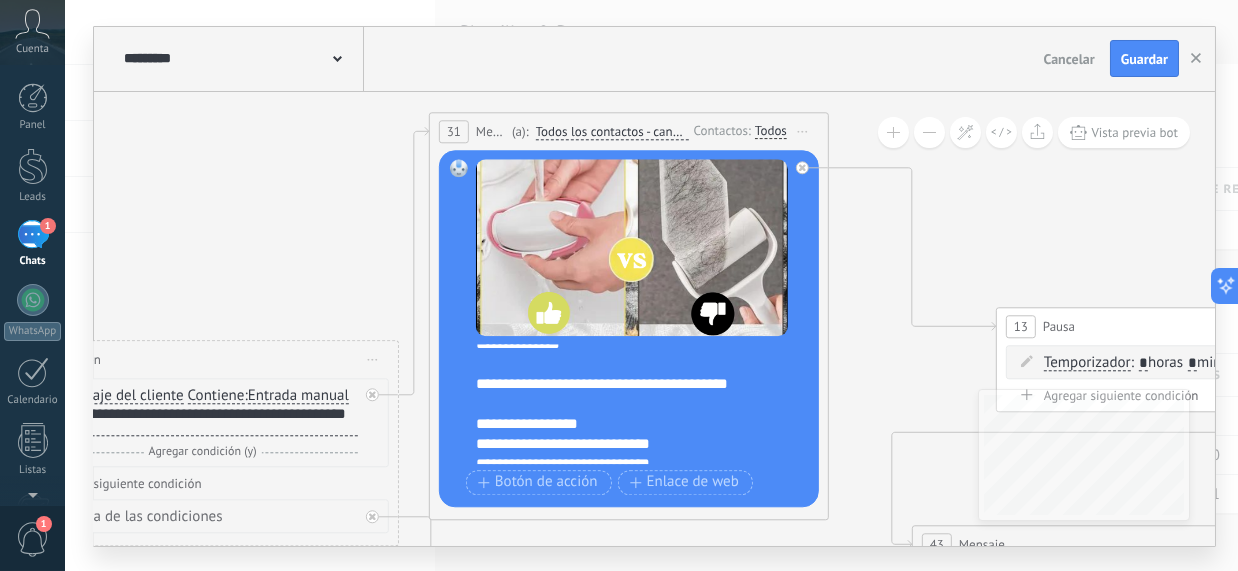 click on "**********" at bounding box center [624, 314] 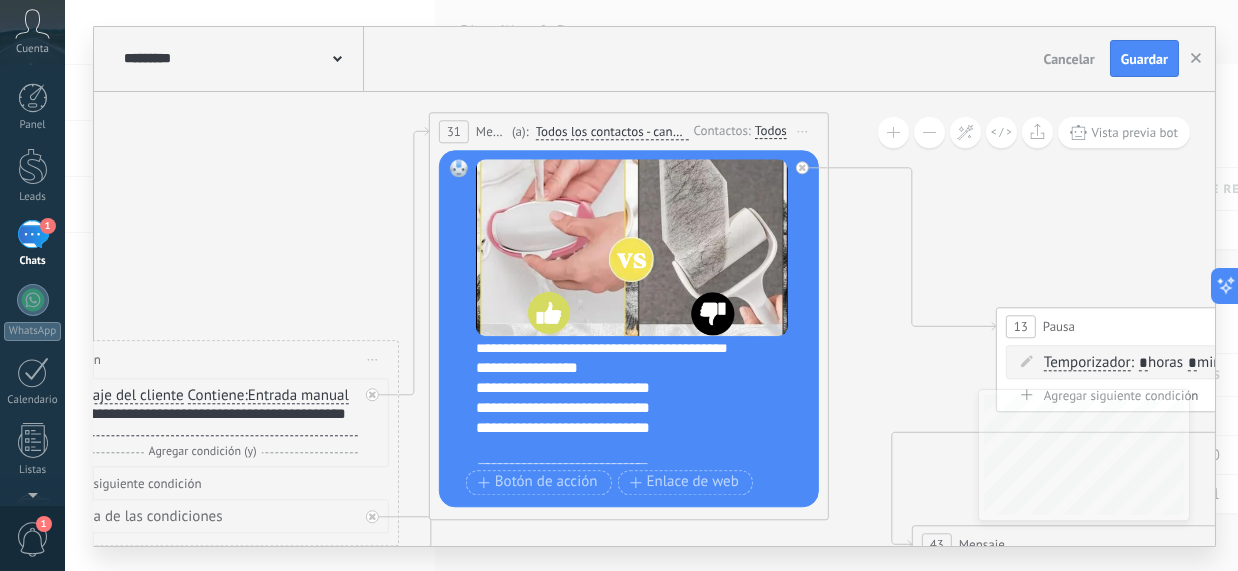 scroll, scrollTop: 319, scrollLeft: 0, axis: vertical 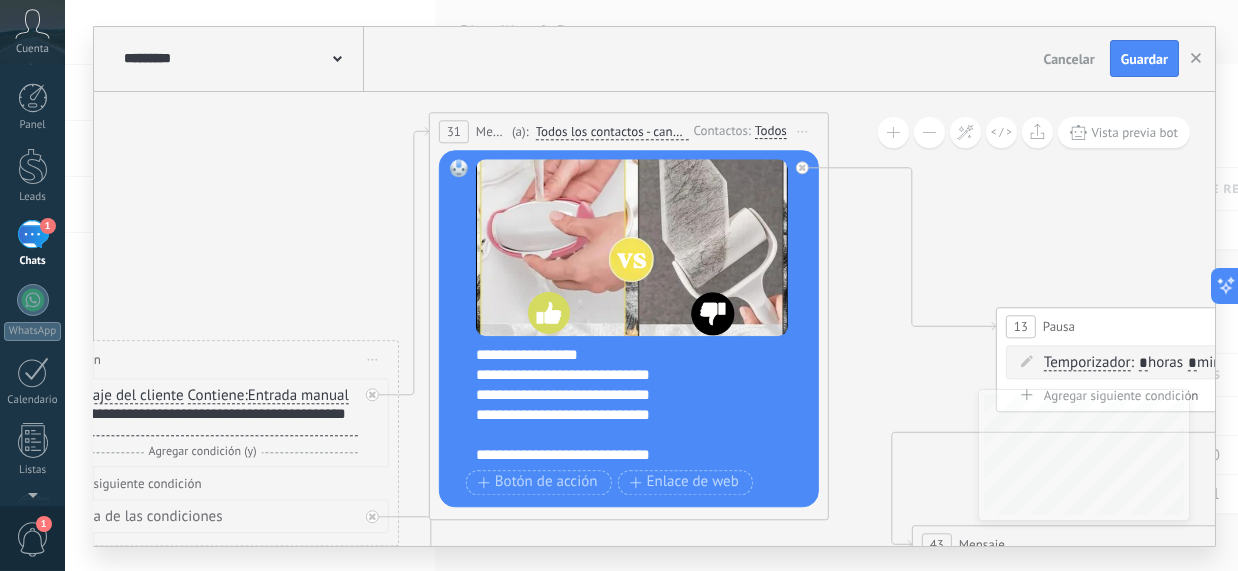 click on "**********" at bounding box center (624, 255) 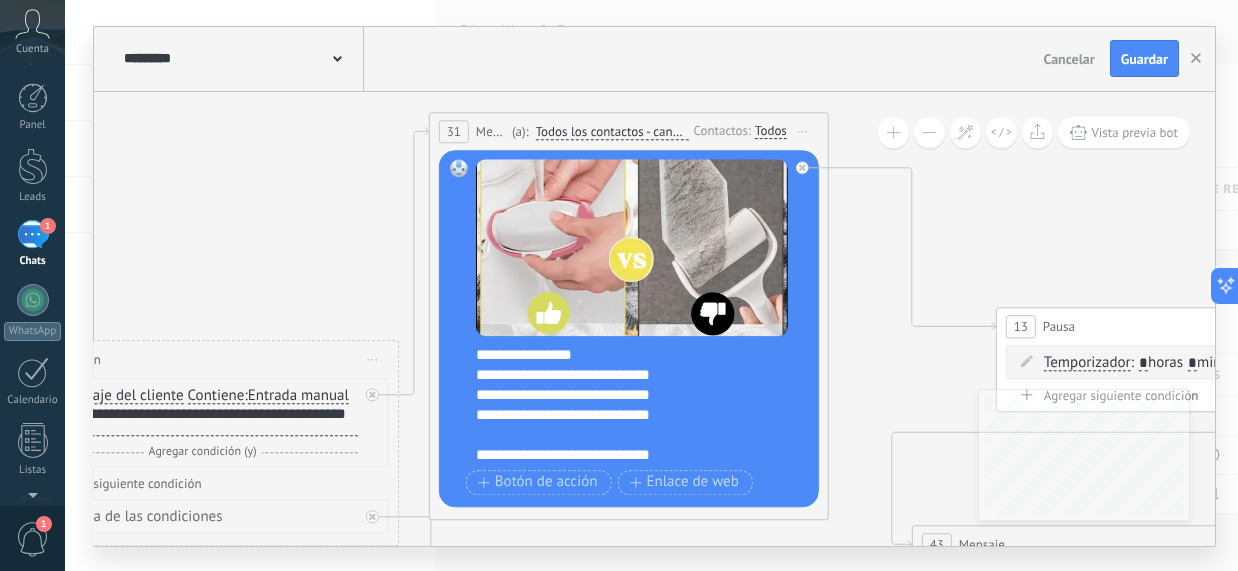 click on "**********" at bounding box center [624, 255] 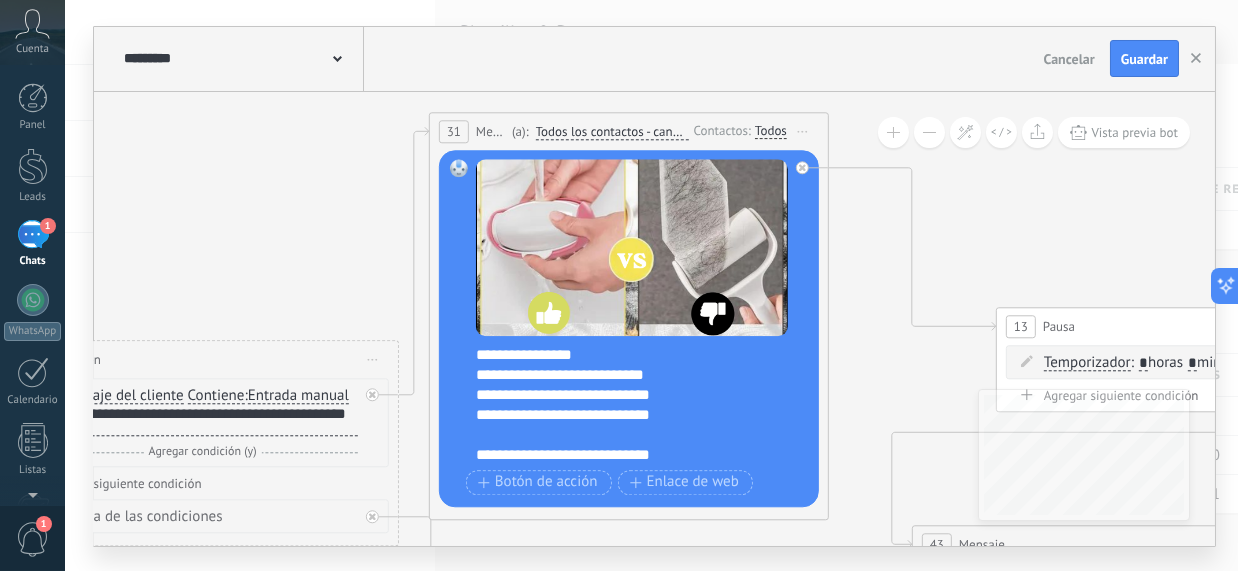 click on "**********" at bounding box center (624, 255) 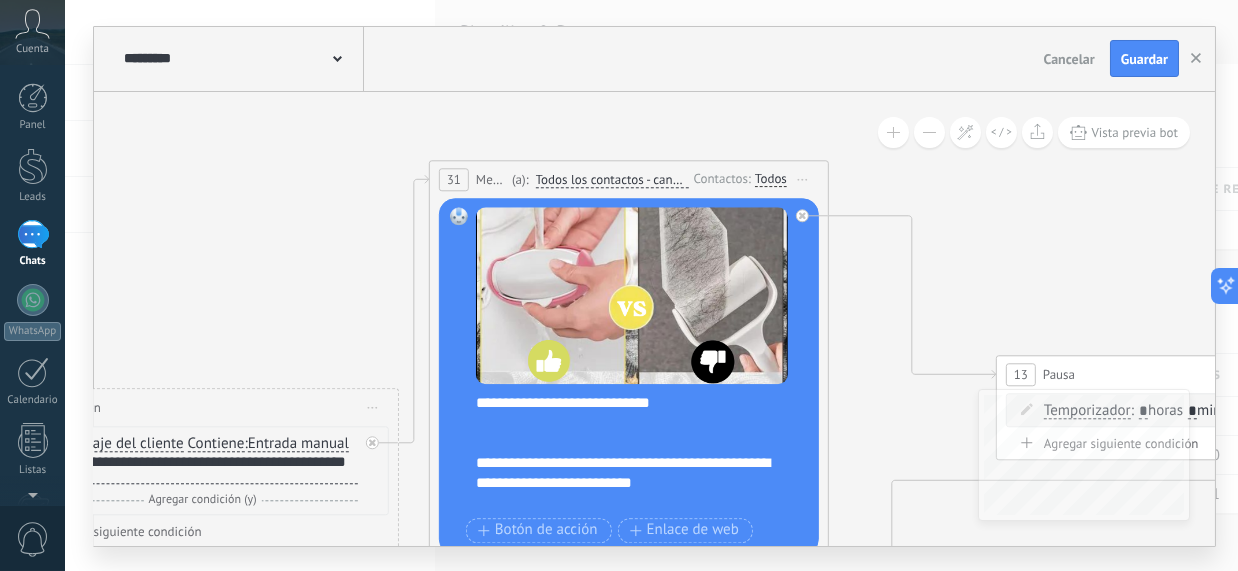 scroll, scrollTop: 0, scrollLeft: 0, axis: both 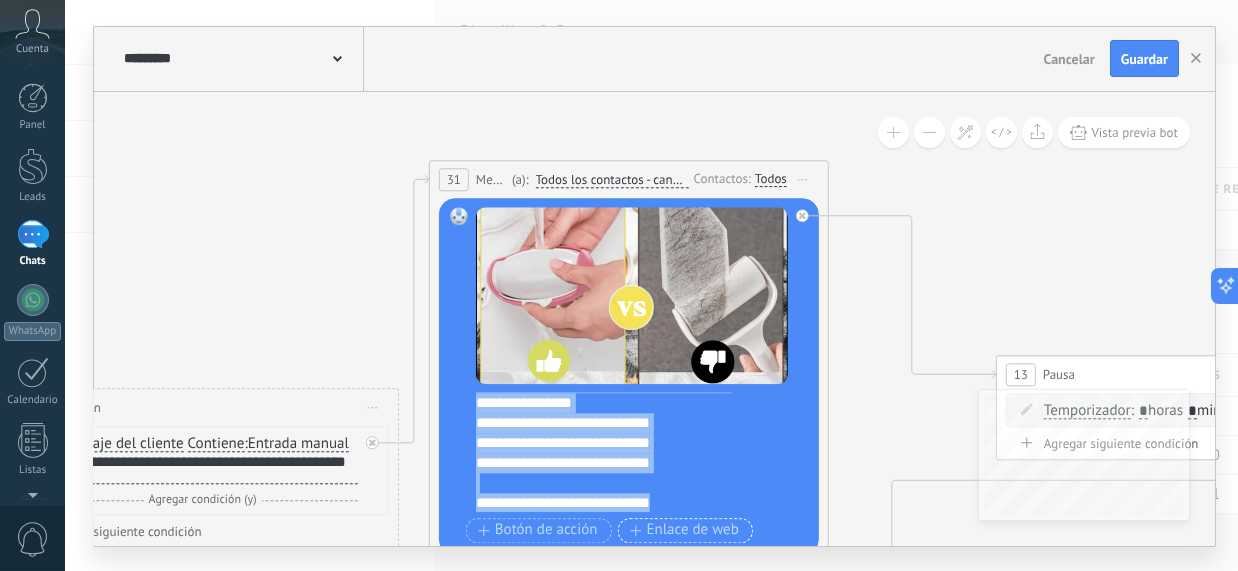 drag, startPoint x: 478, startPoint y: 397, endPoint x: 732, endPoint y: 517, distance: 280.91992 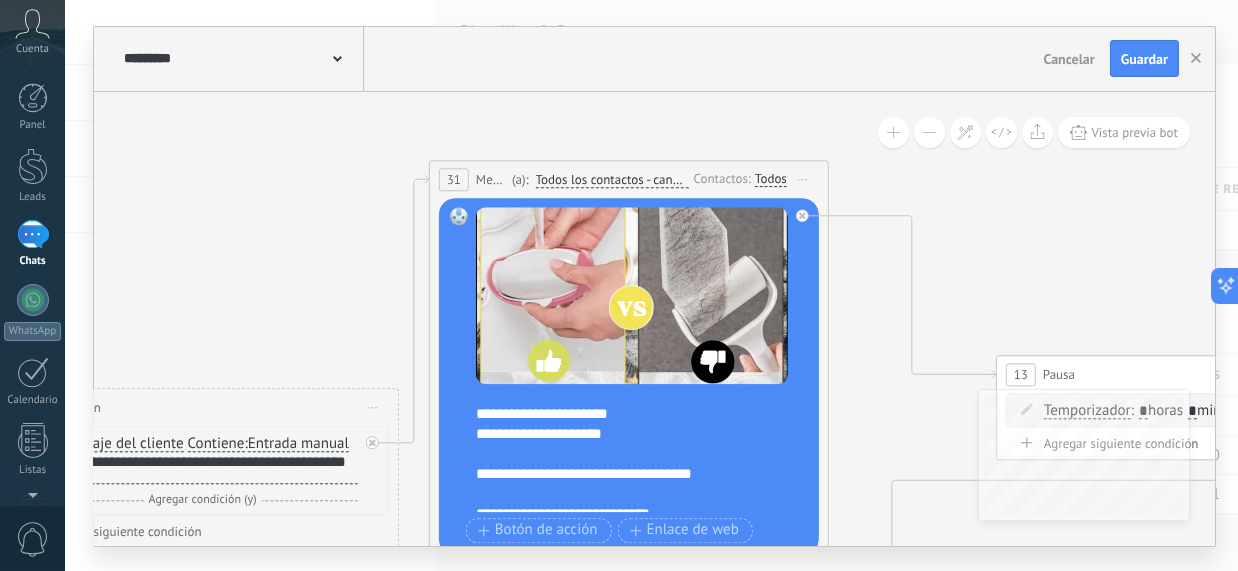 scroll, scrollTop: 339, scrollLeft: 0, axis: vertical 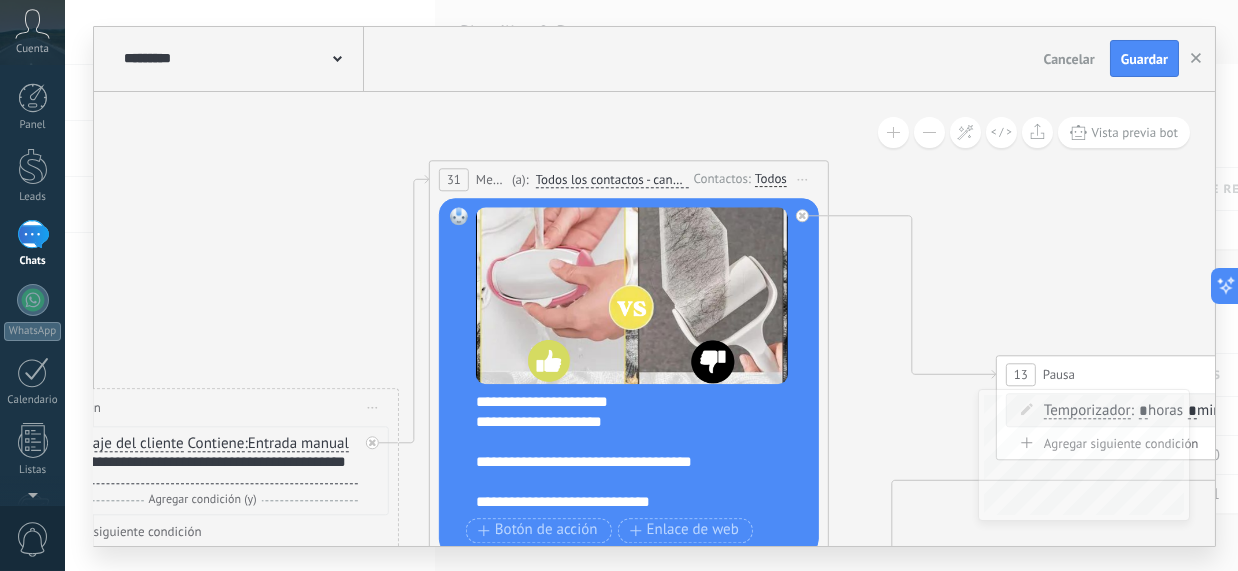 click at bounding box center [632, 443] 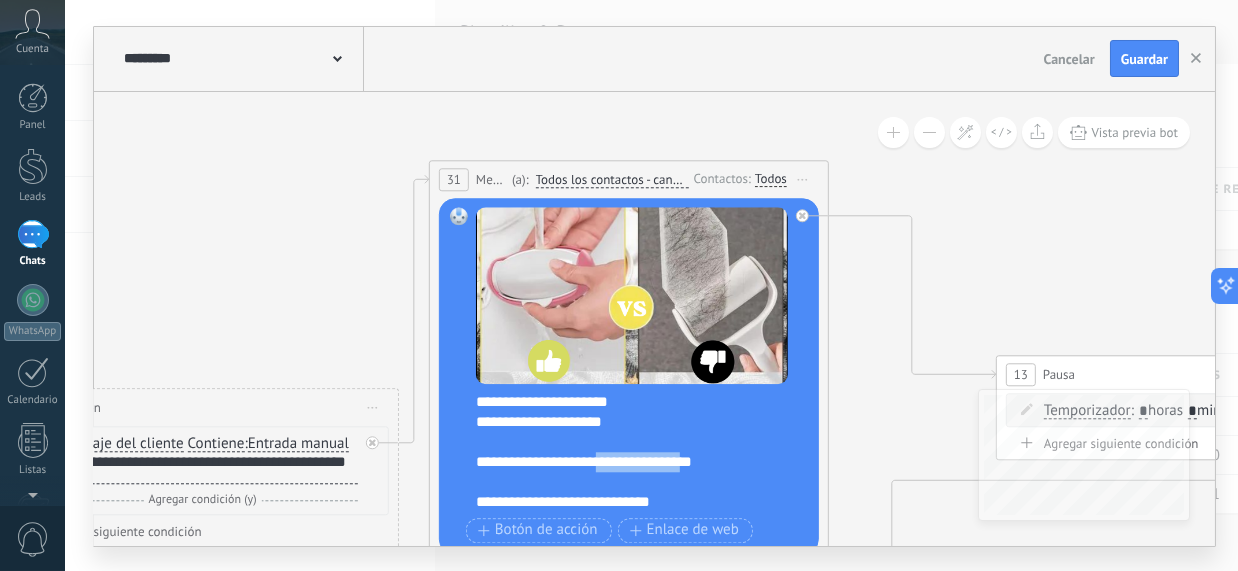 drag, startPoint x: 706, startPoint y: 459, endPoint x: 618, endPoint y: 460, distance: 88.005684 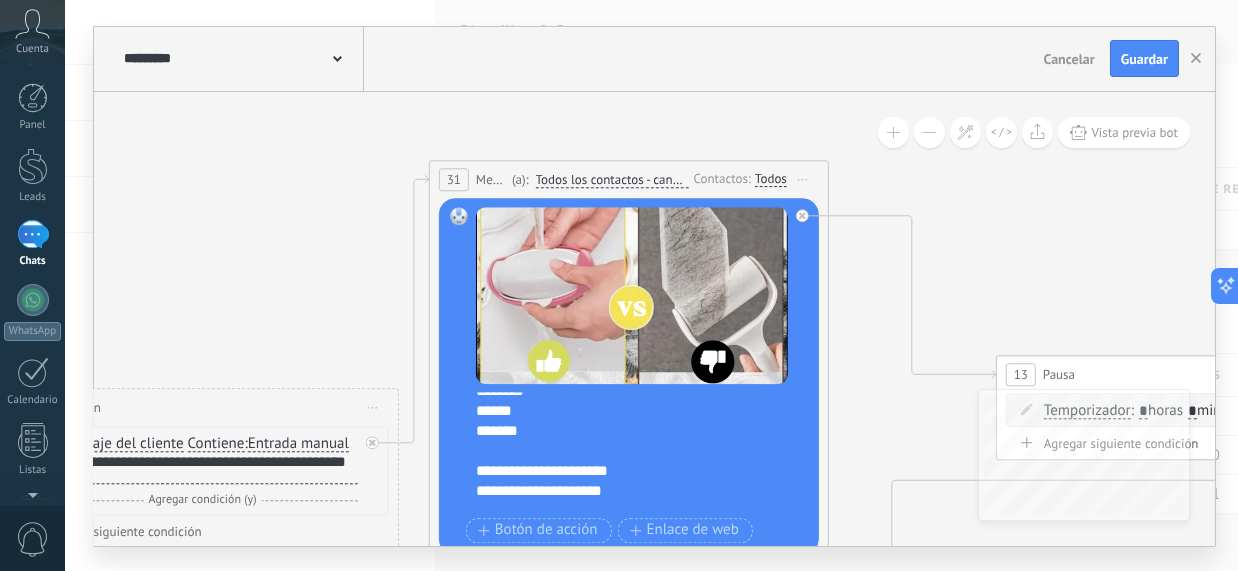 scroll, scrollTop: 240, scrollLeft: 0, axis: vertical 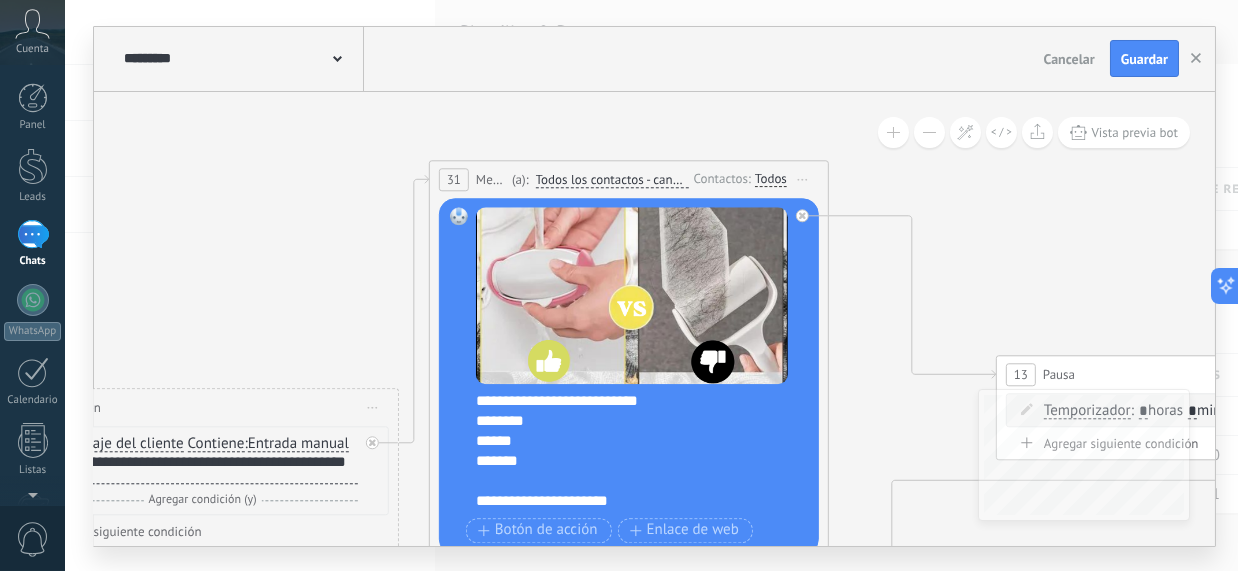 click on "********" at bounding box center [624, 422] 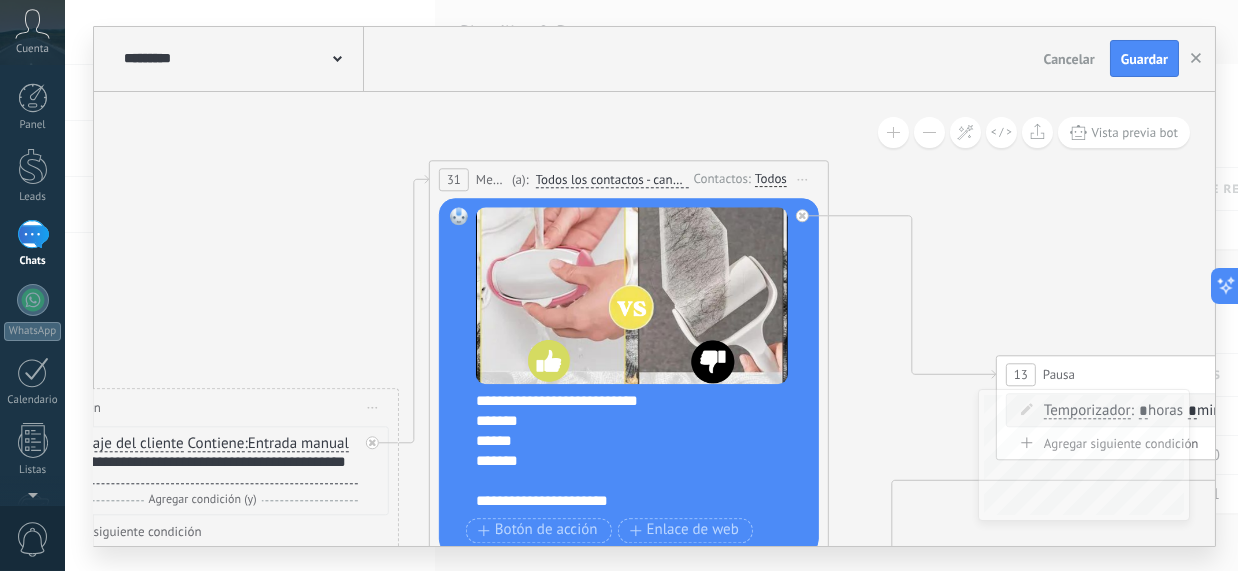 click on "*******" at bounding box center (624, 422) 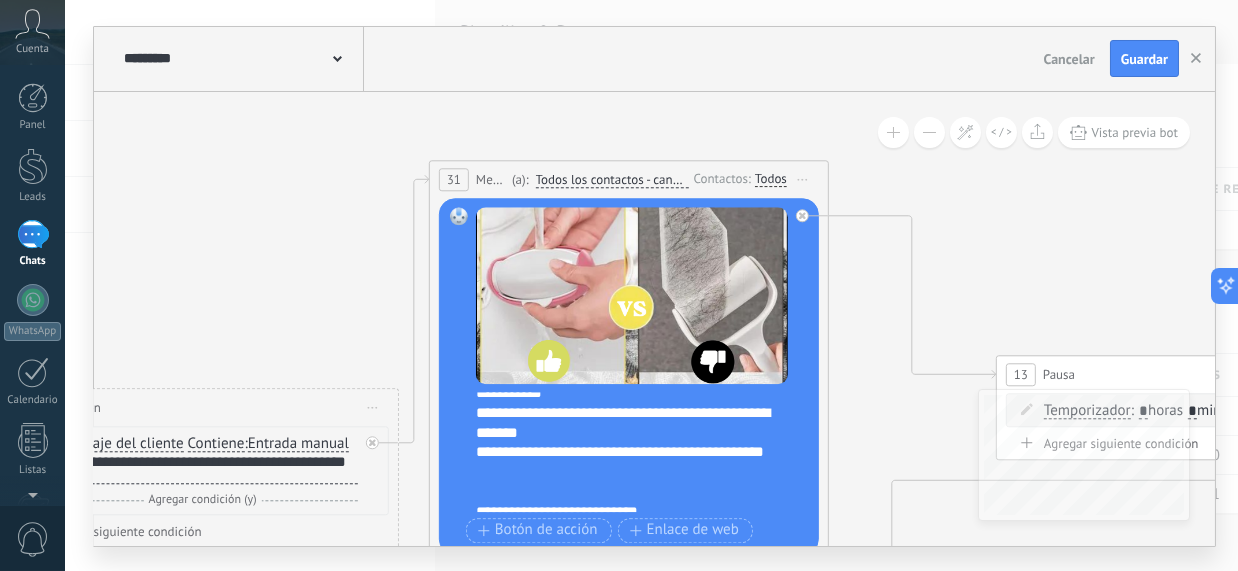 scroll, scrollTop: 99, scrollLeft: 0, axis: vertical 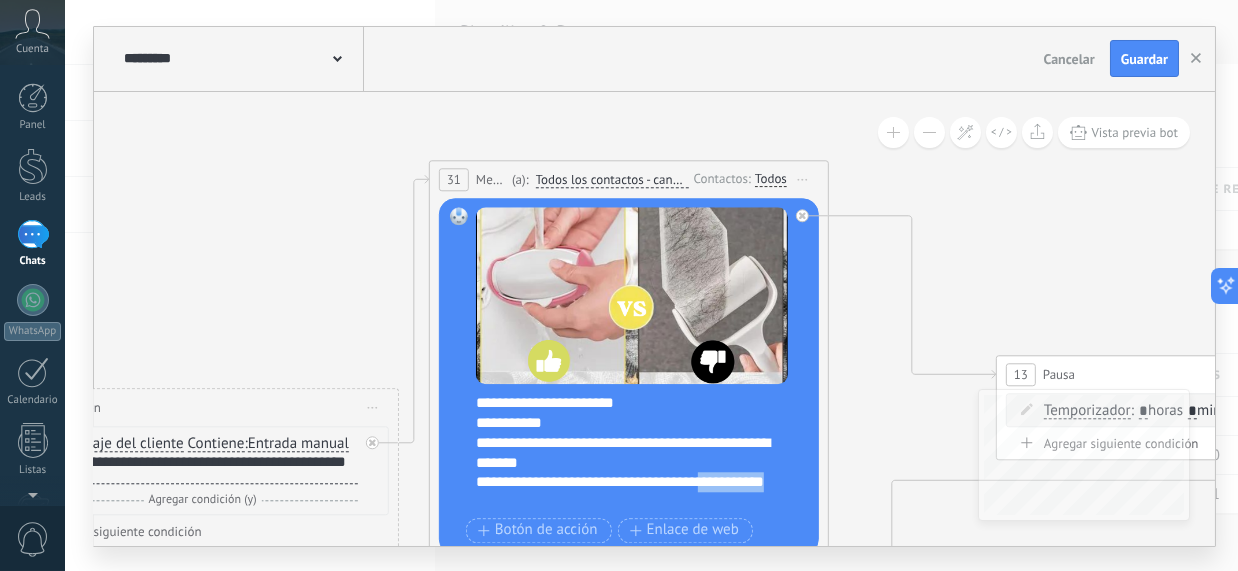 drag, startPoint x: 537, startPoint y: 505, endPoint x: 492, endPoint y: 502, distance: 45.099888 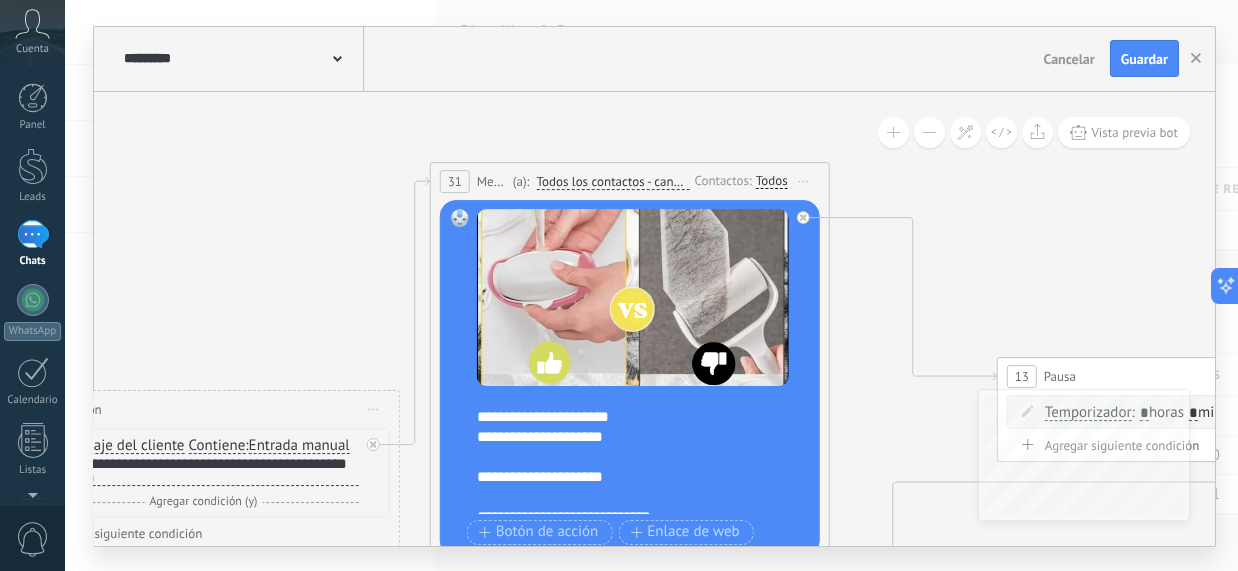 scroll, scrollTop: 339, scrollLeft: 0, axis: vertical 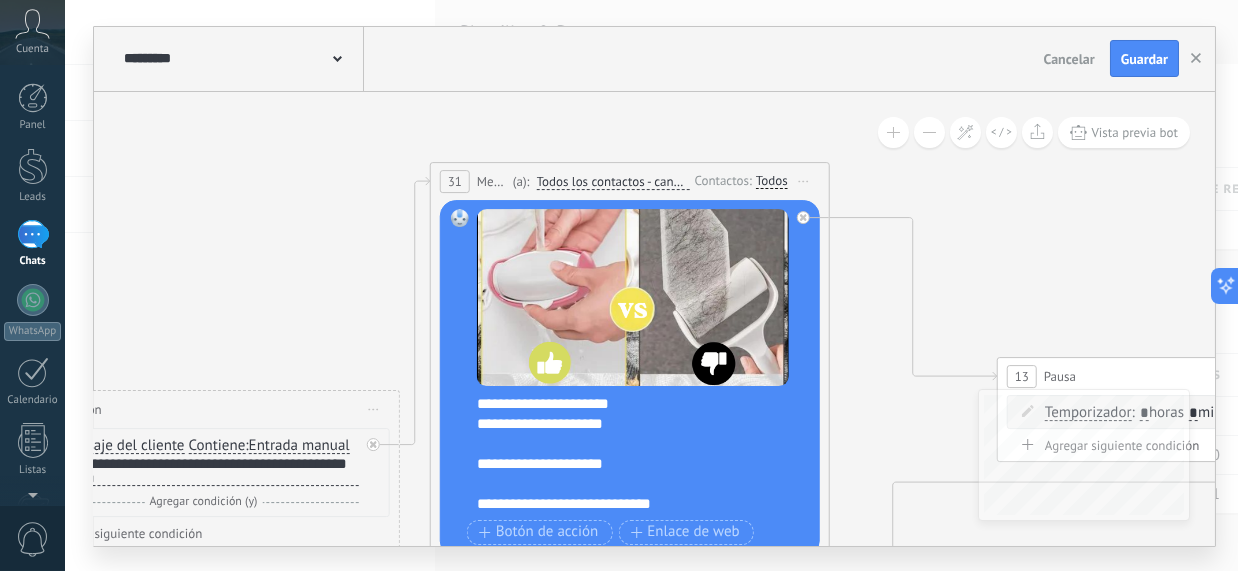 click at bounding box center [633, 484] 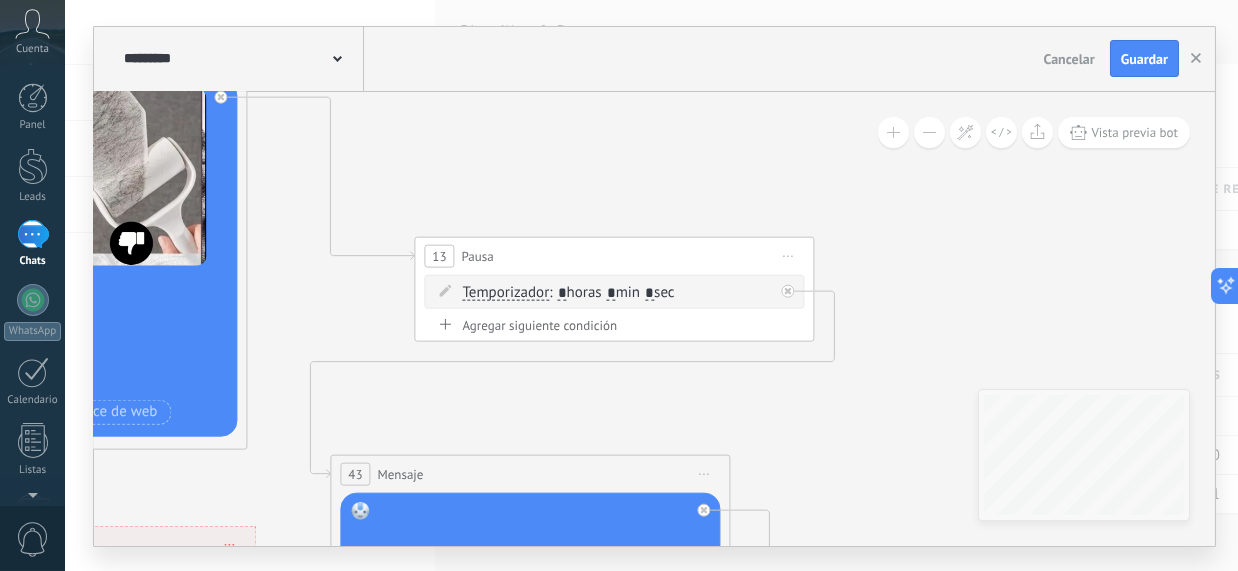 drag, startPoint x: 979, startPoint y: 226, endPoint x: 403, endPoint y: 109, distance: 587.7627 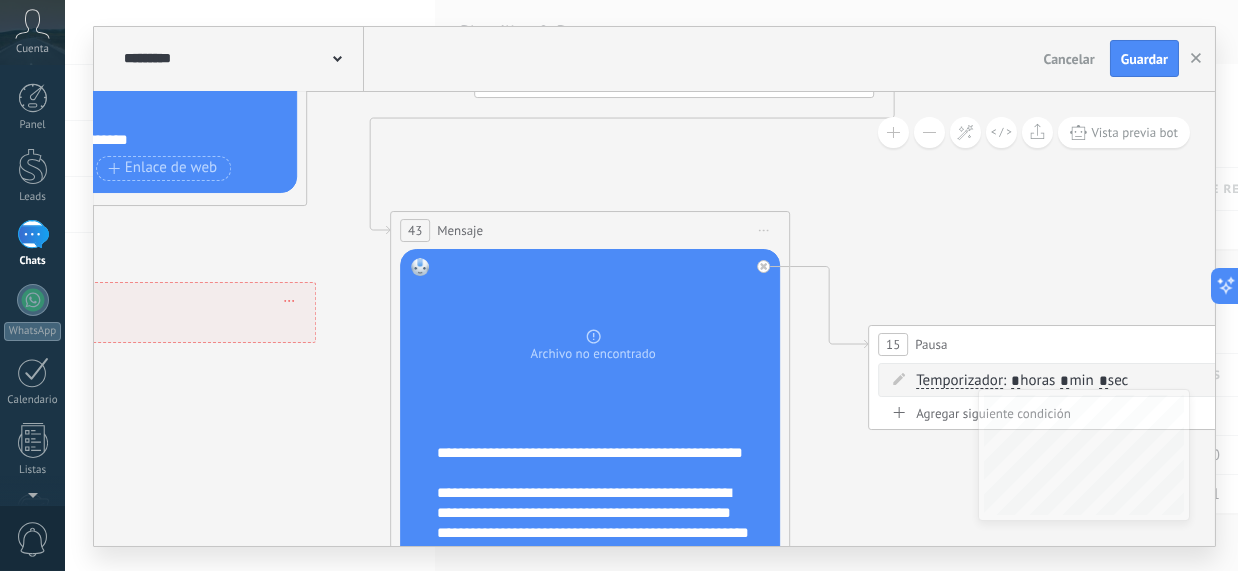 drag, startPoint x: 824, startPoint y: 436, endPoint x: 883, endPoint y: 192, distance: 251.03188 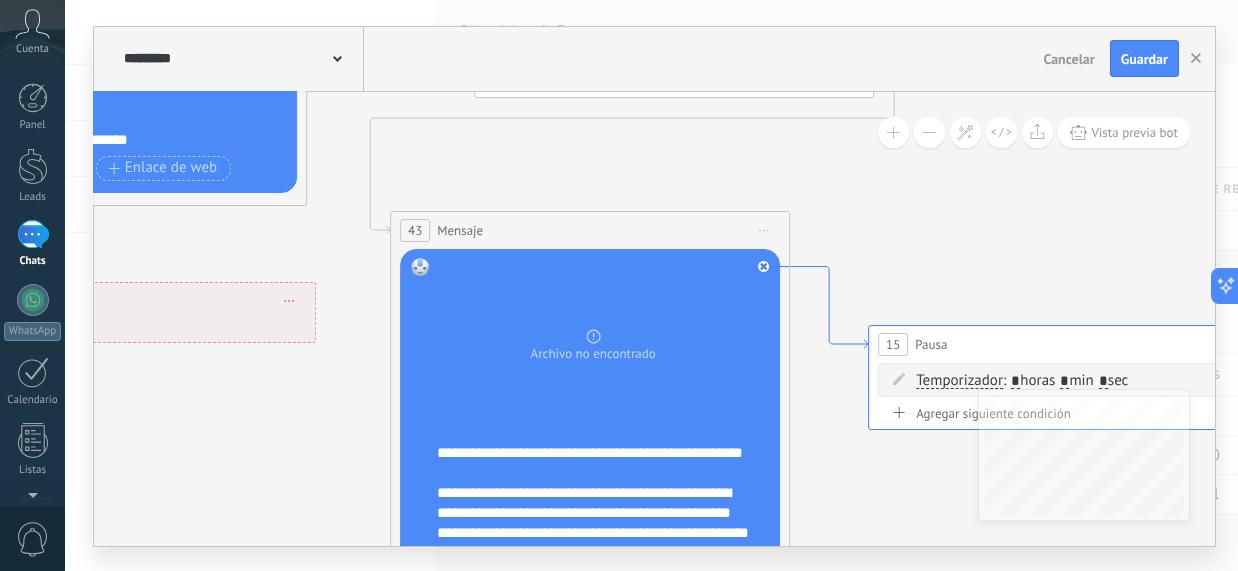 drag, startPoint x: 897, startPoint y: 428, endPoint x: 861, endPoint y: 337, distance: 97.862144 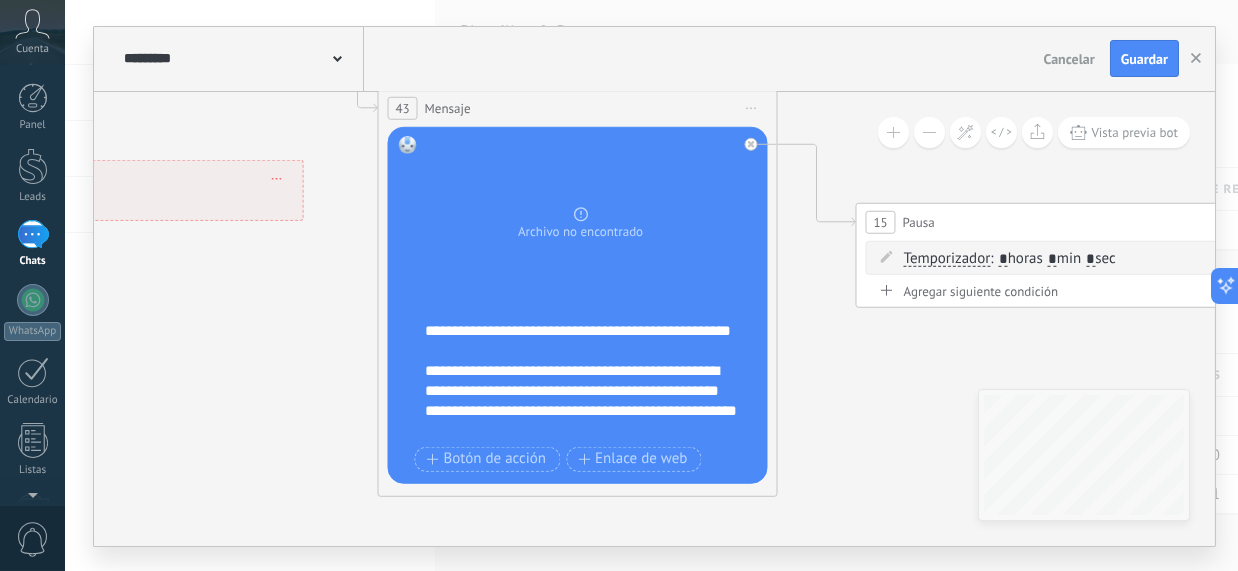 drag, startPoint x: 837, startPoint y: 458, endPoint x: 786, endPoint y: 380, distance: 93.193344 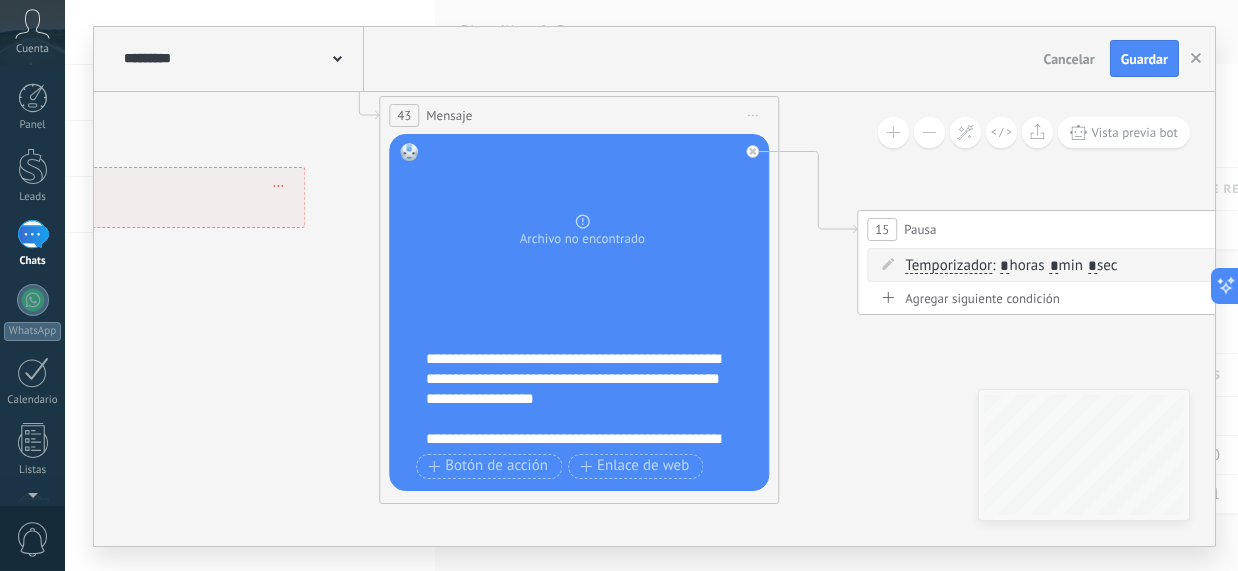 scroll, scrollTop: 0, scrollLeft: 0, axis: both 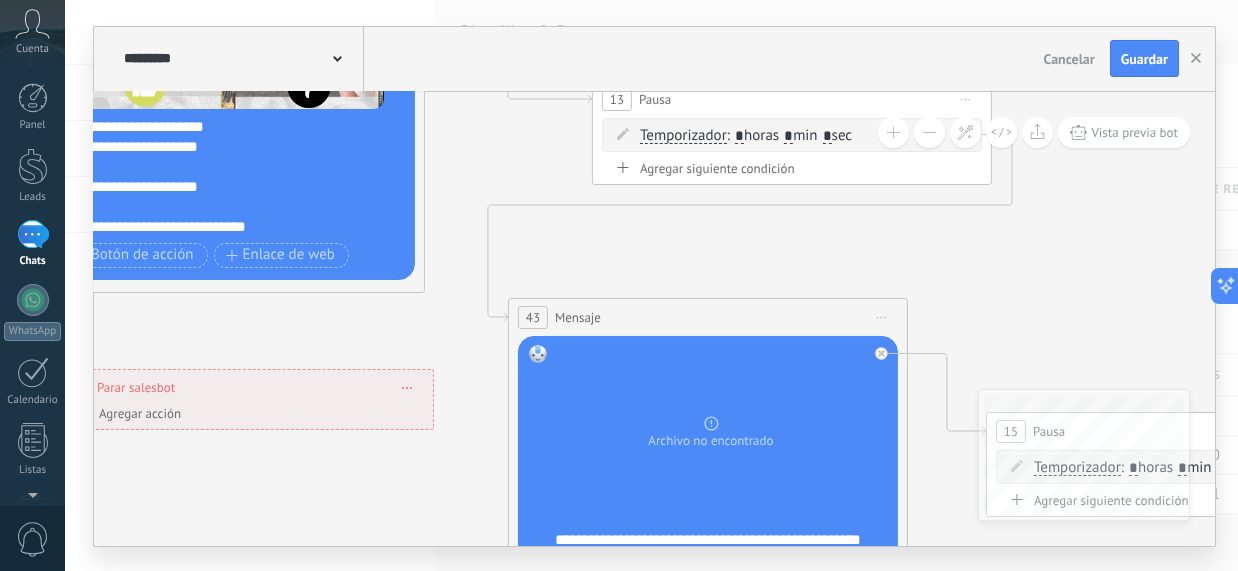 drag, startPoint x: 291, startPoint y: 266, endPoint x: 354, endPoint y: 304, distance: 73.57309 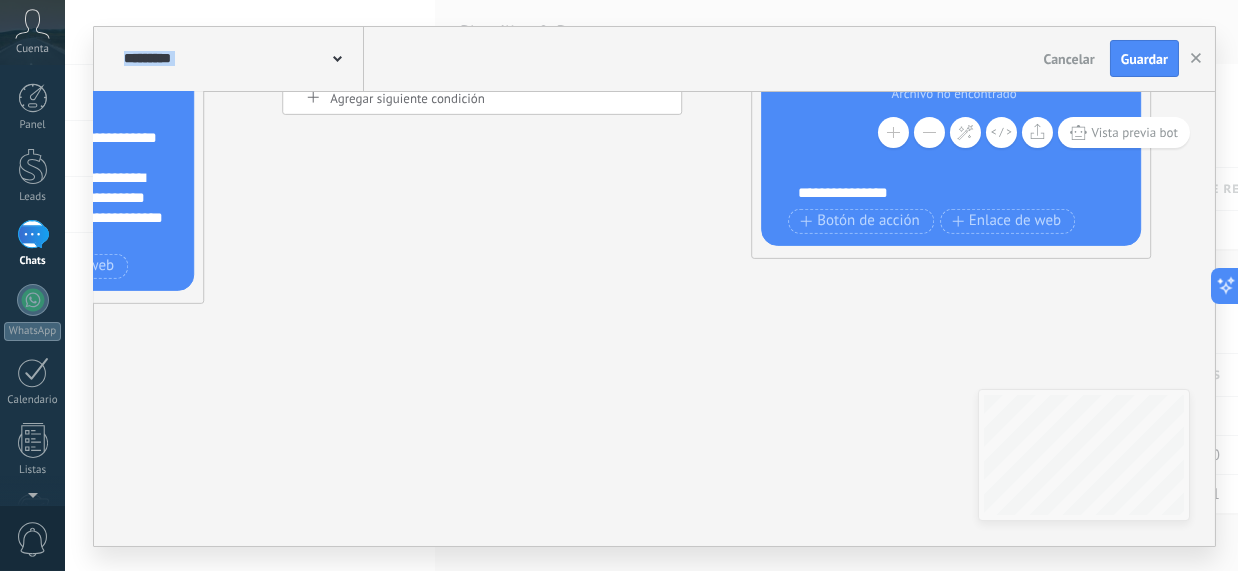 drag, startPoint x: 861, startPoint y: 481, endPoint x: 229, endPoint y: 115, distance: 730.3287 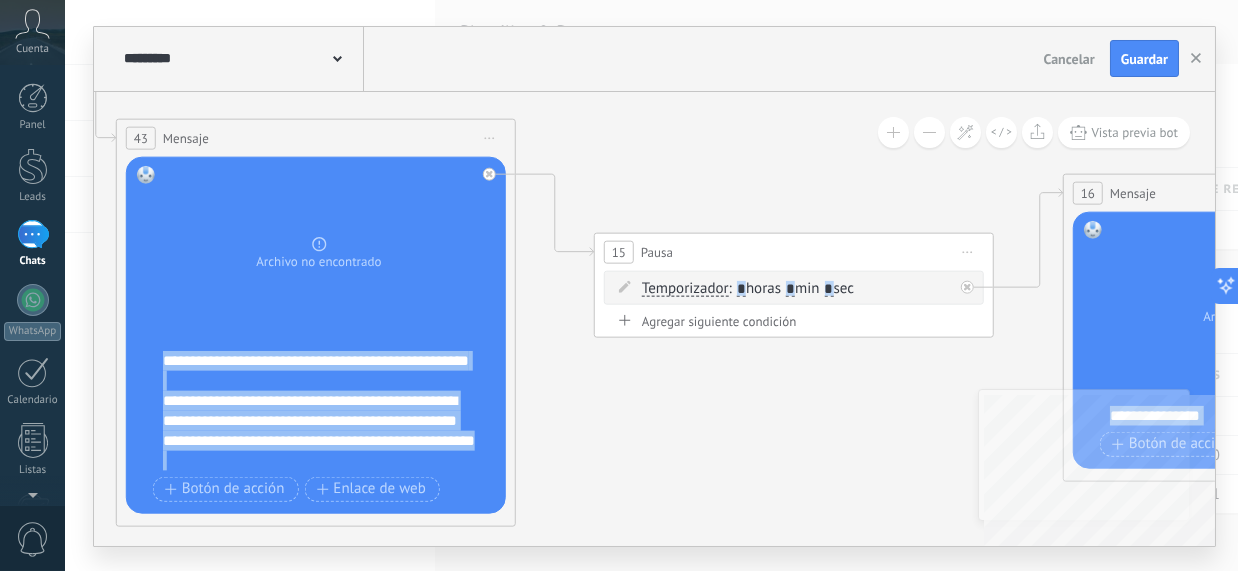click on "**********" at bounding box center (654, 319) 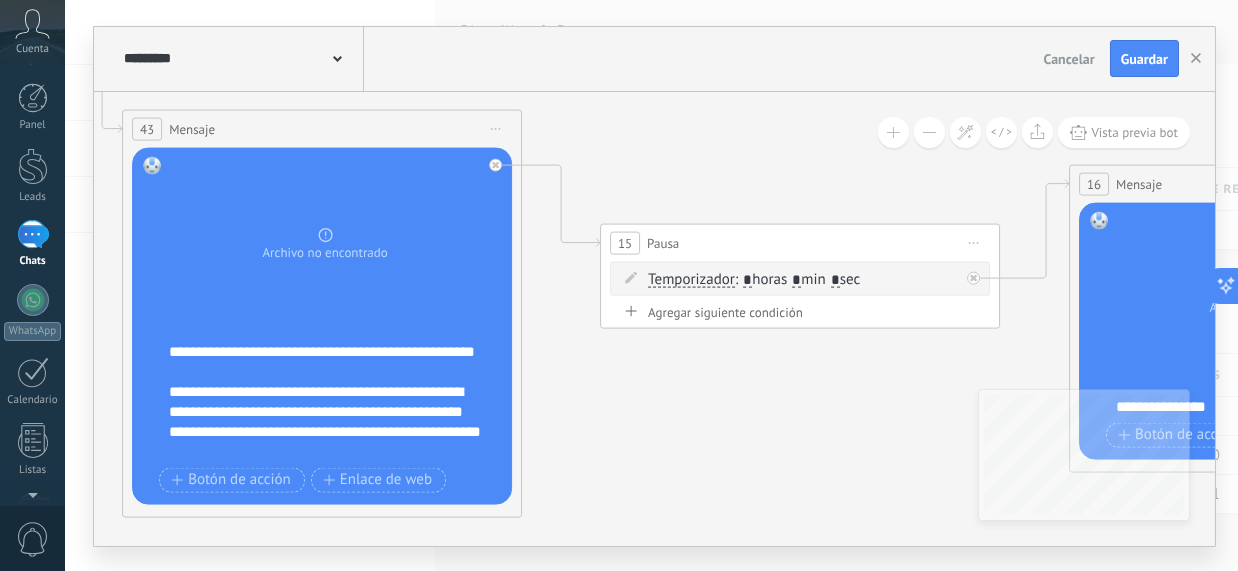 click 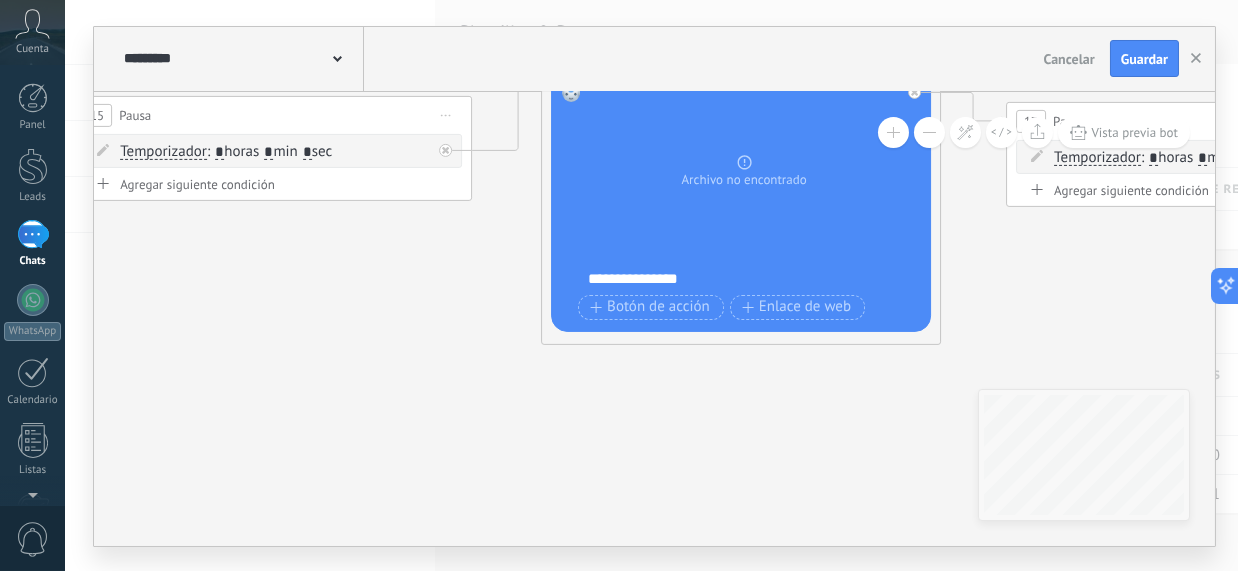 drag, startPoint x: 742, startPoint y: 432, endPoint x: 429, endPoint y: 334, distance: 327.98325 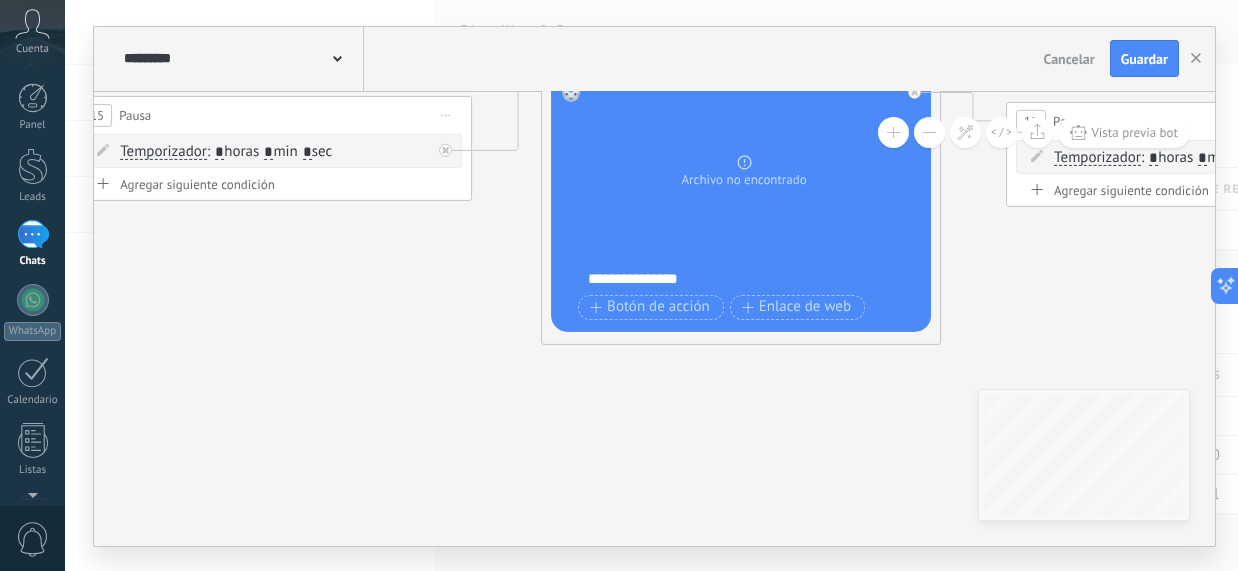 click 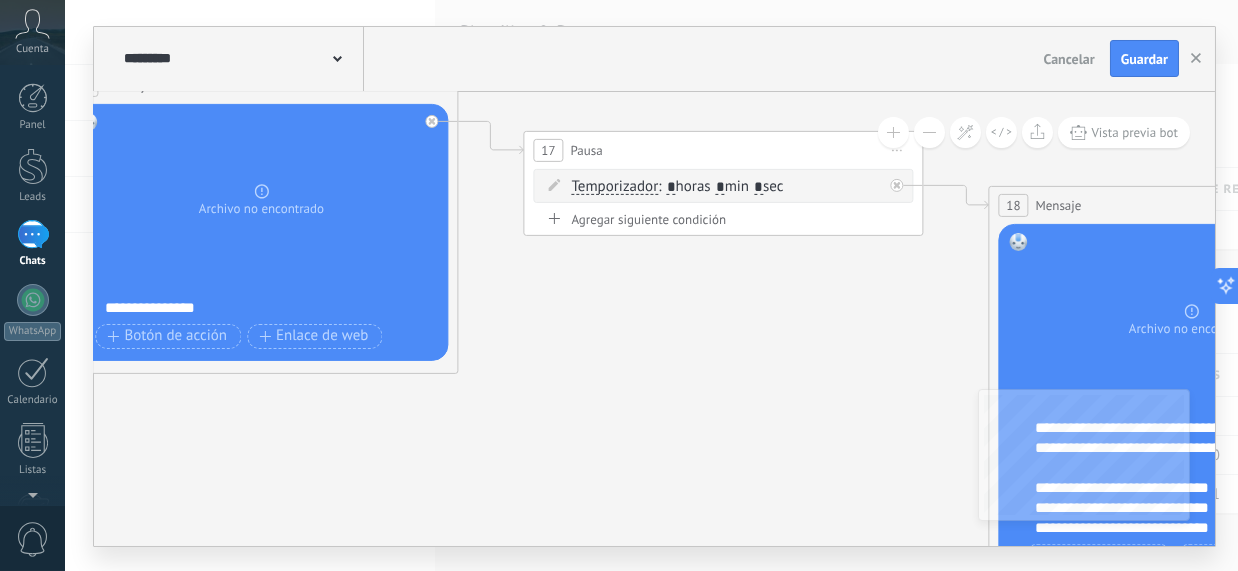 drag, startPoint x: 733, startPoint y: 412, endPoint x: 308, endPoint y: 439, distance: 425.85678 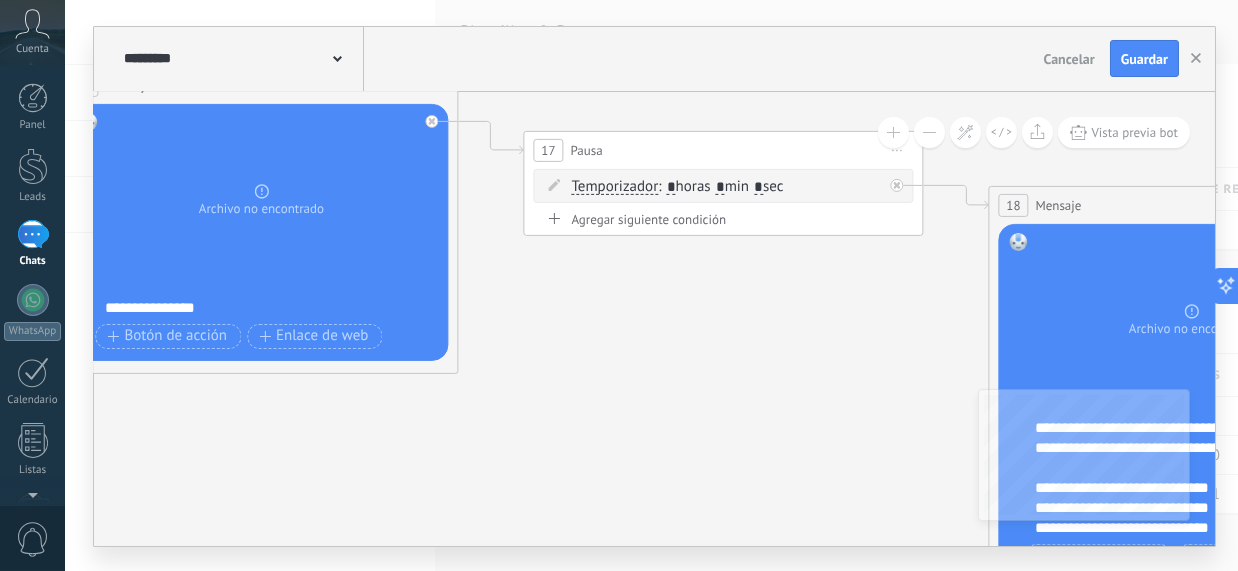 click 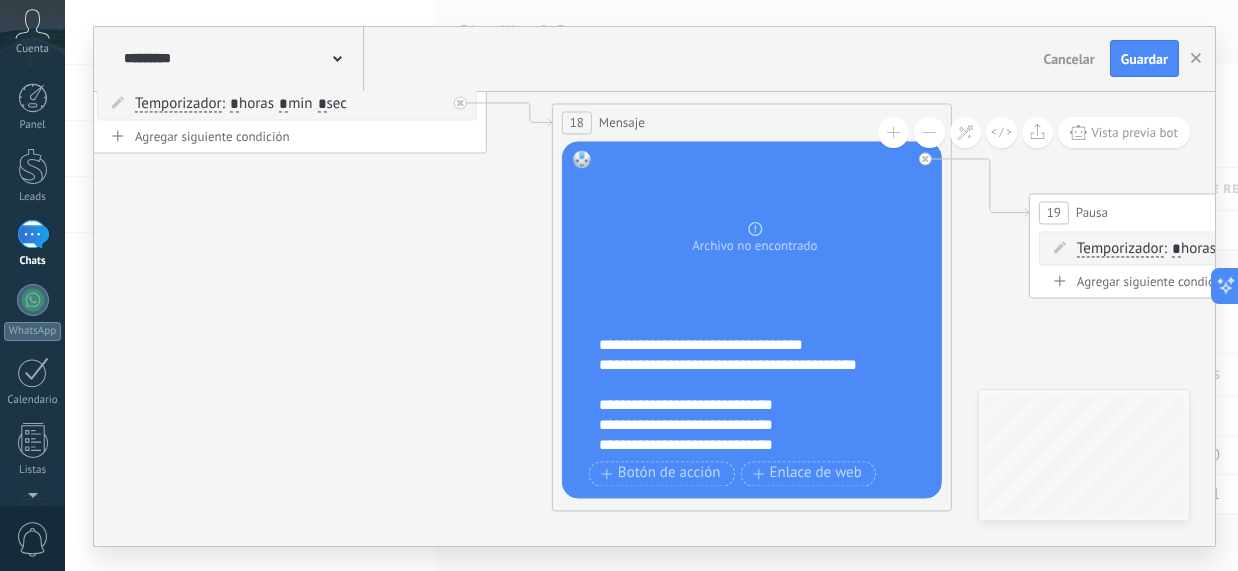drag, startPoint x: 687, startPoint y: 435, endPoint x: 280, endPoint y: 356, distance: 414.5962 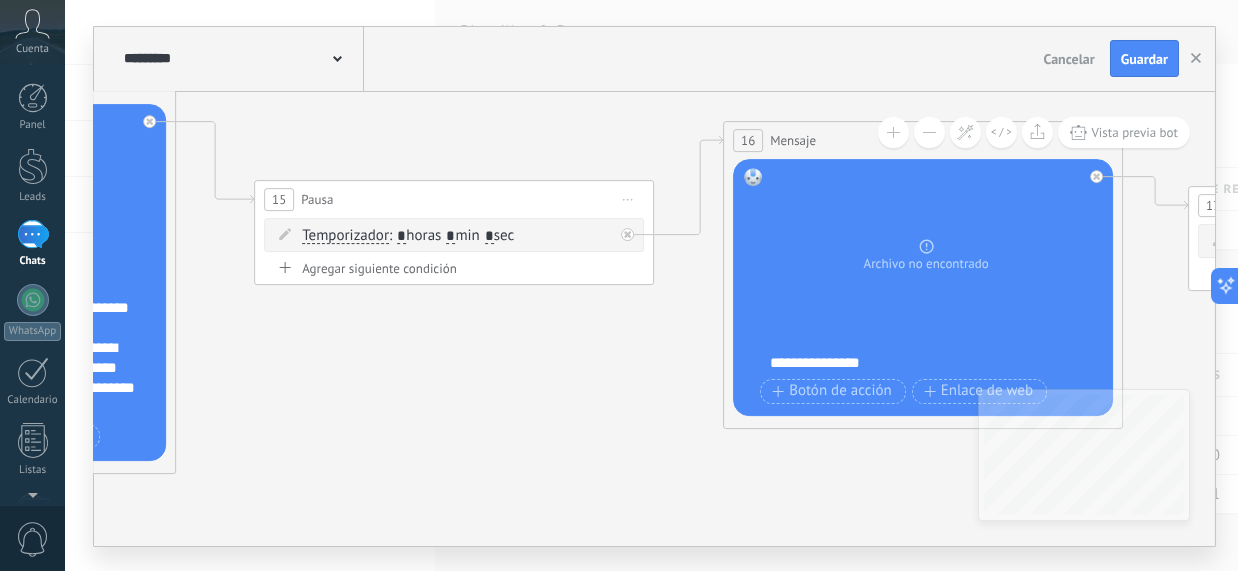 drag, startPoint x: 188, startPoint y: 350, endPoint x: 1236, endPoint y: 466, distance: 1054.4003 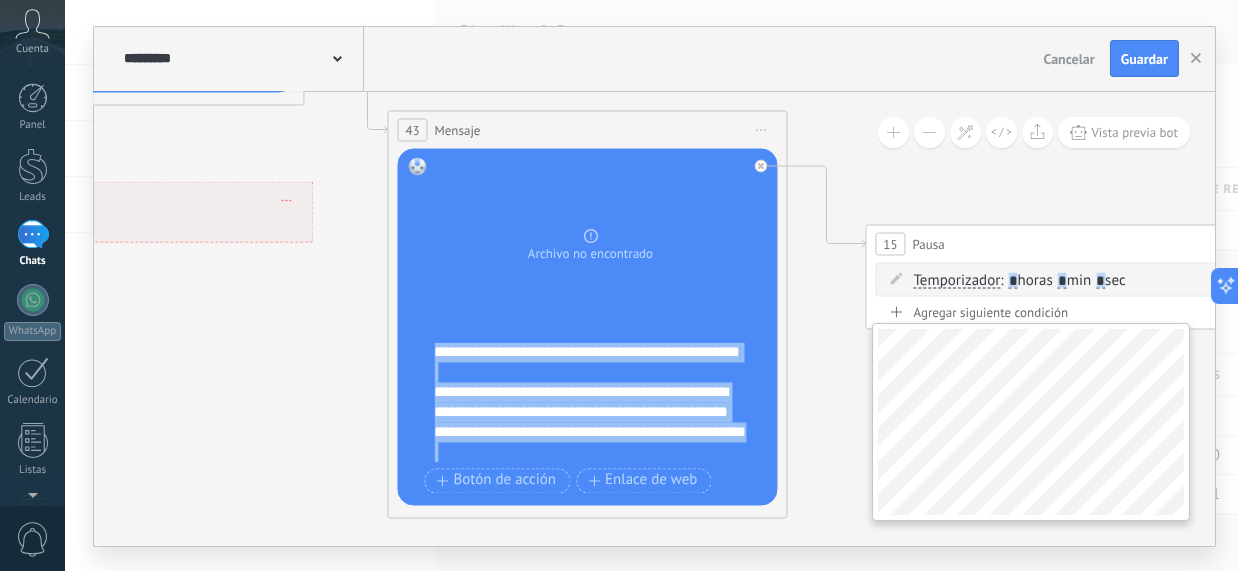 click on "**********" at bounding box center (654, 319) 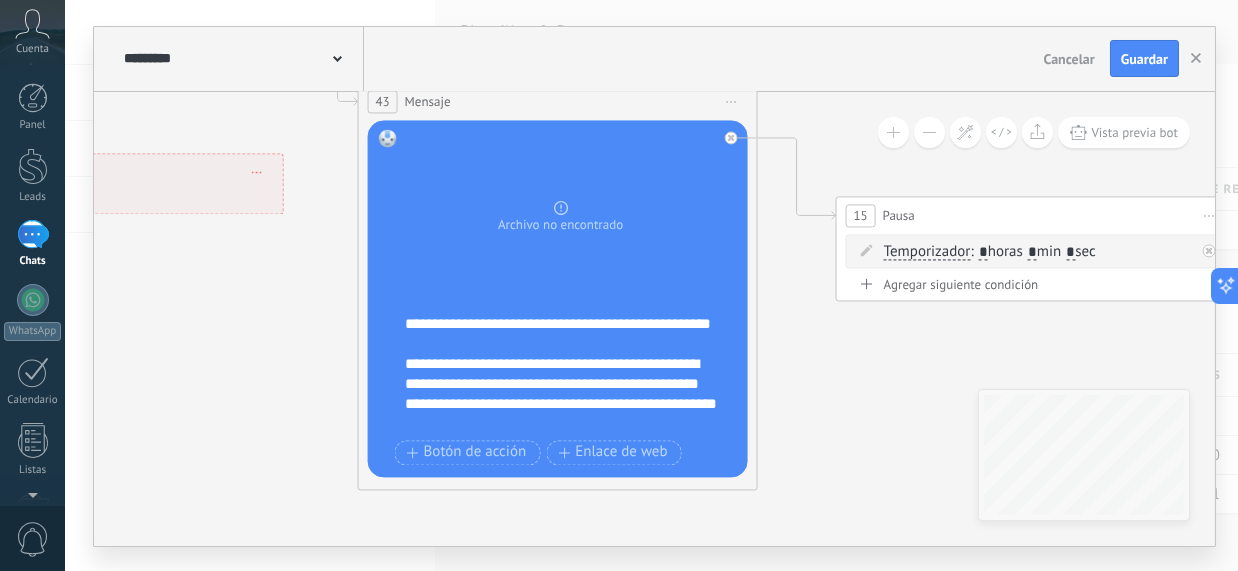 click 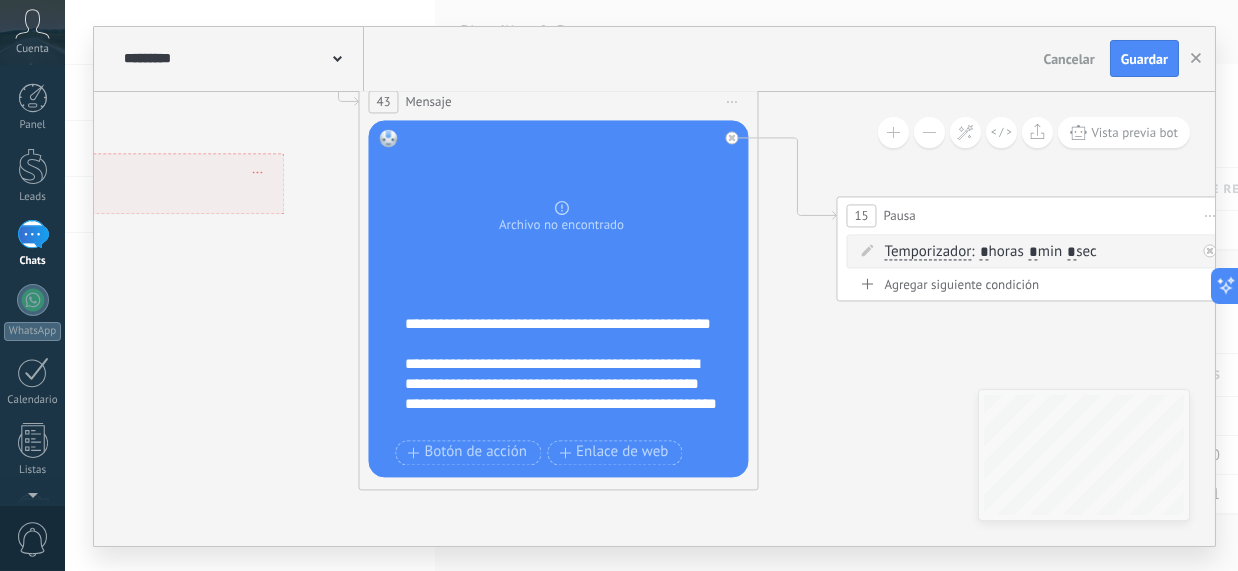 click on "**********" at bounding box center [572, 374] 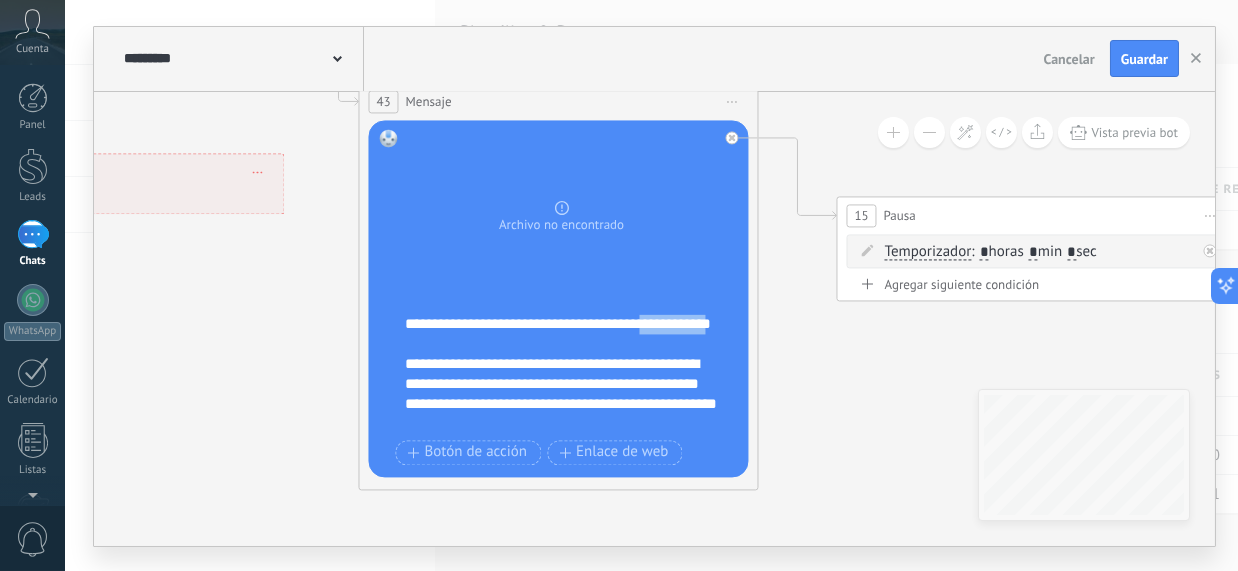 drag, startPoint x: 477, startPoint y: 348, endPoint x: 406, endPoint y: 346, distance: 71.02816 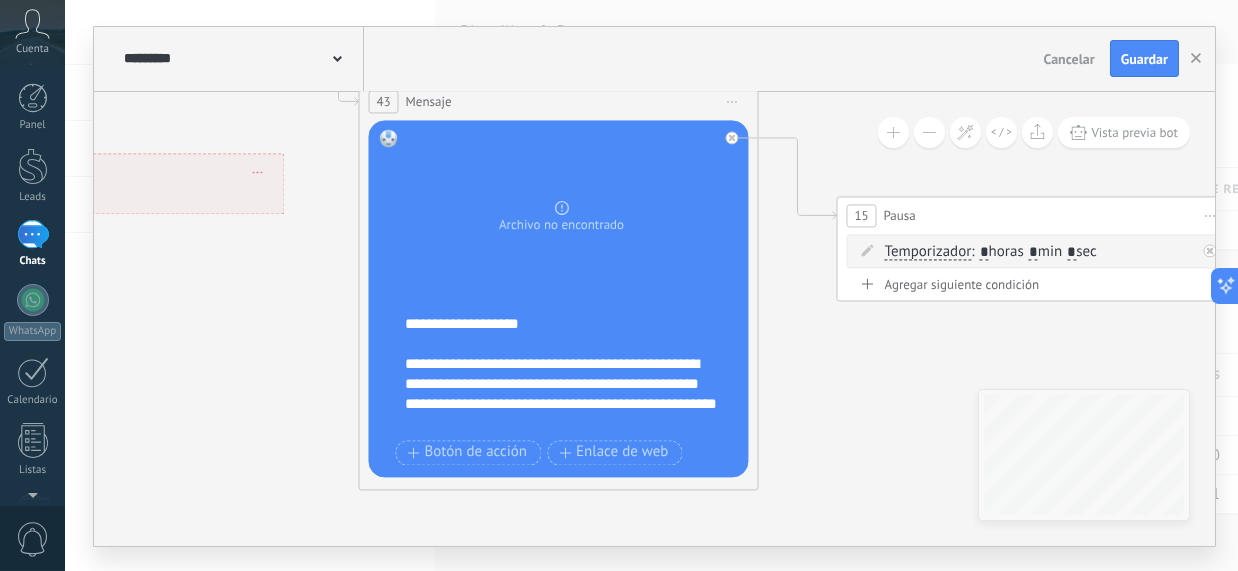 click on "**********" at bounding box center (572, 374) 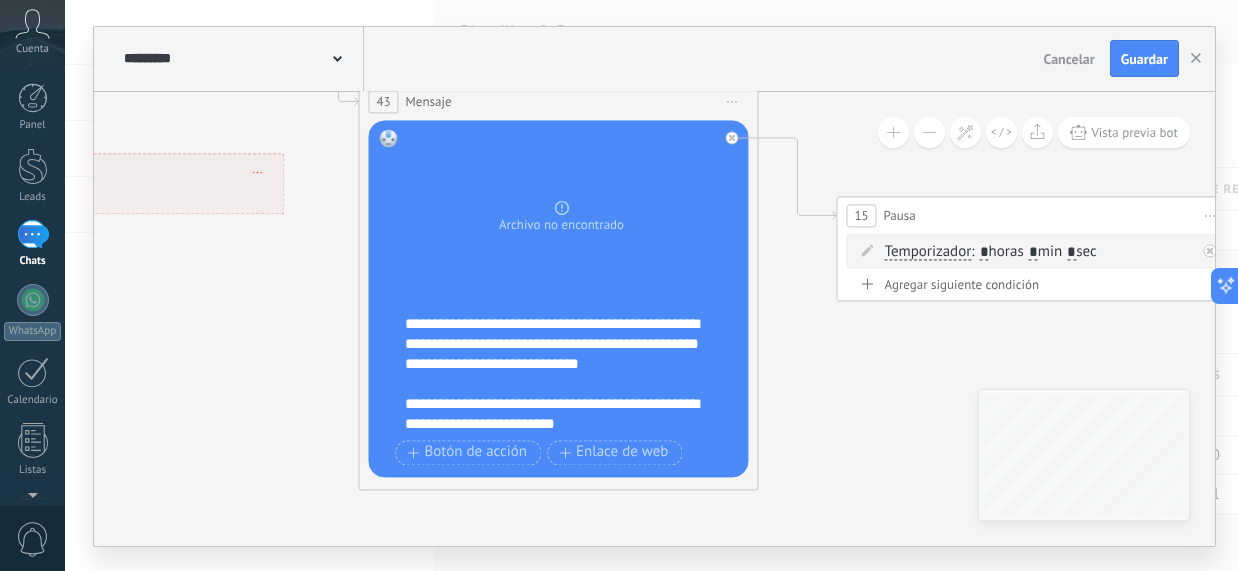 scroll, scrollTop: 499, scrollLeft: 0, axis: vertical 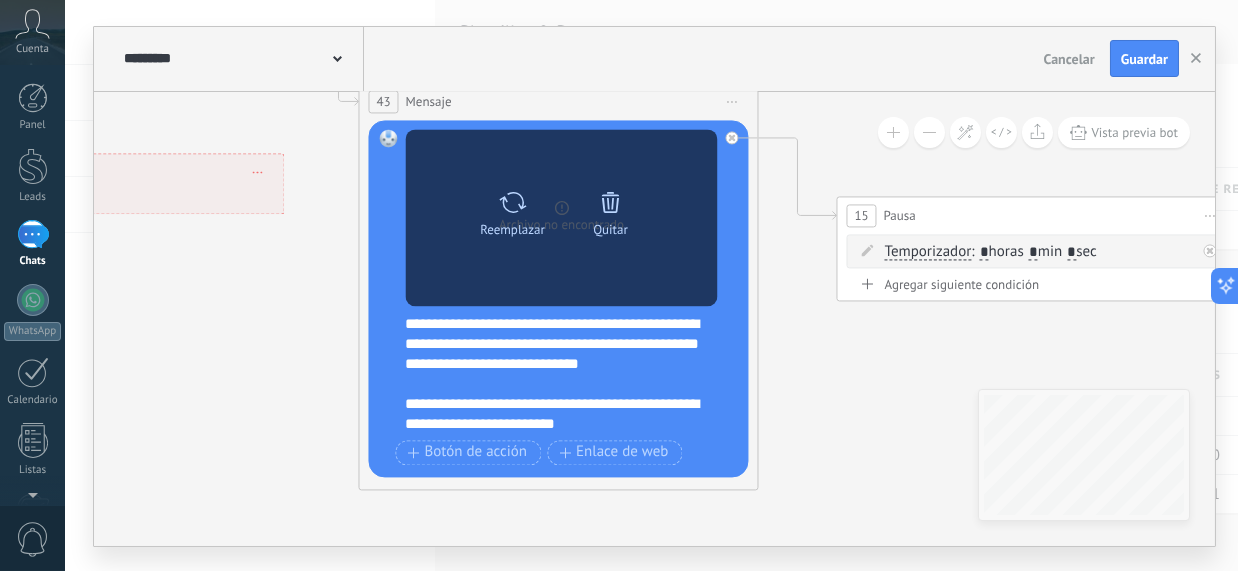 click on "Reemplazar" at bounding box center [512, 230] 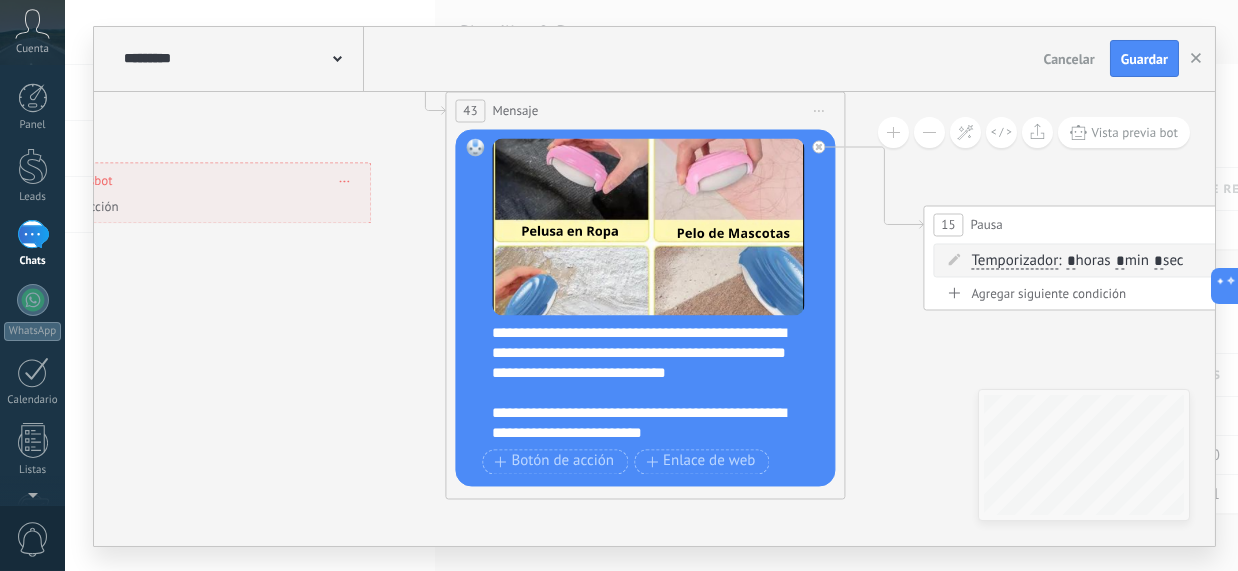drag, startPoint x: 297, startPoint y: 381, endPoint x: 326, endPoint y: 344, distance: 47.010635 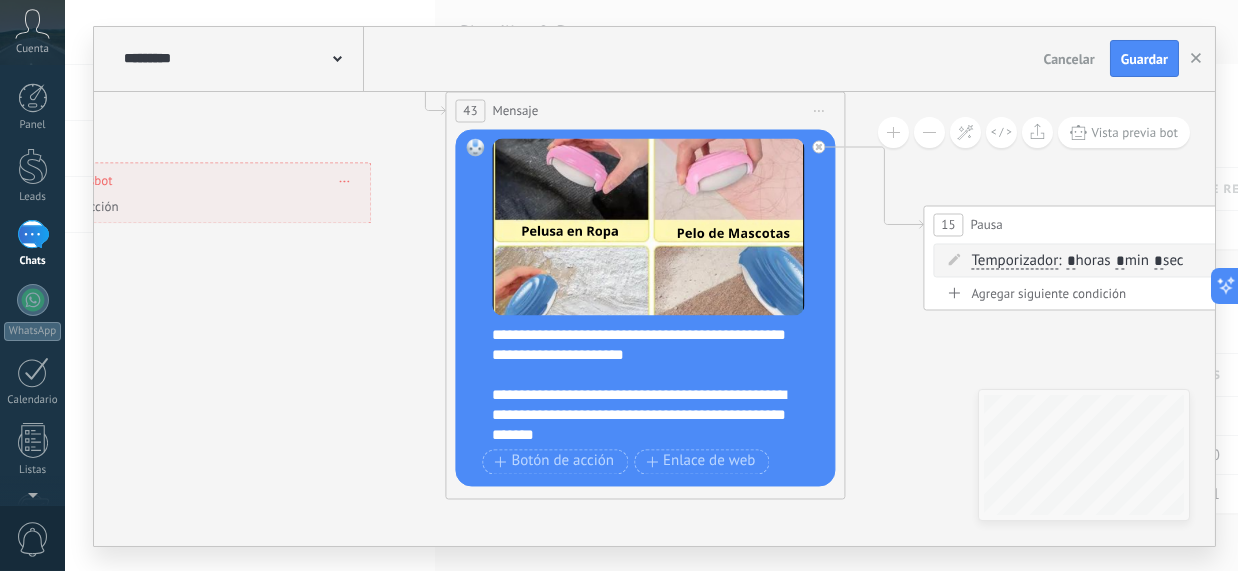 scroll, scrollTop: 0, scrollLeft: 0, axis: both 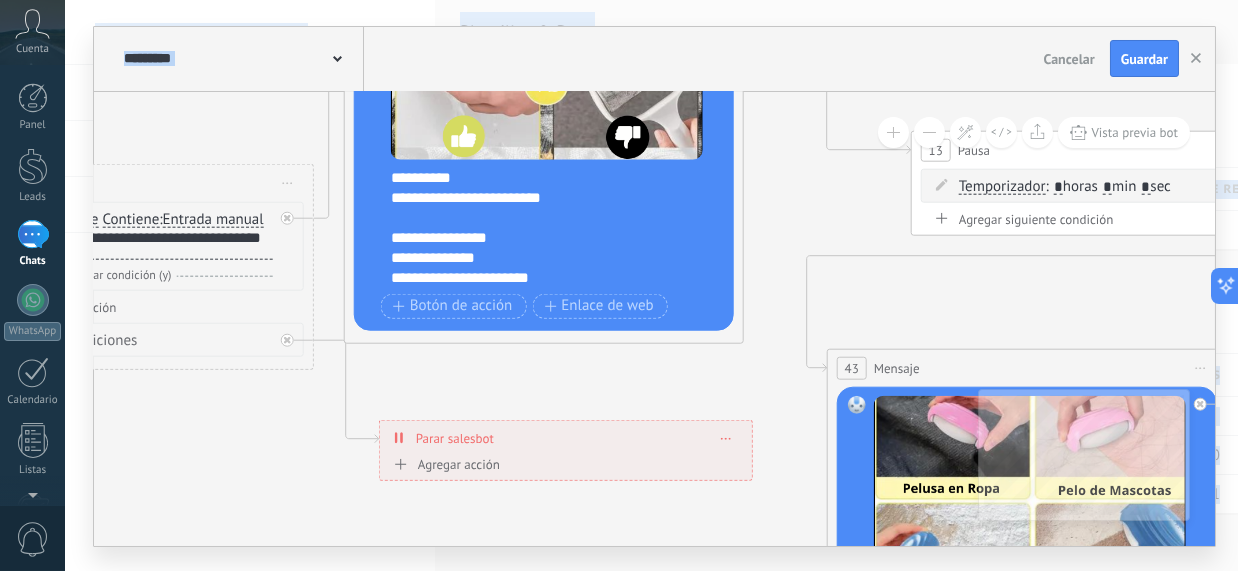 drag, startPoint x: 294, startPoint y: 356, endPoint x: 719, endPoint y: 606, distance: 493.0771 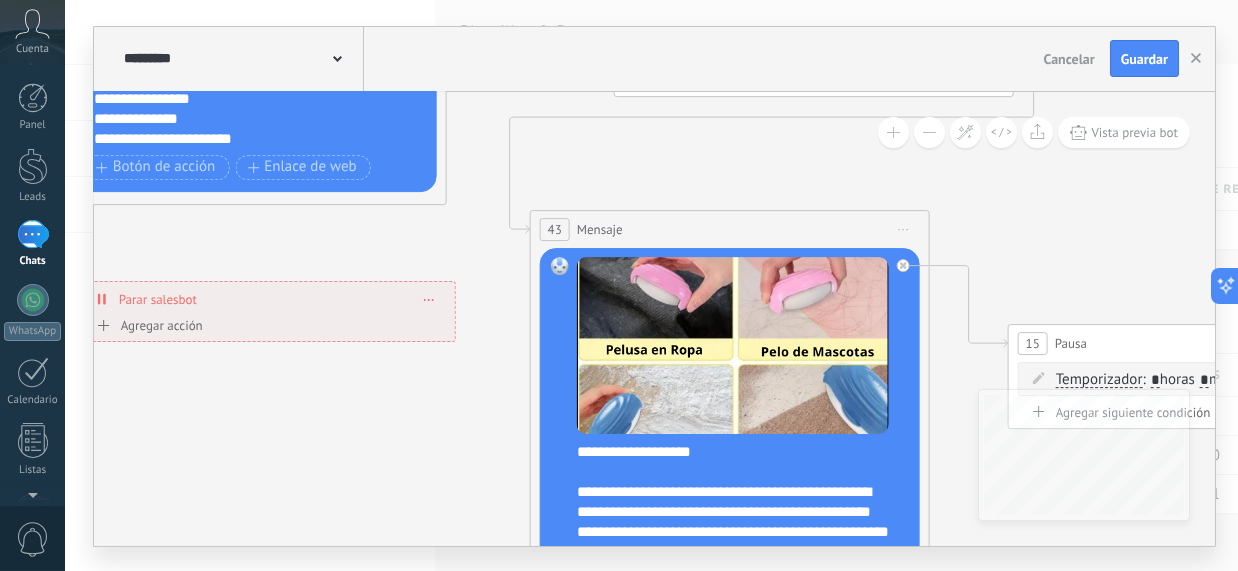 drag, startPoint x: 813, startPoint y: 388, endPoint x: 437, endPoint y: 222, distance: 411.01337 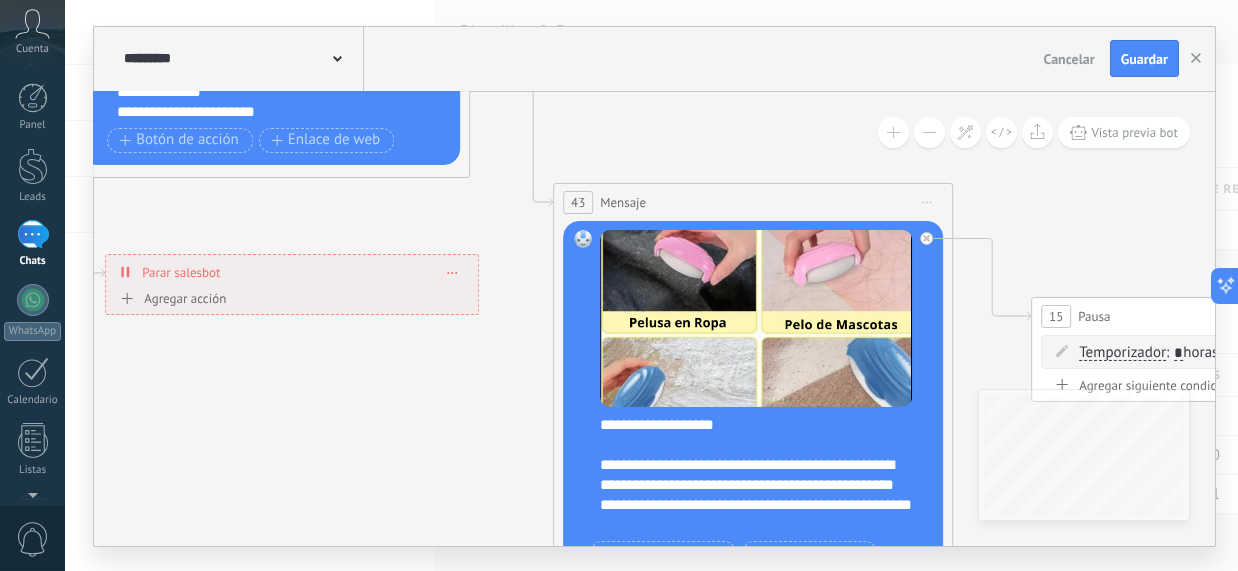 click on "**********" at bounding box center (654, 319) 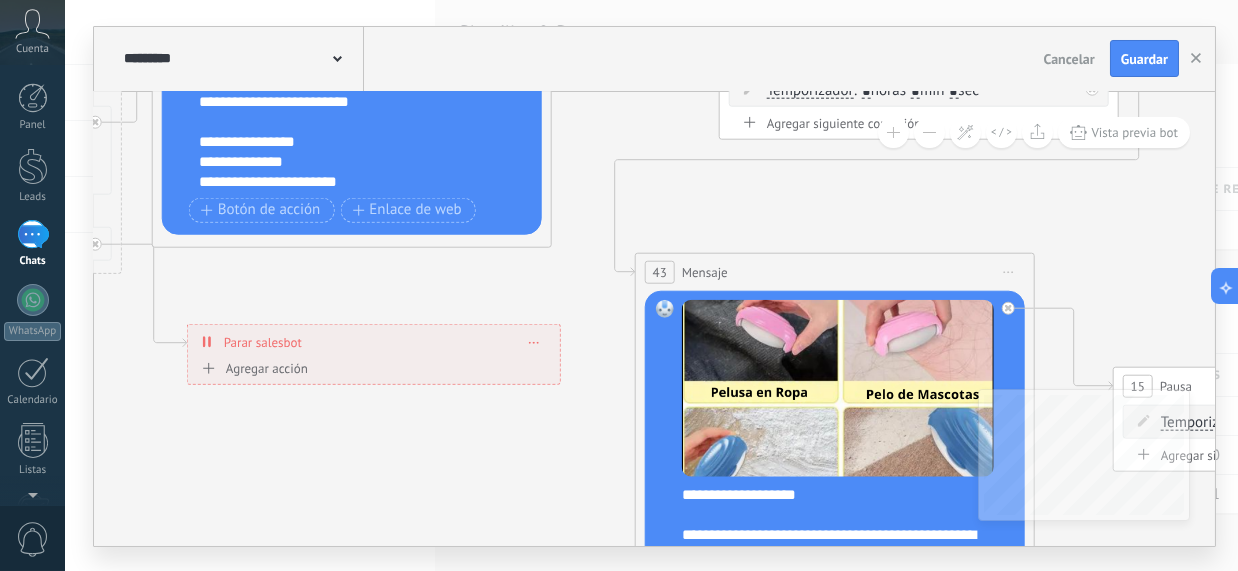 drag, startPoint x: 480, startPoint y: 391, endPoint x: 594, endPoint y: 504, distance: 160.5148 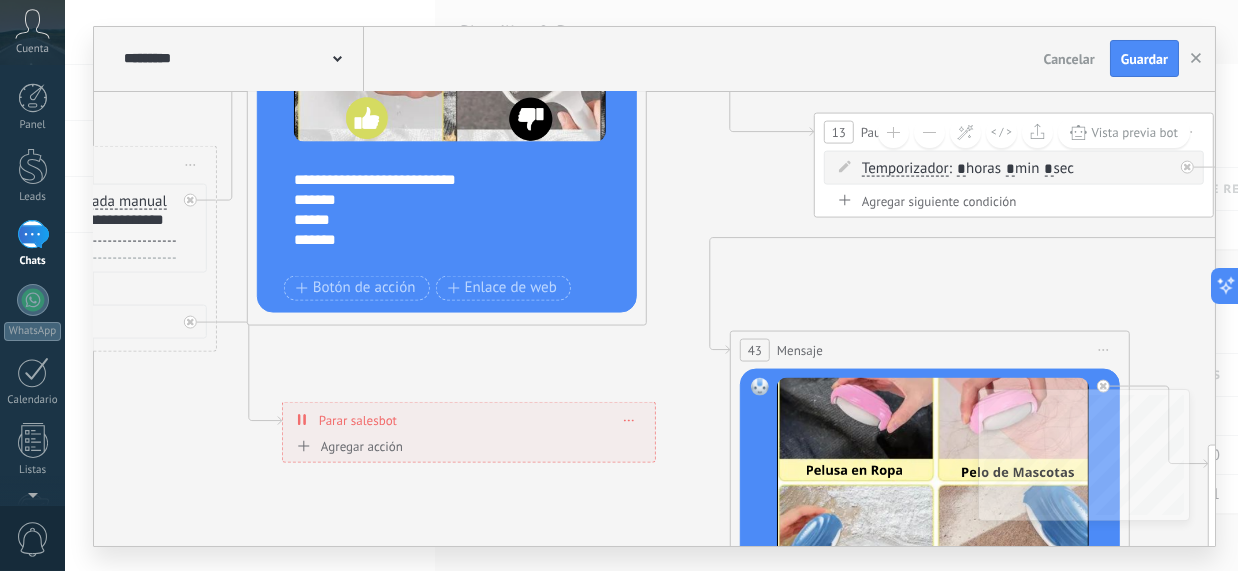 scroll, scrollTop: 99, scrollLeft: 0, axis: vertical 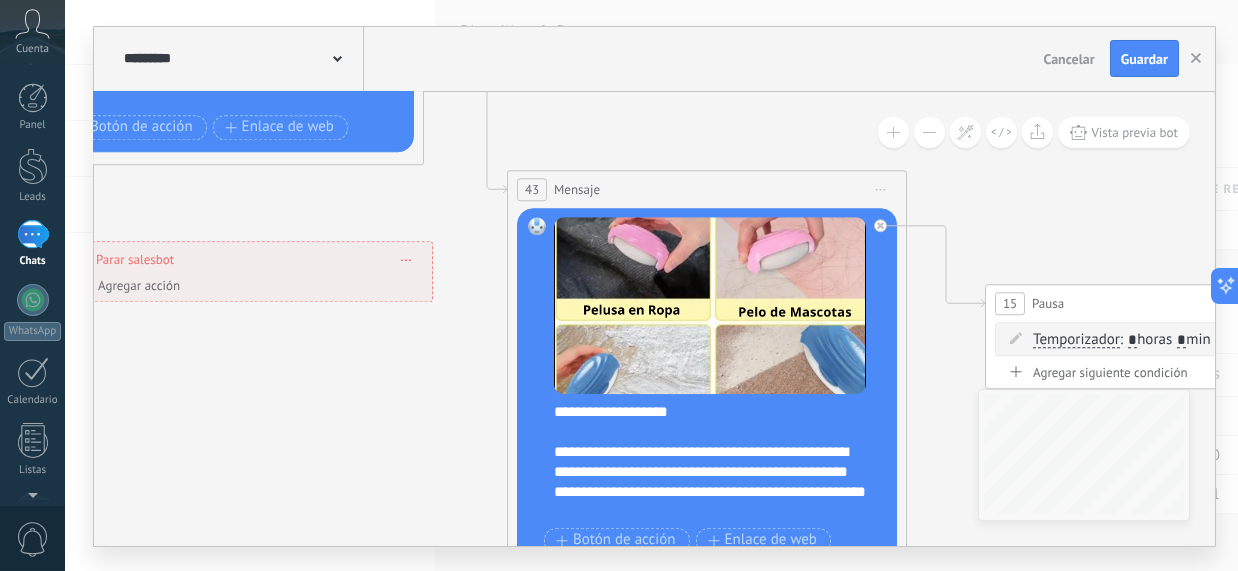 drag, startPoint x: 658, startPoint y: 266, endPoint x: 261, endPoint y: -29, distance: 494.6049 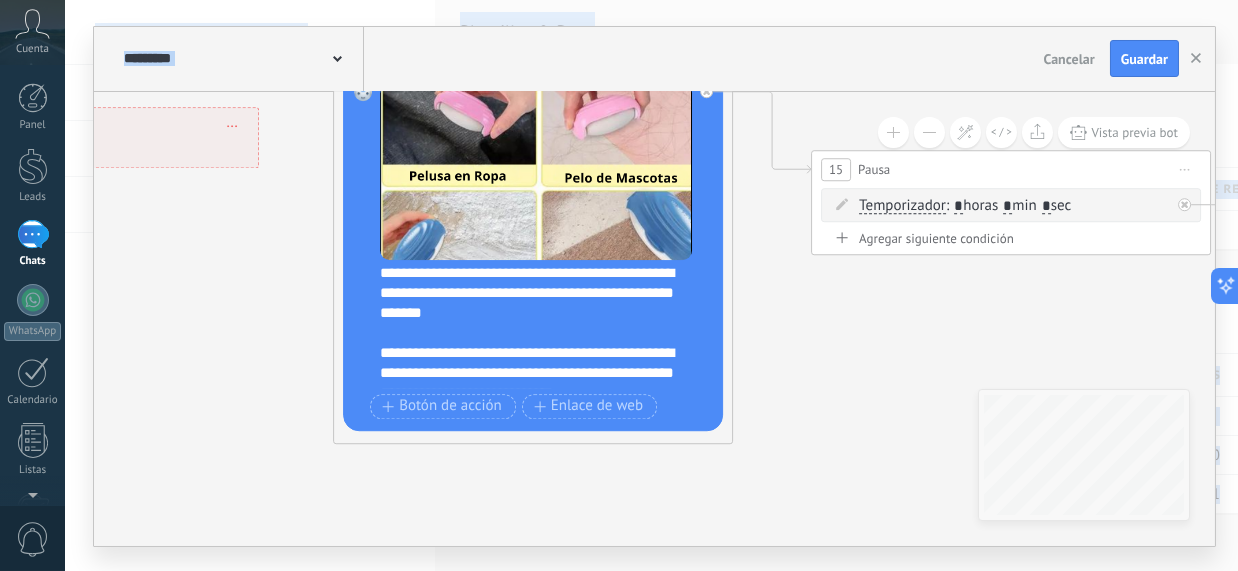 scroll, scrollTop: 400, scrollLeft: 0, axis: vertical 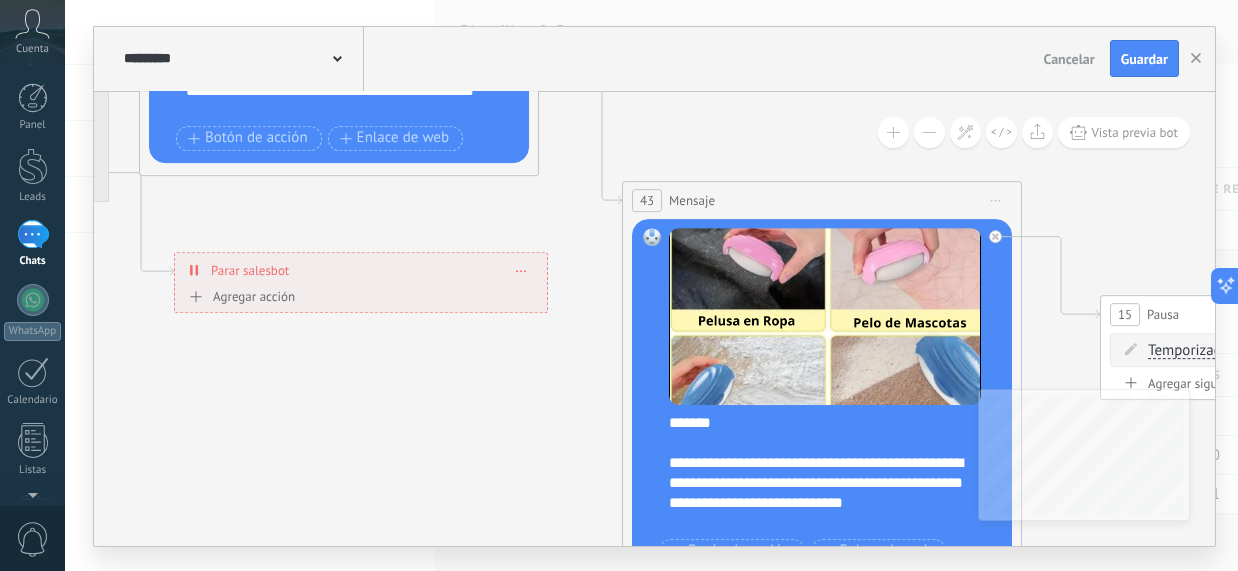 drag, startPoint x: 301, startPoint y: 369, endPoint x: 738, endPoint y: 541, distance: 469.6307 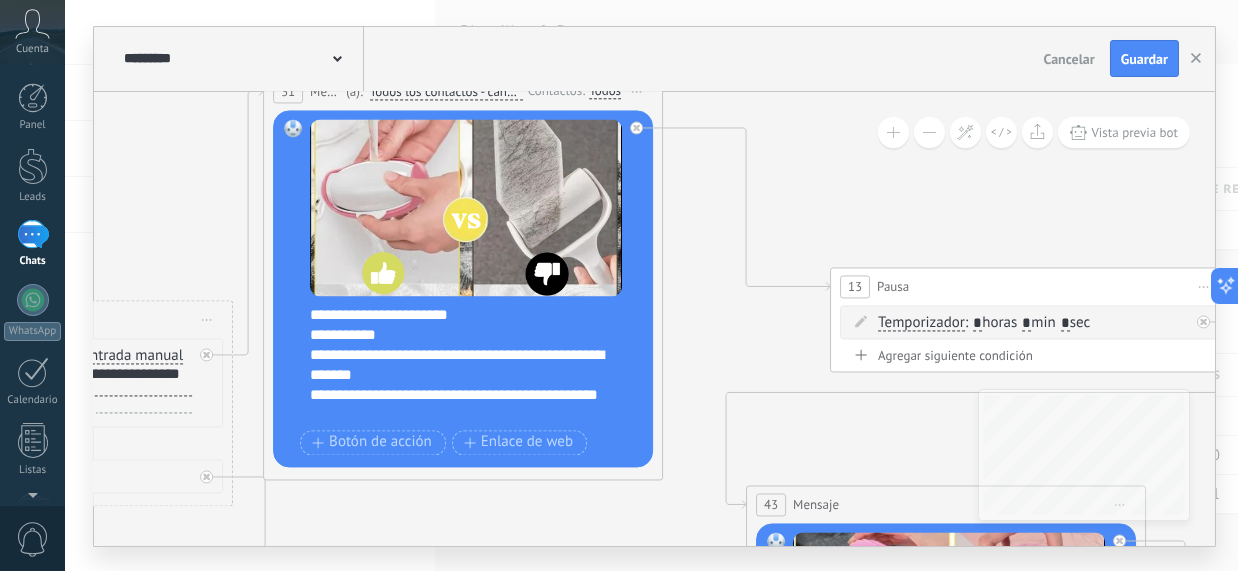 drag, startPoint x: 503, startPoint y: 264, endPoint x: 468, endPoint y: 489, distance: 227.70595 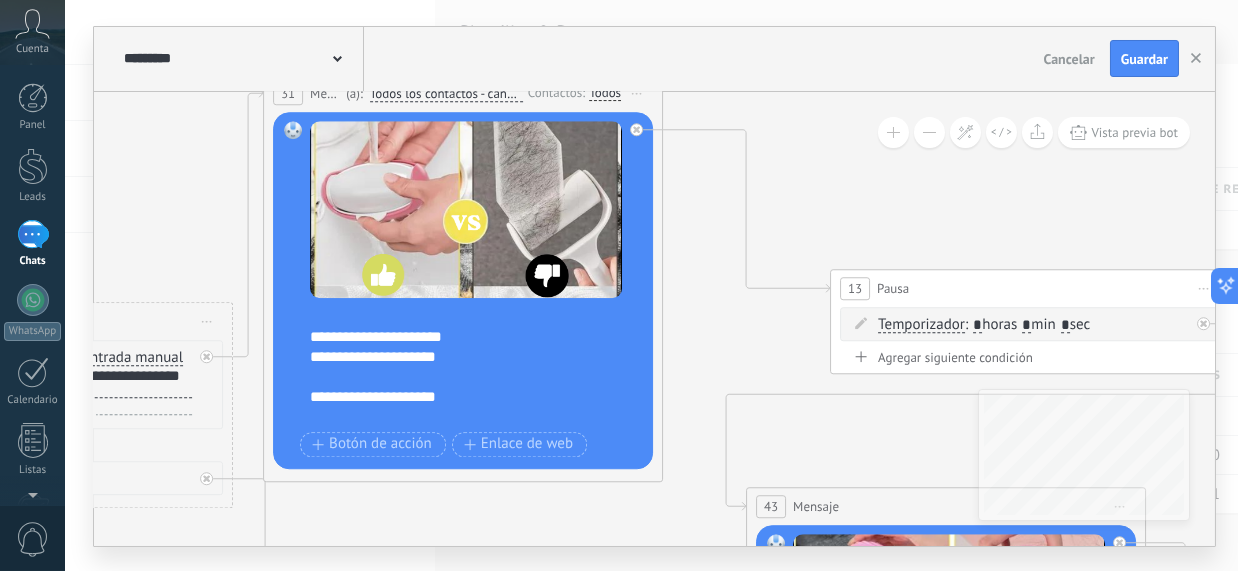 scroll, scrollTop: 339, scrollLeft: 0, axis: vertical 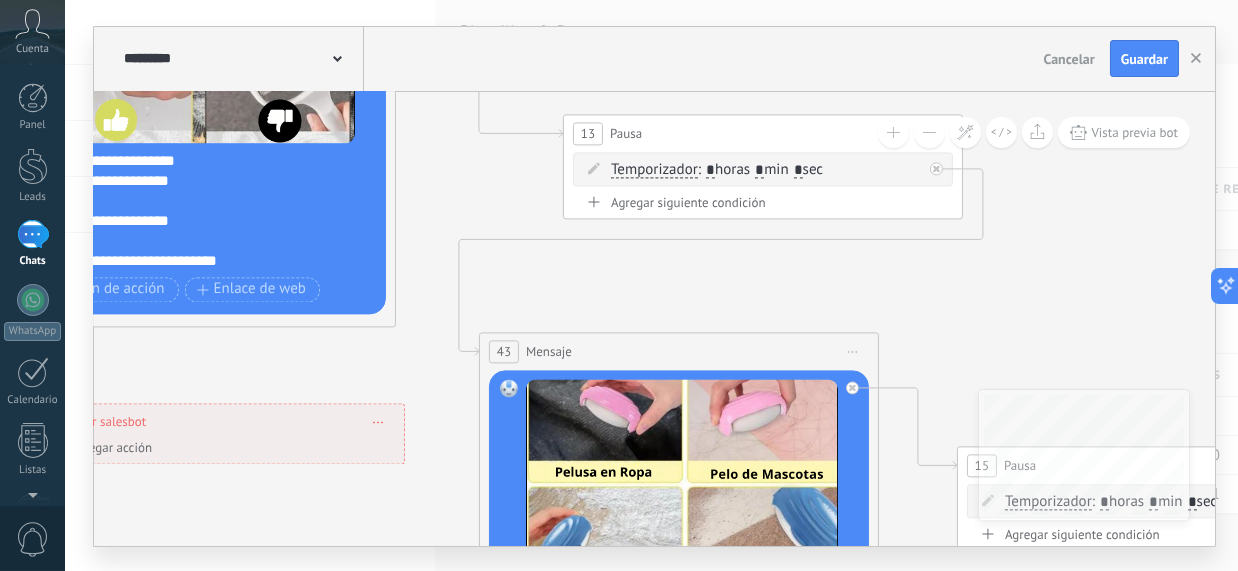 drag, startPoint x: 769, startPoint y: 352, endPoint x: 439, endPoint y: -48, distance: 518.55566 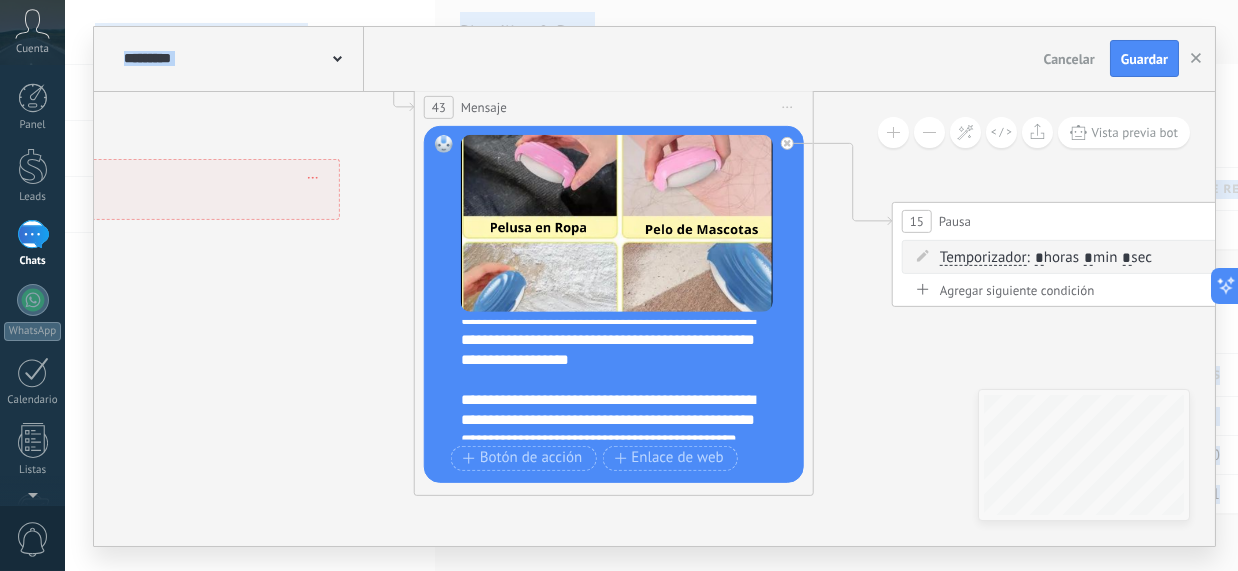 scroll, scrollTop: 98, scrollLeft: 0, axis: vertical 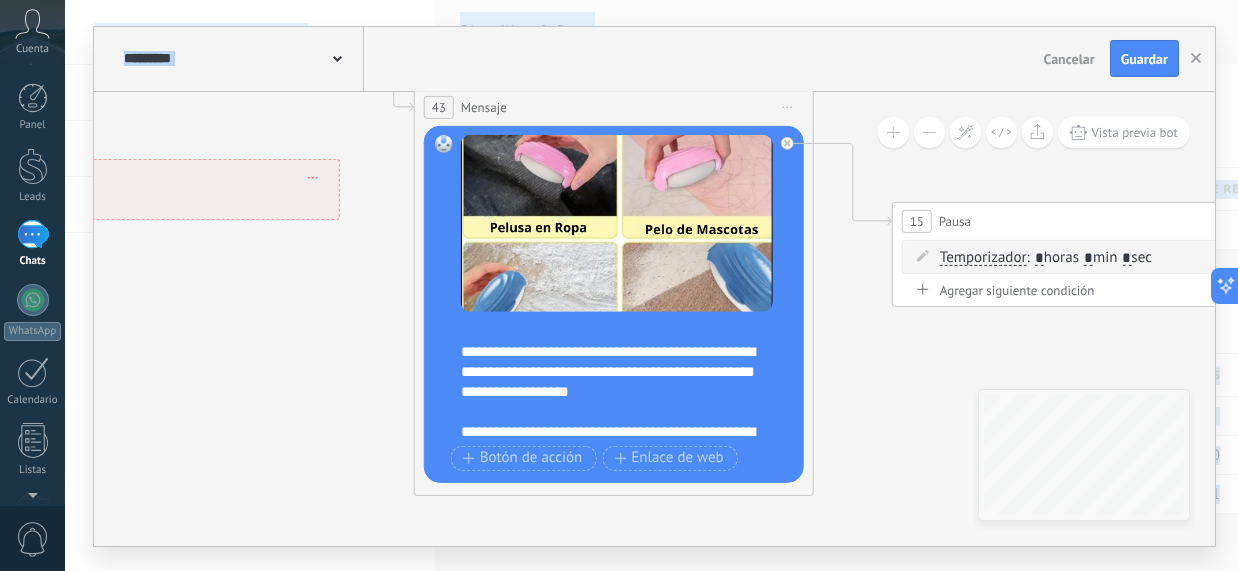 click on "**********" at bounding box center (617, 304) 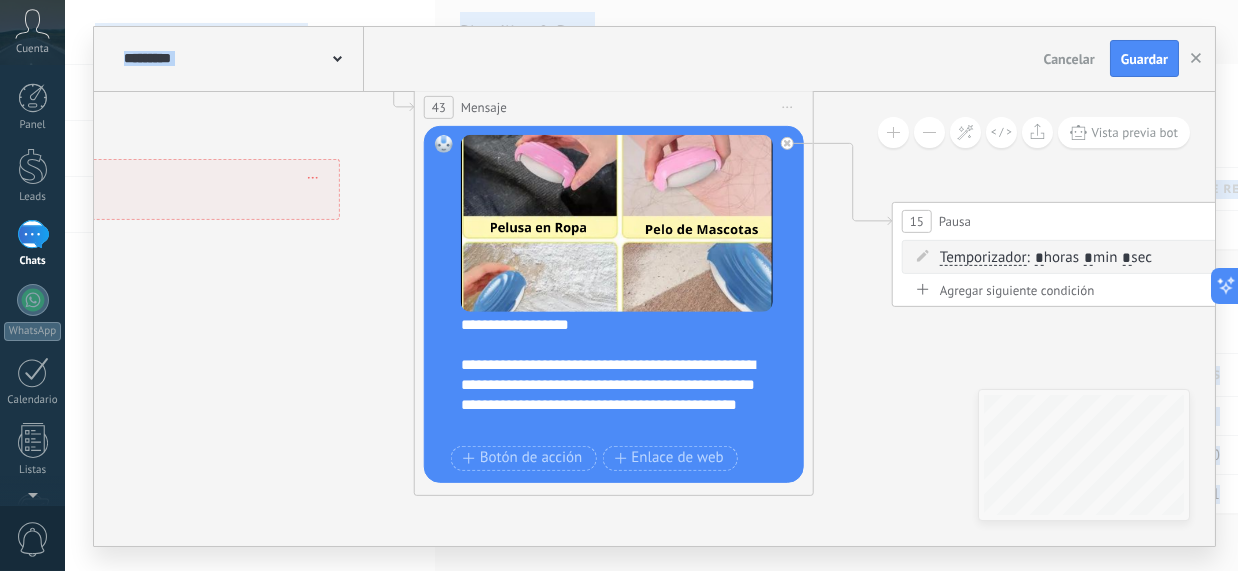 scroll, scrollTop: 199, scrollLeft: 0, axis: vertical 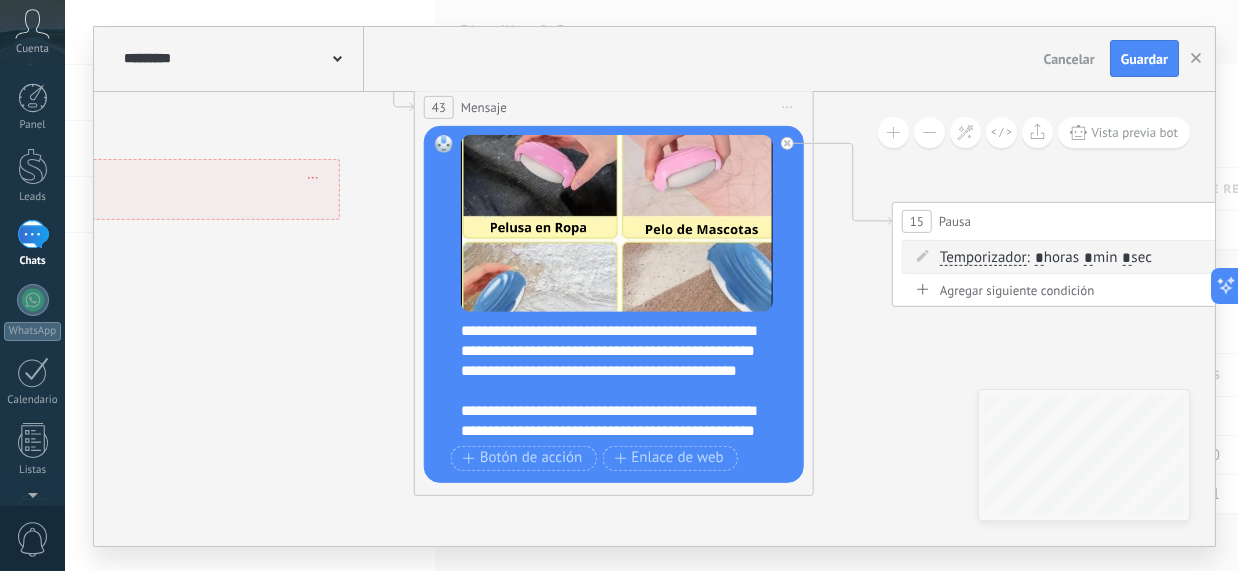 click on "**********" at bounding box center (627, 379) 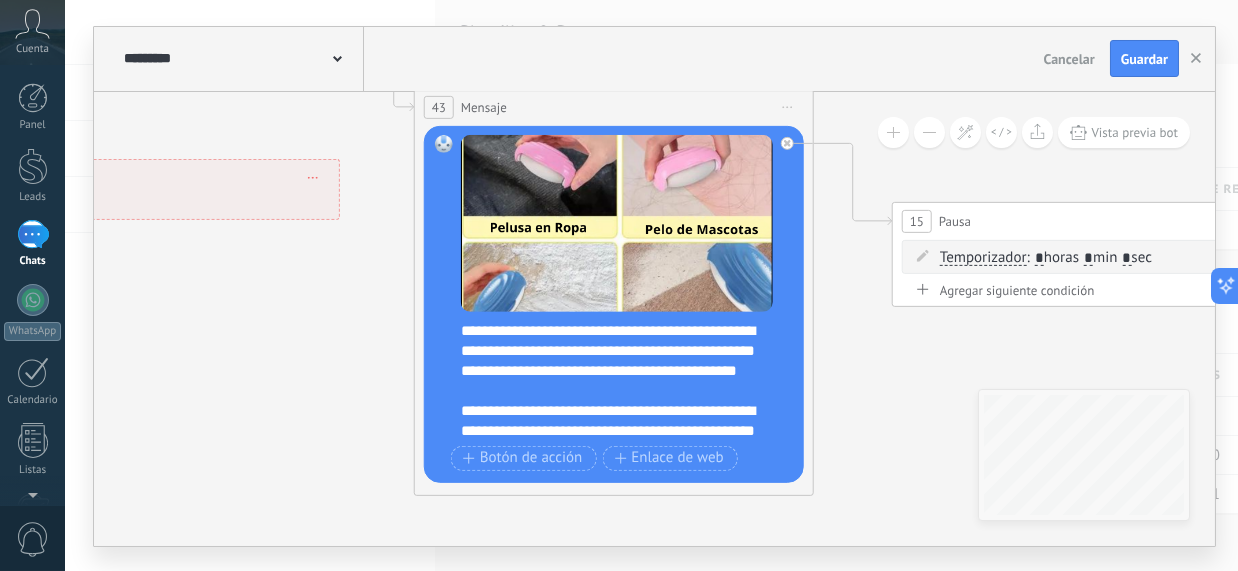 click on "**********" at bounding box center (627, 379) 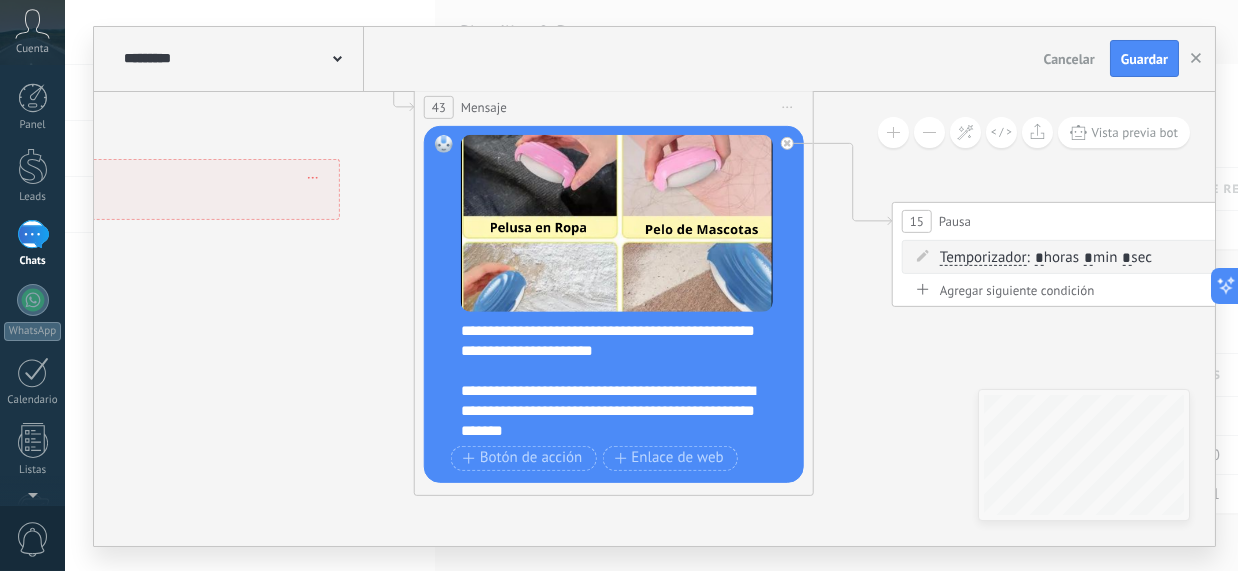 scroll, scrollTop: 499, scrollLeft: 0, axis: vertical 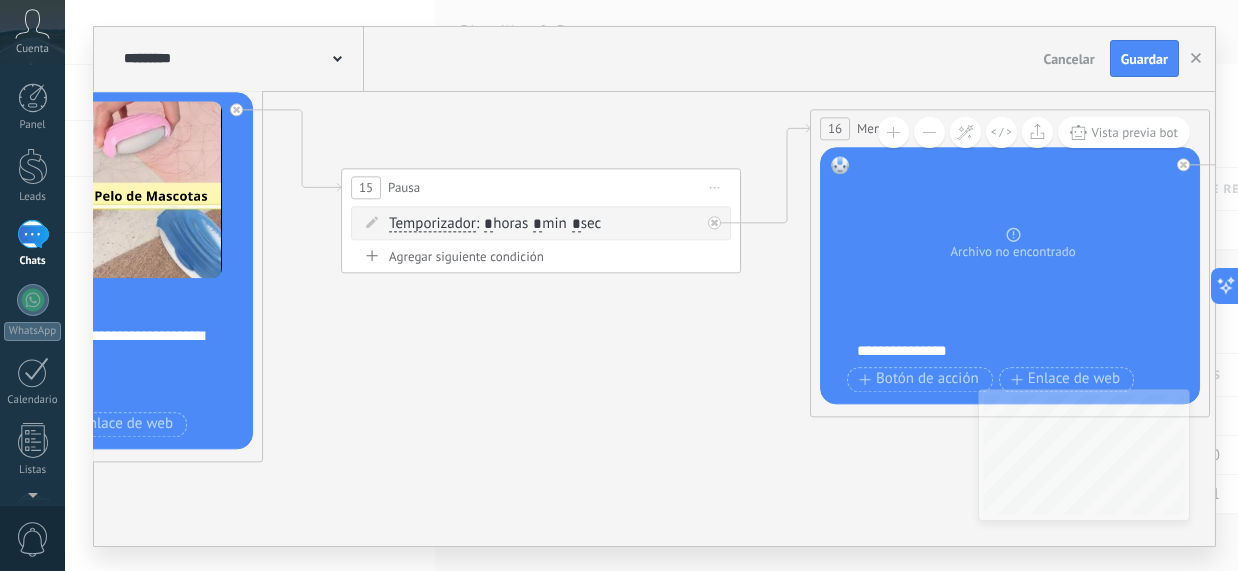 drag, startPoint x: 886, startPoint y: 386, endPoint x: 364, endPoint y: 354, distance: 522.9799 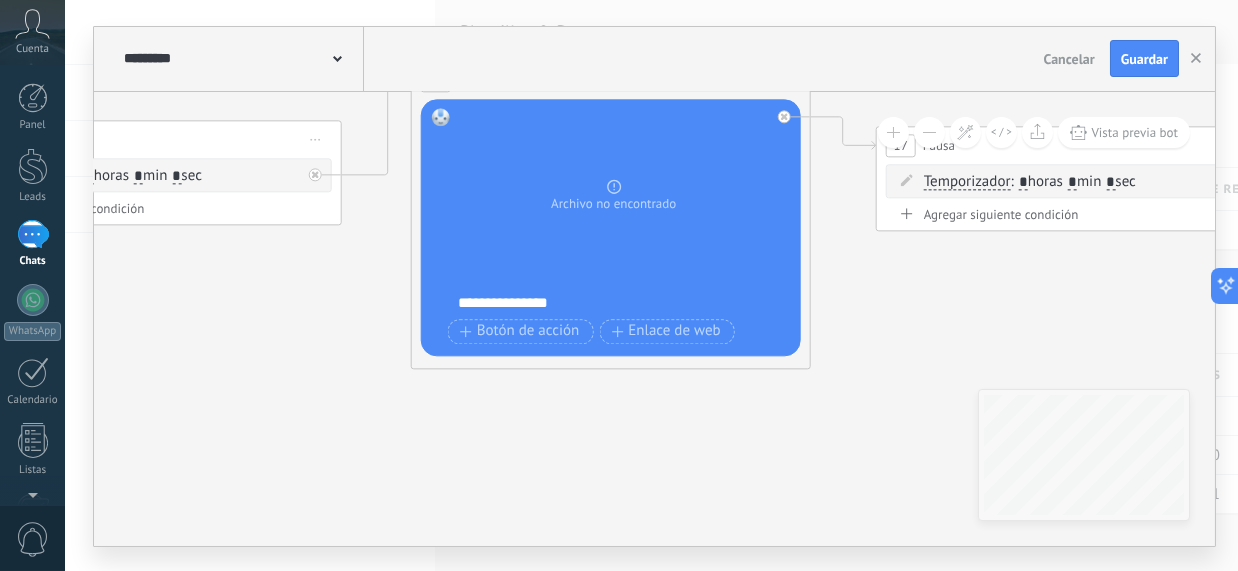 drag, startPoint x: 578, startPoint y: 411, endPoint x: 171, endPoint y: 365, distance: 409.59125 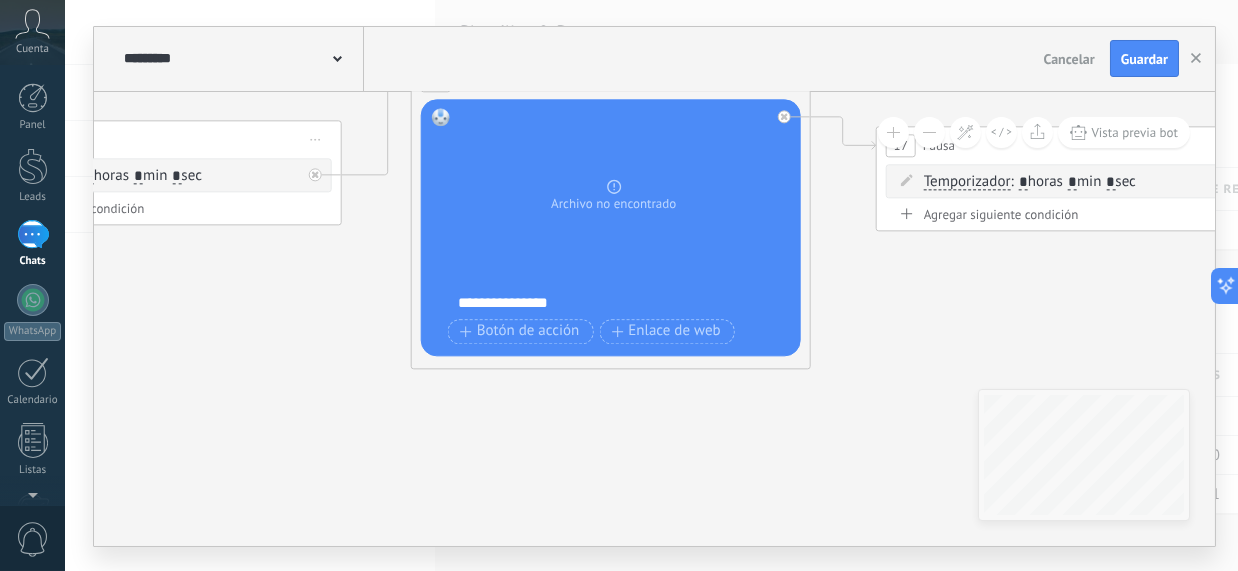 click 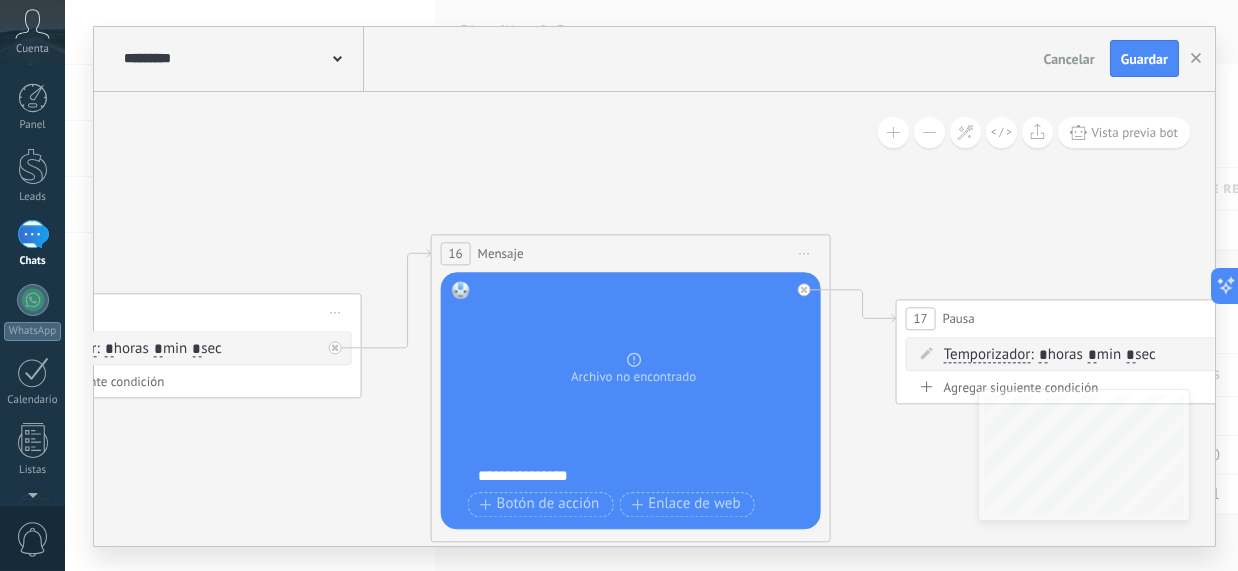 drag, startPoint x: 201, startPoint y: 296, endPoint x: 234, endPoint y: 457, distance: 164.3472 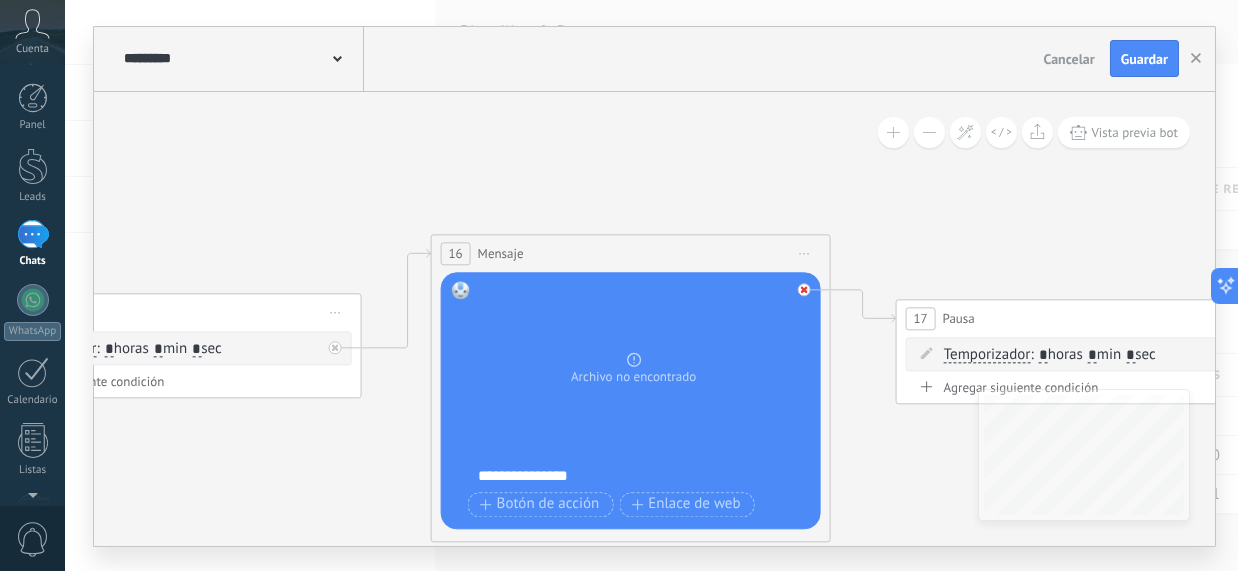 click at bounding box center [804, 289] 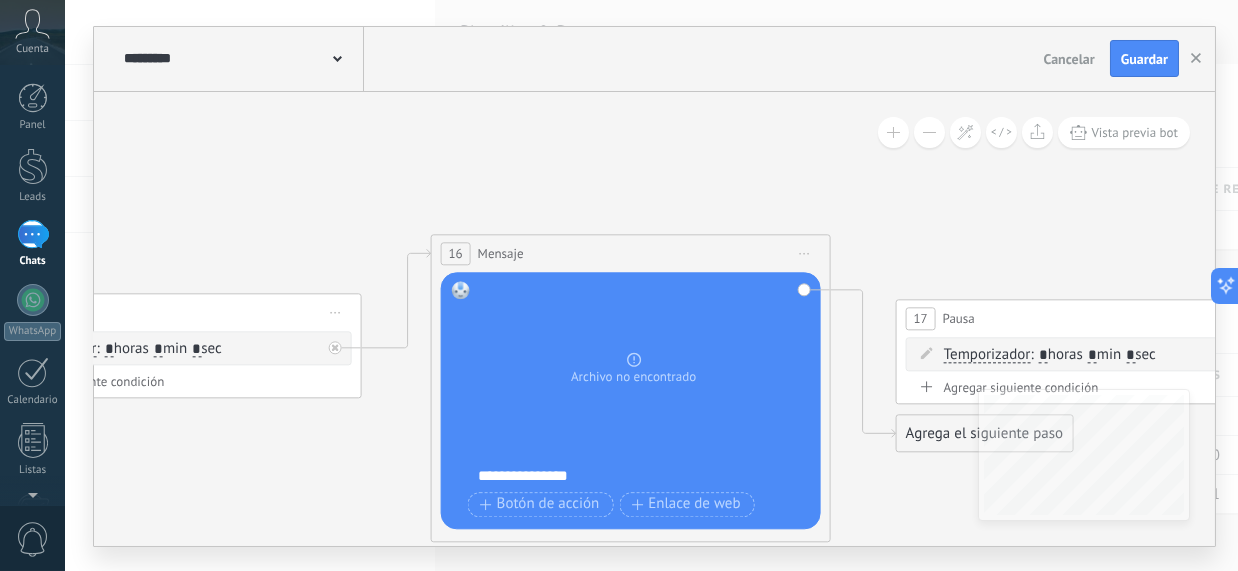drag, startPoint x: 814, startPoint y: 459, endPoint x: 802, endPoint y: 249, distance: 210.34258 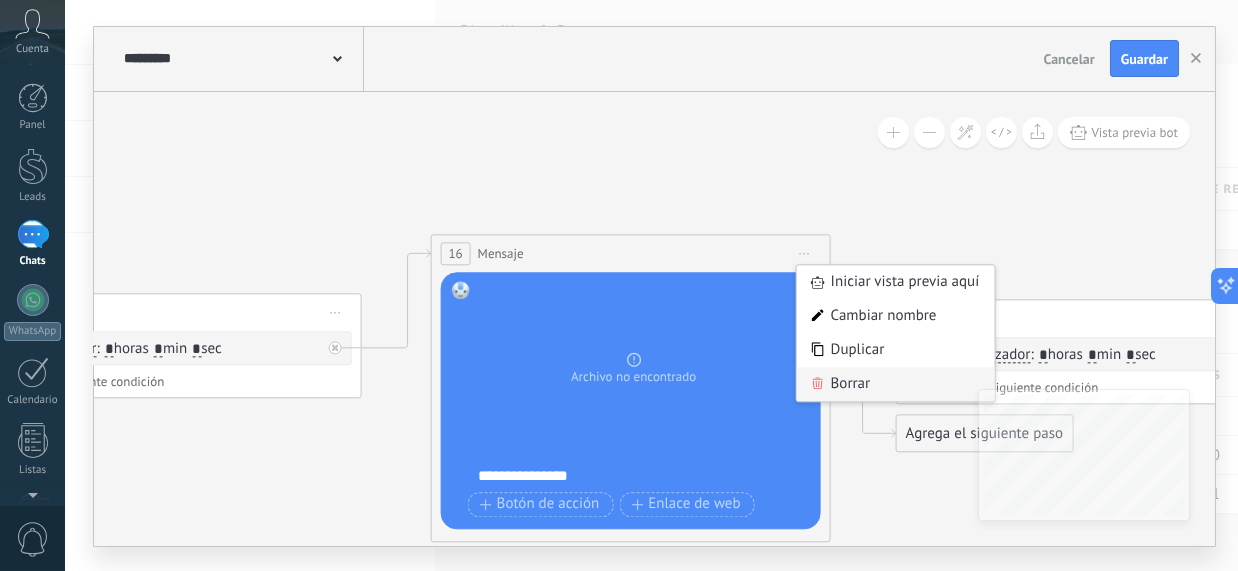 click on "Borrar" at bounding box center [896, 384] 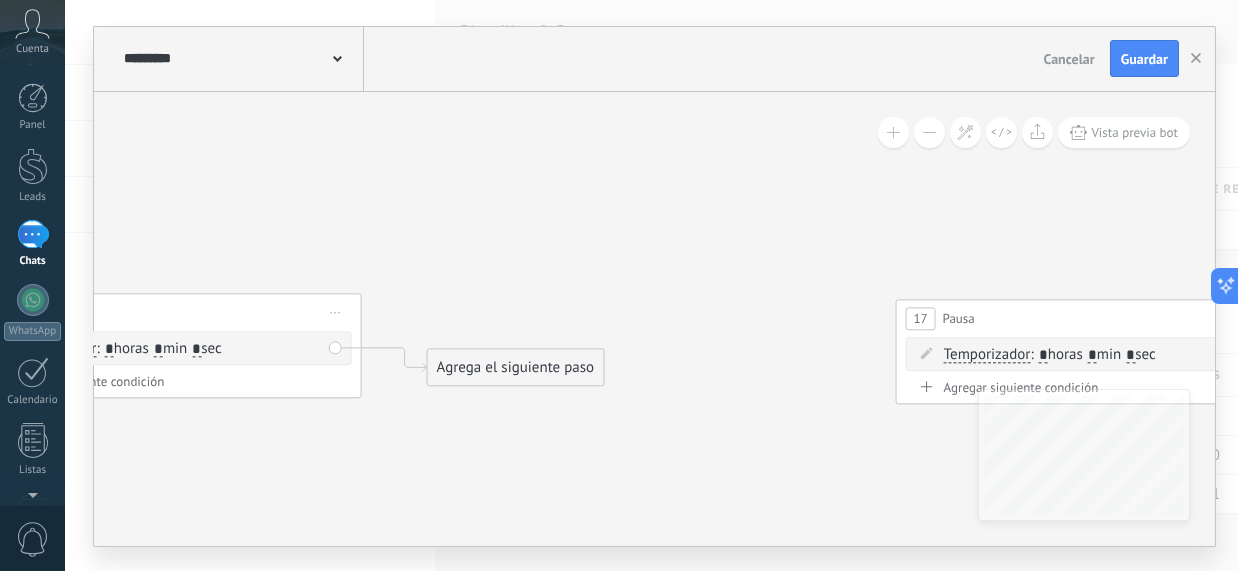 click on "Agrega el siguiente paso" at bounding box center (515, 367) 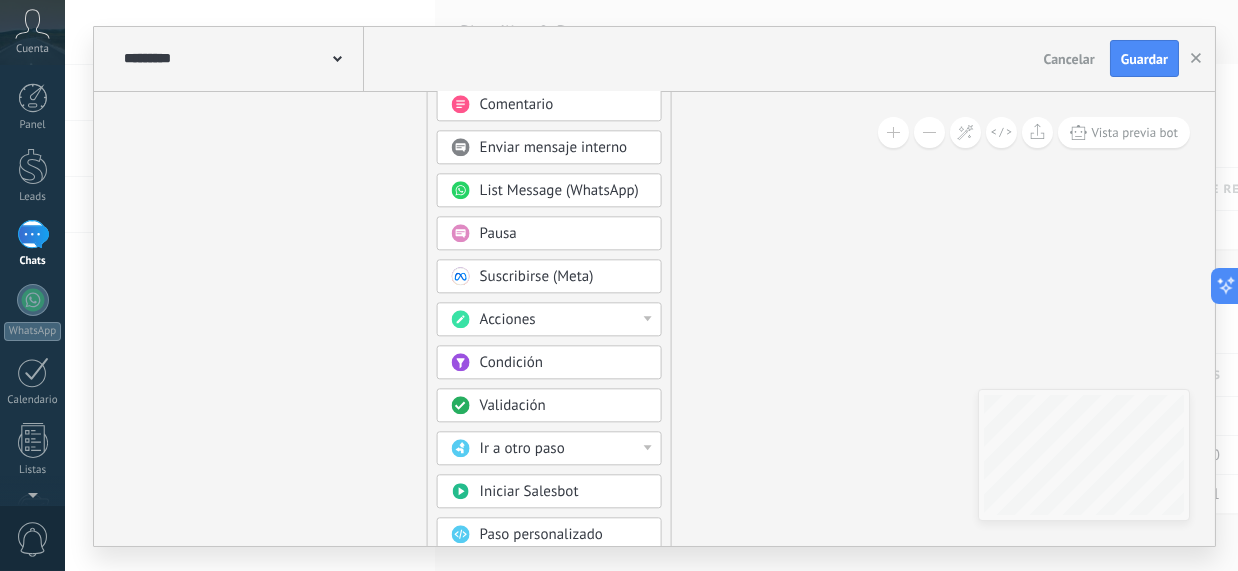 click on "Ir a otro paso" at bounding box center (522, 448) 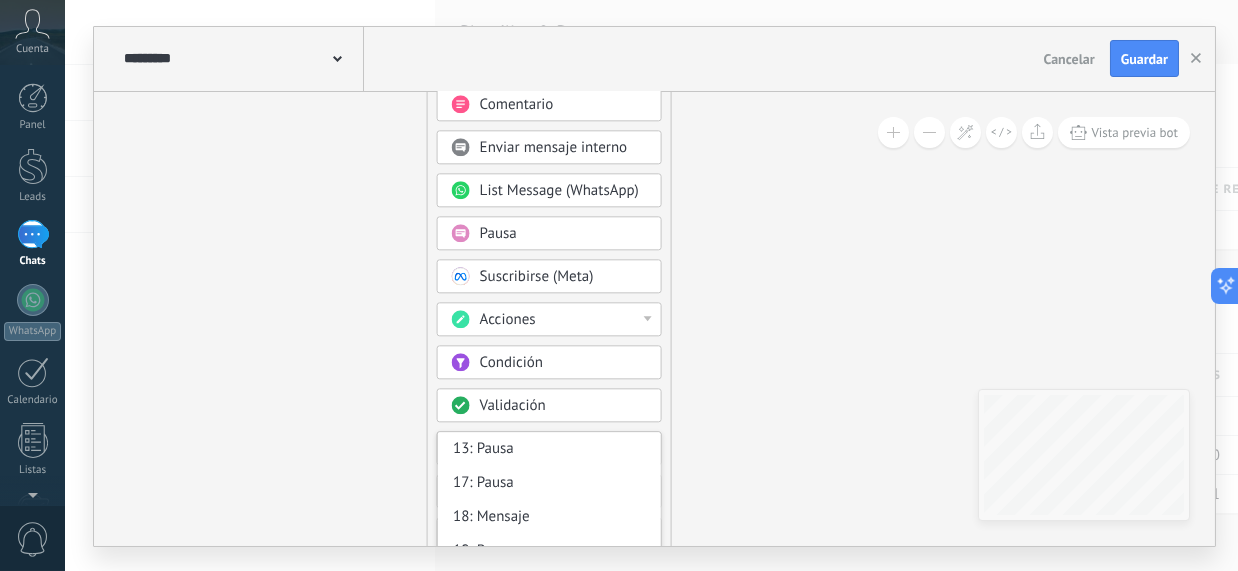 click 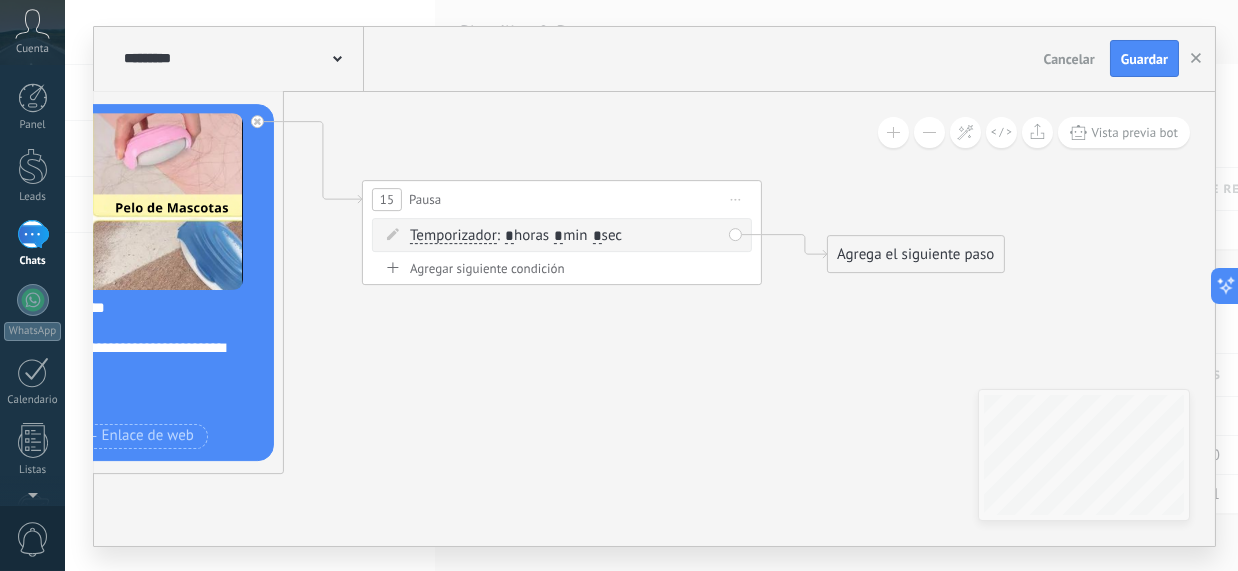 drag, startPoint x: 326, startPoint y: 342, endPoint x: 683, endPoint y: 468, distance: 378.5829 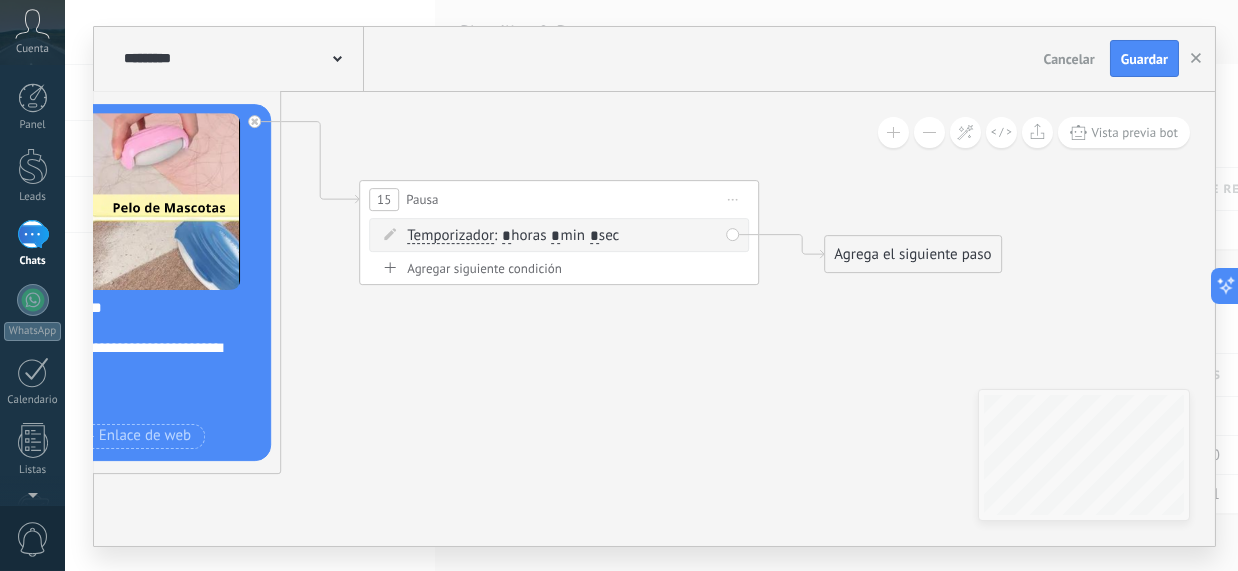 click on "Iniciar vista previa aquí
Cambiar nombre
Duplicar
Borrar" at bounding box center (733, 199) 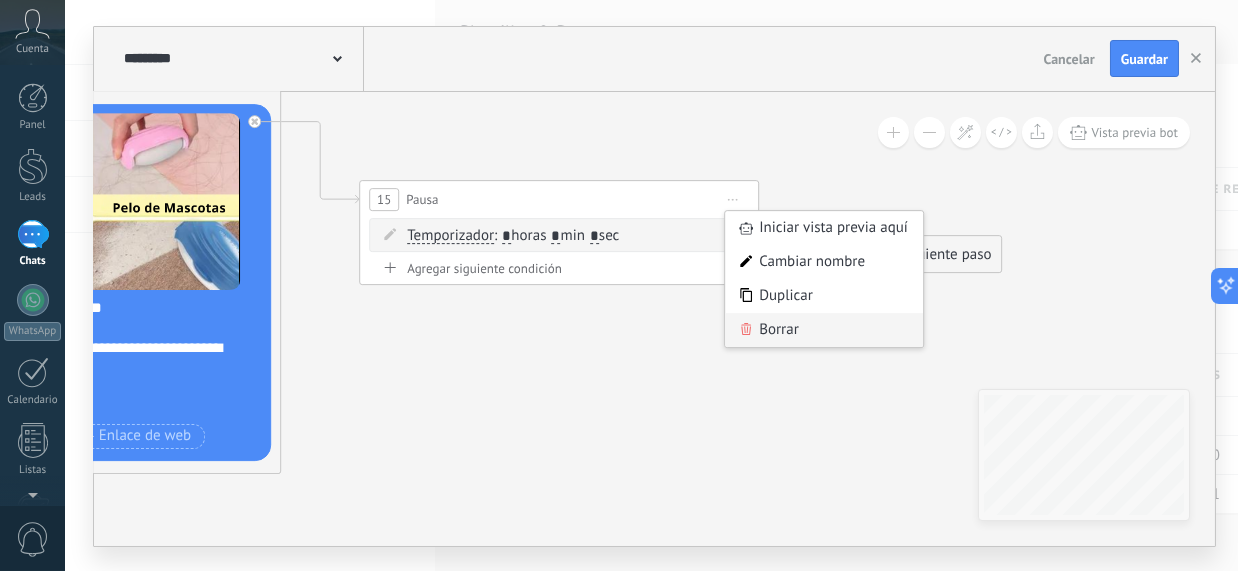 click on "Borrar" at bounding box center [824, 330] 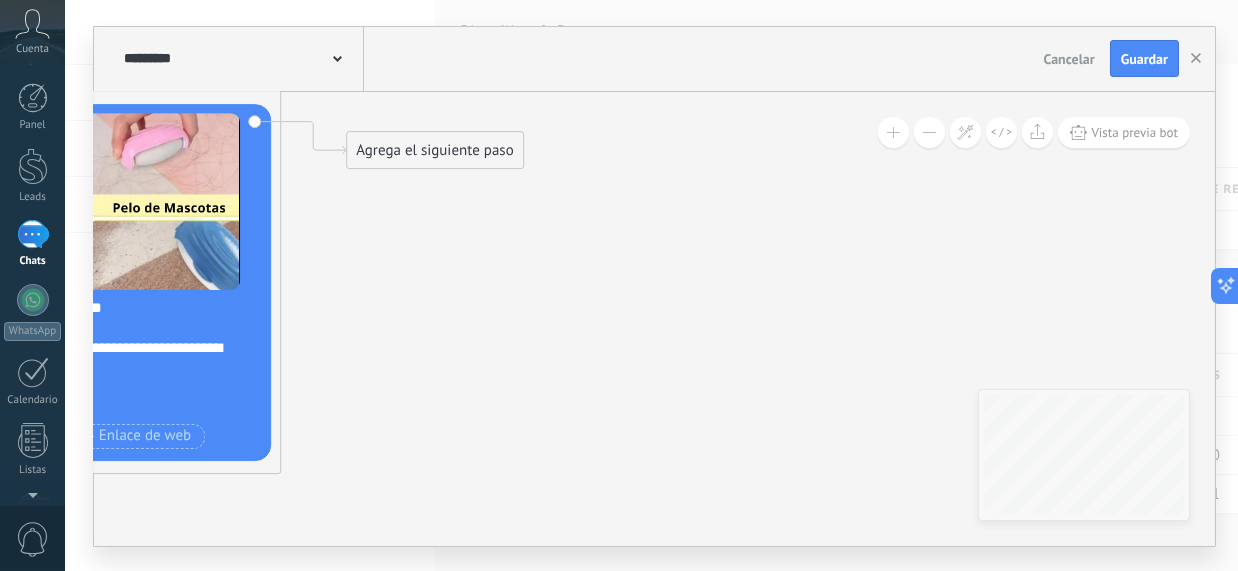 click on "Agrega el siguiente paso" at bounding box center (434, 150) 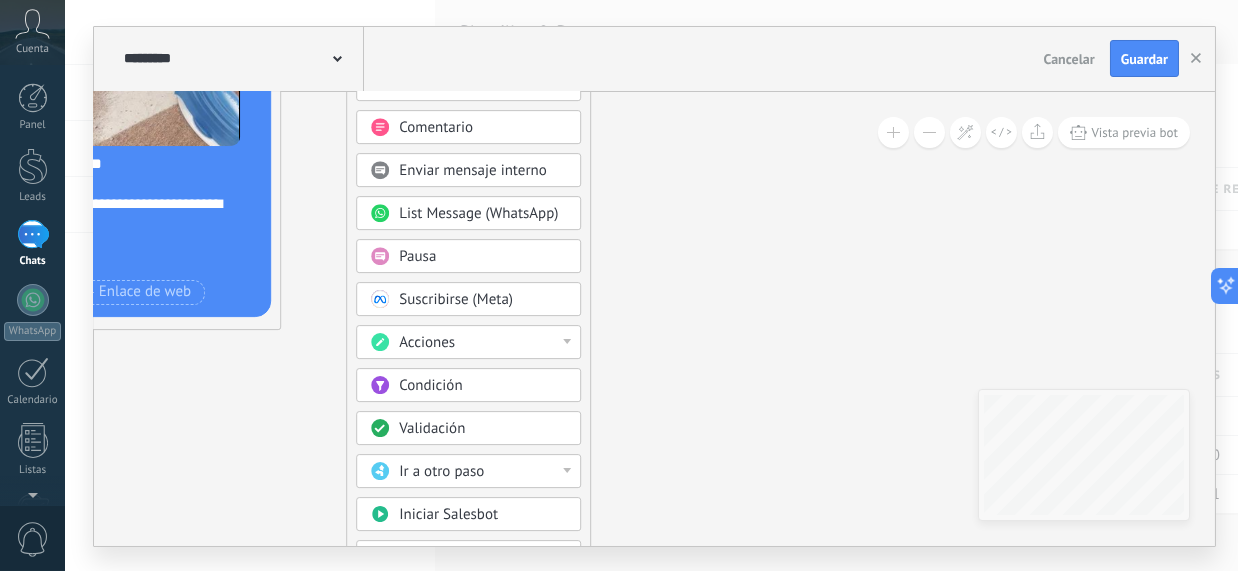 click on "Ir a otro paso" at bounding box center [441, 471] 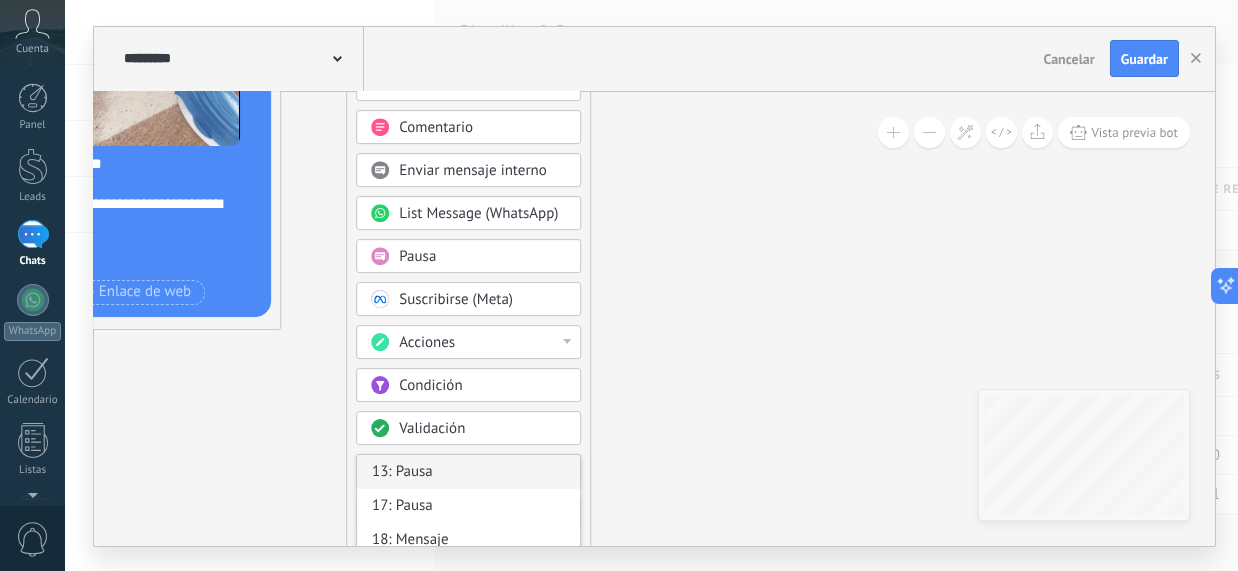 click on "13: Pausa" at bounding box center [468, 472] 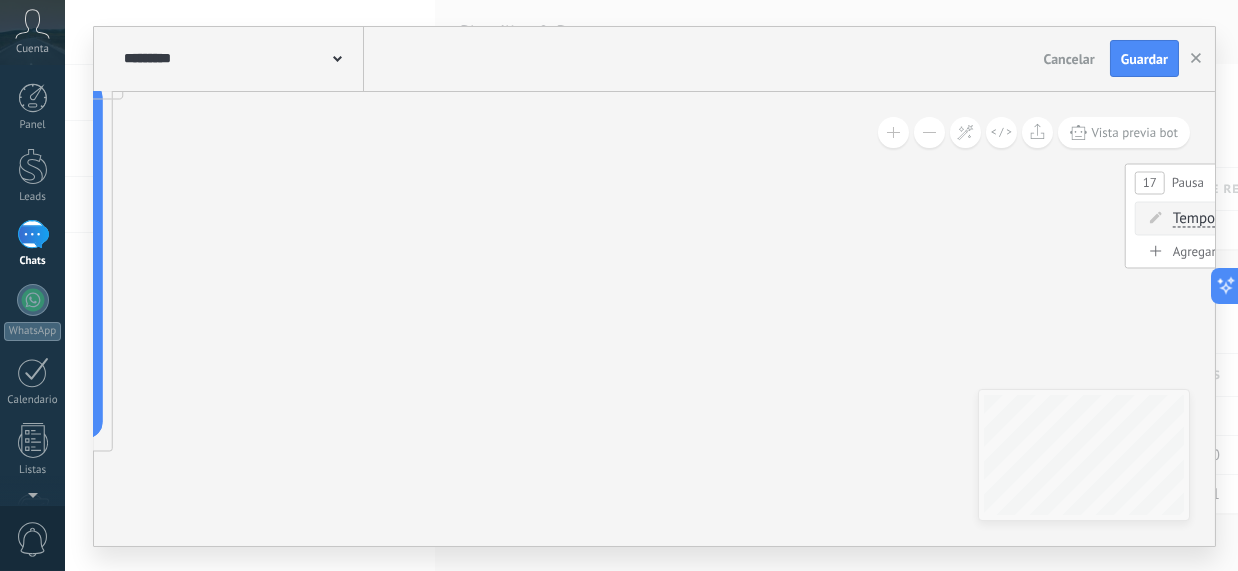 drag, startPoint x: 662, startPoint y: 414, endPoint x: 536, endPoint y: 604, distance: 227.98245 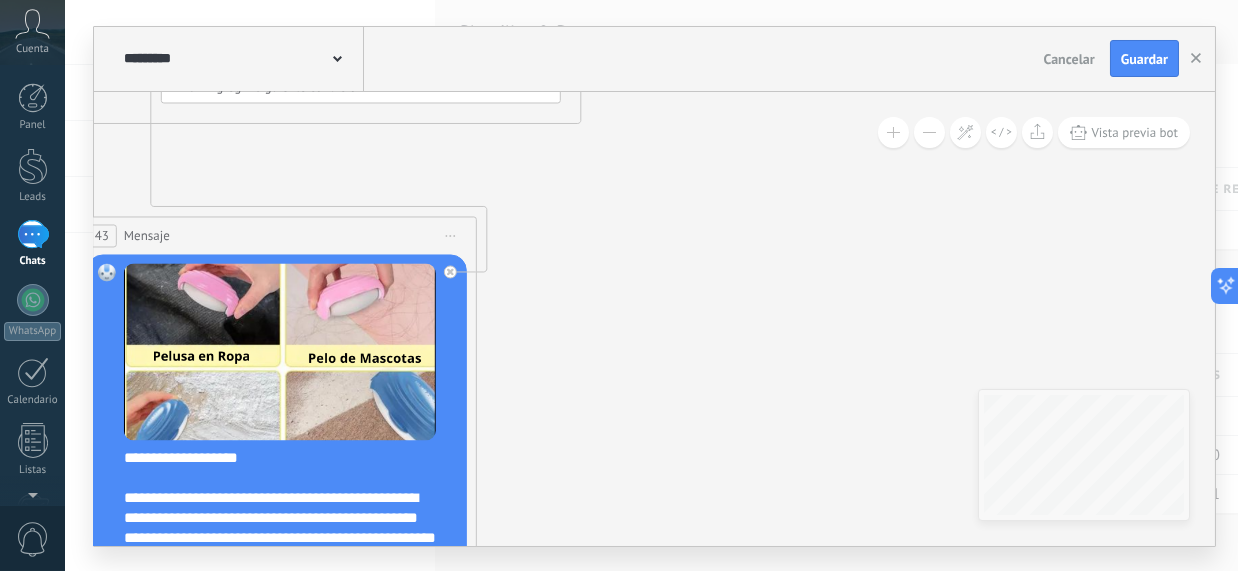 click on "**********" at bounding box center [654, 319] 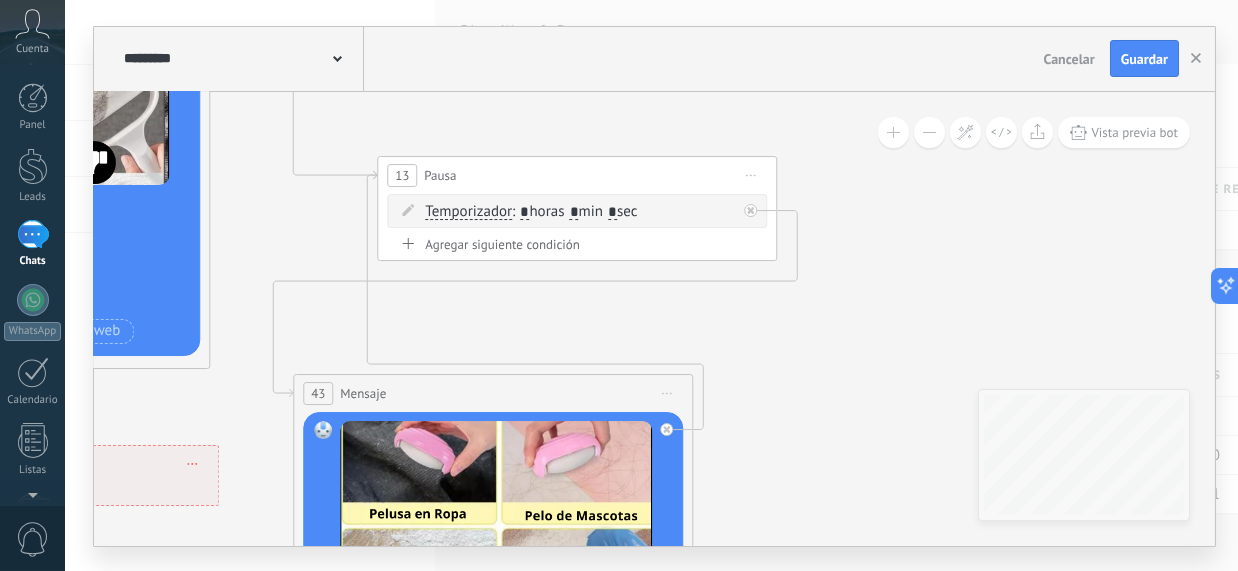 drag, startPoint x: 680, startPoint y: 293, endPoint x: 878, endPoint y: 450, distance: 252.69151 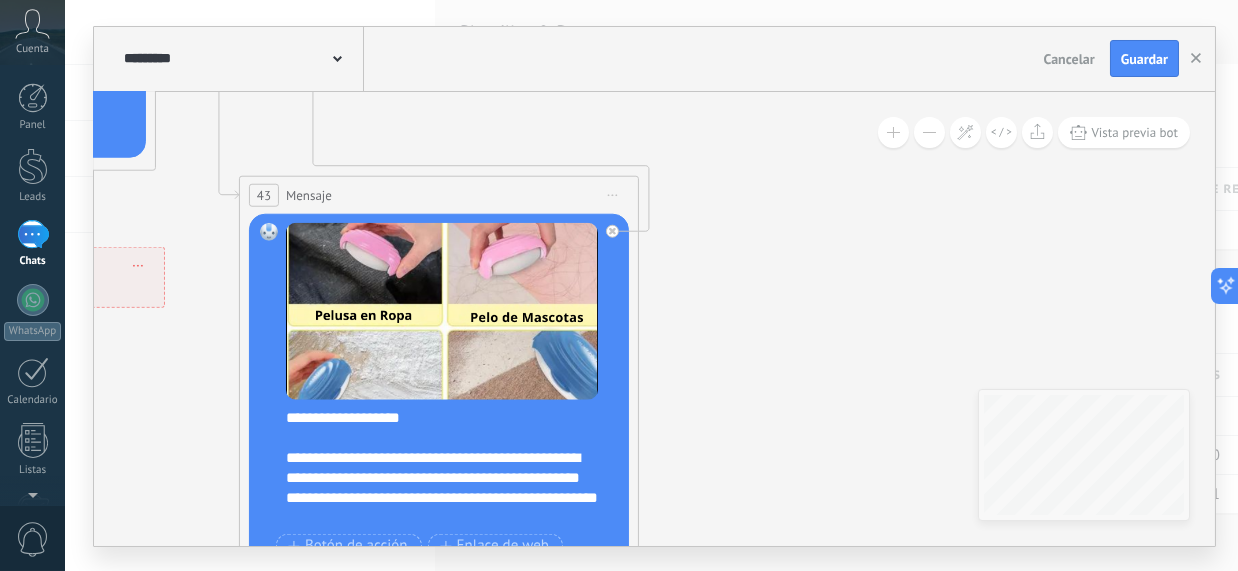 drag, startPoint x: 809, startPoint y: 357, endPoint x: 753, endPoint y: 149, distance: 215.40659 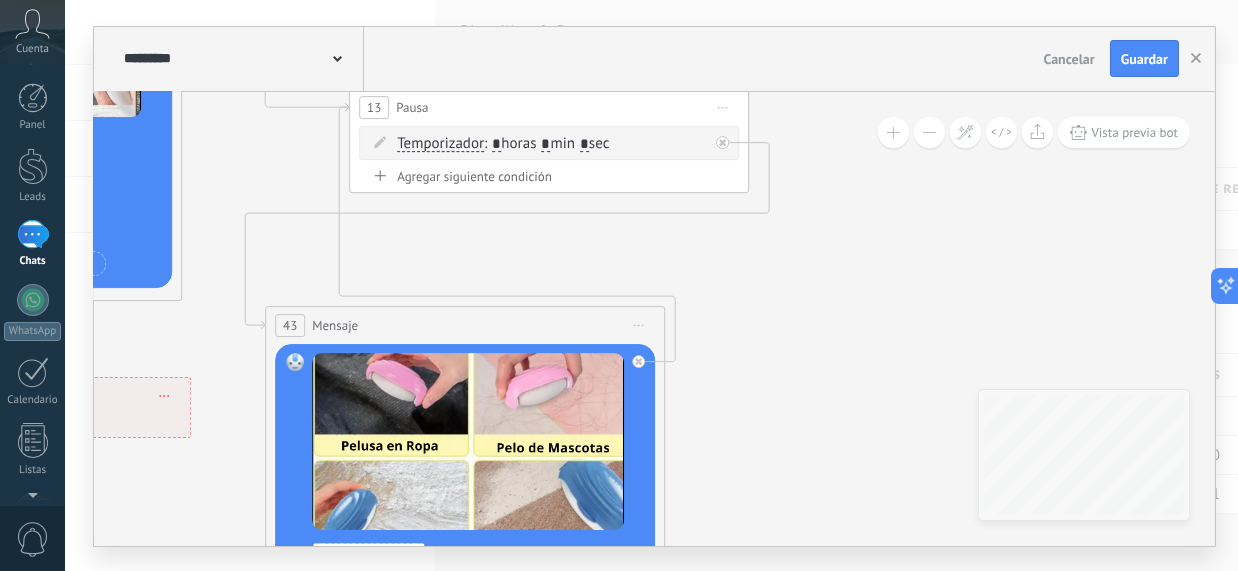 drag, startPoint x: 786, startPoint y: 403, endPoint x: 796, endPoint y: 463, distance: 60.827625 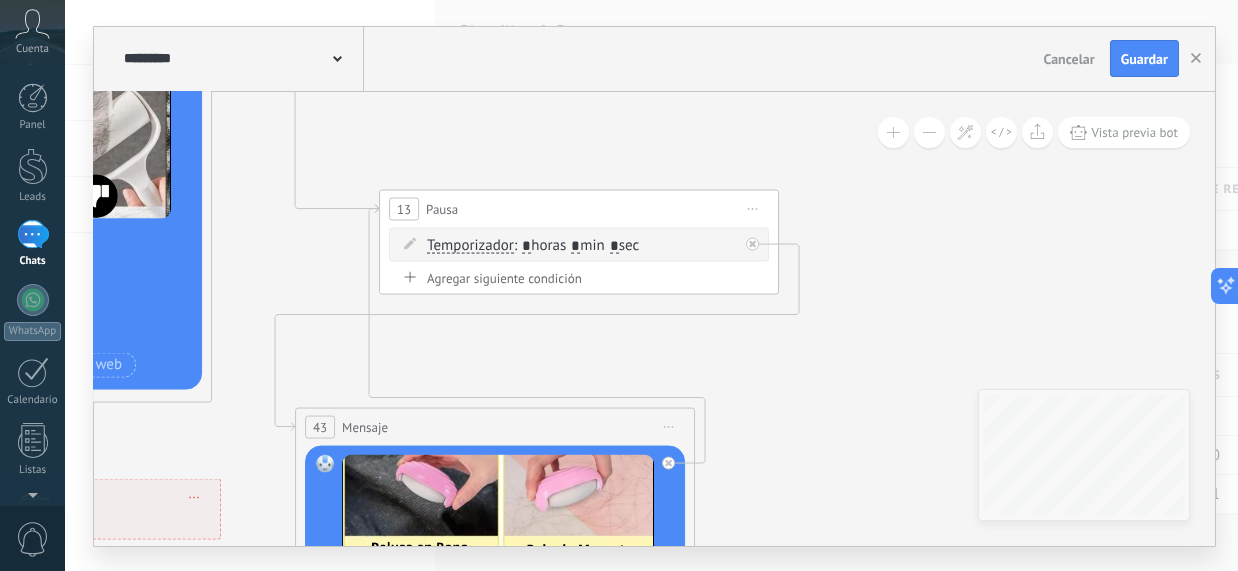 drag, startPoint x: 838, startPoint y: 346, endPoint x: 878, endPoint y: 447, distance: 108.63241 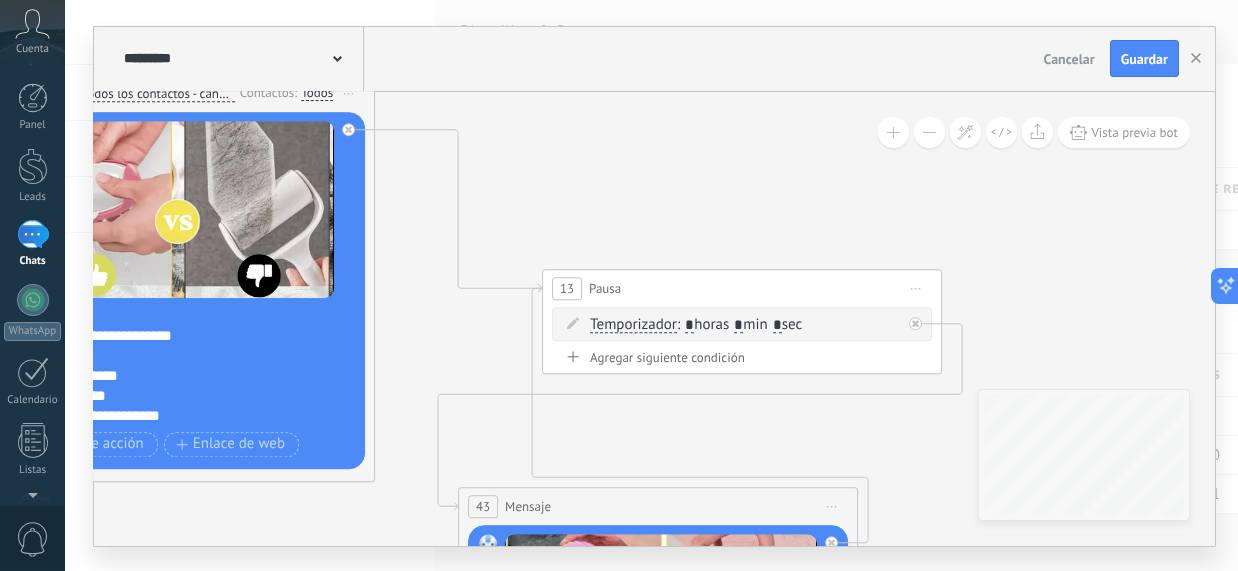 drag, startPoint x: 806, startPoint y: 394, endPoint x: 962, endPoint y: 470, distance: 173.52809 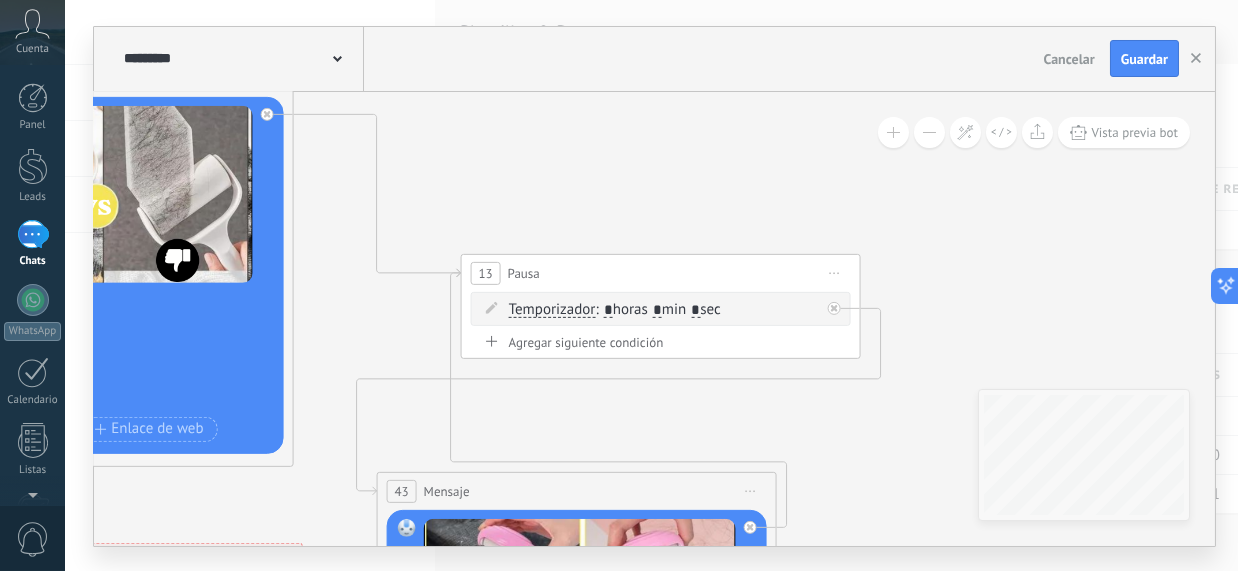 drag, startPoint x: 619, startPoint y: 172, endPoint x: 532, endPoint y: 154, distance: 88.84256 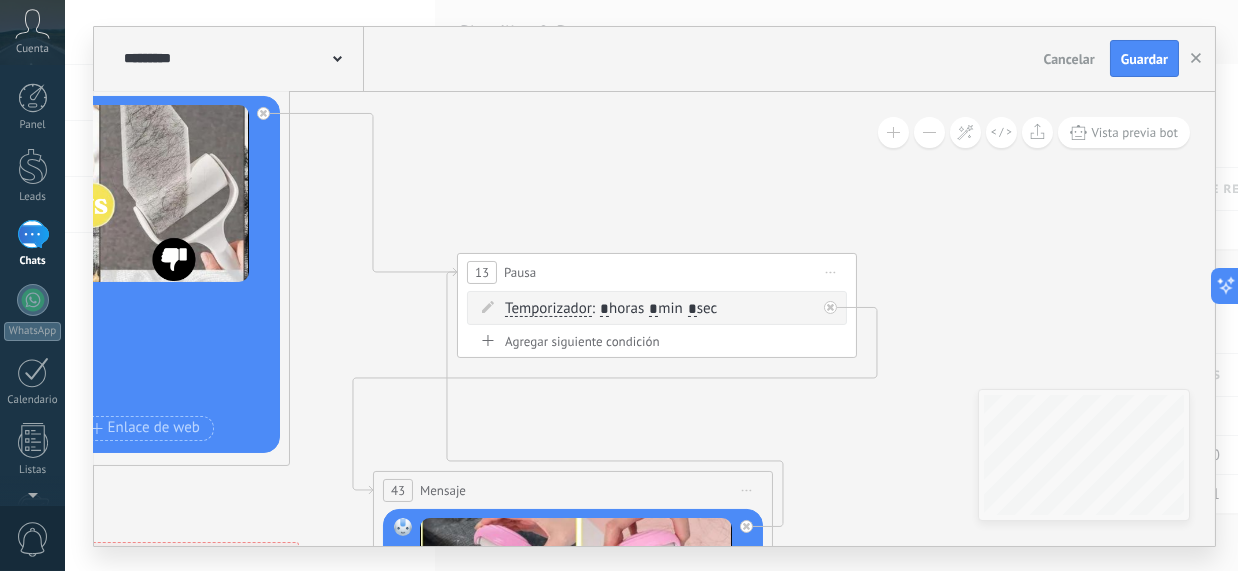 click 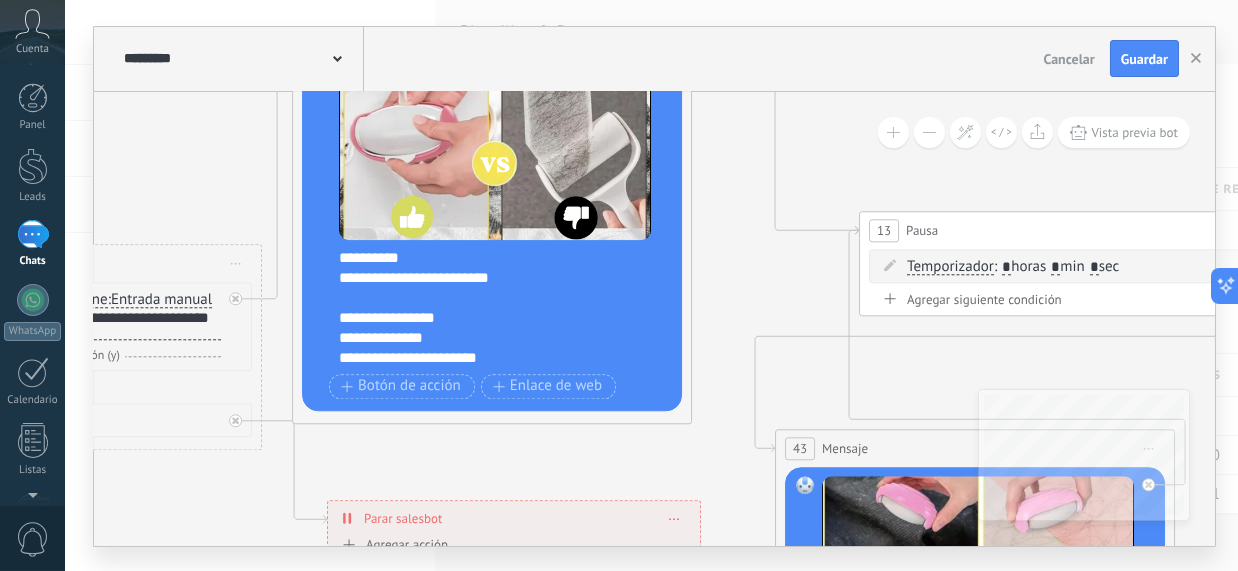 drag, startPoint x: 406, startPoint y: 162, endPoint x: 808, endPoint y: 121, distance: 404.0854 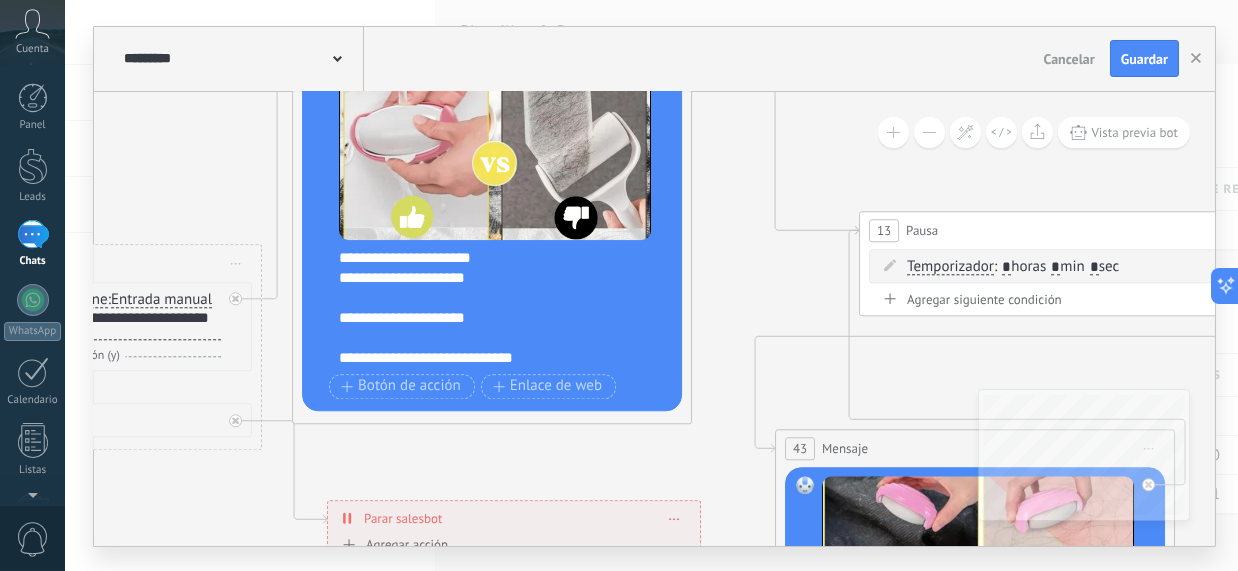 scroll, scrollTop: 339, scrollLeft: 0, axis: vertical 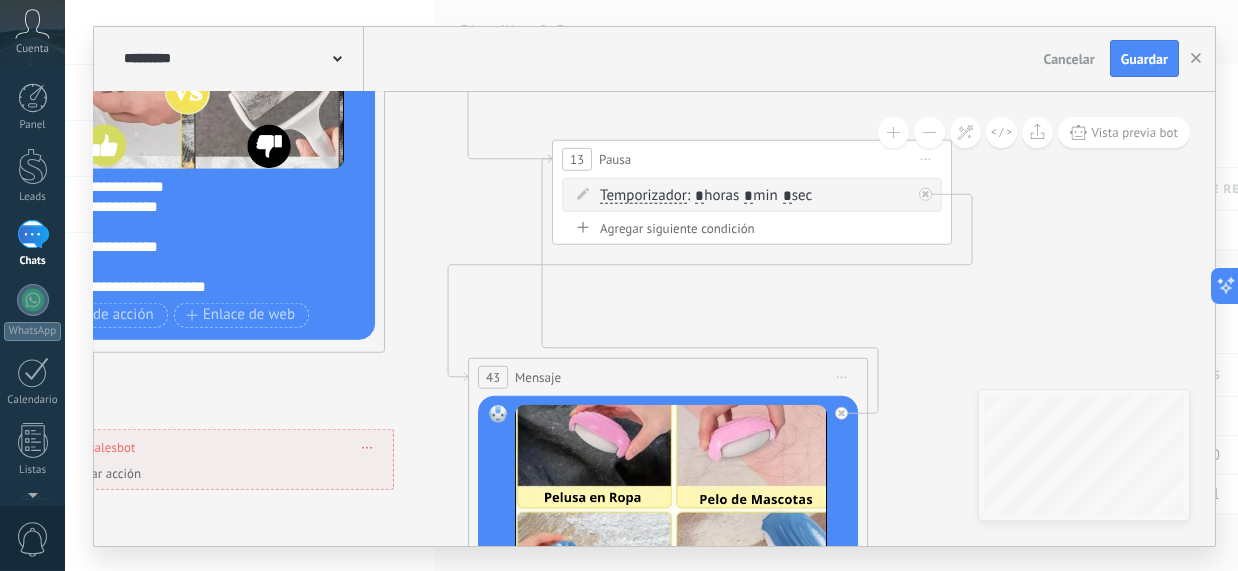 drag, startPoint x: 865, startPoint y: 154, endPoint x: 364, endPoint y: 2, distance: 523.55035 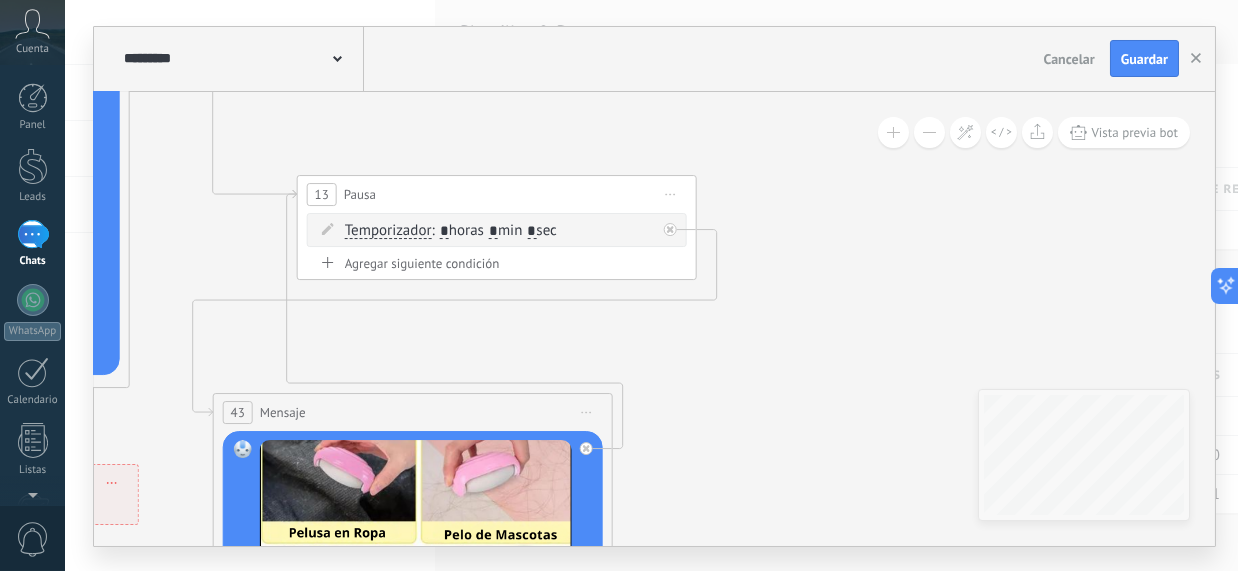drag, startPoint x: 762, startPoint y: 289, endPoint x: 748, endPoint y: 403, distance: 114.85643 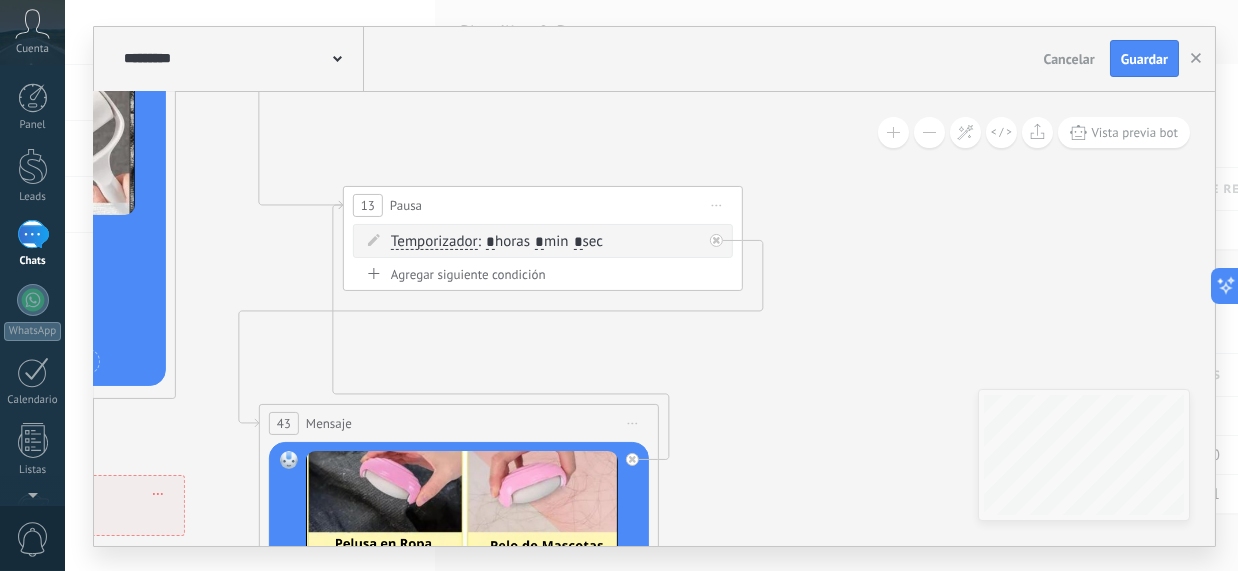 click on "Iniciar vista previa aquí
Cambiar nombre
Duplicar
Borrar" at bounding box center [717, 205] 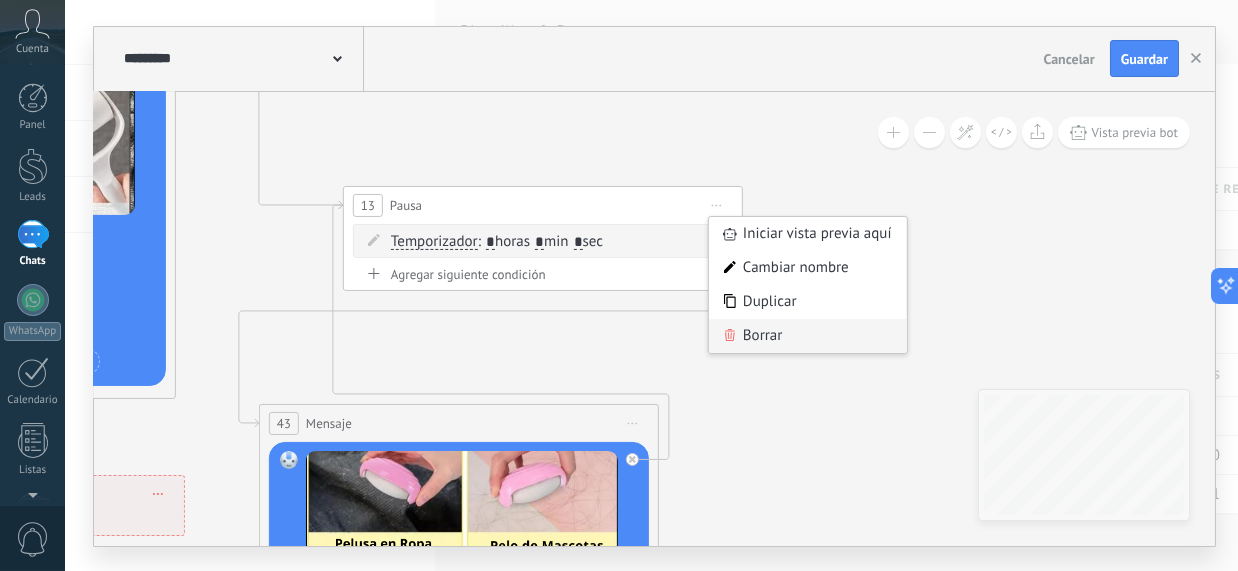 click on "Borrar" at bounding box center (808, 336) 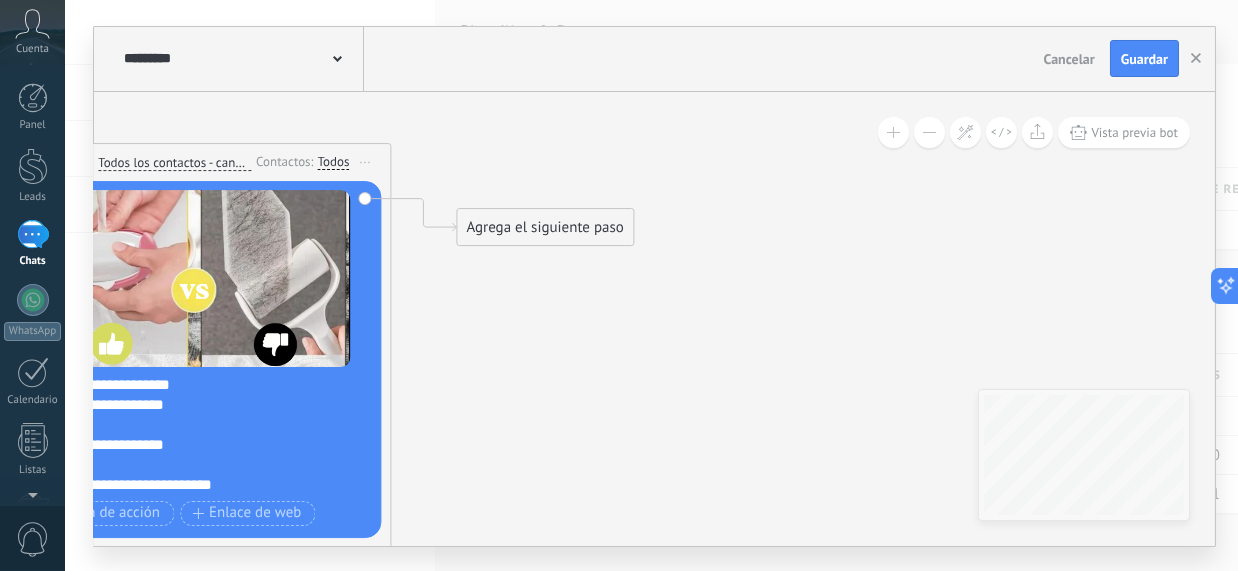 drag, startPoint x: 478, startPoint y: 268, endPoint x: 691, endPoint y: 421, distance: 262.2556 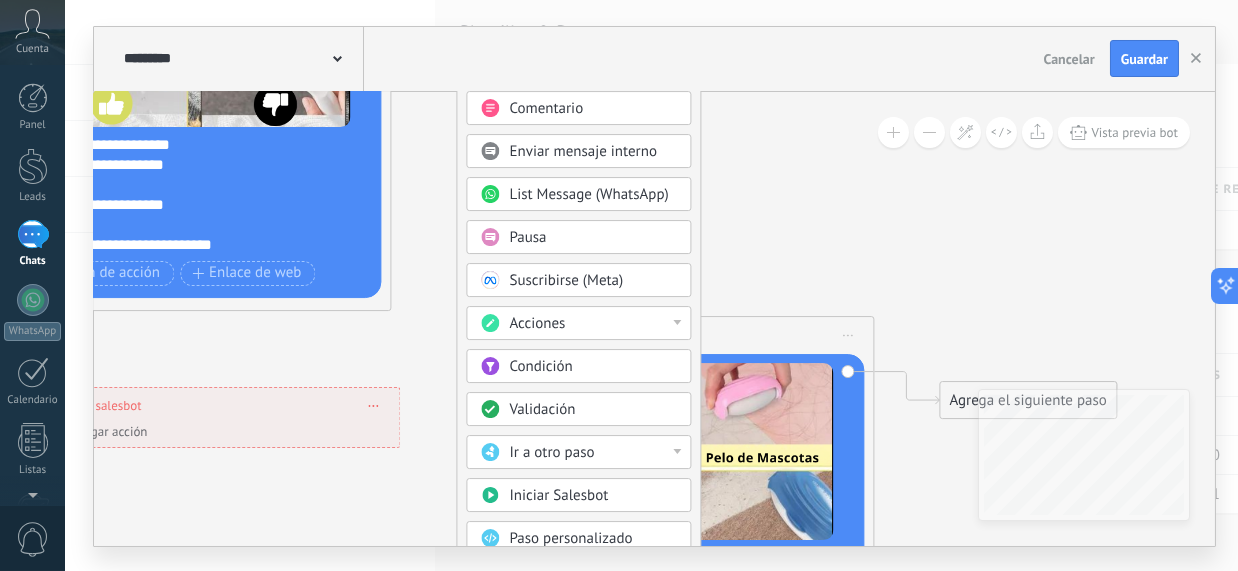 click on "Ir a otro paso" at bounding box center (593, 453) 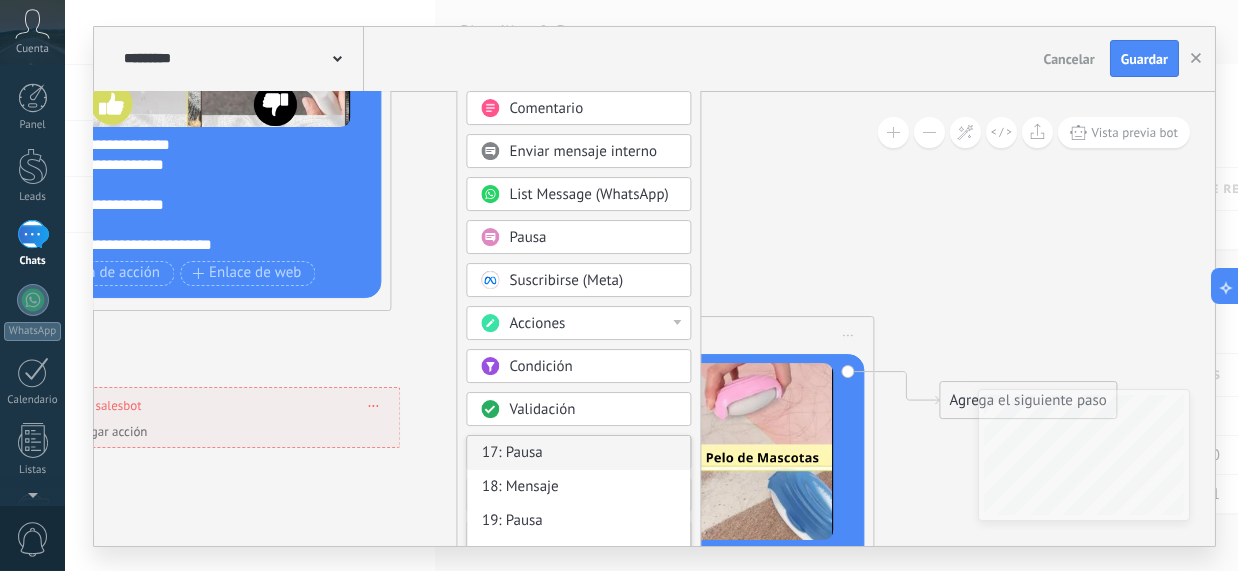 click on "17: Pausa" at bounding box center (578, 453) 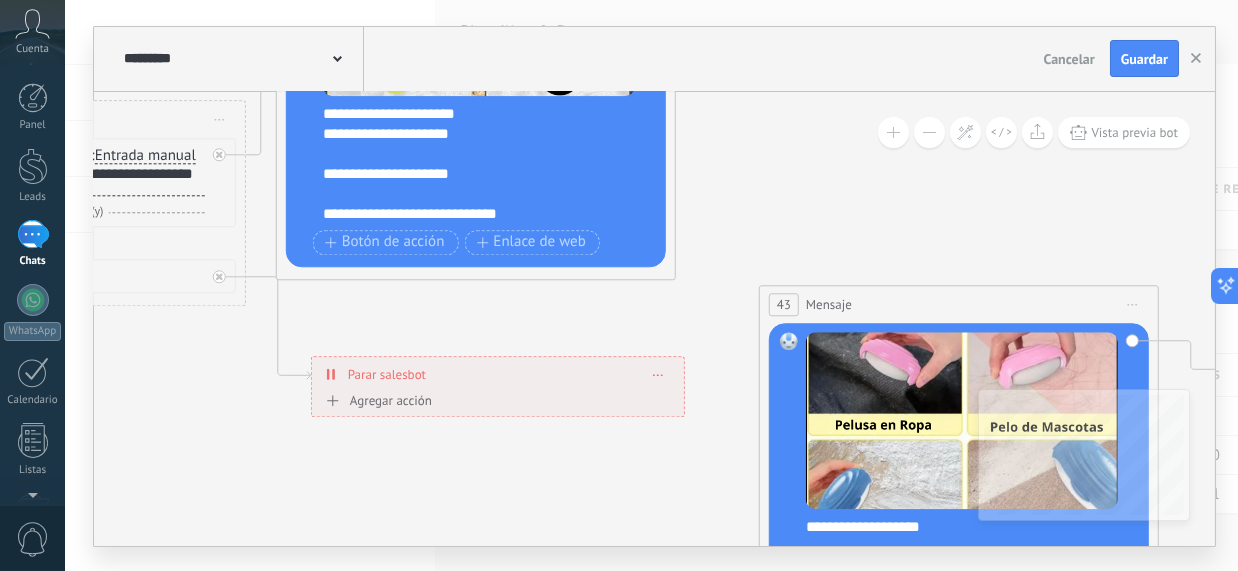 drag, startPoint x: 812, startPoint y: 243, endPoint x: 1095, endPoint y: 217, distance: 284.19183 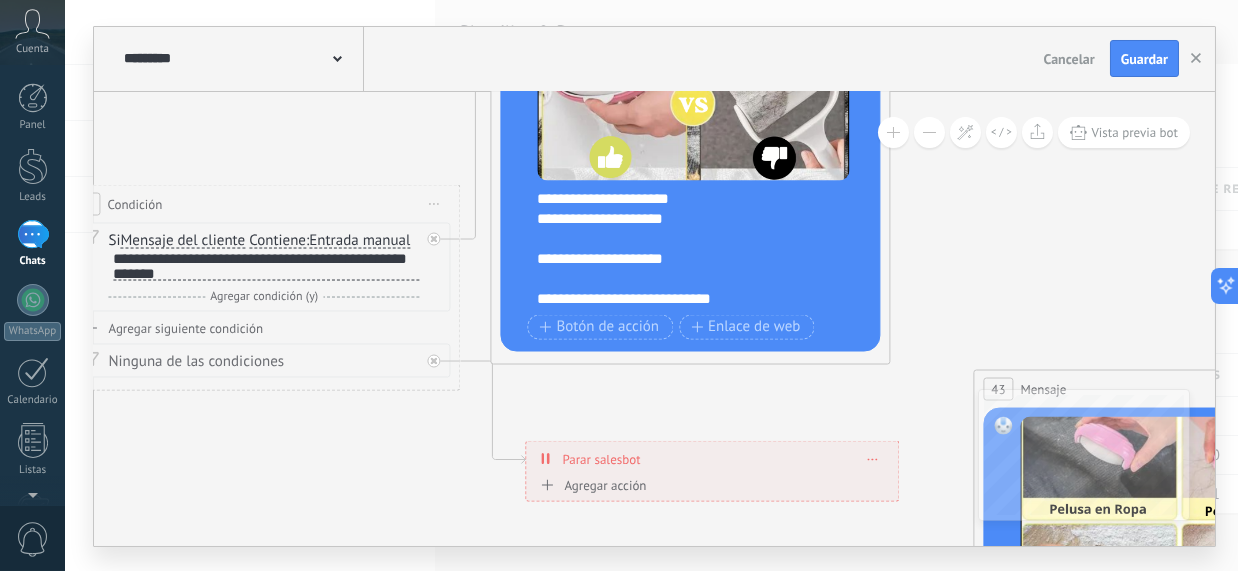 drag, startPoint x: 827, startPoint y: 209, endPoint x: 1043, endPoint y: 291, distance: 231.04112 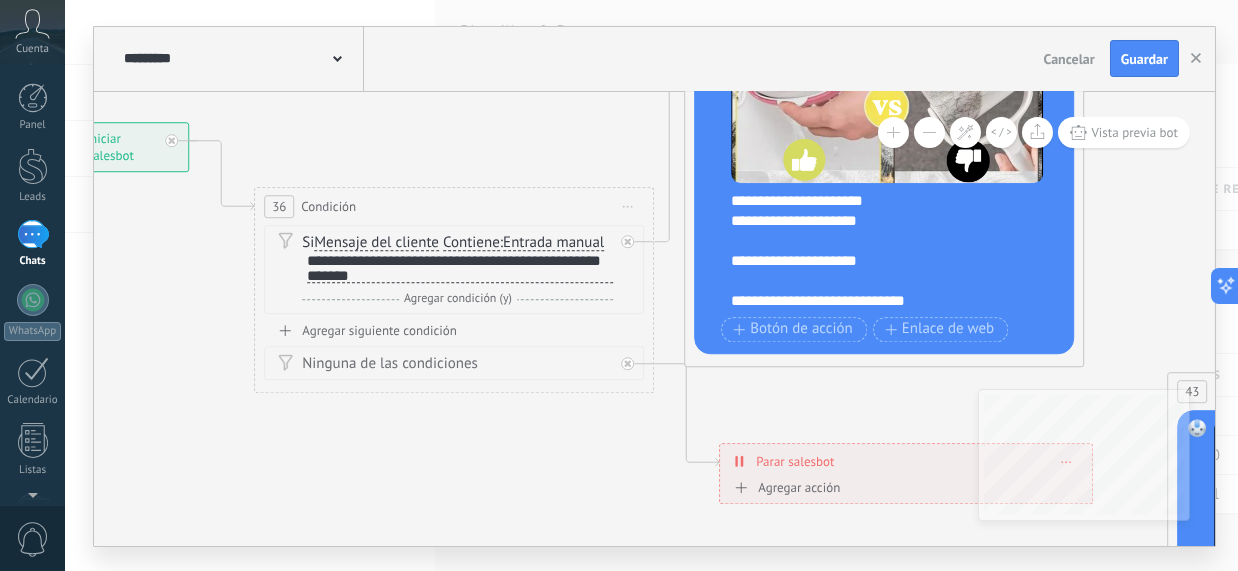 drag, startPoint x: 308, startPoint y: 501, endPoint x: 499, endPoint y: 506, distance: 191.06543 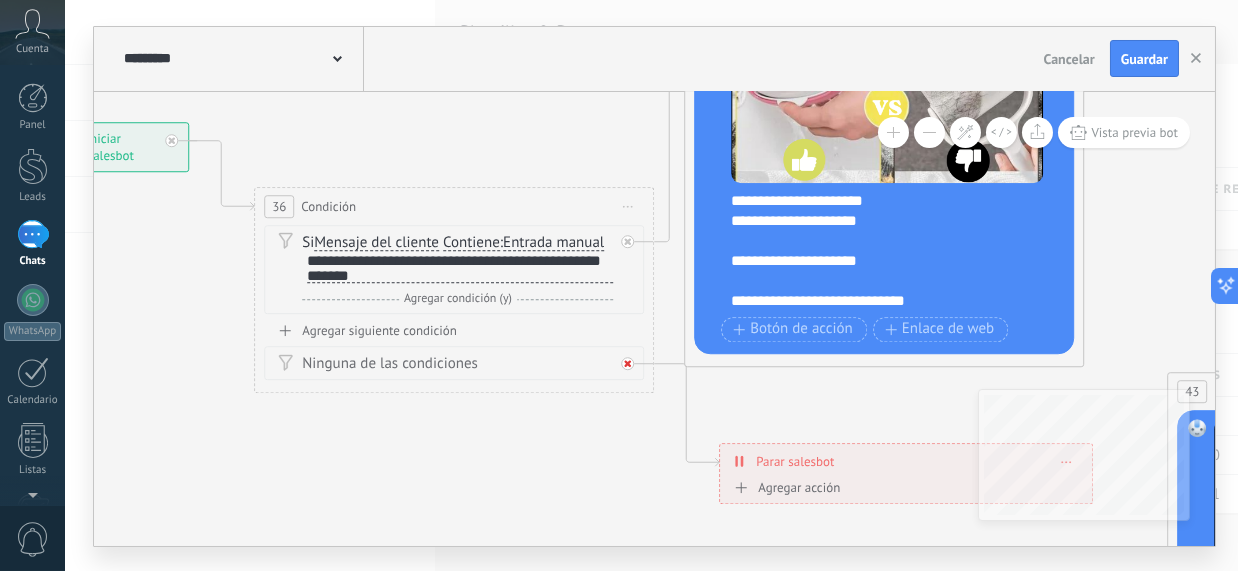 click 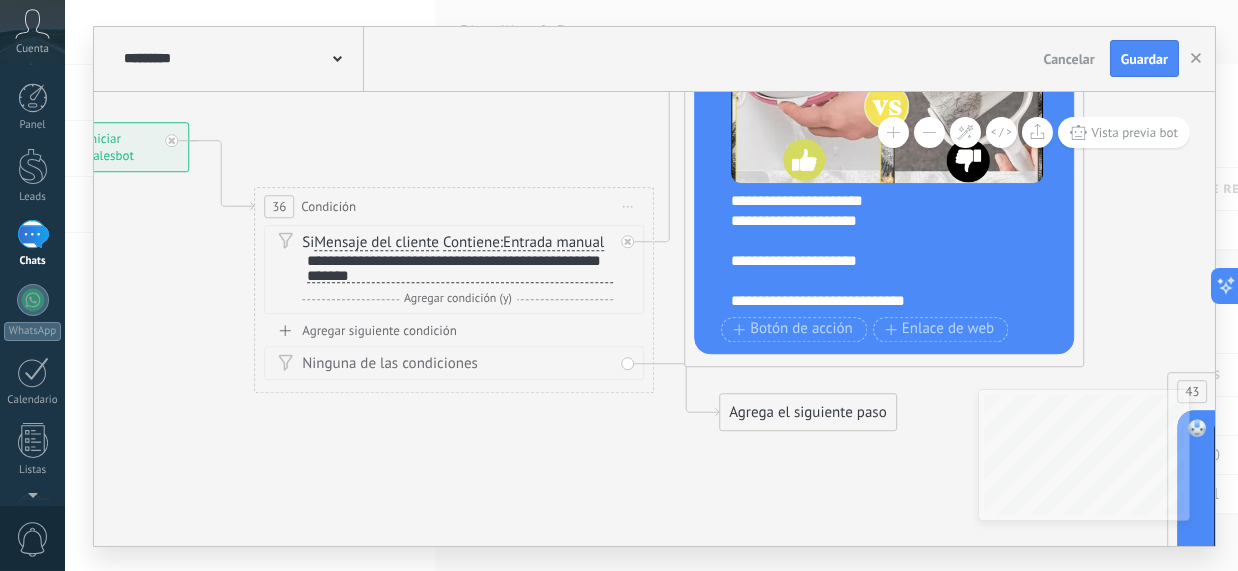click on "Ninguna de las condiciones" at bounding box center [454, 364] 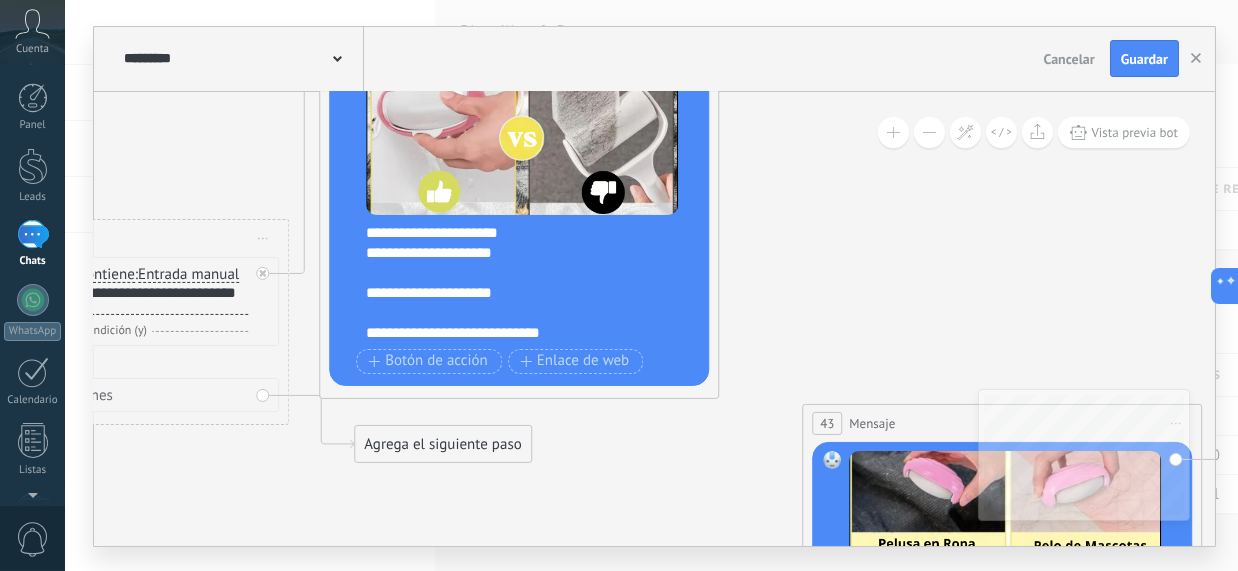 drag, startPoint x: 828, startPoint y: 489, endPoint x: 374, endPoint y: 460, distance: 454.92526 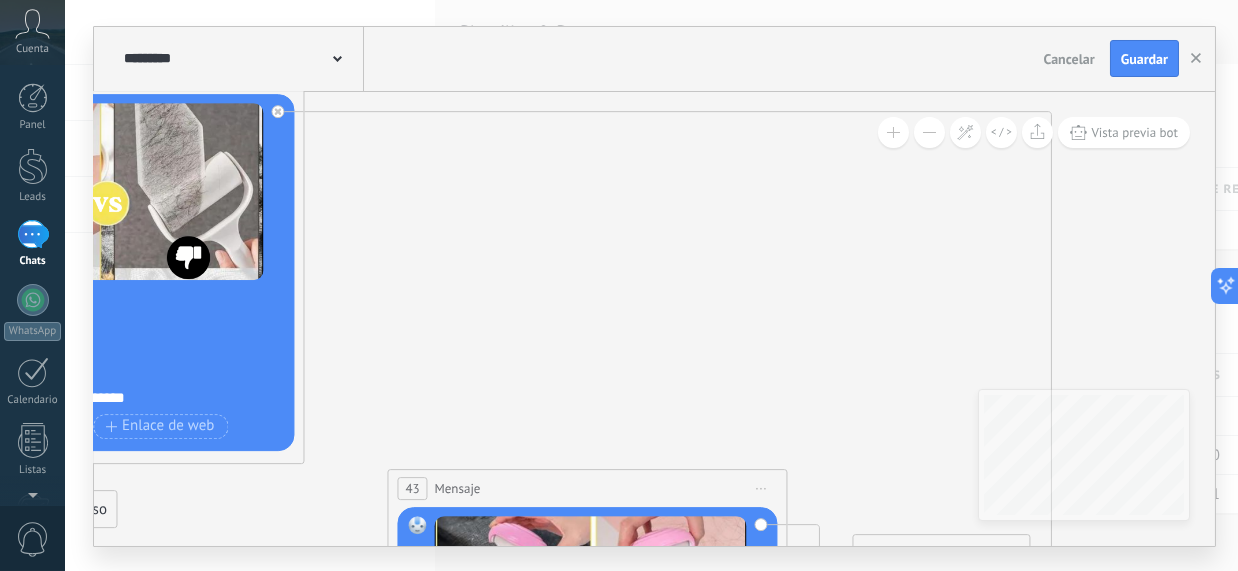 drag, startPoint x: 690, startPoint y: 261, endPoint x: 288, endPoint y: 263, distance: 402.00497 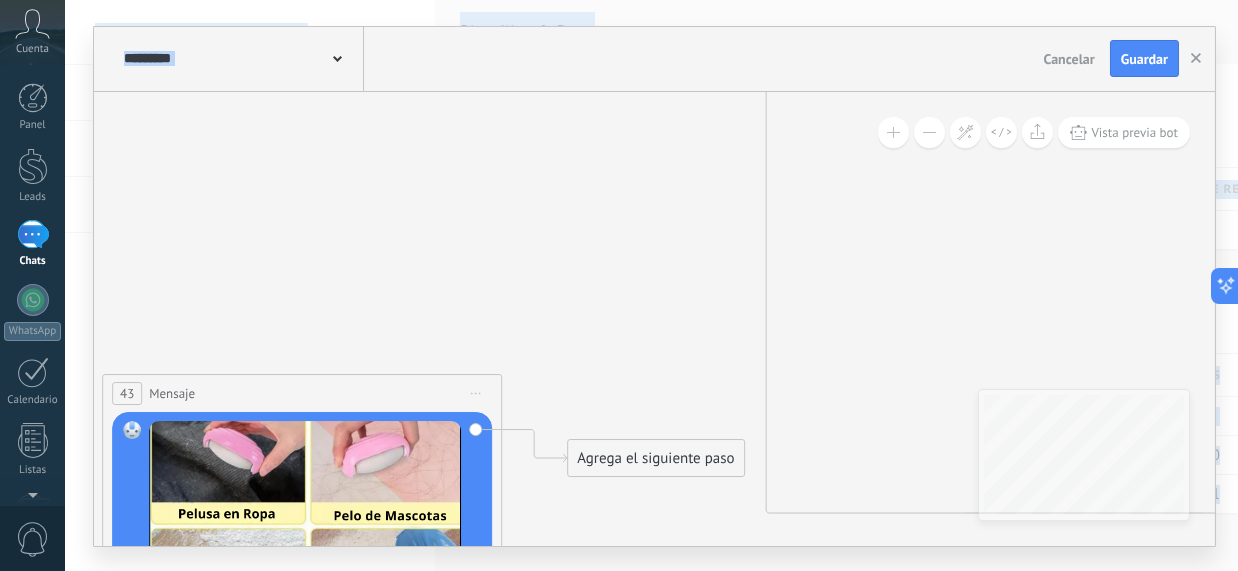 drag, startPoint x: 758, startPoint y: 242, endPoint x: 351, endPoint y: -87, distance: 523.34503 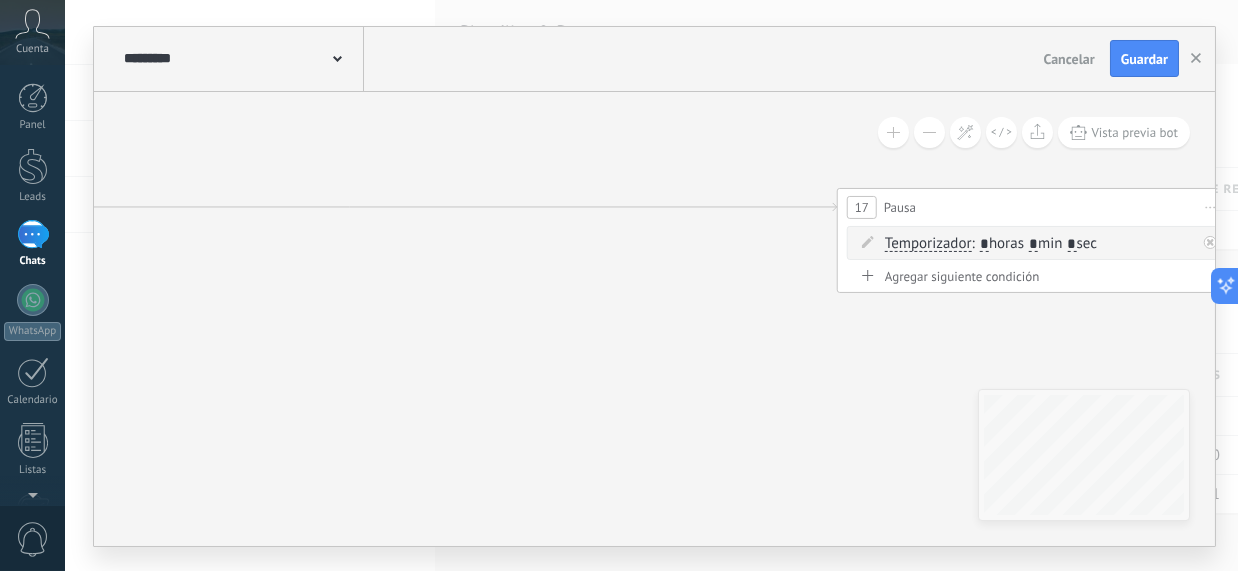 drag, startPoint x: 691, startPoint y: 372, endPoint x: 201, endPoint y: 289, distance: 496.9799 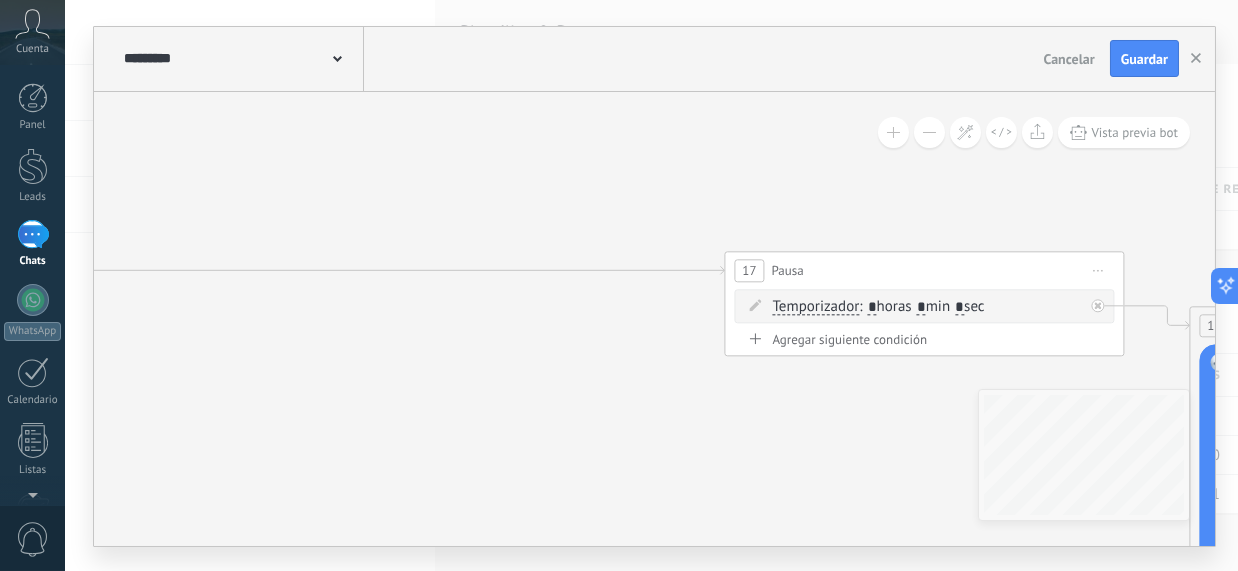 drag, startPoint x: 760, startPoint y: 318, endPoint x: 731, endPoint y: 377, distance: 65.74192 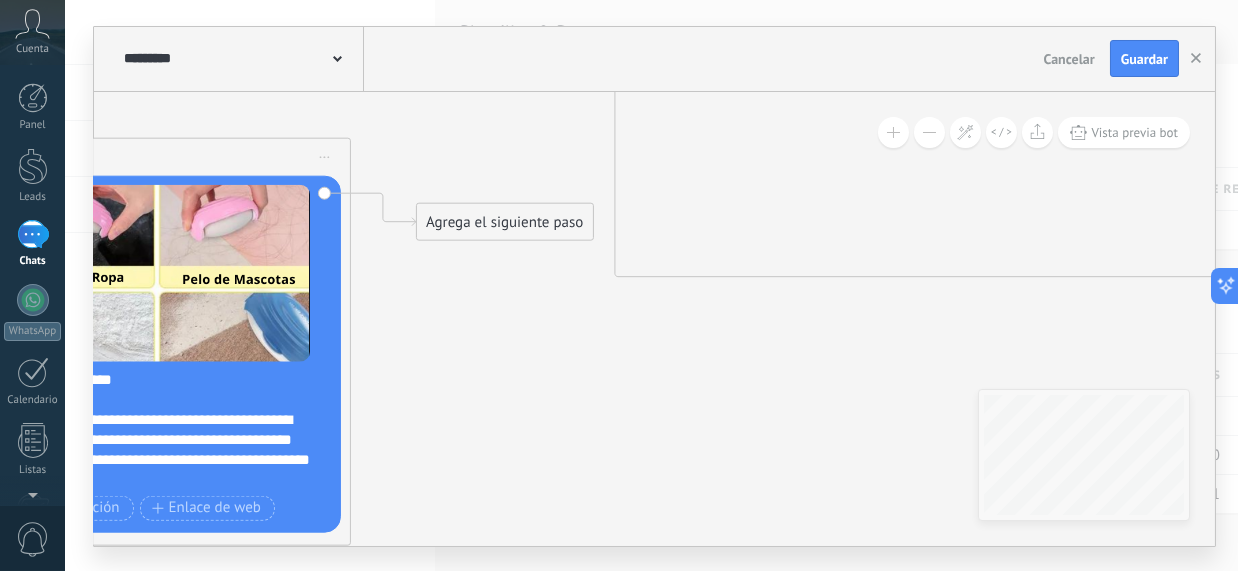 drag, startPoint x: 351, startPoint y: 309, endPoint x: 770, endPoint y: 326, distance: 419.34473 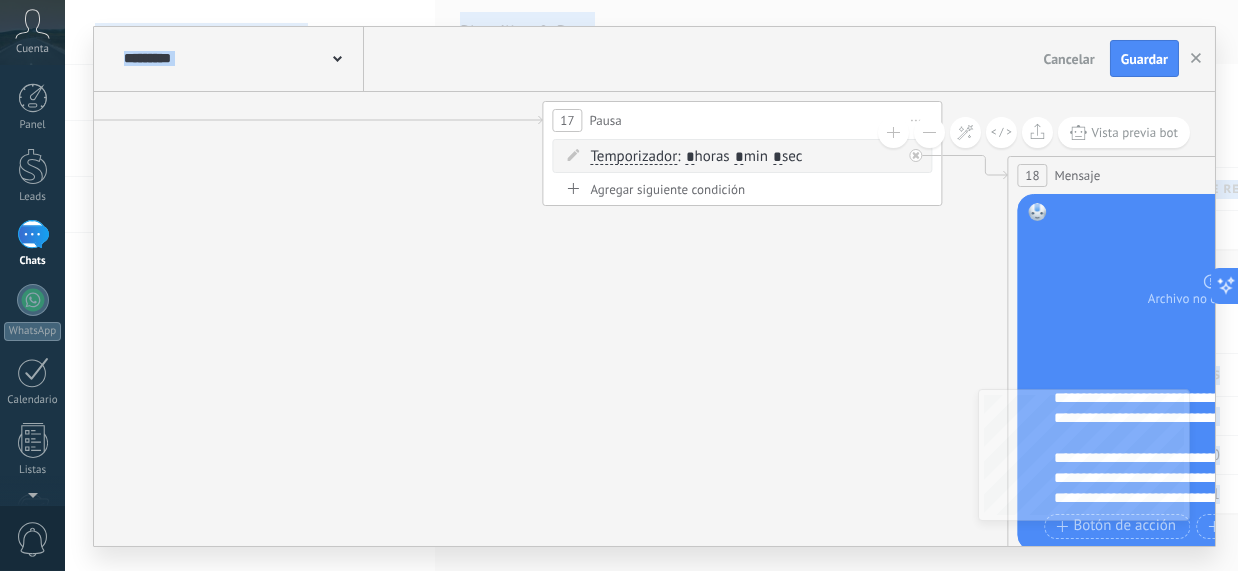 drag, startPoint x: 827, startPoint y: 387, endPoint x: 0, endPoint y: 232, distance: 841.4 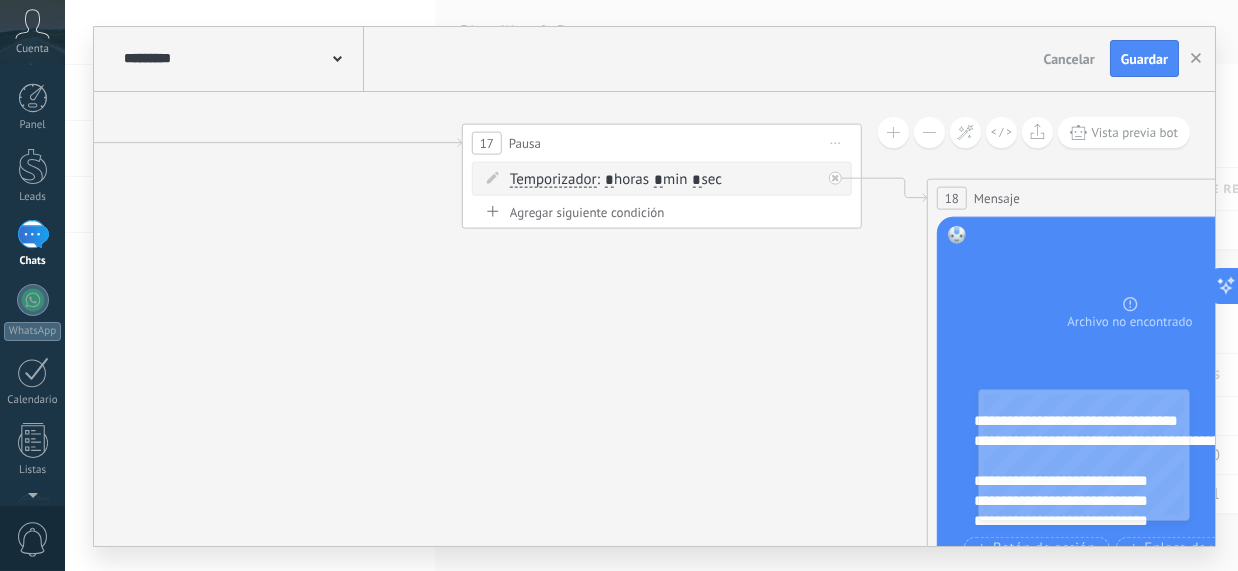 drag, startPoint x: 579, startPoint y: 232, endPoint x: 354, endPoint y: 332, distance: 246.22145 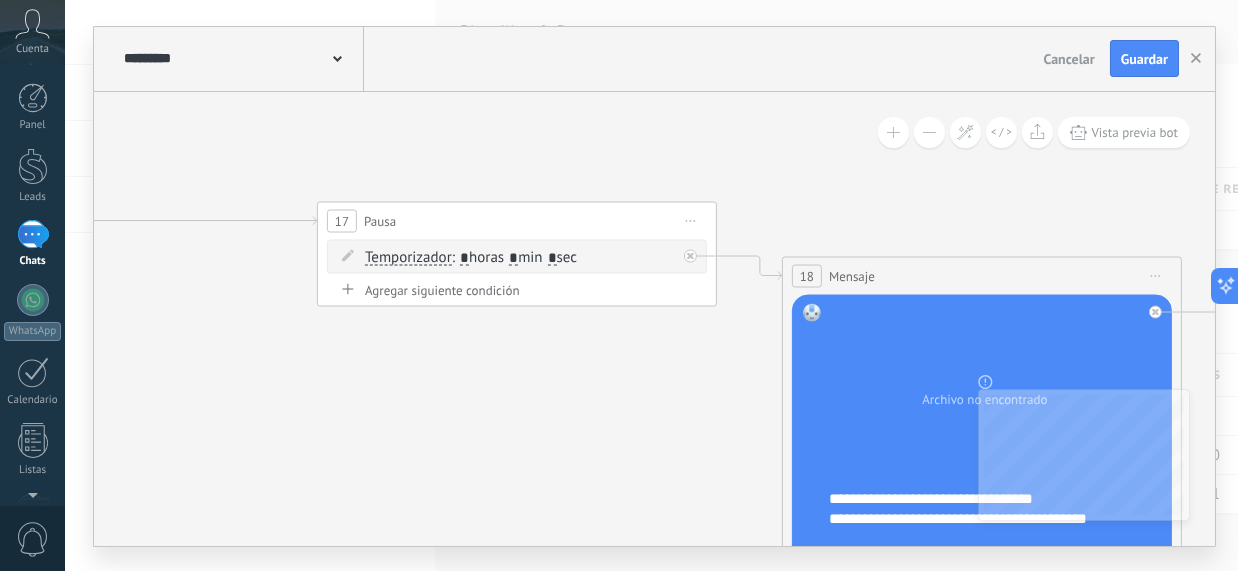 click on "Iniciar vista previa aquí
Cambiar nombre
Duplicar
Borrar" at bounding box center (691, 220) 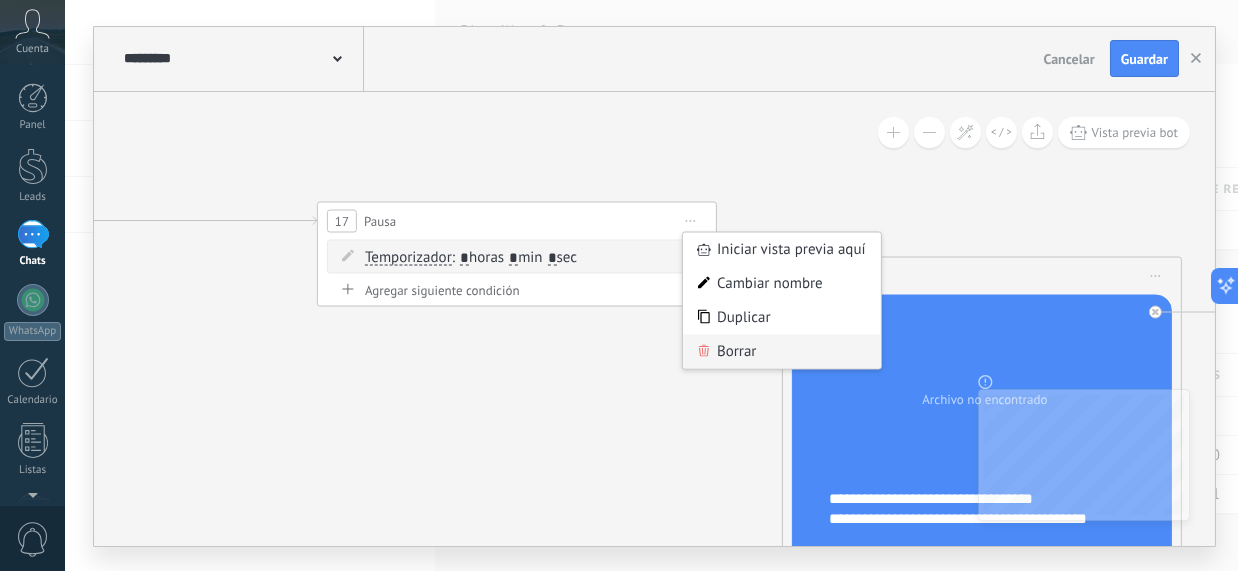 click on "Borrar" at bounding box center (782, 351) 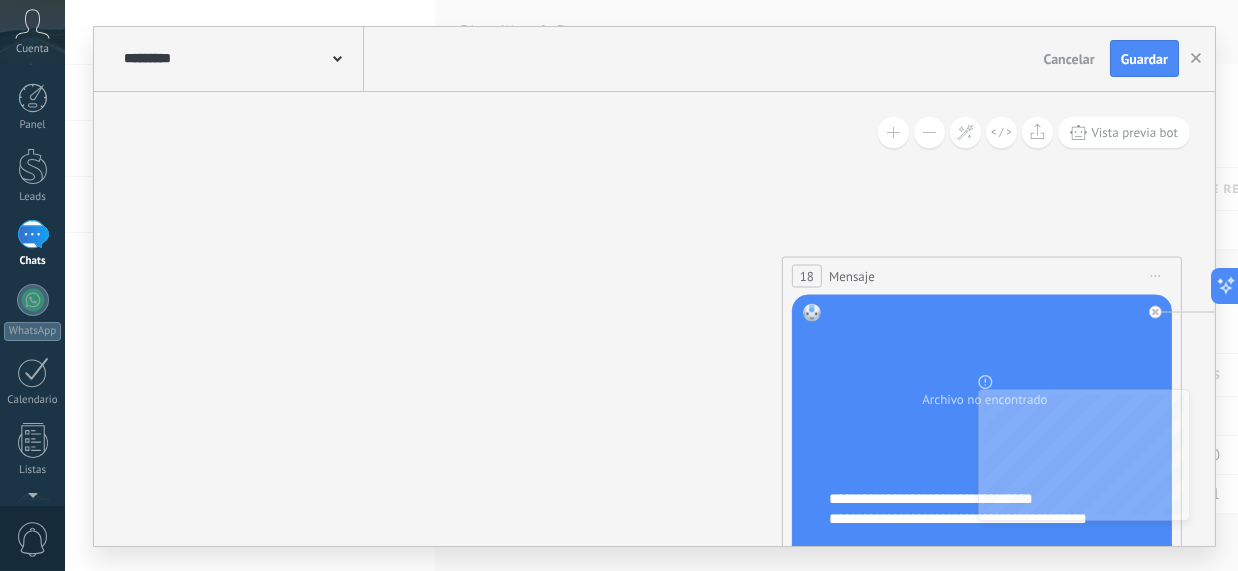 click on "Iniciar vista previa aquí
Cambiar nombre
Duplicar
Borrar" at bounding box center [1156, 275] 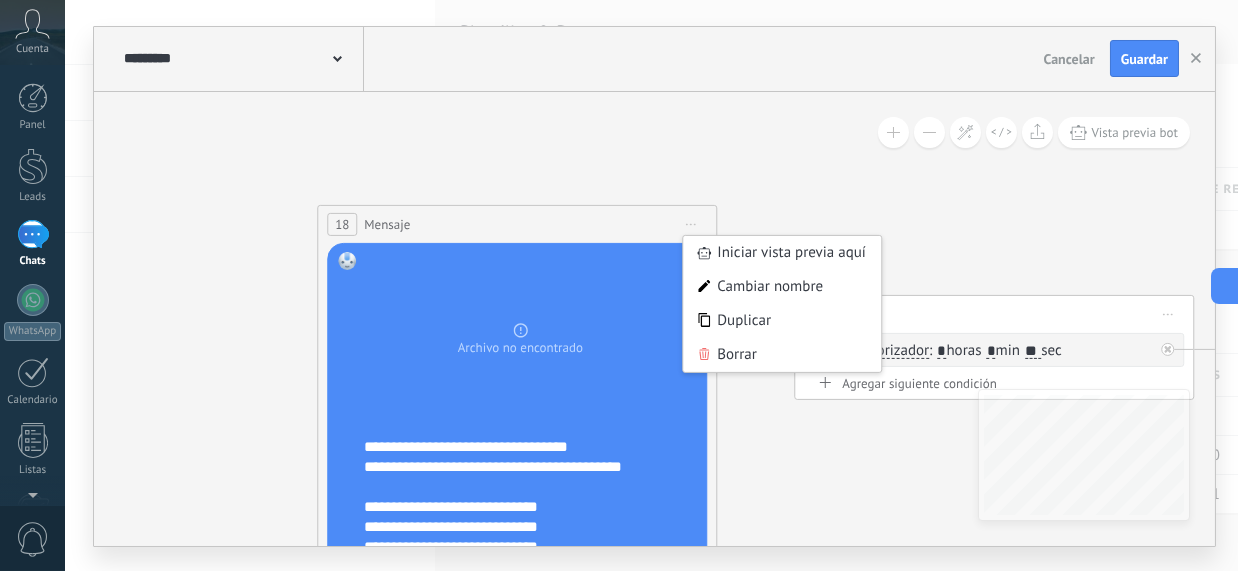 drag, startPoint x: 755, startPoint y: 196, endPoint x: 302, endPoint y: 145, distance: 455.86182 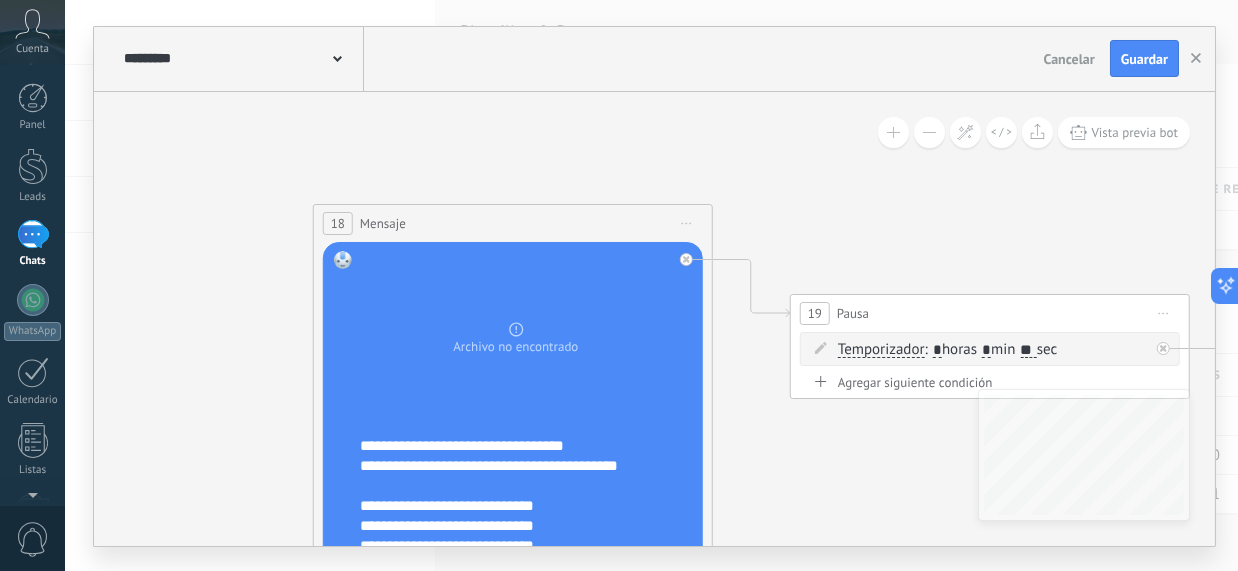 click 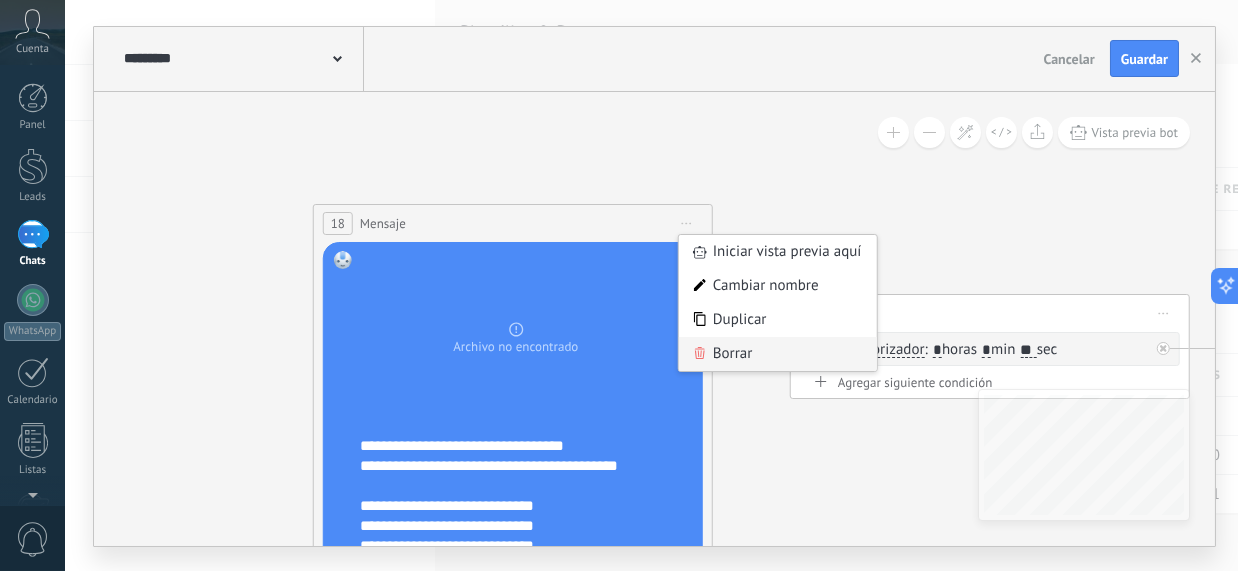 click on "Borrar" at bounding box center [778, 354] 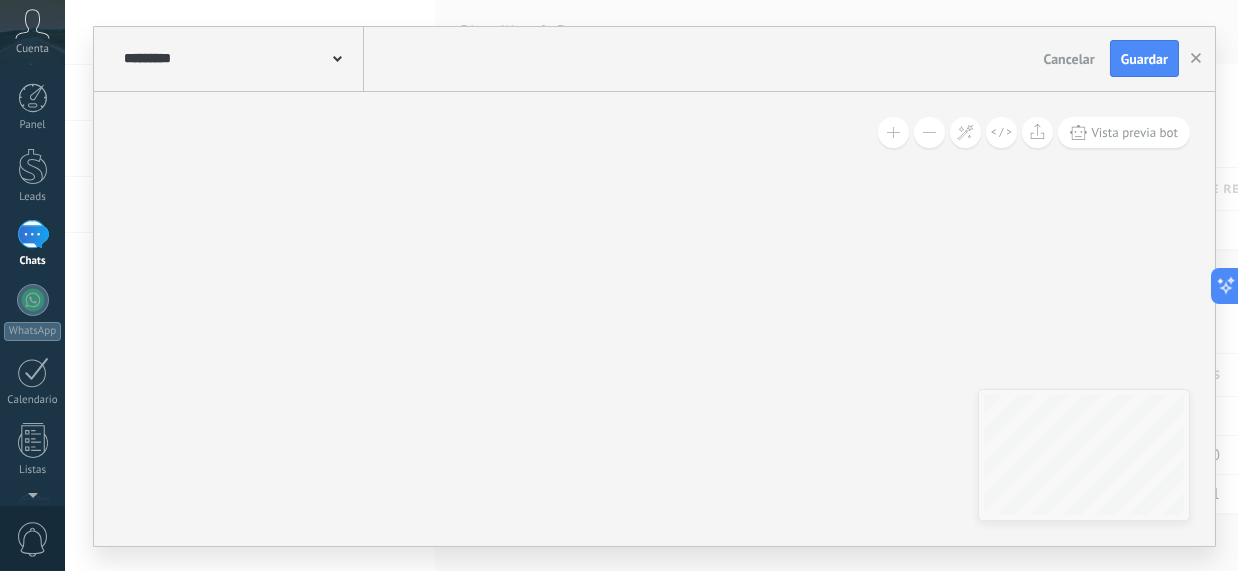 drag, startPoint x: 223, startPoint y: 210, endPoint x: 1008, endPoint y: 331, distance: 794.27075 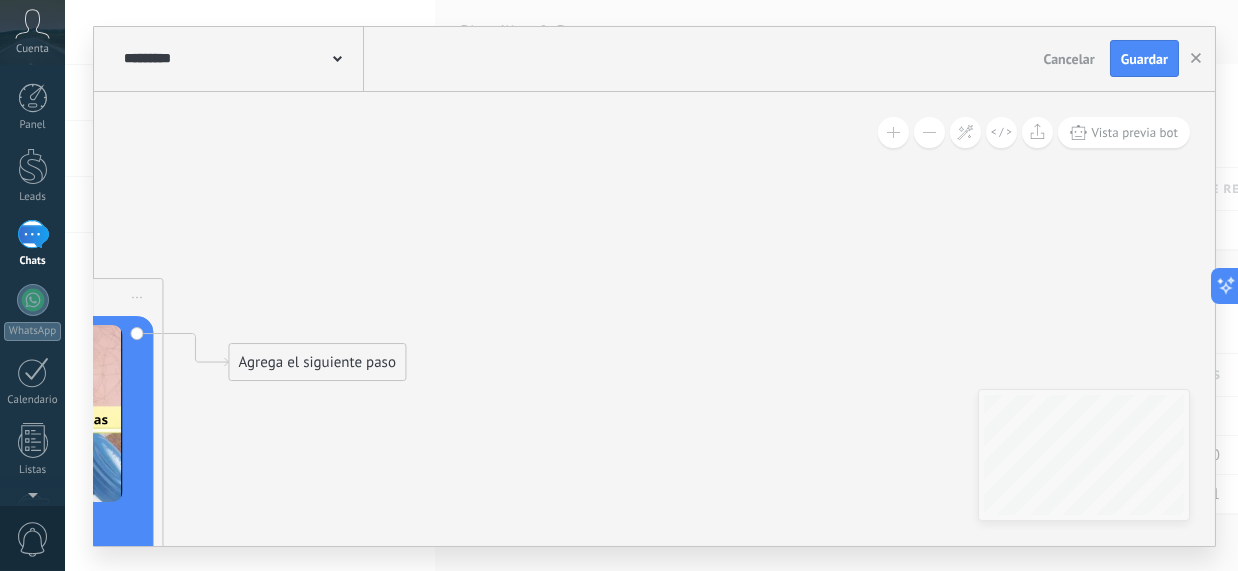drag, startPoint x: 503, startPoint y: 272, endPoint x: 920, endPoint y: 260, distance: 417.17264 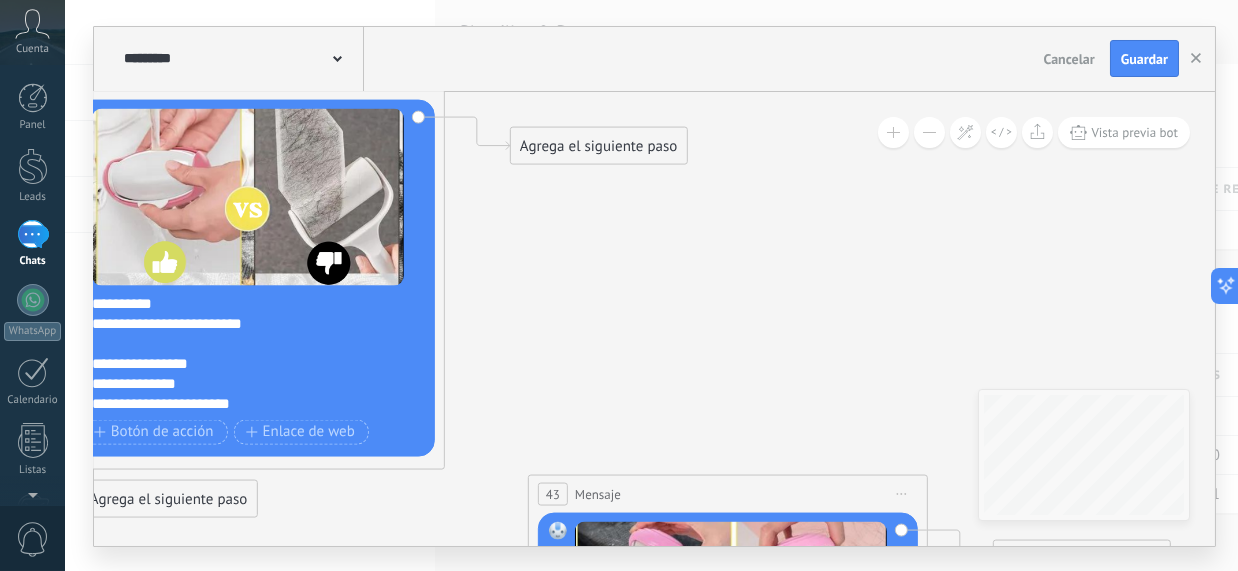 drag, startPoint x: 412, startPoint y: 166, endPoint x: 787, endPoint y: 363, distance: 423.5965 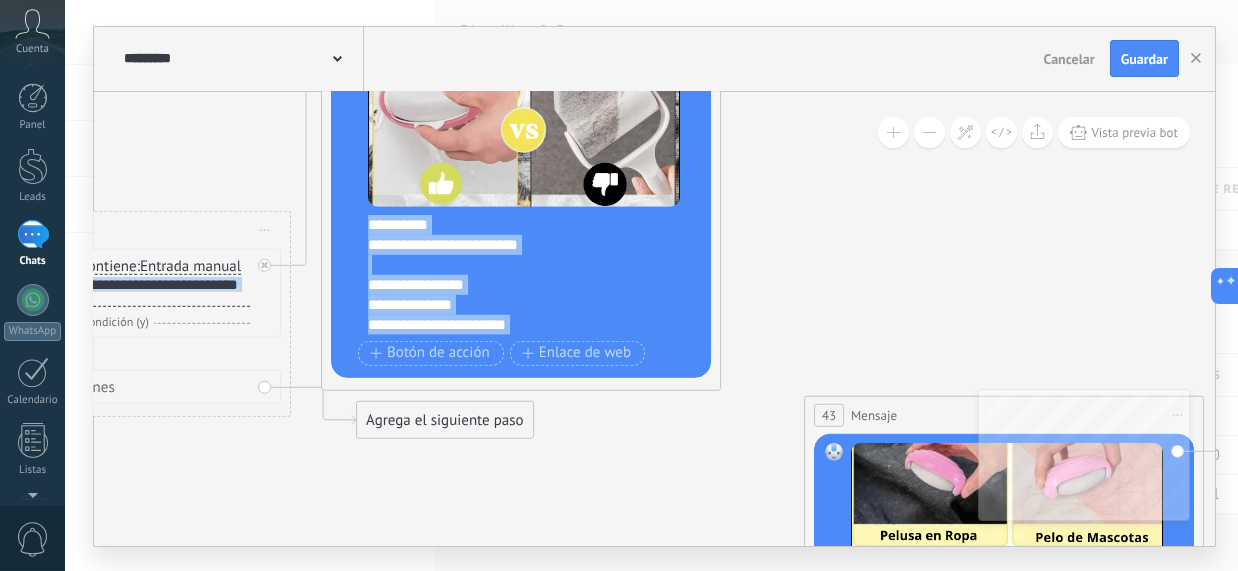 drag, startPoint x: 643, startPoint y: 240, endPoint x: 891, endPoint y: 122, distance: 274.64157 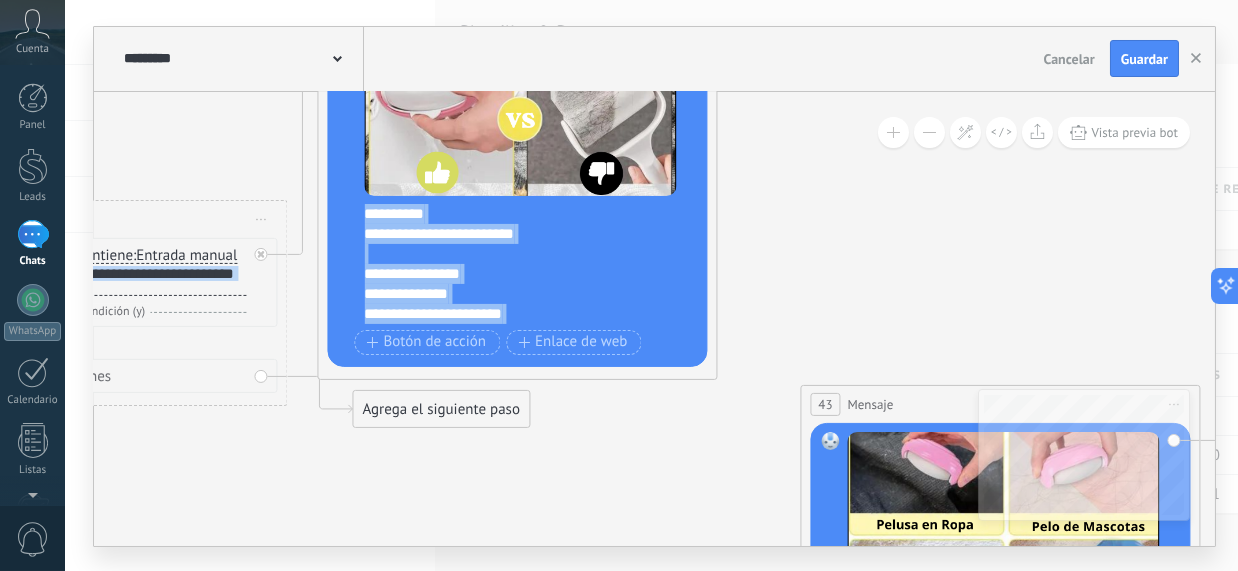click on "Ninguna de las condiciones" at bounding box center (87, 376) 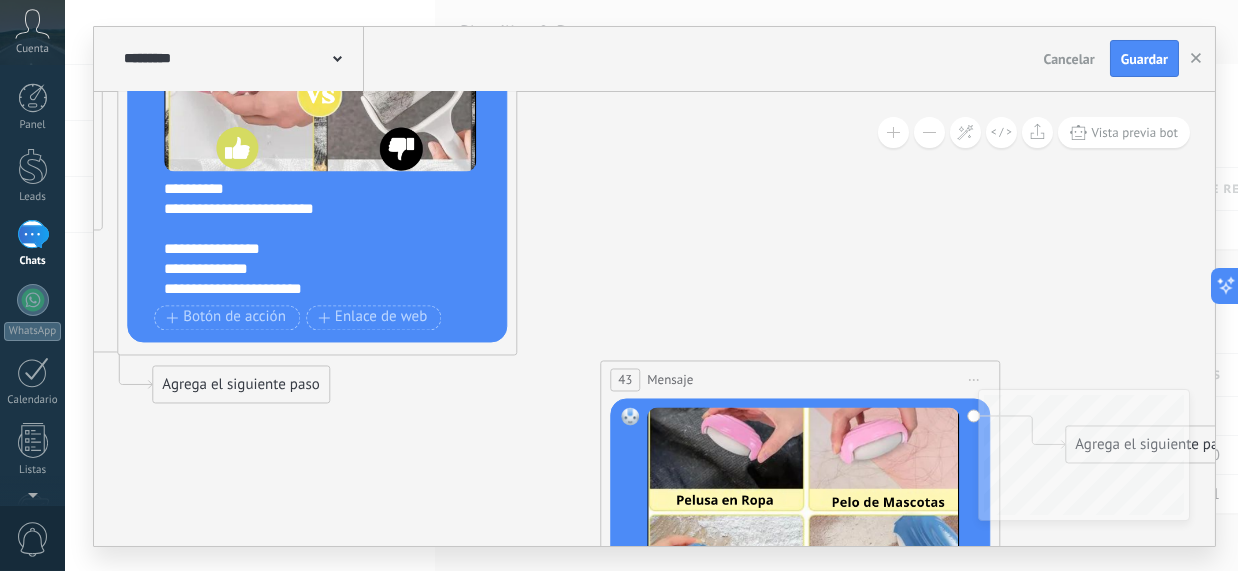 drag, startPoint x: 565, startPoint y: 436, endPoint x: 390, endPoint y: 403, distance: 178.08424 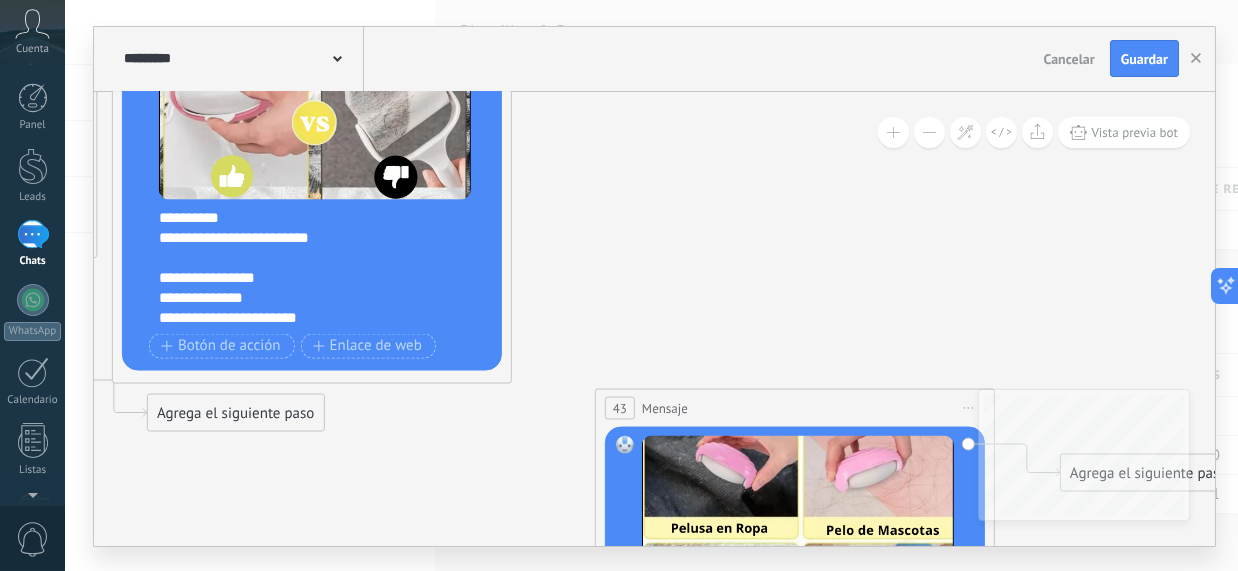 drag, startPoint x: 771, startPoint y: 105, endPoint x: 688, endPoint y: 328, distance: 237.94537 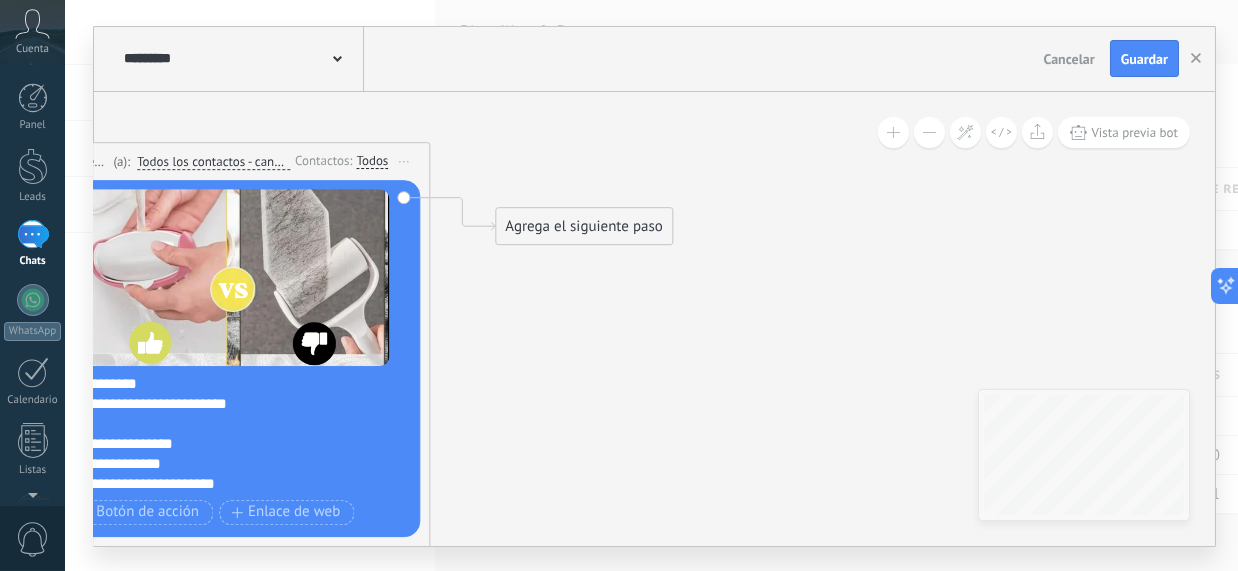 drag, startPoint x: 596, startPoint y: 325, endPoint x: 604, endPoint y: 451, distance: 126.253716 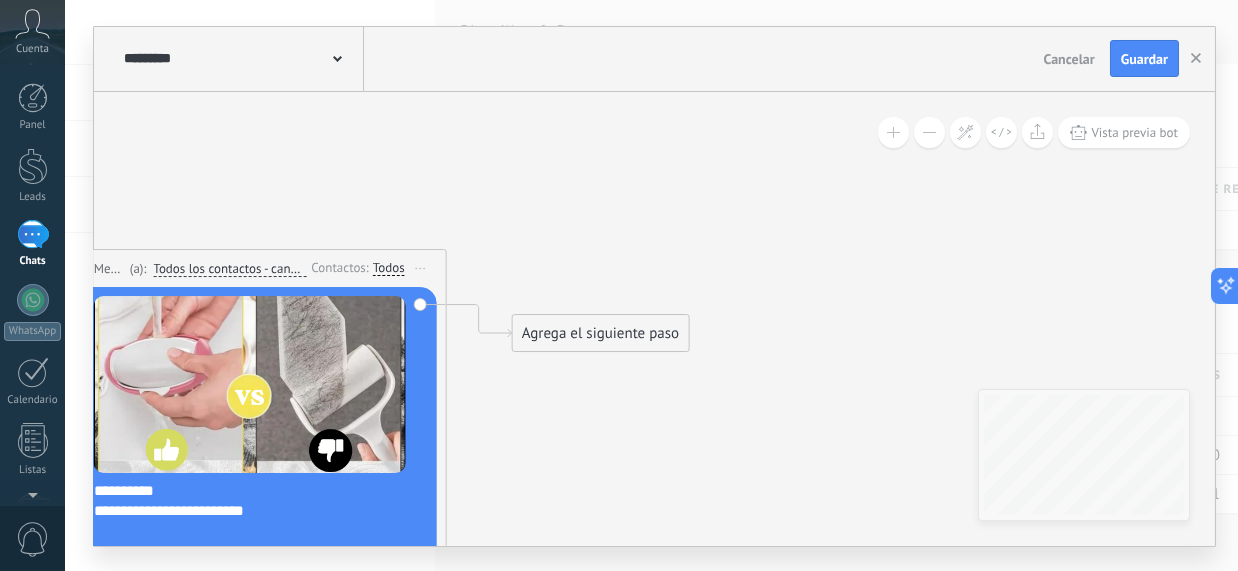 click on "Agrega el siguiente paso" at bounding box center (600, 333) 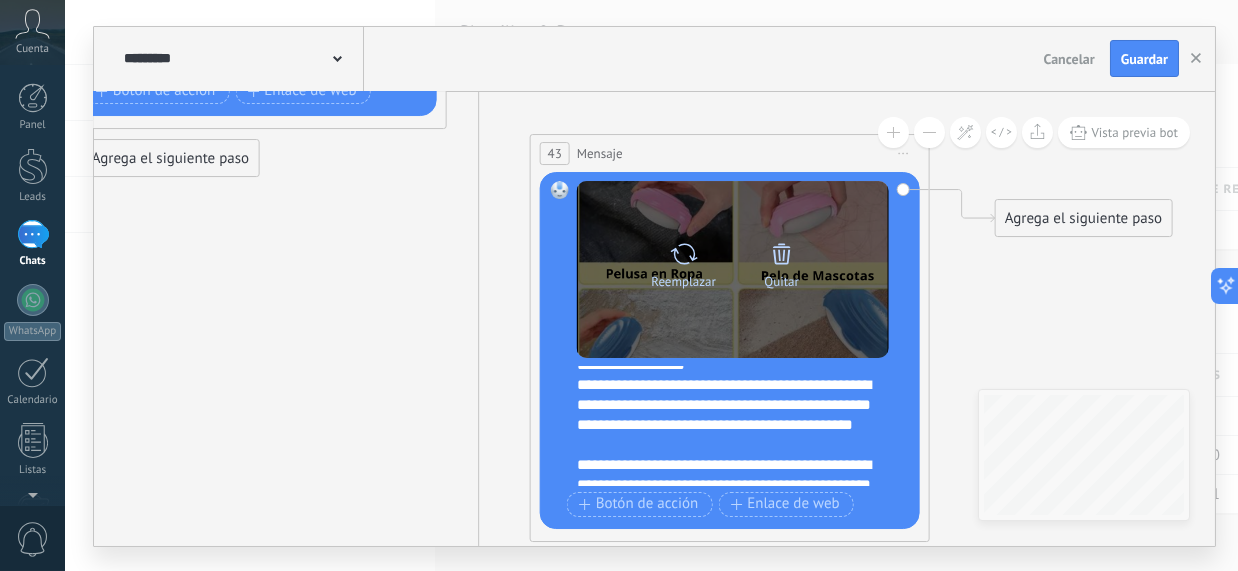 scroll, scrollTop: 479, scrollLeft: 0, axis: vertical 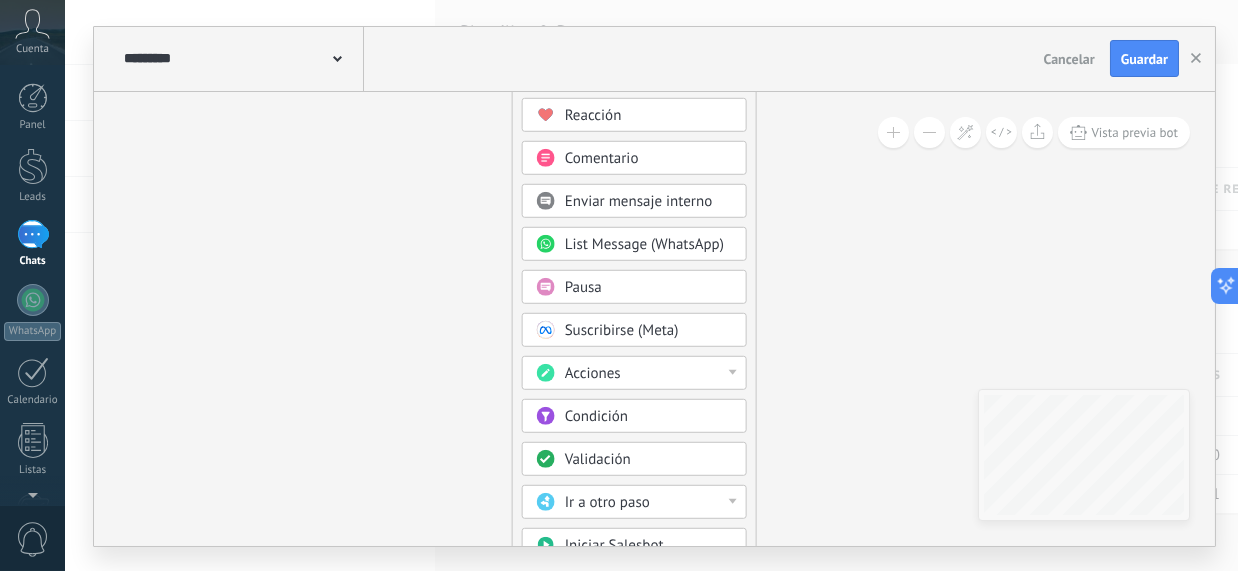 click on "Ir a otro paso" at bounding box center (649, 502) 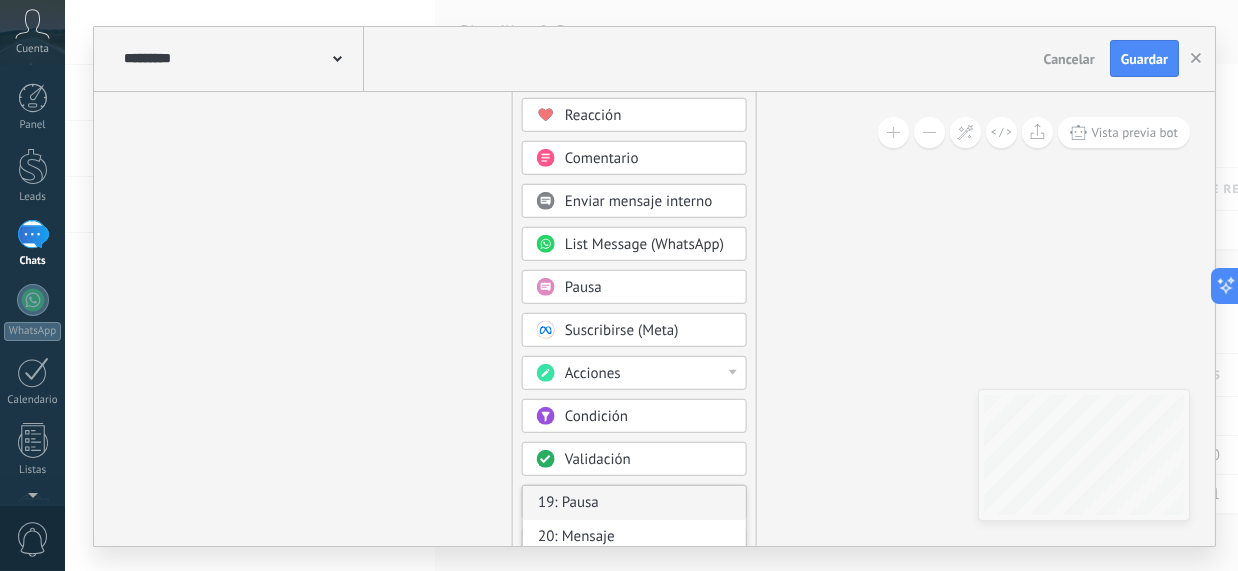 click on "19: Pausa" at bounding box center (634, 502) 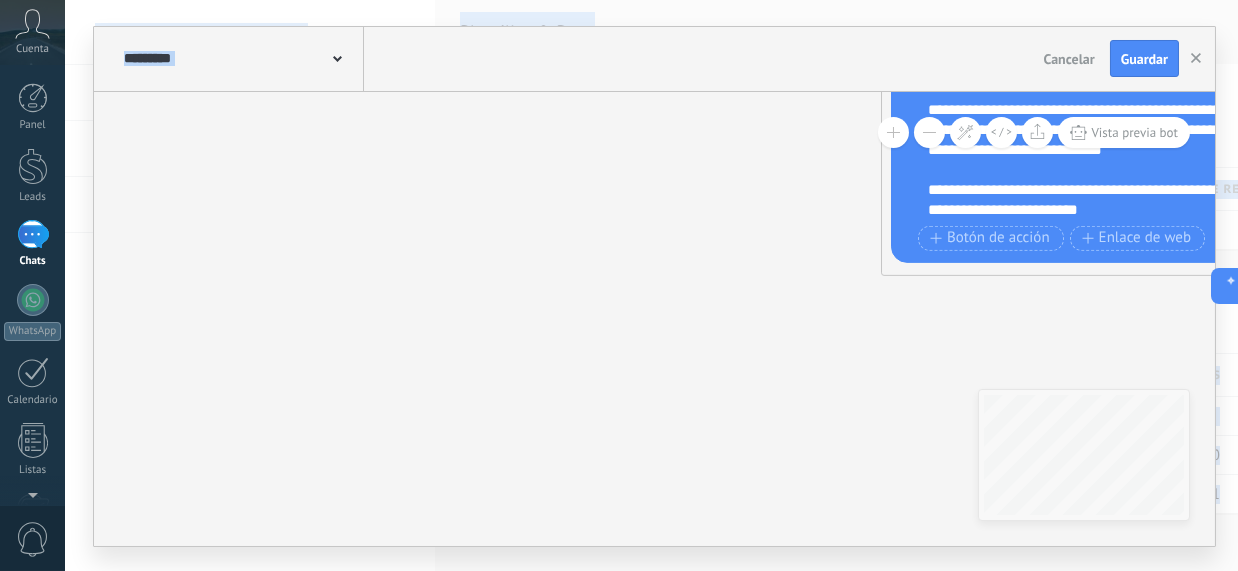 drag, startPoint x: 565, startPoint y: 341, endPoint x: 948, endPoint y: 607, distance: 466.31 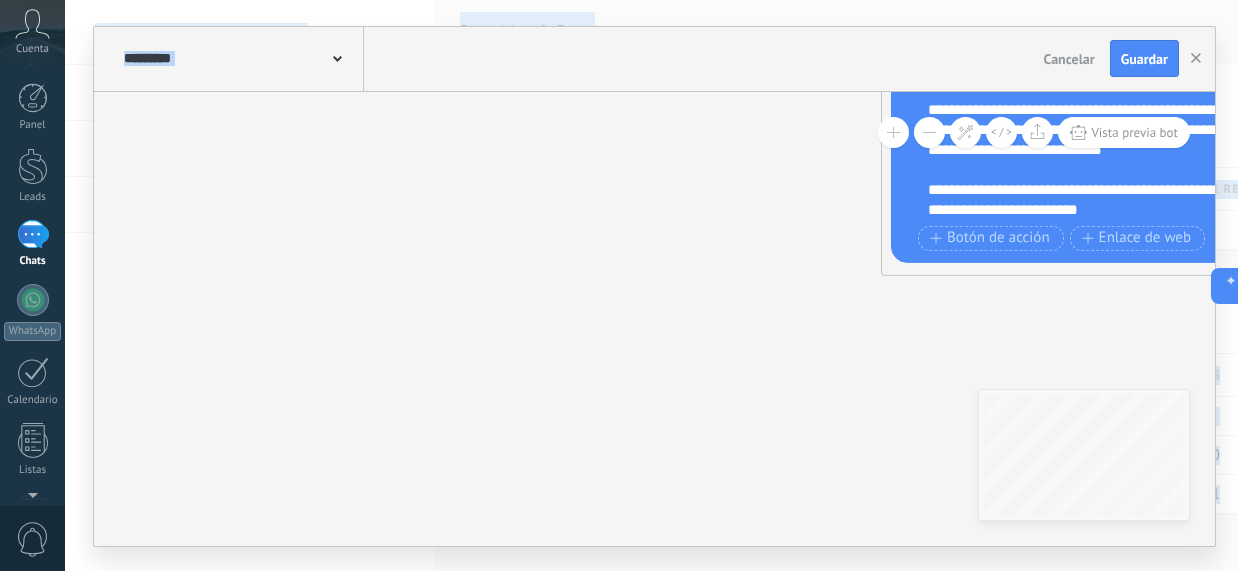 click on ".abccls-1,.abccls-2{fill-rule:evenodd}.abccls-2{fill:#fff} .abfcls-1{fill:none}.abfcls-2{fill:#fff} .abncls-1{isolation:isolate}.abncls-2{opacity:.06}.abncls-2,.abncls-3,.abncls-6{mix-blend-mode:multiply}.abncls-3{opacity:.15}.abncls-4,.abncls-8{fill:#fff}.abncls-5{fill:url(#abnlinear-gradient)}.abncls-6{opacity:.04}.abncls-7{fill:url(#abnlinear-gradient-2)}.abncls-8{fill-rule:evenodd} .abqst0{fill:#ffa200} .abwcls-1{fill:#252525} .cls-1{isolation:isolate} .acicls-1{fill:none} .aclcls-1{fill:#232323} .acnst0{display:none} .addcls-1,.addcls-2{fill:none;stroke-miterlimit:10}.addcls-1{stroke:#dfe0e5}.addcls-2{stroke:#a1a7ab} .adecls-1,.adecls-2{fill:none;stroke-miterlimit:10}.adecls-1{stroke:#dfe0e5}.adecls-2{stroke:#a1a7ab} .adqcls-1{fill:#8591a5;fill-rule:evenodd} .aeccls-1{fill:#5c9f37} .aeecls-1{fill:#f86161} .aejcls-1{fill:#8591a5;fill-rule:evenodd} .aekcls-1{fill-rule:evenodd} .aelcls-1{fill-rule:evenodd;fill:currentColor} .aemcls-1{fill-rule:evenodd;fill:currentColor} .aercls-2{fill:#24bc8c}" at bounding box center (619, 285) 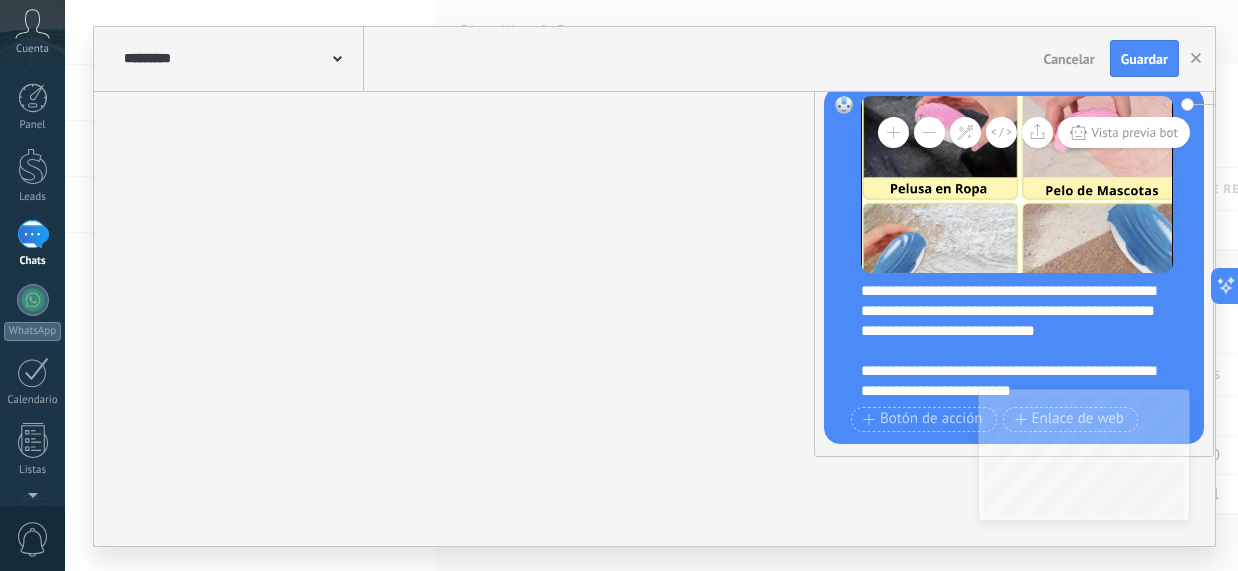 drag, startPoint x: 706, startPoint y: 433, endPoint x: 709, endPoint y: 515, distance: 82.05486 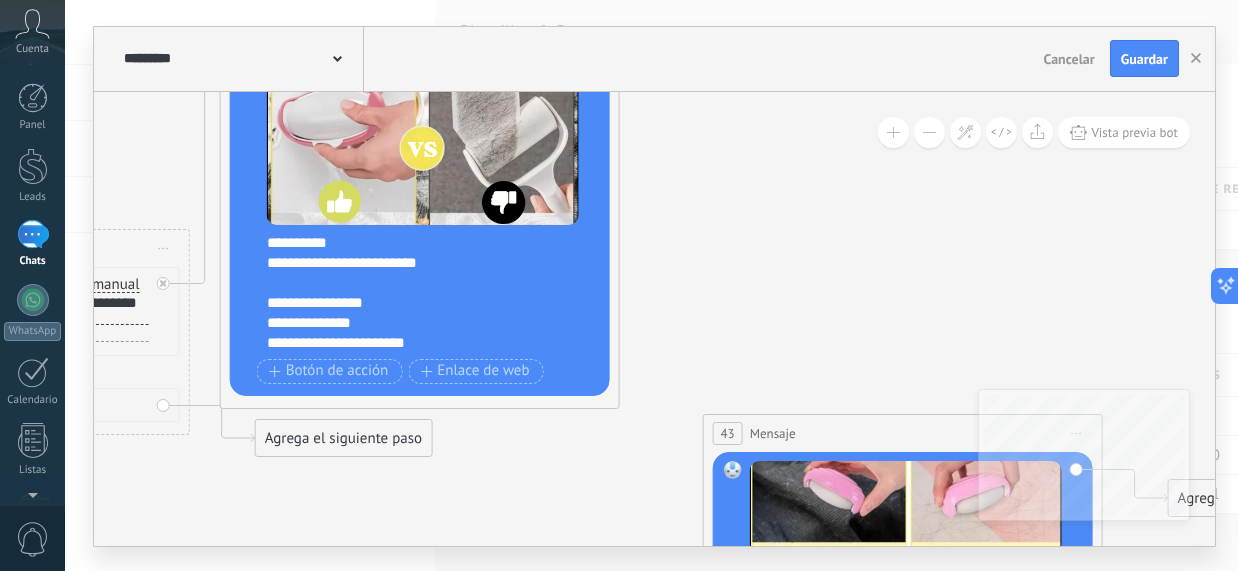 drag, startPoint x: 667, startPoint y: 235, endPoint x: 659, endPoint y: 326, distance: 91.350975 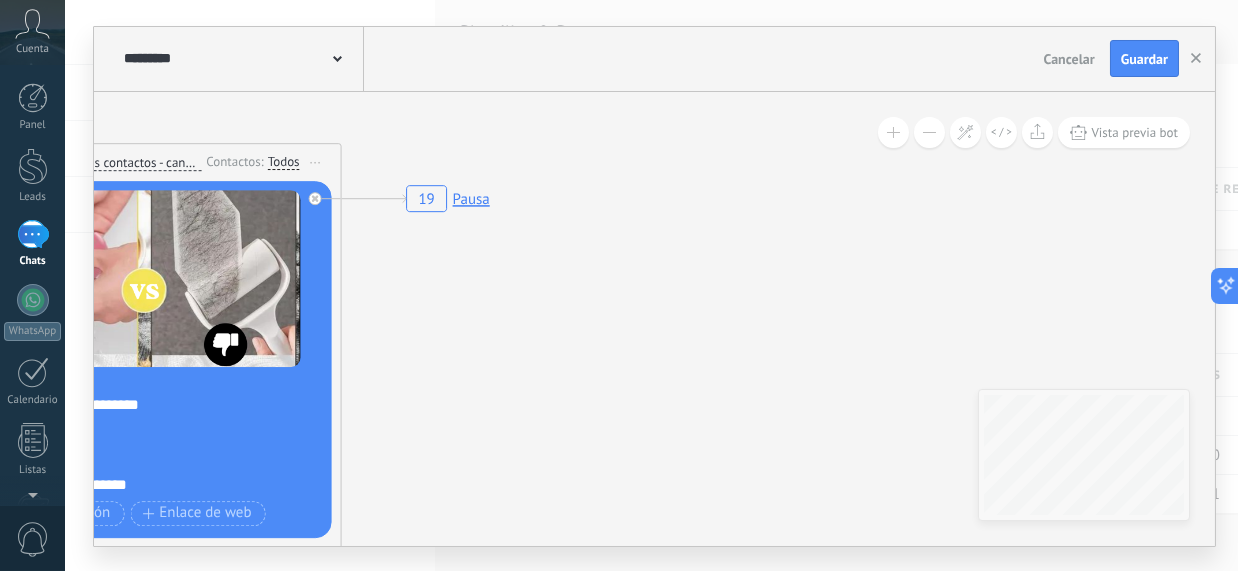 drag, startPoint x: 864, startPoint y: 262, endPoint x: 524, endPoint y: 233, distance: 341.23453 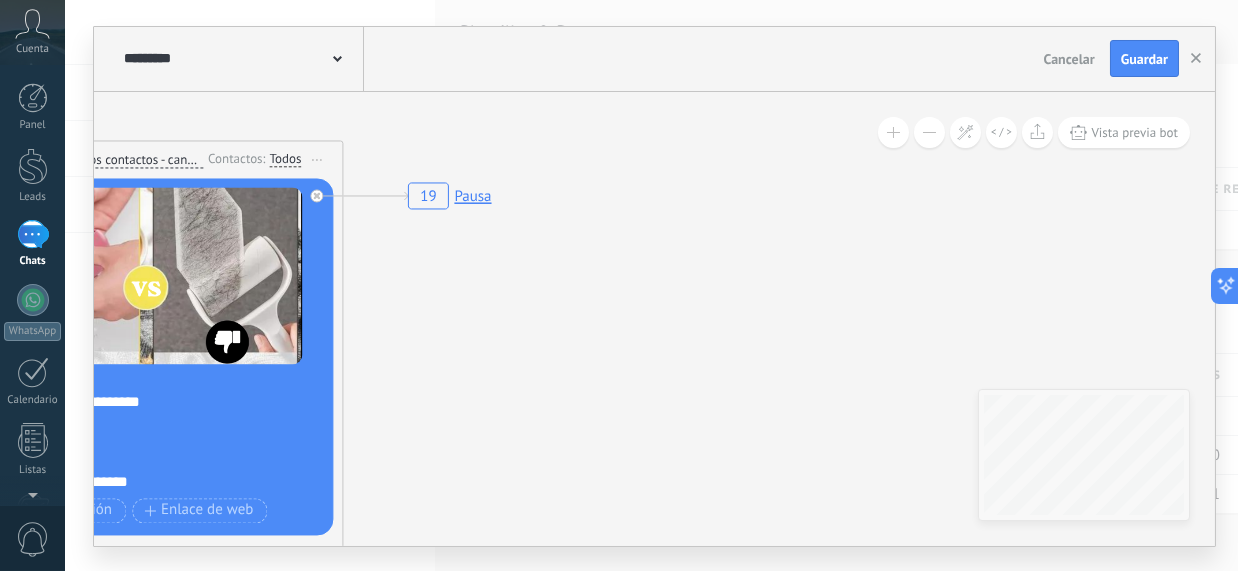 click 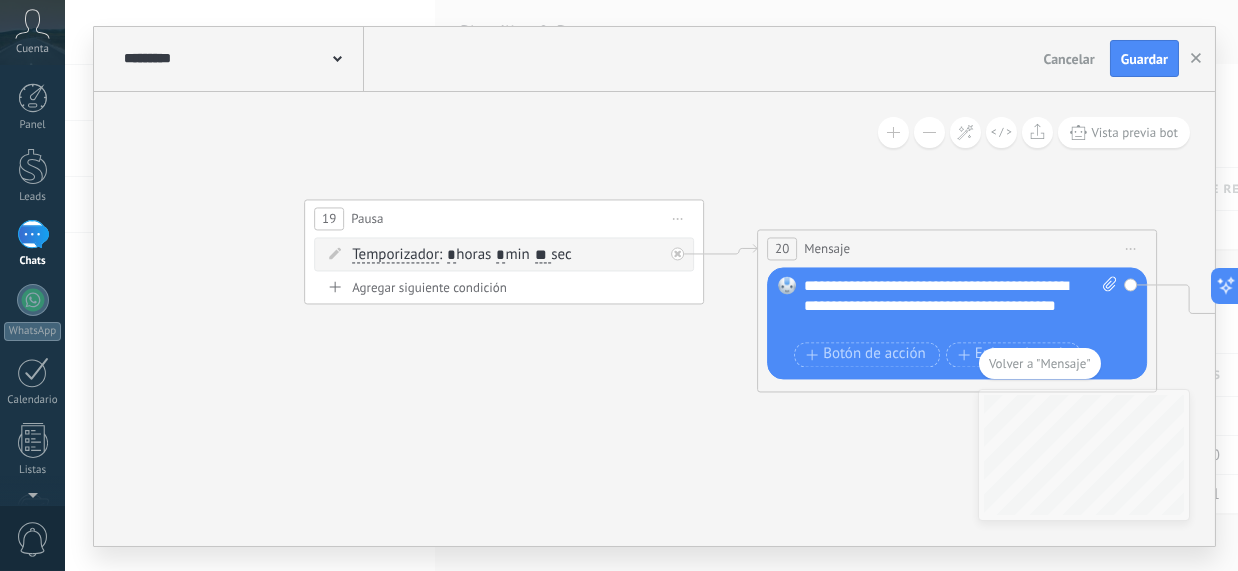 drag, startPoint x: 652, startPoint y: 271, endPoint x: 501, endPoint y: 152, distance: 192.25504 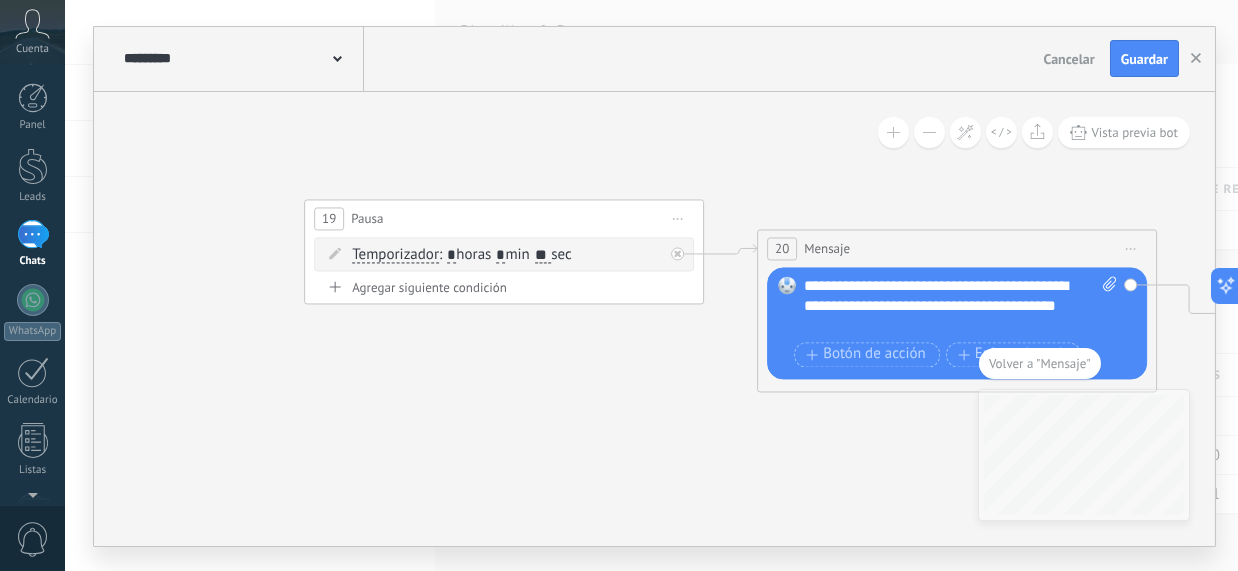 click on "Volver a "Mensaje"" at bounding box center [1040, 363] 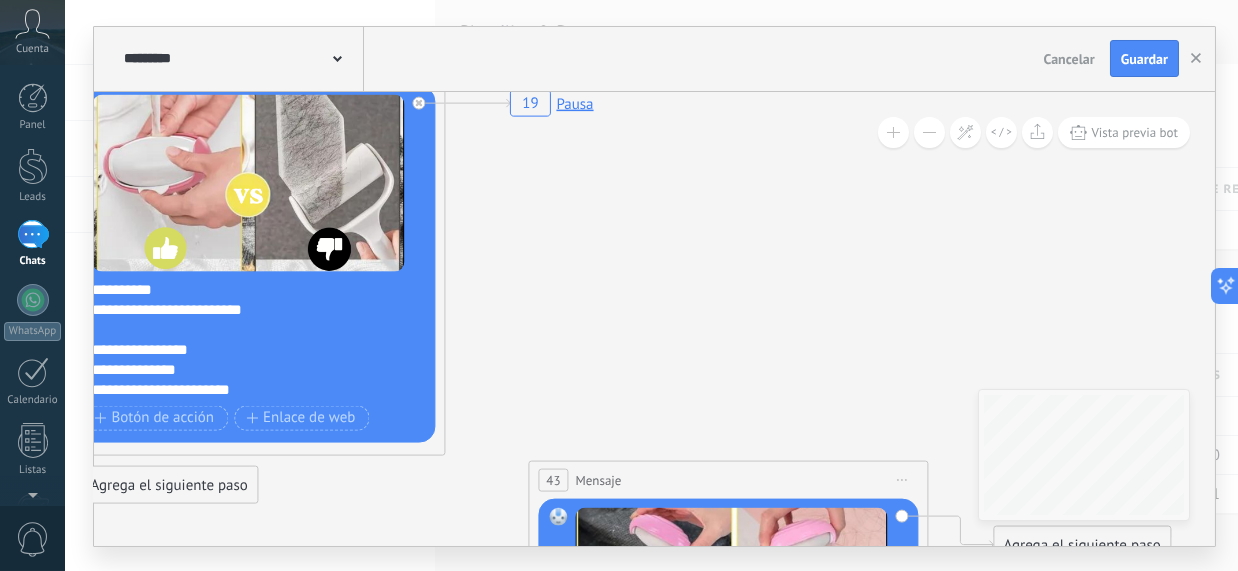 drag, startPoint x: 521, startPoint y: 273, endPoint x: 618, endPoint y: 138, distance: 166.23477 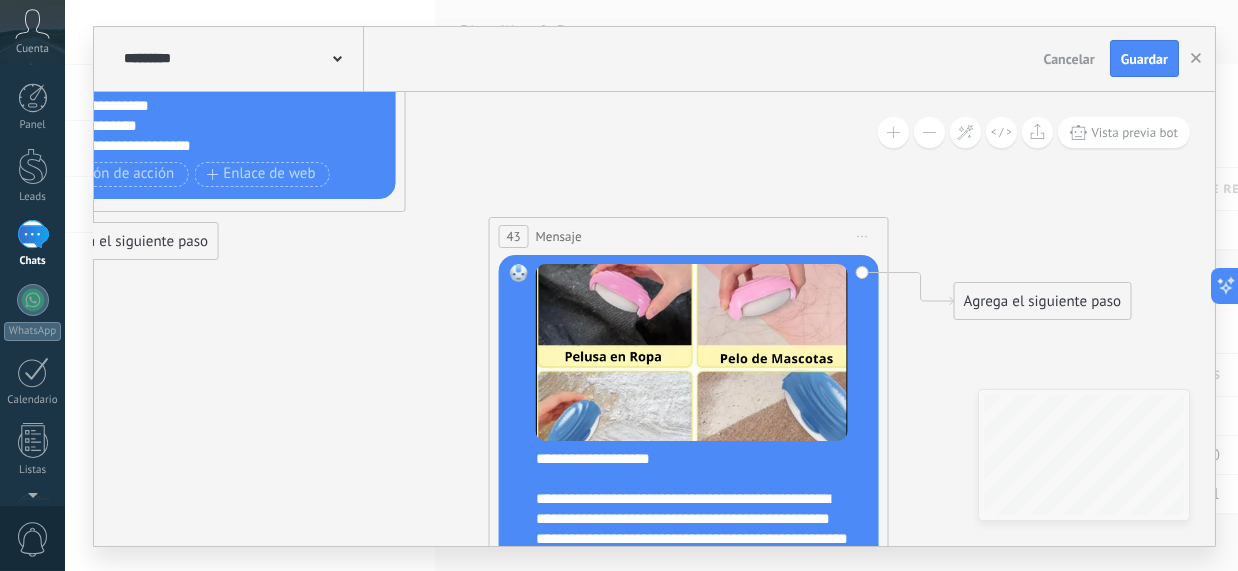 drag, startPoint x: 704, startPoint y: 325, endPoint x: 668, endPoint y: 120, distance: 208.13698 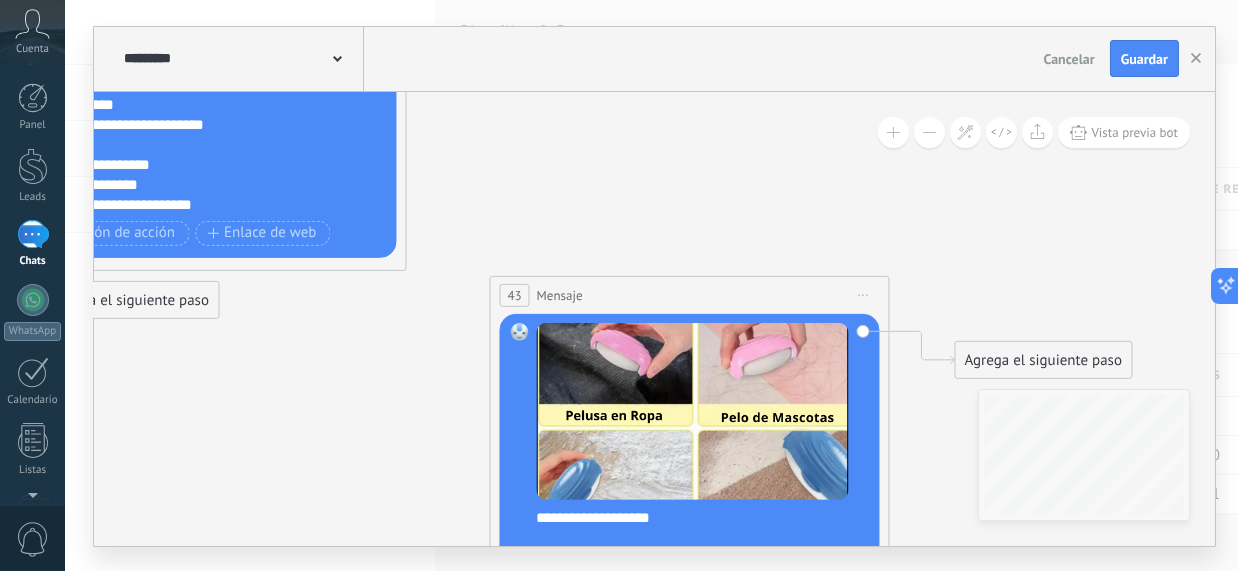 drag, startPoint x: 731, startPoint y: 159, endPoint x: 874, endPoint y: 268, distance: 179.80545 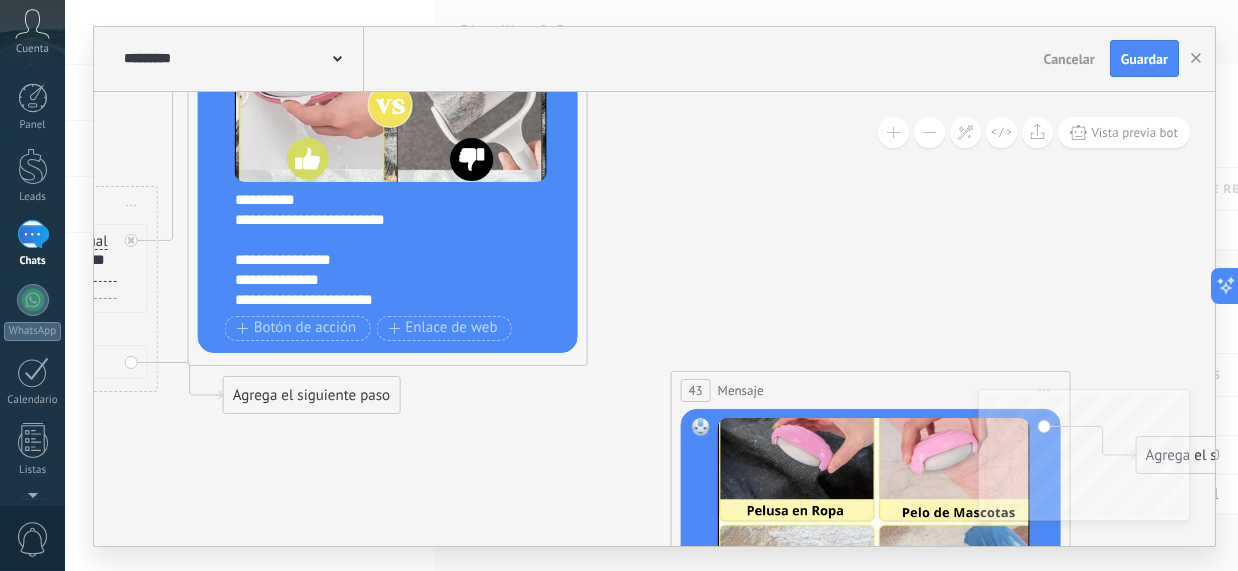click on "Cancelar" at bounding box center [1069, 59] 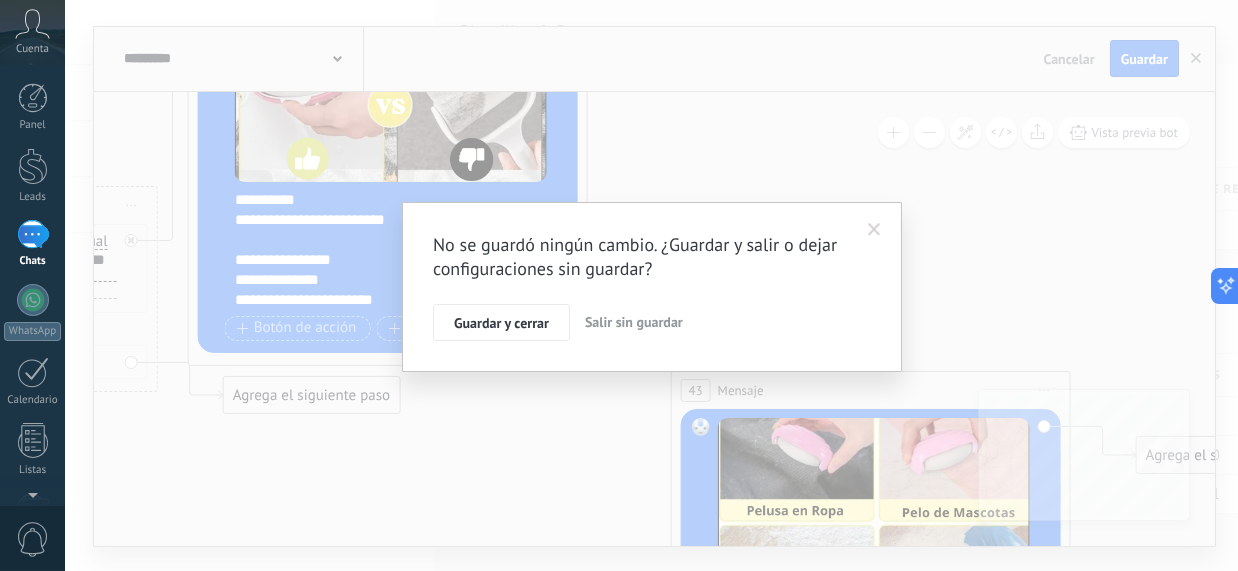 click on "Salir sin guardar" at bounding box center [634, 323] 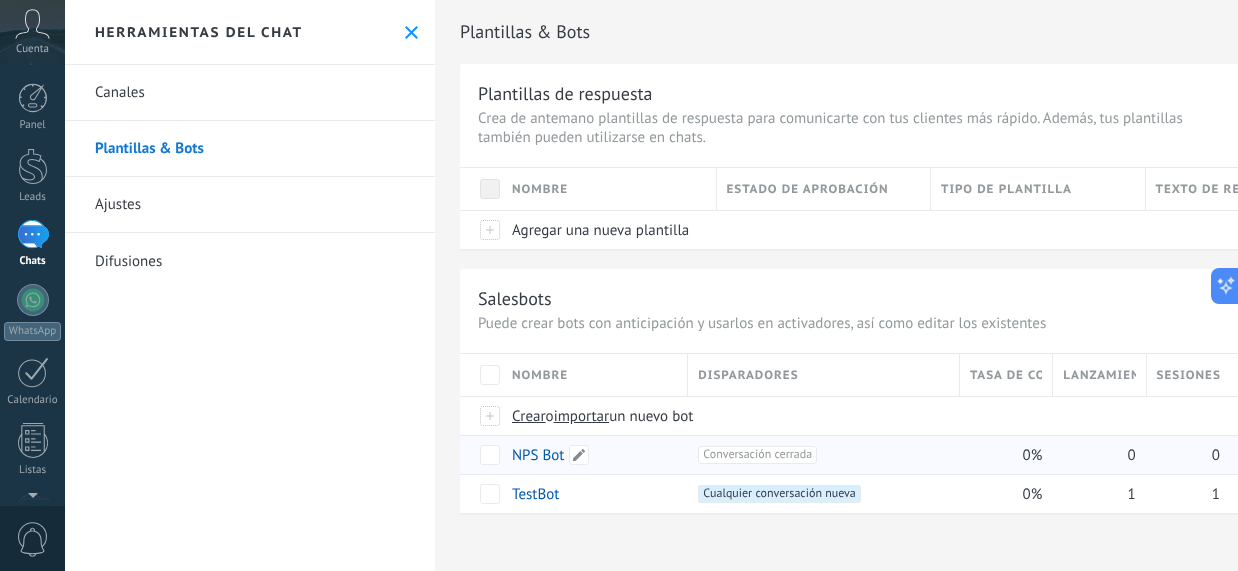 scroll, scrollTop: 0, scrollLeft: 0, axis: both 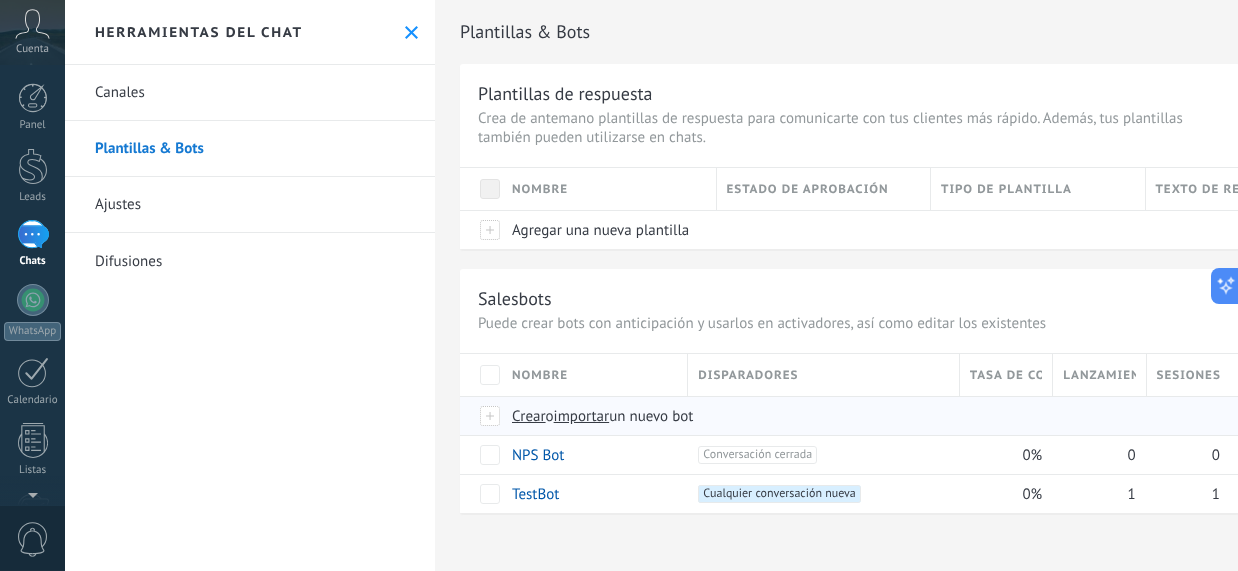 click on "importar" at bounding box center [582, 416] 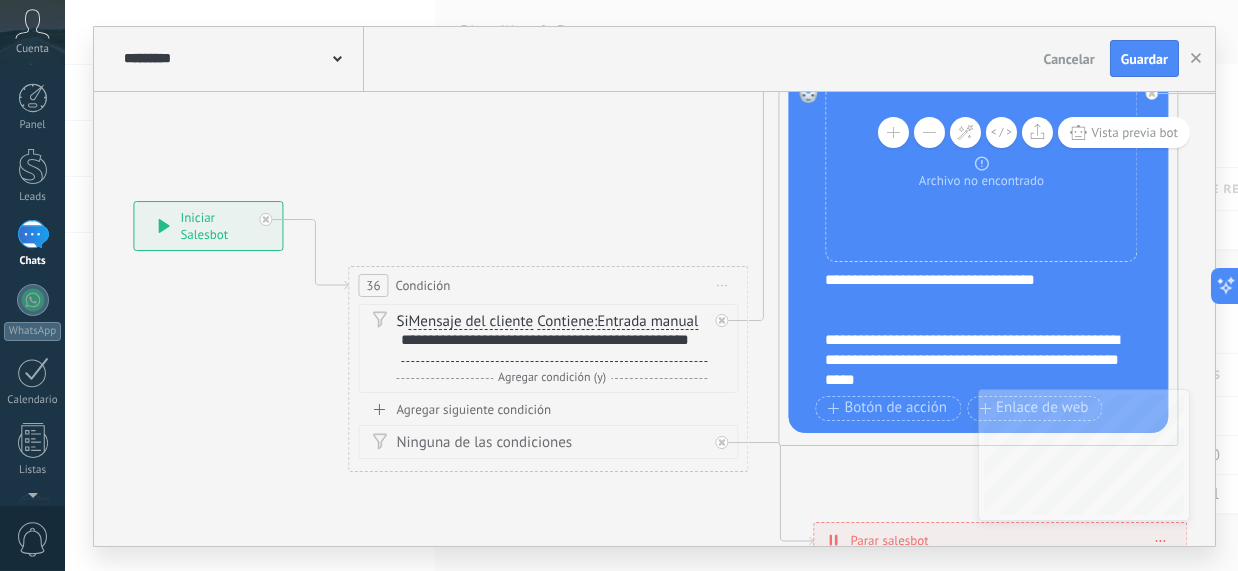 drag, startPoint x: 614, startPoint y: 431, endPoint x: 199, endPoint y: 301, distance: 434.88504 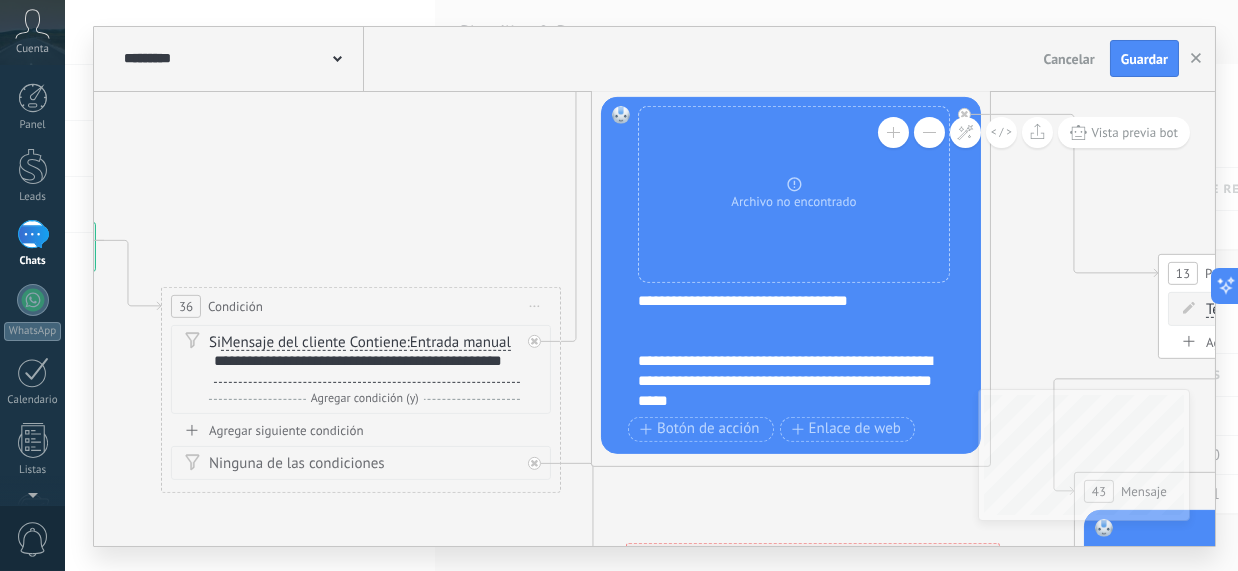 drag, startPoint x: 824, startPoint y: 460, endPoint x: 585, endPoint y: 500, distance: 242.32416 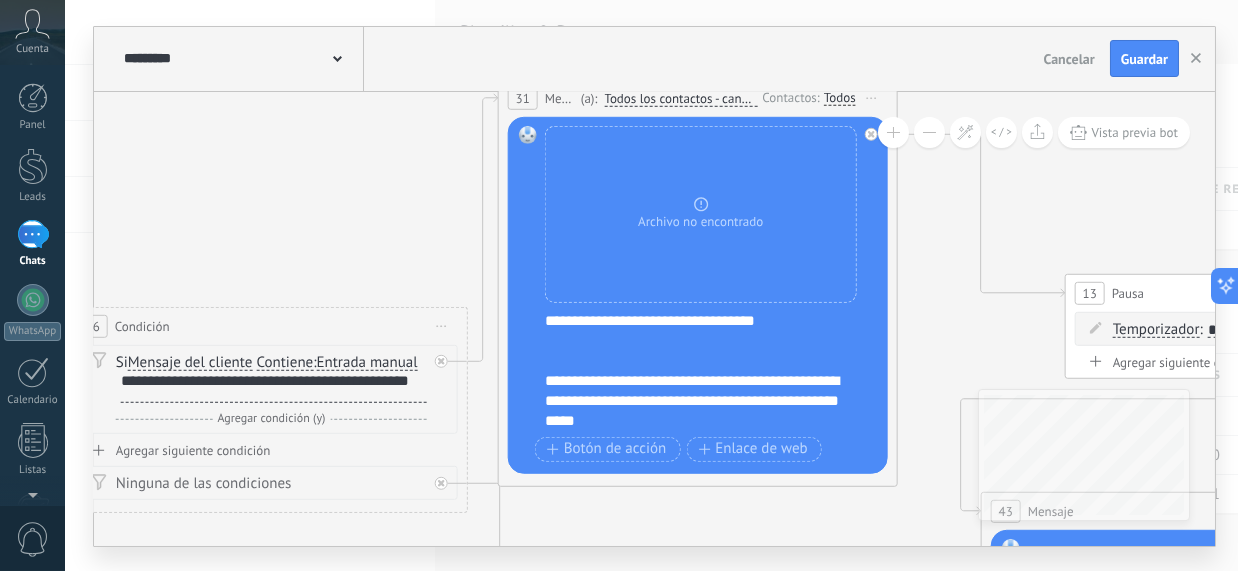 click on "**********" at bounding box center [711, 370] 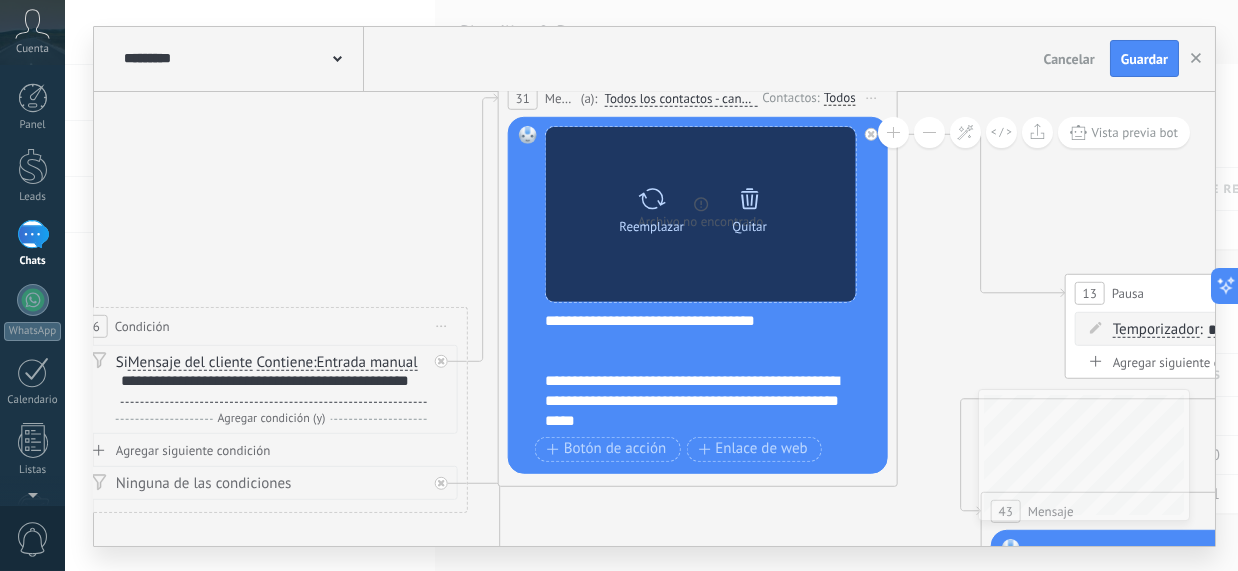 click on "Reemplazar" at bounding box center (652, 206) 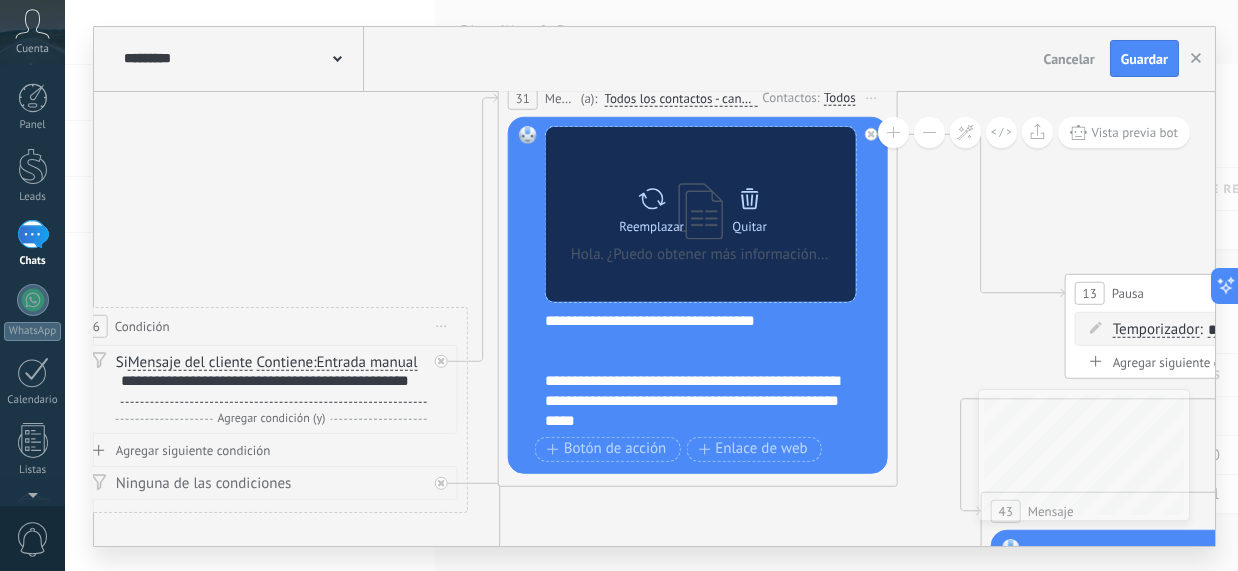 click at bounding box center (750, 199) 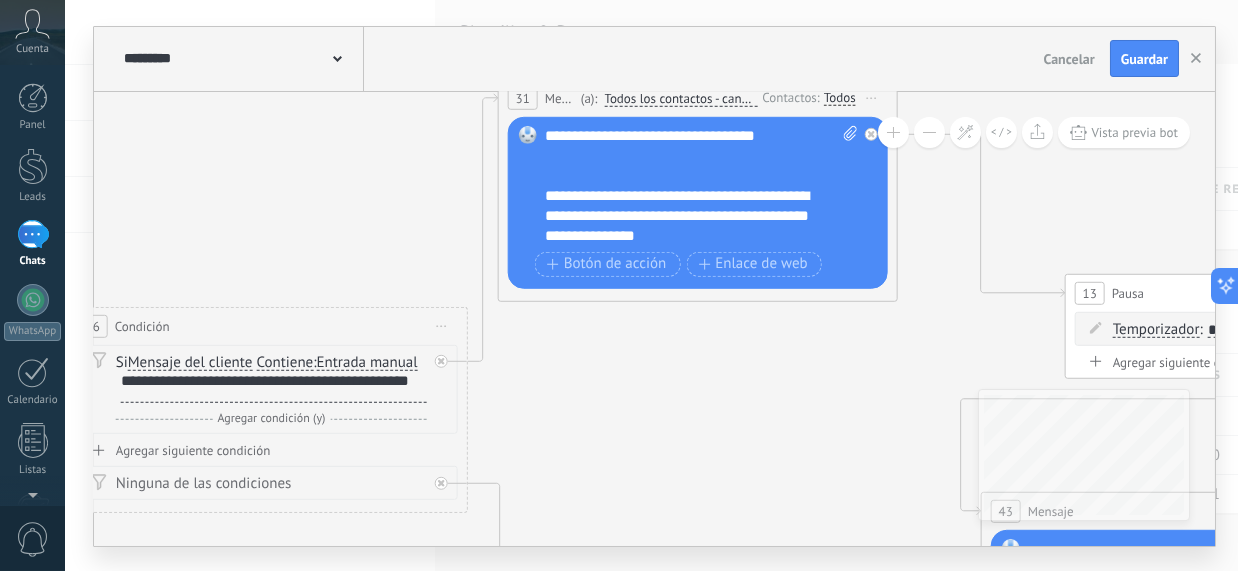 click 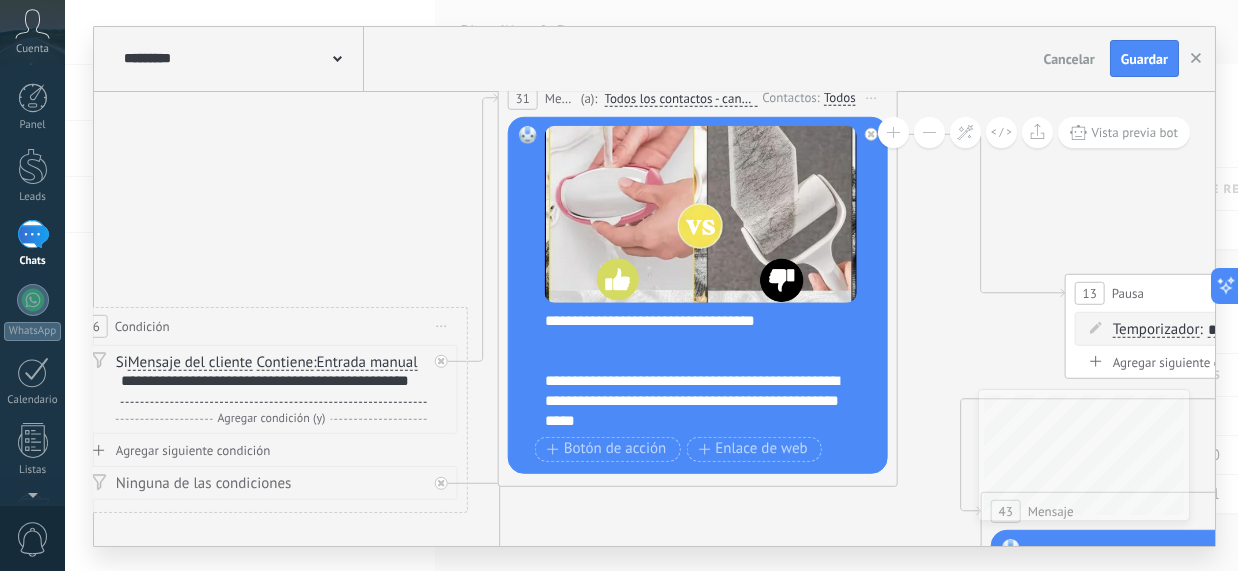 drag, startPoint x: 541, startPoint y: 315, endPoint x: 601, endPoint y: 370, distance: 81.394104 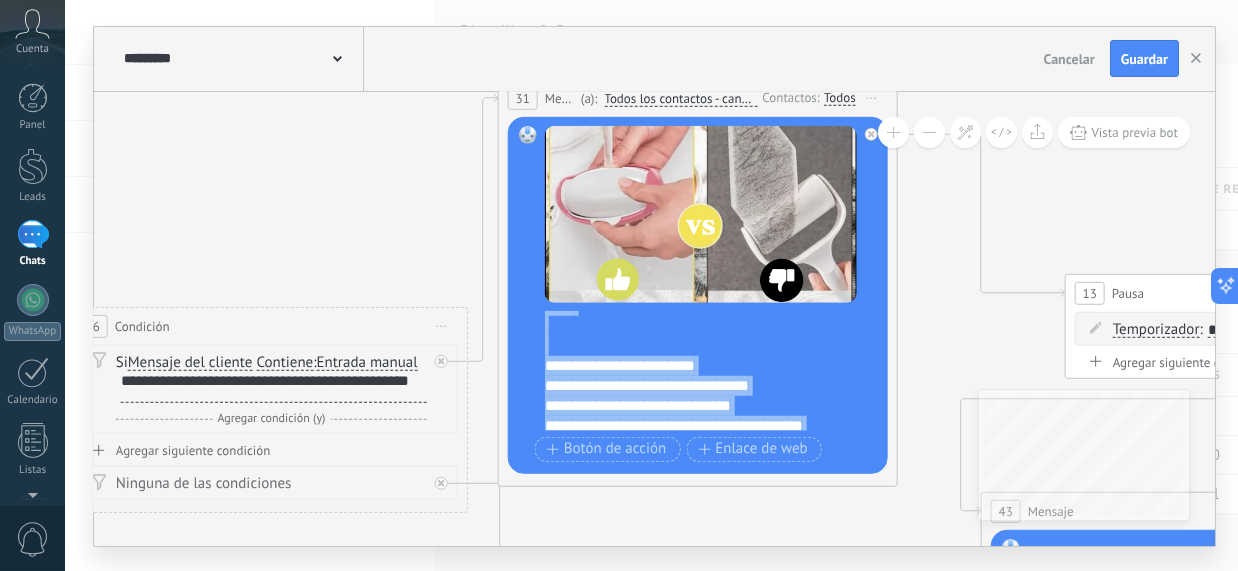 scroll, scrollTop: 399, scrollLeft: 0, axis: vertical 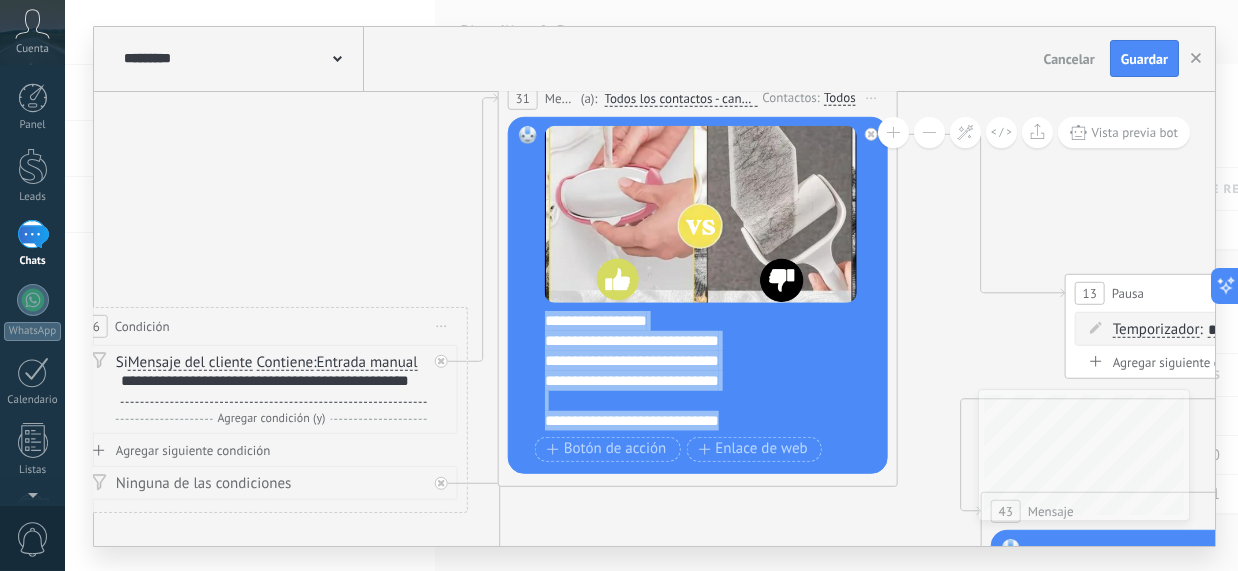 drag, startPoint x: 544, startPoint y: 312, endPoint x: 770, endPoint y: 498, distance: 292.69778 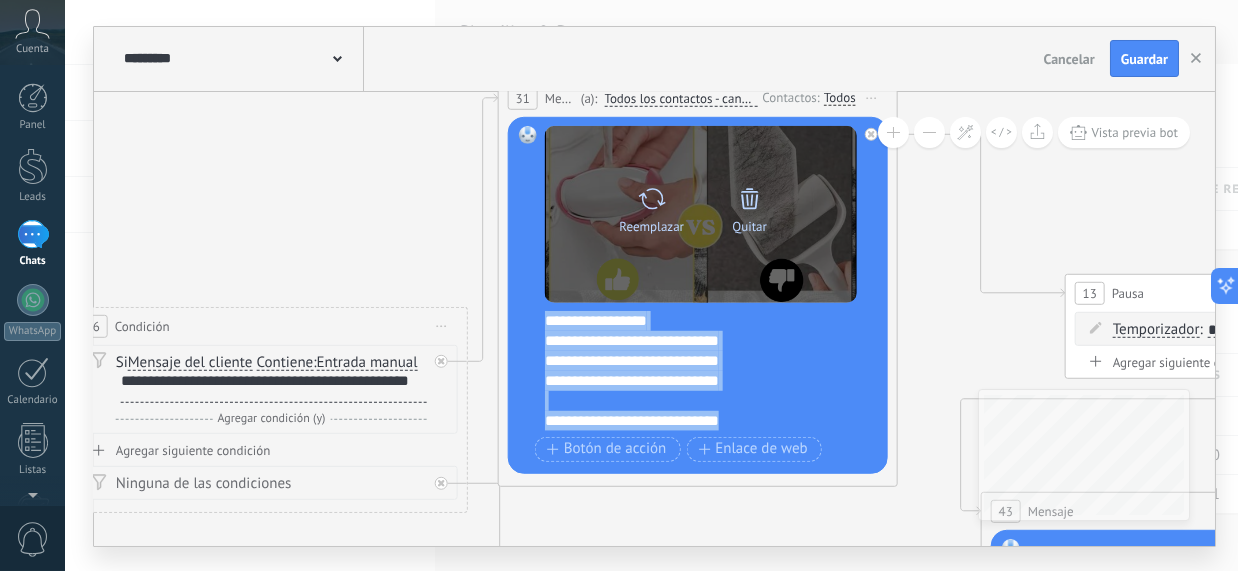type 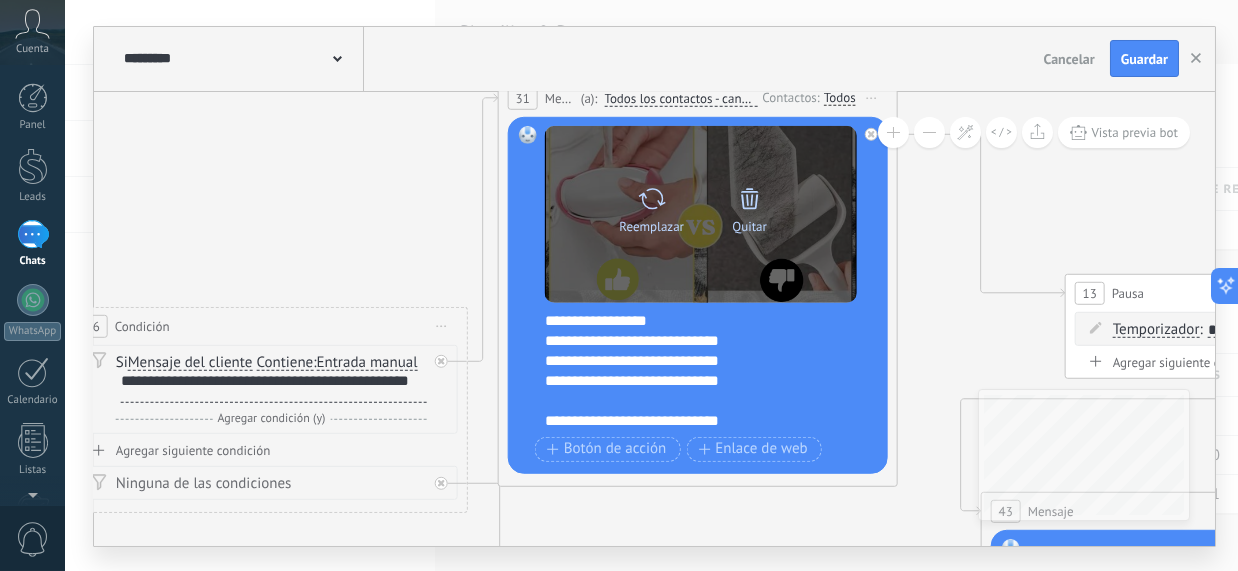 scroll, scrollTop: 0, scrollLeft: 0, axis: both 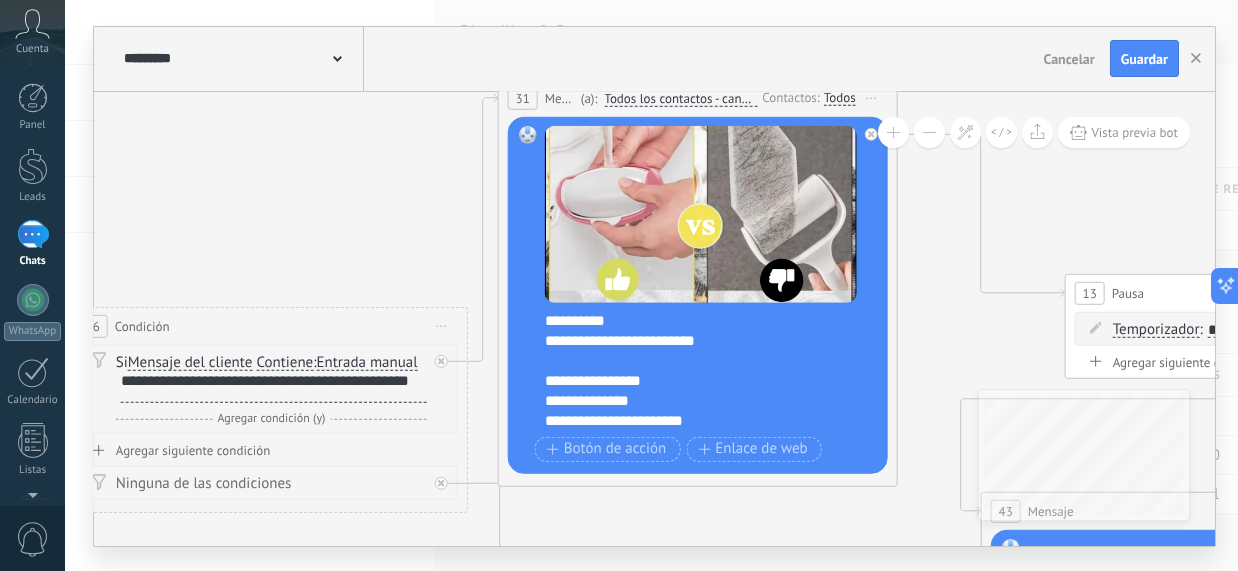 click on "**********" at bounding box center (693, 340) 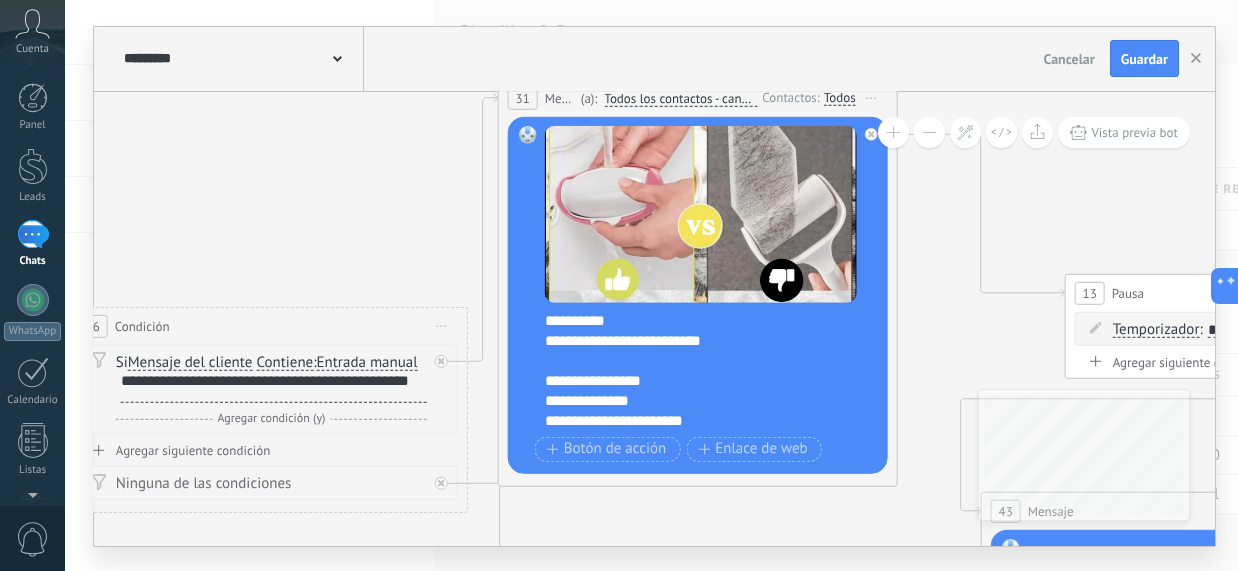 click on "**********" at bounding box center [693, 340] 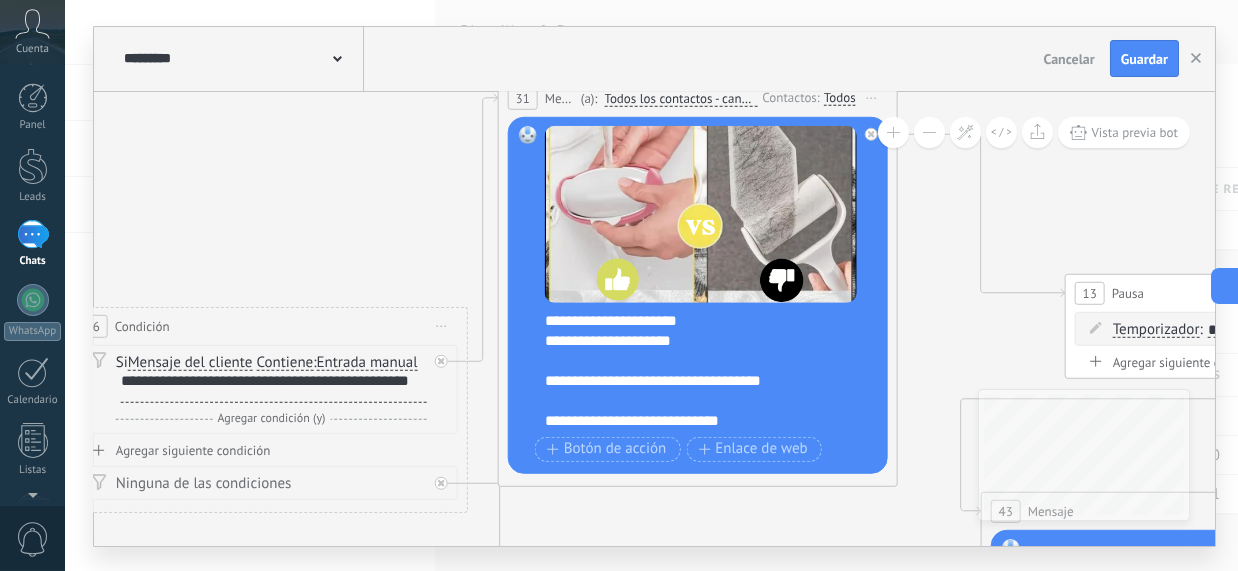 scroll, scrollTop: 240, scrollLeft: 0, axis: vertical 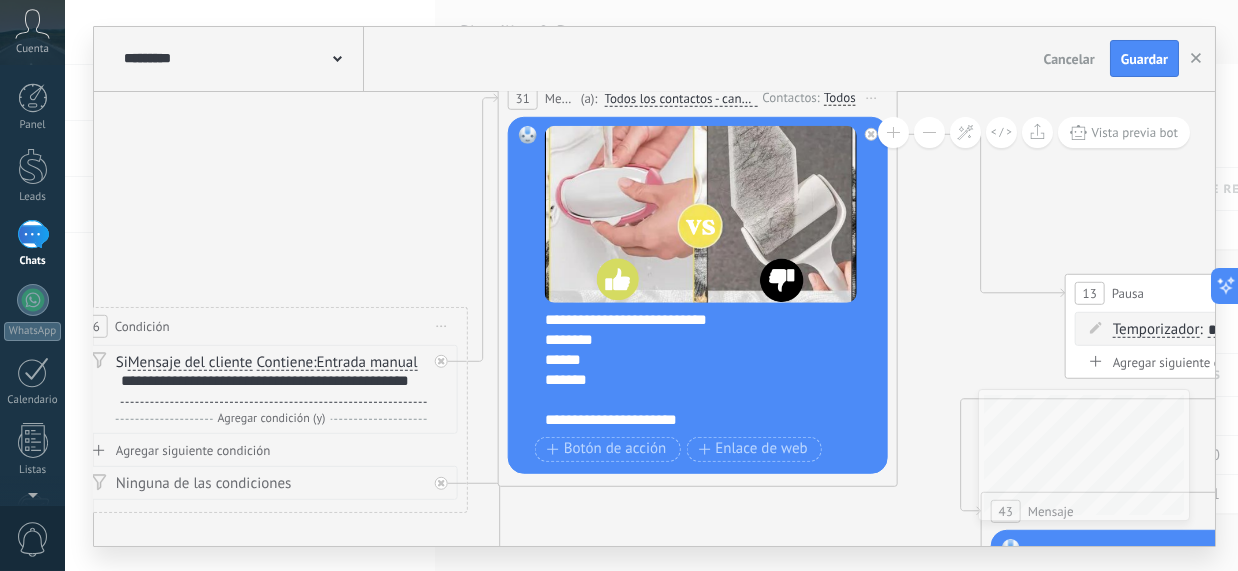 click on "********" at bounding box center [693, 340] 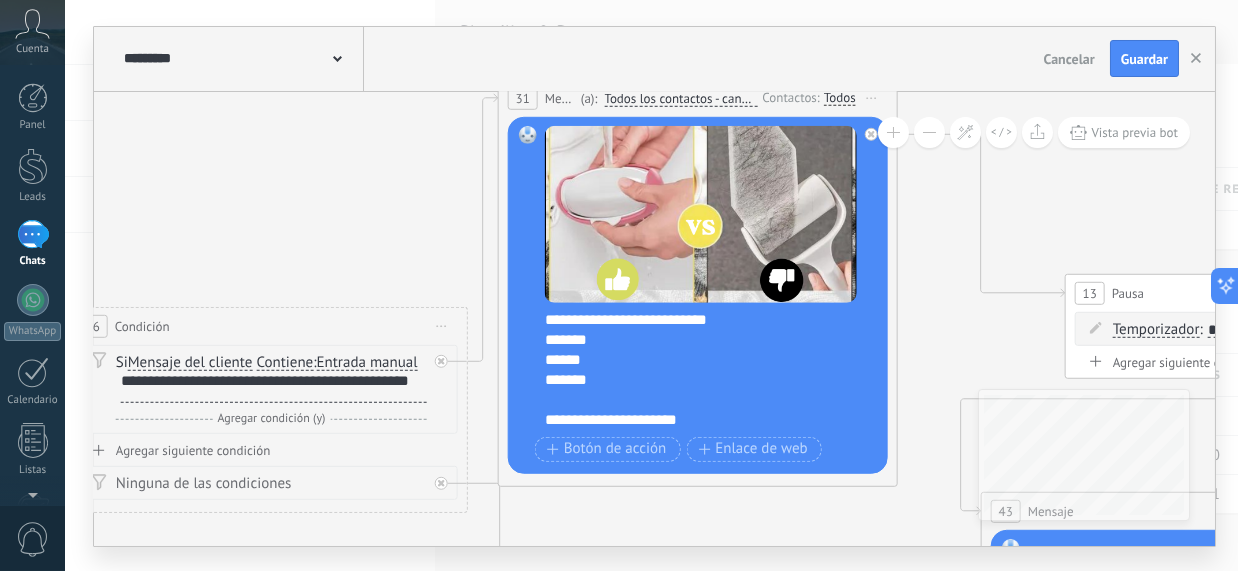 click on "*******" at bounding box center [693, 340] 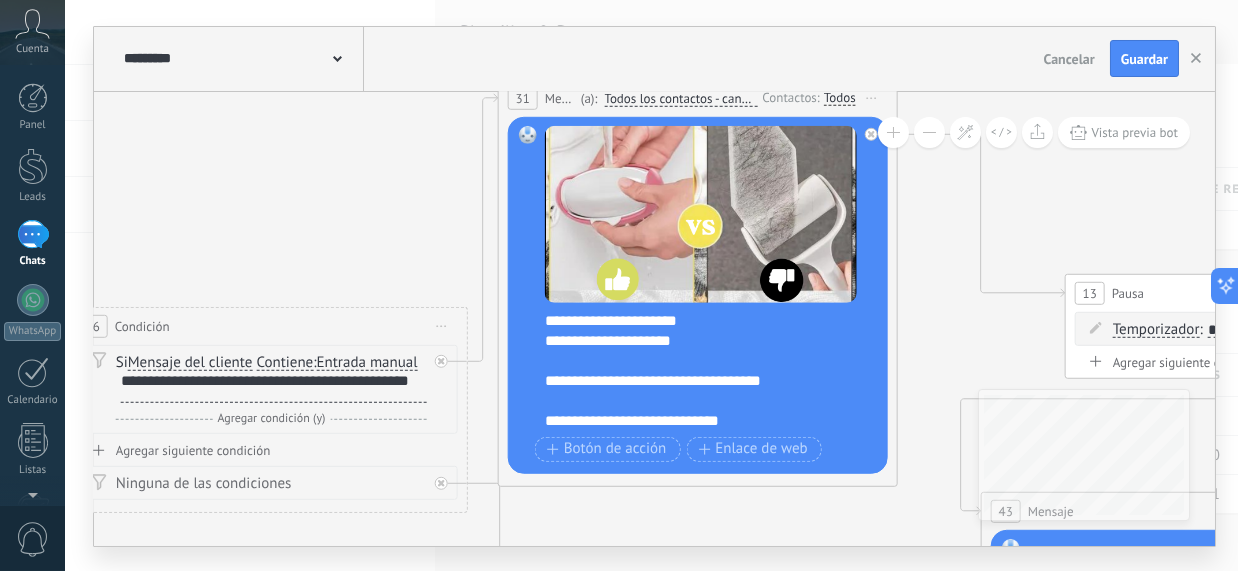 click on "**********" at bounding box center (693, 321) 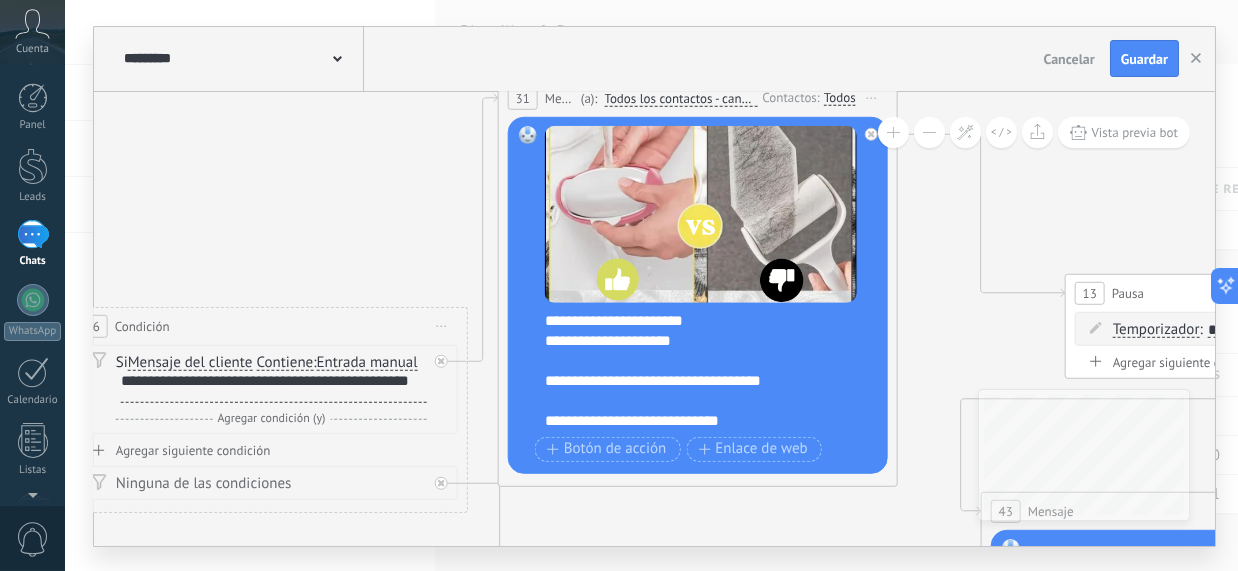 click on "**********" at bounding box center (693, 321) 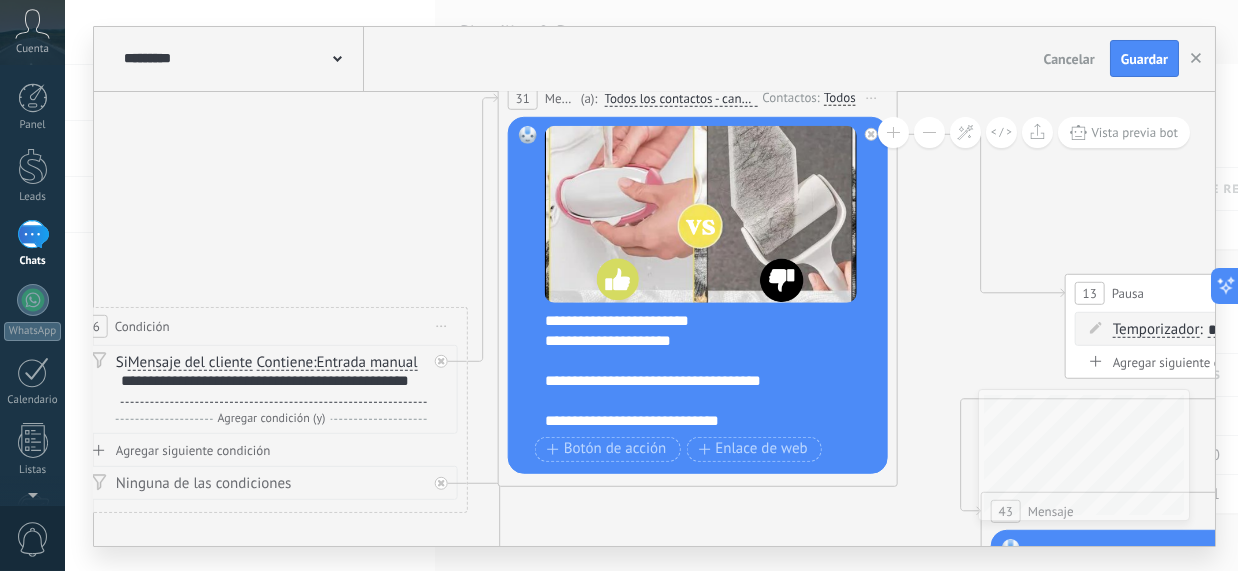 click on "**********" at bounding box center [693, 341] 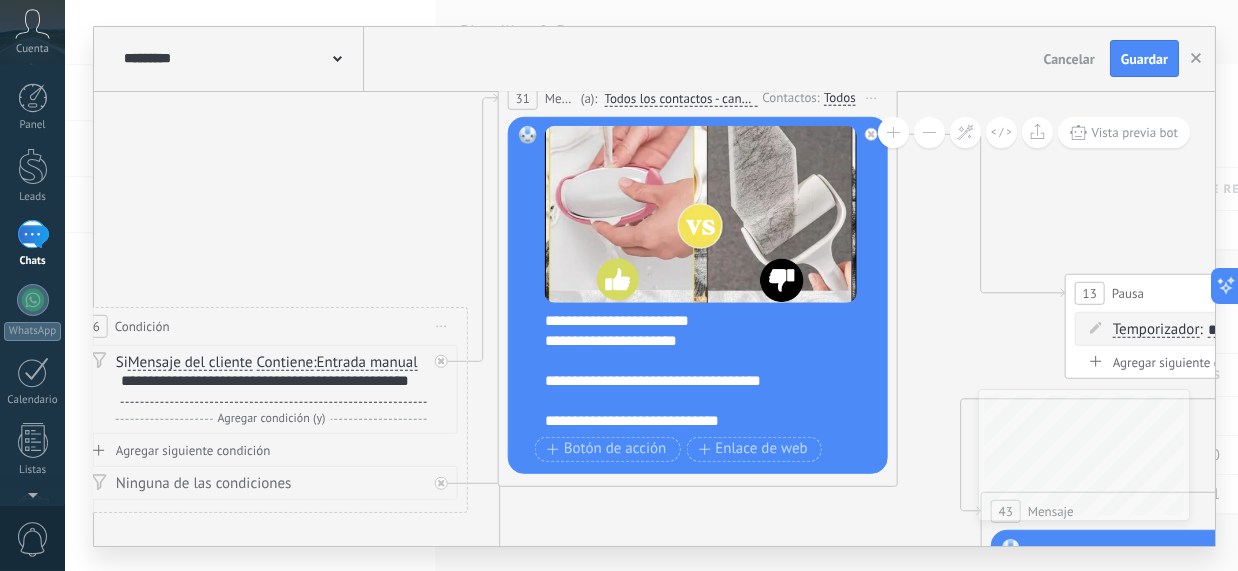 click on "**********" at bounding box center [693, 341] 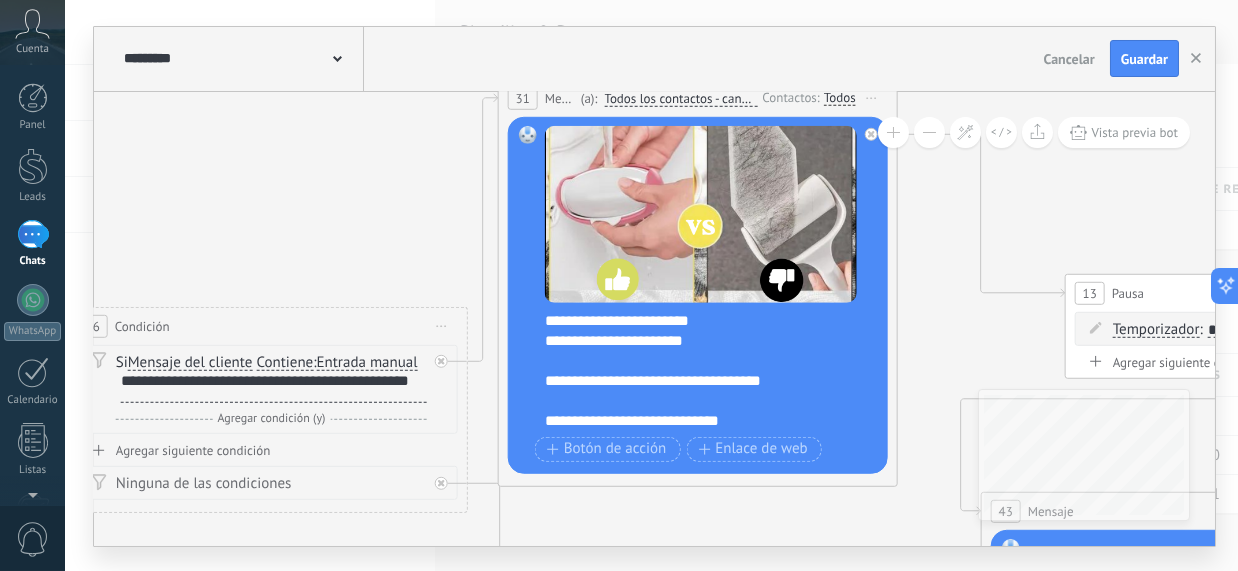 click on "**********" at bounding box center (693, 381) 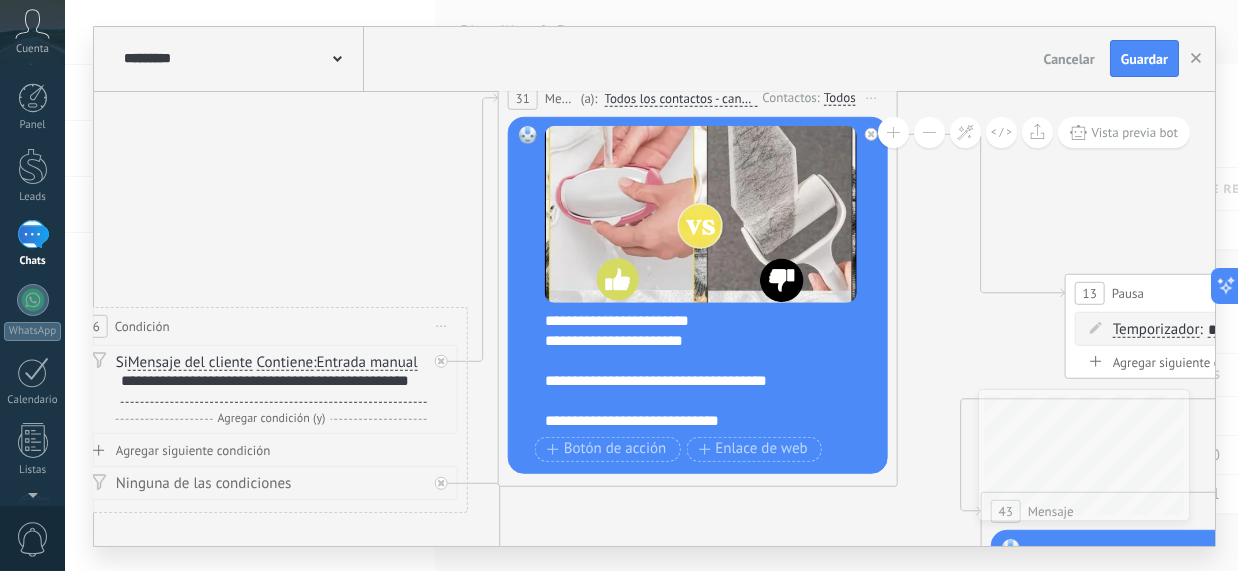 click on "**********" at bounding box center [693, 381] 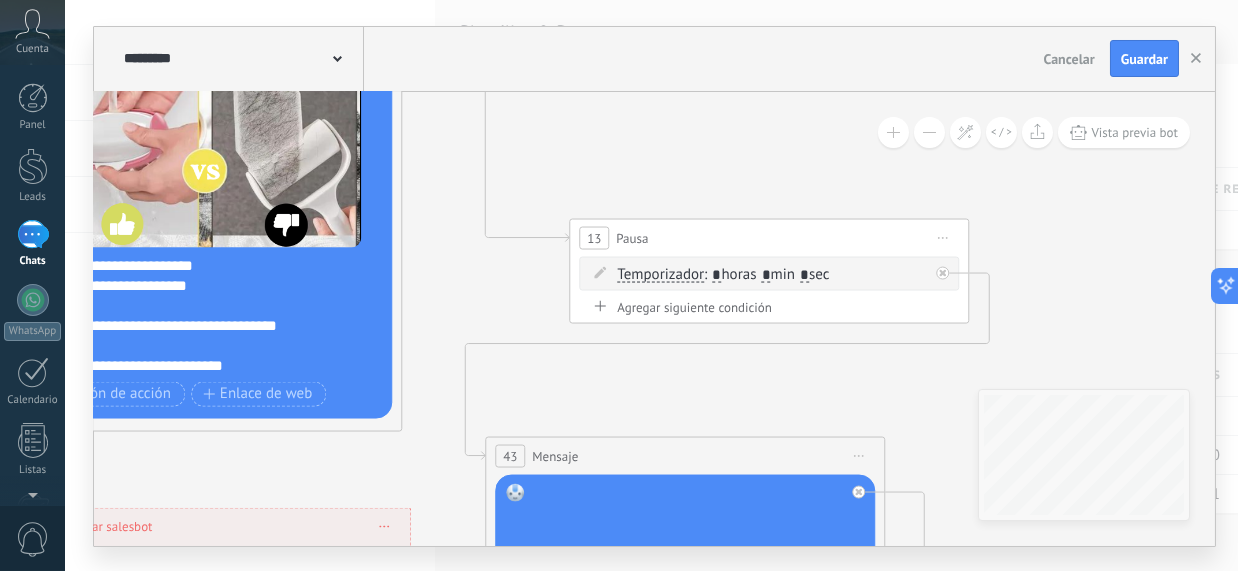 drag, startPoint x: 923, startPoint y: 262, endPoint x: 427, endPoint y: 206, distance: 499.15128 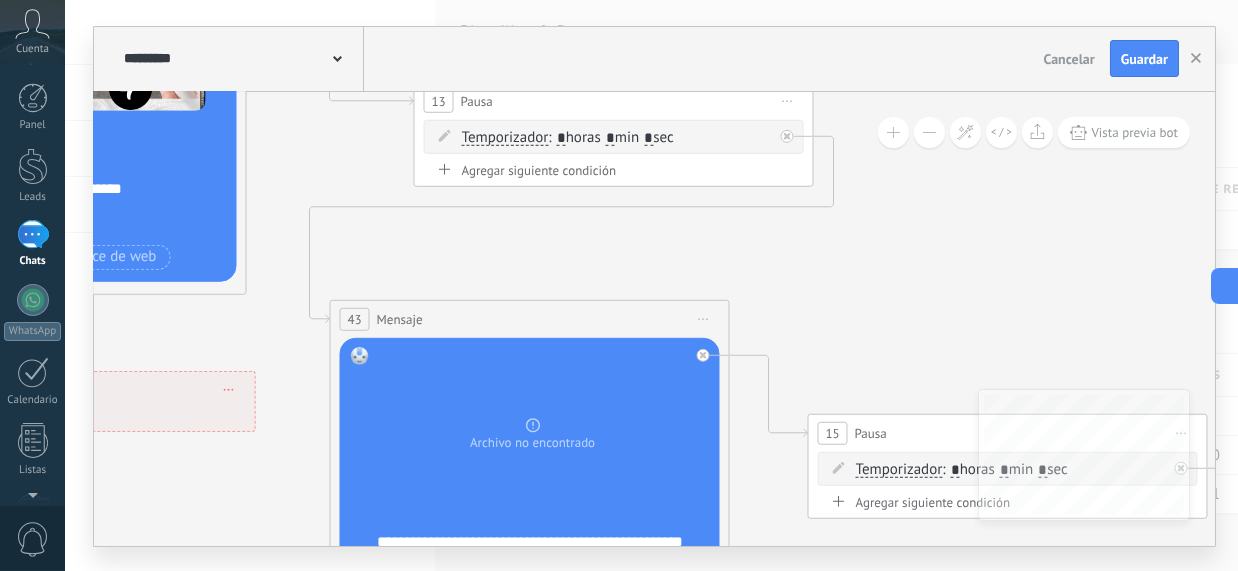 drag, startPoint x: 903, startPoint y: 400, endPoint x: 761, endPoint y: 162, distance: 277.14255 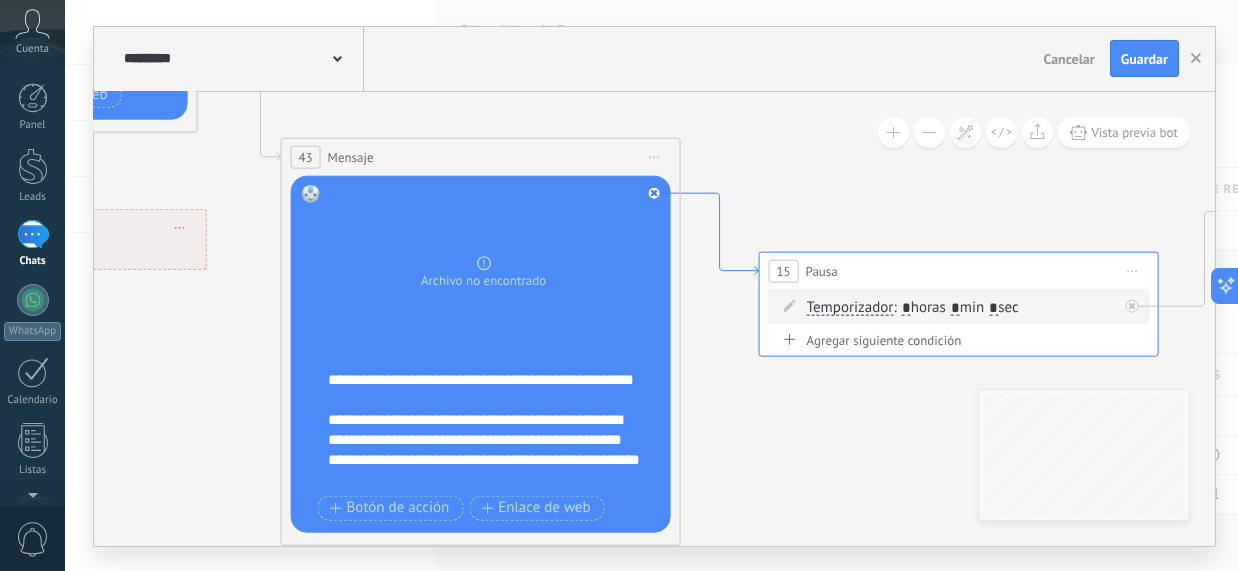 drag, startPoint x: 776, startPoint y: 275, endPoint x: 731, endPoint y: 172, distance: 112.40107 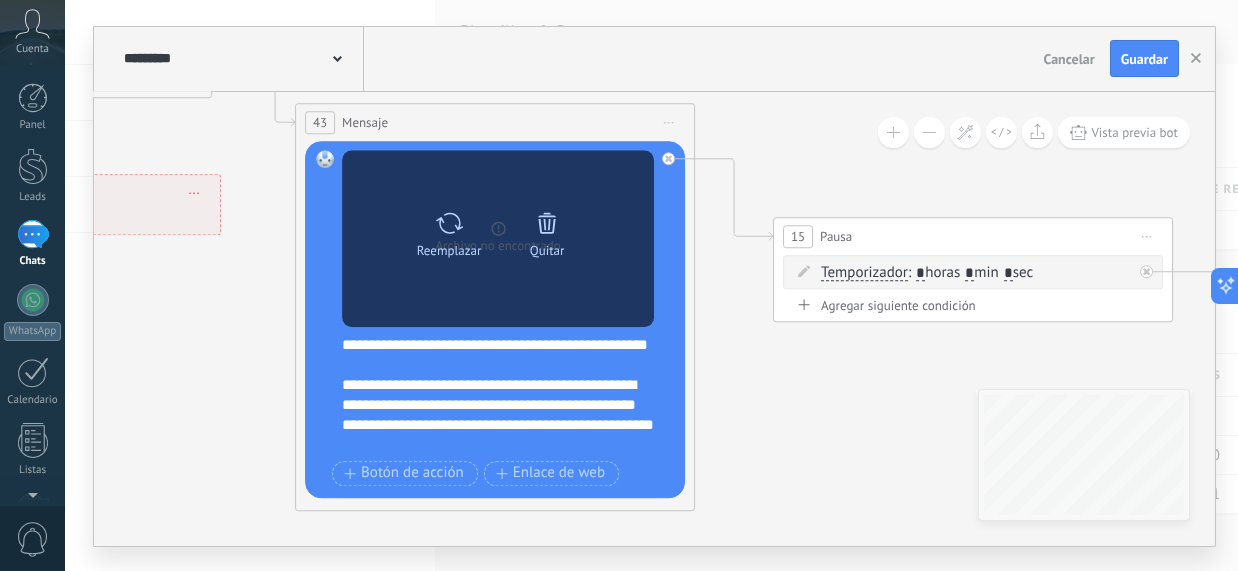 click on "Reemplazar" at bounding box center [449, 250] 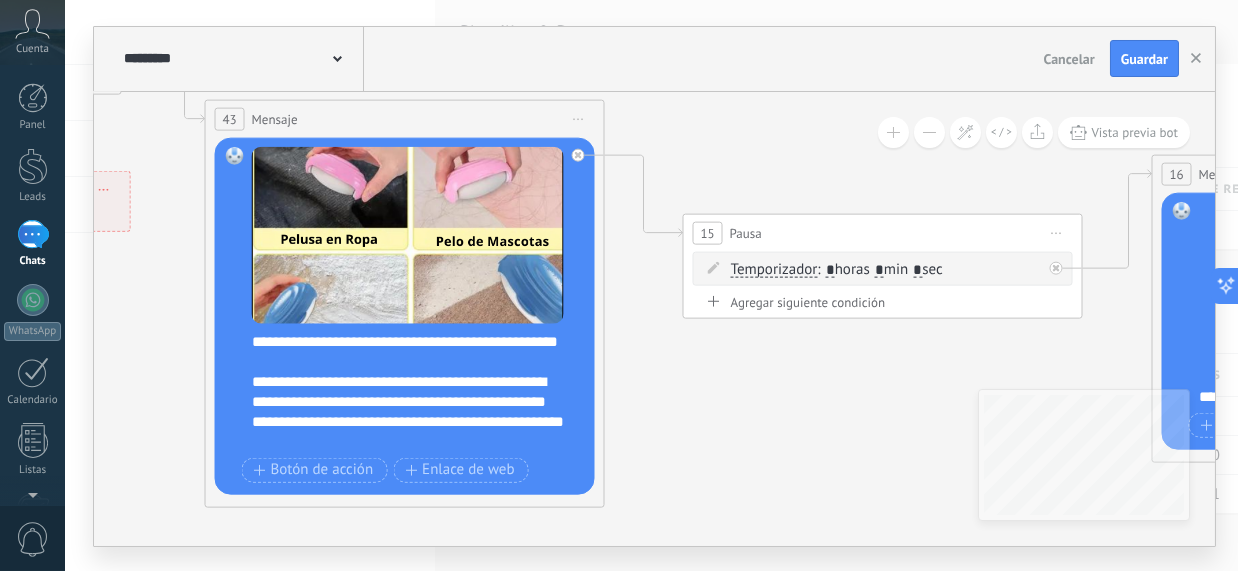 drag, startPoint x: 774, startPoint y: 405, endPoint x: 366, endPoint y: 399, distance: 408.04413 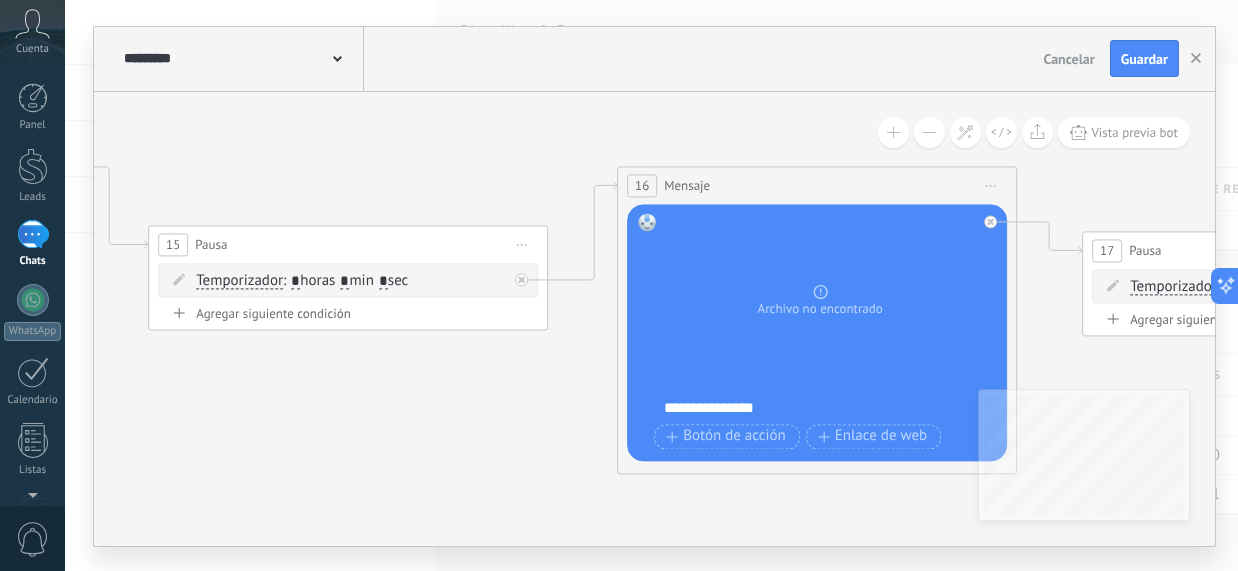 drag, startPoint x: 602, startPoint y: 384, endPoint x: 381, endPoint y: 397, distance: 221.38202 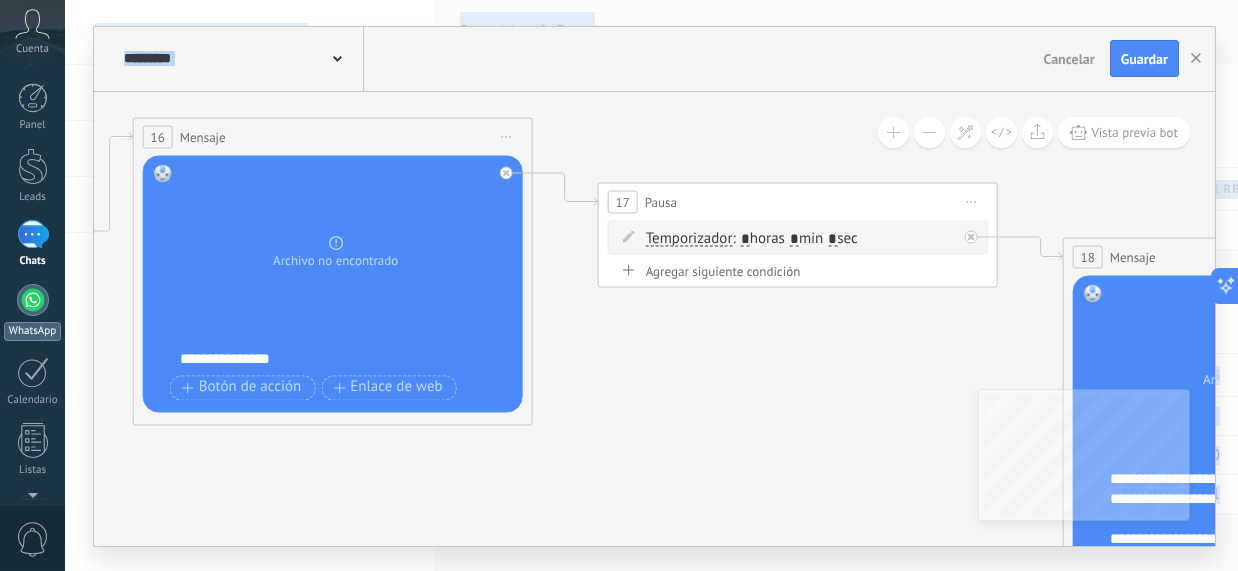 drag, startPoint x: 537, startPoint y: 417, endPoint x: 49, endPoint y: 335, distance: 494.8414 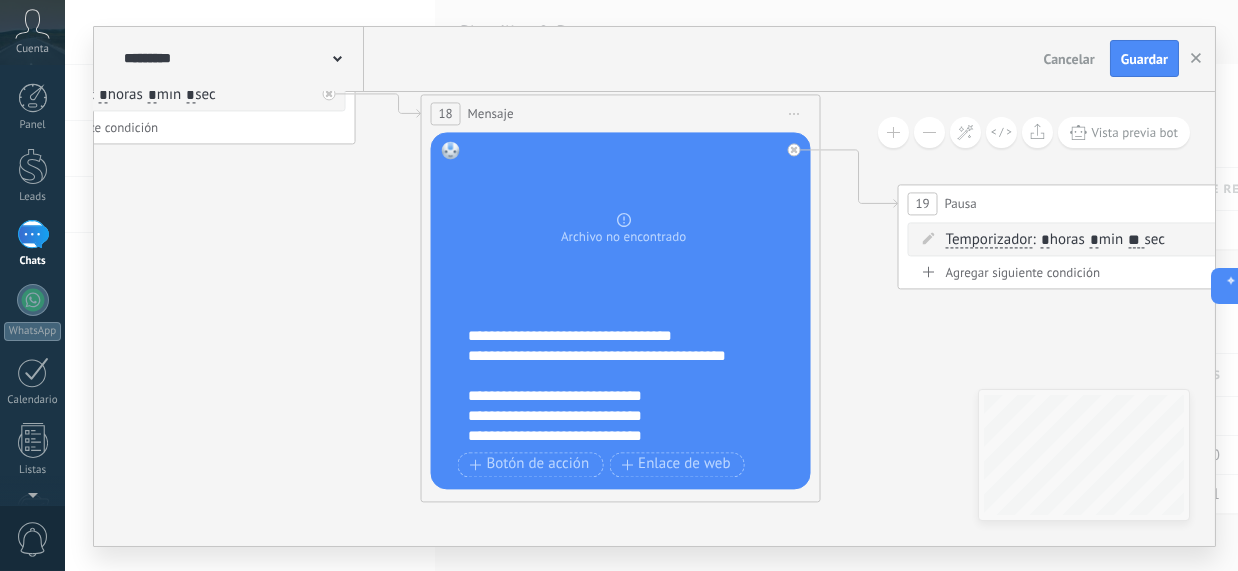 drag, startPoint x: 739, startPoint y: 392, endPoint x: 102, endPoint y: 277, distance: 647.2975 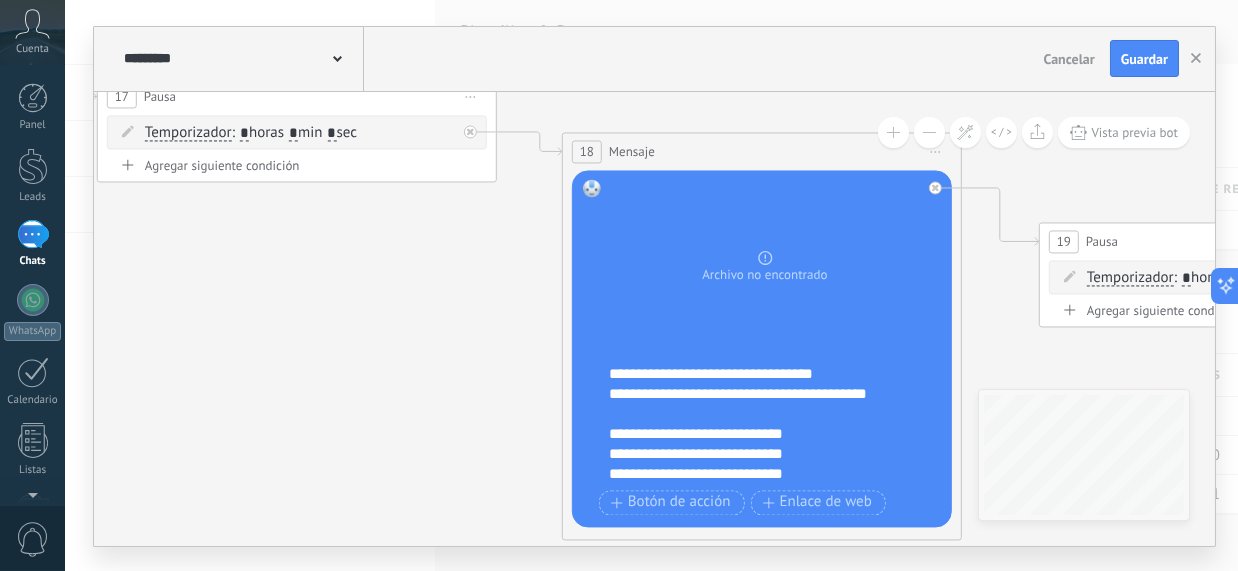 drag, startPoint x: 255, startPoint y: 363, endPoint x: 1176, endPoint y: 558, distance: 941.417 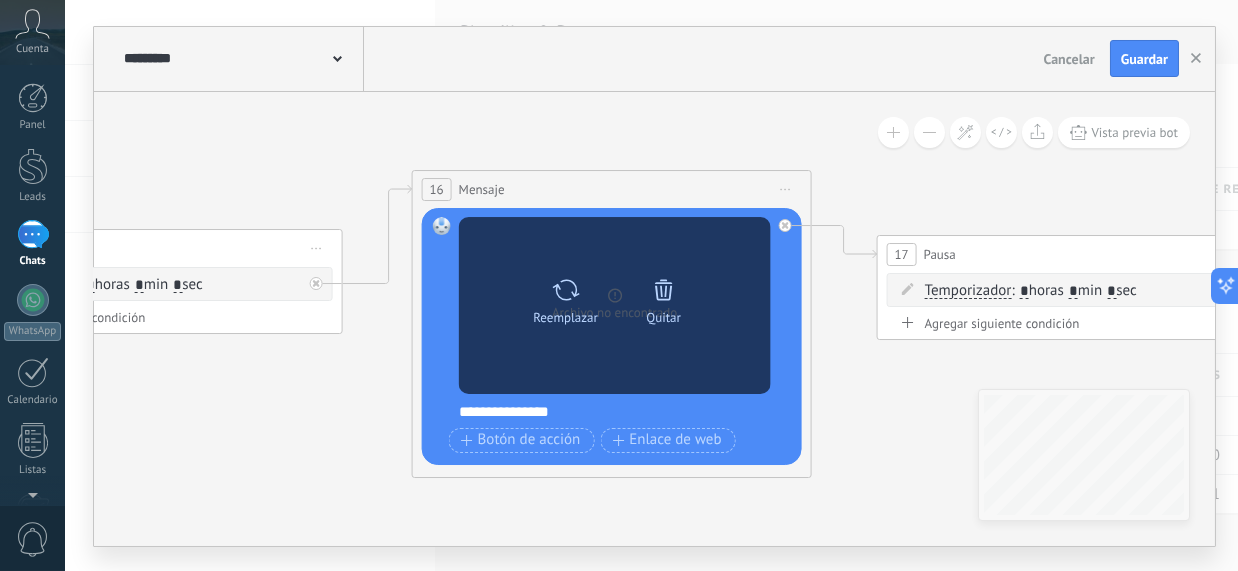 click at bounding box center [565, 290] 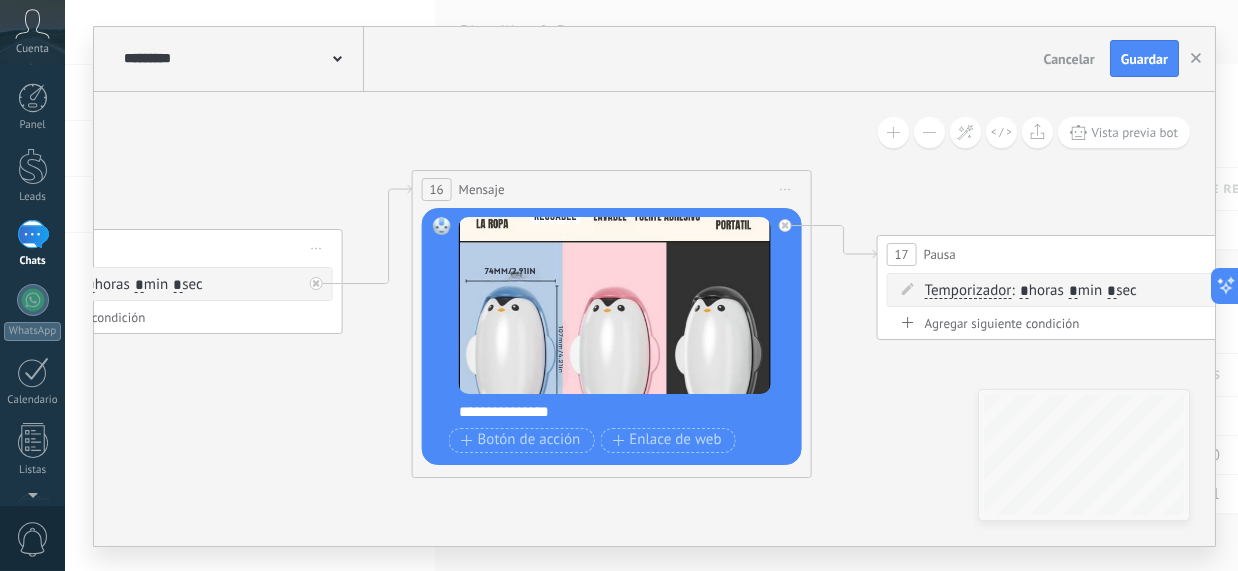 click 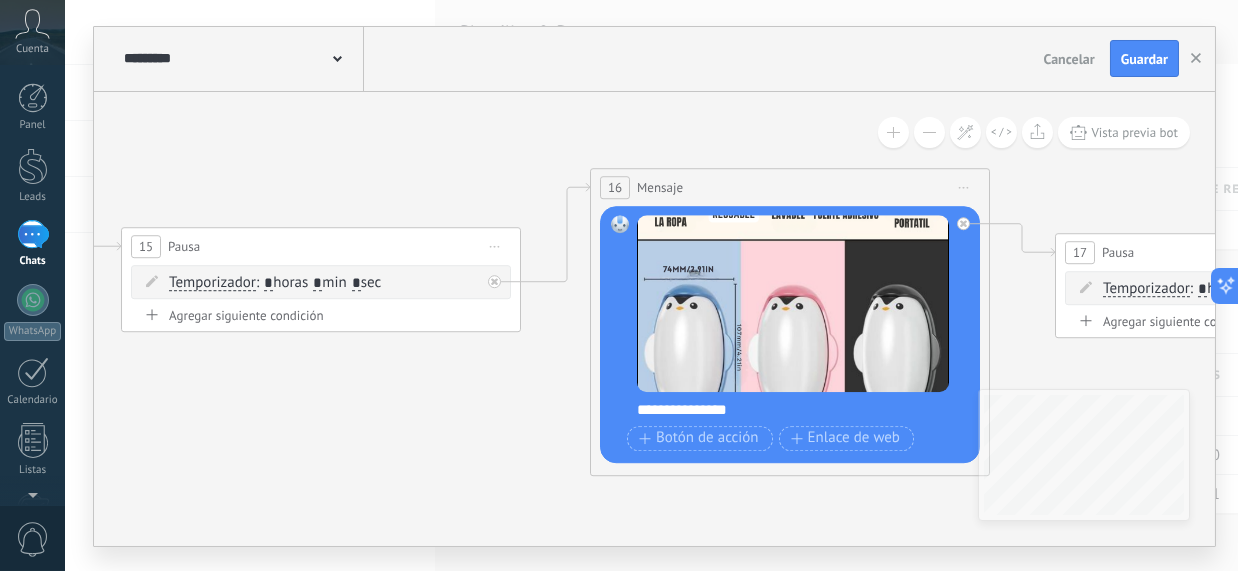 drag, startPoint x: 273, startPoint y: 420, endPoint x: 427, endPoint y: 418, distance: 154.01299 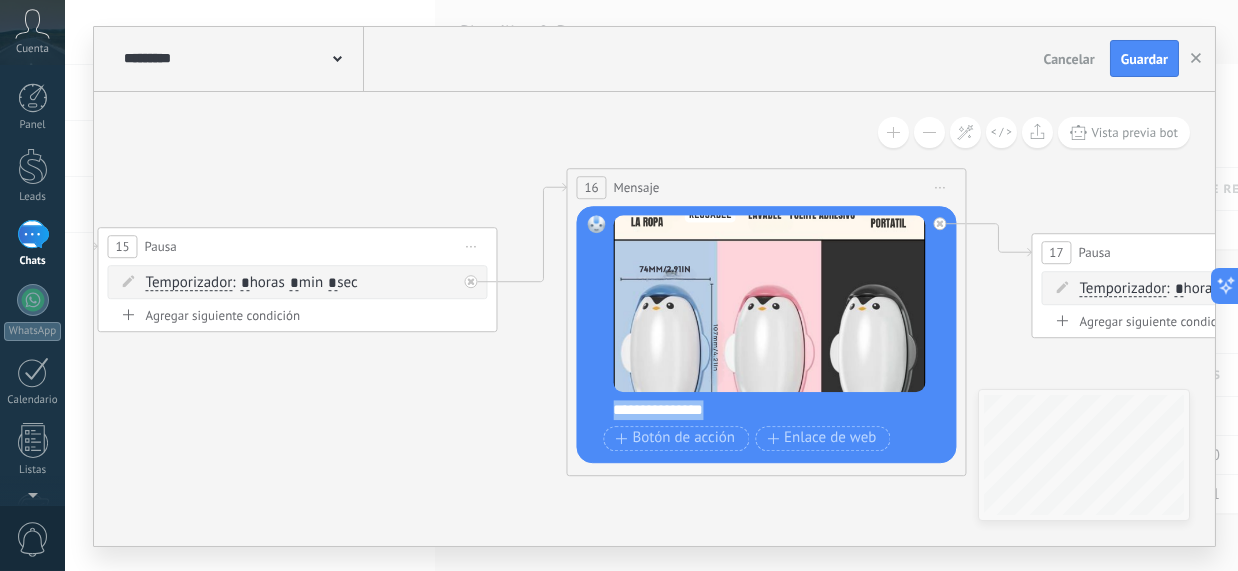 drag, startPoint x: 753, startPoint y: 412, endPoint x: 607, endPoint y: 407, distance: 146.08559 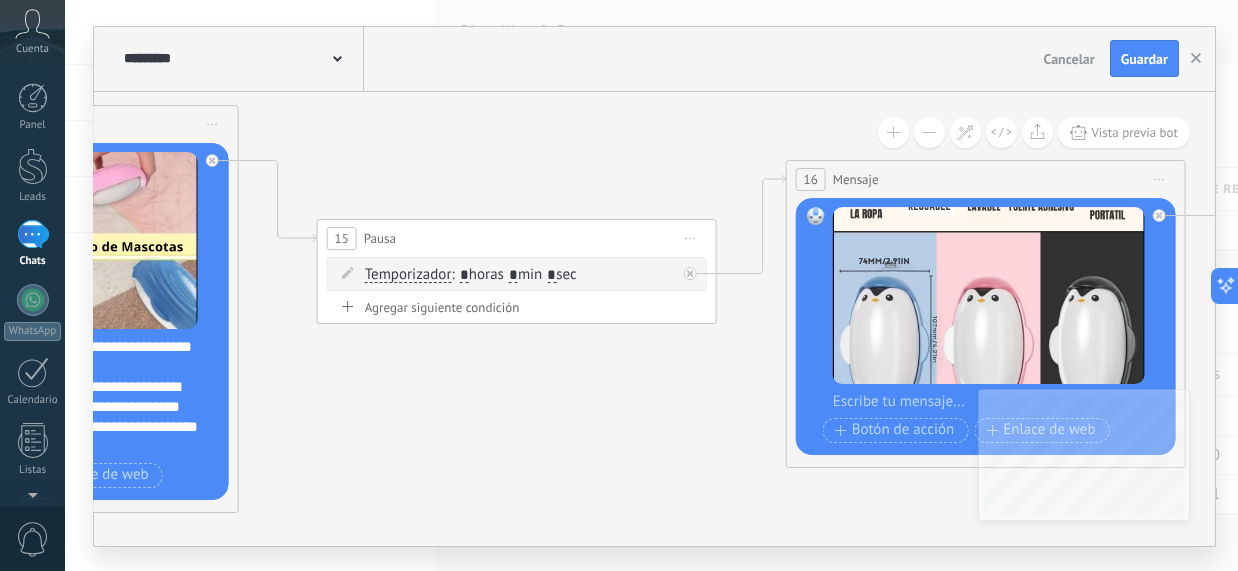 drag, startPoint x: 442, startPoint y: 422, endPoint x: 902, endPoint y: 414, distance: 460.06955 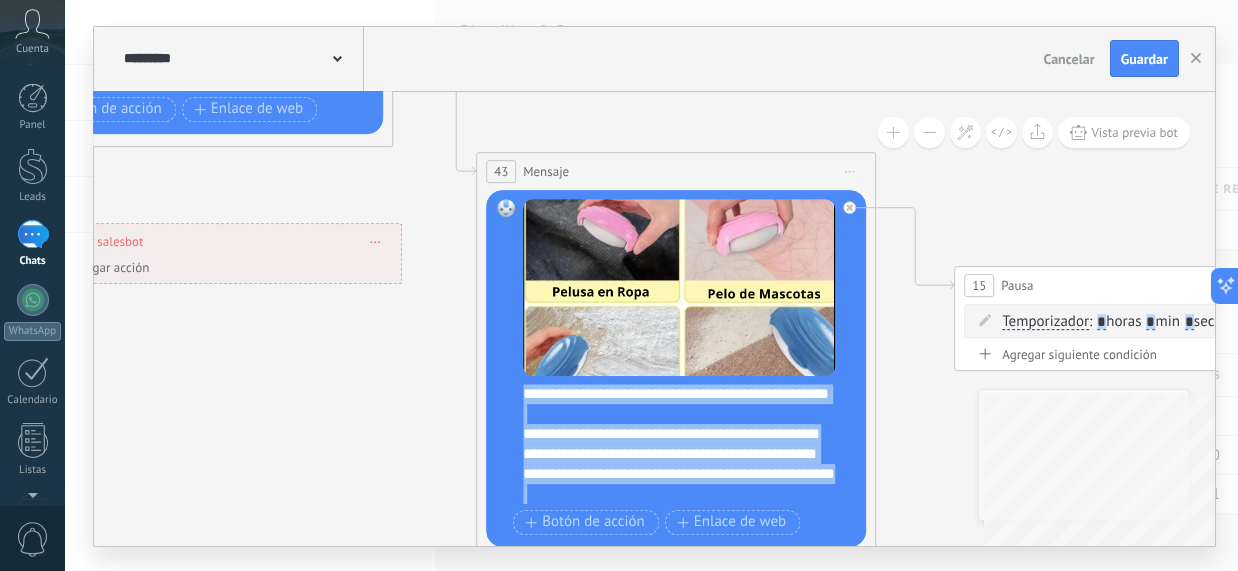 click on "**********" at bounding box center [654, 319] 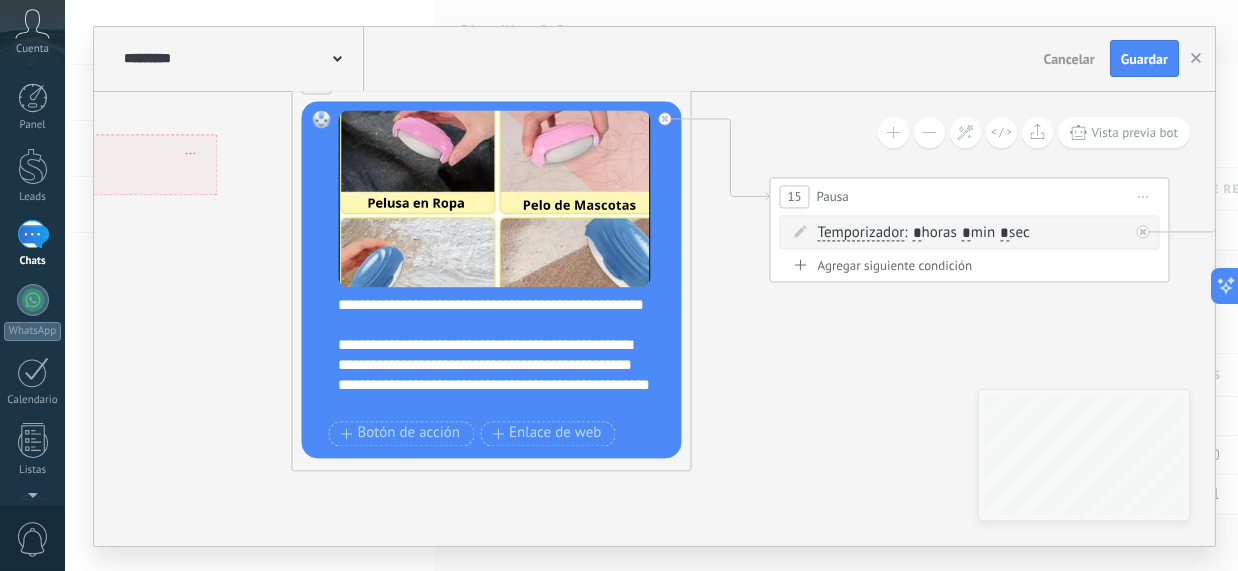 drag, startPoint x: 281, startPoint y: 386, endPoint x: 111, endPoint y: 291, distance: 194.74342 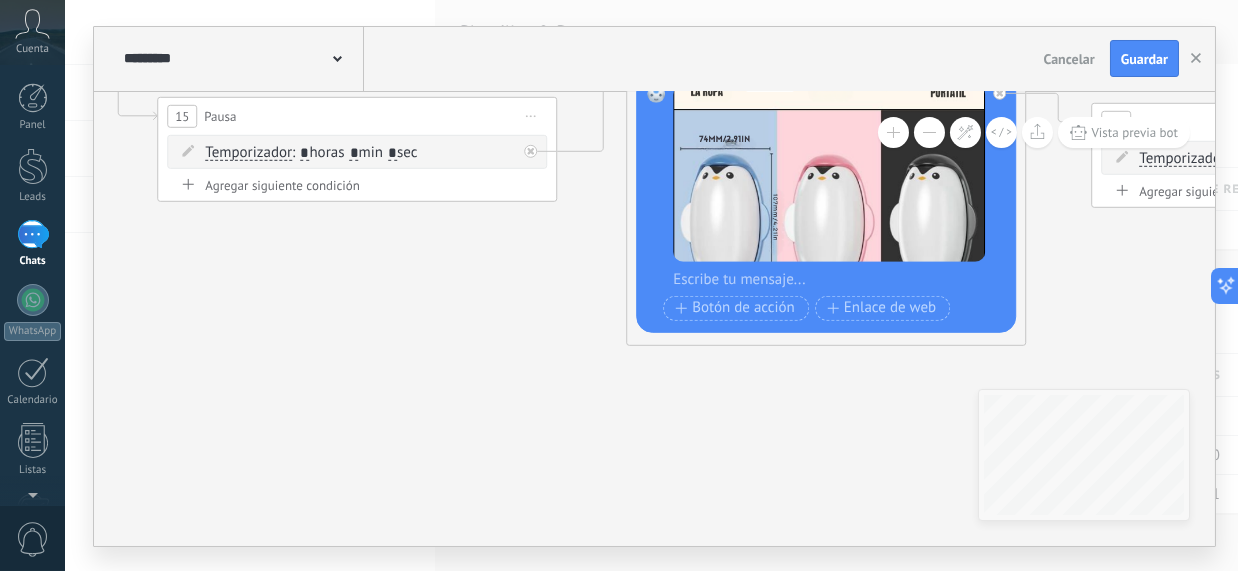 drag, startPoint x: 870, startPoint y: 427, endPoint x: 263, endPoint y: 346, distance: 612.3806 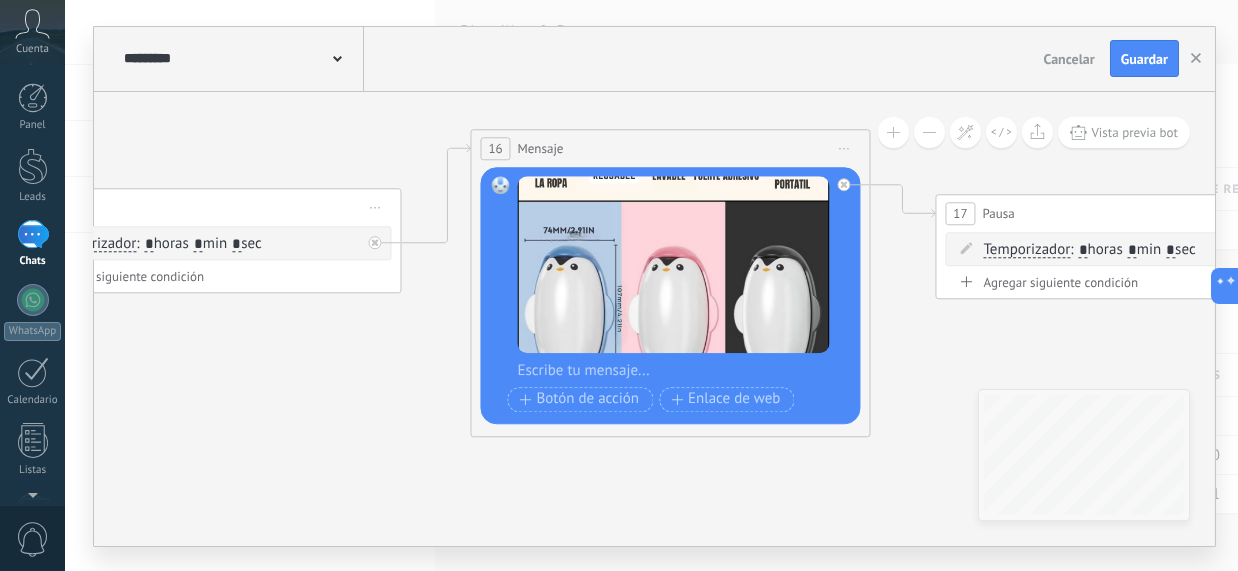 drag, startPoint x: 443, startPoint y: 345, endPoint x: 295, endPoint y: 437, distance: 174.26416 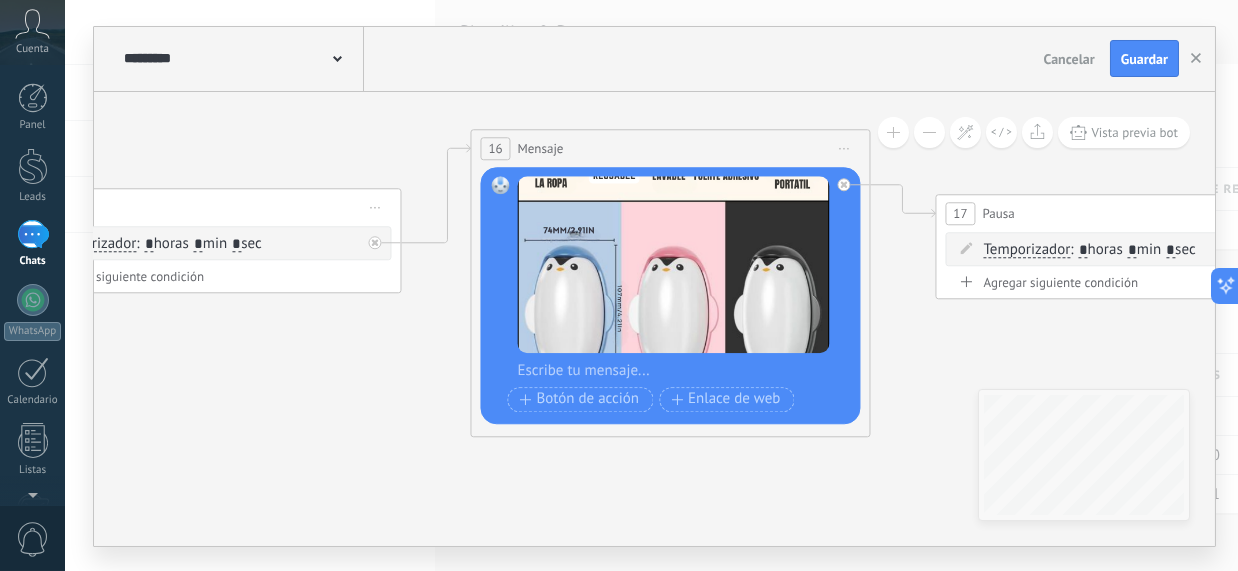 click 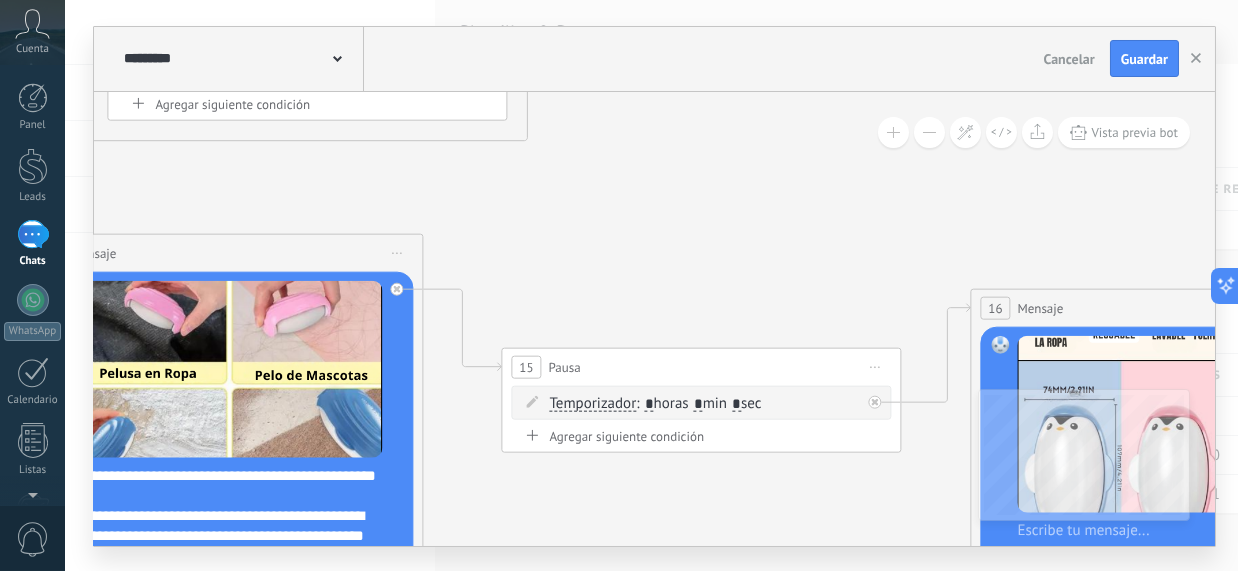 drag, startPoint x: 361, startPoint y: 389, endPoint x: 902, endPoint y: 539, distance: 561.40985 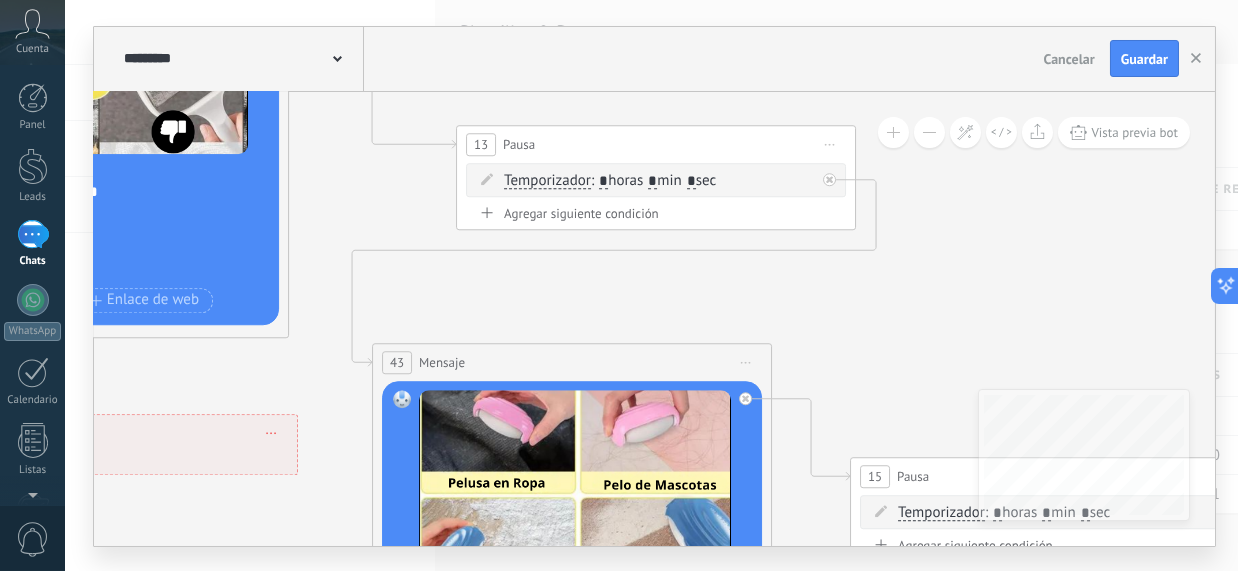 drag, startPoint x: 572, startPoint y: 229, endPoint x: 966, endPoint y: 354, distance: 413.35336 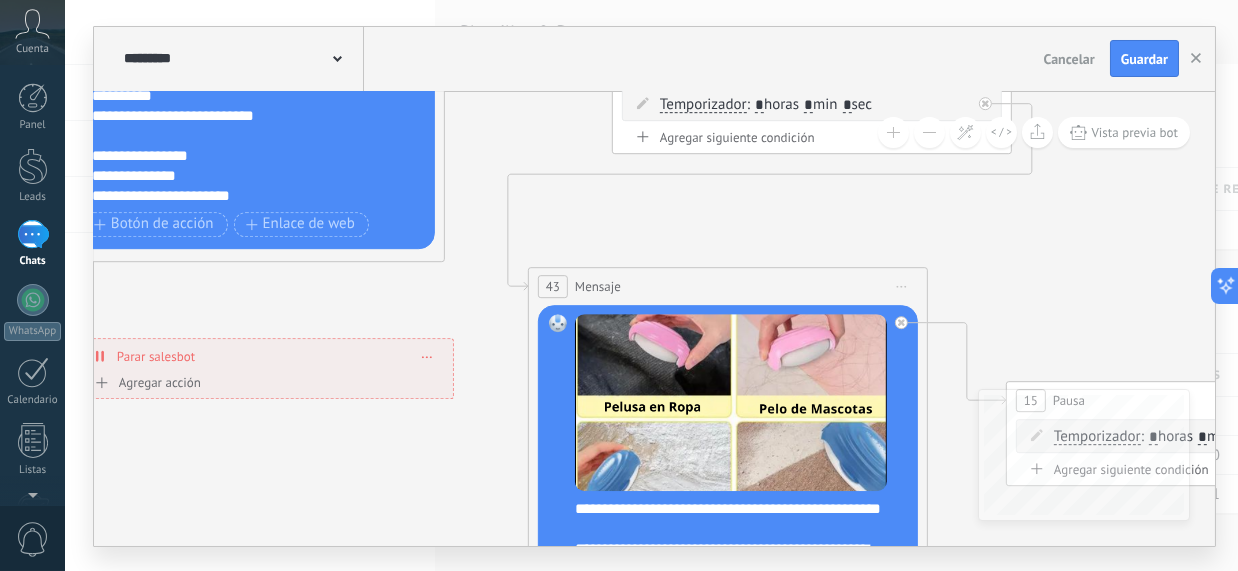 drag, startPoint x: 538, startPoint y: 320, endPoint x: 561, endPoint y: 138, distance: 183.44754 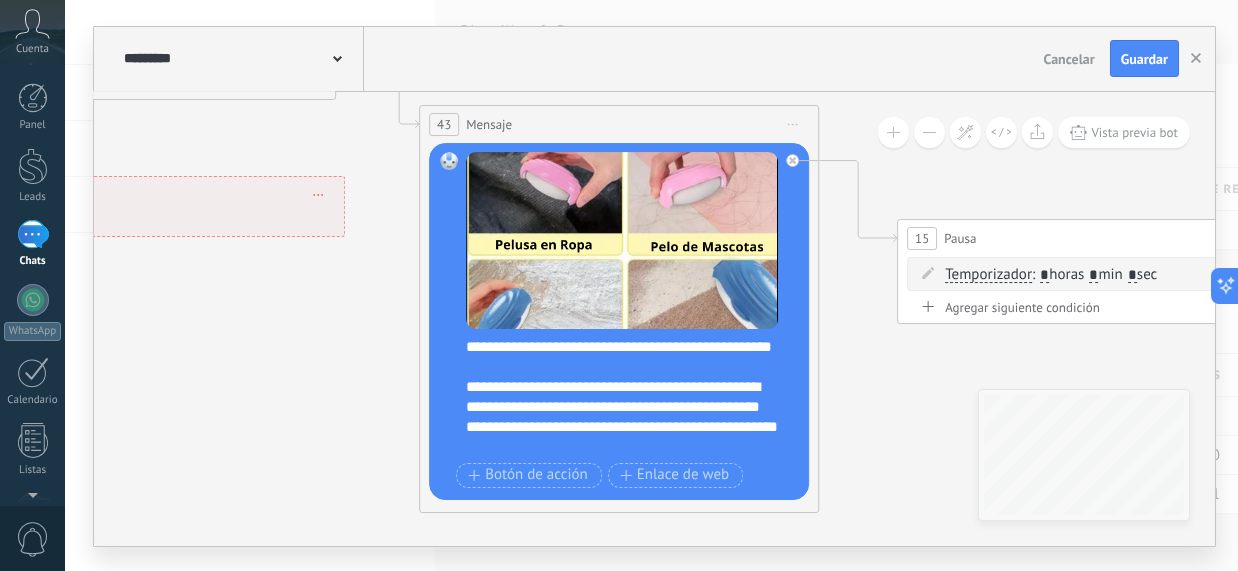drag, startPoint x: 914, startPoint y: 444, endPoint x: 862, endPoint y: 378, distance: 84.0238 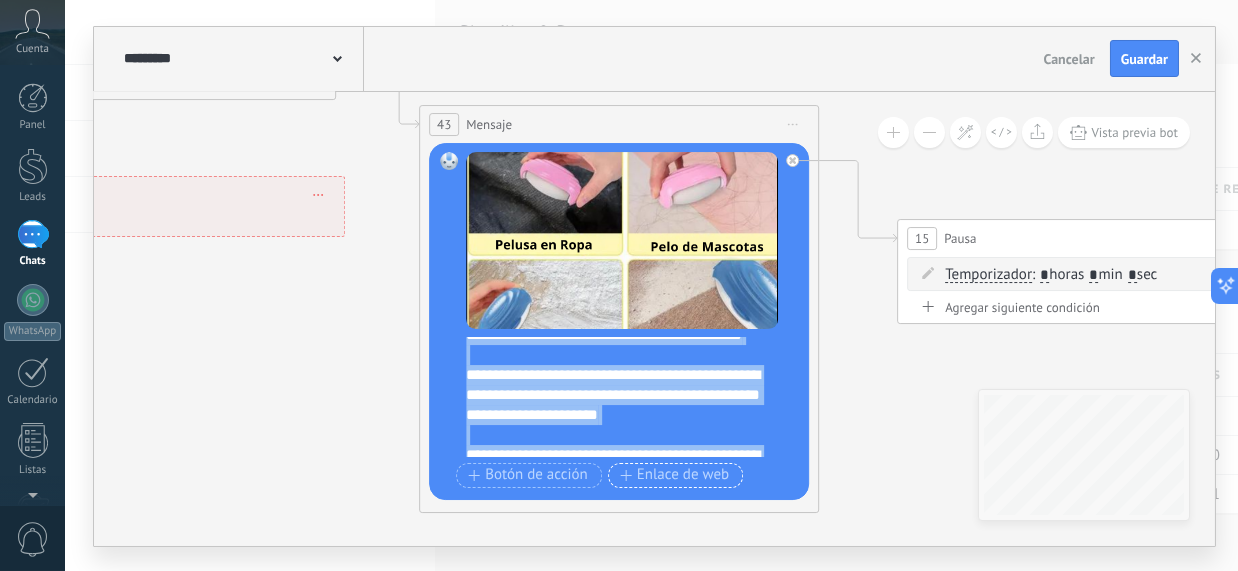 scroll, scrollTop: 519, scrollLeft: 0, axis: vertical 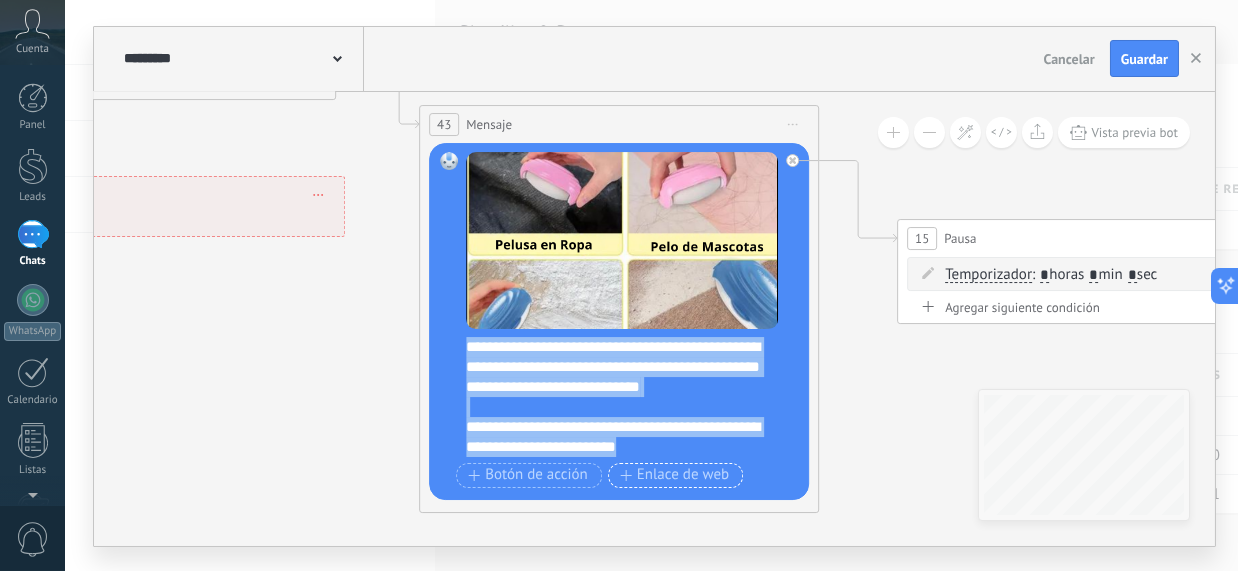 drag, startPoint x: 468, startPoint y: 340, endPoint x: 735, endPoint y: 476, distance: 299.64145 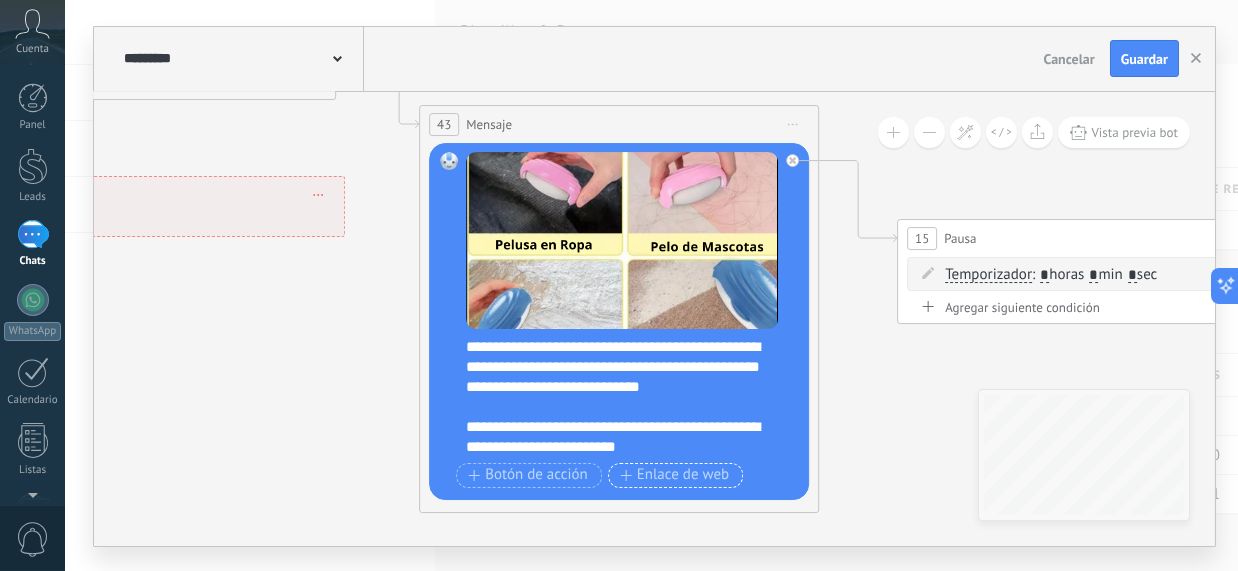 scroll, scrollTop: 0, scrollLeft: 0, axis: both 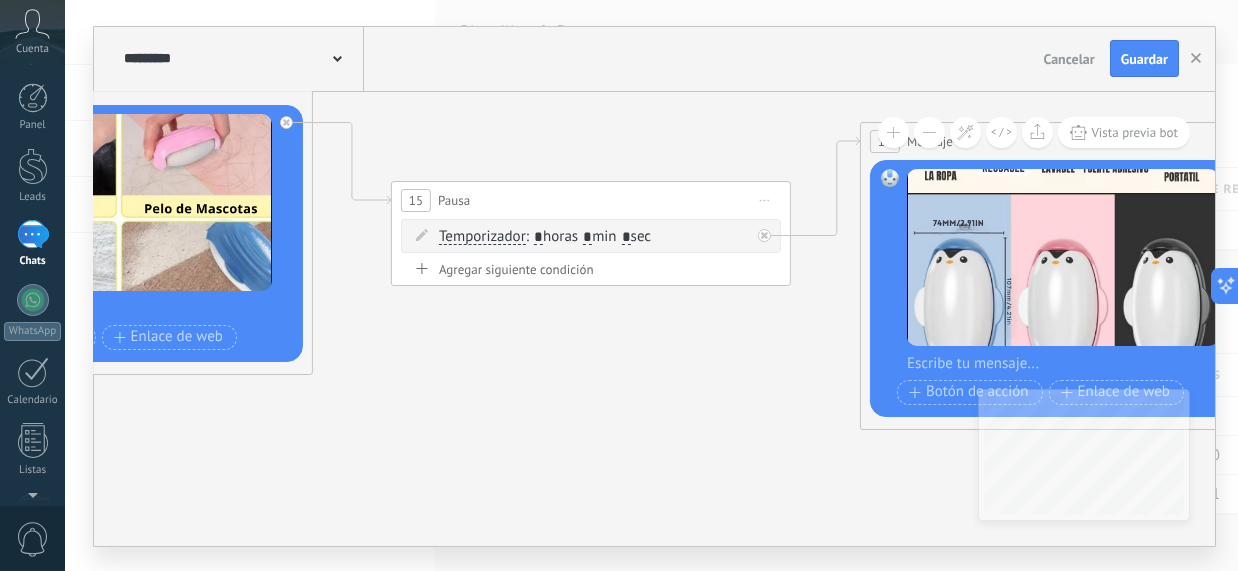 drag, startPoint x: 907, startPoint y: 494, endPoint x: 258, endPoint y: 456, distance: 650.1115 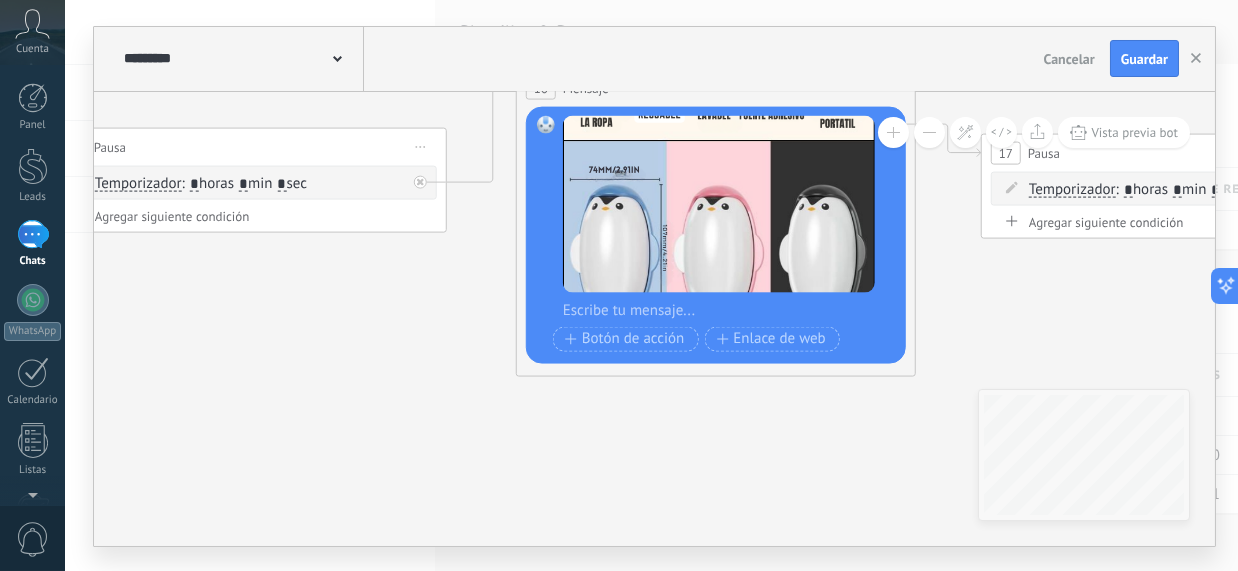 drag, startPoint x: 521, startPoint y: 442, endPoint x: 134, endPoint y: 387, distance: 390.88873 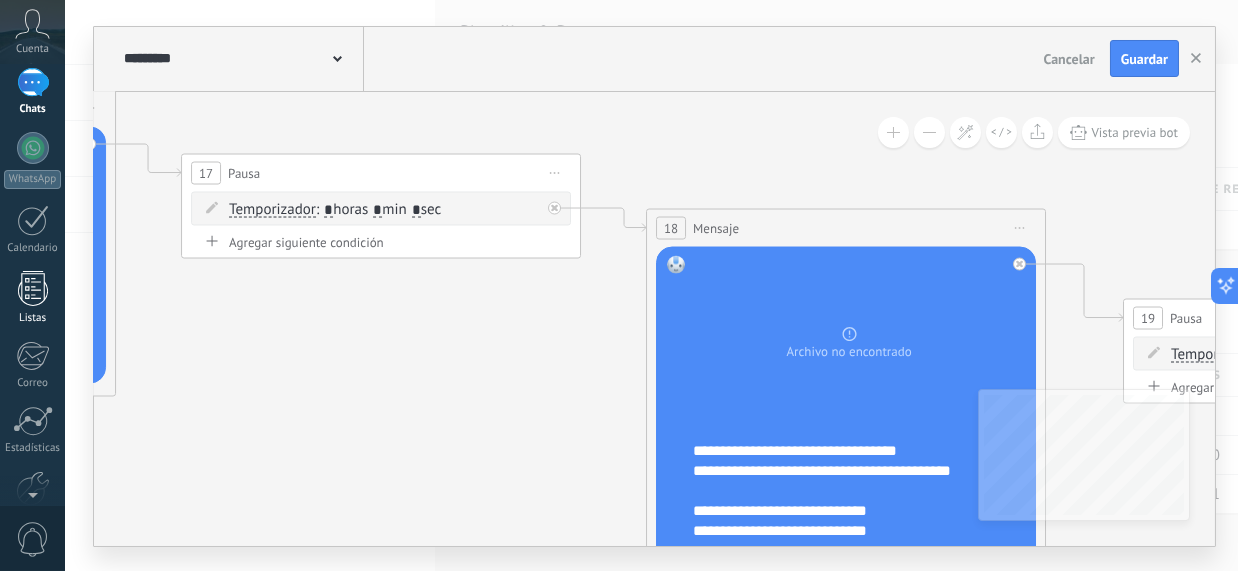 scroll, scrollTop: 0, scrollLeft: 0, axis: both 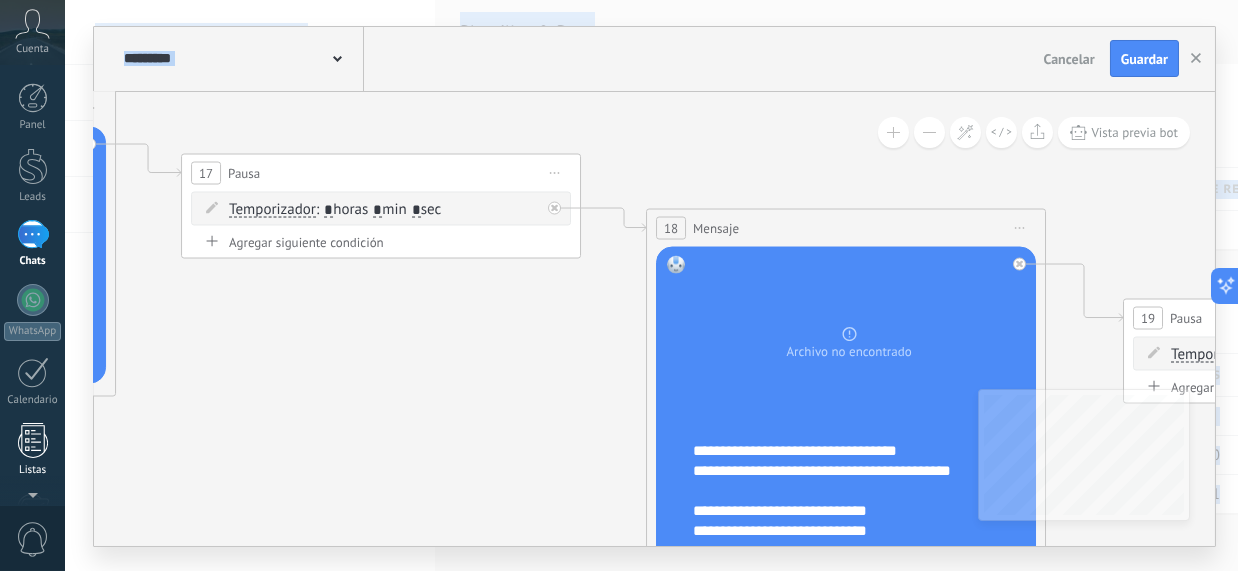 drag, startPoint x: 691, startPoint y: 424, endPoint x: 6, endPoint y: 430, distance: 685.0263 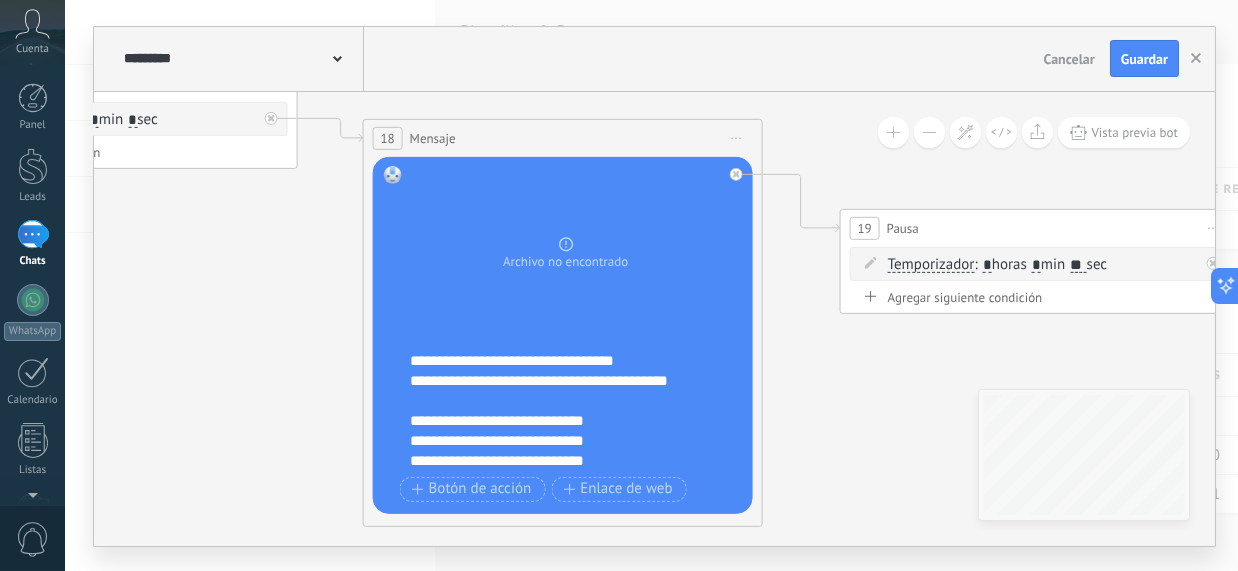 drag, startPoint x: 278, startPoint y: 440, endPoint x: 91, endPoint y: 382, distance: 195.78815 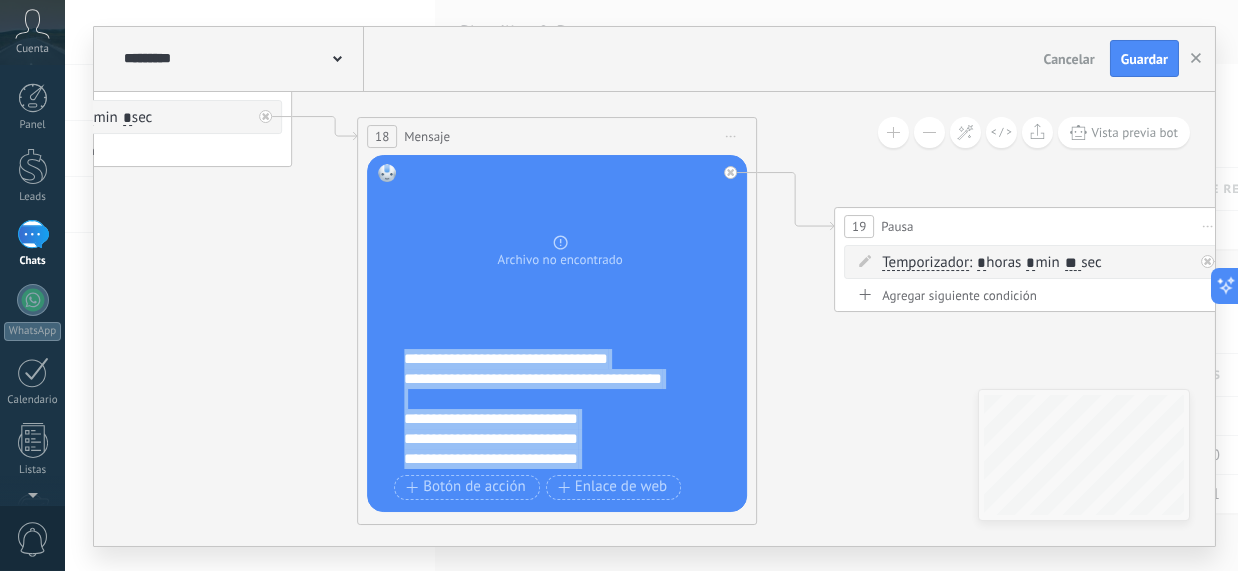 scroll, scrollTop: 99, scrollLeft: 0, axis: vertical 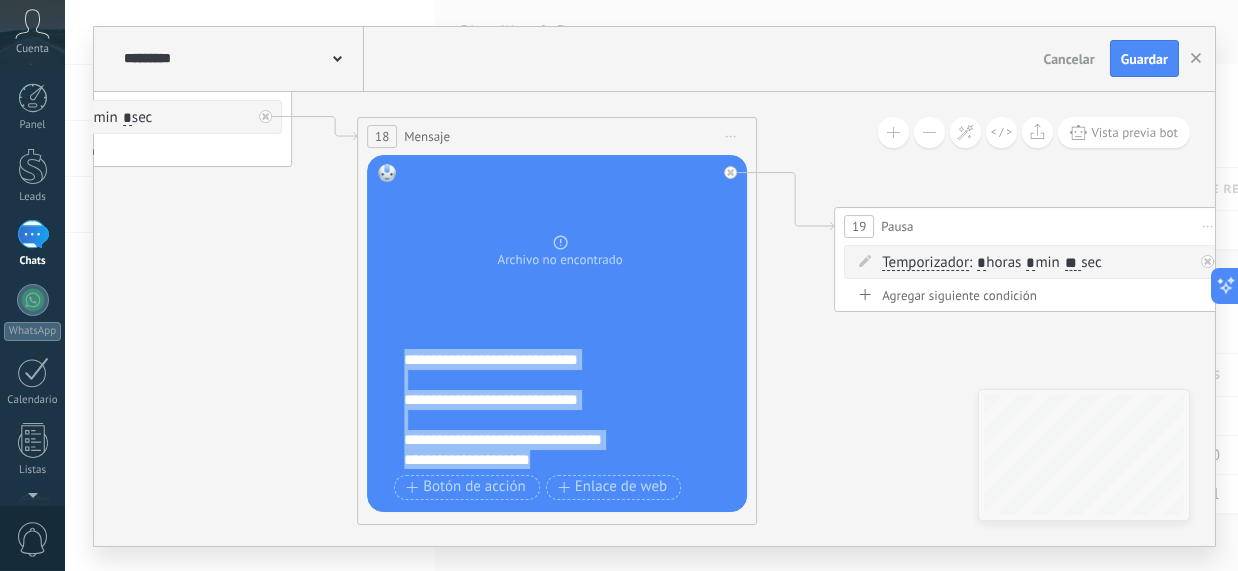 drag, startPoint x: 403, startPoint y: 354, endPoint x: 604, endPoint y: 505, distance: 251.40009 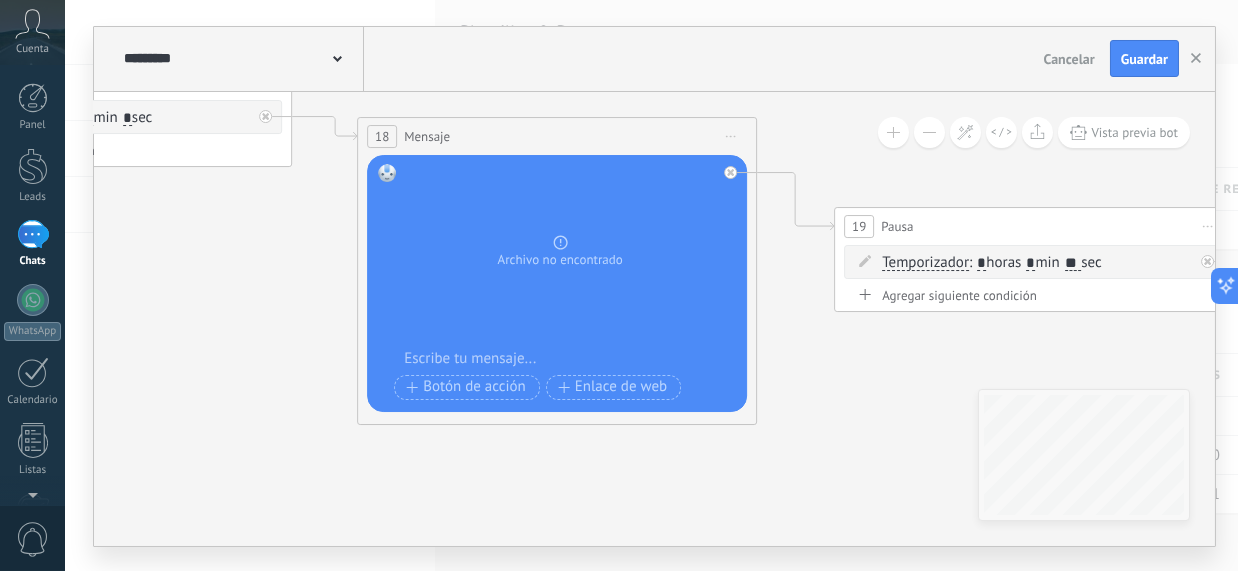 scroll, scrollTop: 0, scrollLeft: 0, axis: both 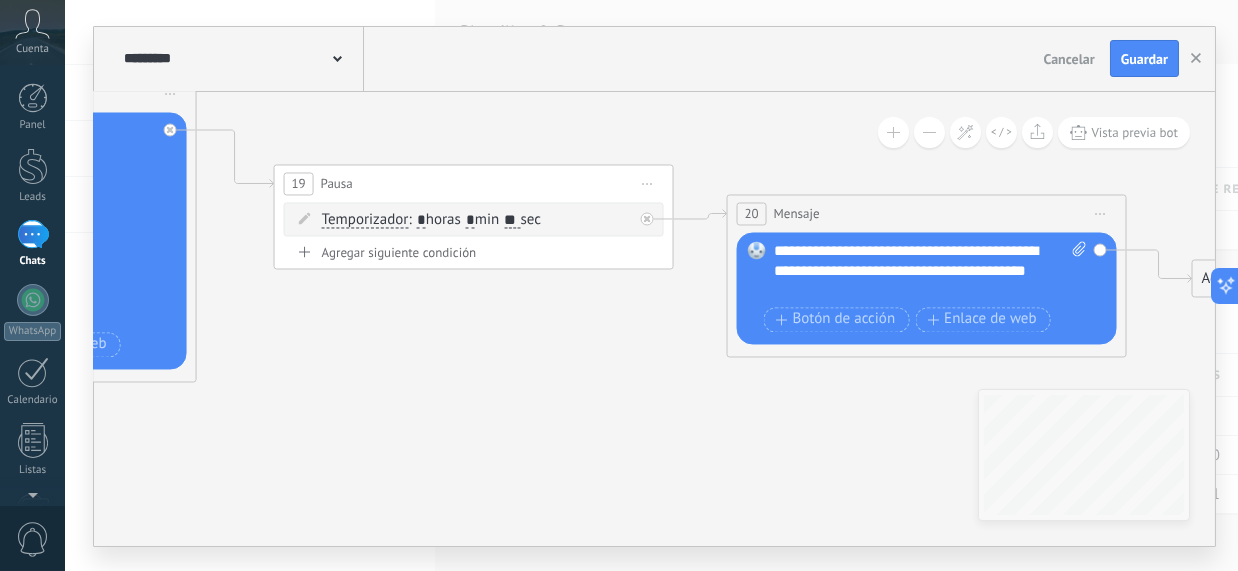 drag, startPoint x: 889, startPoint y: 429, endPoint x: 393, endPoint y: 385, distance: 497.94778 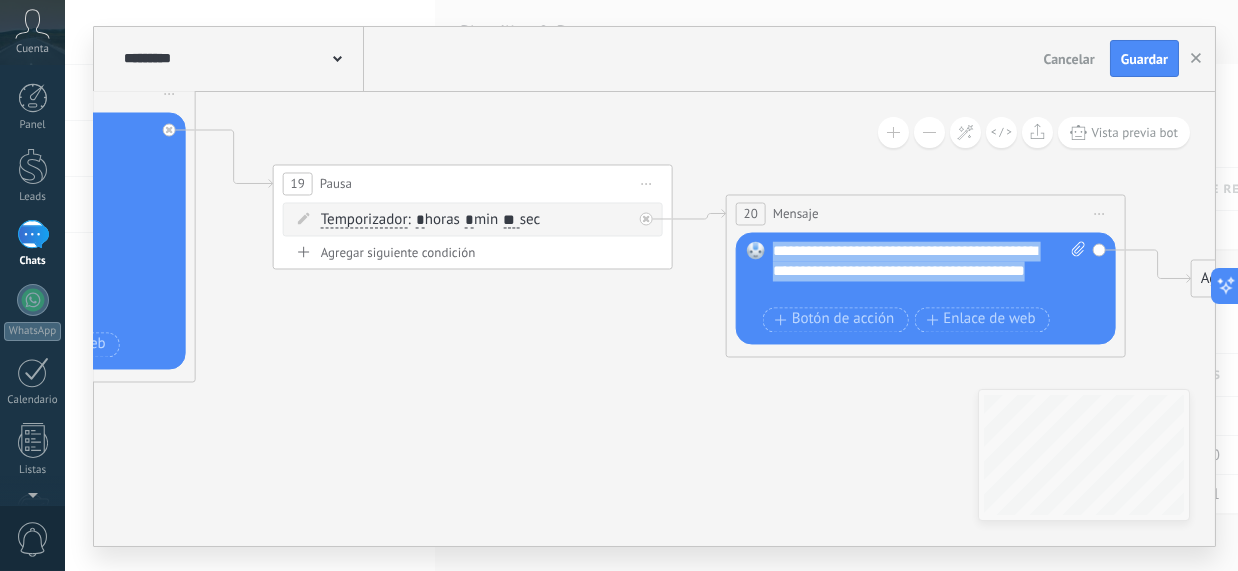 drag, startPoint x: 773, startPoint y: 245, endPoint x: 931, endPoint y: 290, distance: 164.2833 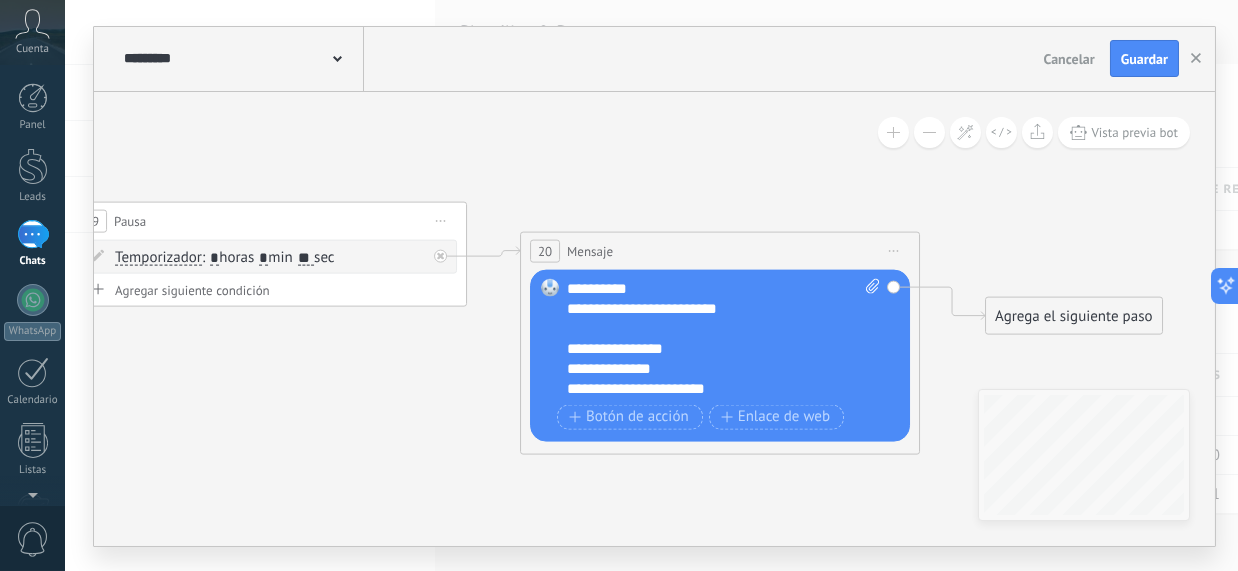 drag, startPoint x: 909, startPoint y: 451, endPoint x: 714, endPoint y: 489, distance: 198.66806 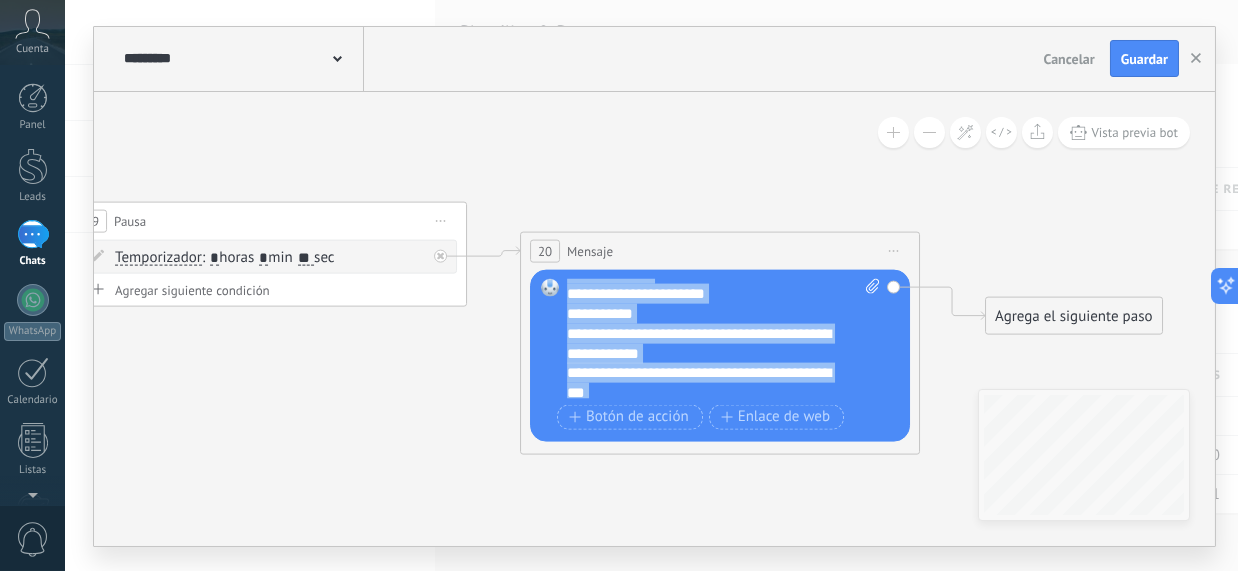 scroll, scrollTop: 339, scrollLeft: 0, axis: vertical 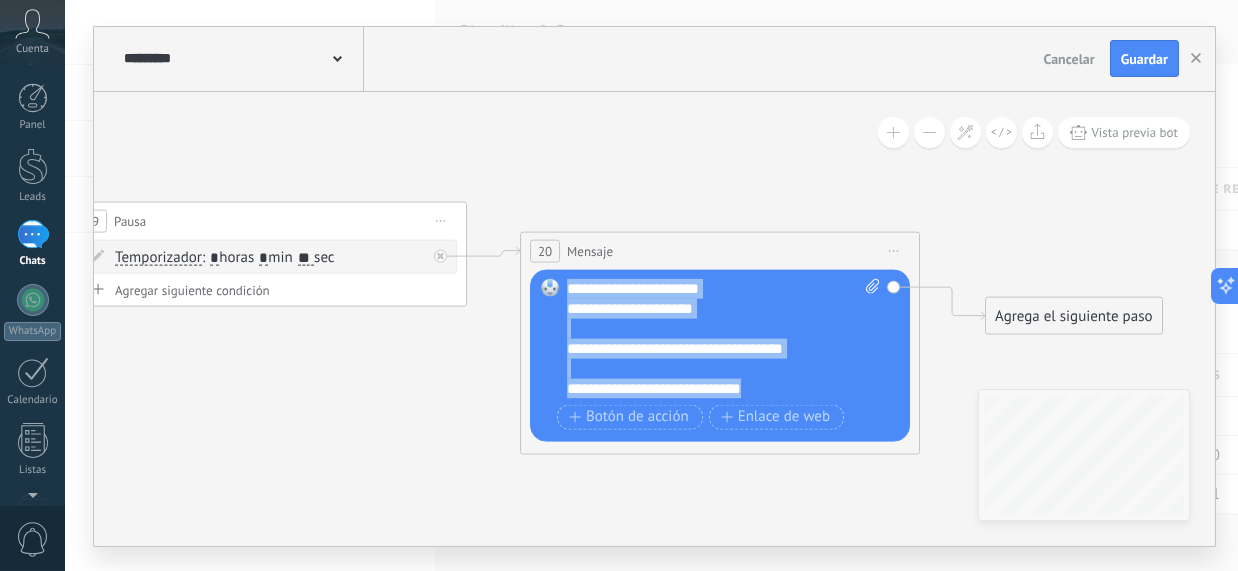drag, startPoint x: 570, startPoint y: 282, endPoint x: 783, endPoint y: 392, distance: 239.72693 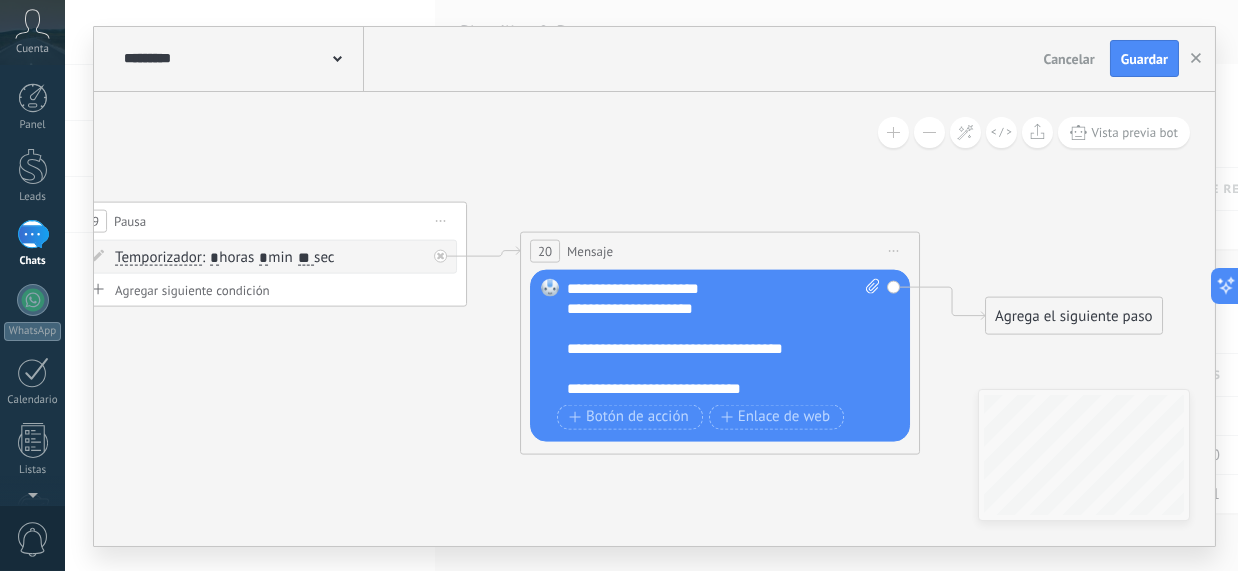 click 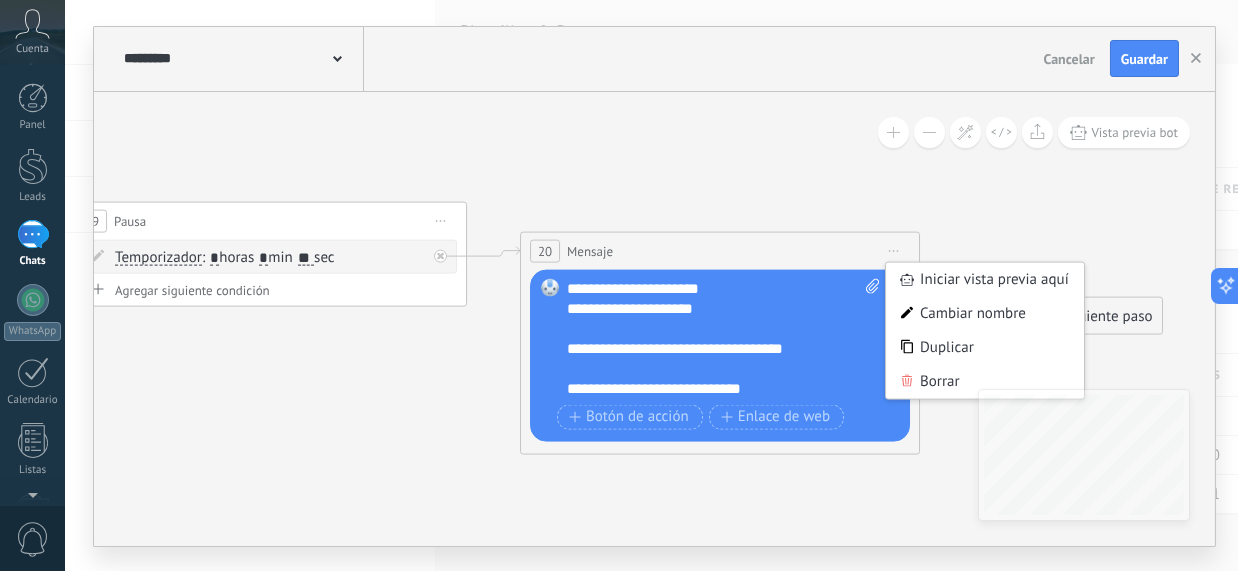drag, startPoint x: 910, startPoint y: 372, endPoint x: 748, endPoint y: 390, distance: 162.99693 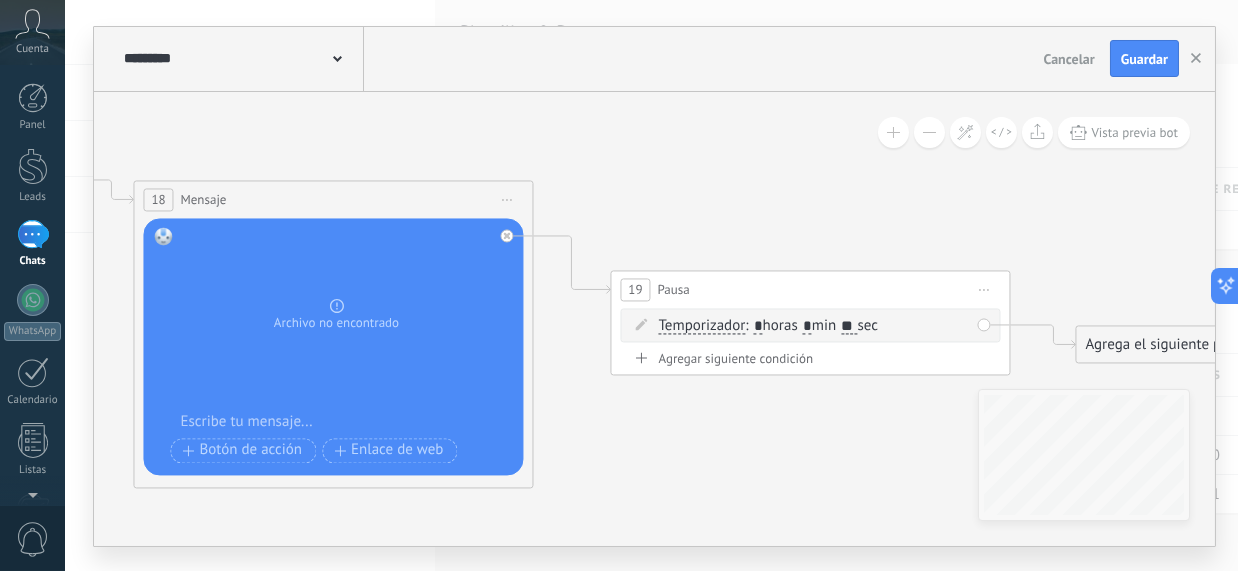drag, startPoint x: 405, startPoint y: 438, endPoint x: 912, endPoint y: 486, distance: 509.26712 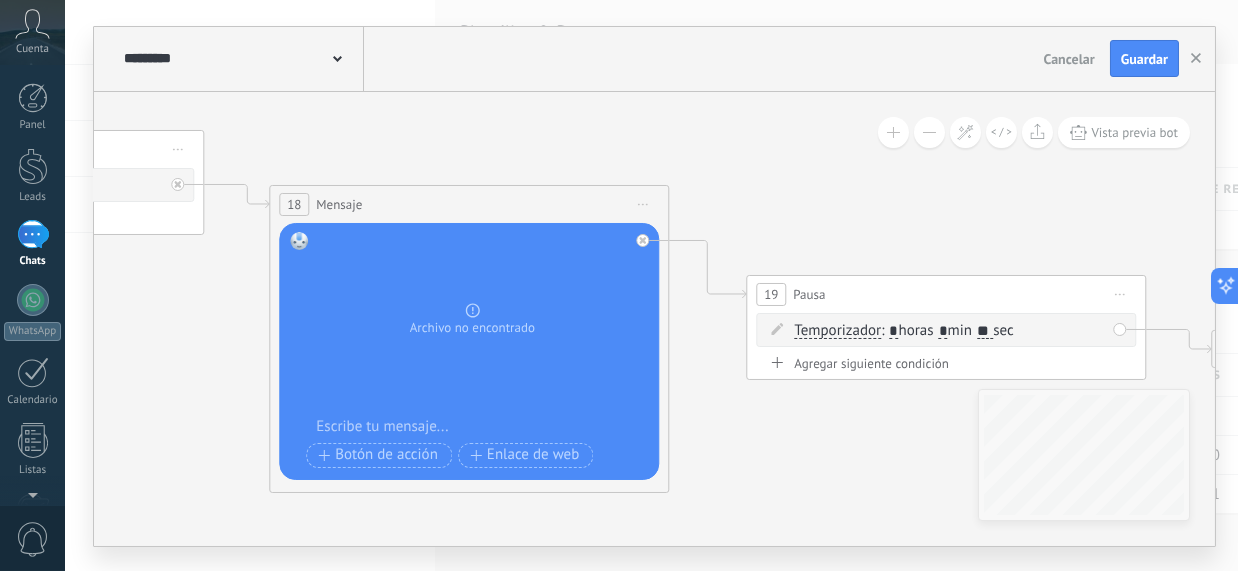 drag, startPoint x: 640, startPoint y: 448, endPoint x: 778, endPoint y: 420, distance: 140.81194 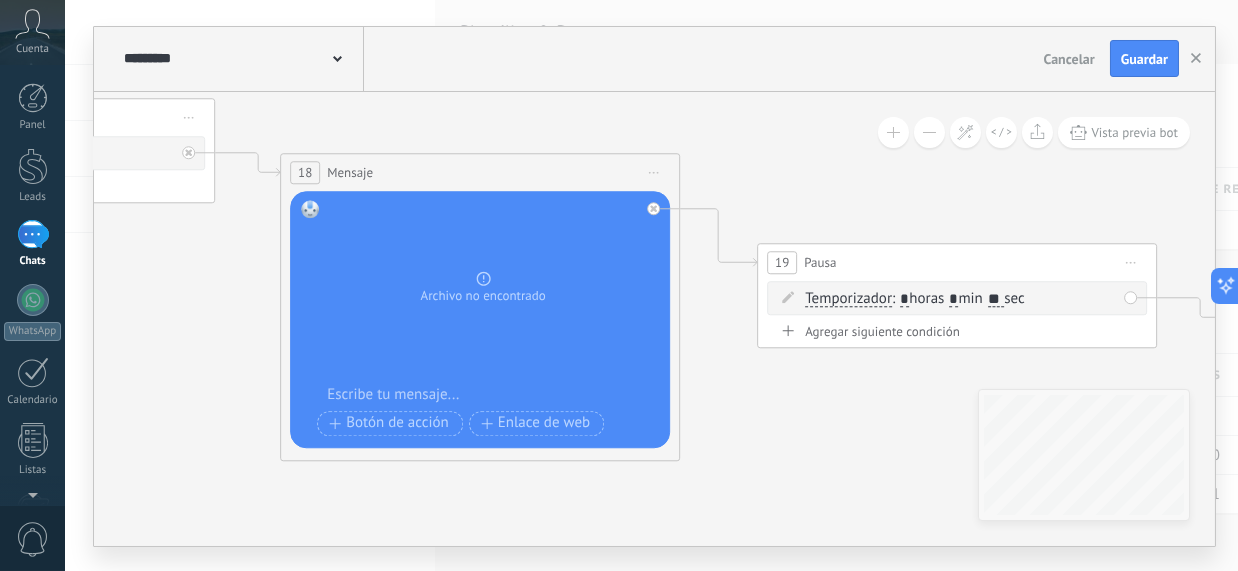 click at bounding box center (493, 395) 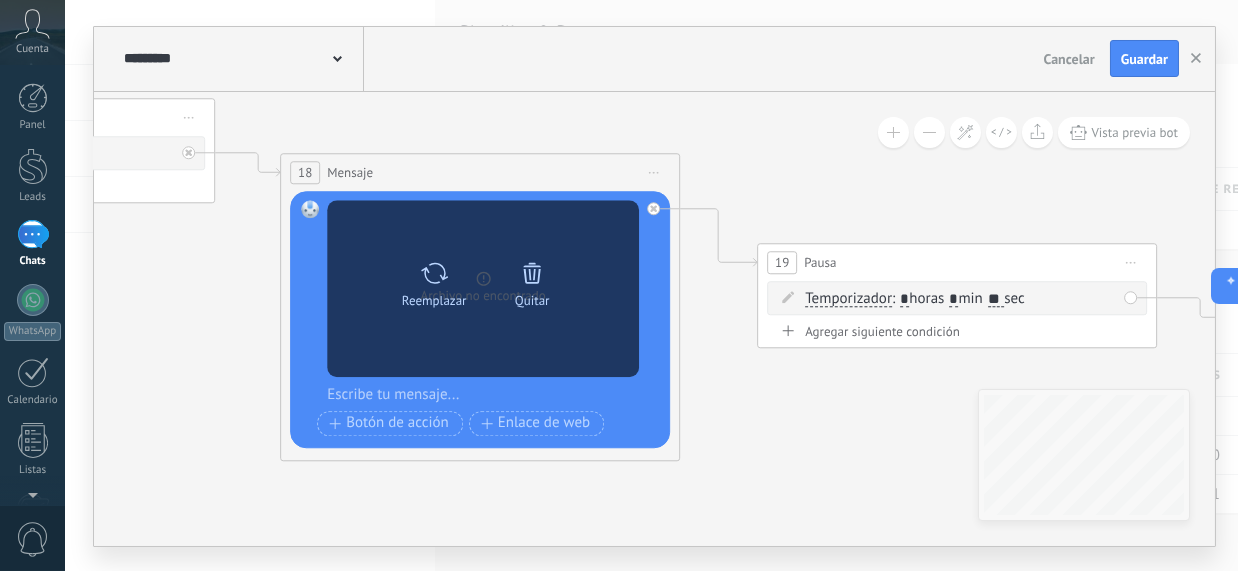 click on "Quitar" at bounding box center [532, 300] 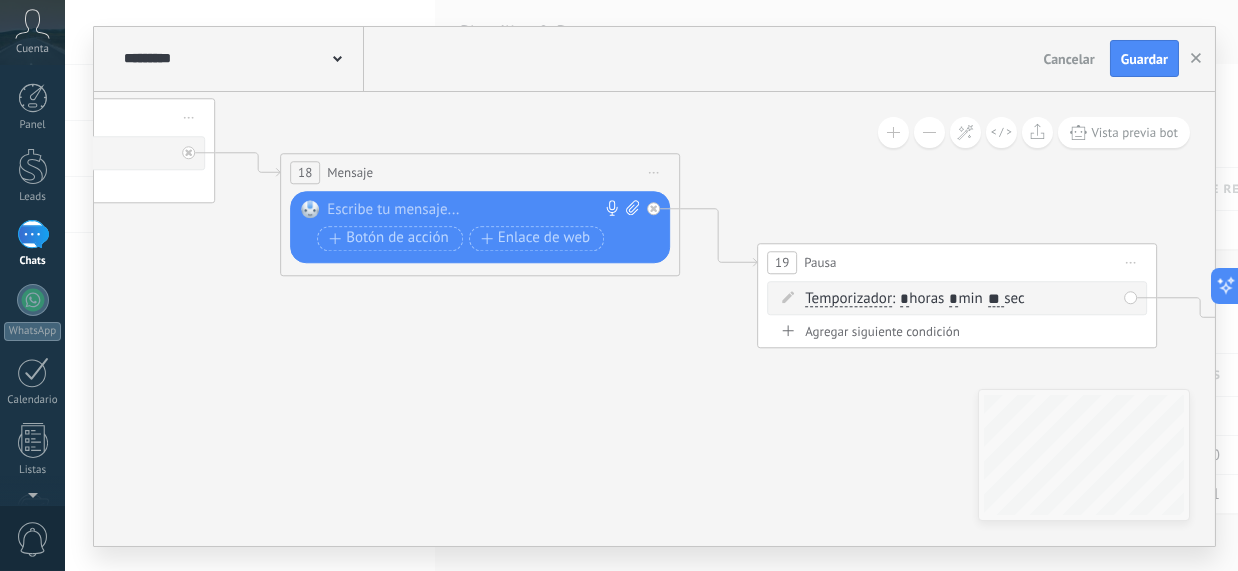 click at bounding box center [475, 210] 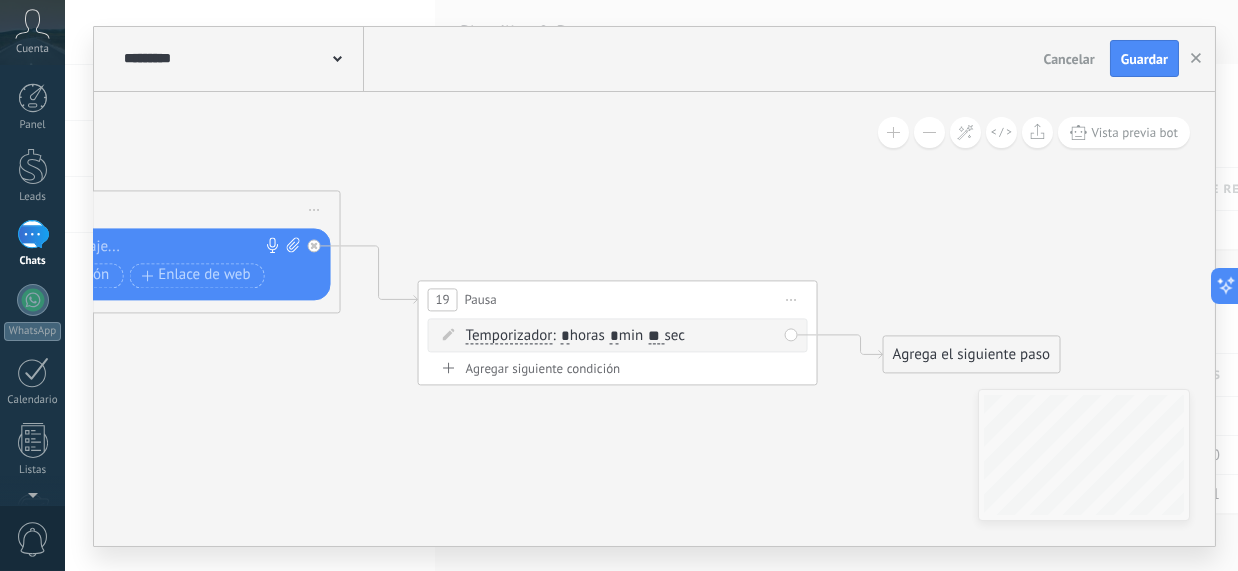 drag, startPoint x: 649, startPoint y: 375, endPoint x: 449, endPoint y: 445, distance: 211.8962 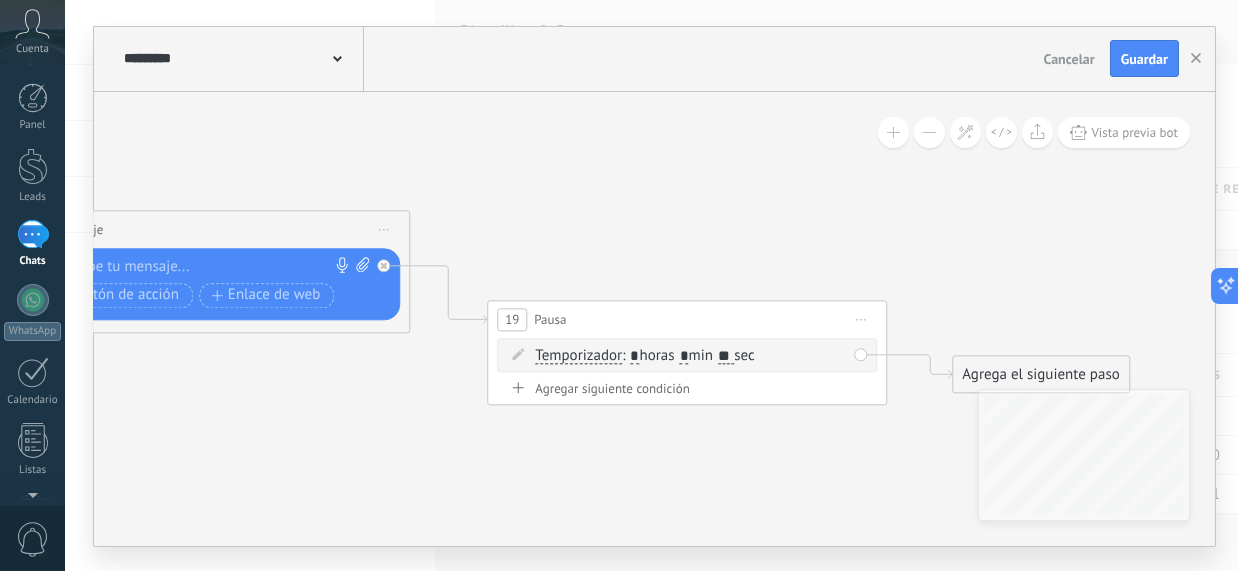 click on "Iniciar vista previa aquí
Cambiar nombre
Duplicar
Borrar" at bounding box center [861, 319] 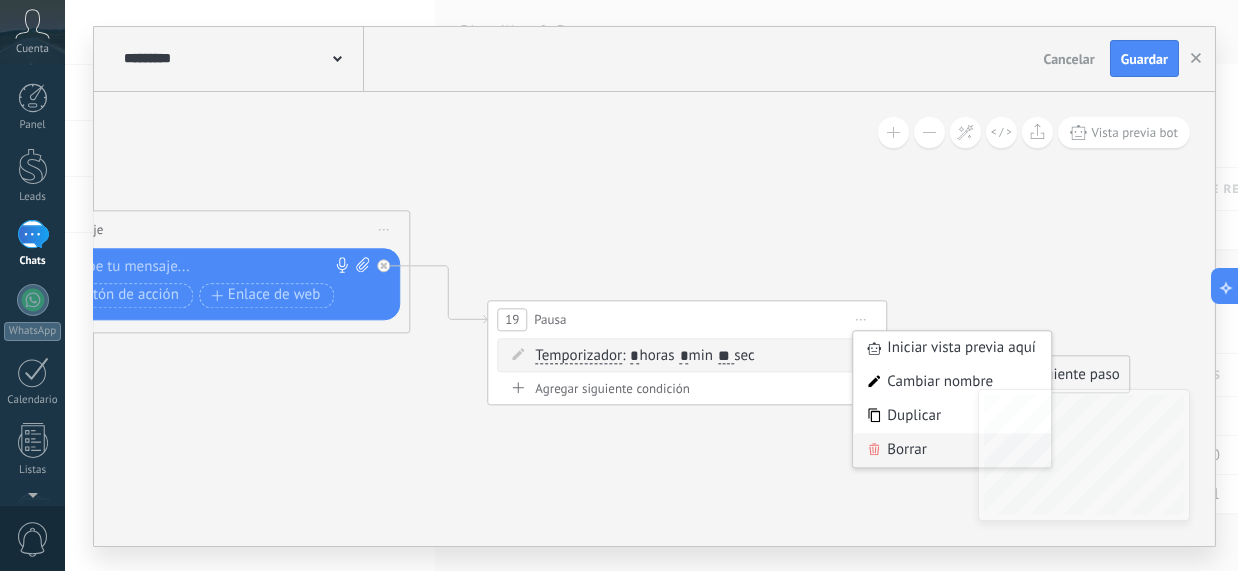 click on "Borrar" at bounding box center [952, 450] 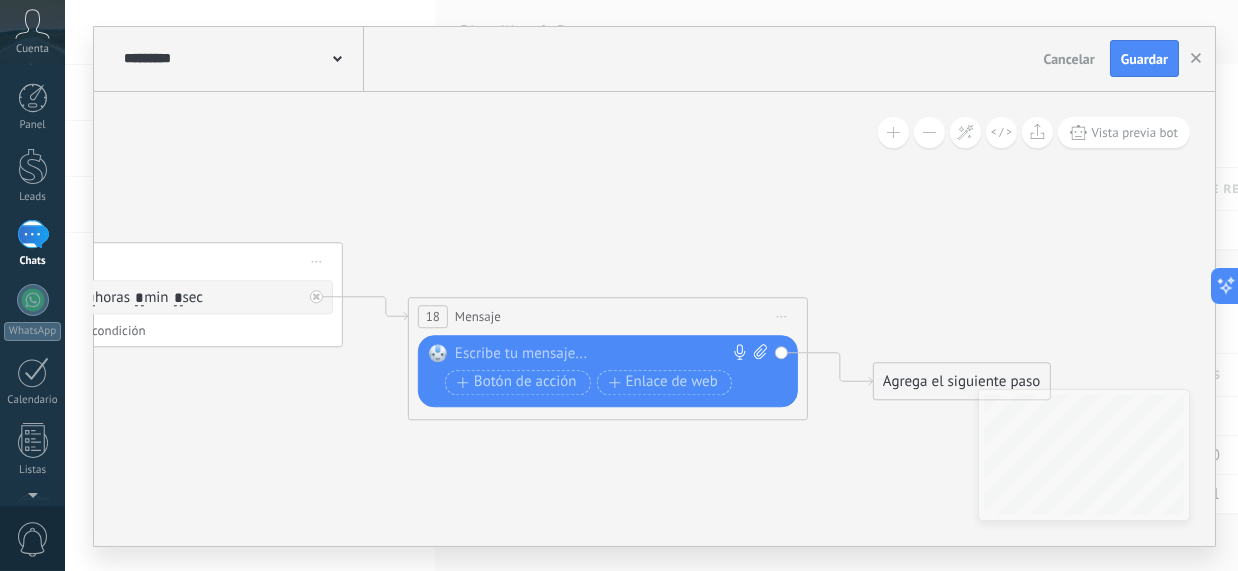 drag, startPoint x: 192, startPoint y: 434, endPoint x: 582, endPoint y: 519, distance: 399.15536 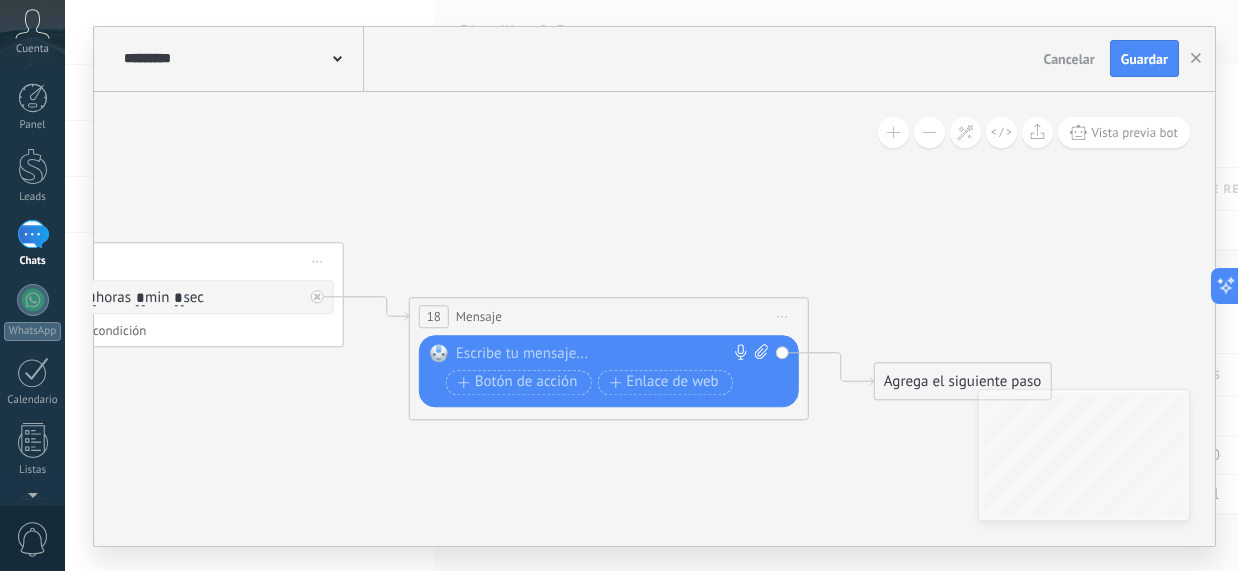click at bounding box center (604, 354) 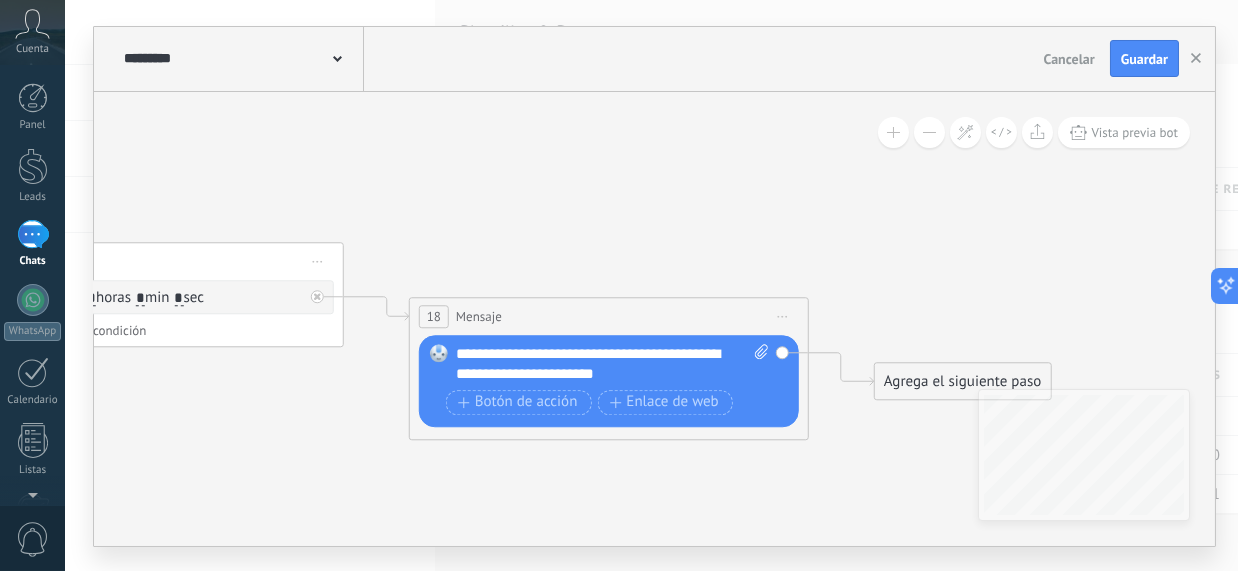 click on "**********" at bounding box center [612, 364] 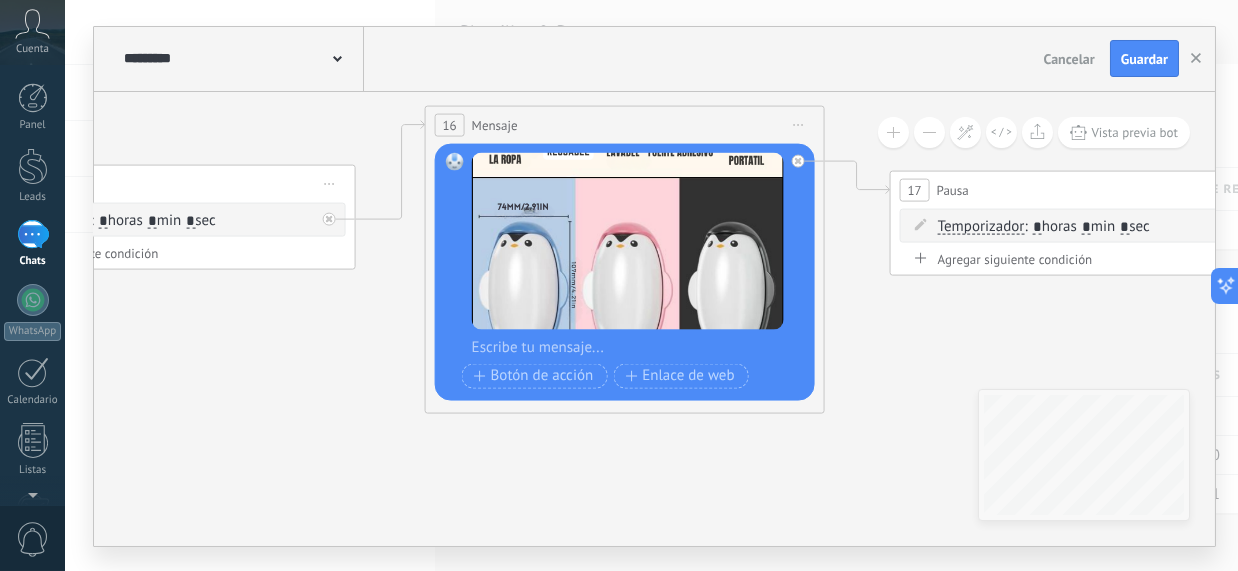 drag, startPoint x: 423, startPoint y: 473, endPoint x: 262, endPoint y: 348, distance: 203.82835 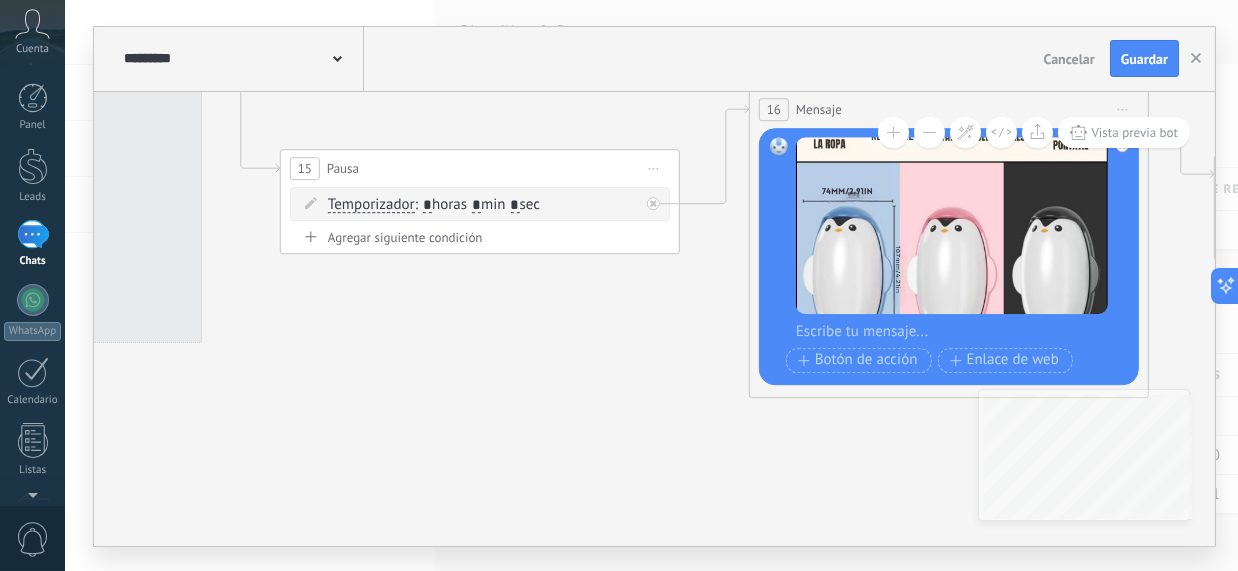 drag, startPoint x: 864, startPoint y: 467, endPoint x: 1236, endPoint y: 465, distance: 372.00537 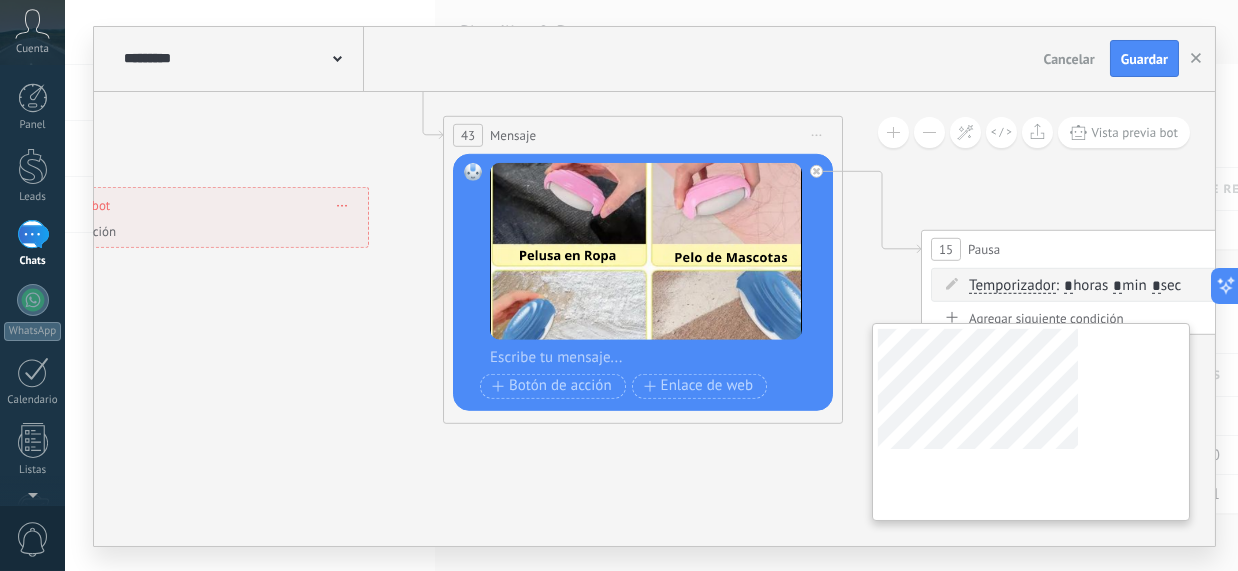 drag, startPoint x: 654, startPoint y: 481, endPoint x: 1075, endPoint y: 515, distance: 422.3707 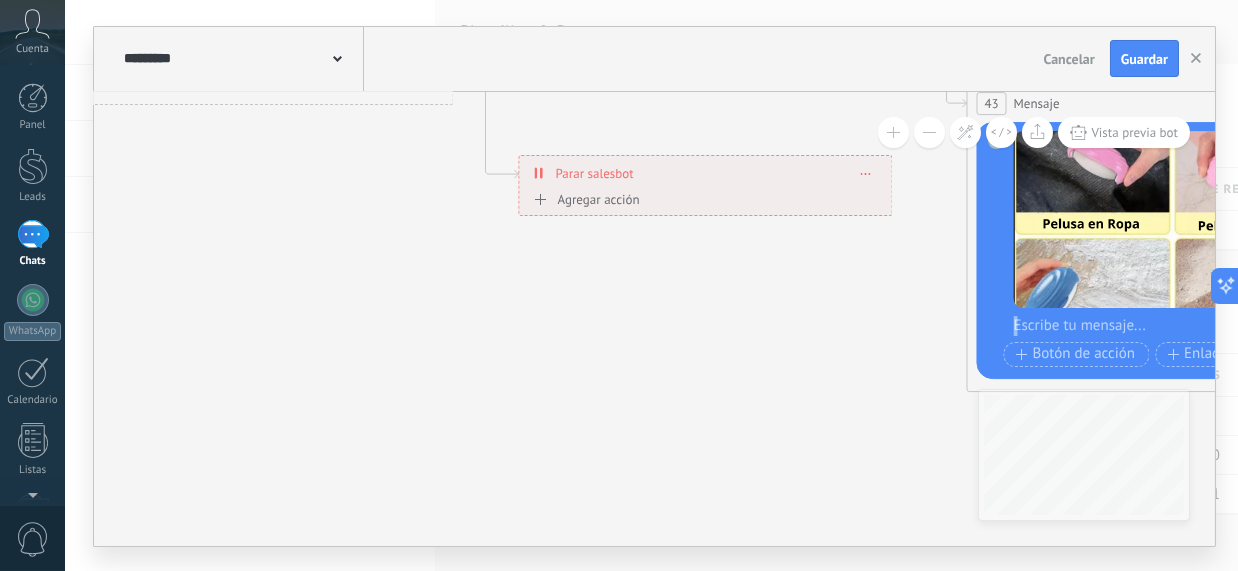 click on "**********" at bounding box center [654, 319] 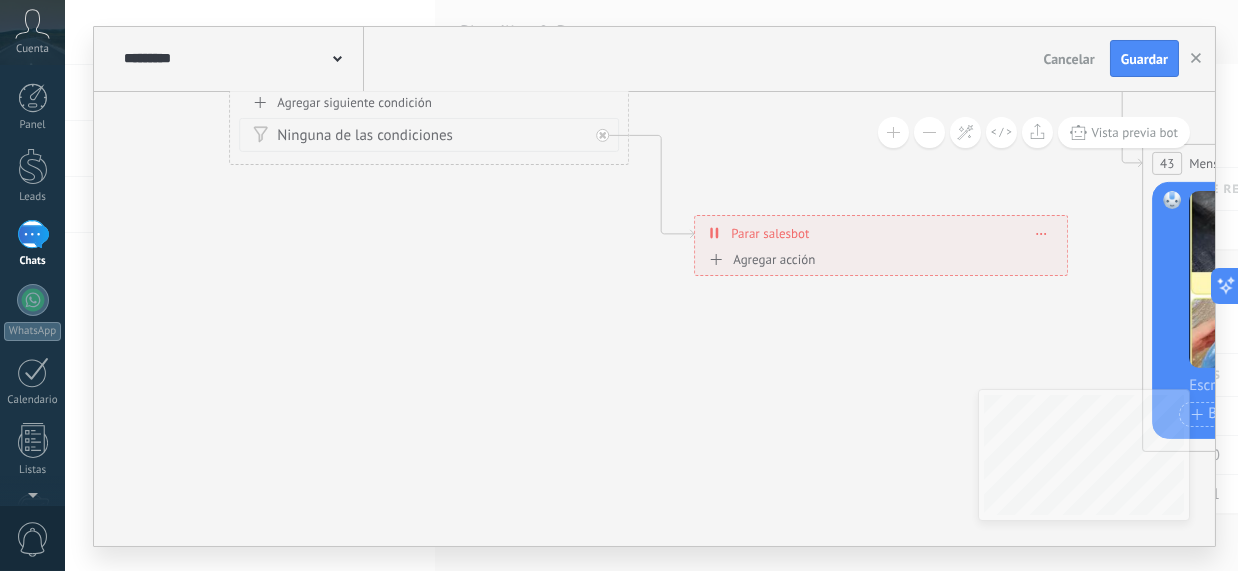 drag, startPoint x: 760, startPoint y: 362, endPoint x: 975, endPoint y: 419, distance: 222.42752 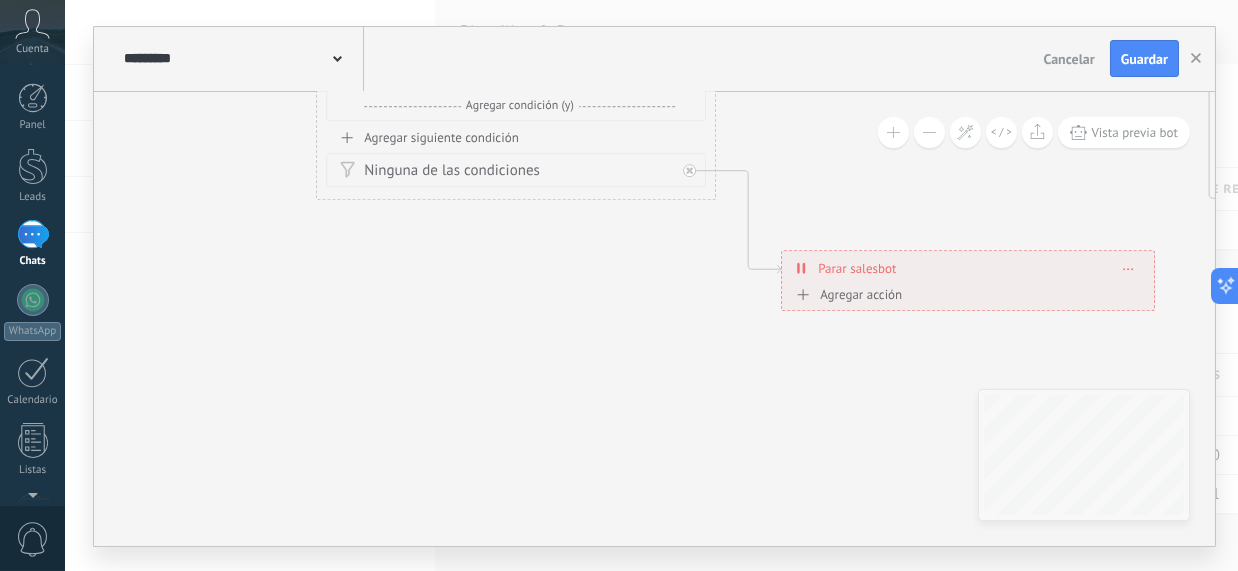 drag, startPoint x: 518, startPoint y: 343, endPoint x: 806, endPoint y: 501, distance: 328.49353 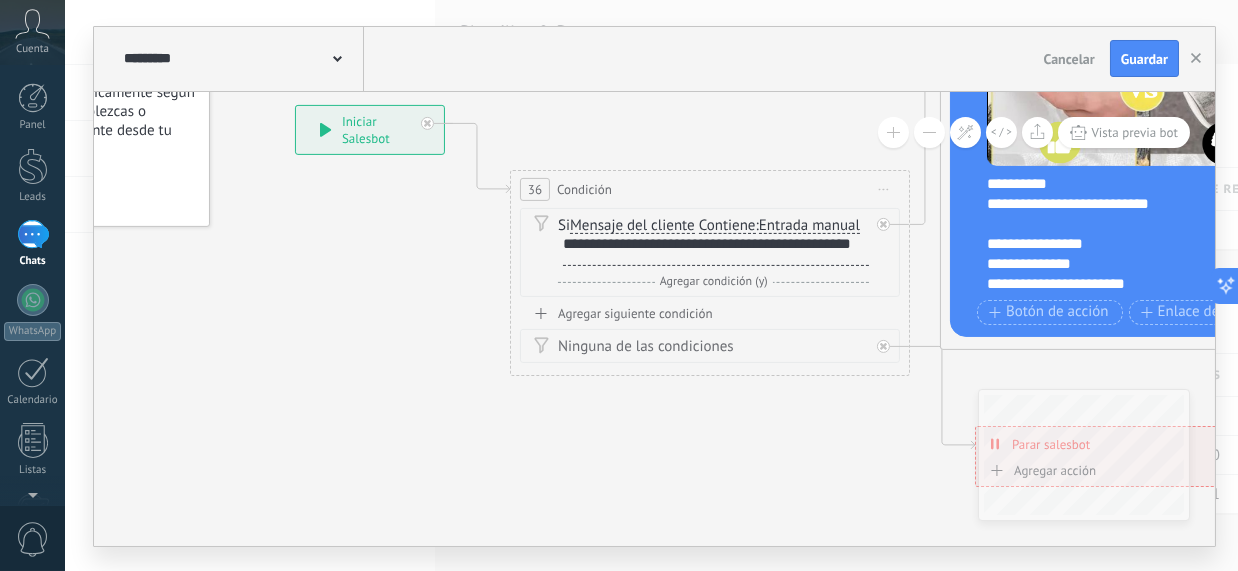 drag, startPoint x: 392, startPoint y: 348, endPoint x: 277, endPoint y: 329, distance: 116.559 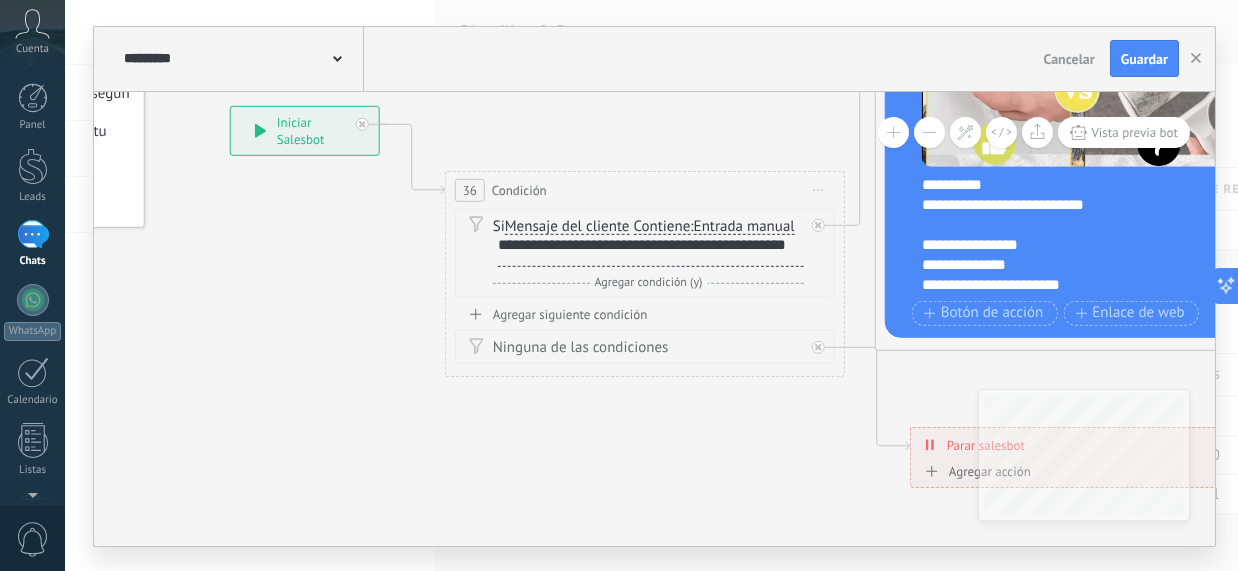 drag, startPoint x: 761, startPoint y: 406, endPoint x: 681, endPoint y: 408, distance: 80.024994 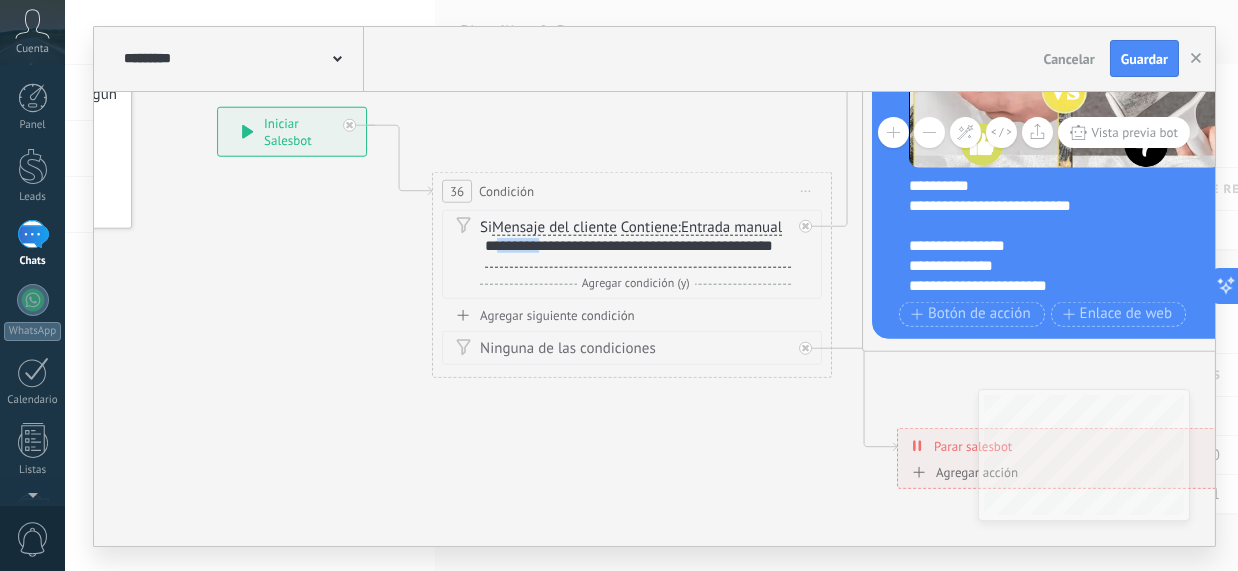 drag, startPoint x: 547, startPoint y: 253, endPoint x: 519, endPoint y: 254, distance: 28.01785 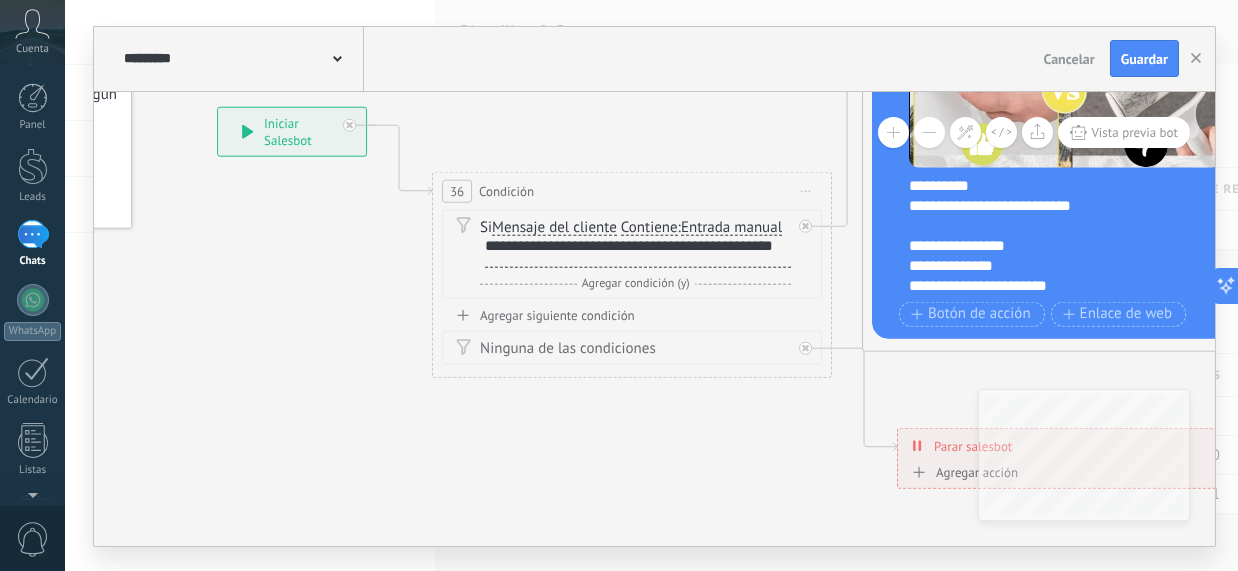 click on "**********" at bounding box center (638, 252) 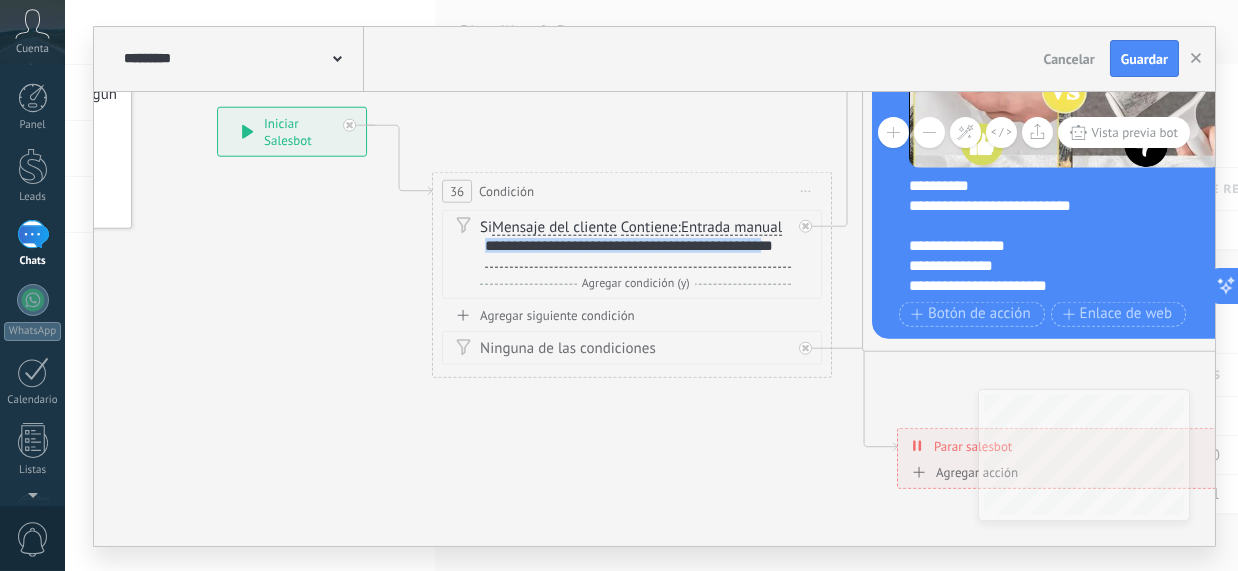 scroll, scrollTop: 2, scrollLeft: 0, axis: vertical 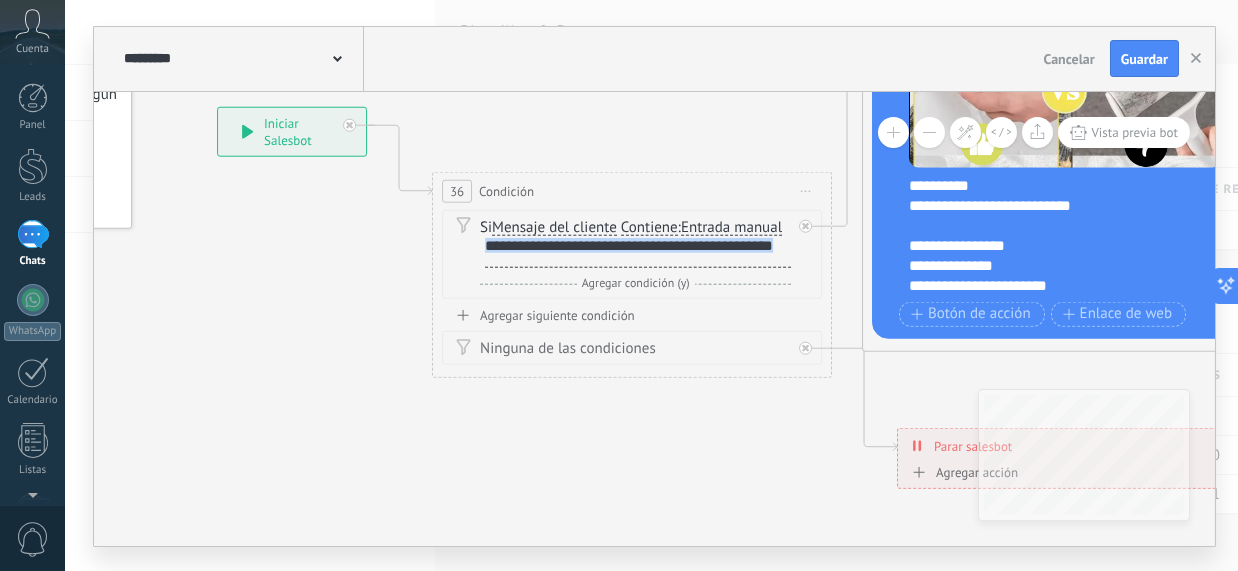 drag, startPoint x: 485, startPoint y: 243, endPoint x: 537, endPoint y: 258, distance: 54.120235 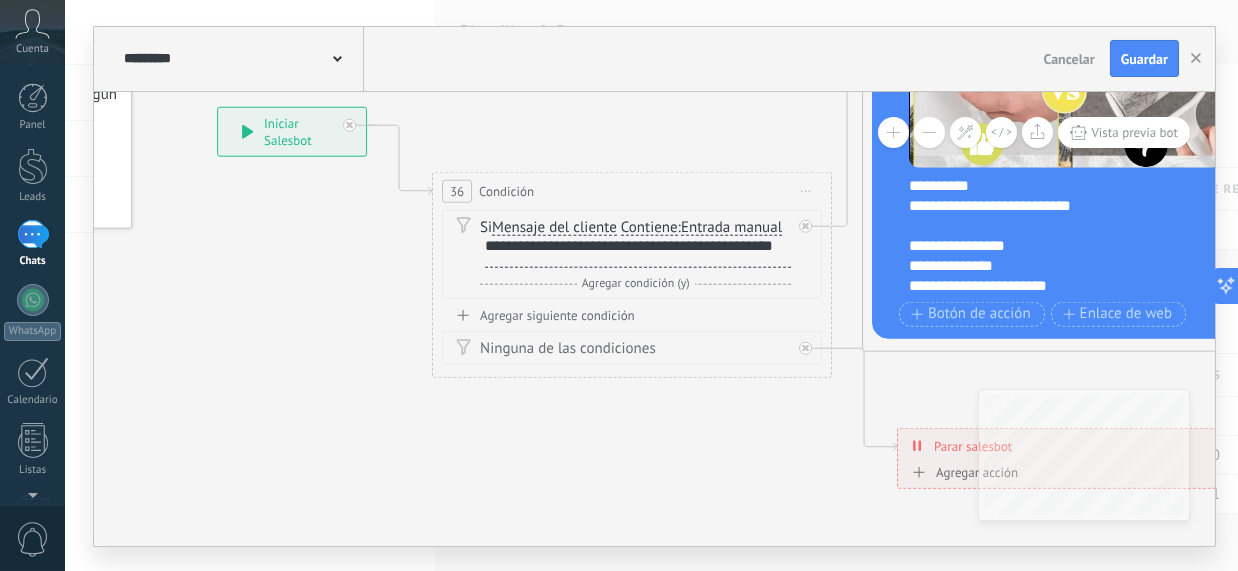 scroll, scrollTop: 0, scrollLeft: 0, axis: both 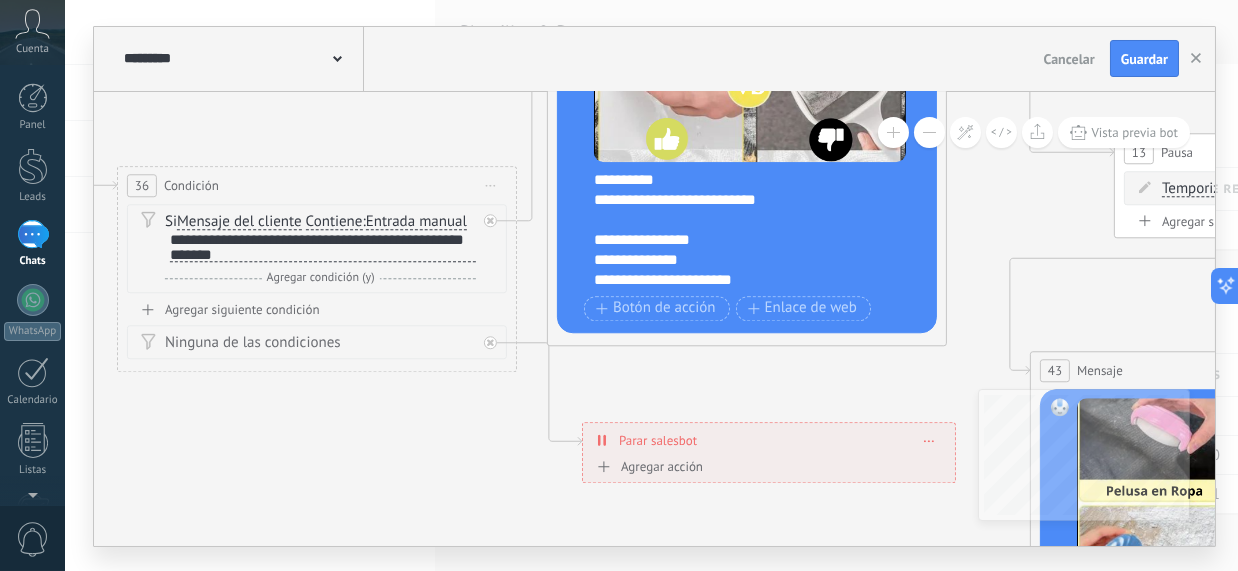 drag, startPoint x: 748, startPoint y: 413, endPoint x: 423, endPoint y: 401, distance: 325.22147 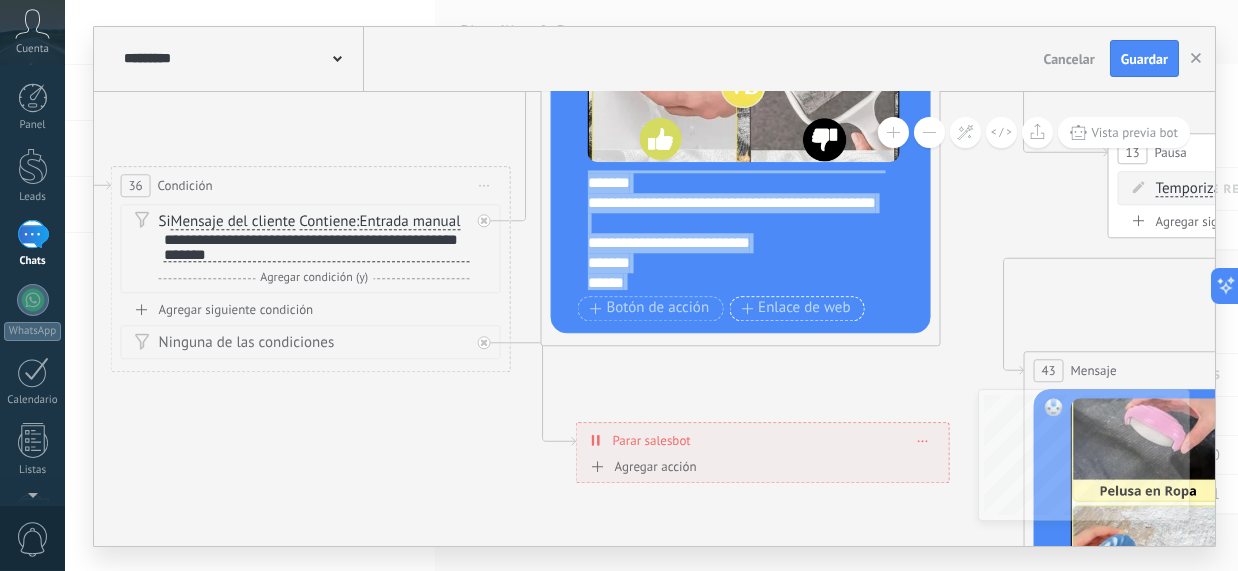 scroll, scrollTop: 339, scrollLeft: 0, axis: vertical 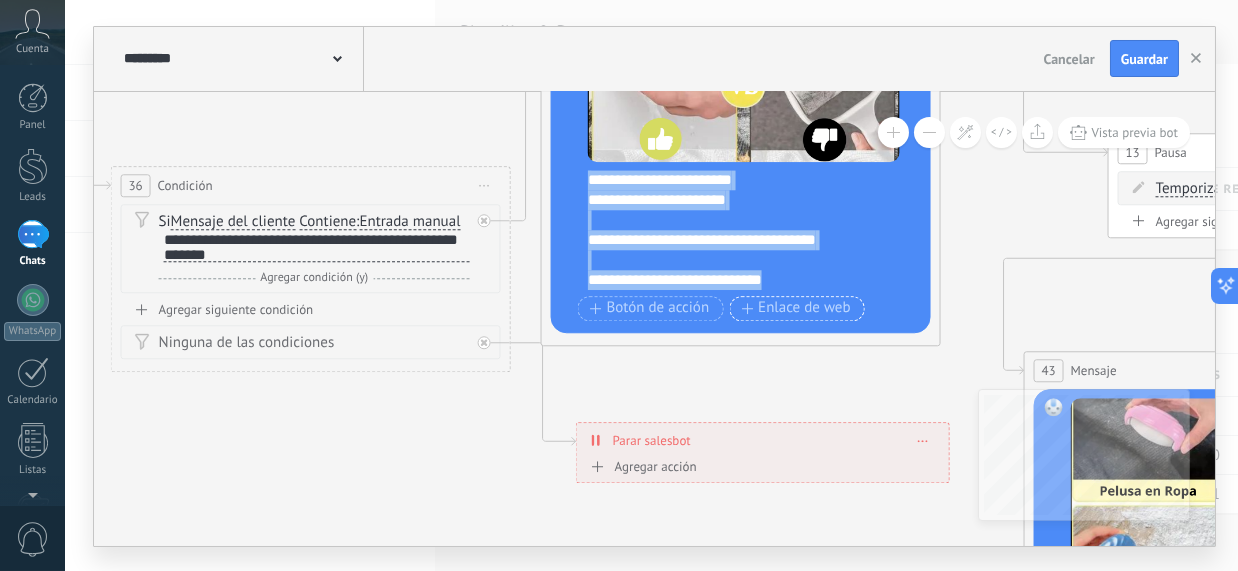 drag, startPoint x: 588, startPoint y: 177, endPoint x: 806, endPoint y: 300, distance: 250.30582 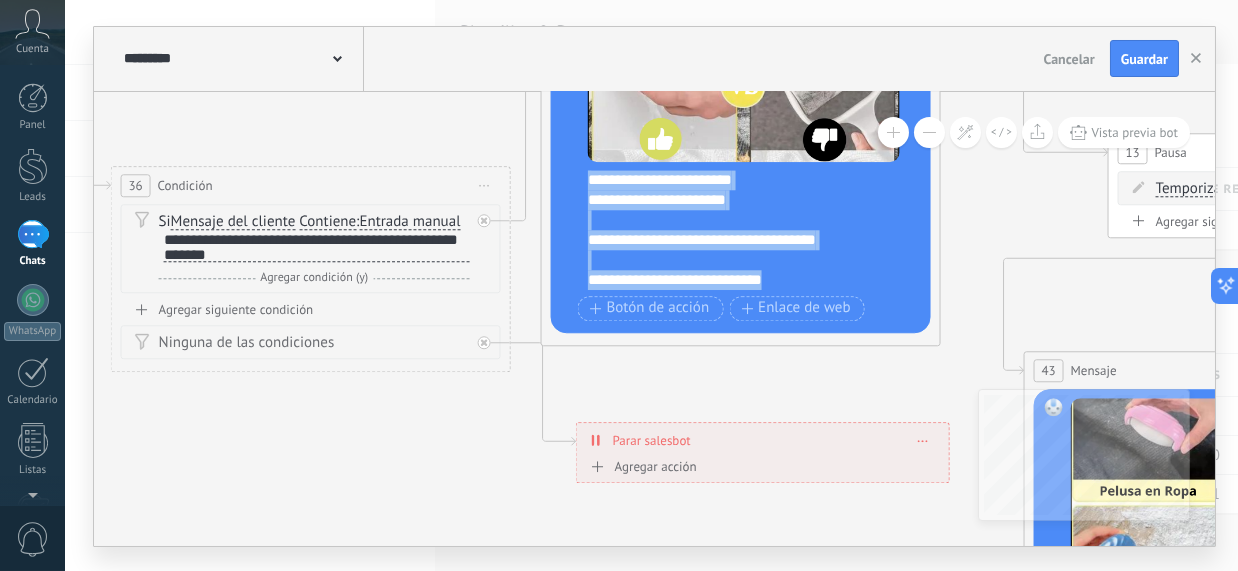 copy on "**********" 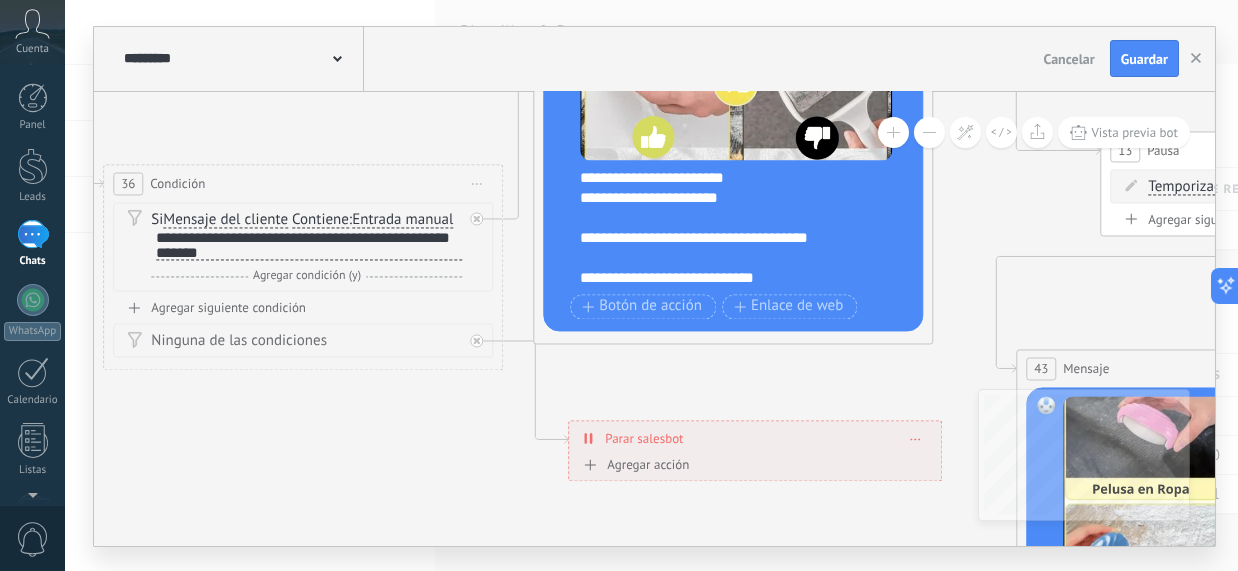 drag, startPoint x: 932, startPoint y: 383, endPoint x: 0, endPoint y: 248, distance: 941.7266 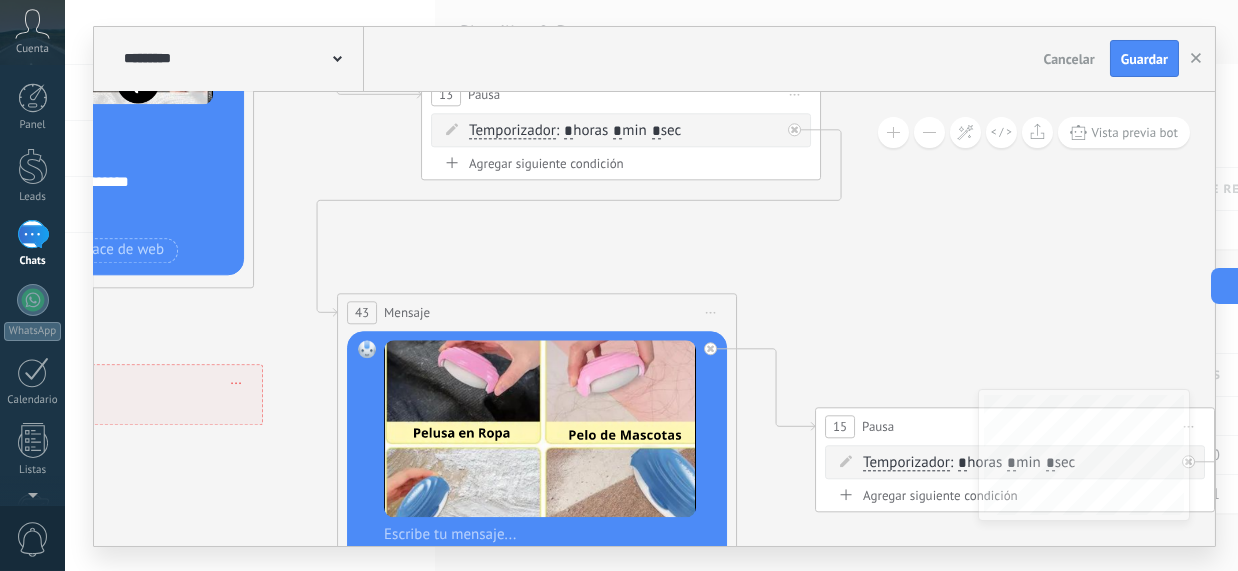 drag, startPoint x: 713, startPoint y: 273, endPoint x: 1025, endPoint y: 306, distance: 313.74033 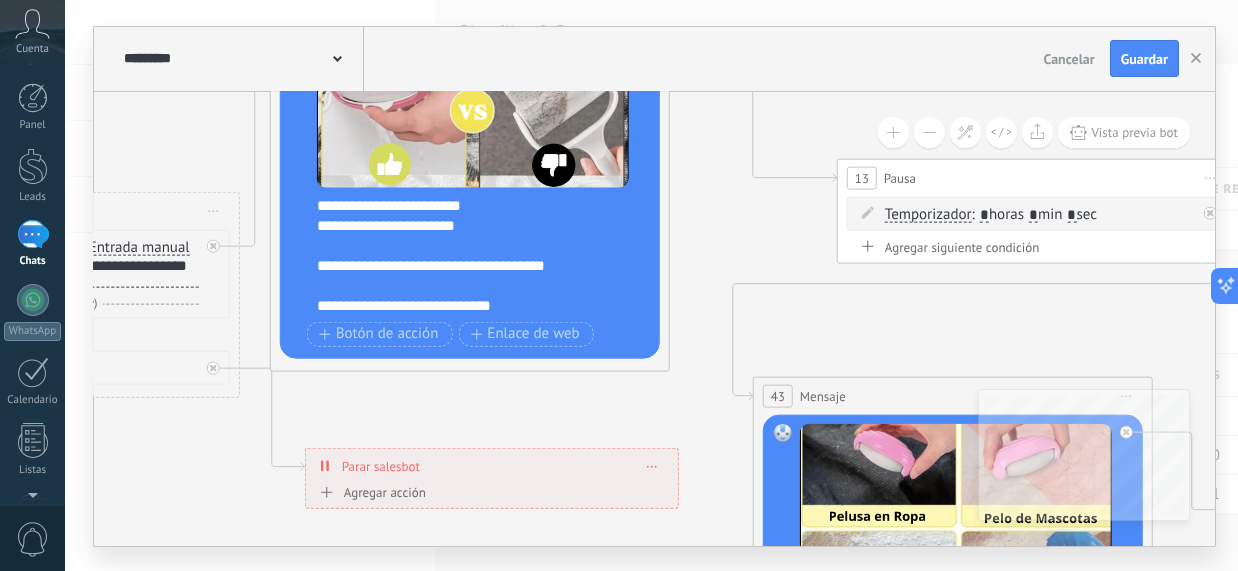 drag, startPoint x: 515, startPoint y: 226, endPoint x: 744, endPoint y: 287, distance: 236.98523 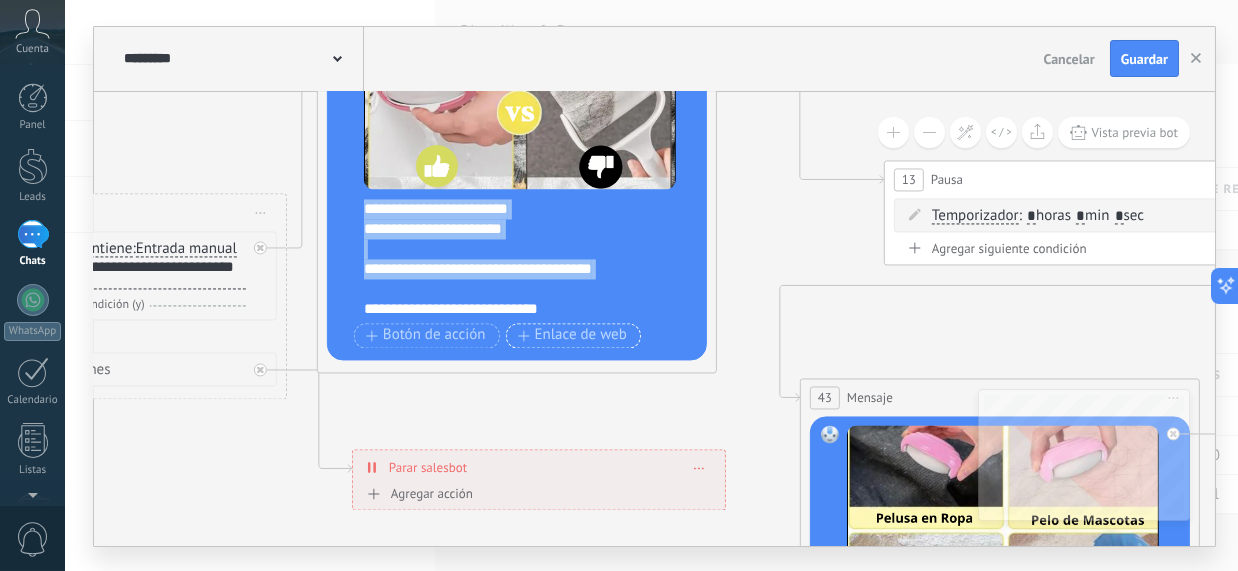 scroll, scrollTop: 339, scrollLeft: 0, axis: vertical 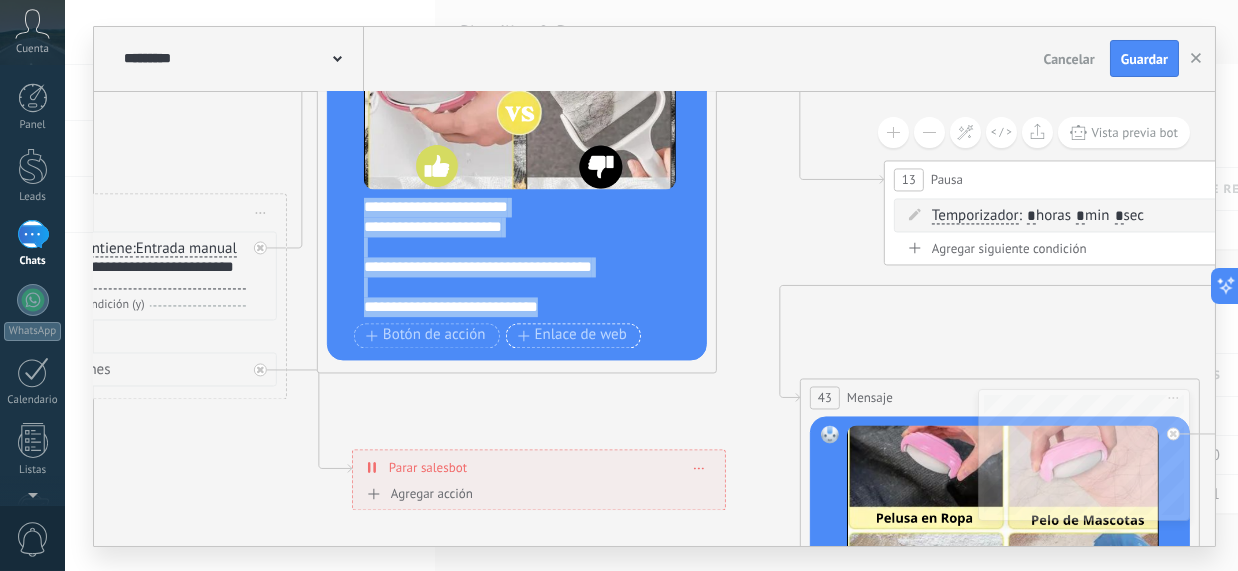 drag, startPoint x: 363, startPoint y: 203, endPoint x: 599, endPoint y: 338, distance: 271.88416 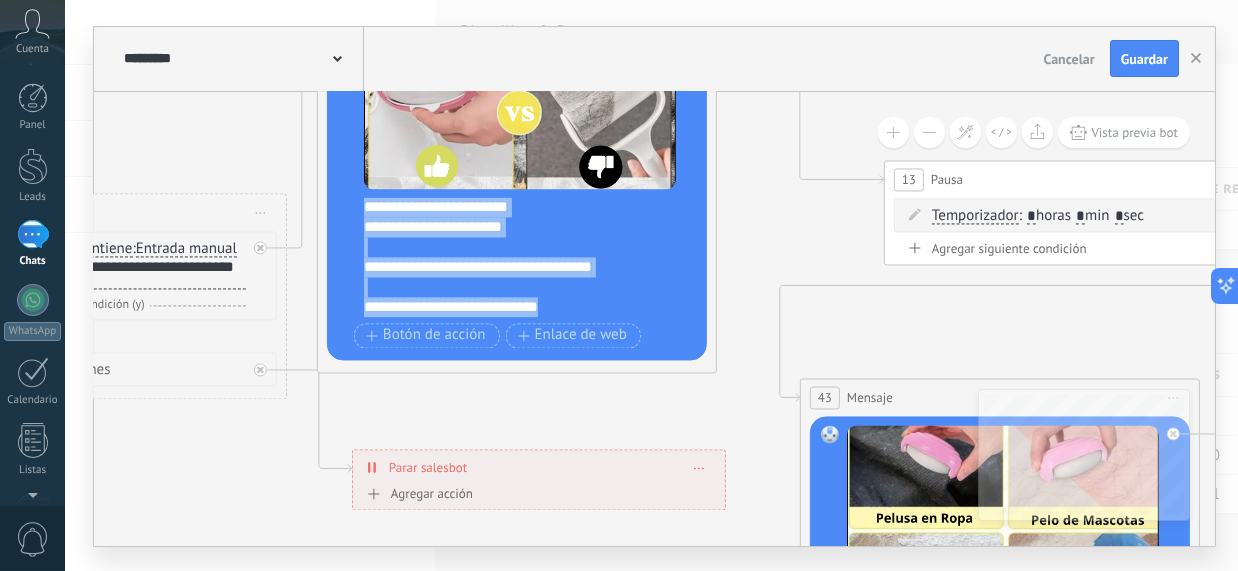 type 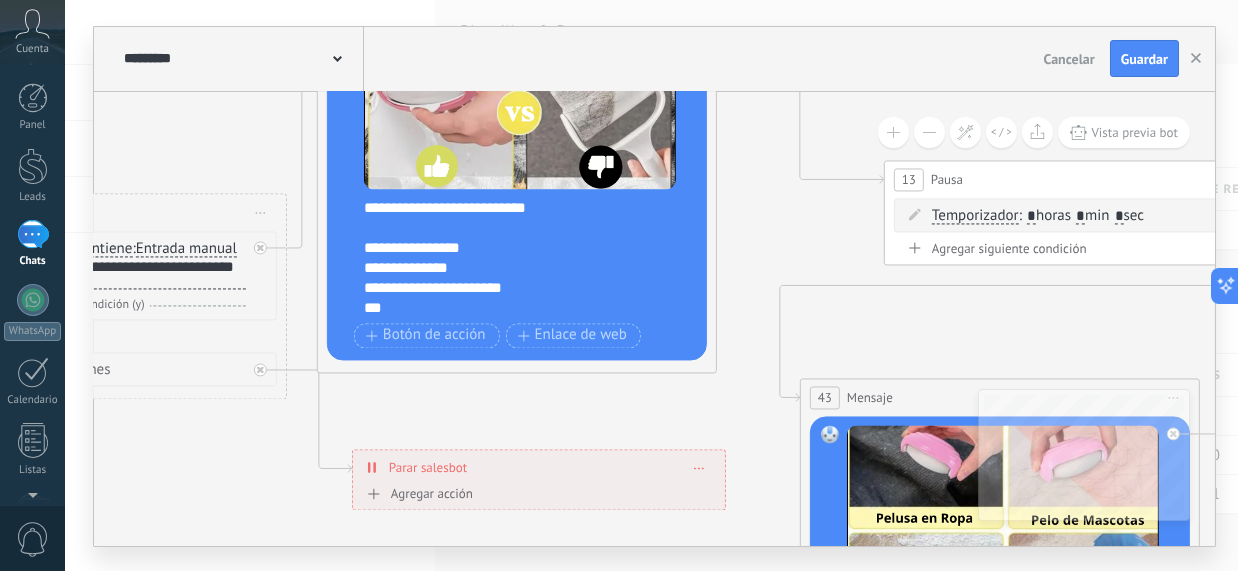 scroll, scrollTop: 0, scrollLeft: 0, axis: both 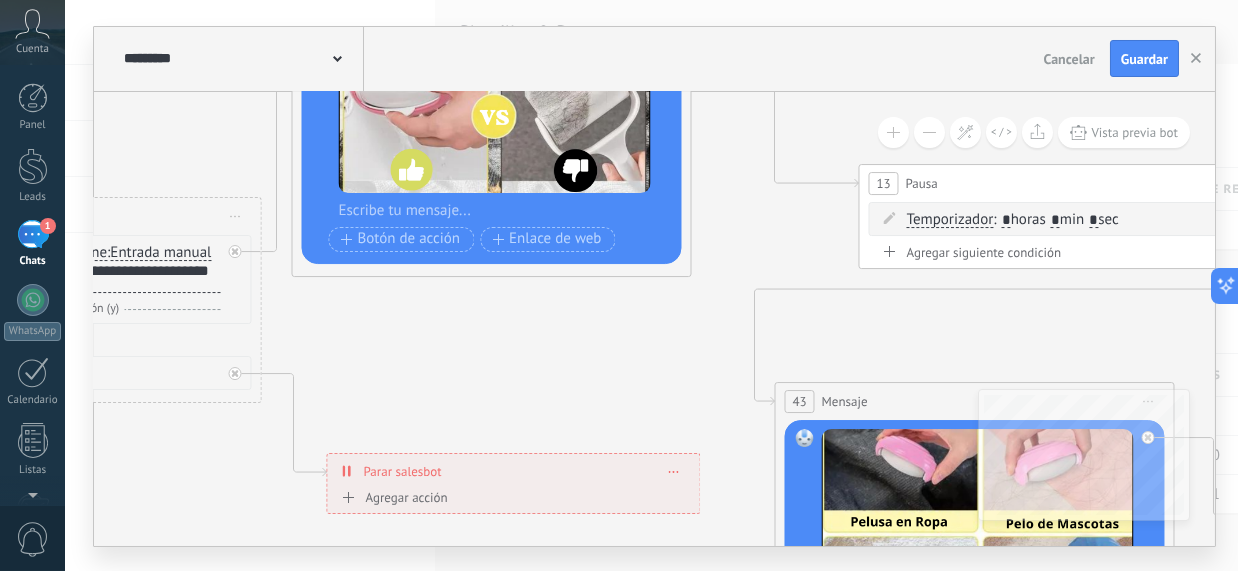 drag, startPoint x: 863, startPoint y: 299, endPoint x: 191, endPoint y: 132, distance: 692.4399 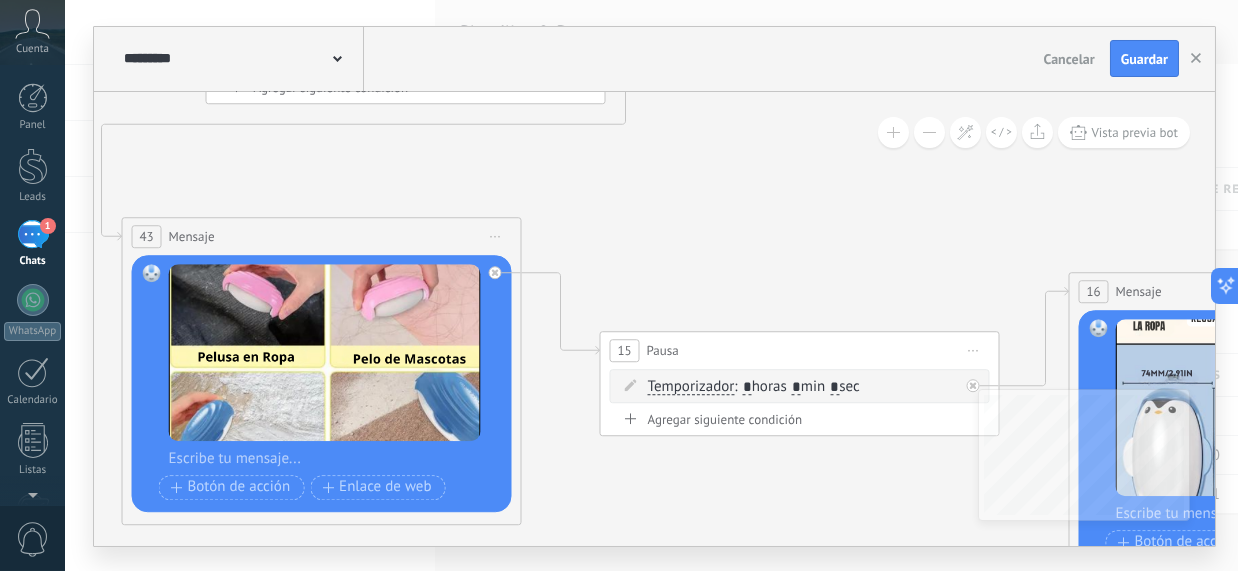 drag, startPoint x: 796, startPoint y: 254, endPoint x: 98, endPoint y: 54, distance: 726.08813 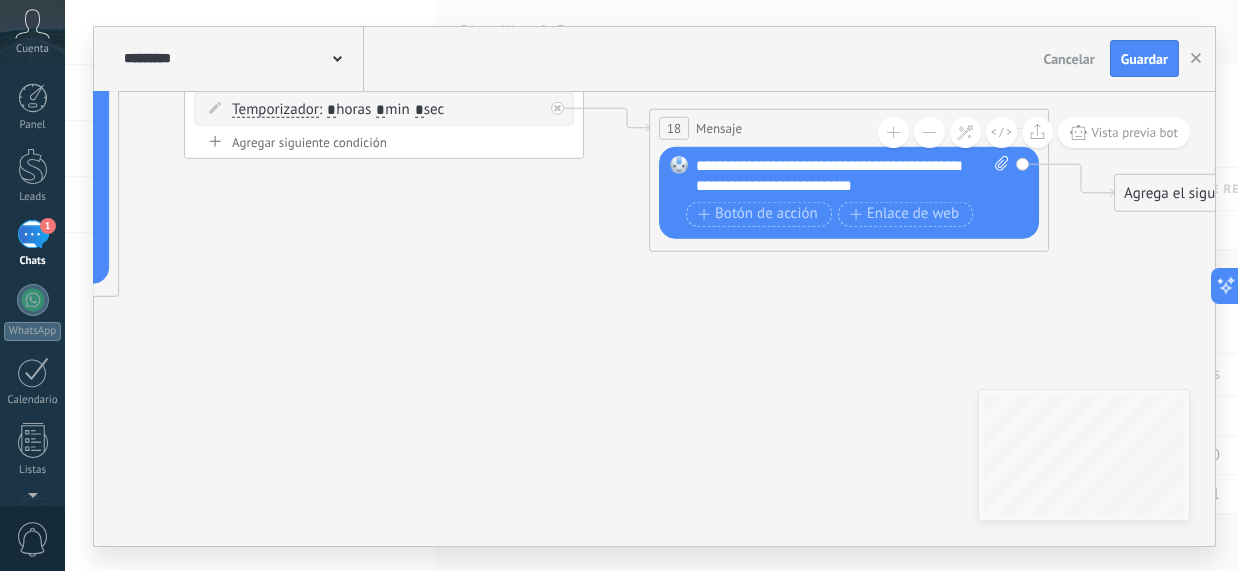 drag, startPoint x: 847, startPoint y: 359, endPoint x: 230, endPoint y: 280, distance: 622.037 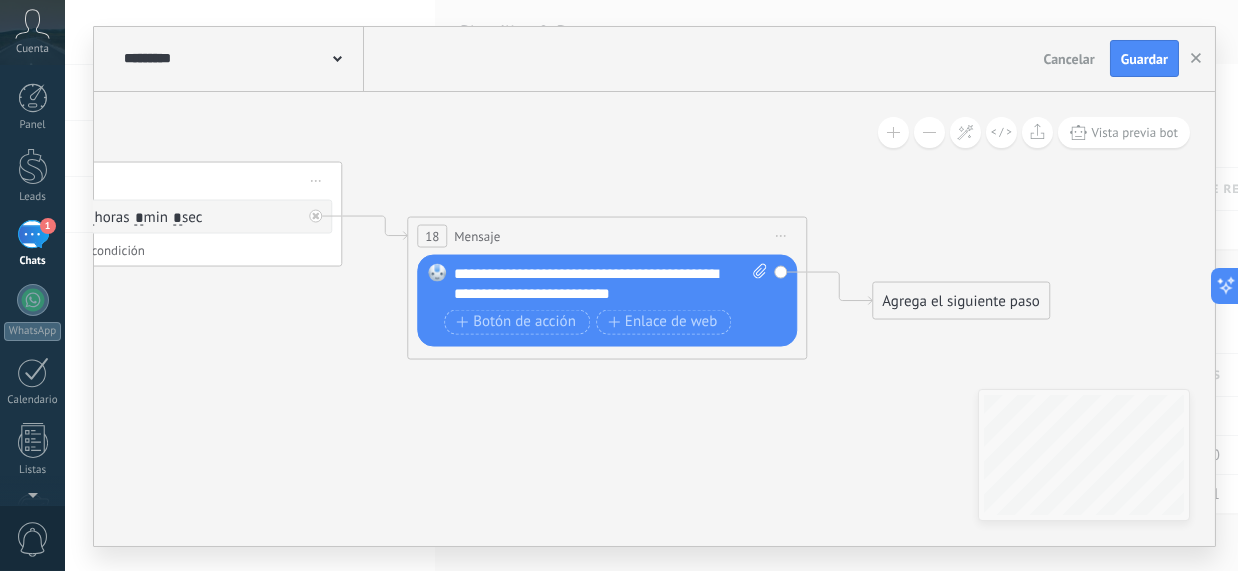 drag, startPoint x: 629, startPoint y: 328, endPoint x: 387, endPoint y: 435, distance: 264.5997 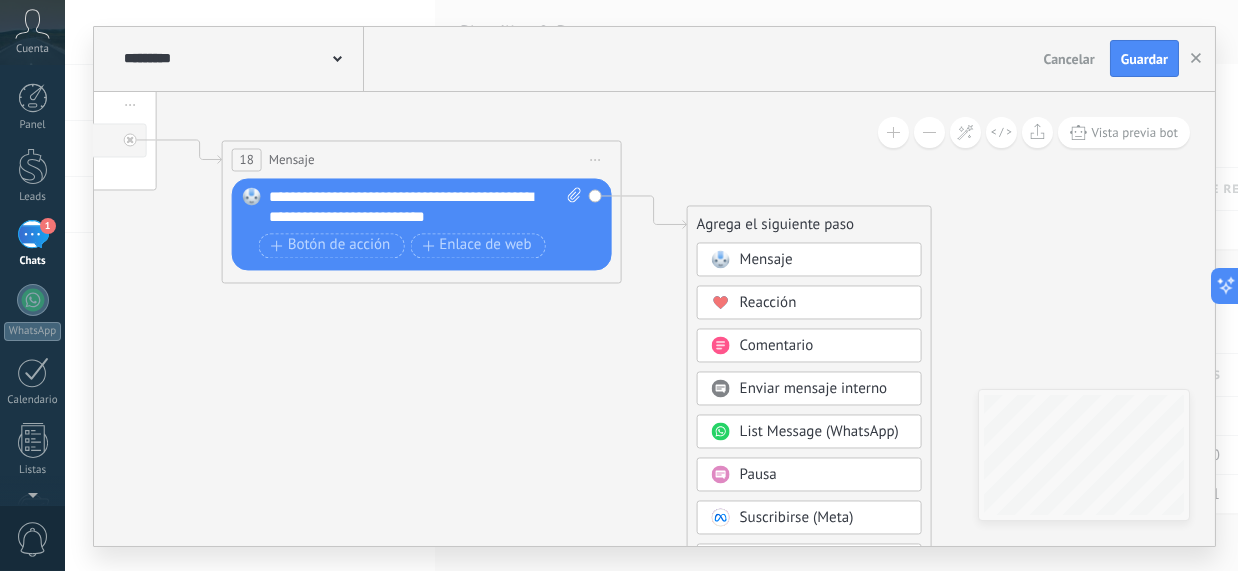 drag, startPoint x: 755, startPoint y: 473, endPoint x: 569, endPoint y: 397, distance: 200.92784 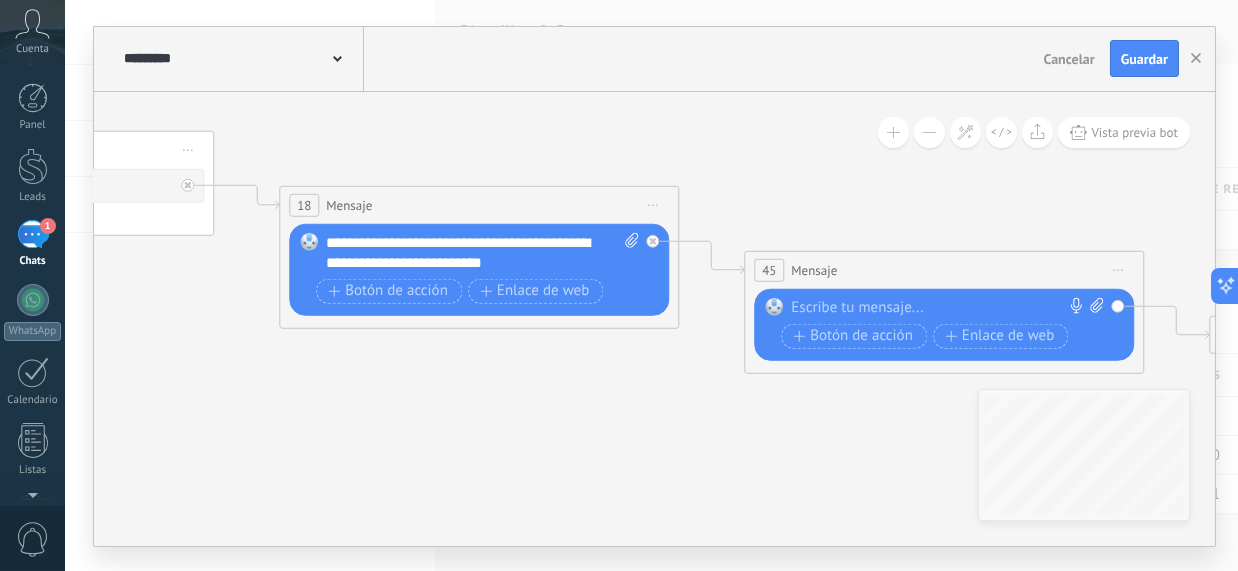 drag, startPoint x: 315, startPoint y: 406, endPoint x: 755, endPoint y: 452, distance: 442.398 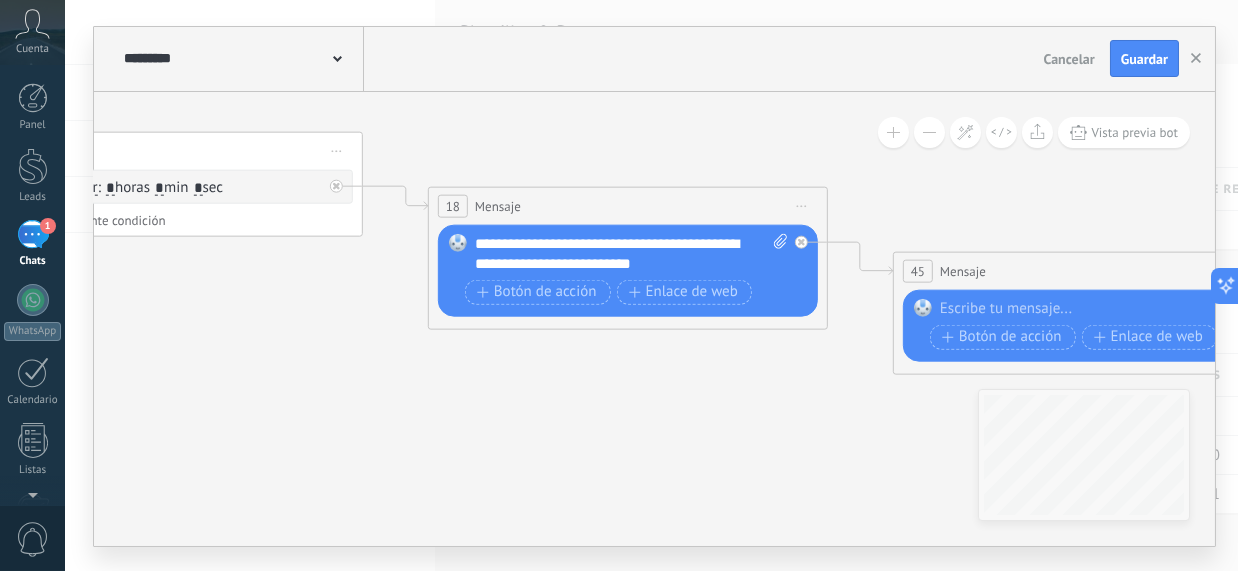 drag, startPoint x: 468, startPoint y: 237, endPoint x: 499, endPoint y: 246, distance: 32.280025 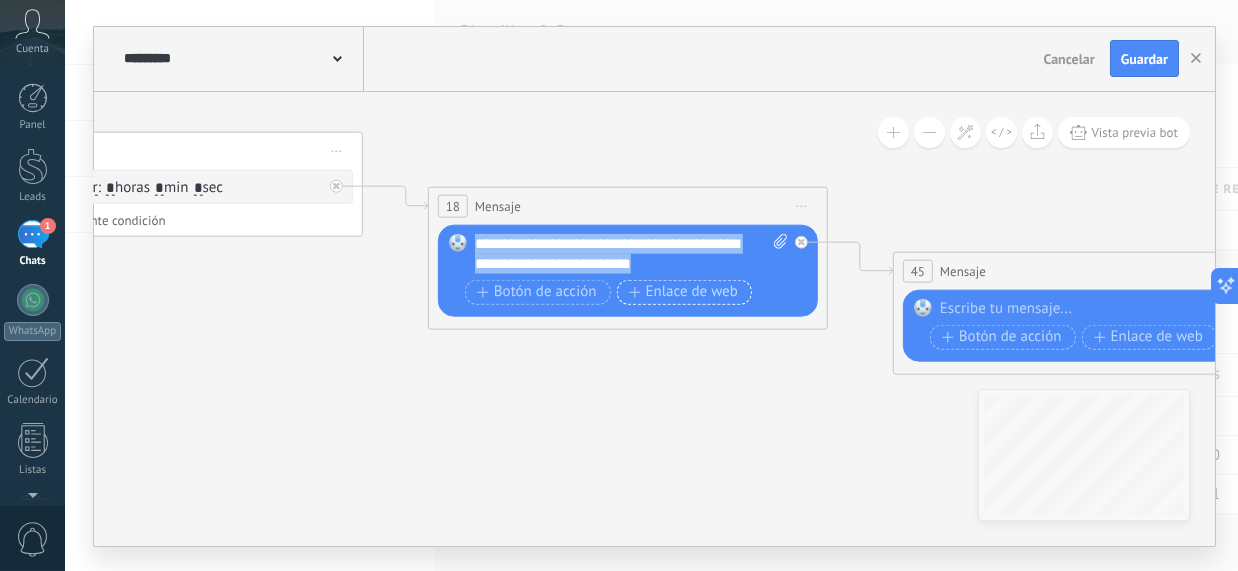 drag, startPoint x: 474, startPoint y: 238, endPoint x: 692, endPoint y: 278, distance: 221.63934 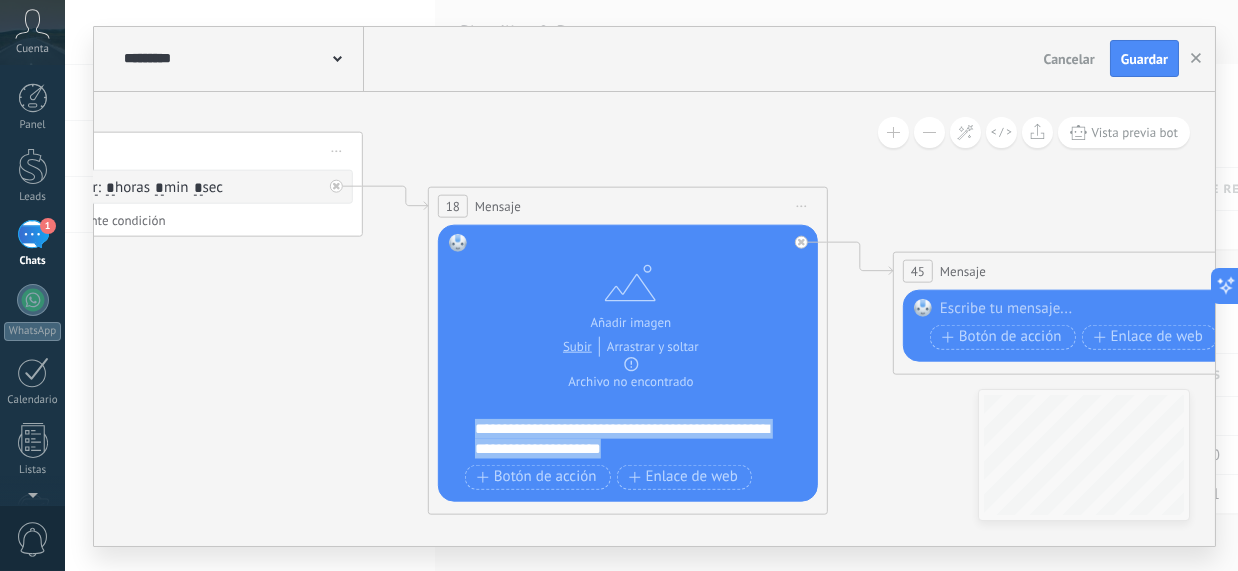 paste 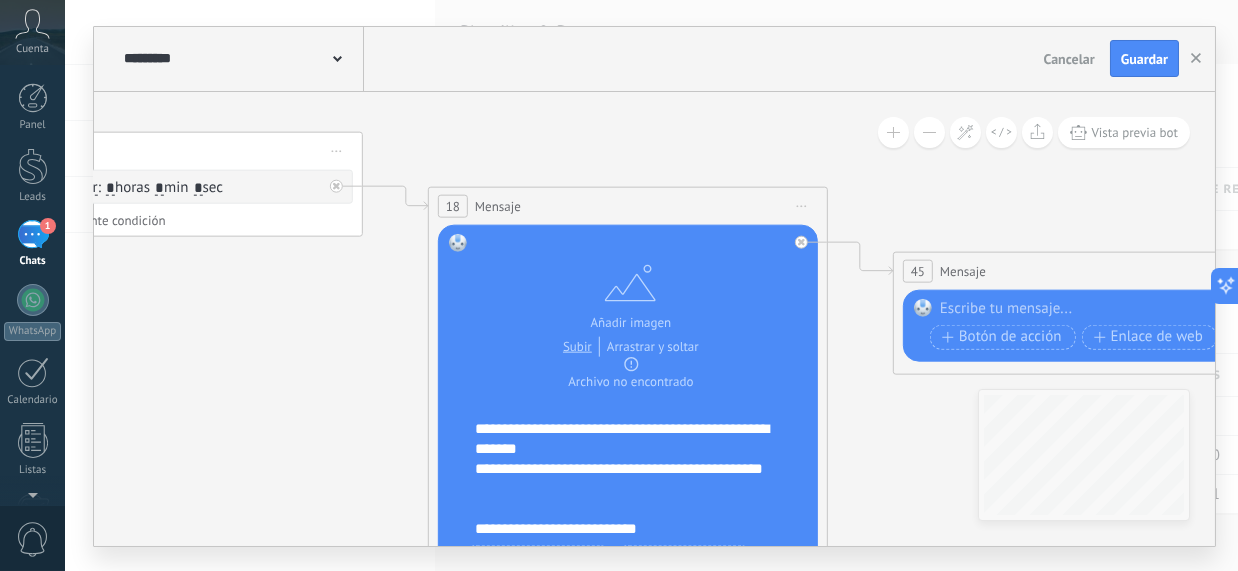 scroll, scrollTop: 0, scrollLeft: 0, axis: both 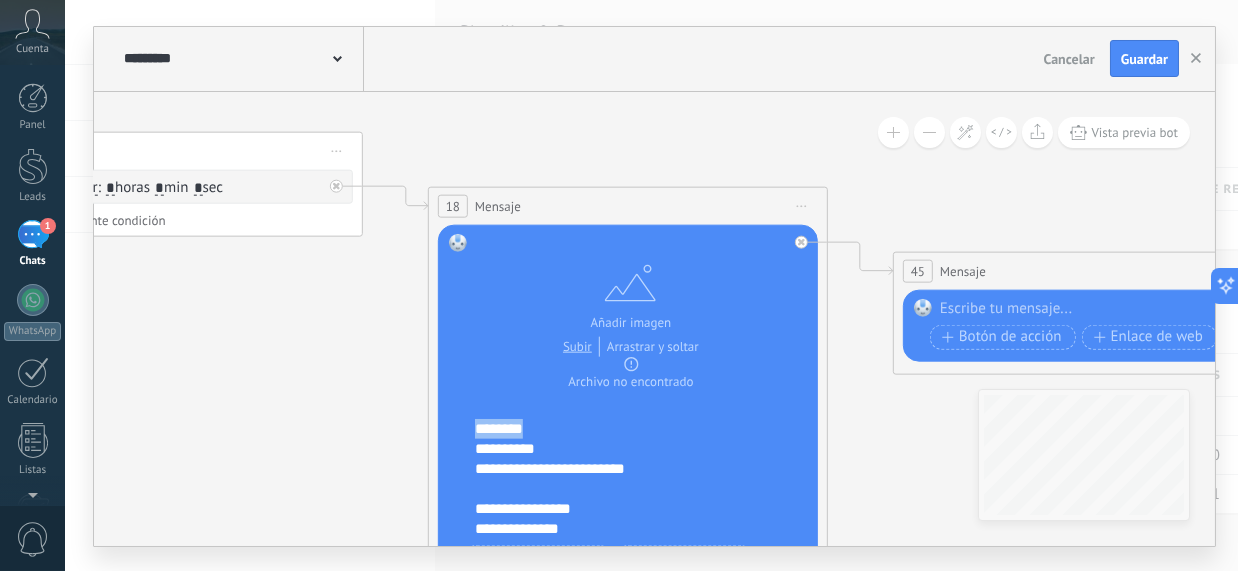 drag, startPoint x: 541, startPoint y: 428, endPoint x: 421, endPoint y: 428, distance: 120 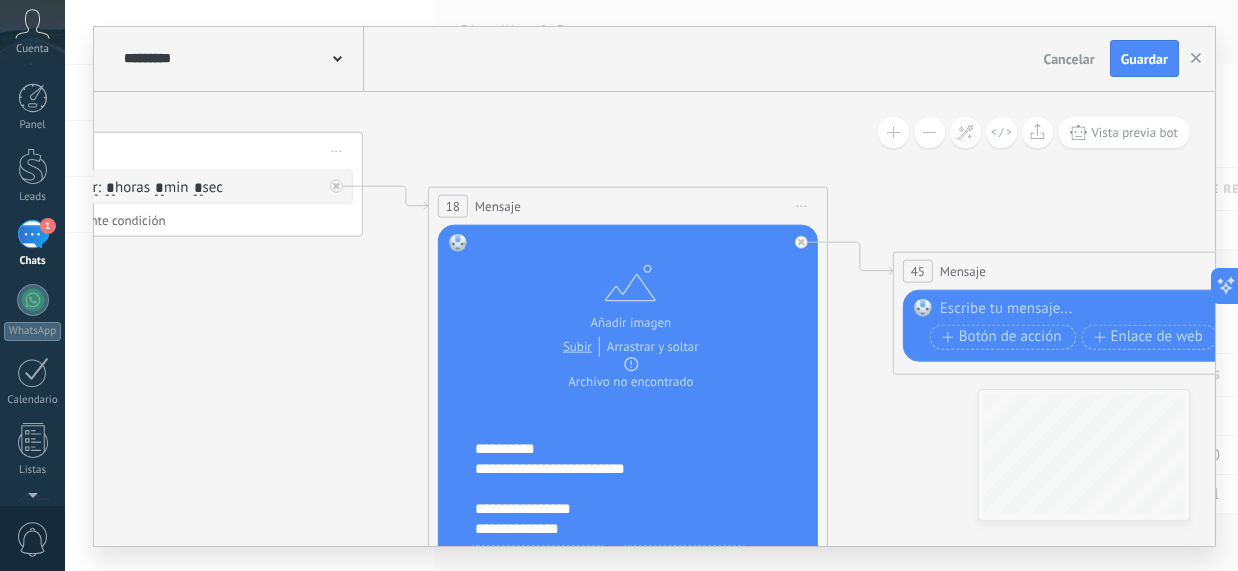 click on "**********" at bounding box center (623, 448) 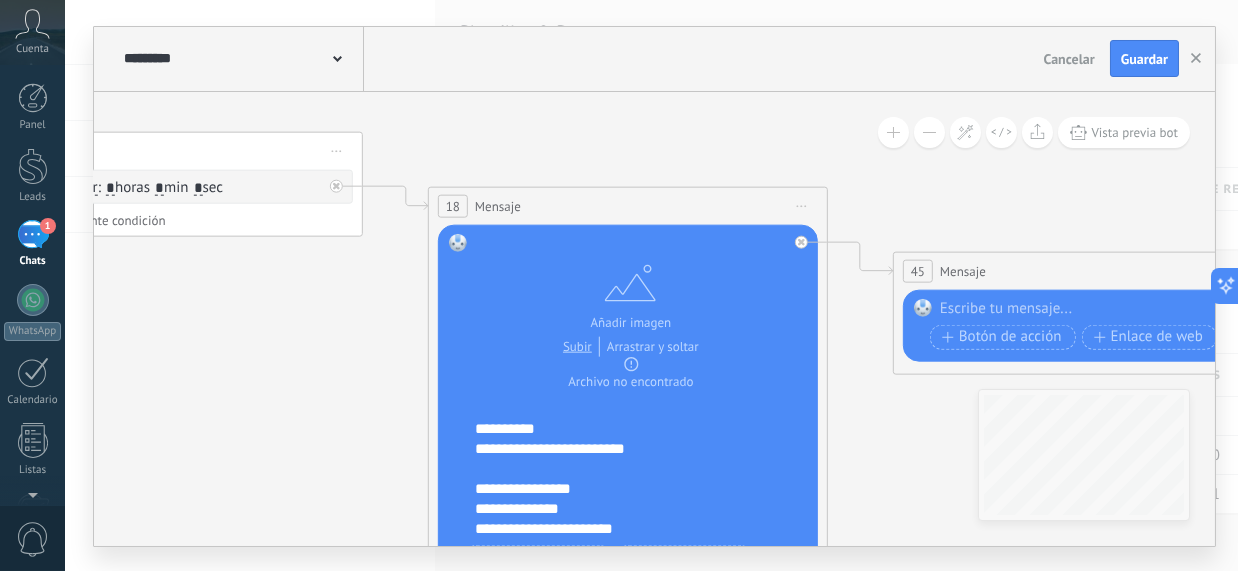 click on "**********" at bounding box center [623, 448] 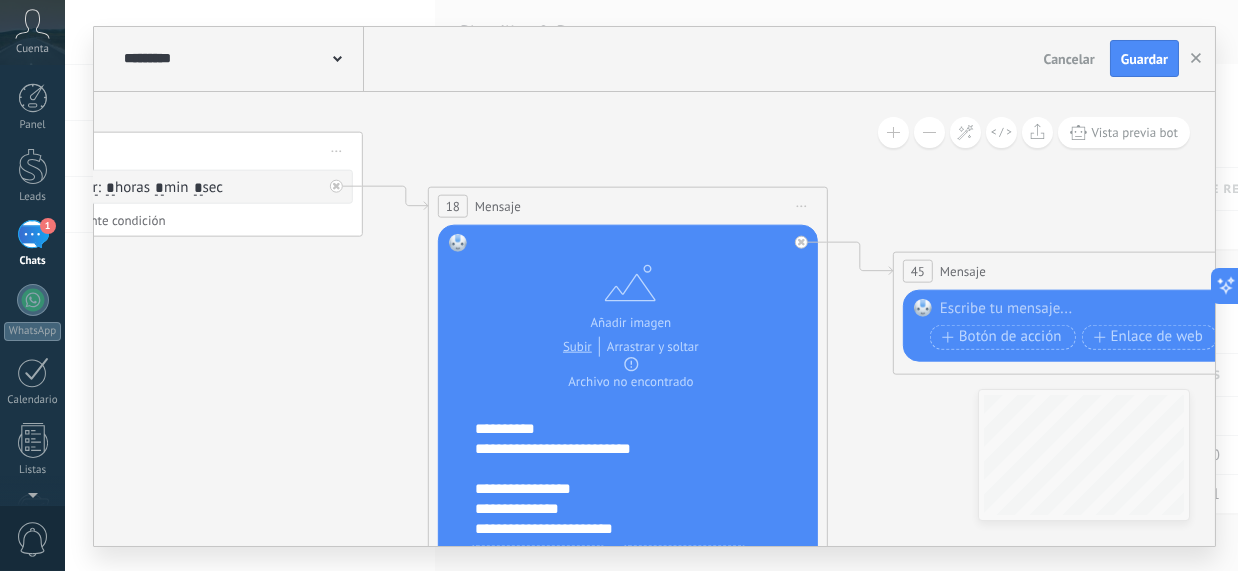 click on "**********" at bounding box center (623, 448) 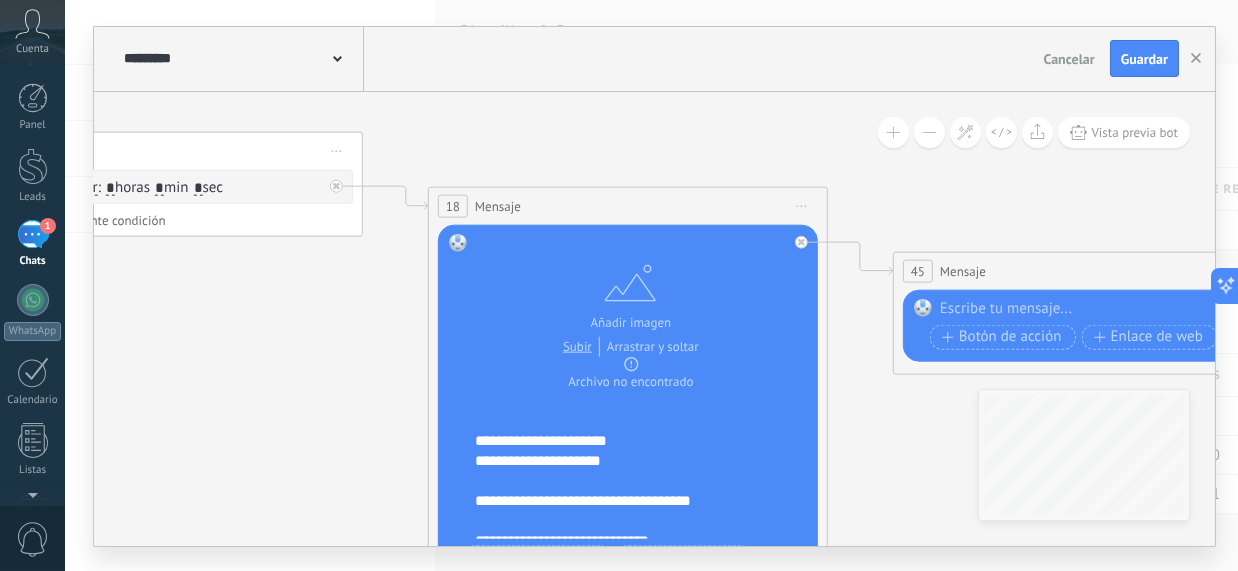 scroll, scrollTop: 339, scrollLeft: 0, axis: vertical 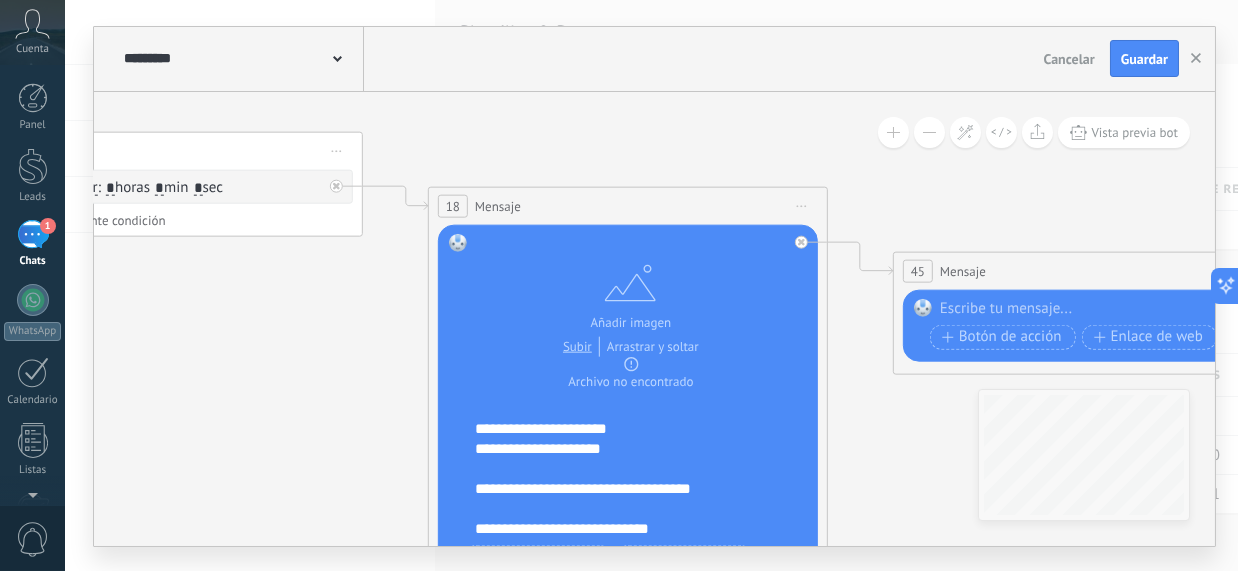 click on "**********" at bounding box center (623, 429) 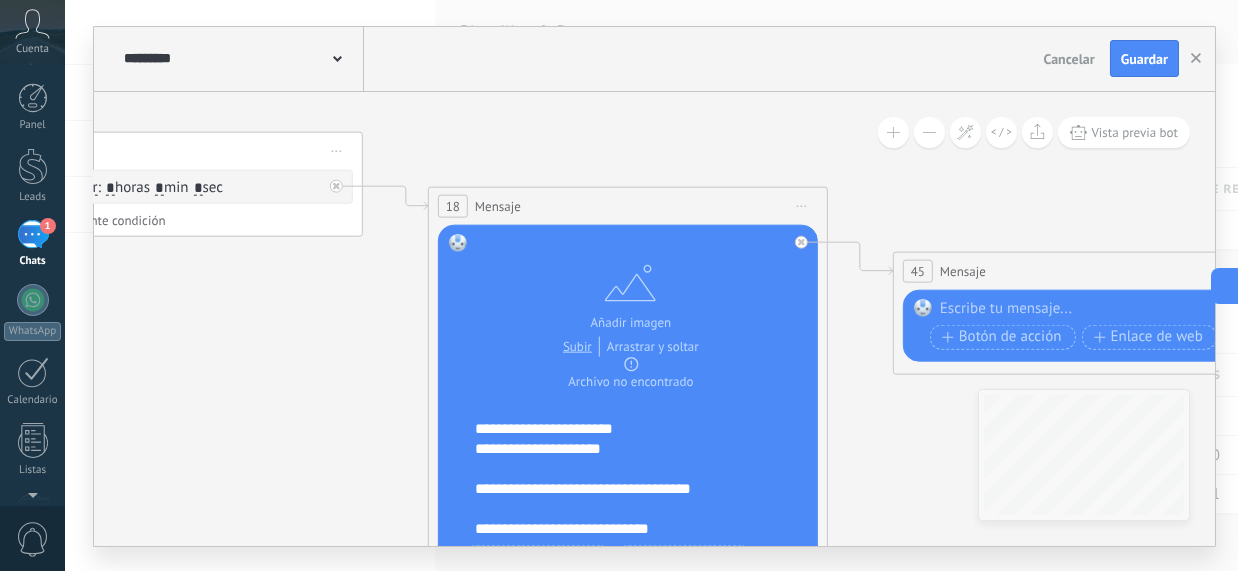 click on "**********" at bounding box center [623, 429] 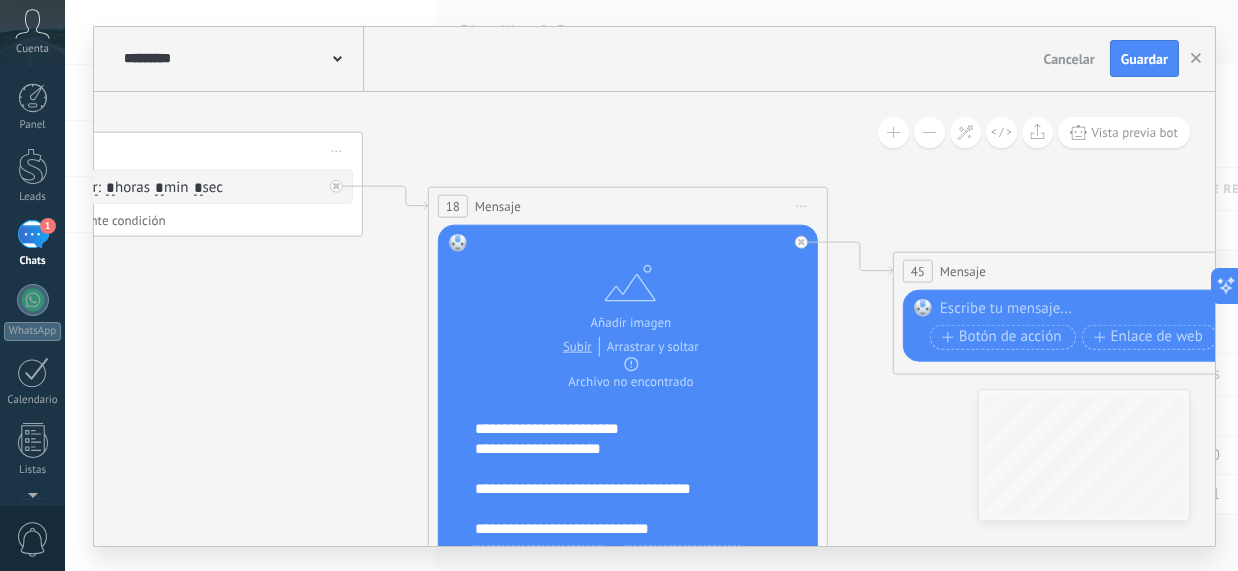 click on "**********" at bounding box center [623, 449] 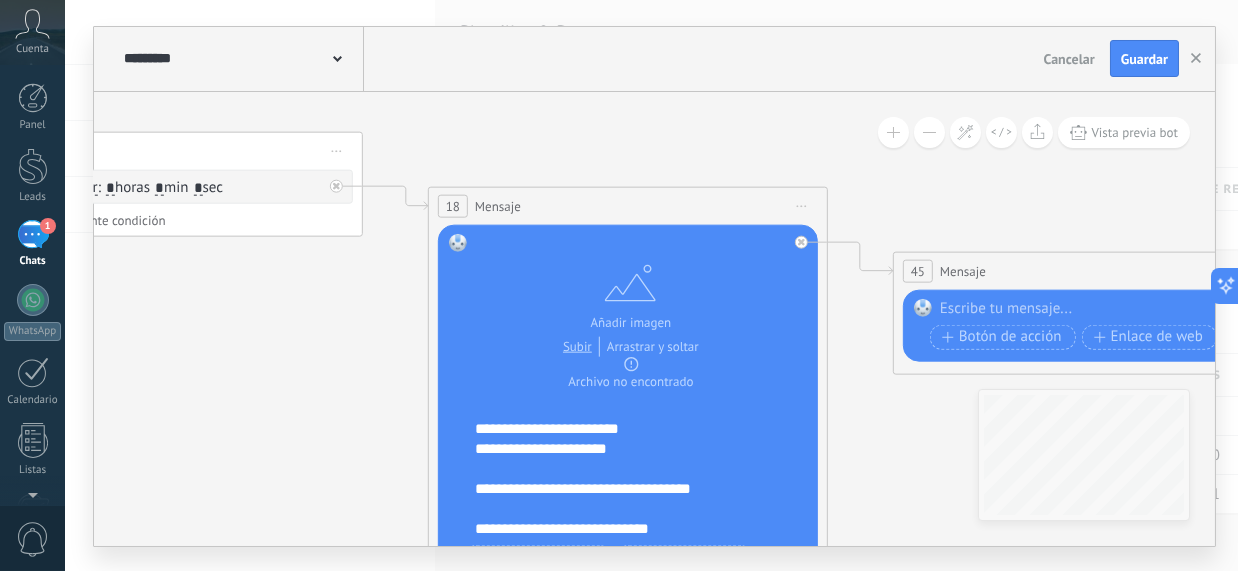click on "**********" at bounding box center (623, 449) 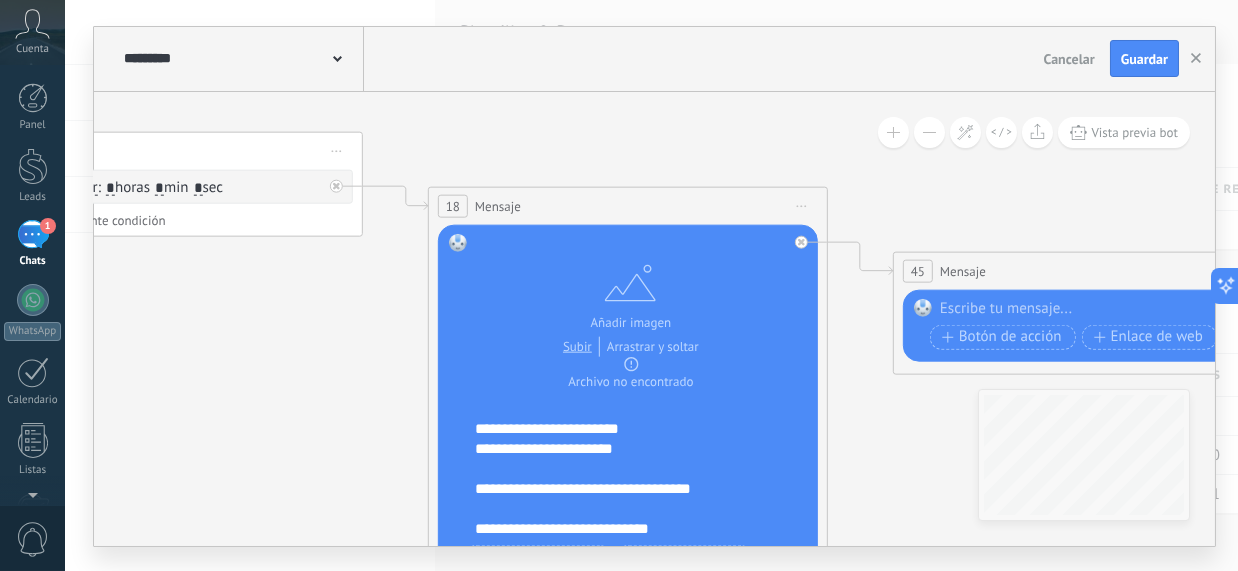 click on "**********" at bounding box center (623, 489) 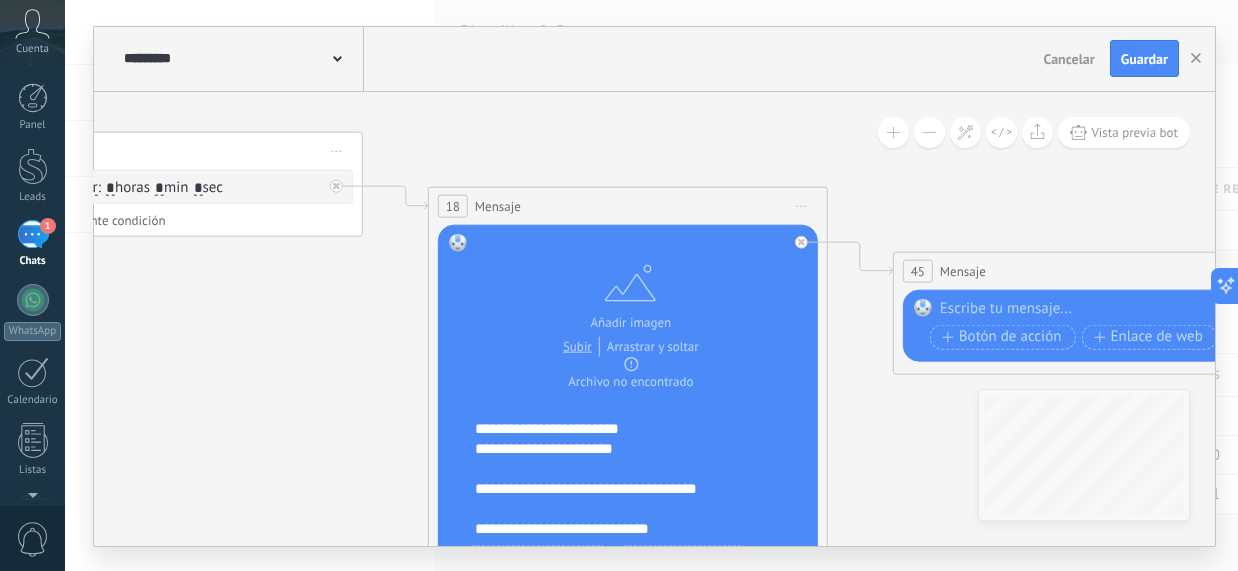click at bounding box center (631, 469) 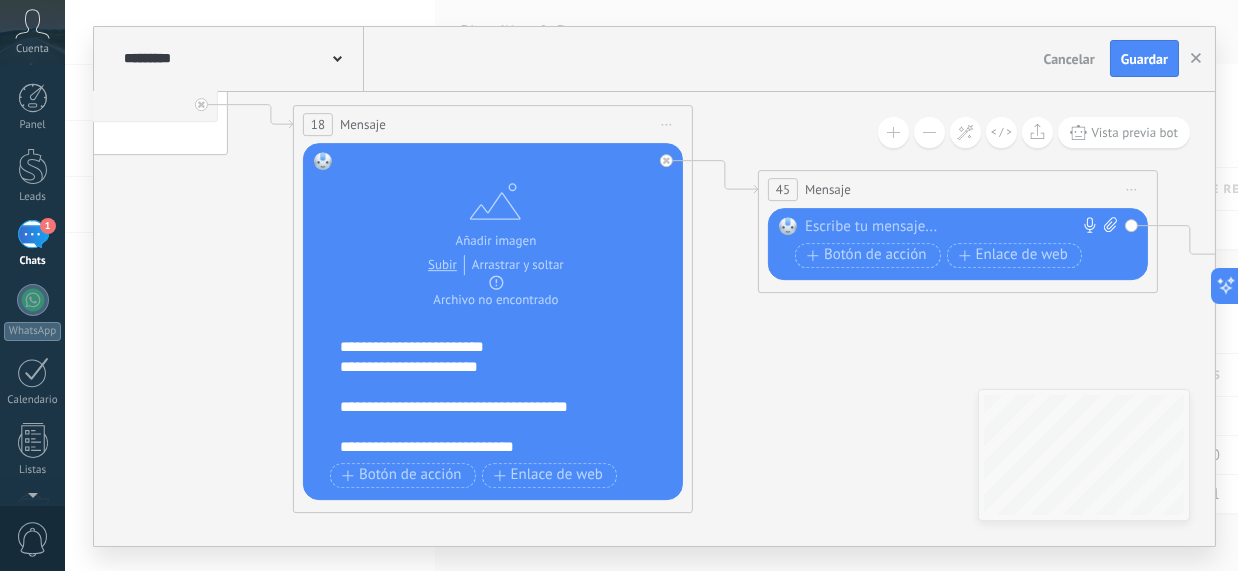 drag, startPoint x: 910, startPoint y: 361, endPoint x: 790, endPoint y: 418, distance: 132.84953 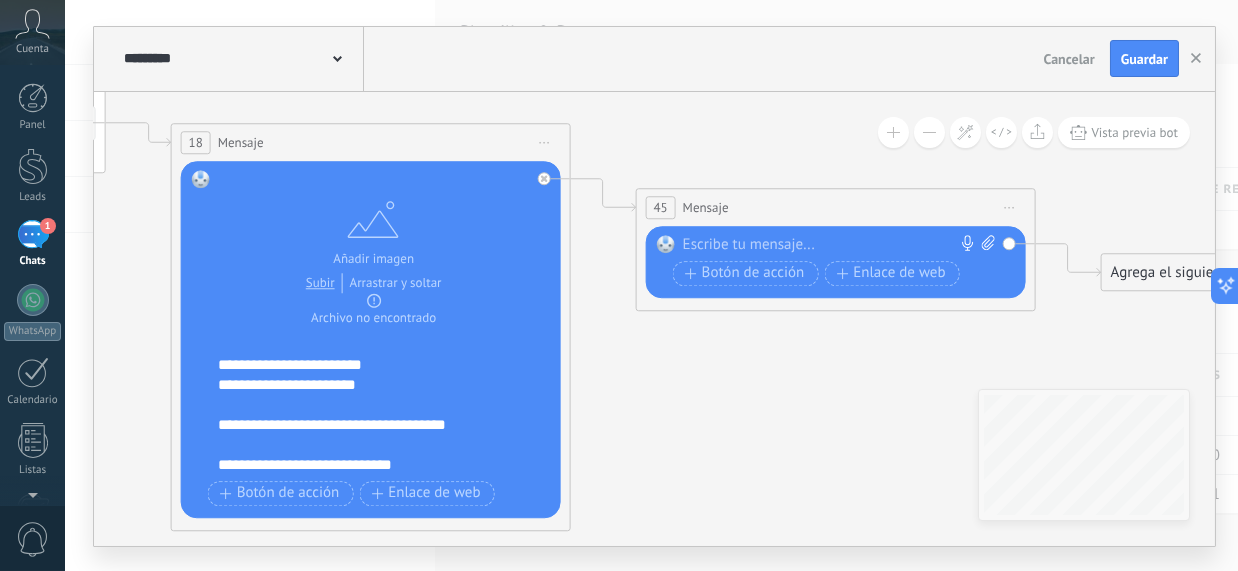 drag, startPoint x: 774, startPoint y: 378, endPoint x: 844, endPoint y: 391, distance: 71.19691 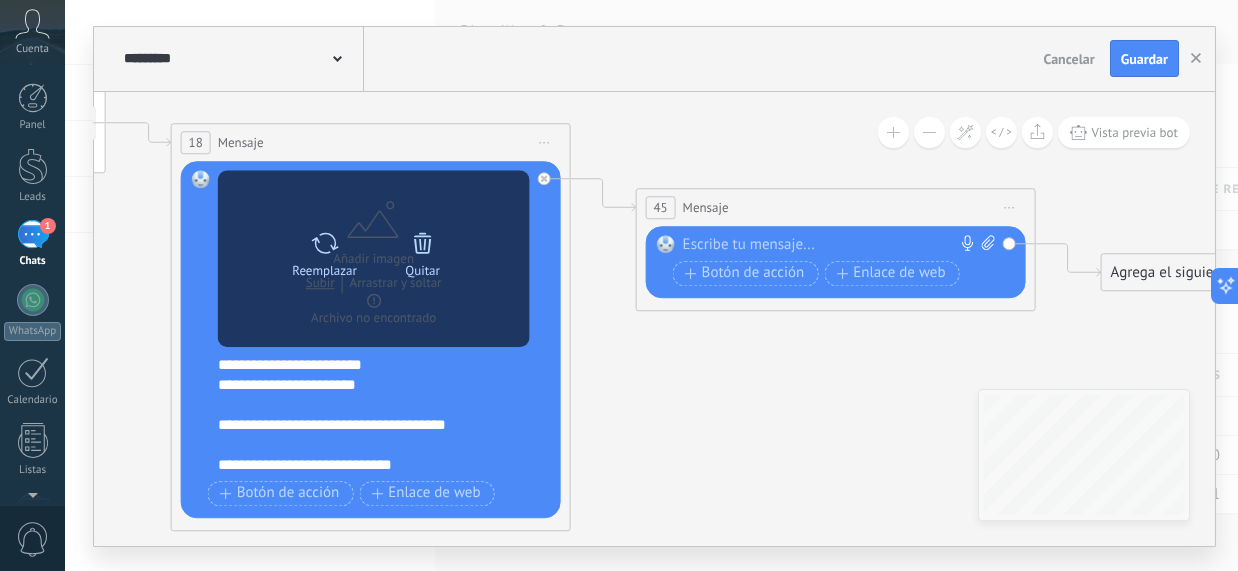 click on "Reemplazar
Quitar
Convertir a mensaje de voz" at bounding box center [374, 258] 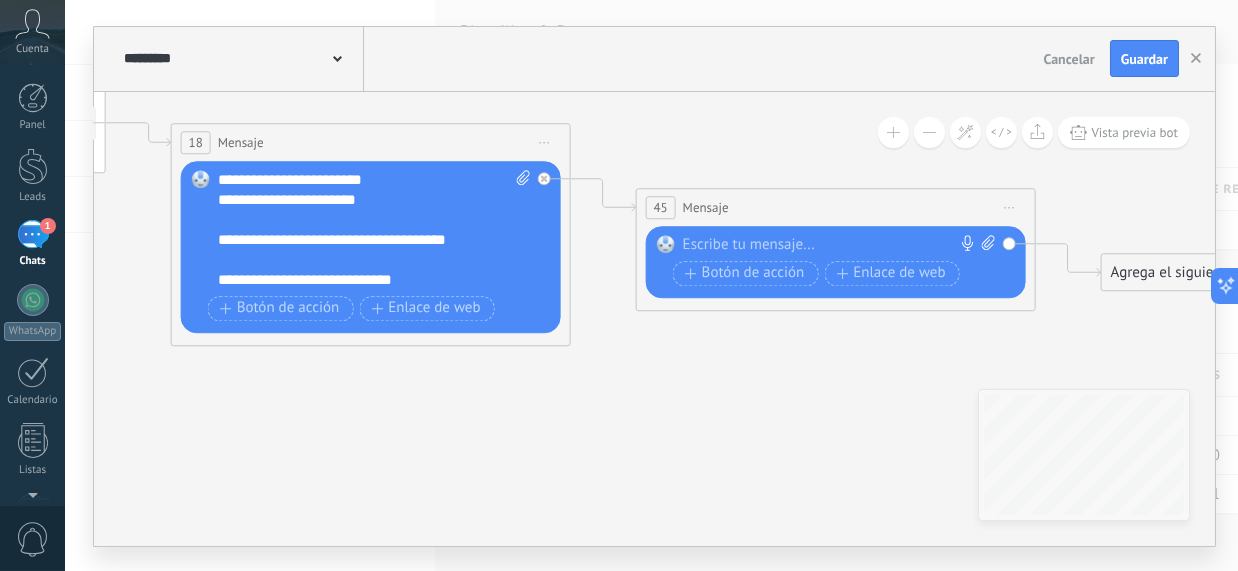 click at bounding box center (831, 245) 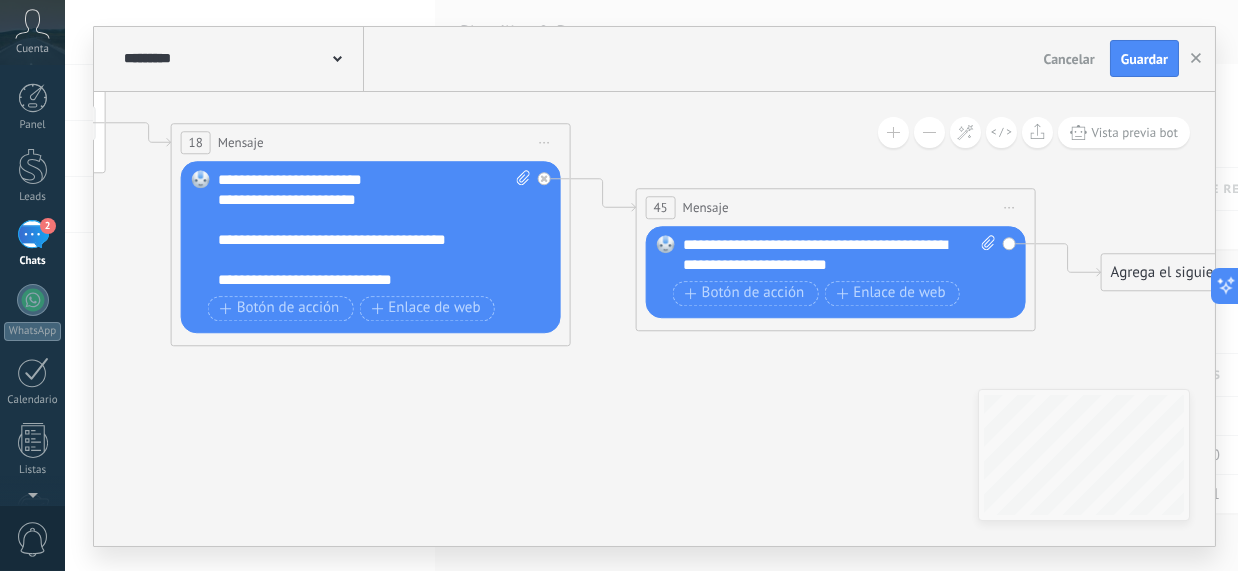 click on "**********" at bounding box center (839, 255) 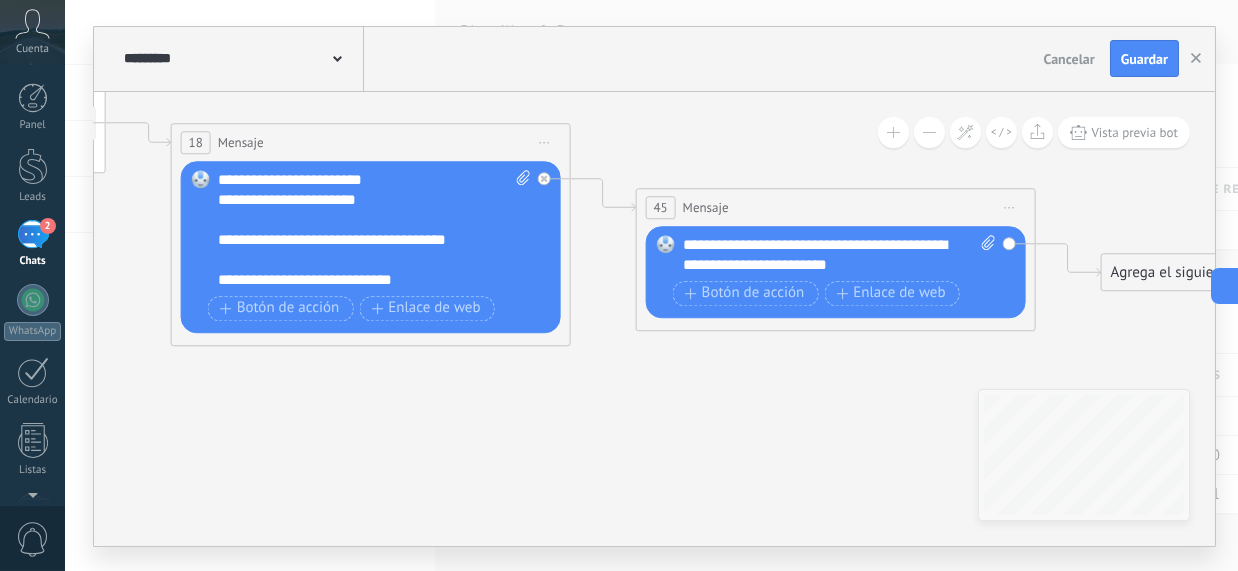 click on "**********" at bounding box center [839, 255] 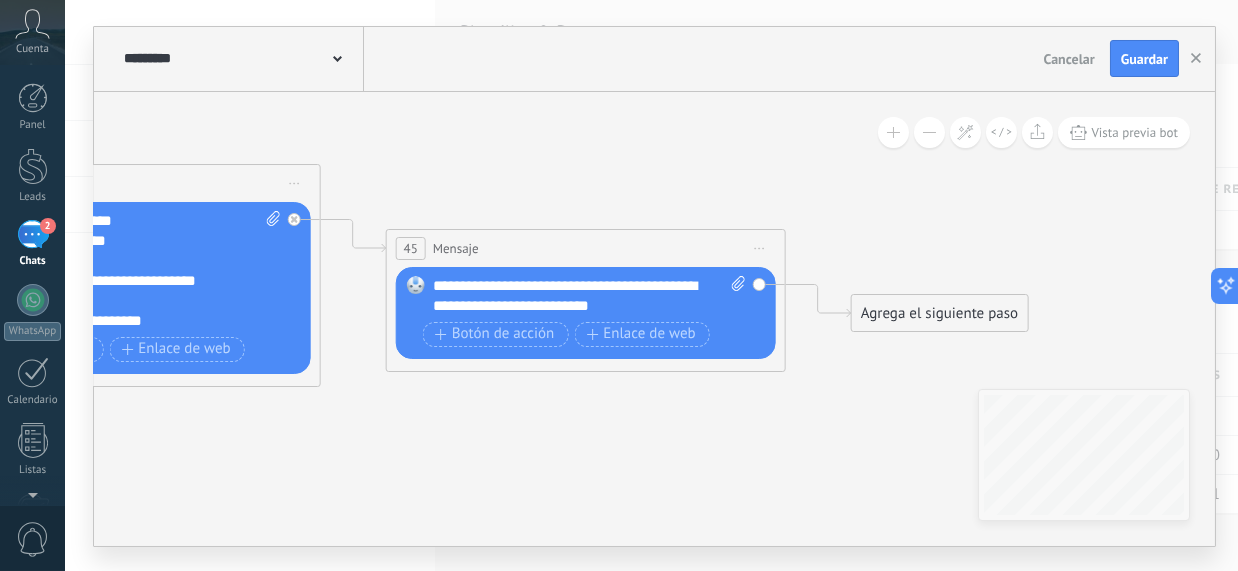 drag, startPoint x: 976, startPoint y: 393, endPoint x: 648, endPoint y: 432, distance: 330.31046 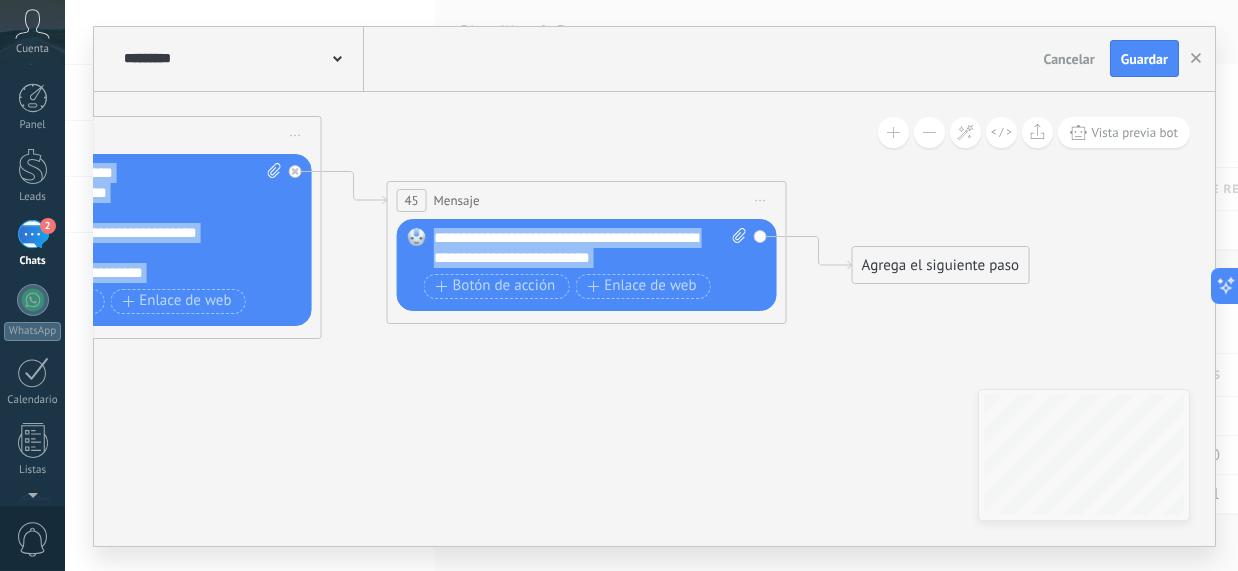 click on "**********" at bounding box center [654, 319] 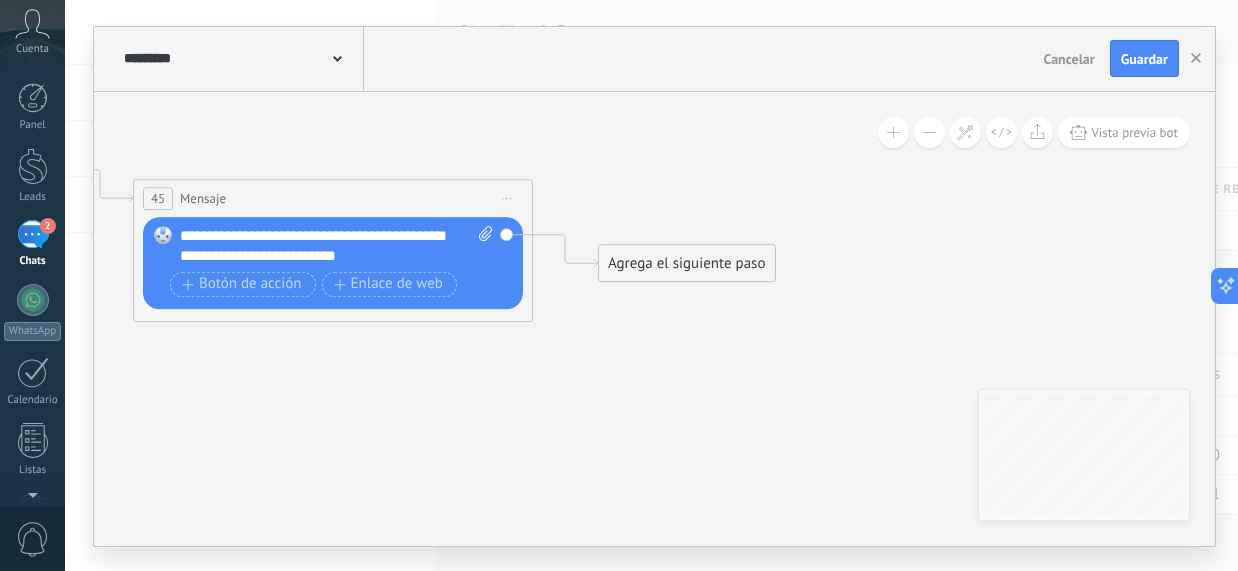 drag, startPoint x: 831, startPoint y: 410, endPoint x: 480, endPoint y: 411, distance: 351.00143 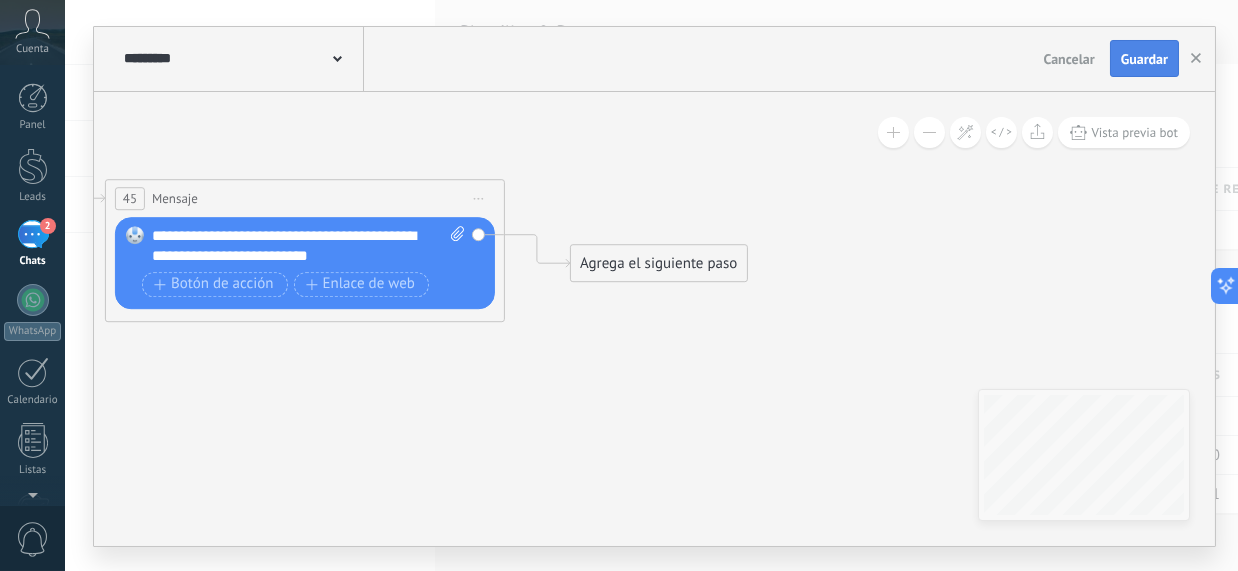 click on "Guardar" at bounding box center (1144, 59) 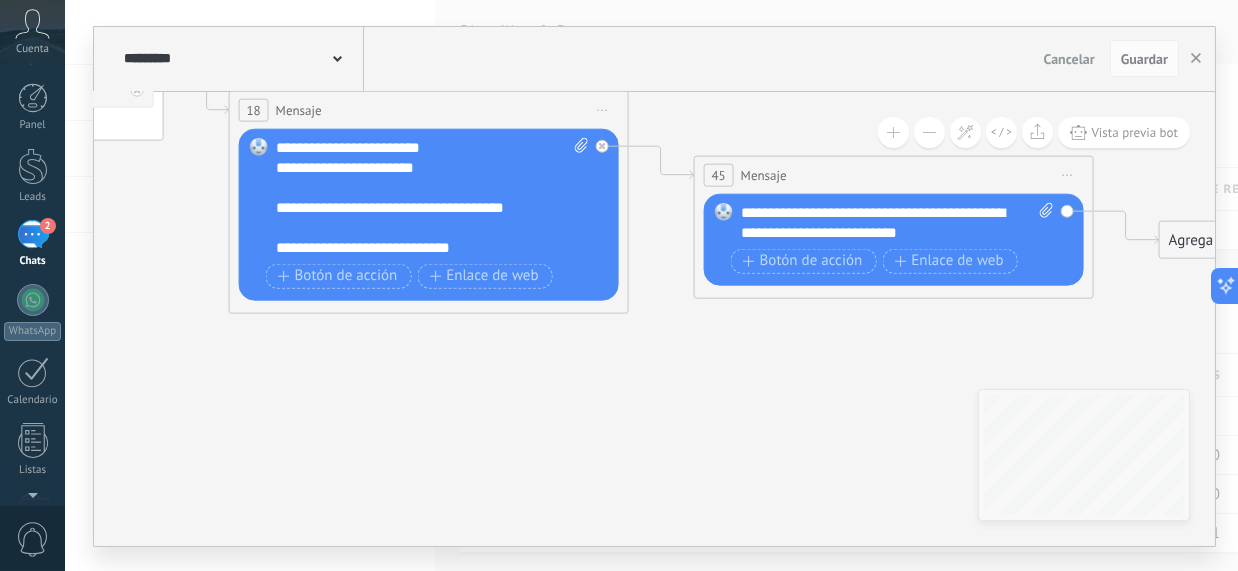 drag, startPoint x: 319, startPoint y: 440, endPoint x: 832, endPoint y: 404, distance: 514.2616 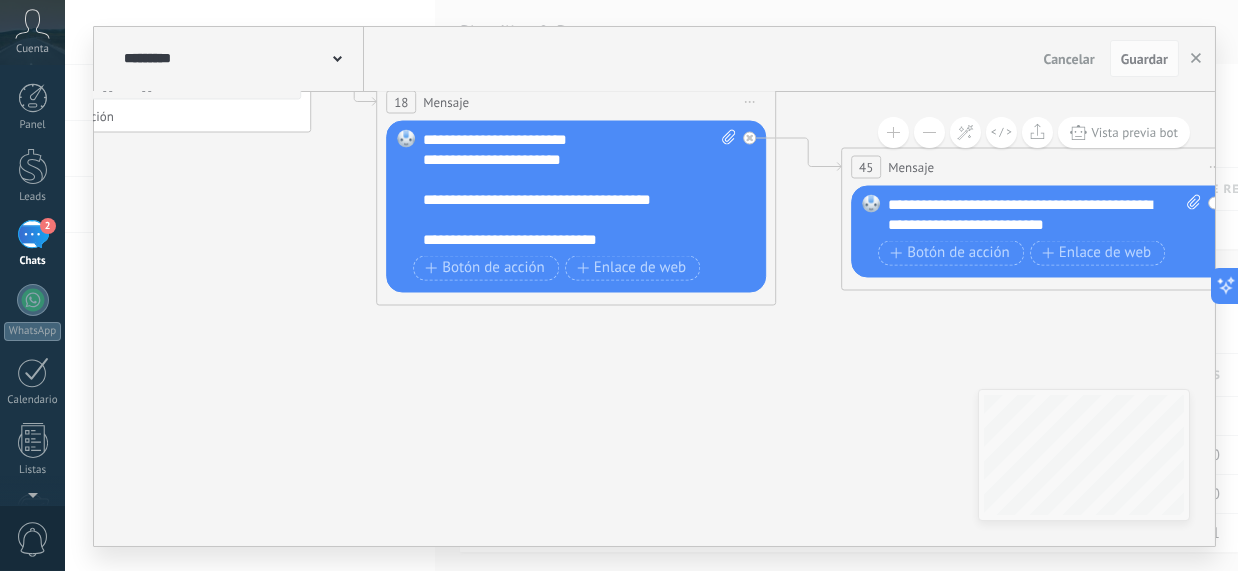 click on "**********" at bounding box center [654, 319] 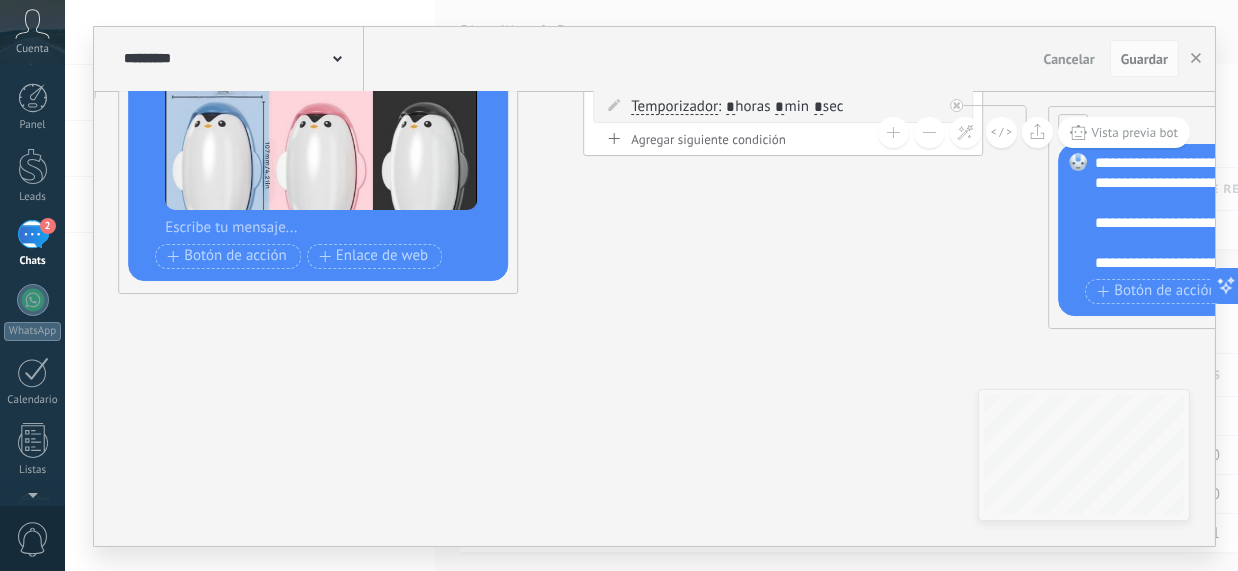drag, startPoint x: 505, startPoint y: 377, endPoint x: 737, endPoint y: 383, distance: 232.07758 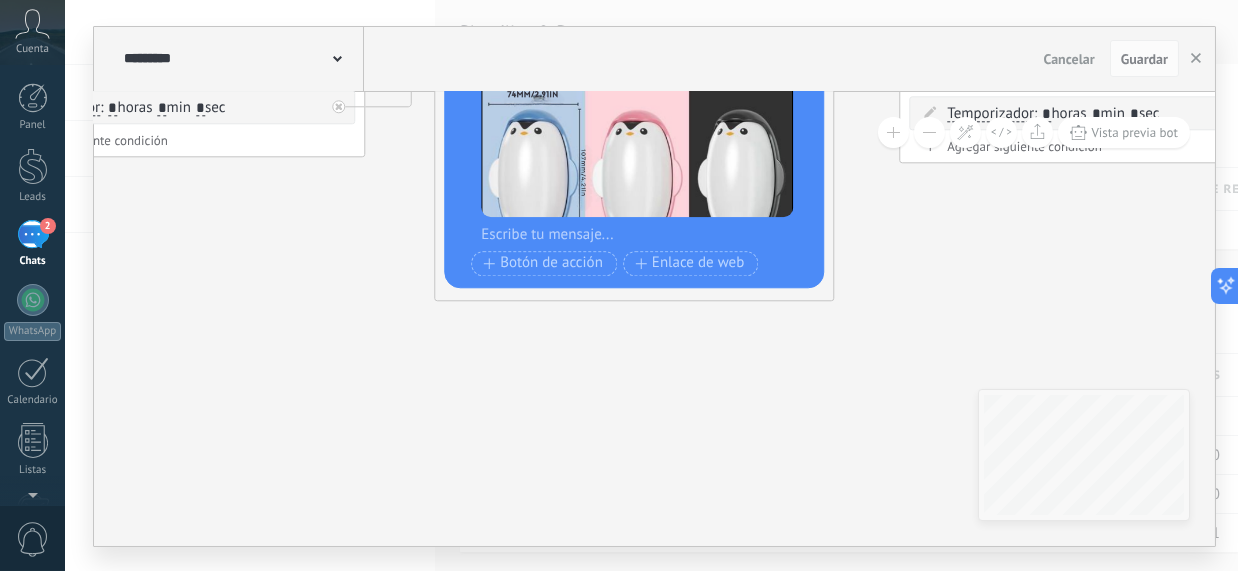 drag, startPoint x: 90, startPoint y: 362, endPoint x: 624, endPoint y: 362, distance: 534 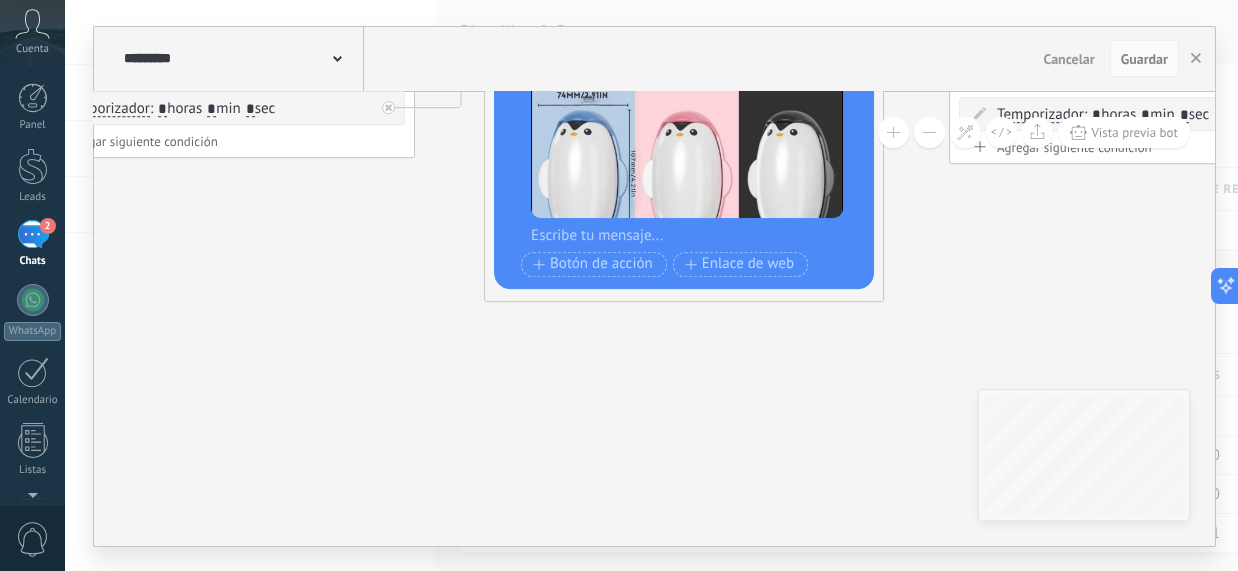 drag, startPoint x: 295, startPoint y: 345, endPoint x: 721, endPoint y: 370, distance: 426.73294 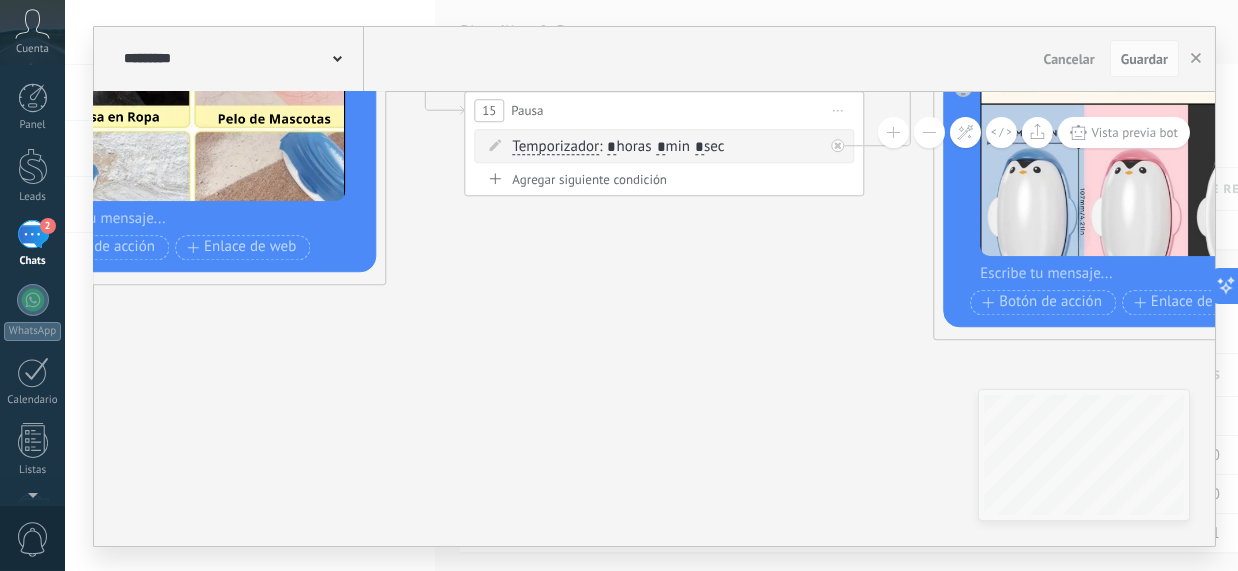 drag, startPoint x: 431, startPoint y: 356, endPoint x: 941, endPoint y: 410, distance: 512.8508 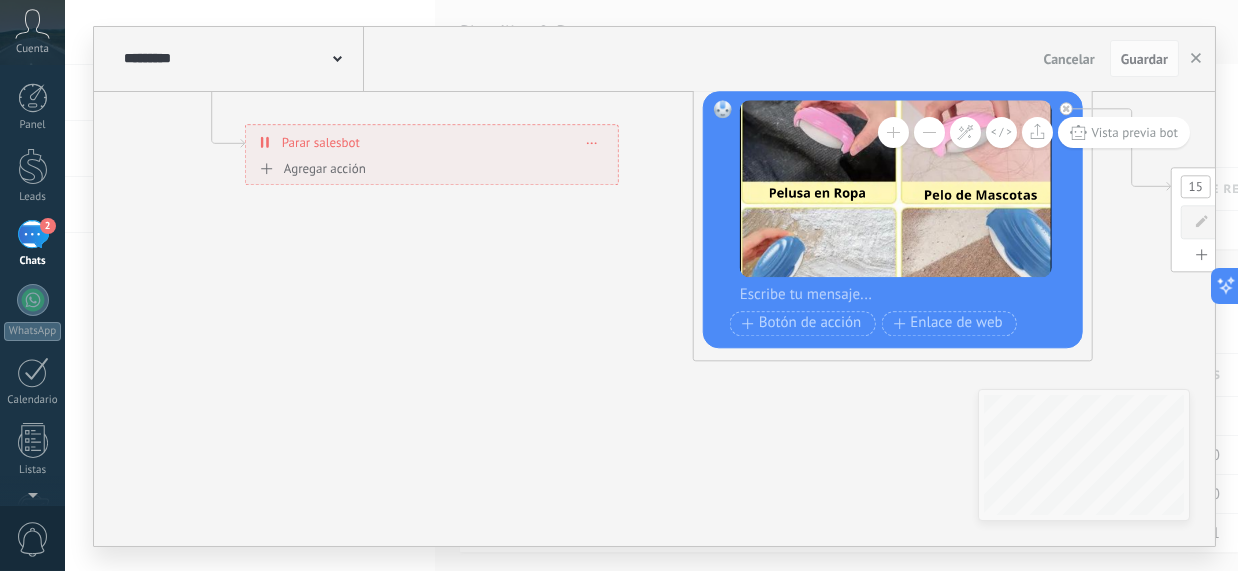 drag, startPoint x: 504, startPoint y: 412, endPoint x: 487, endPoint y: 406, distance: 18.027756 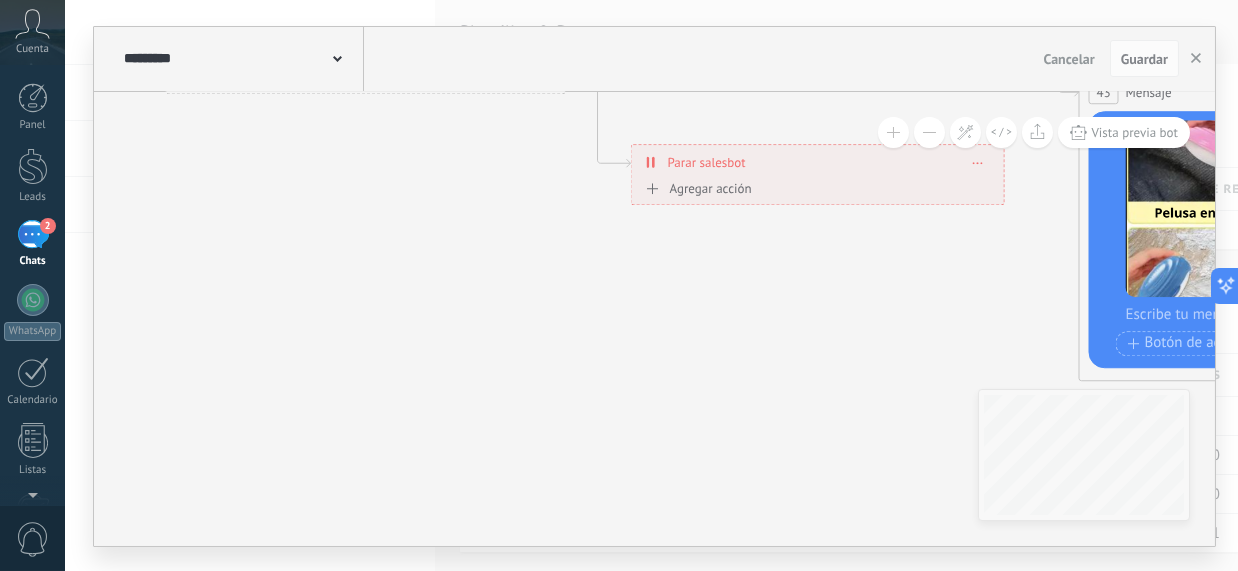 drag, startPoint x: 320, startPoint y: 383, endPoint x: 714, endPoint y: 403, distance: 394.5073 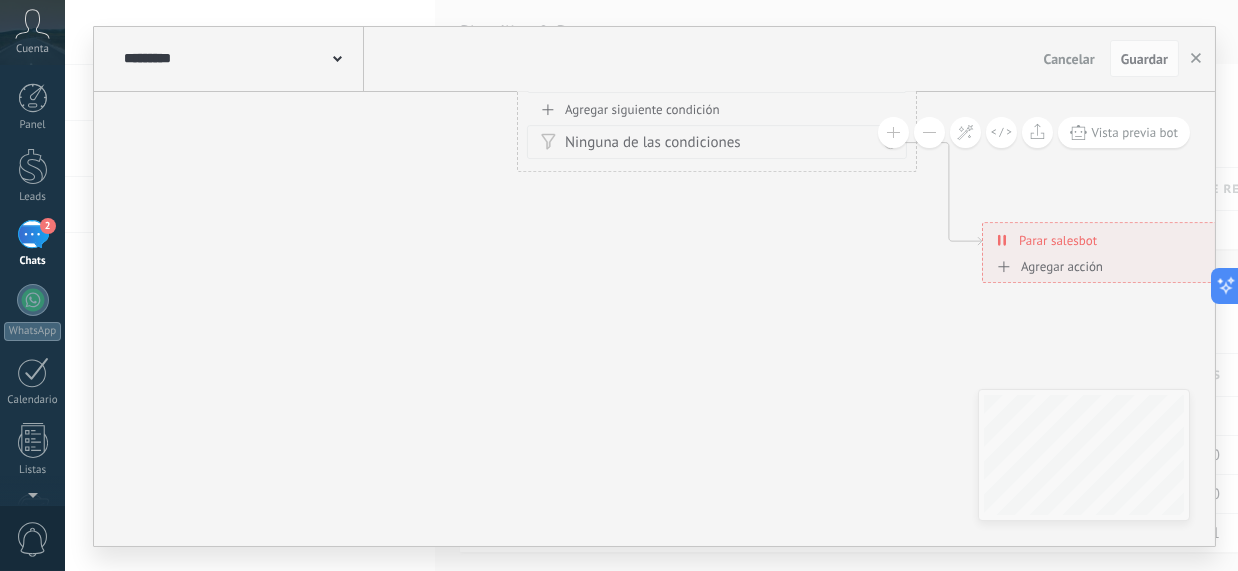 drag, startPoint x: 264, startPoint y: 277, endPoint x: 678, endPoint y: 354, distance: 421.09976 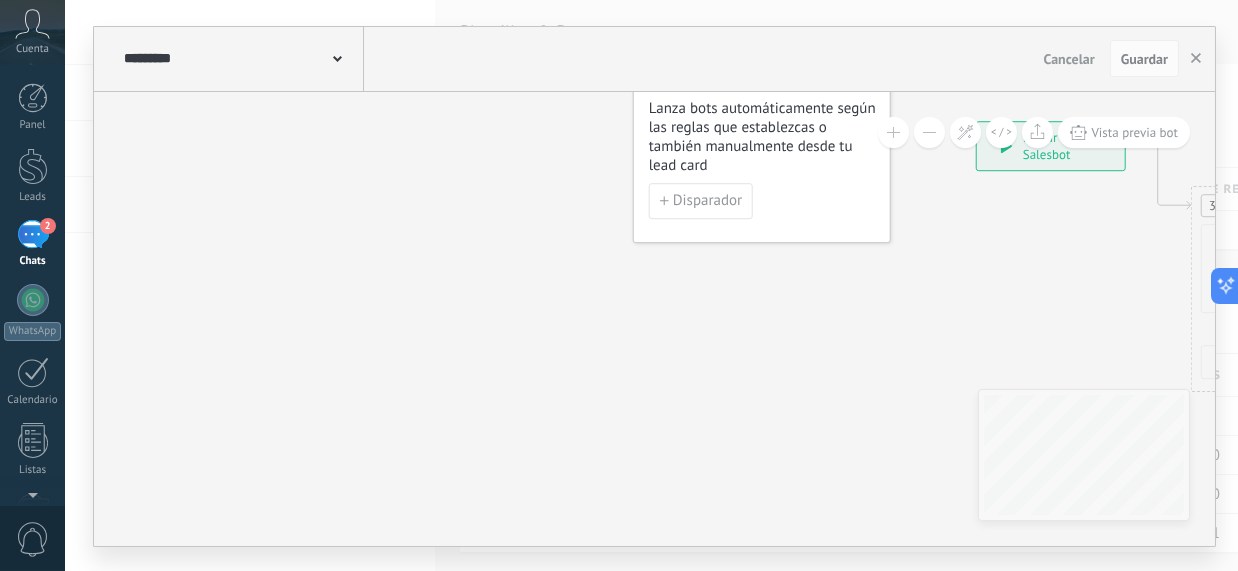 drag, startPoint x: 410, startPoint y: 301, endPoint x: 754, endPoint y: 354, distance: 348.0589 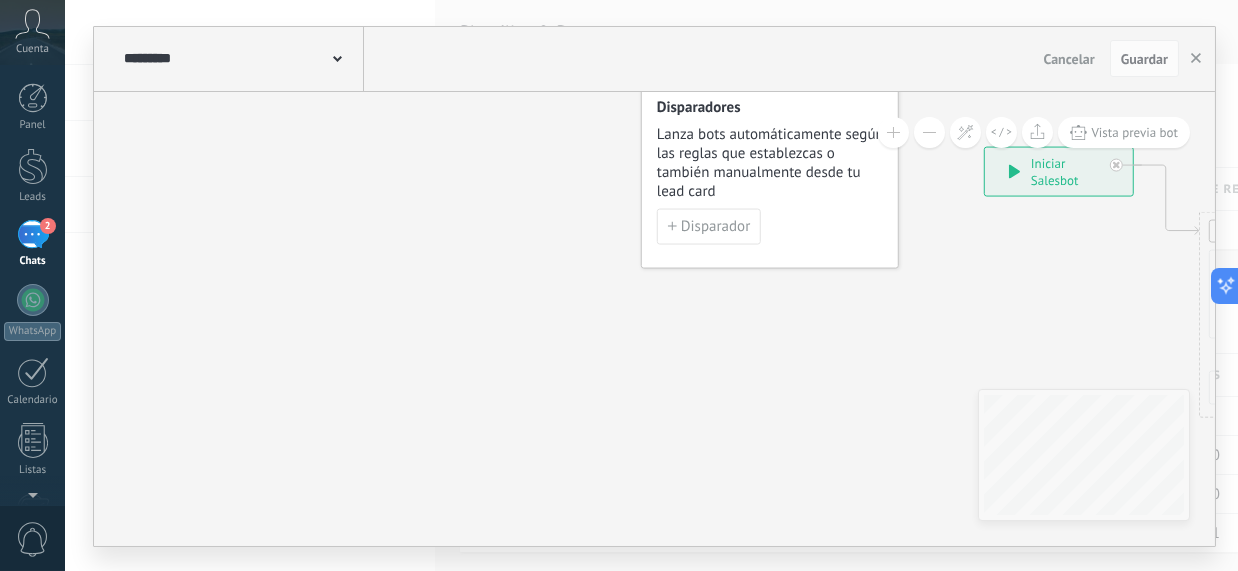 drag, startPoint x: 659, startPoint y: 354, endPoint x: 883, endPoint y: 402, distance: 229.08514 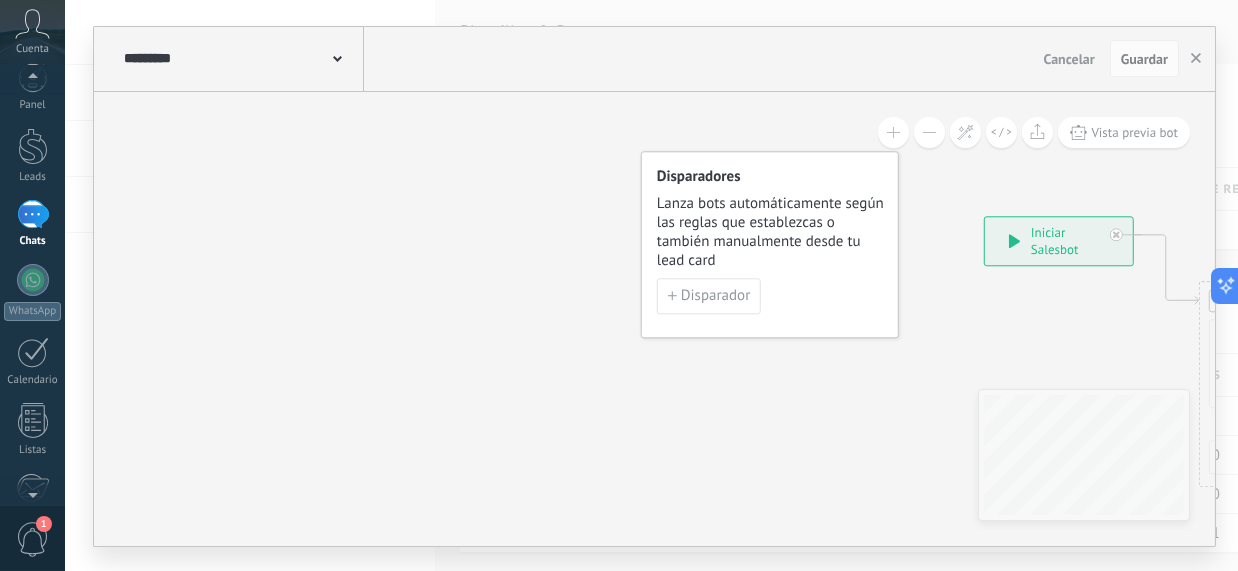 scroll, scrollTop: 0, scrollLeft: 0, axis: both 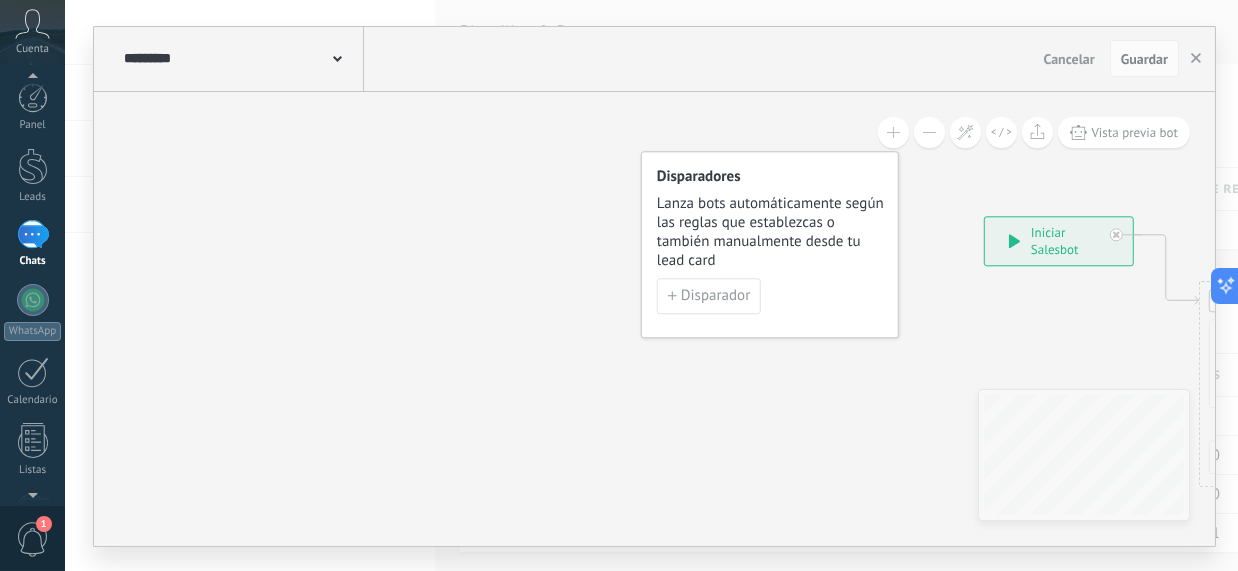 click on "1
Chats" at bounding box center (32, 244) 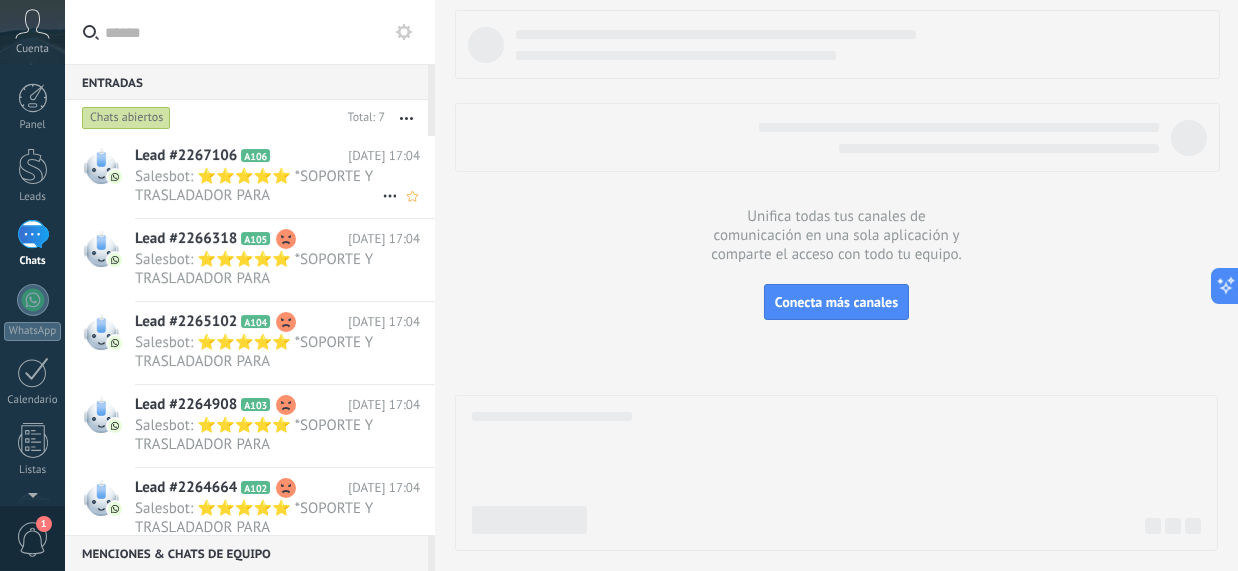 click on "Salesbot: ⭐⭐⭐⭐⭐
*SOPORTE Y TRASLADADOR PARA ELECTRODOMÉSTICOS*
*¡Mueve lo que quieras sin esfuerzo! 🛠️💪
Ideal para neve..." at bounding box center (258, 186) 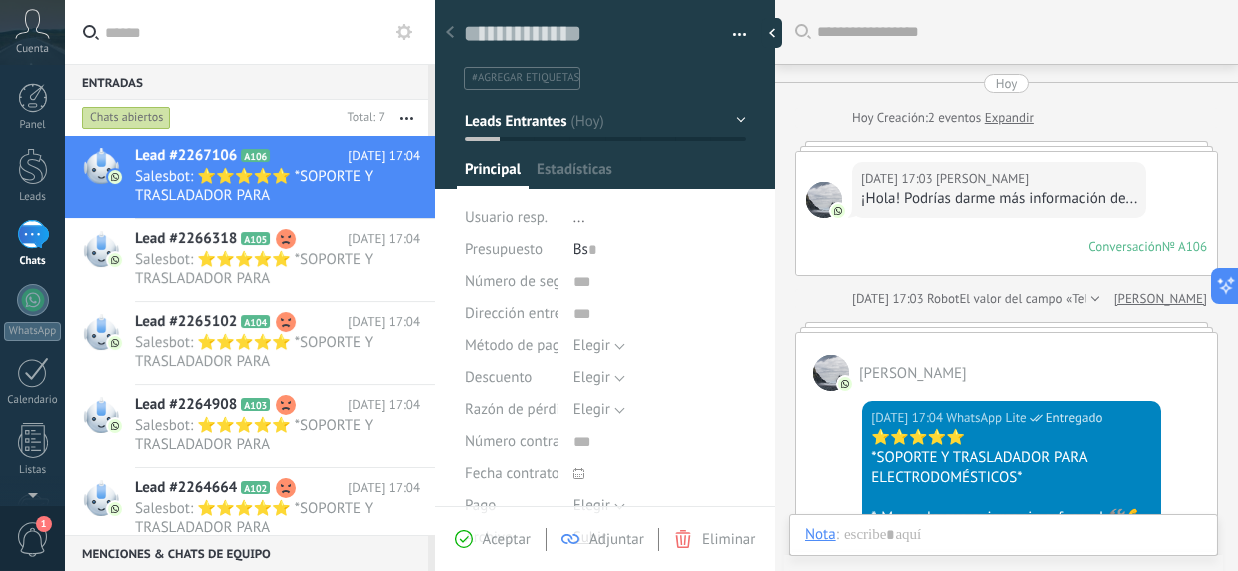 type on "**********" 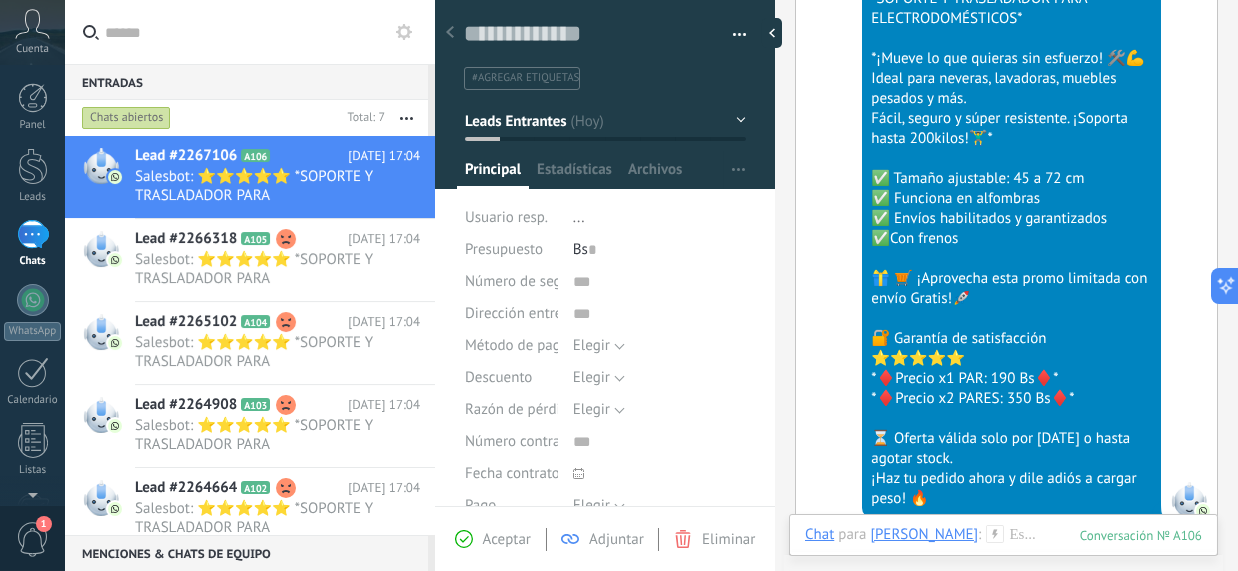 scroll, scrollTop: 302, scrollLeft: 0, axis: vertical 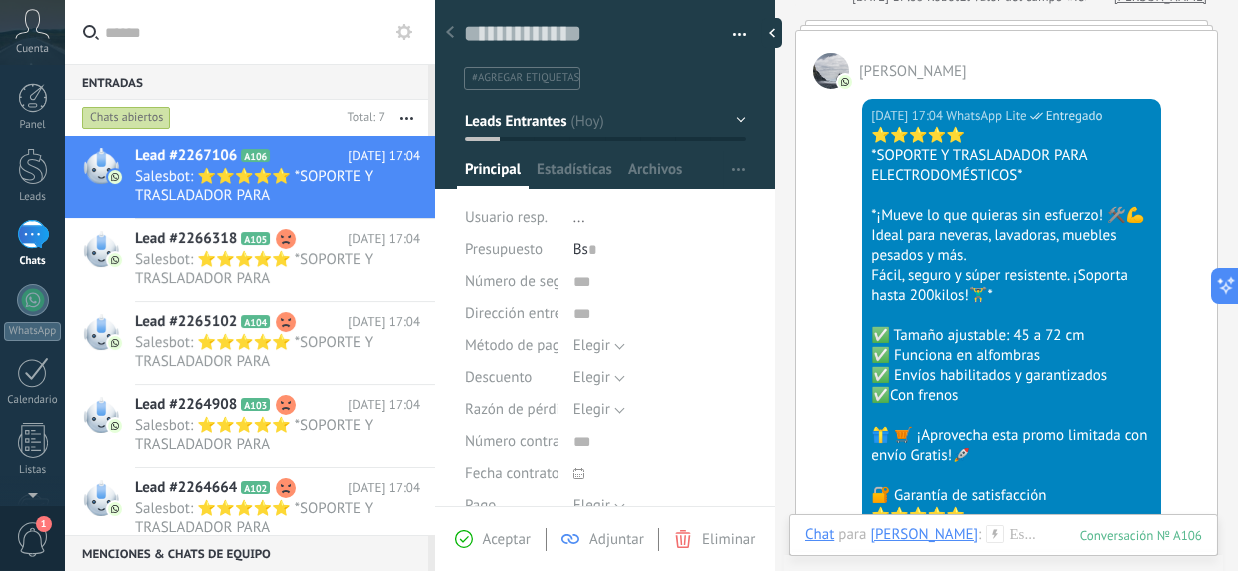 click on "Hoy 17:04 WhatsApp Lite  Entregado ⭐⭐⭐⭐⭐ *SOPORTE Y TRASLADADOR PARA ELECTRODOMÉSTICOS*   *¡Mueve lo que quieras sin esfuerzo! 🛠️💪 Ideal para neveras, lavadoras, muebles pesados y más. Fácil, seguro y súper resistente. ¡Soporta hasta 200kilos!🏋️‍♂️*   ✅ Tamaño ajustable: 45 a 72 cm ✅ Funciona en alfombras ✅ Envíos habilitados y garantizados ✅Con frenos   🎁 🛒 ¡Aprovecha esta promo limitada con envío Gratis!🚀   🔐 Garantía de satisfacción  ⭐⭐⭐⭐⭐ *♦️Precio x1 PAR: 190 Bs♦️* *♦️Precio x2 PARES: 350 Bs♦️*   ⏳ Oferta válida solo por HOY o hasta agotar stock. ¡Haz tu pedido ahora y dile adiós a cargar peso! 🔥 Conversación  № A106 Conversación № A106 Resumir Resumir Marque resuelto" at bounding box center [1006, 410] 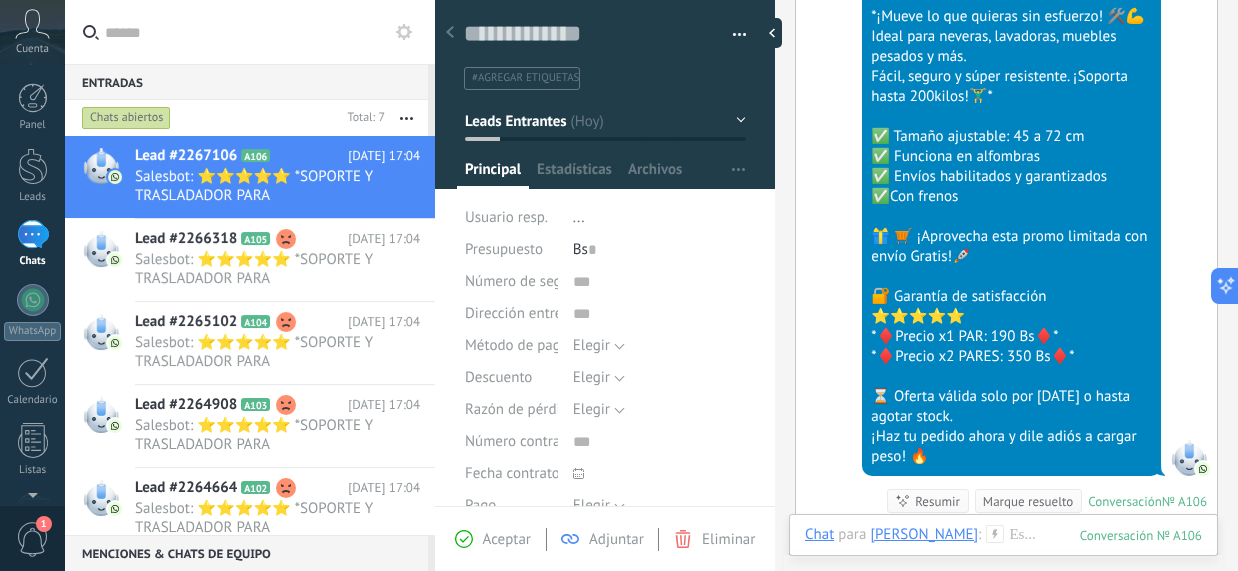 scroll, scrollTop: 602, scrollLeft: 0, axis: vertical 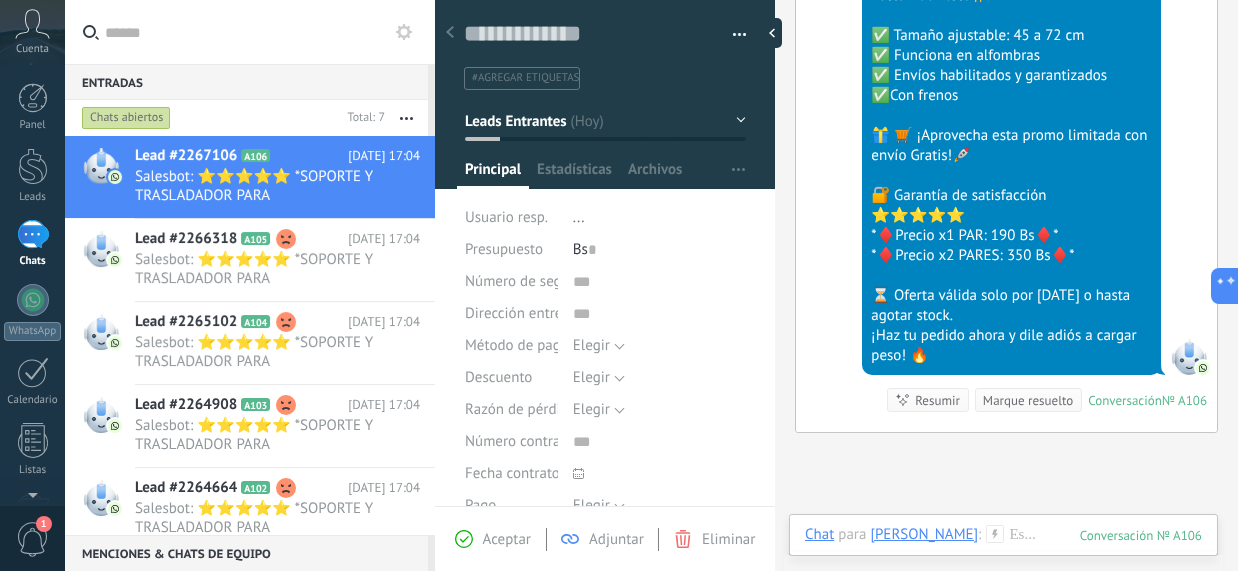 click on "Hoy 17:04 WhatsApp Lite  Entregado ⭐⭐⭐⭐⭐ *SOPORTE Y TRASLADADOR PARA ELECTRODOMÉSTICOS*   *¡Mueve lo que quieras sin esfuerzo! 🛠️💪 Ideal para neveras, lavadoras, muebles pesados y más. Fácil, seguro y súper resistente. ¡Soporta hasta 200kilos!🏋️‍♂️*   ✅ Tamaño ajustable: 45 a 72 cm ✅ Funciona en alfombras ✅ Envíos habilitados y garantizados ✅Con frenos   🎁 🛒 ¡Aprovecha esta promo limitada con envío Gratis!🚀   🔐 Garantía de satisfacción  ⭐⭐⭐⭐⭐ *♦️Precio x1 PAR: 190 Bs♦️* *♦️Precio x2 PARES: 350 Bs♦️*   ⏳ Oferta válida solo por HOY o hasta agotar stock. ¡Haz tu pedido ahora y dile adiós a cargar peso! 🔥 Conversación  № A106 Conversación № A106 Resumir Resumir Marque resuelto" at bounding box center (1006, 110) 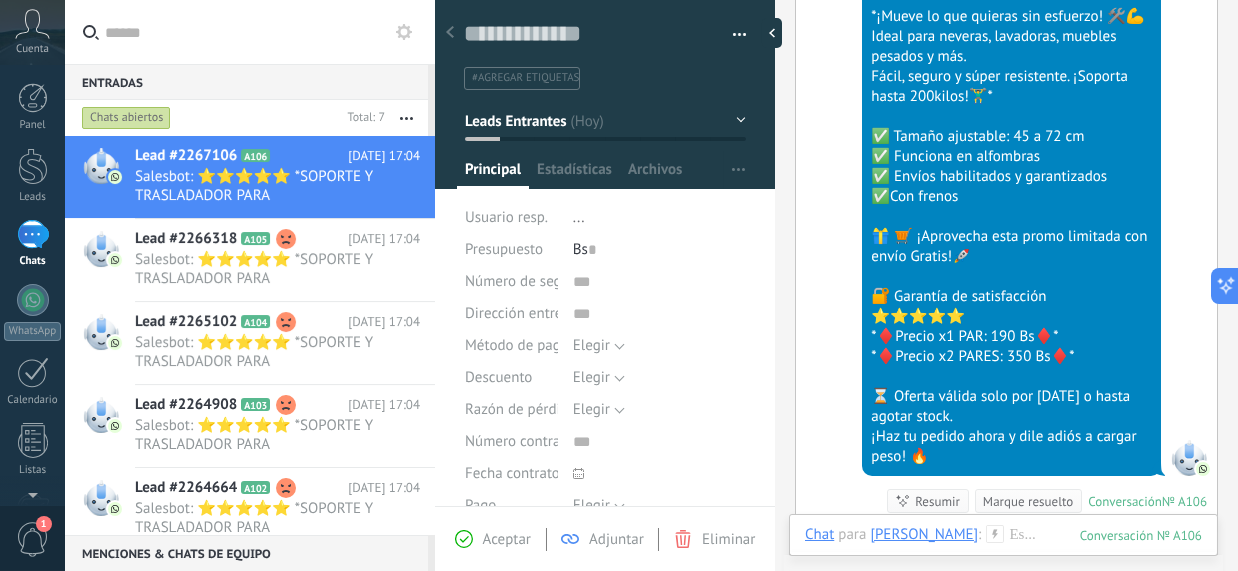 scroll, scrollTop: 602, scrollLeft: 0, axis: vertical 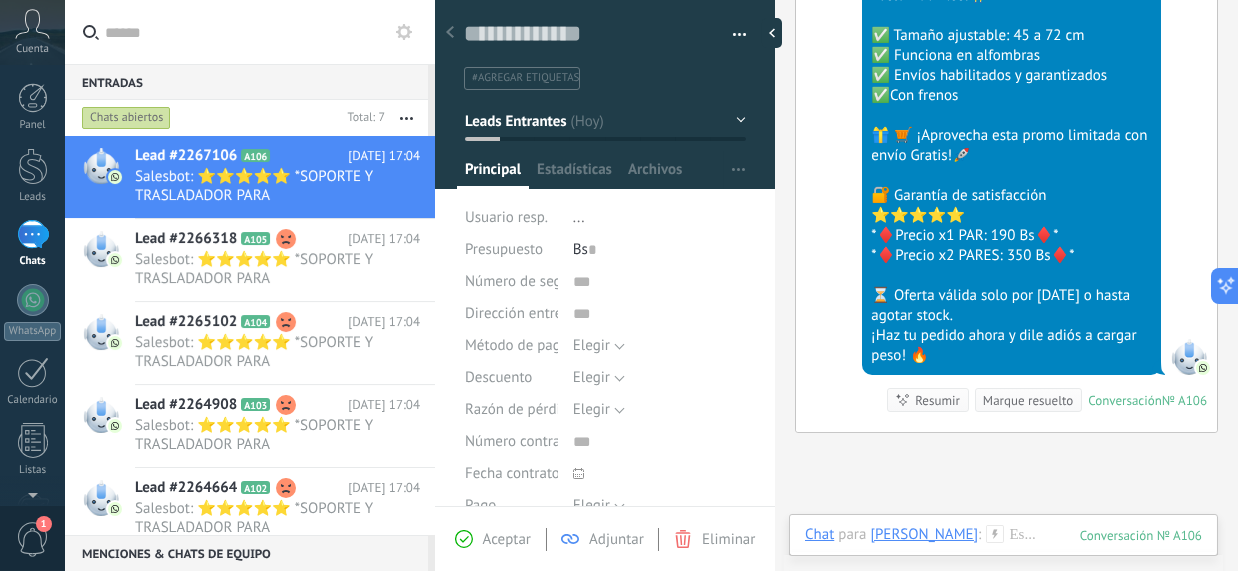 click on "Hoy 17:04 WhatsApp Lite  Entregado ⭐⭐⭐⭐⭐ *SOPORTE Y TRASLADADOR PARA ELECTRODOMÉSTICOS*   *¡Mueve lo que quieras sin esfuerzo! 🛠️💪 Ideal para neveras, lavadoras, muebles pesados y más. Fácil, seguro y súper resistente. ¡Soporta hasta 200kilos!🏋️‍♂️*   ✅ Tamaño ajustable: 45 a 72 cm ✅ Funciona en alfombras ✅ Envíos habilitados y garantizados ✅Con frenos   🎁 🛒 ¡Aprovecha esta promo limitada con envío Gratis!🚀   🔐 Garantía de satisfacción  ⭐⭐⭐⭐⭐ *♦️Precio x1 PAR: 190 Bs♦️* *♦️Precio x2 PARES: 350 Bs♦️*   ⏳ Oferta válida solo por HOY o hasta agotar stock. ¡Haz tu pedido ahora y dile adiós a cargar peso! 🔥 Conversación  № A106 Conversación № A106 Resumir Resumir Marque resuelto" at bounding box center (1006, 110) 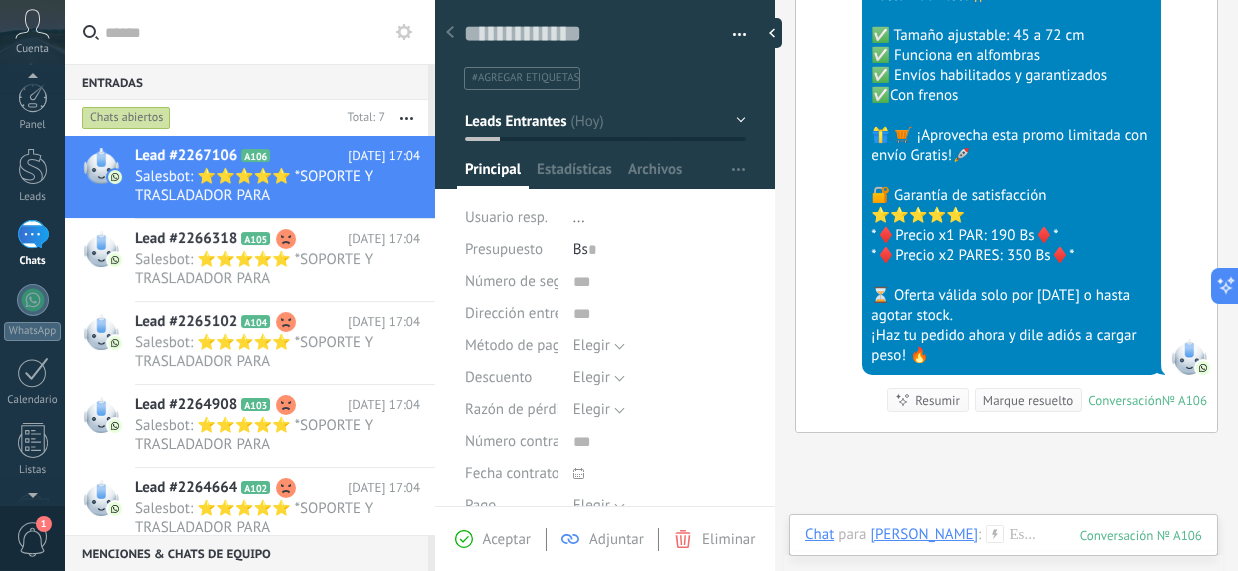 scroll, scrollTop: 0, scrollLeft: 0, axis: both 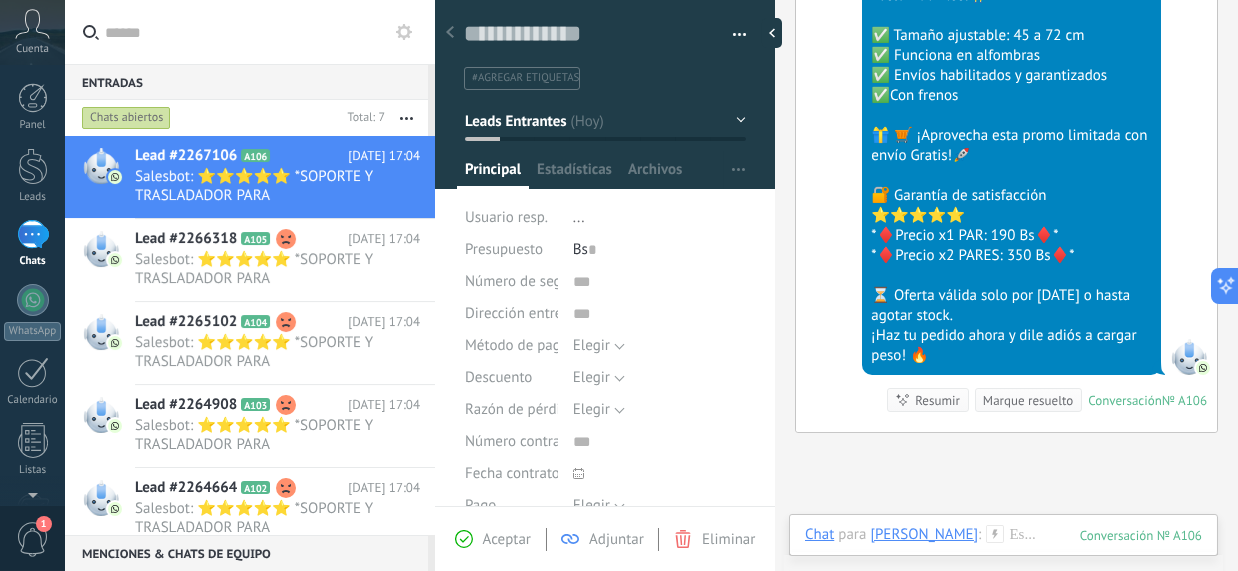 click on "Chat Correo Nota Tarea Chat   para   Carmiña : 106 Enviar Cancelar Rastrear clics en links ? Reducir links largos y rastrear clics: cuando se habilita, los URLs que envías serán reemplazados con links de rastreo. Una vez clickeados, un evento se registrará en el feed del lead. Abajo seleccione las fuentes que utilizan esta  en Ajustes Las plantillas no pueden ser editadas La sesión de mensajería finaliza en: Atajos – ejecutar bots y plantillas – seleccionar acción – mencionar a un colega – seleccionar el destinatario – insertar valor del campo Kommo AI Beta Corregir gramática y ortografía Hacerlo profesional Hacerlo amistoso Hacerlo ingenioso Hacerlo más largo Hacerlo más corto Simplificarlo" at bounding box center [1003, 550] 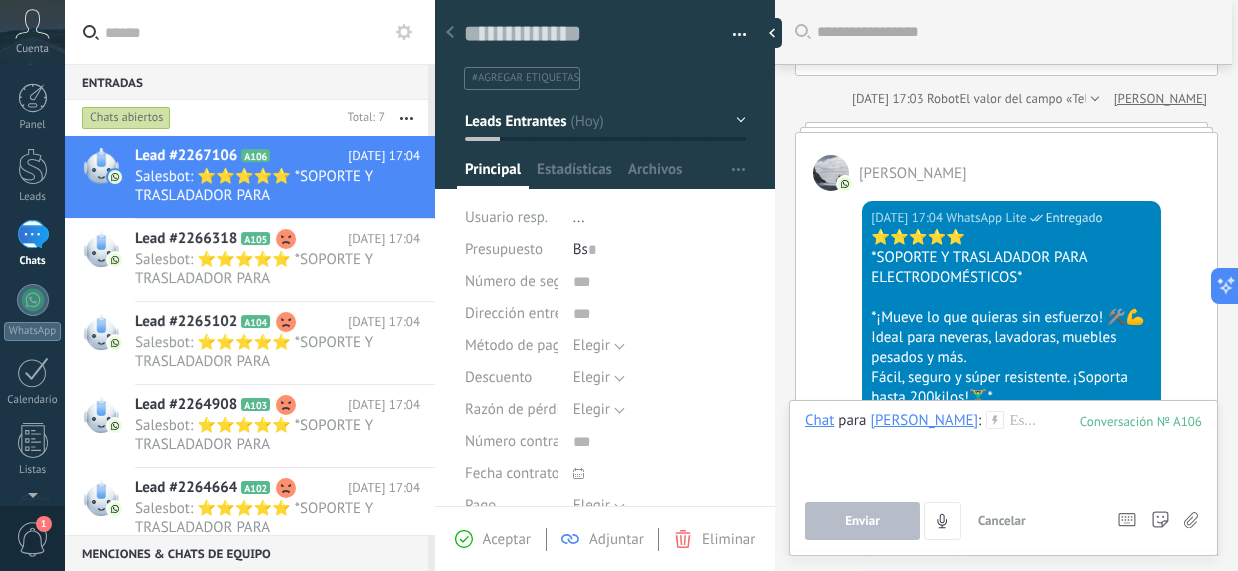 scroll, scrollTop: 0, scrollLeft: 0, axis: both 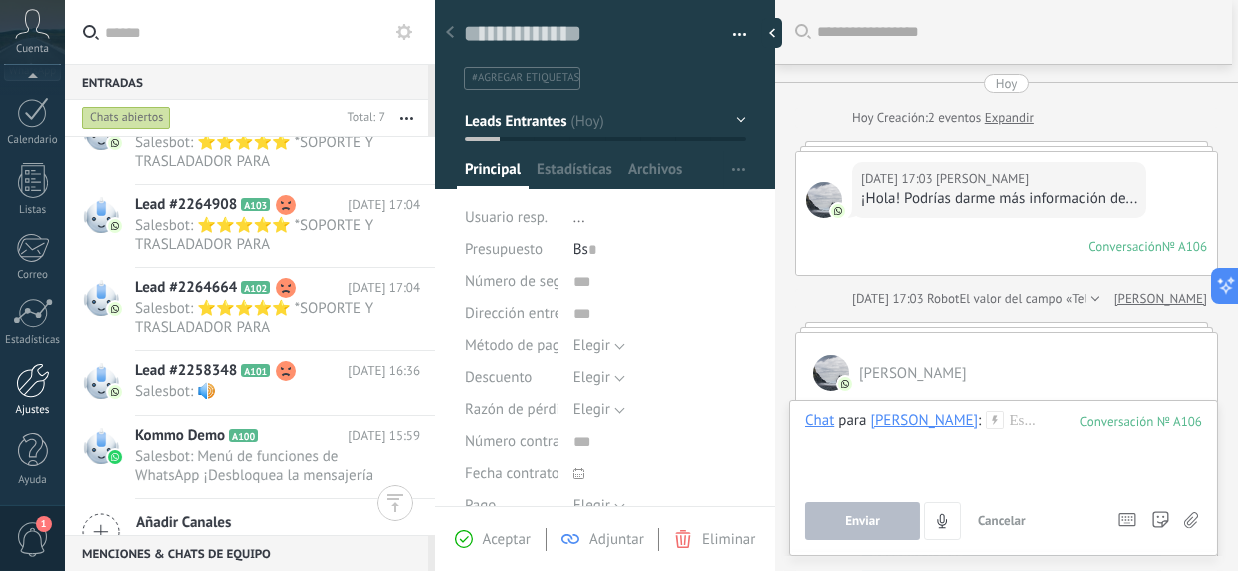 click at bounding box center (33, 380) 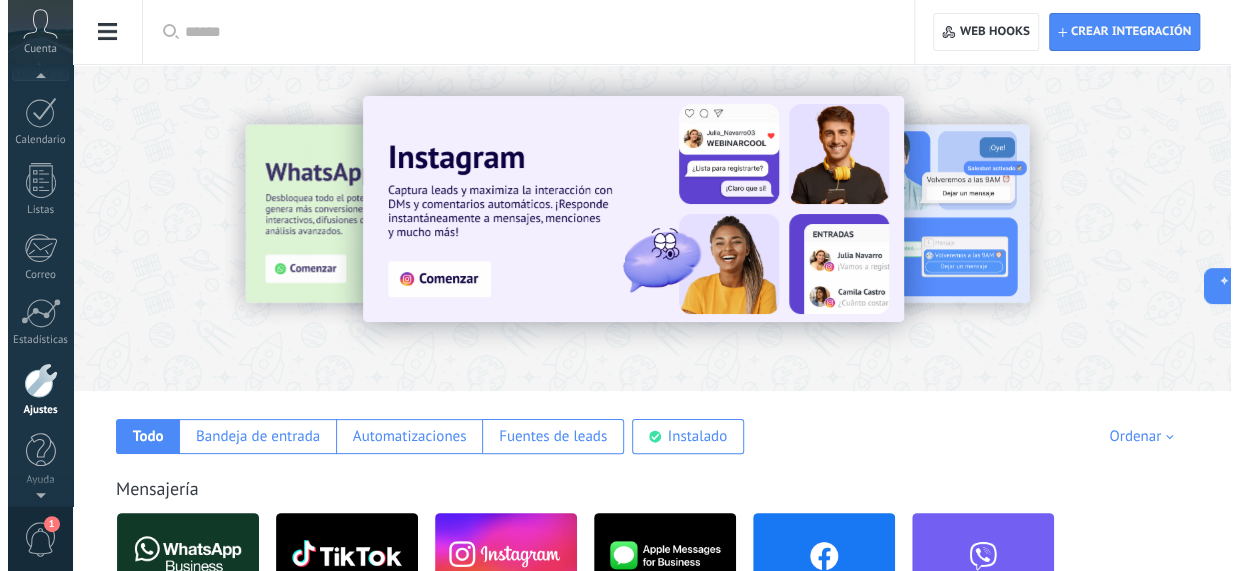scroll, scrollTop: 0, scrollLeft: 0, axis: both 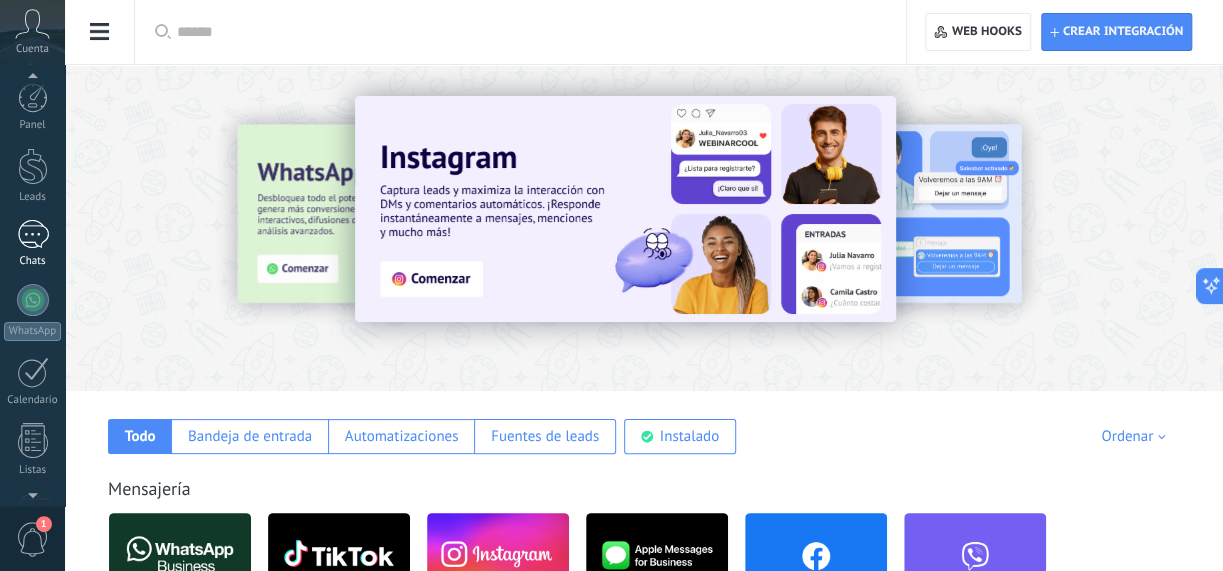 click on "1" at bounding box center [33, 234] 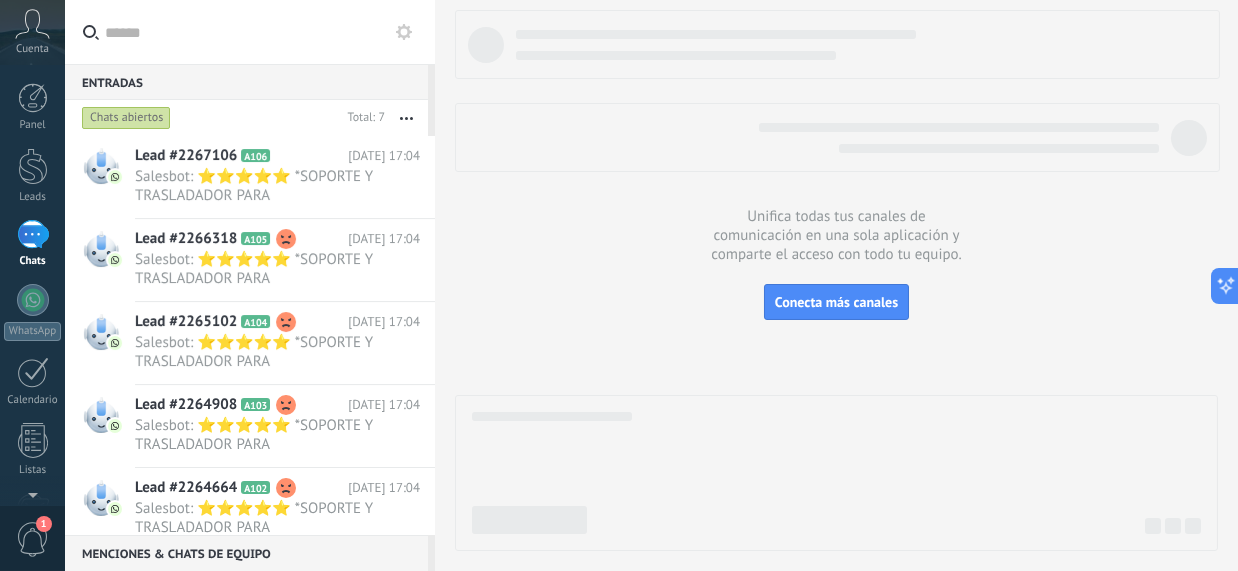 click 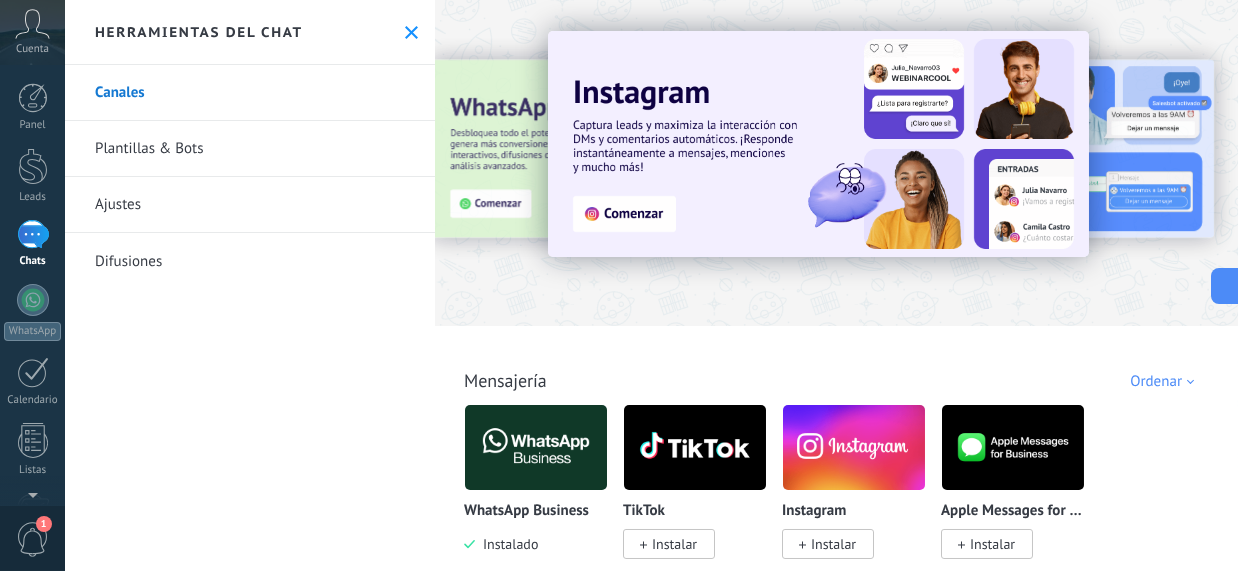 click on "Plantillas & Bots" at bounding box center (250, 149) 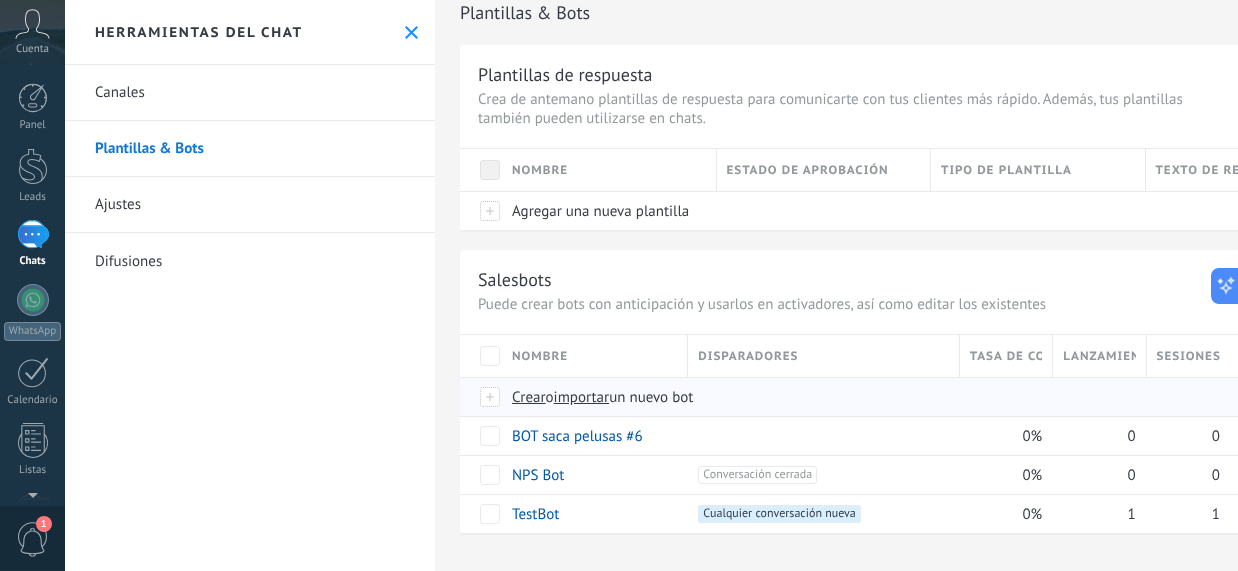 scroll, scrollTop: 26, scrollLeft: 0, axis: vertical 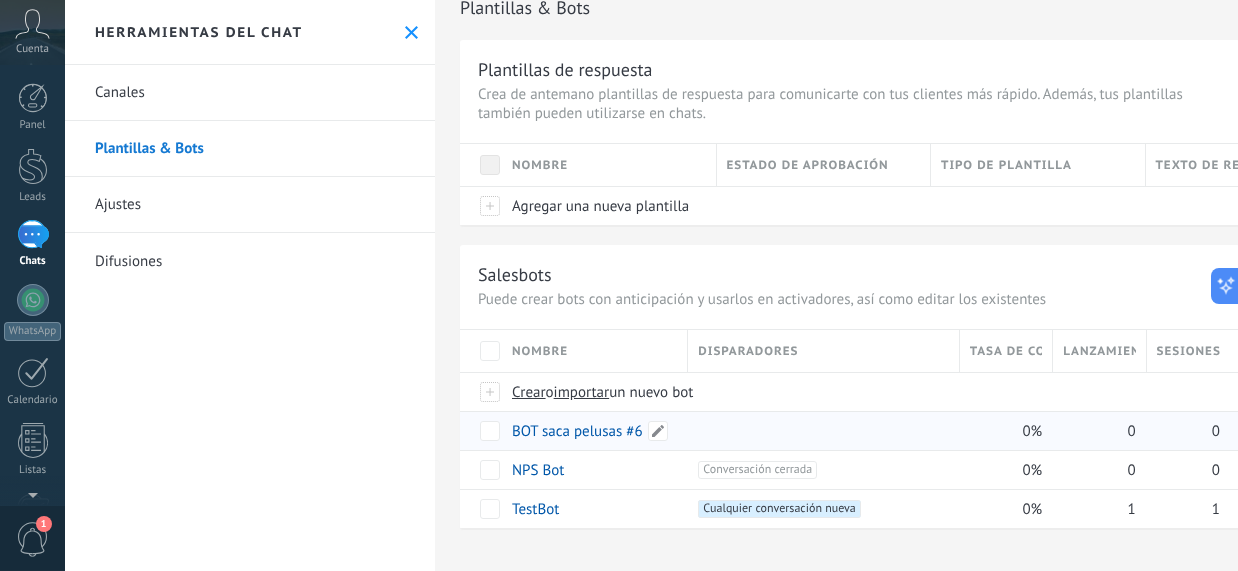 click on "BOT saca pelusas #6" at bounding box center (577, 431) 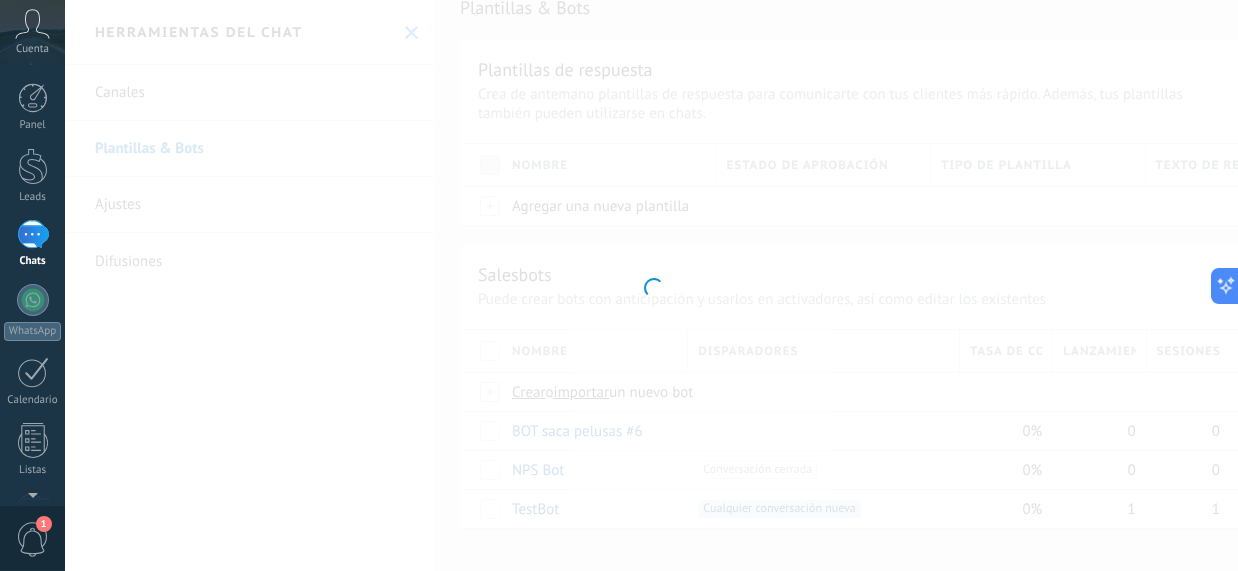 type on "**********" 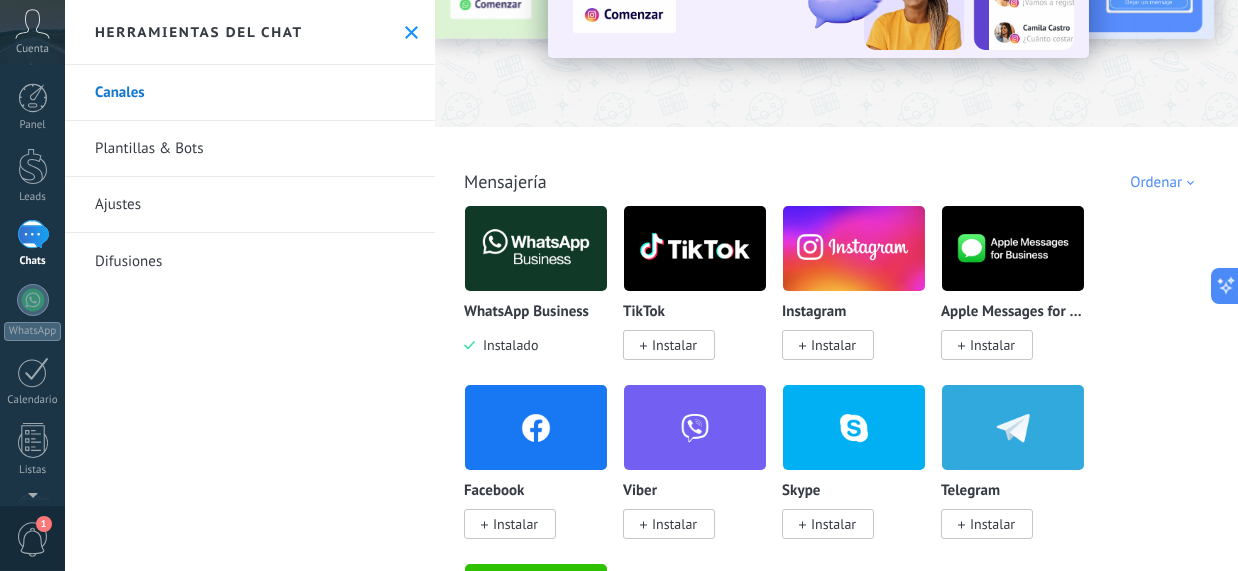 scroll, scrollTop: 200, scrollLeft: 0, axis: vertical 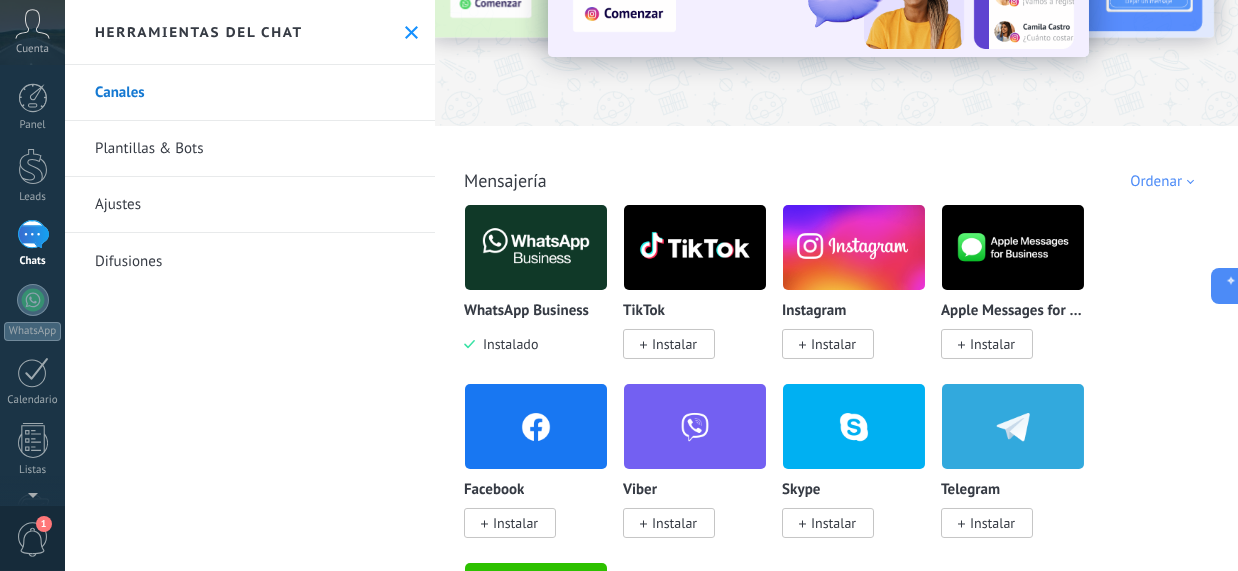 click on "Plantillas & Bots" at bounding box center (250, 149) 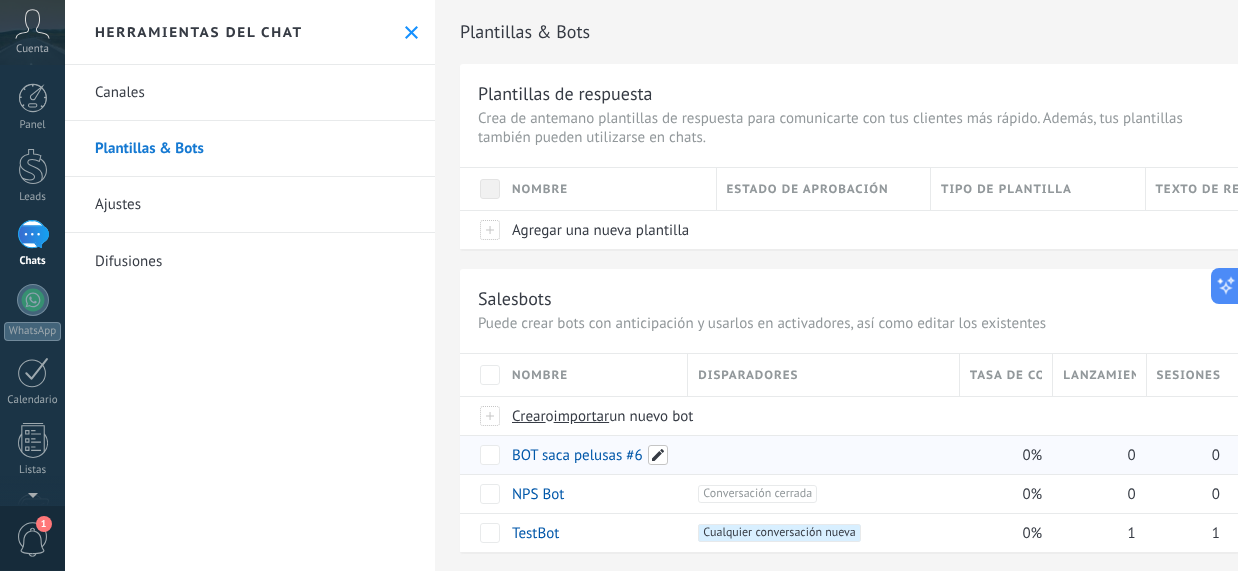 click at bounding box center (658, 455) 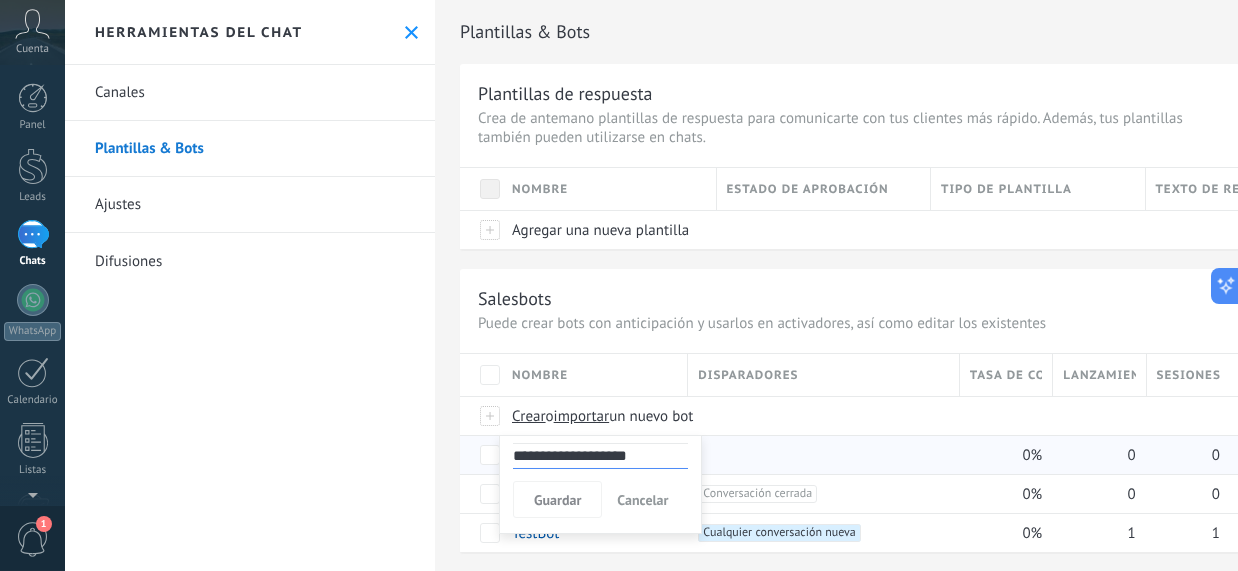 drag, startPoint x: 644, startPoint y: 462, endPoint x: 632, endPoint y: 462, distance: 12 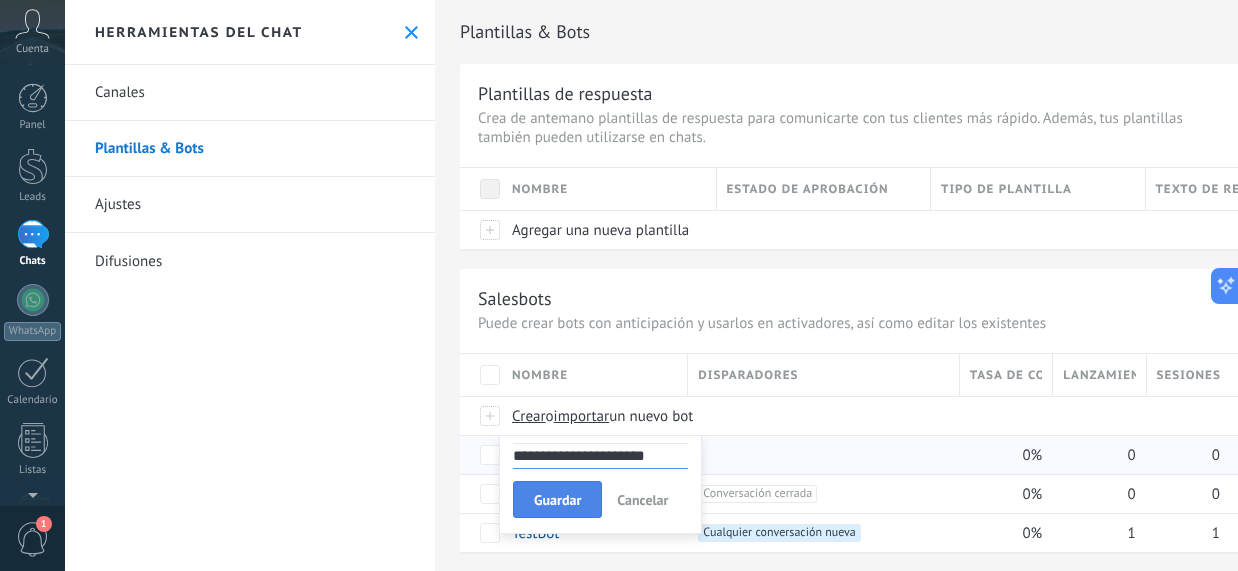 type on "**********" 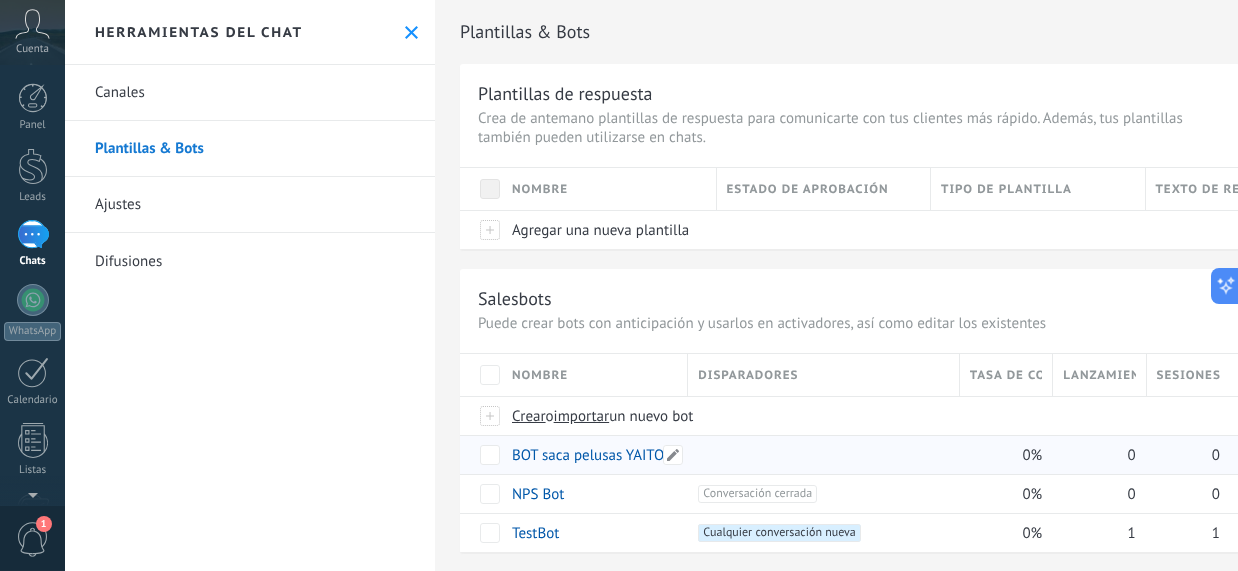 click on "BOT saca pelusas YAITO" at bounding box center [588, 455] 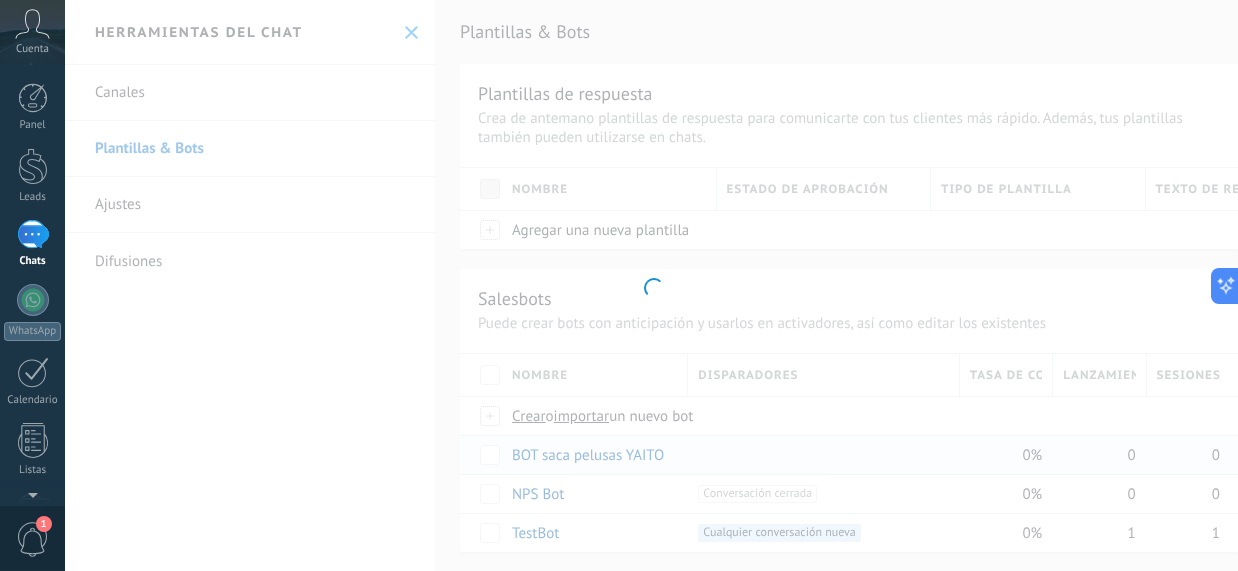 click at bounding box center (651, 285) 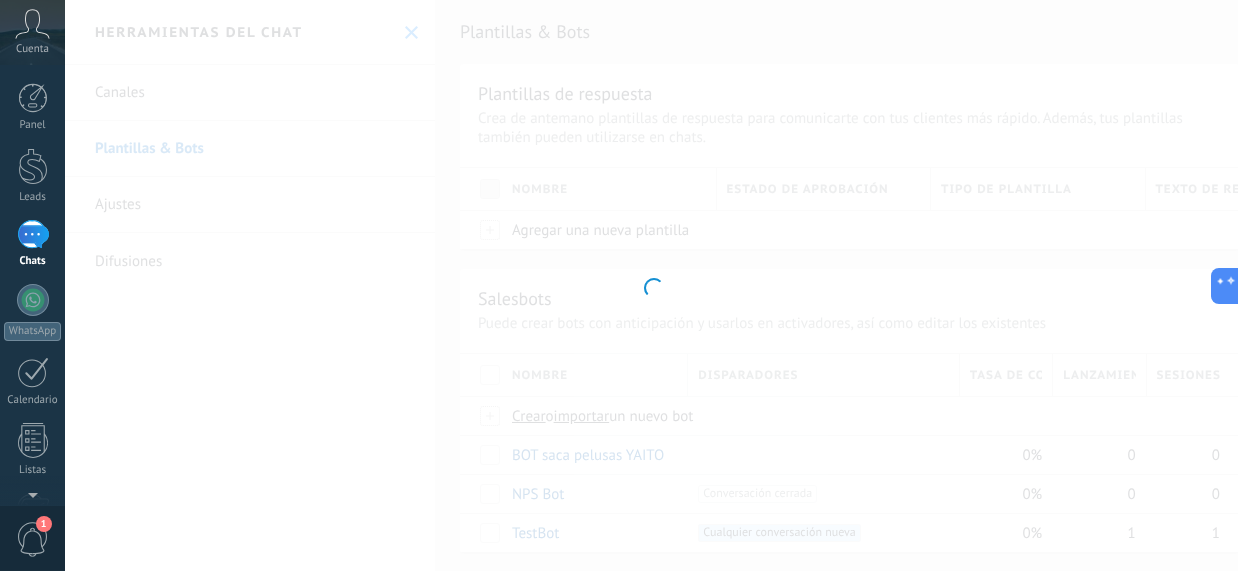 type on "**********" 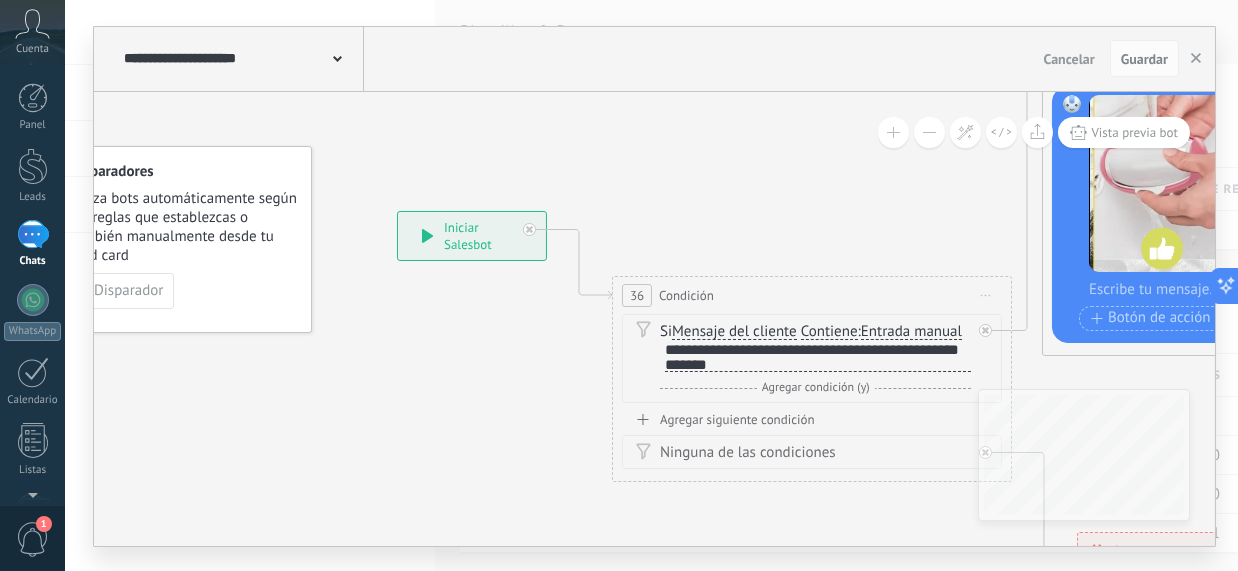 drag, startPoint x: 685, startPoint y: 412, endPoint x: 496, endPoint y: 406, distance: 189.09521 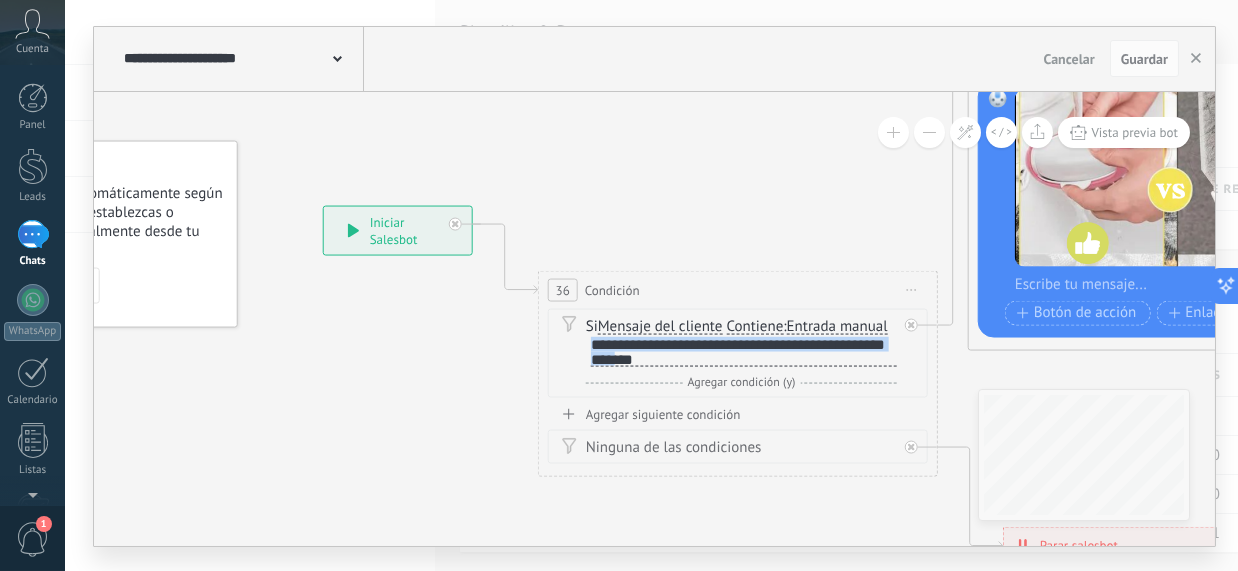 scroll, scrollTop: 2, scrollLeft: 0, axis: vertical 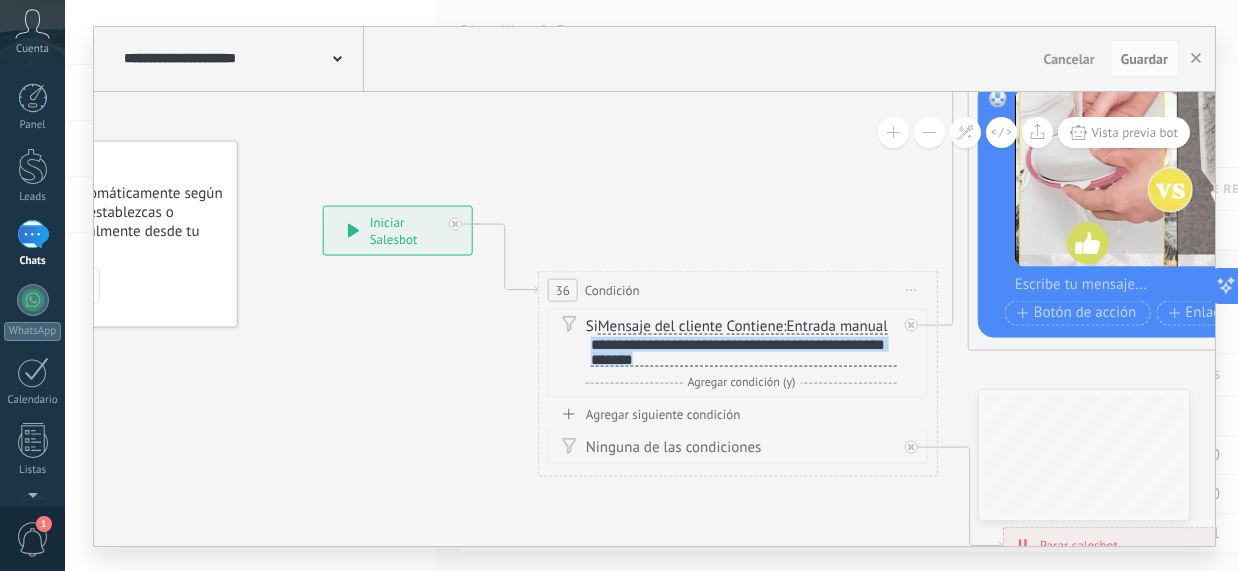 drag, startPoint x: 589, startPoint y: 343, endPoint x: 682, endPoint y: 359, distance: 94.36631 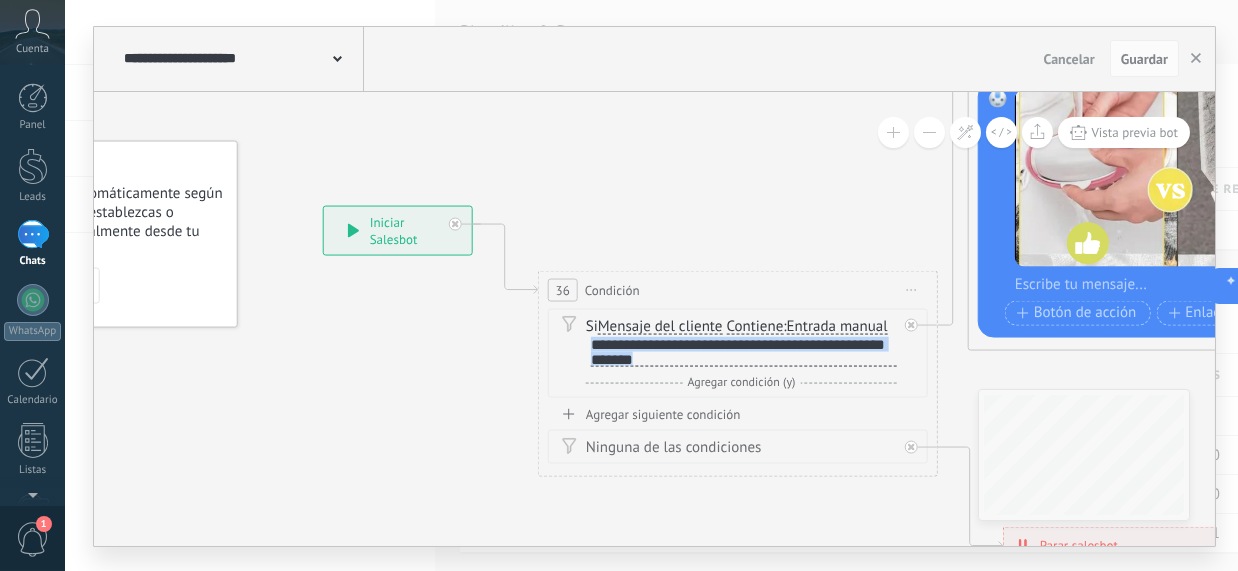 copy on "**********" 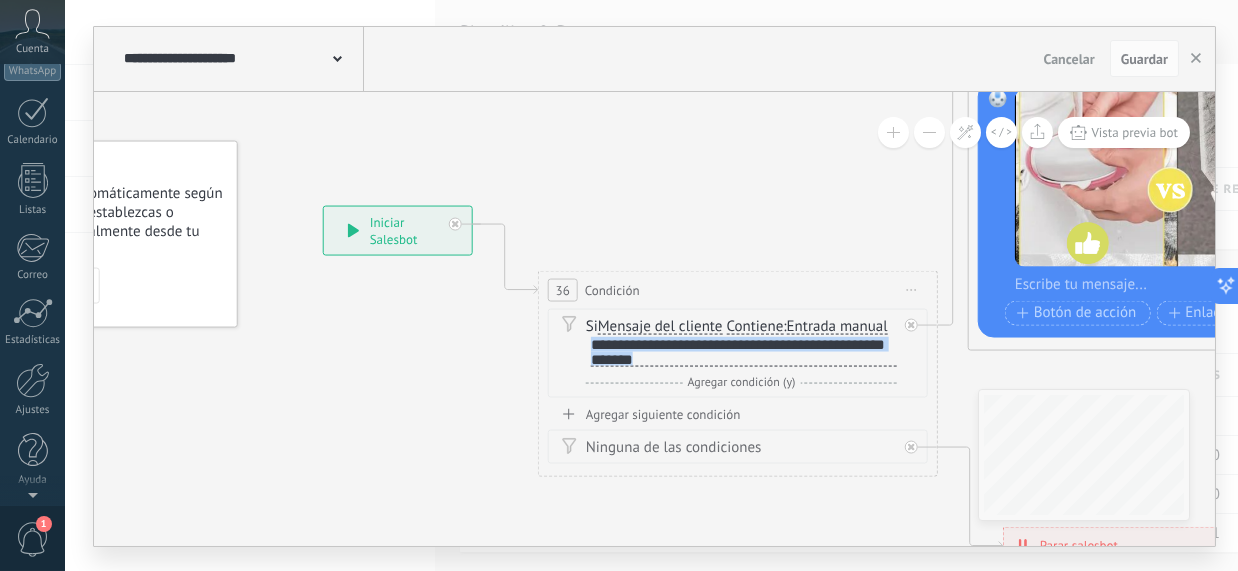 scroll, scrollTop: 0, scrollLeft: 0, axis: both 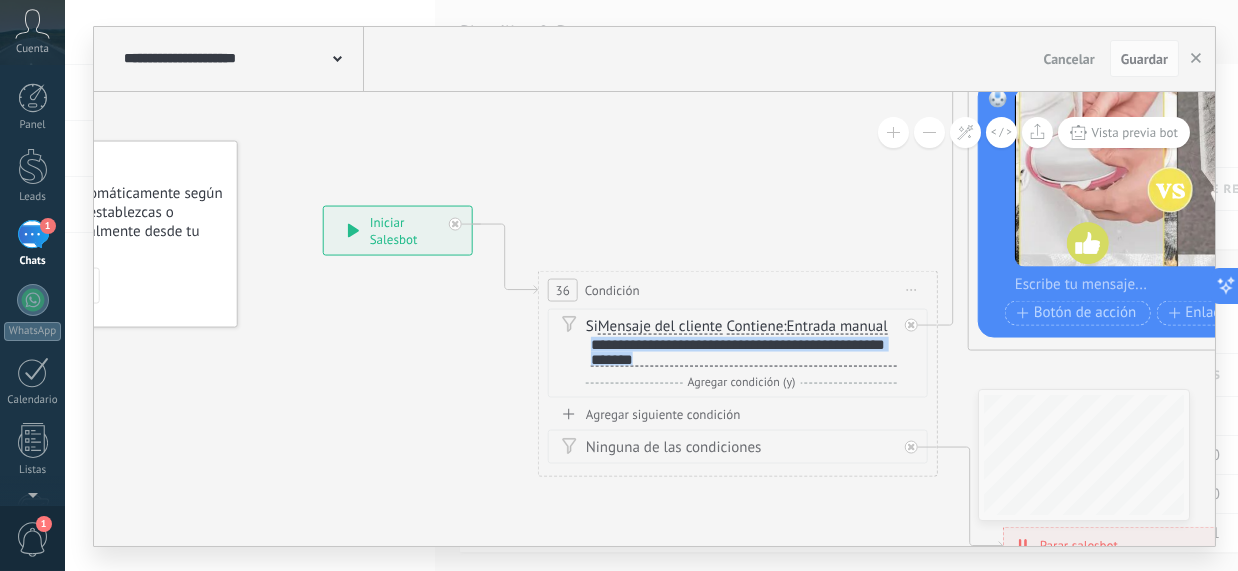 click 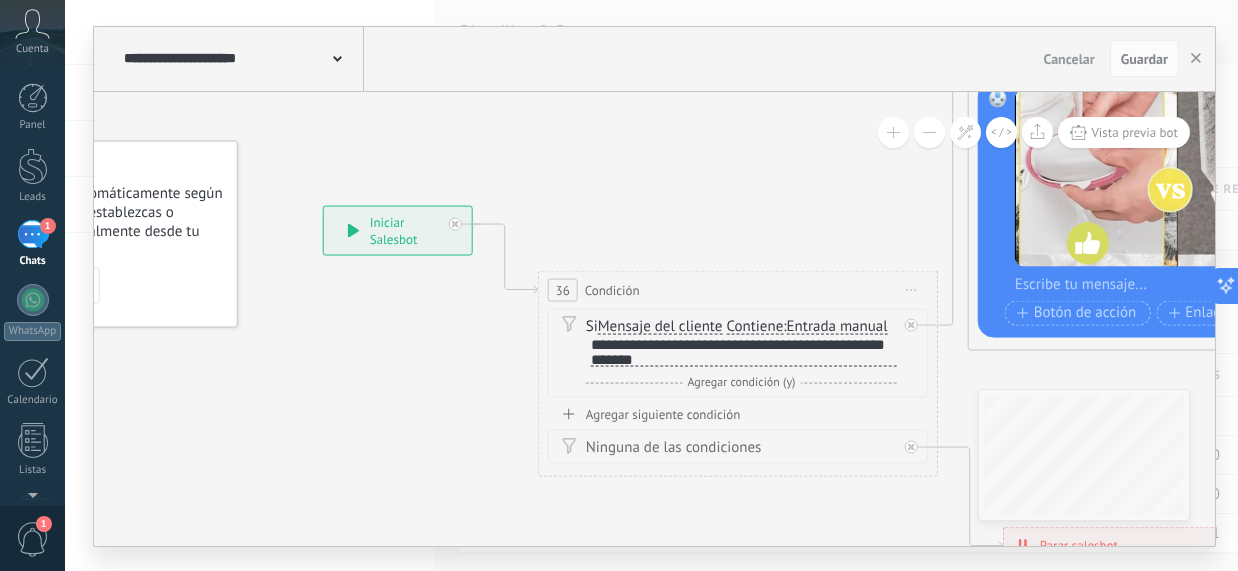 click on "1" at bounding box center [33, 234] 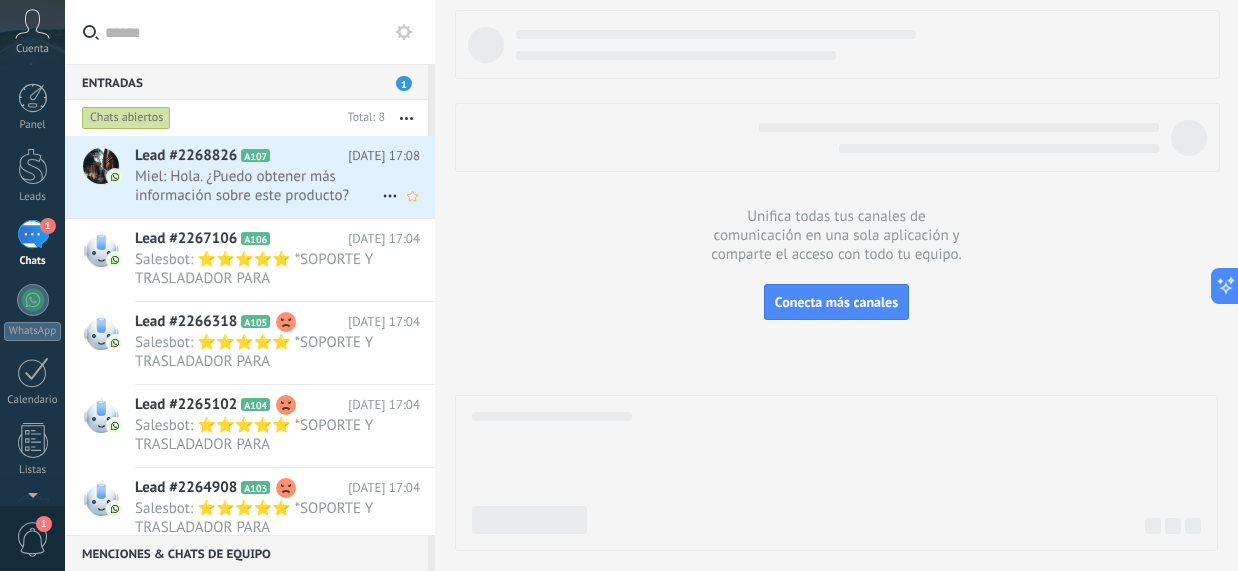 click on "Miel: Hola. ¿Puedo obtener más información sobre este producto?" at bounding box center [258, 186] 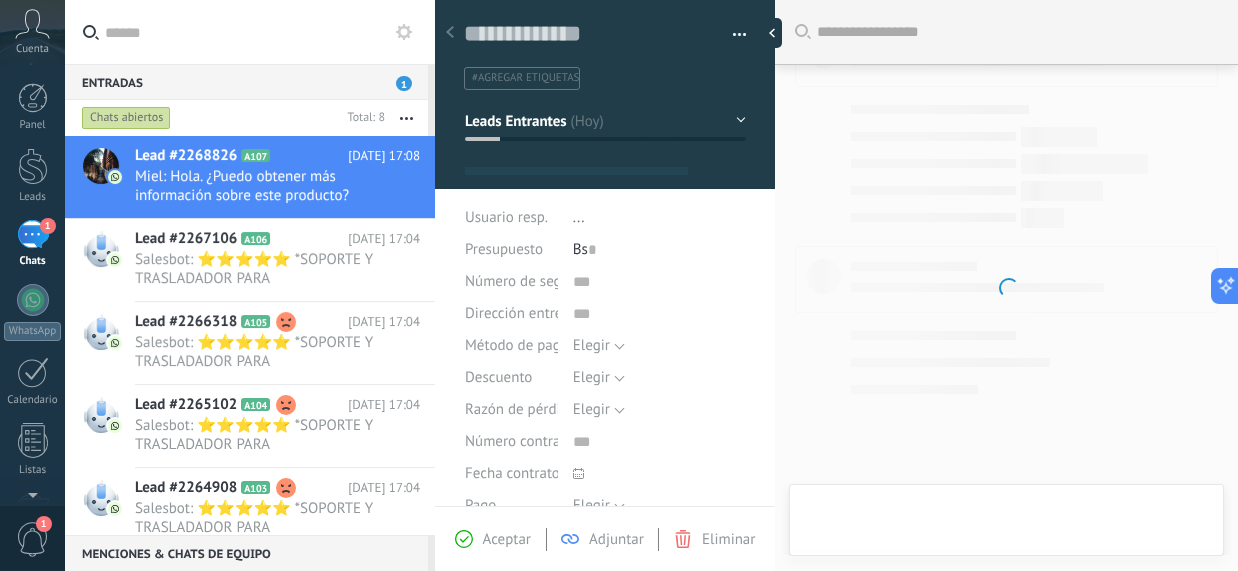 type on "**********" 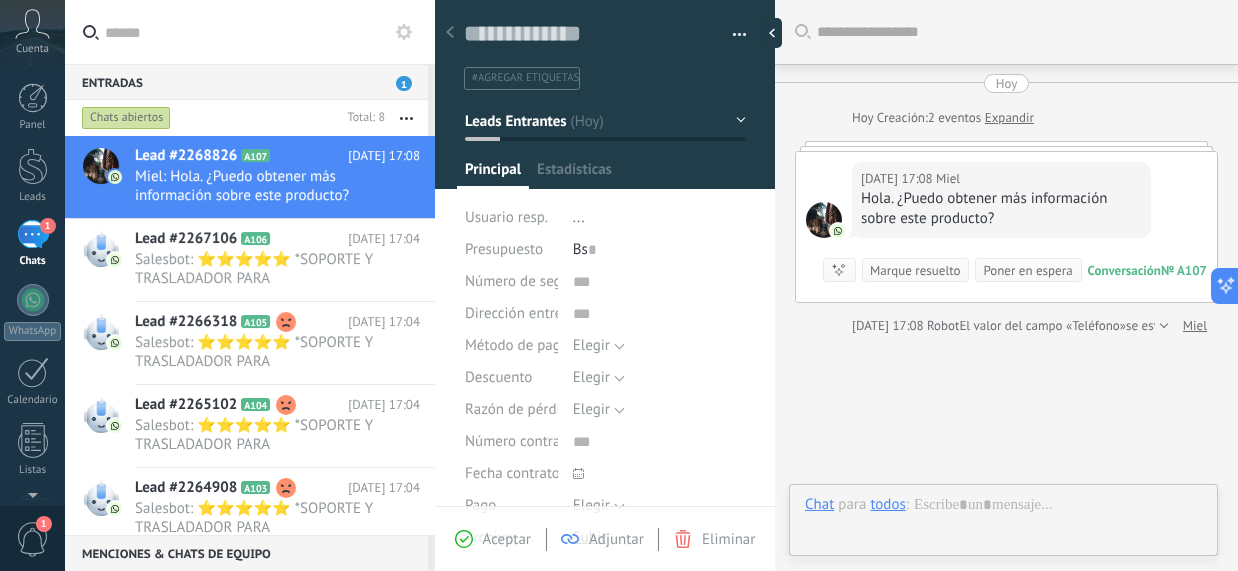 scroll, scrollTop: 29, scrollLeft: 0, axis: vertical 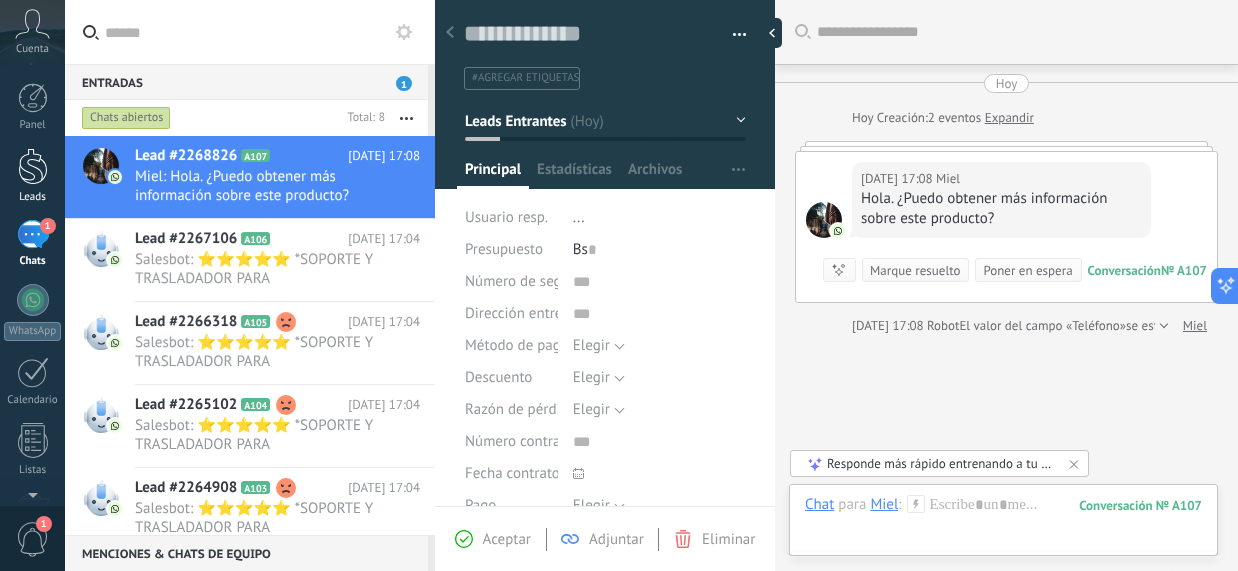 click at bounding box center (33, 166) 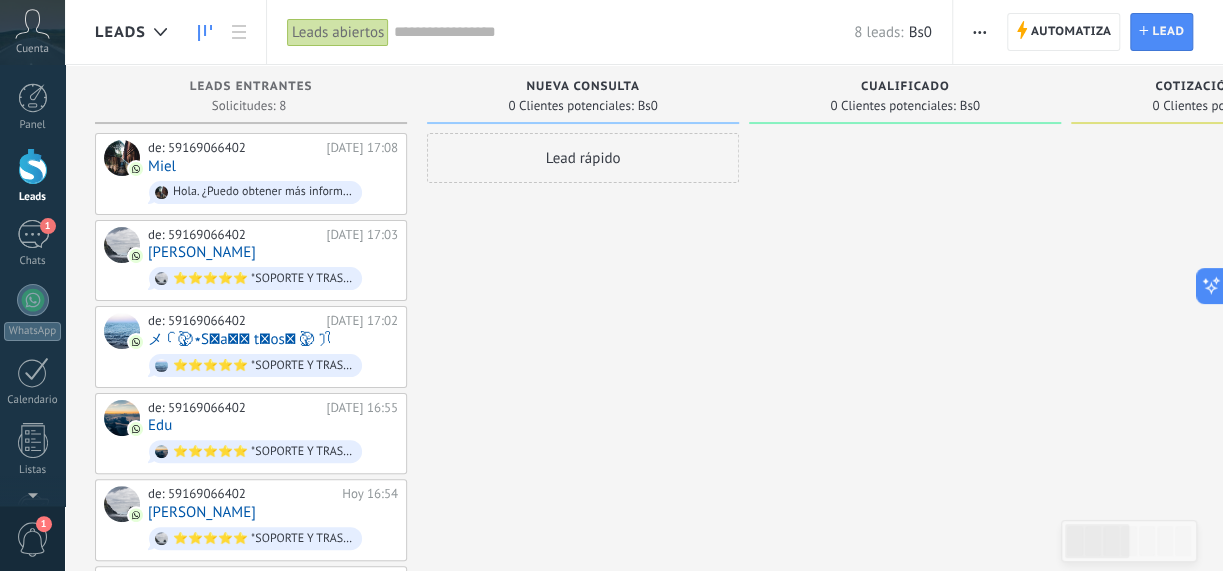 click on "Lead rápido" at bounding box center [583, 158] 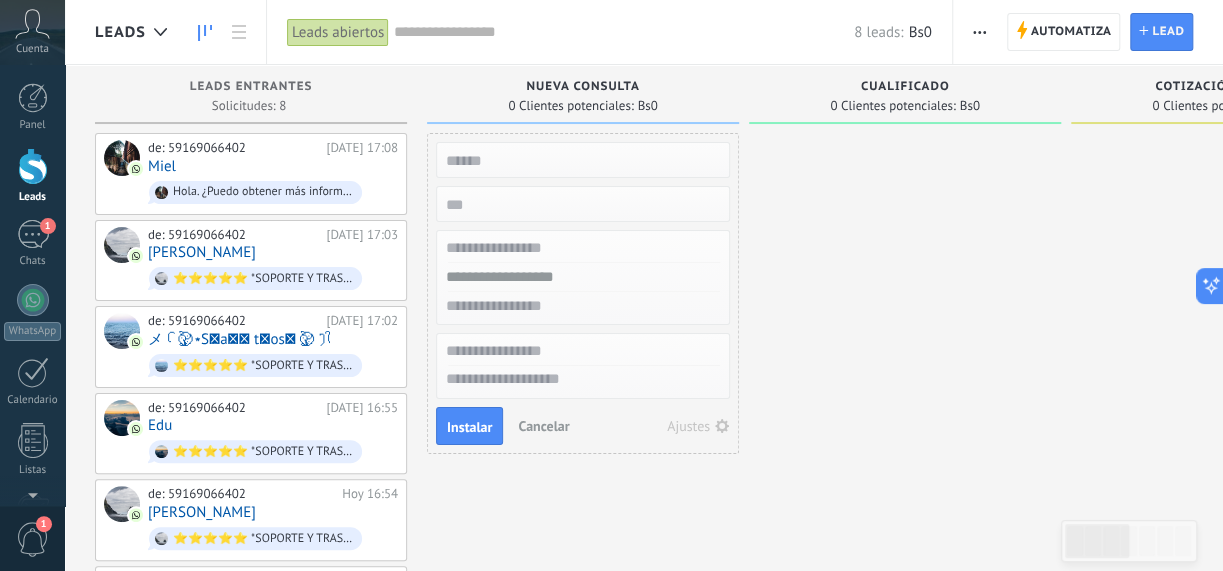 click at bounding box center (905, 477) 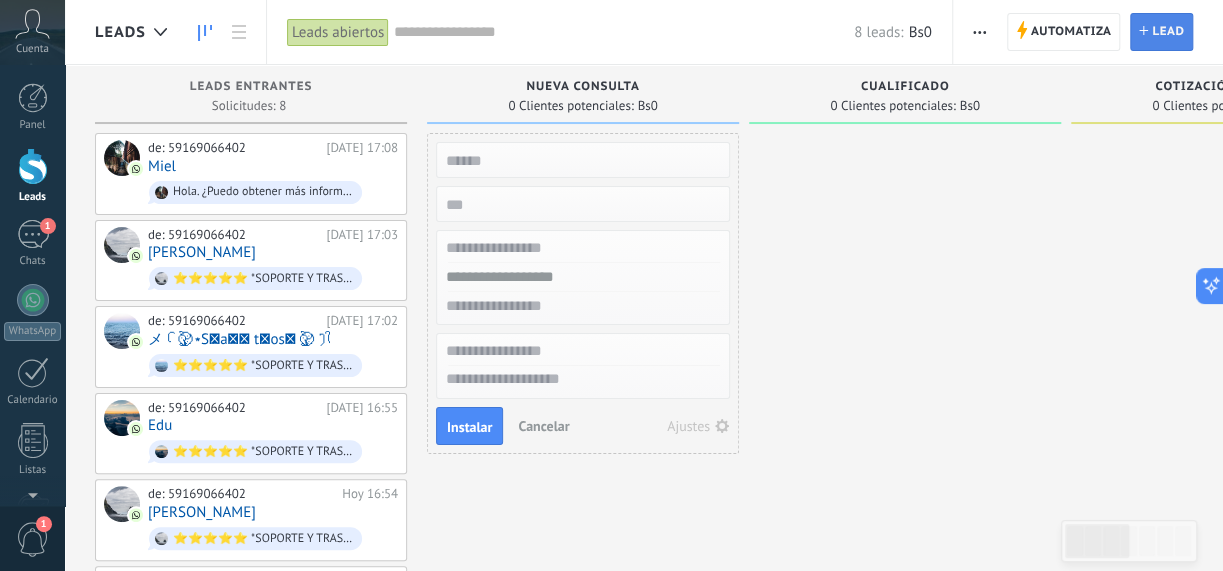 click on "Lead Nuevo lead" at bounding box center [1161, 32] 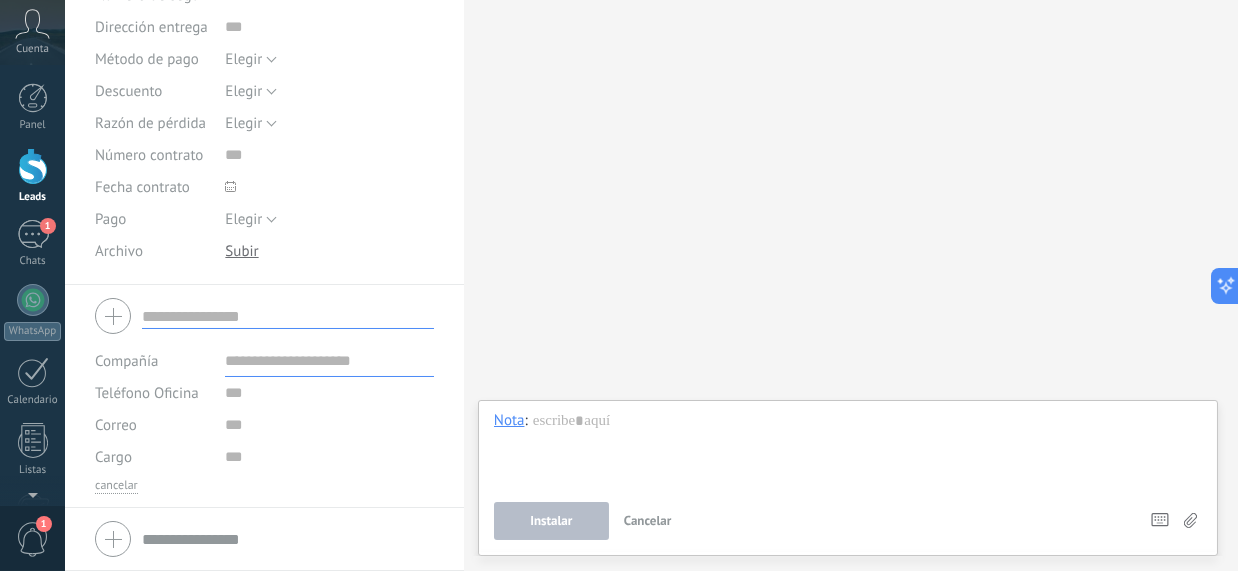 scroll, scrollTop: 0, scrollLeft: 0, axis: both 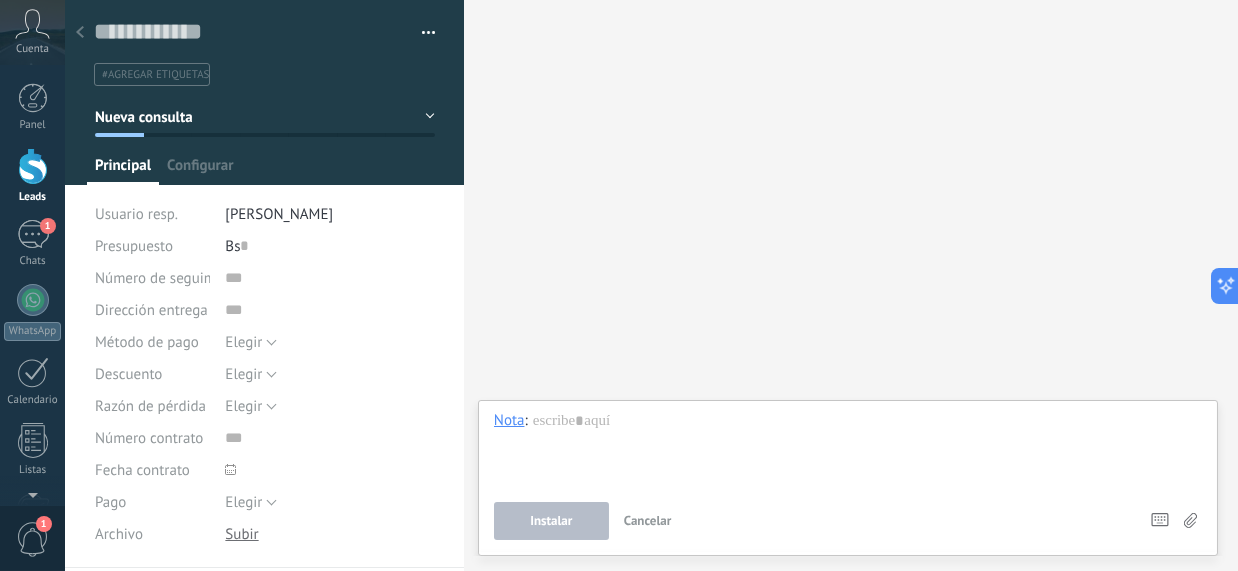 click at bounding box center [80, 33] 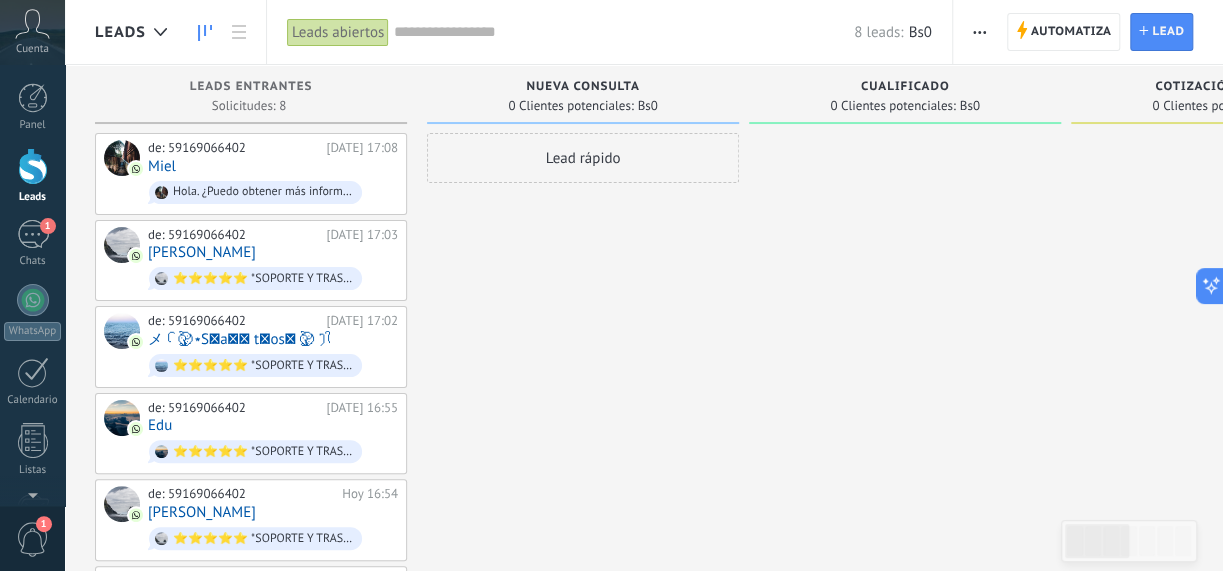 click on ".abccls-1,.abccls-2{fill-rule:evenodd}.abccls-2{fill:#fff} .abfcls-1{fill:none}.abfcls-2{fill:#fff} .abncls-1{isolation:isolate}.abncls-2{opacity:.06}.abncls-2,.abncls-3,.abncls-6{mix-blend-mode:multiply}.abncls-3{opacity:.15}.abncls-4,.abncls-8{fill:#fff}.abncls-5{fill:url(#abnlinear-gradient)}.abncls-6{opacity:.04}.abncls-7{fill:url(#abnlinear-gradient-2)}.abncls-8{fill-rule:evenodd} .abqst0{fill:#ffa200} .abwcls-1{fill:#252525} .cls-1{isolation:isolate} .acicls-1{fill:none} .aclcls-1{fill:#232323} .acnst0{display:none} .addcls-1,.addcls-2{fill:none;stroke-miterlimit:10}.addcls-1{stroke:#dfe0e5}.addcls-2{stroke:#a1a7ab} .adecls-1,.adecls-2{fill:none;stroke-miterlimit:10}.adecls-1{stroke:#dfe0e5}.adecls-2{stroke:#a1a7ab} .adqcls-1{fill:#8591a5;fill-rule:evenodd} .aeccls-1{fill:#5c9f37} .aeecls-1{fill:#f86161} .aejcls-1{fill:#8591a5;fill-rule:evenodd} .aekcls-1{fill-rule:evenodd} .aelcls-1{fill-rule:evenodd;fill:currentColor} .aemcls-1{fill-rule:evenodd;fill:currentColor} .aercls-2{fill:#24bc8c}" at bounding box center (611, 285) 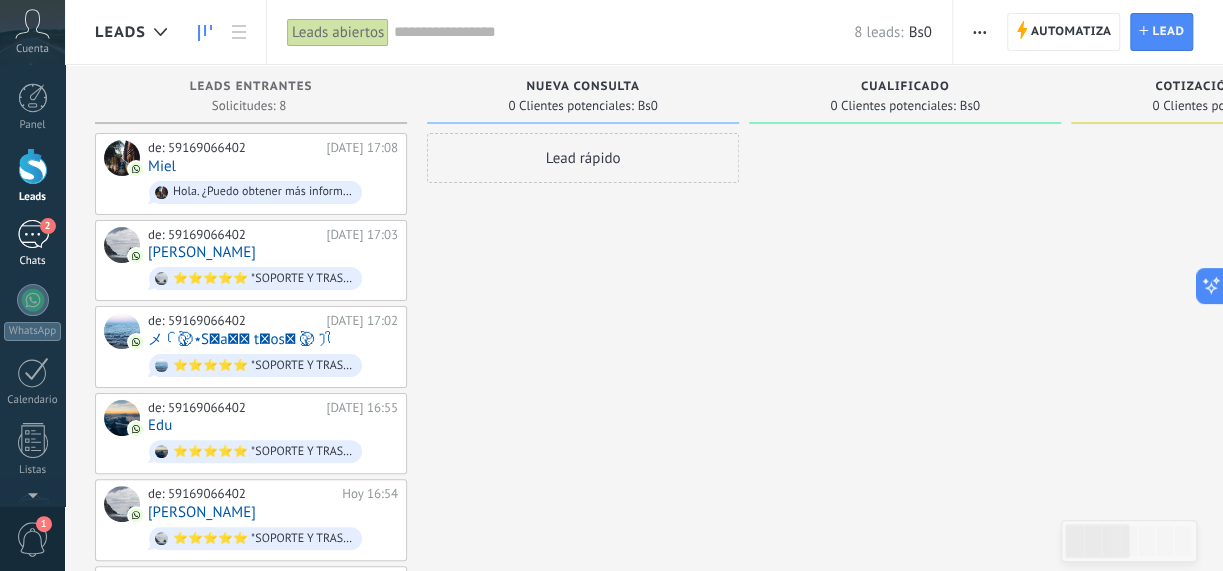 click on "2" at bounding box center (33, 234) 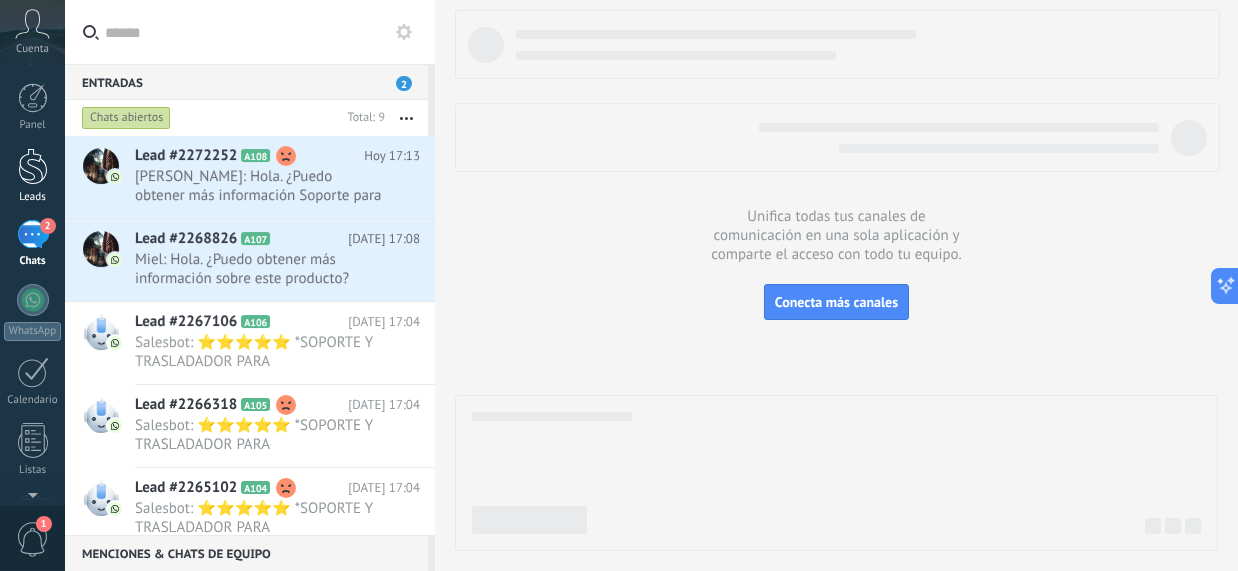 click at bounding box center (33, 166) 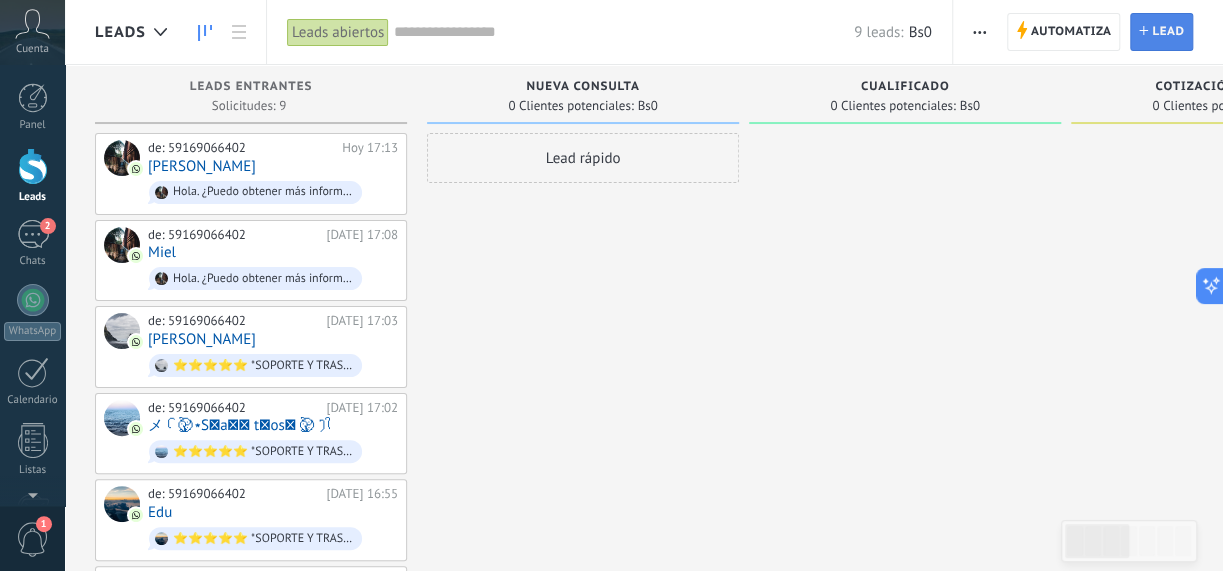 click on "Lead" at bounding box center [1168, 32] 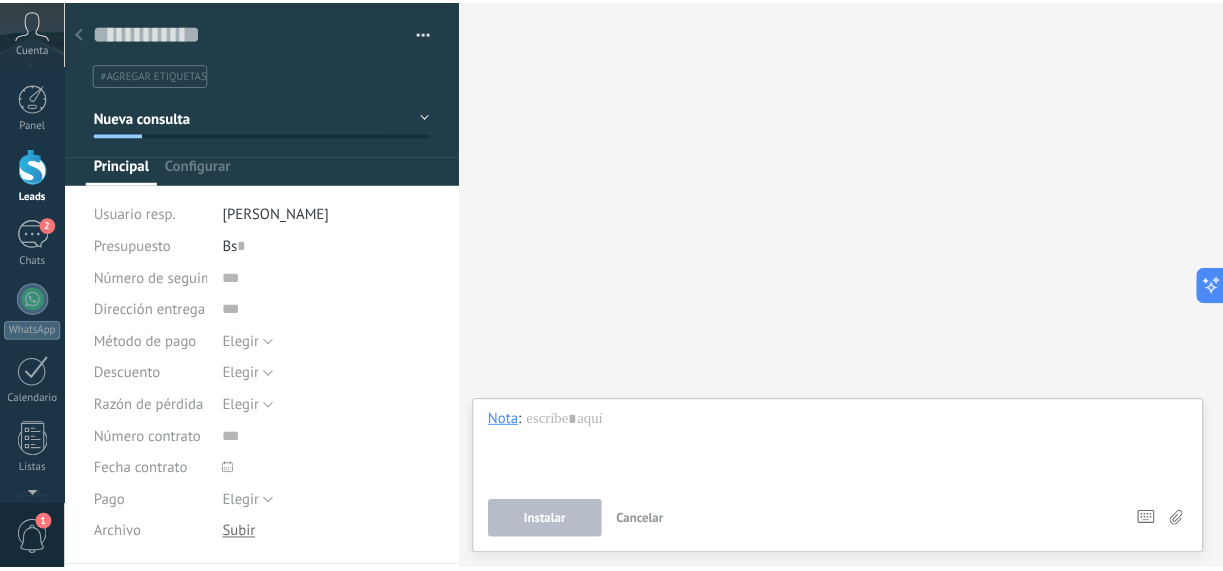 scroll, scrollTop: 0, scrollLeft: 0, axis: both 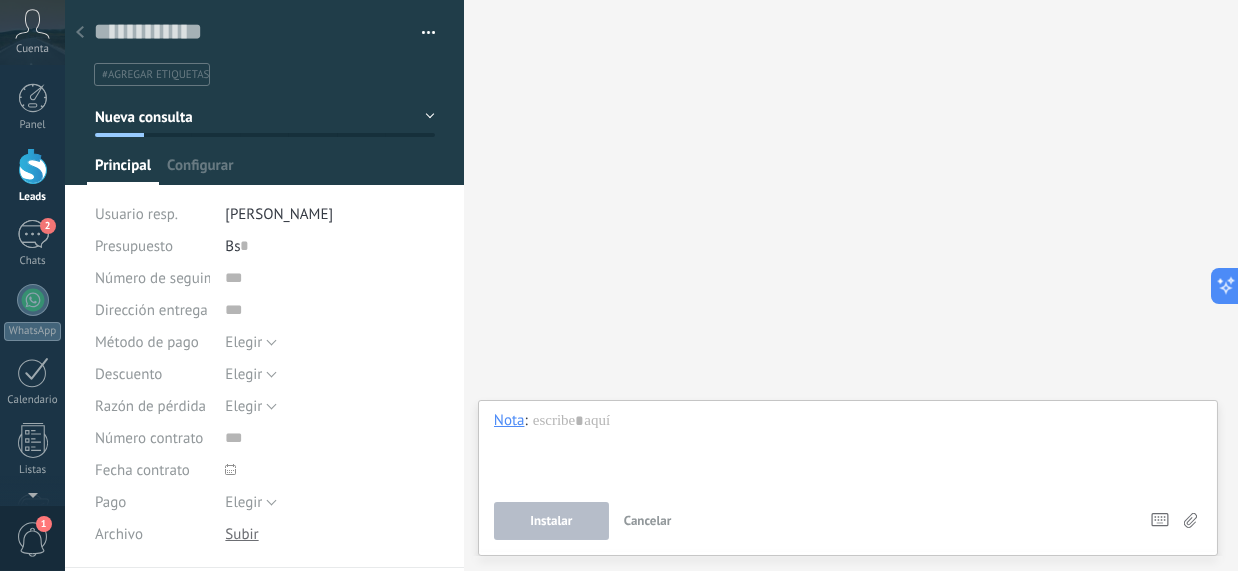 click at bounding box center [80, 33] 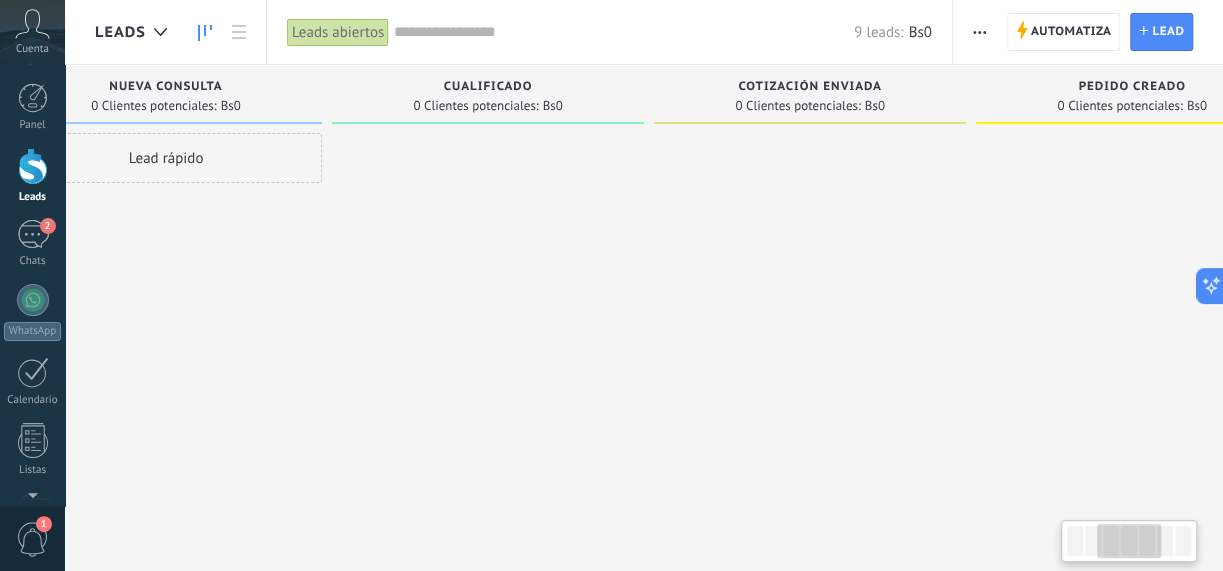 scroll, scrollTop: 0, scrollLeft: 0, axis: both 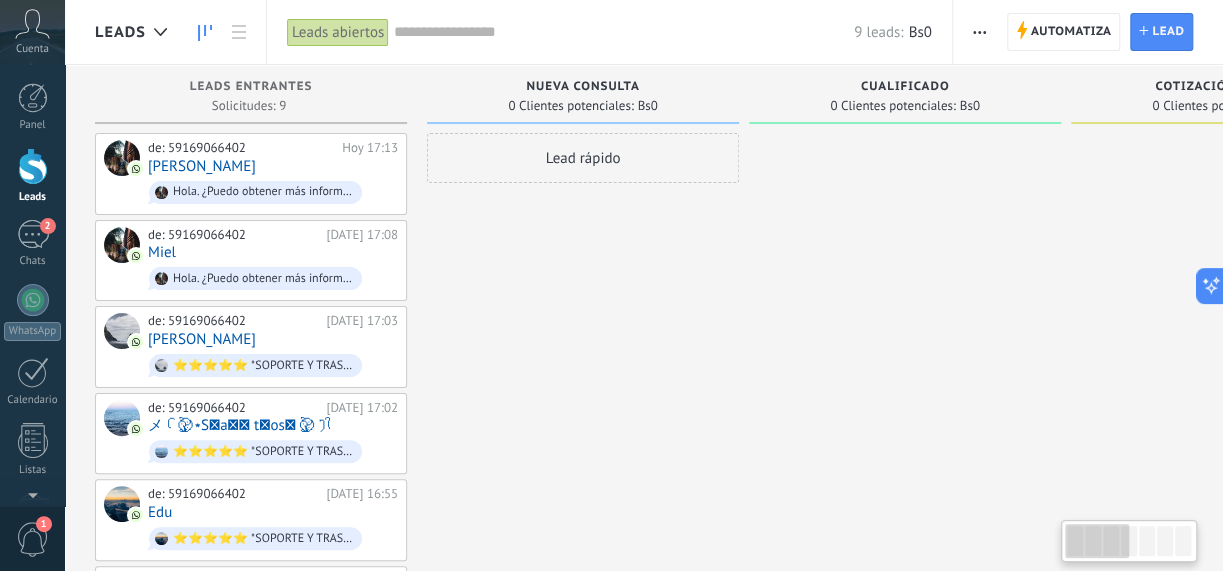 drag, startPoint x: 1047, startPoint y: 266, endPoint x: 1234, endPoint y: 416, distance: 239.72693 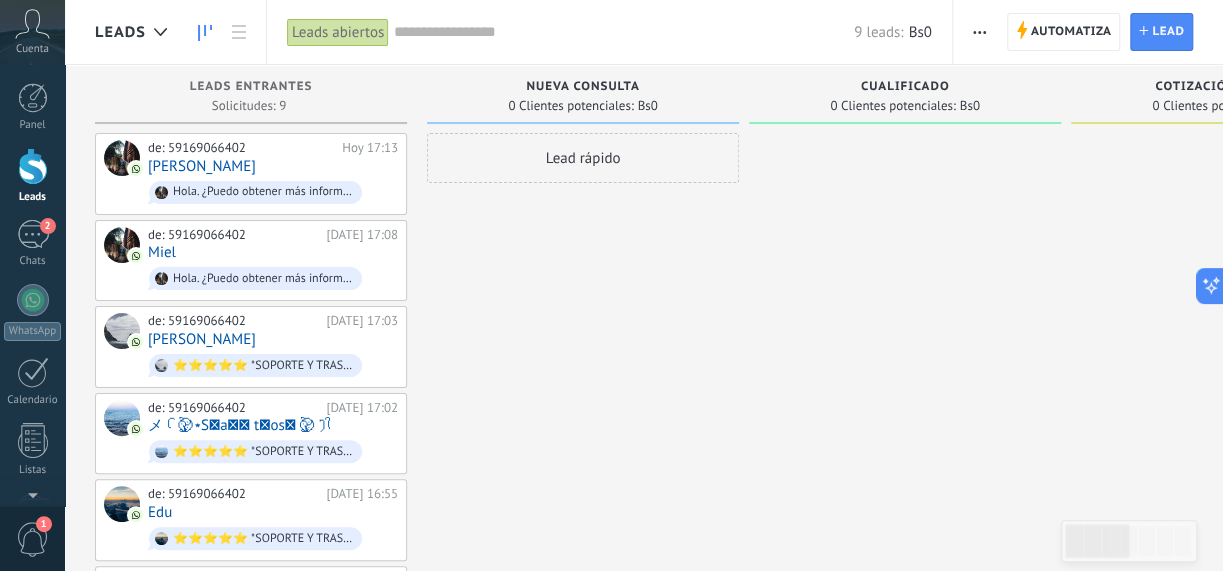 drag, startPoint x: 698, startPoint y: 332, endPoint x: 969, endPoint y: 309, distance: 271.97427 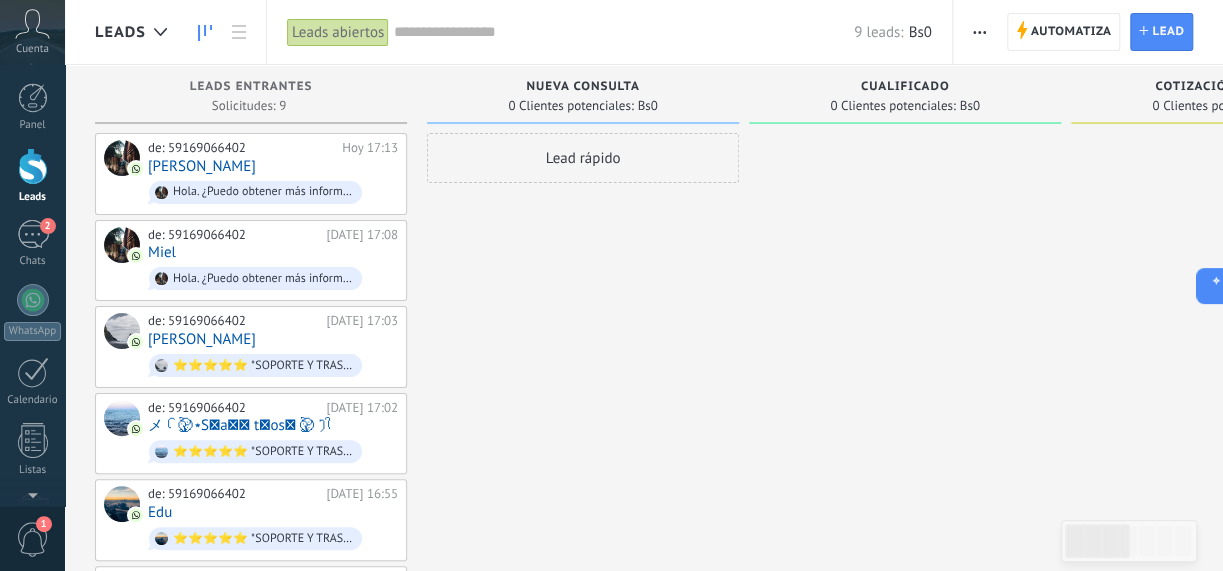 click on "Lead rápido" at bounding box center [583, 158] 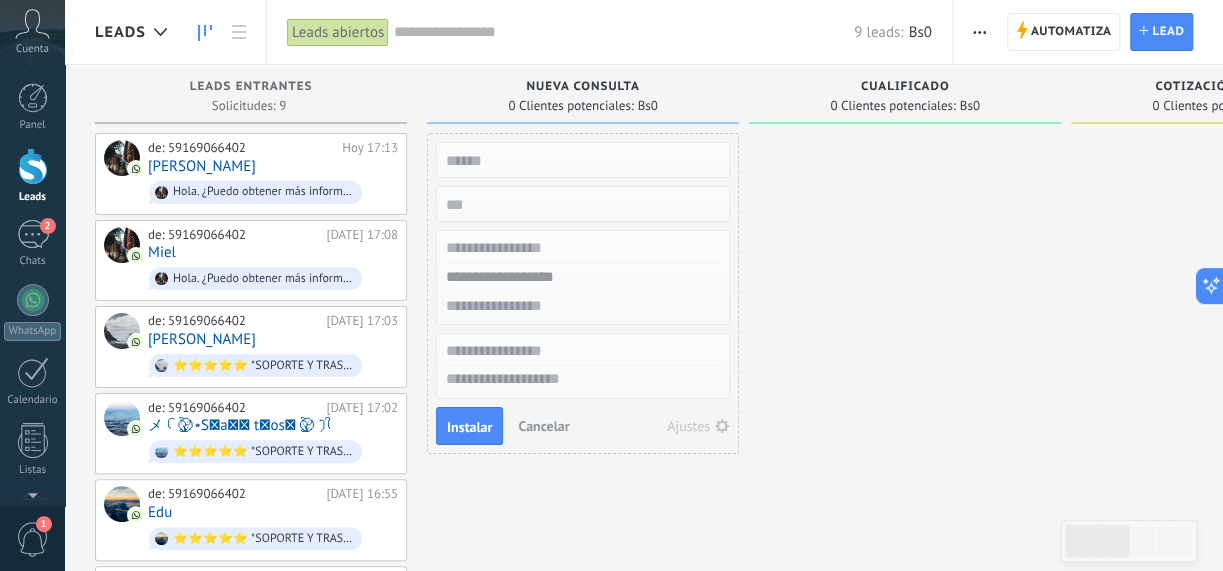 click 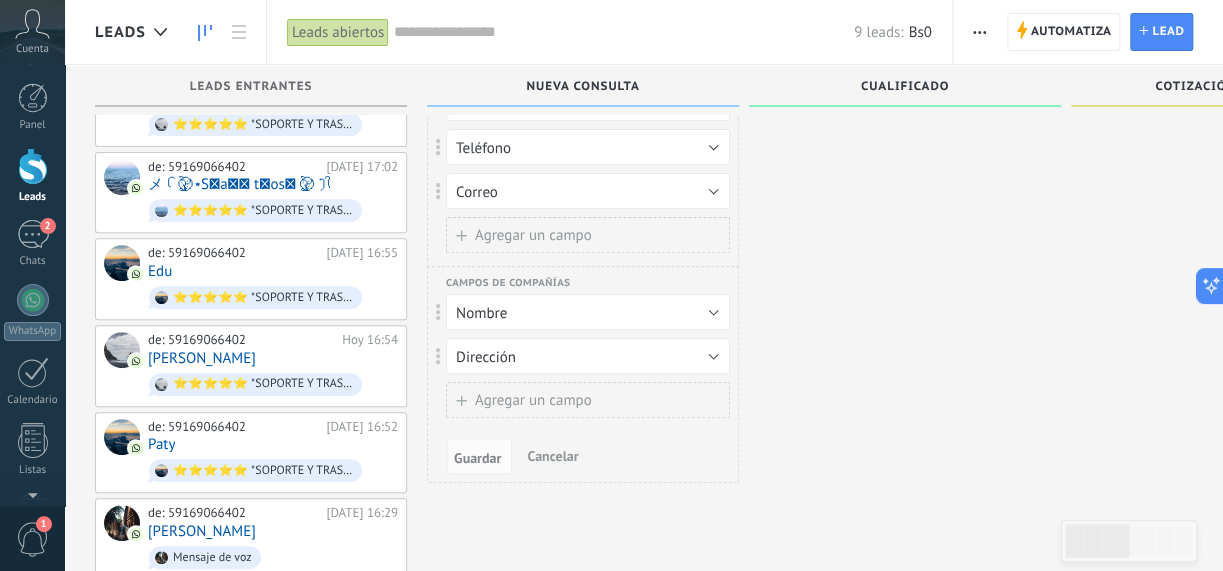 scroll, scrollTop: 376, scrollLeft: 0, axis: vertical 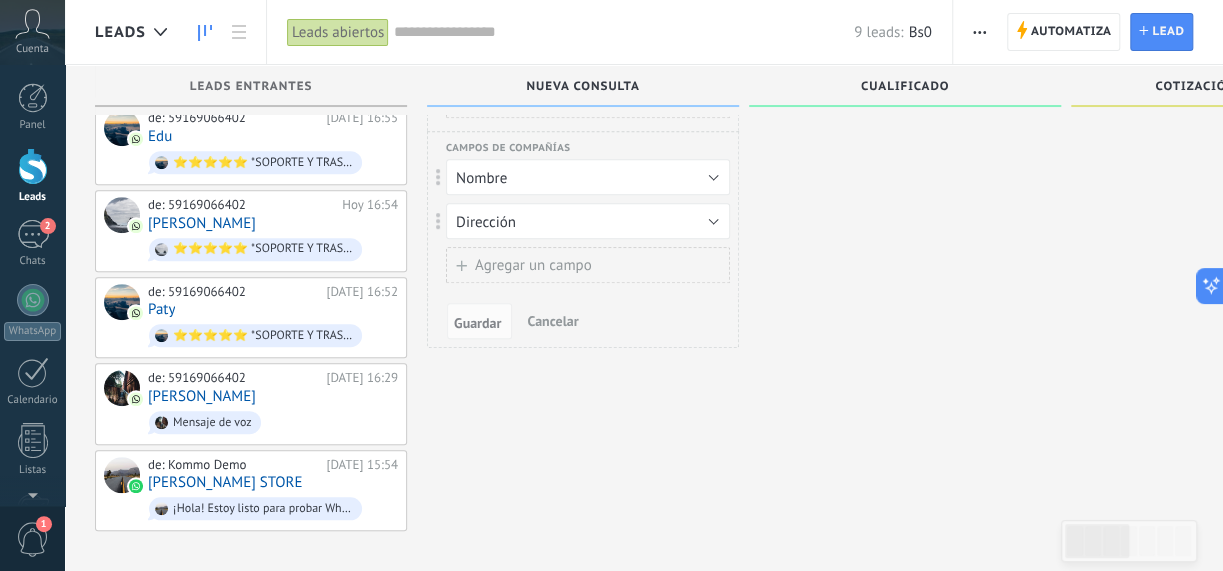 click at bounding box center (905, 144) 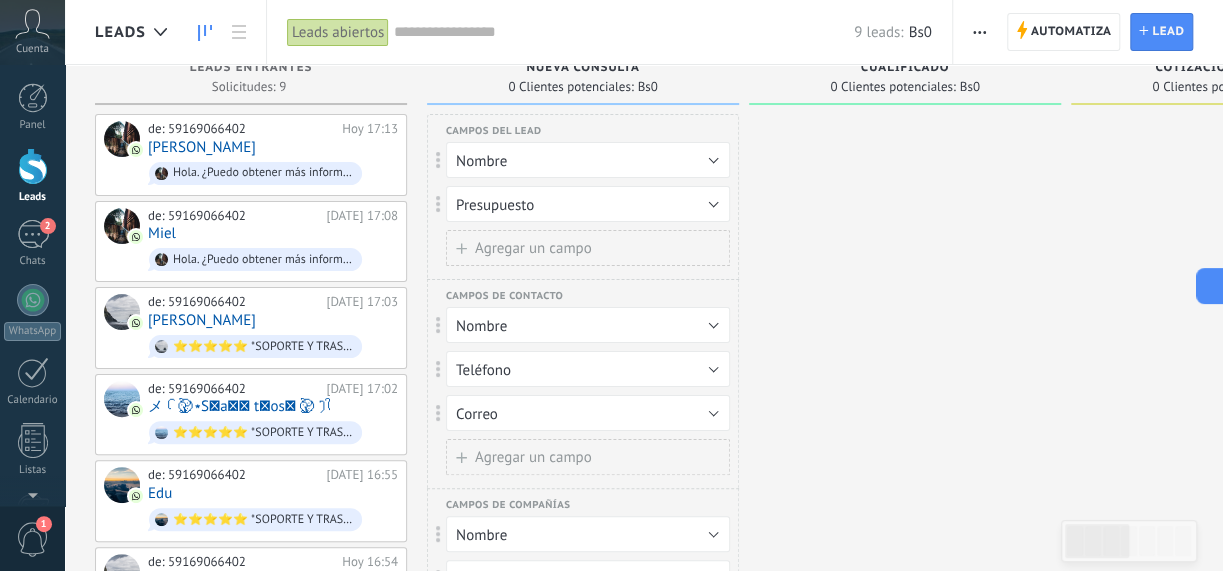 scroll, scrollTop: 0, scrollLeft: 0, axis: both 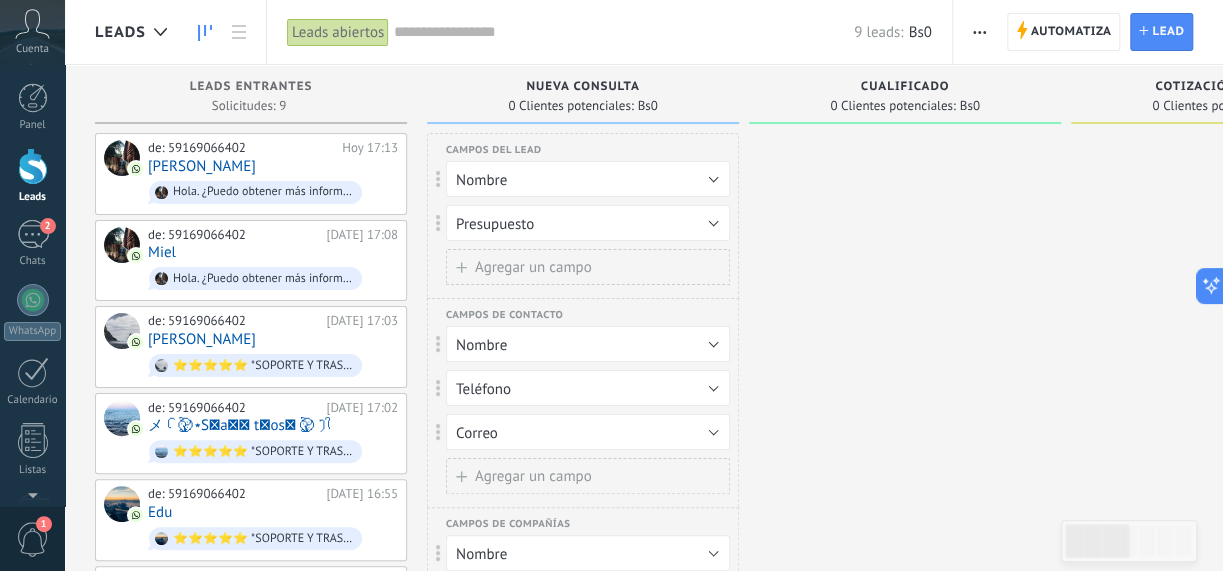click at bounding box center (979, 32) 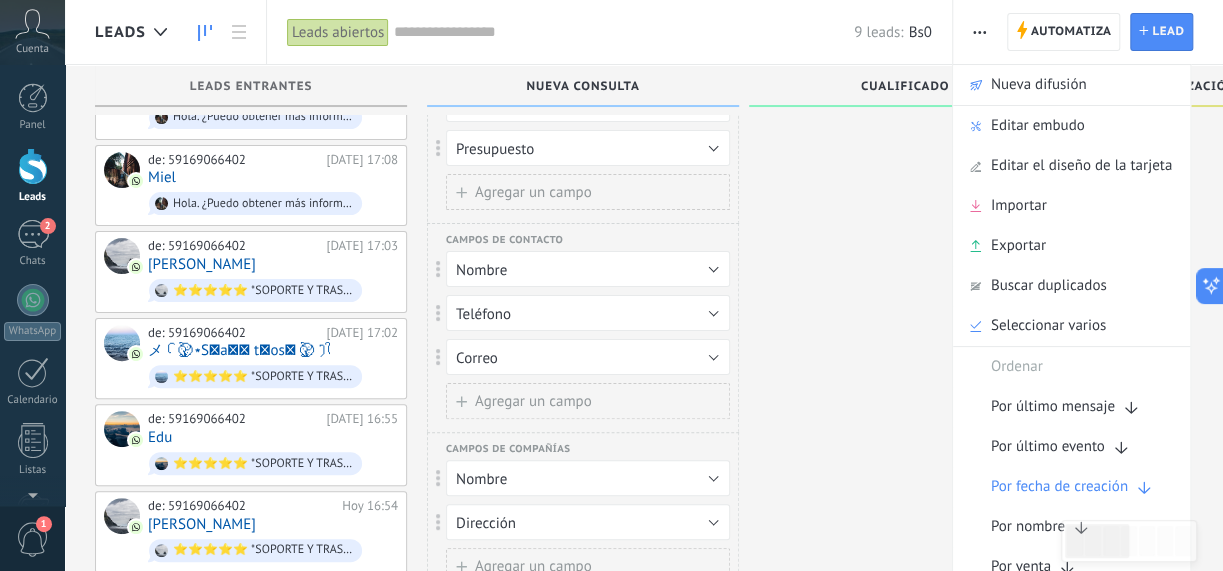 scroll, scrollTop: 99, scrollLeft: 0, axis: vertical 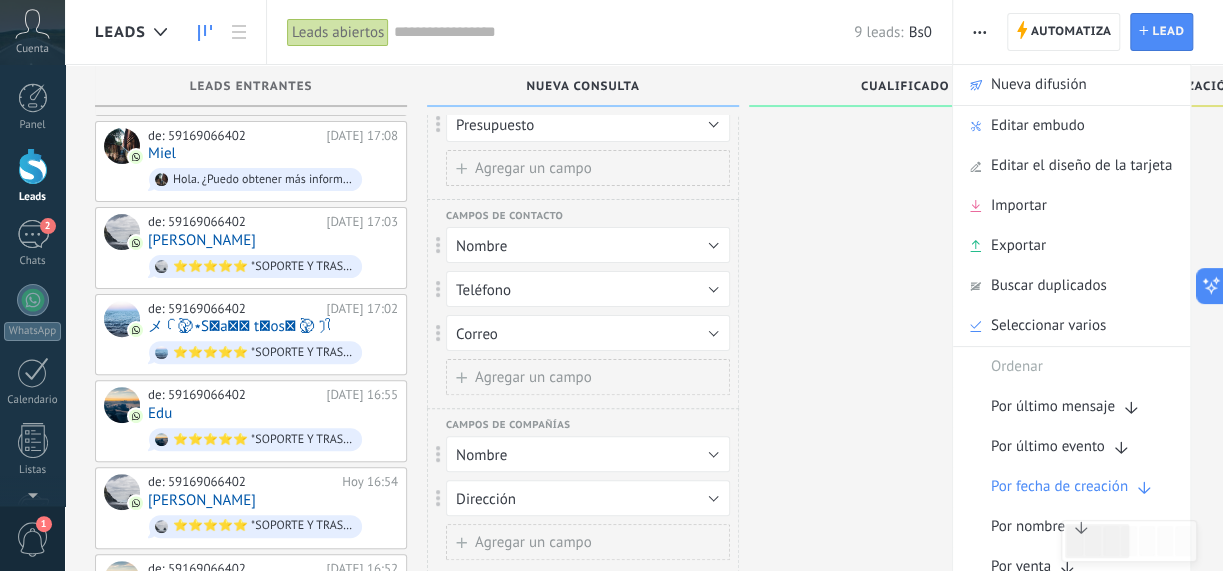 click at bounding box center (905, 421) 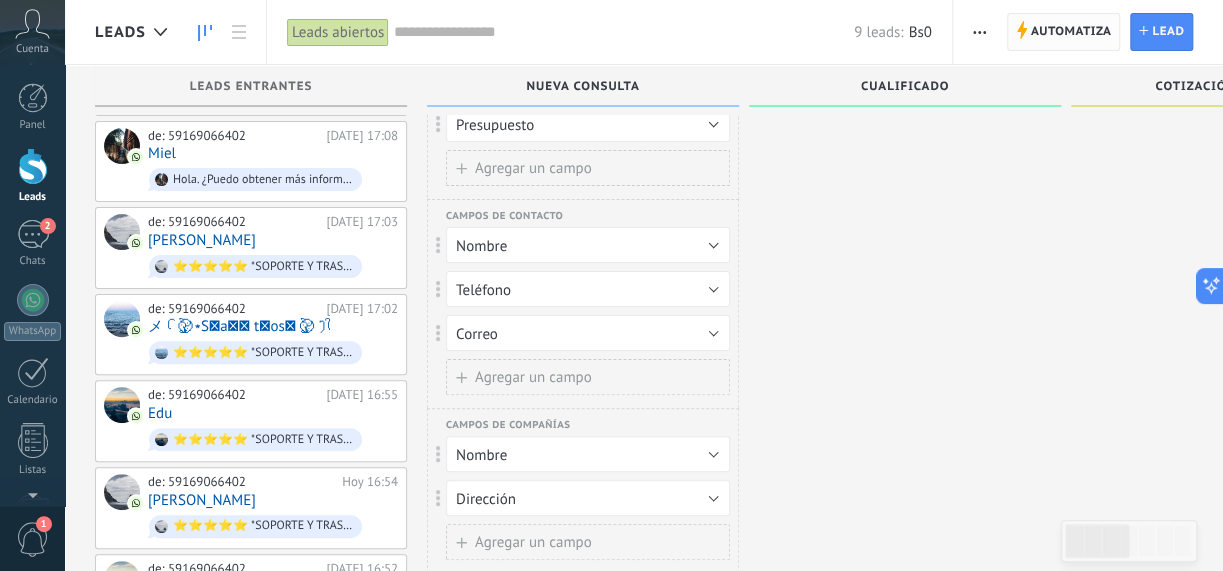click on "Automatiza" at bounding box center [1071, 32] 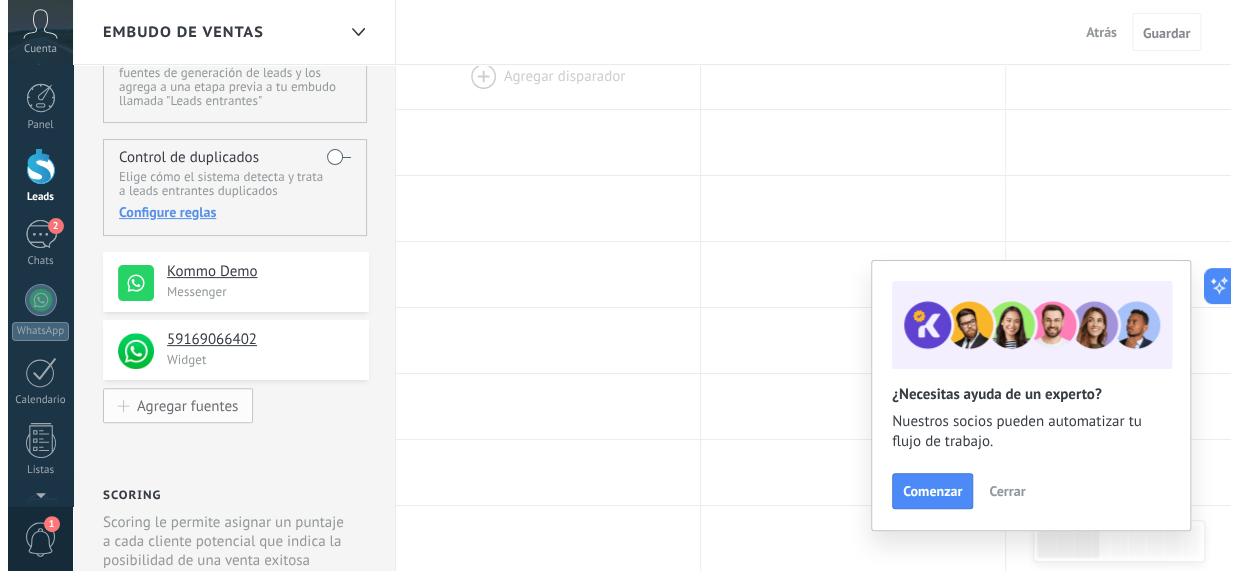 scroll, scrollTop: 0, scrollLeft: 0, axis: both 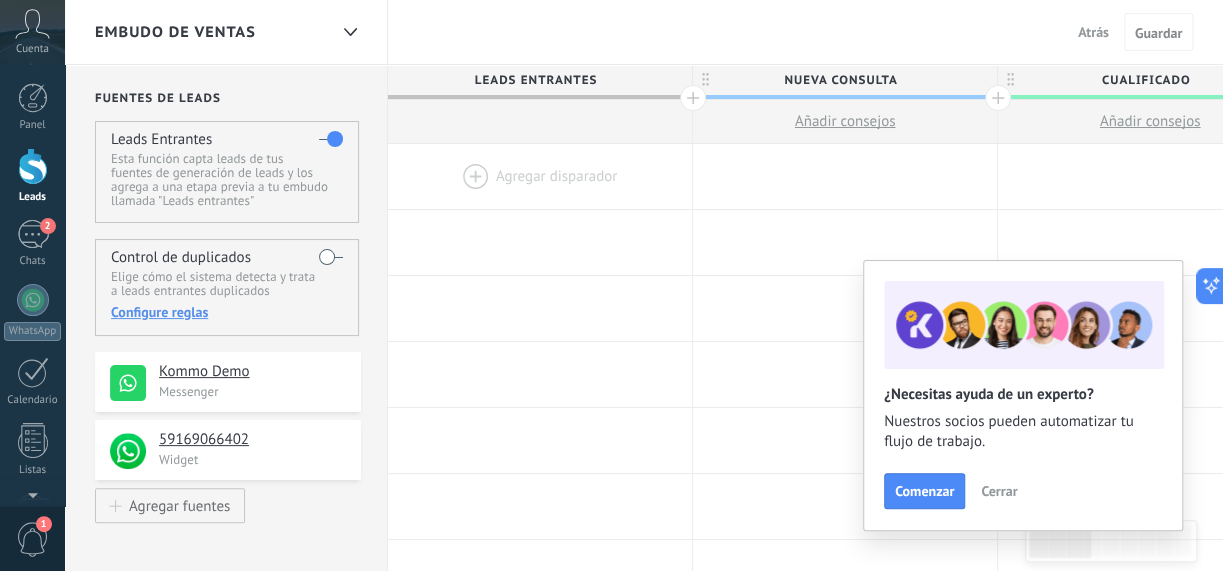 click at bounding box center [540, 176] 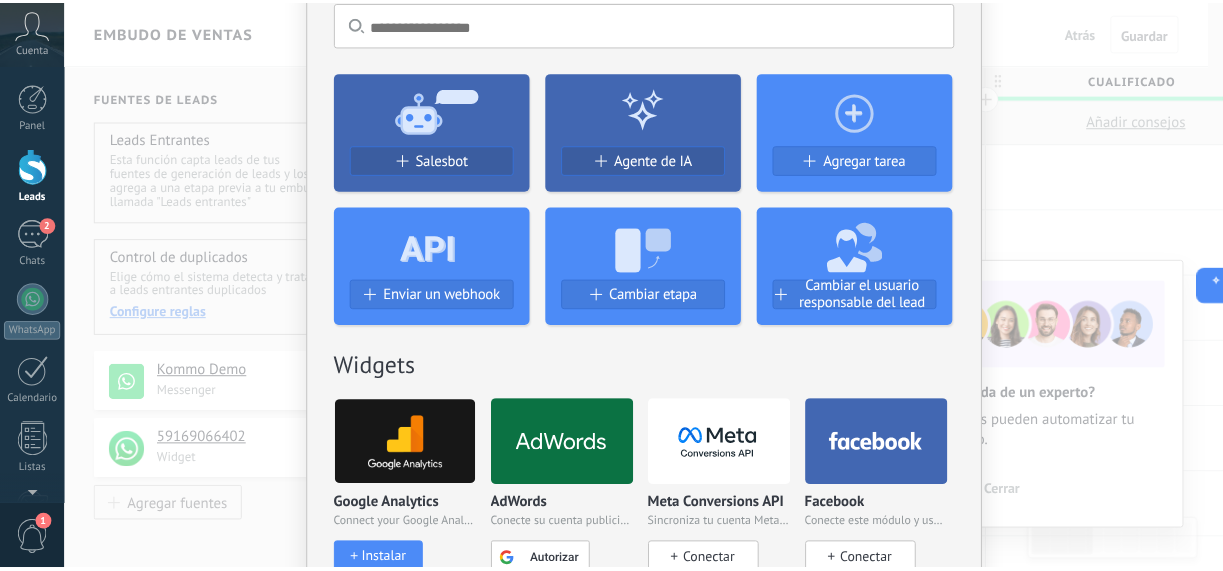 scroll, scrollTop: 0, scrollLeft: 0, axis: both 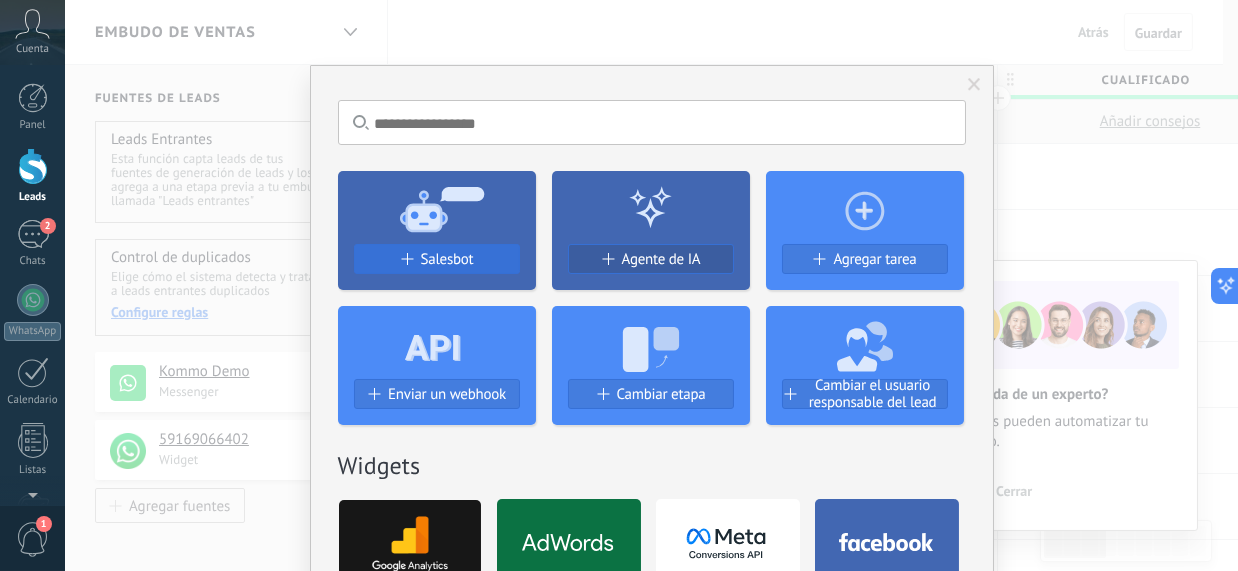click on "Salesbot" at bounding box center (447, 259) 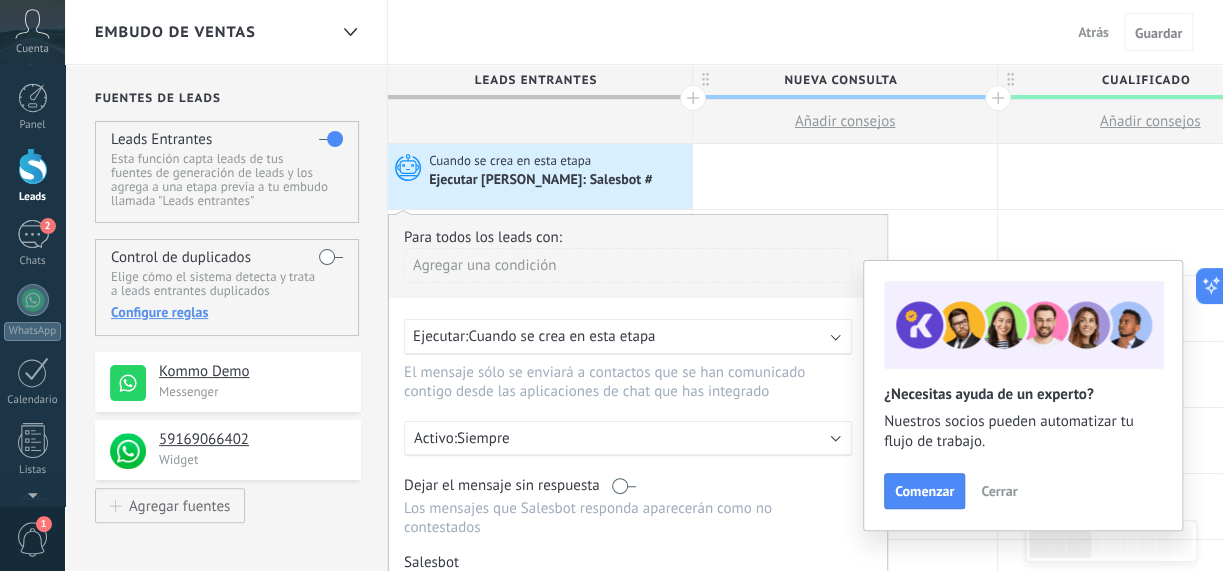 click on "Cerrar" at bounding box center (999, 491) 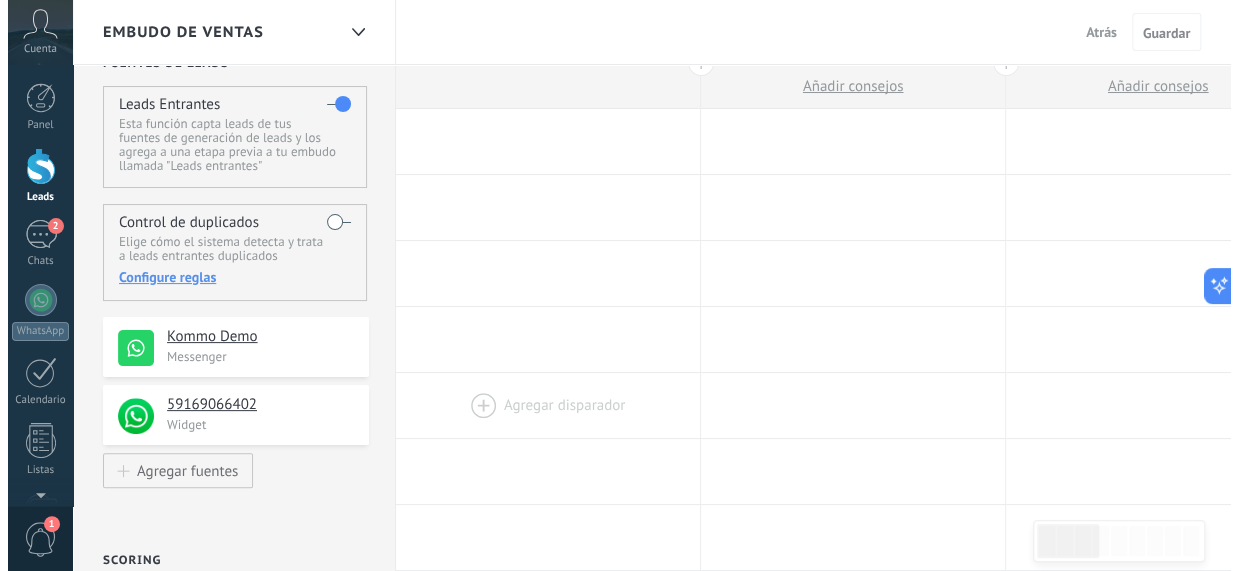 scroll, scrollTop: 0, scrollLeft: 0, axis: both 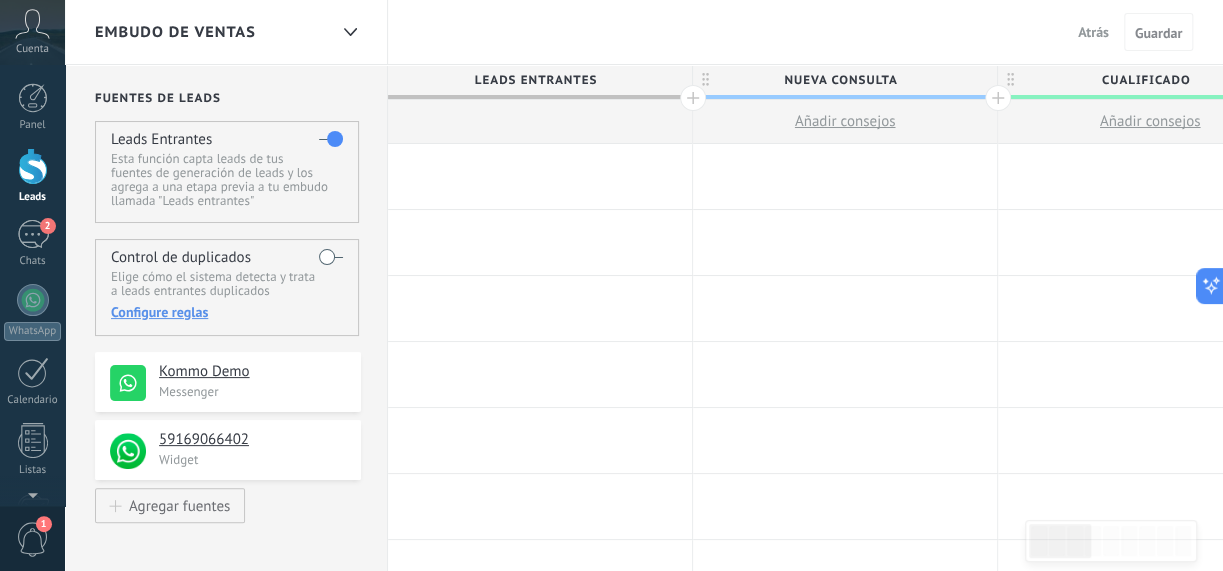 click at bounding box center [540, 176] 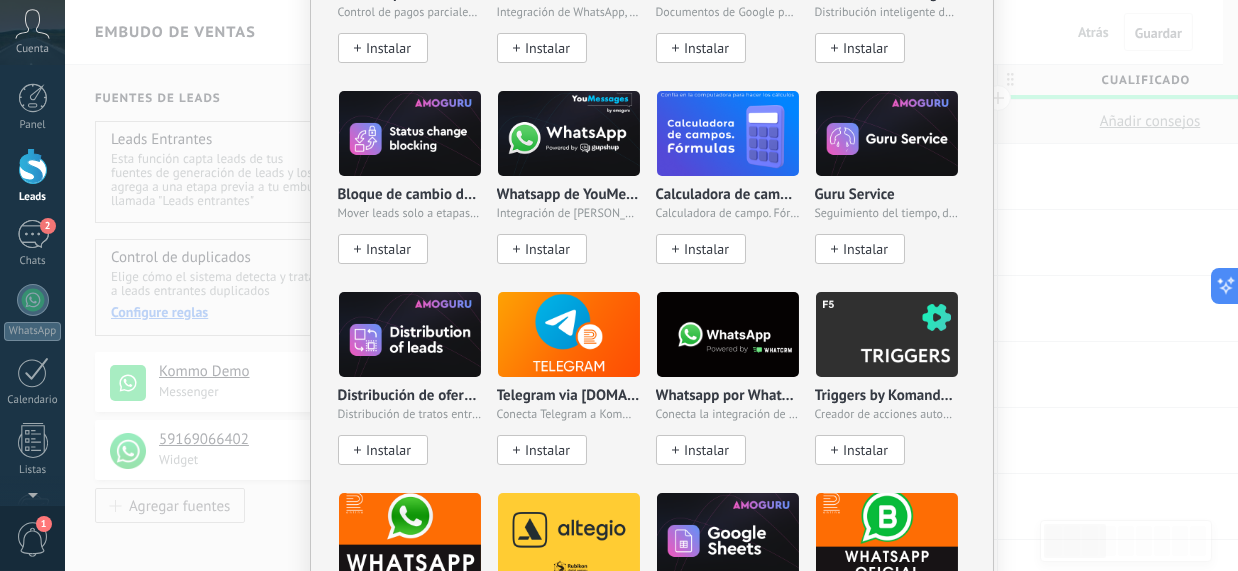 scroll, scrollTop: 999, scrollLeft: 0, axis: vertical 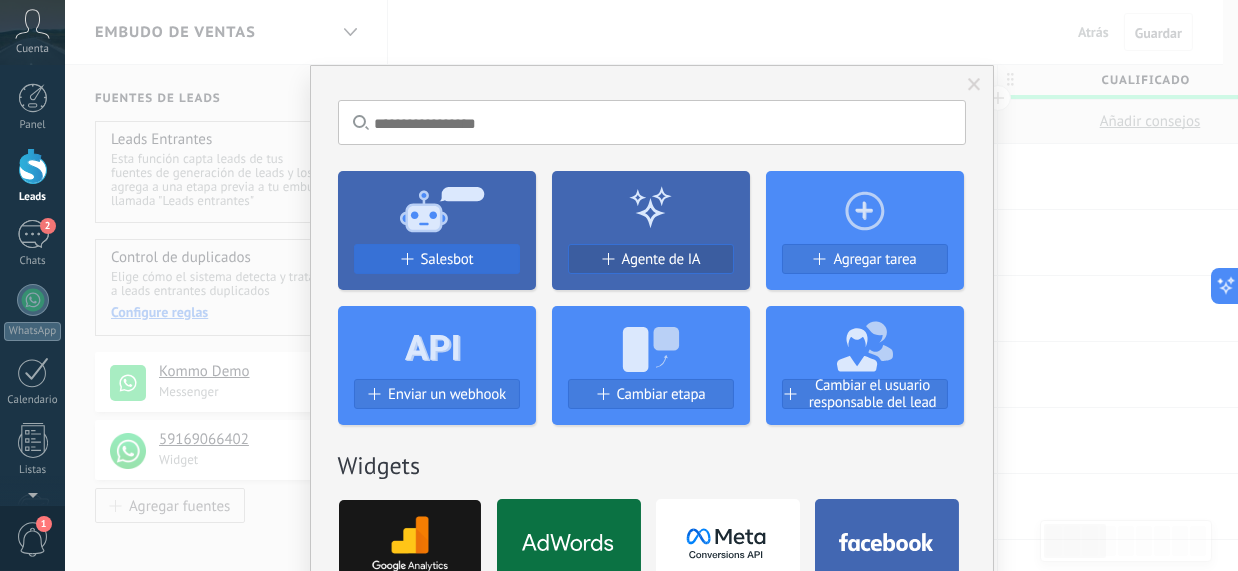 click on "Salesbot" at bounding box center [447, 259] 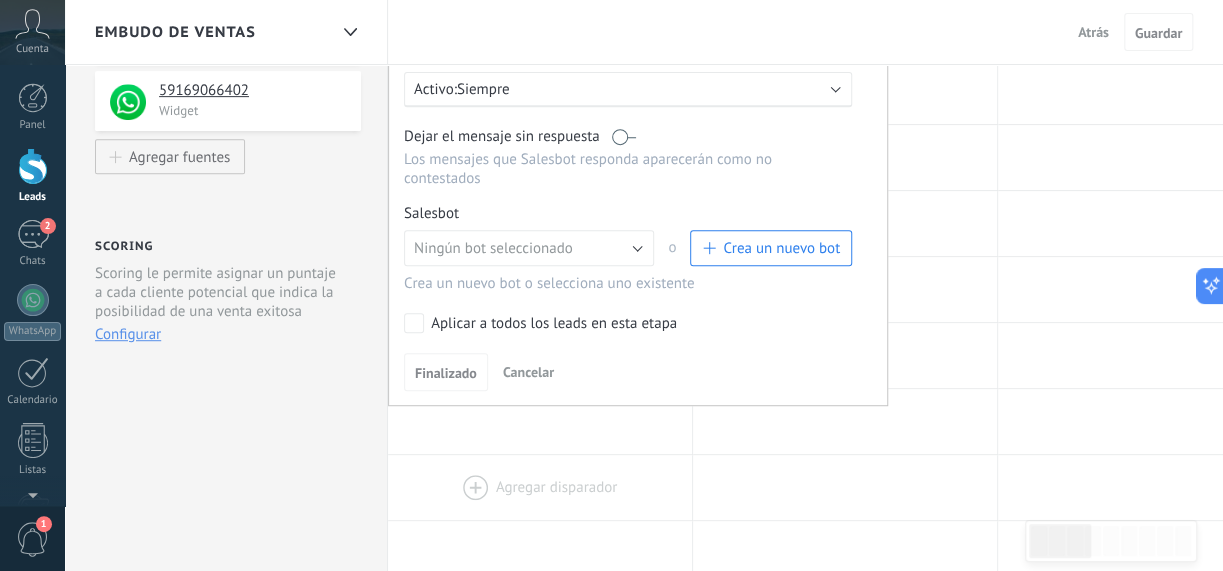 scroll, scrollTop: 400, scrollLeft: 0, axis: vertical 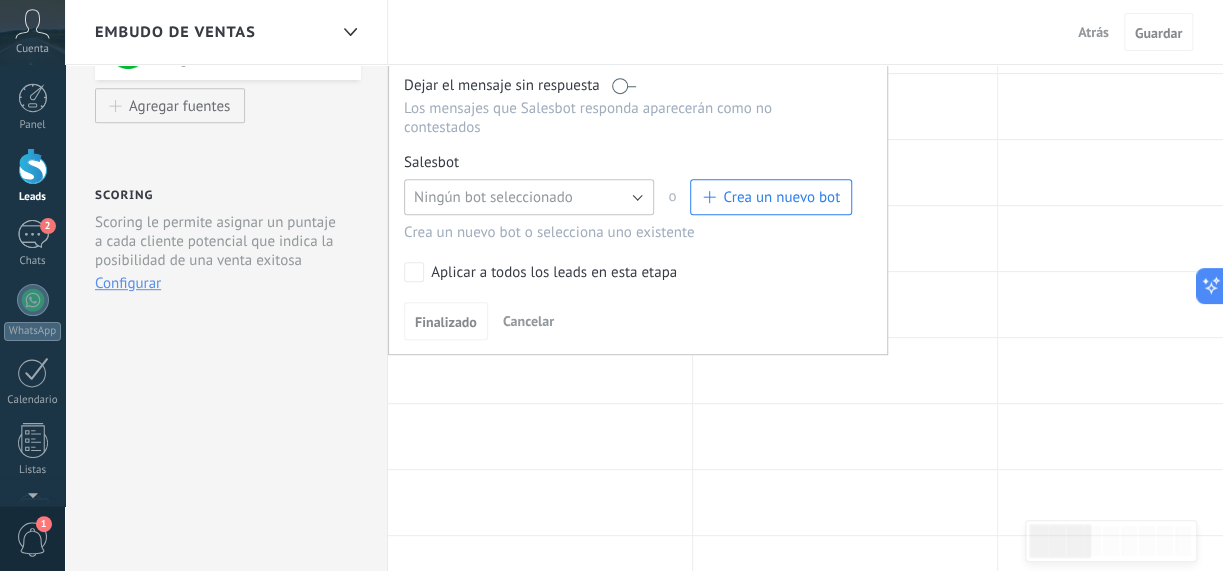 click on "Ningún bot seleccionado" at bounding box center (493, 197) 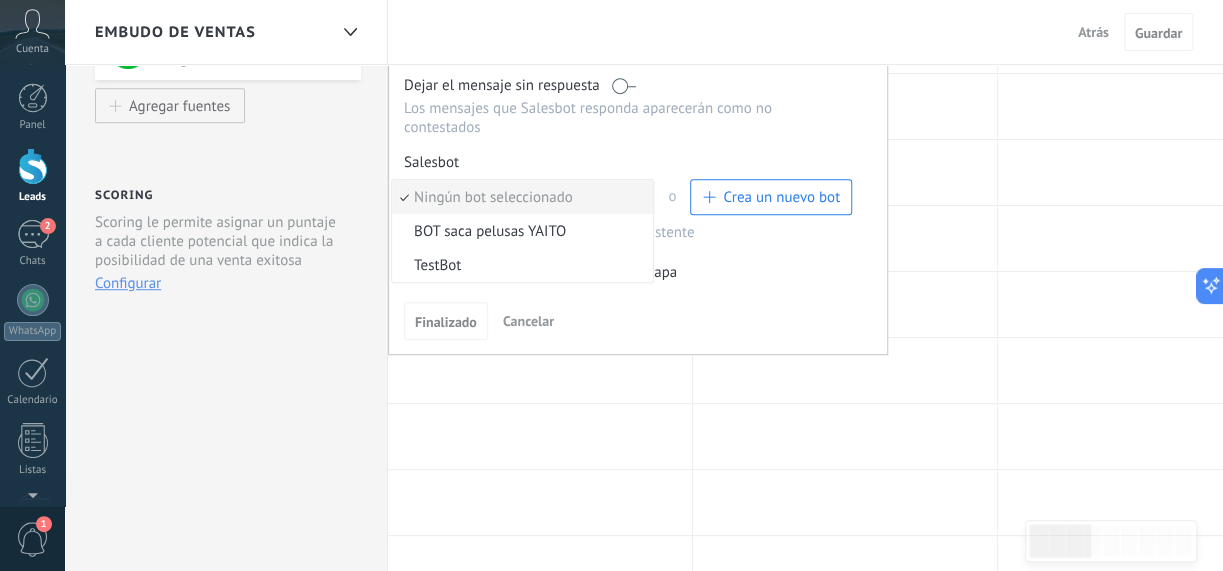 drag, startPoint x: 532, startPoint y: 247, endPoint x: 536, endPoint y: 257, distance: 10.770329 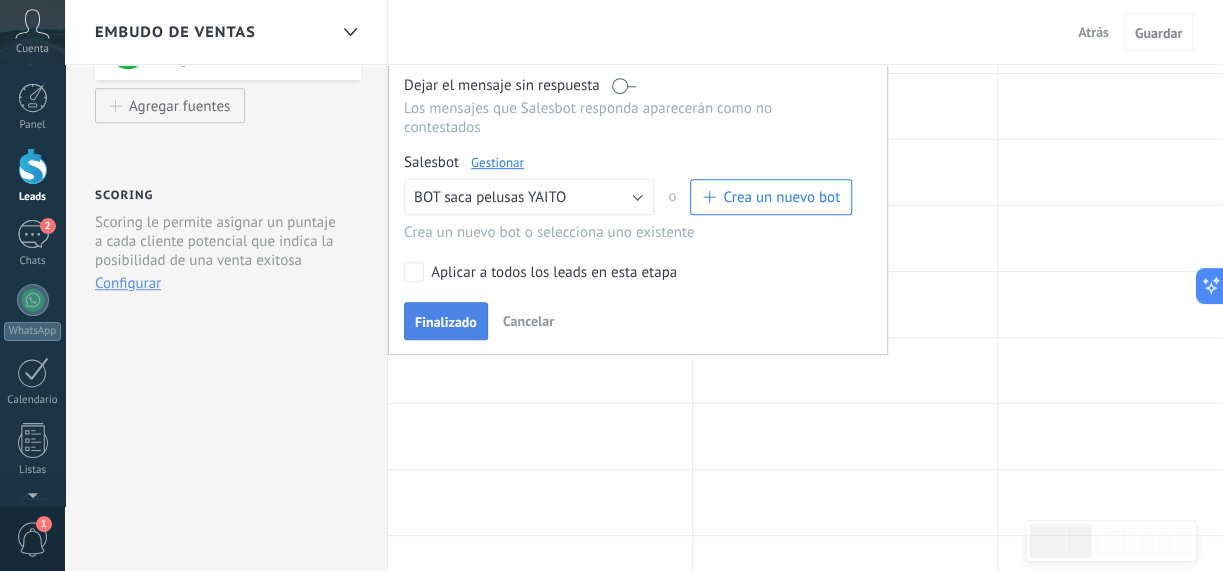 click on "Finalizado" at bounding box center [446, 322] 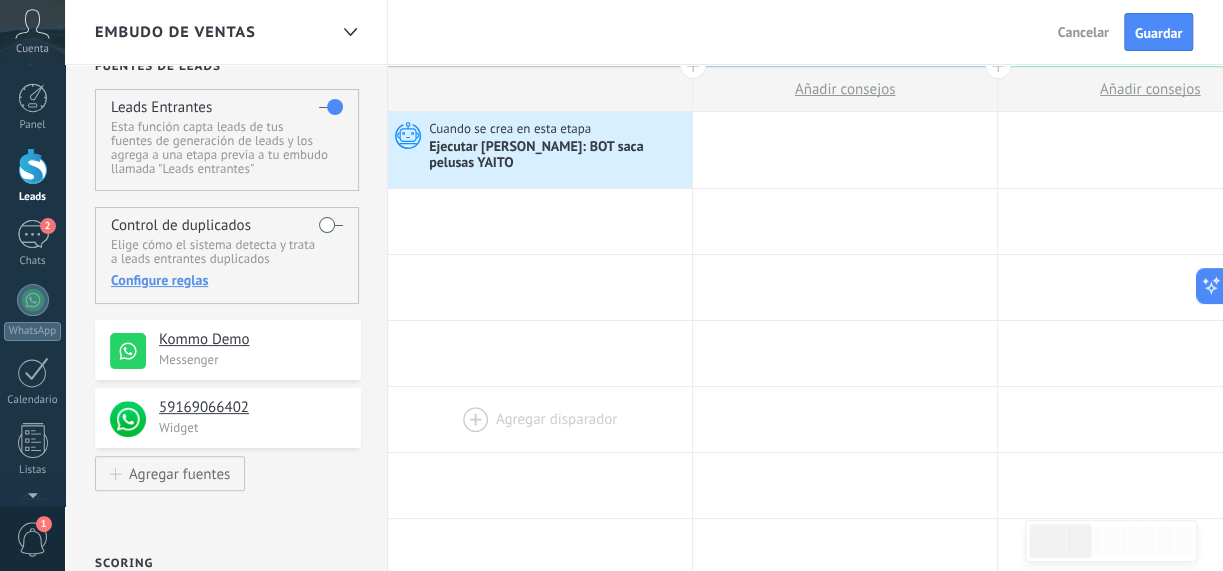 scroll, scrollTop: 0, scrollLeft: 0, axis: both 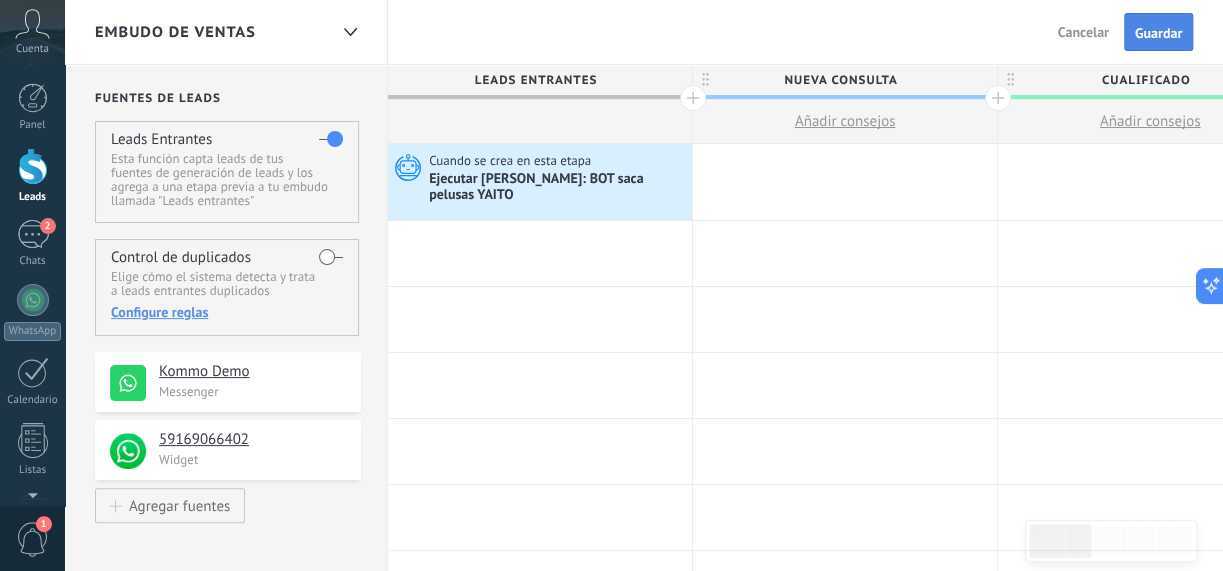 click on "Guardar" at bounding box center (1158, 33) 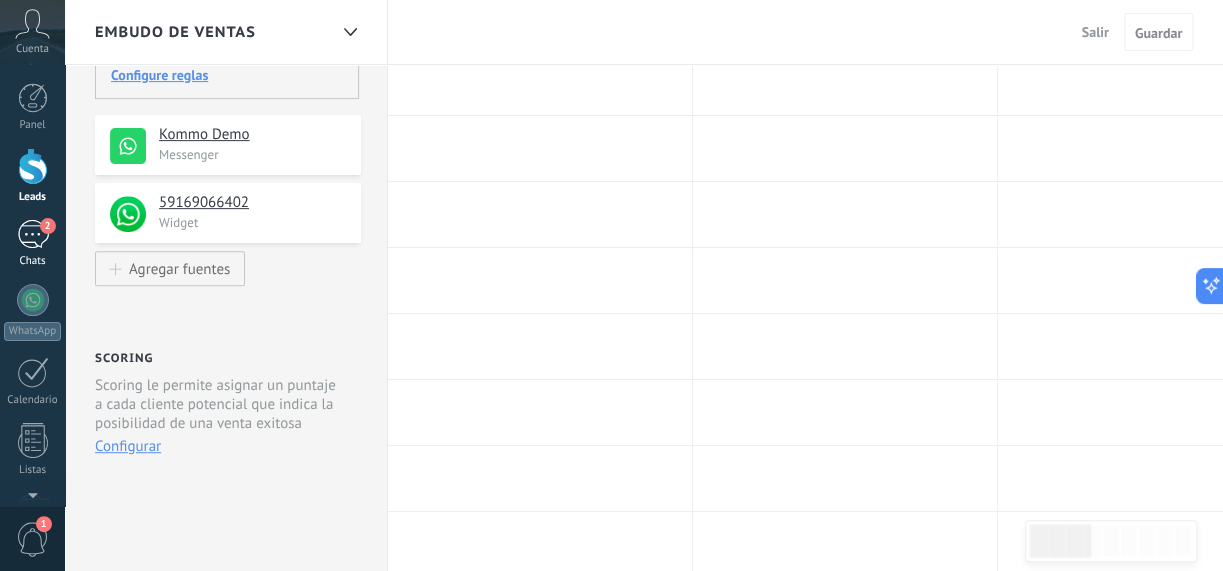 scroll, scrollTop: 99, scrollLeft: 0, axis: vertical 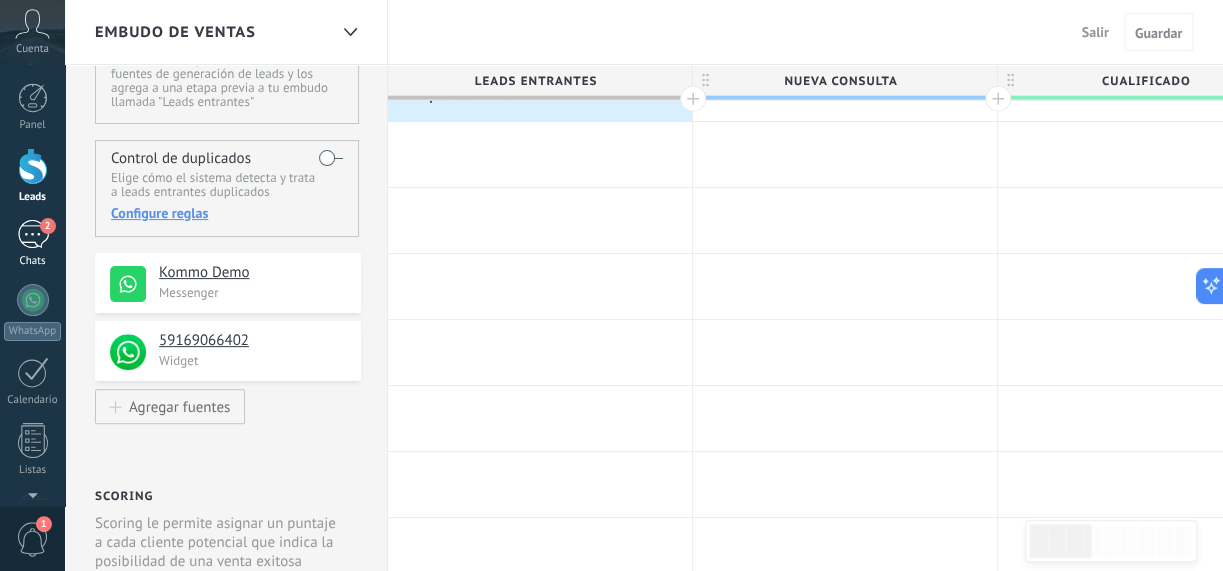click on "2" at bounding box center (33, 234) 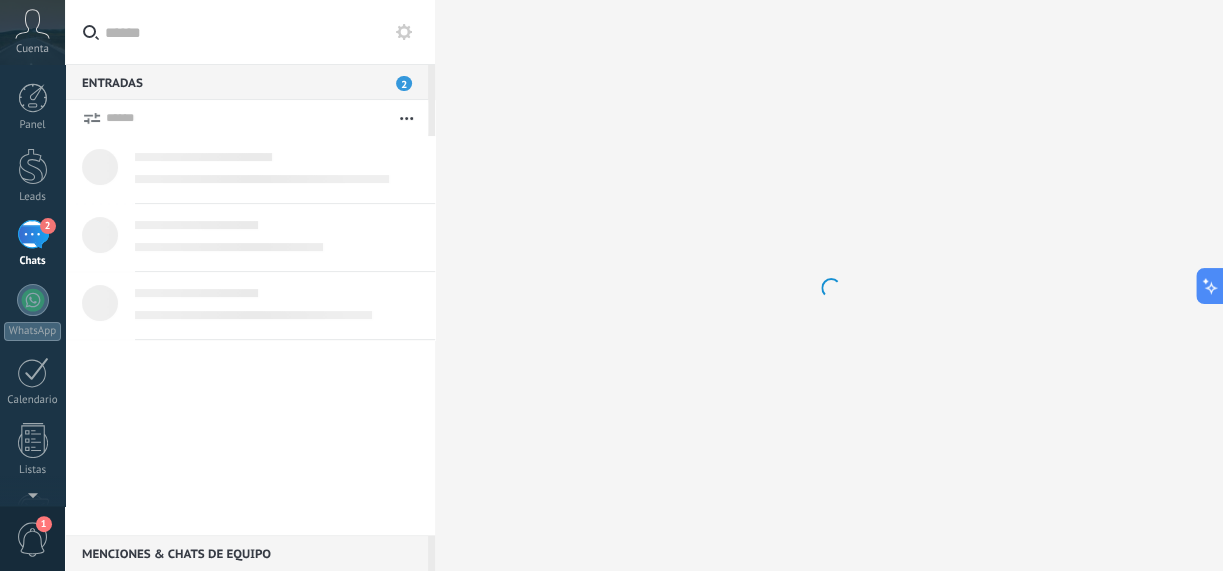 scroll, scrollTop: 0, scrollLeft: 0, axis: both 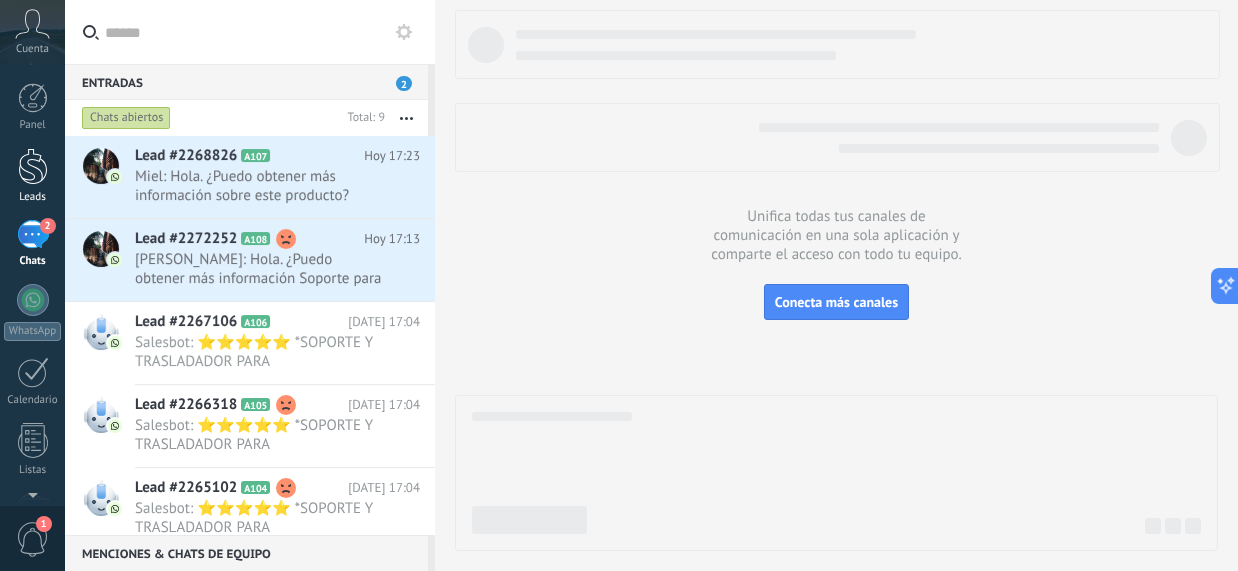 click at bounding box center (33, 166) 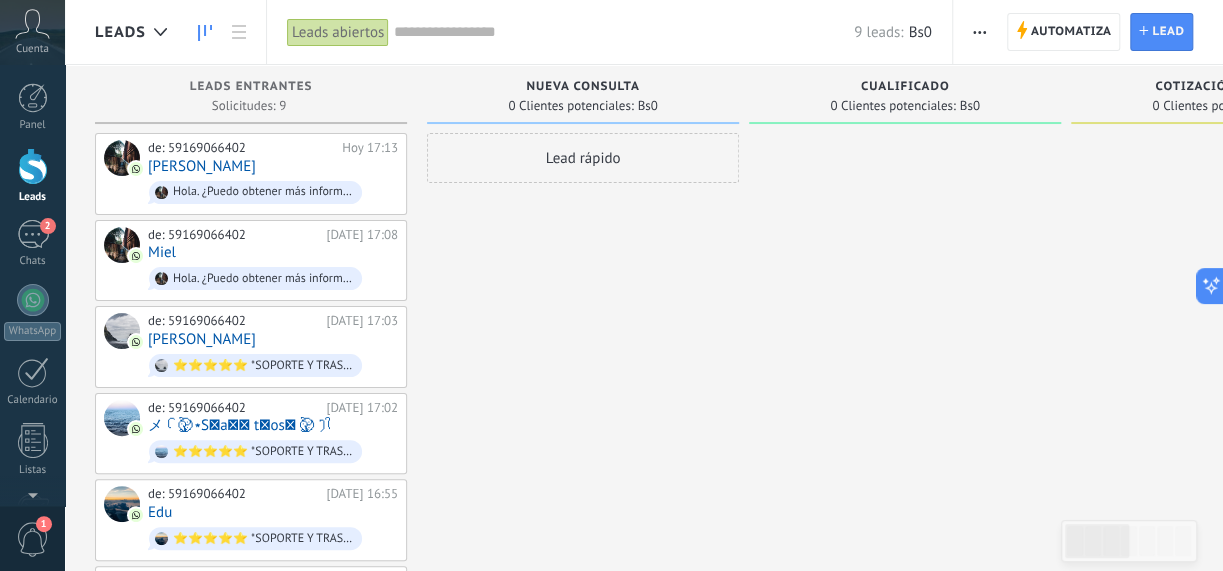 click on "Lead rápido" at bounding box center (583, 158) 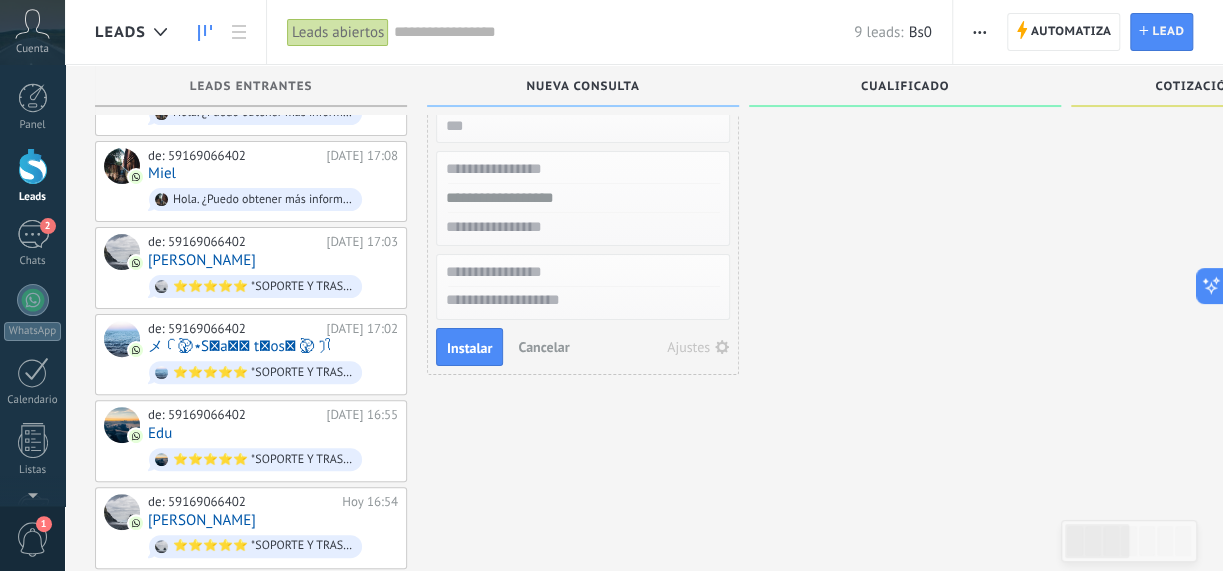 scroll, scrollTop: 0, scrollLeft: 0, axis: both 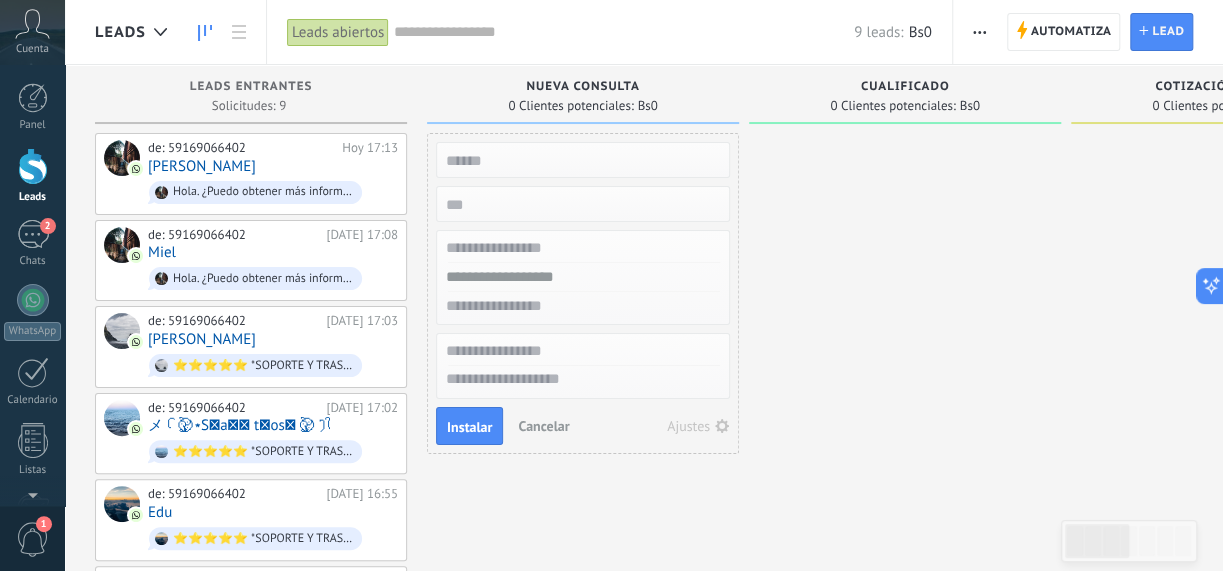 click at bounding box center [905, 520] 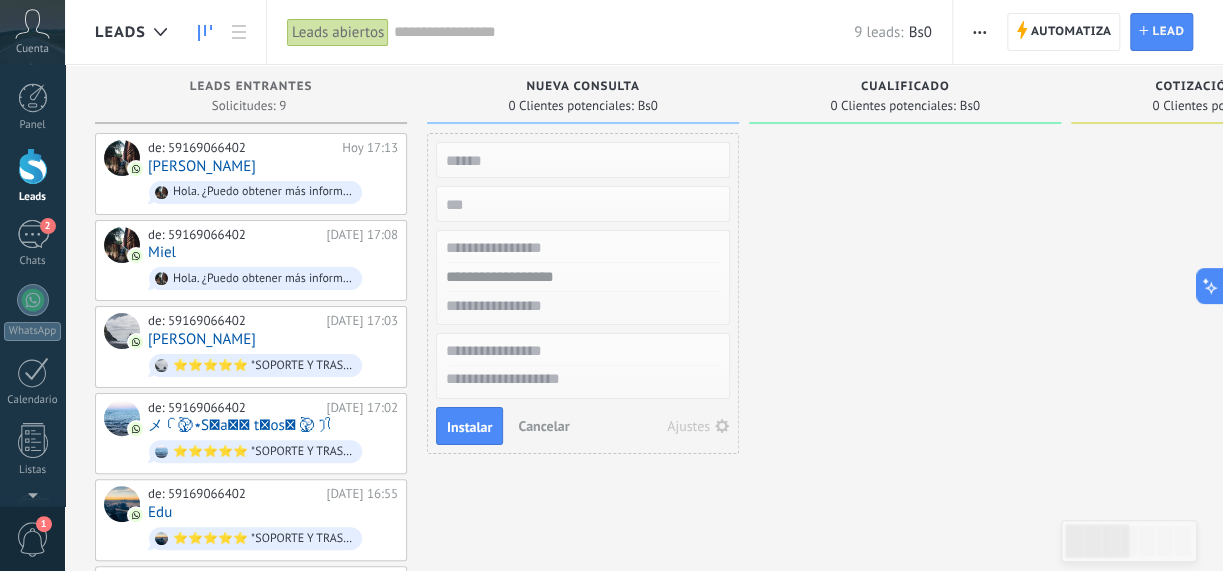 click at bounding box center (905, 520) 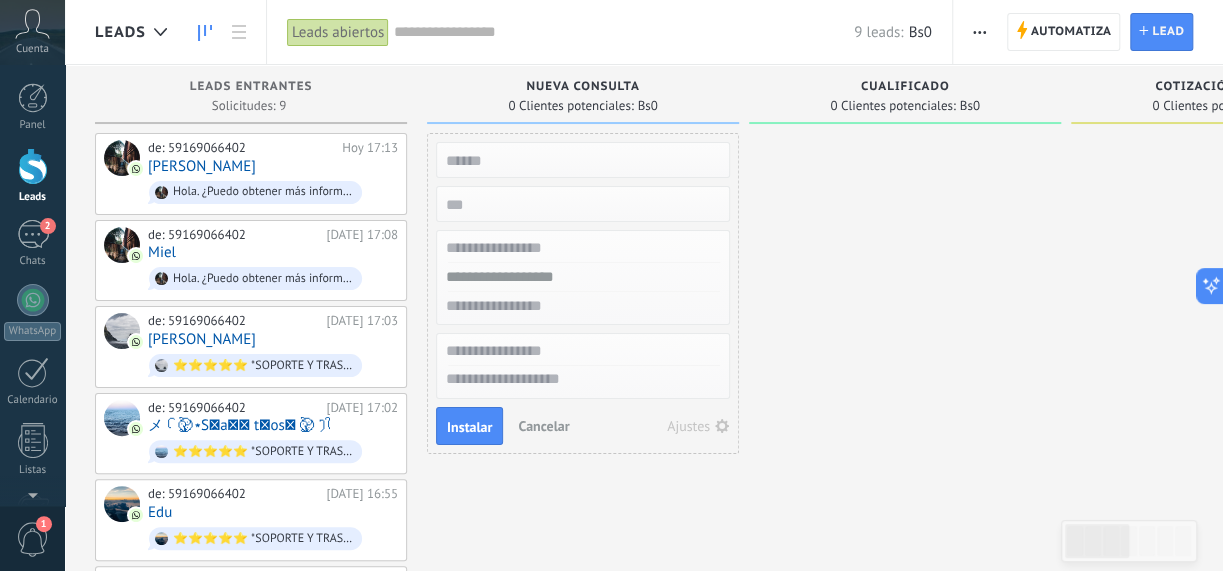 click 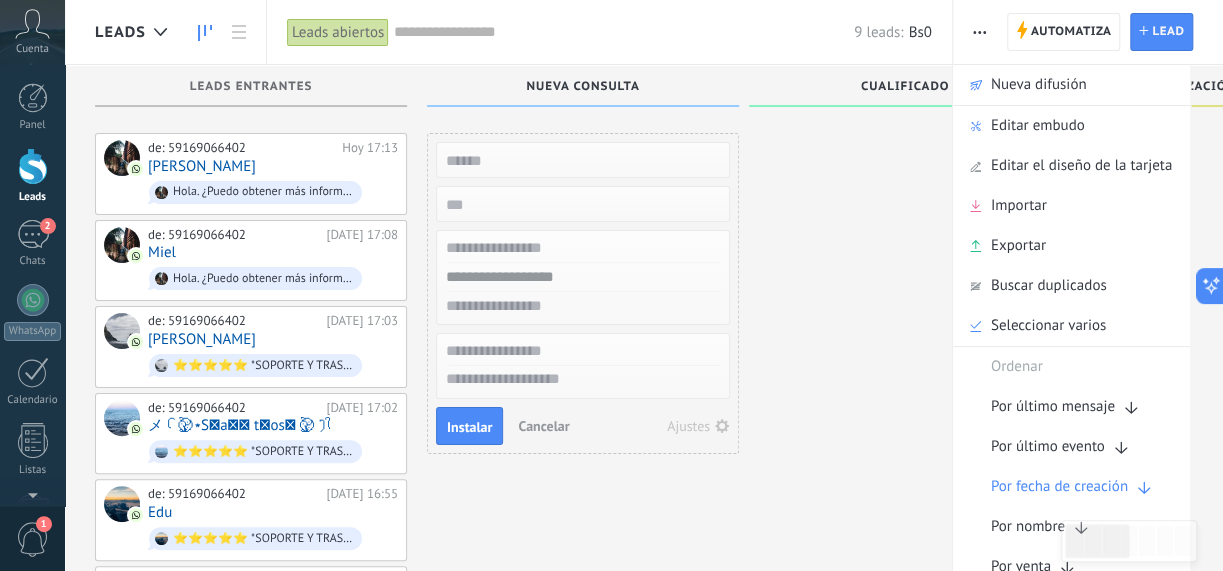 scroll, scrollTop: 200, scrollLeft: 0, axis: vertical 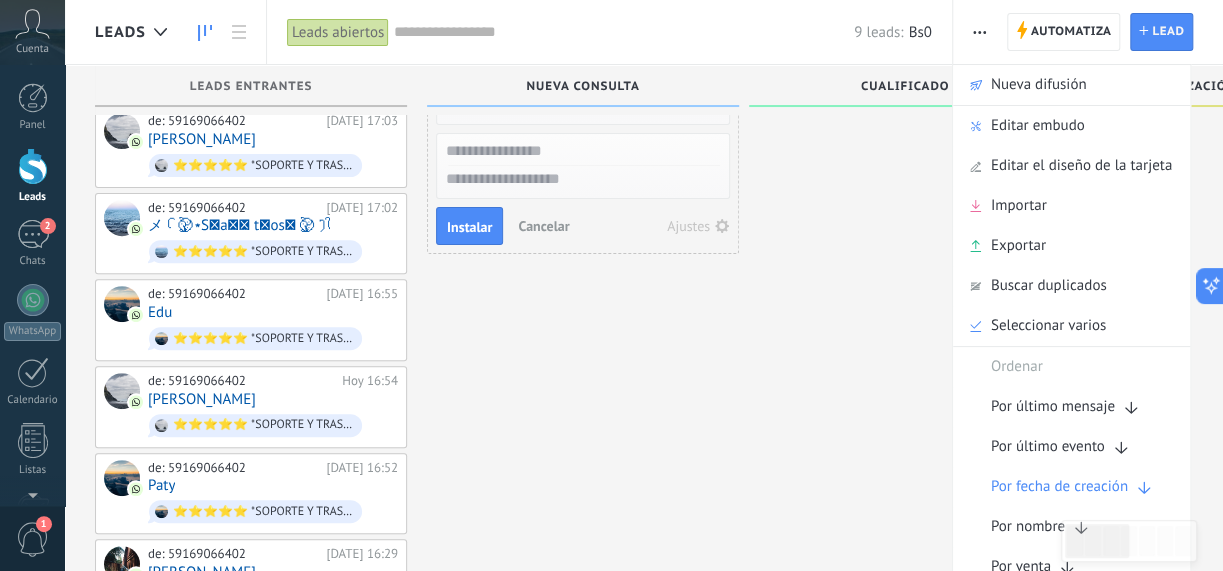 click at bounding box center [905, 320] 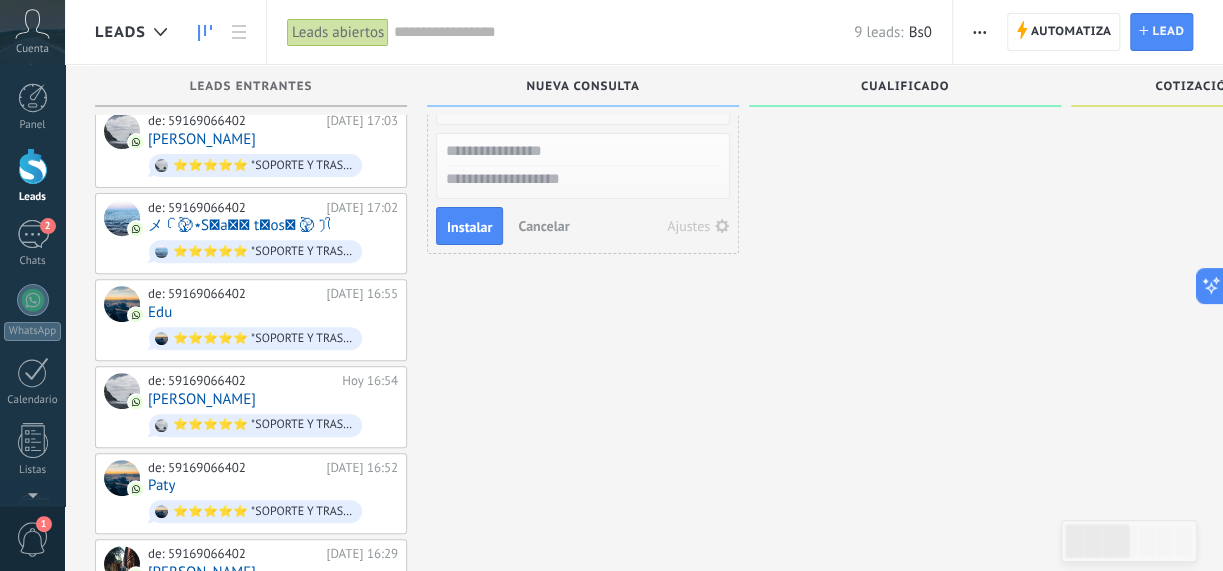 click on "Automatiza Nueva difusión Editar embudo Editar el diseño de la tarjeta Importar Exportar Buscar duplicados Seleccionar varios Ordenar Por último mensaje Por último evento Por fecha de creación Por nombre Por venta Actualización automática Automatiza Automatiza Lead Nuevo lead" at bounding box center (1088, 32) 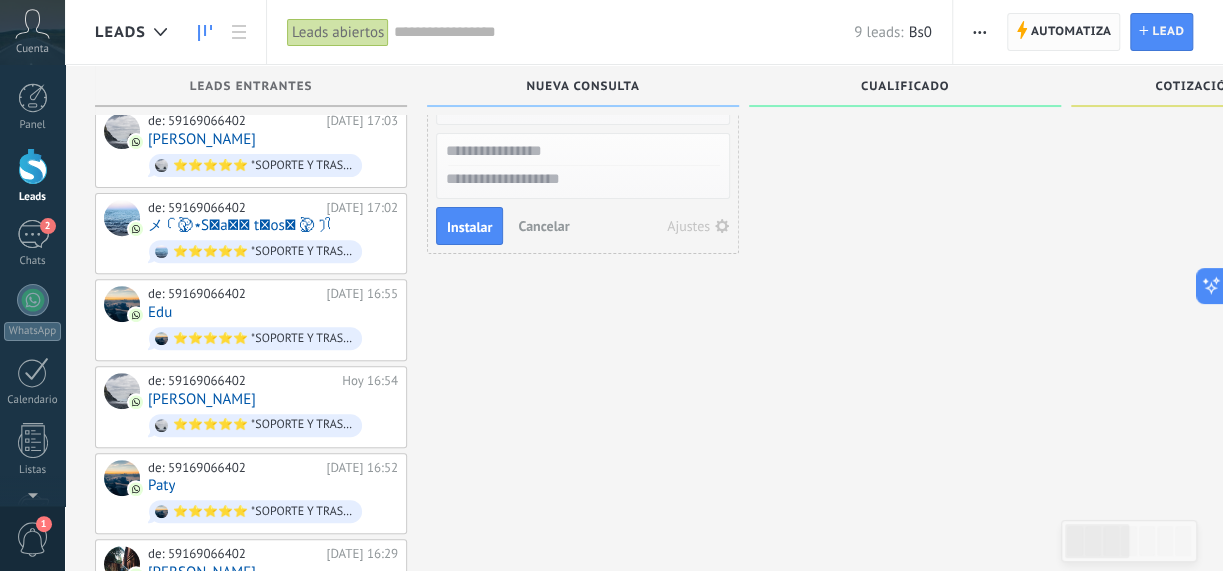 click on "Automatiza" at bounding box center (1071, 32) 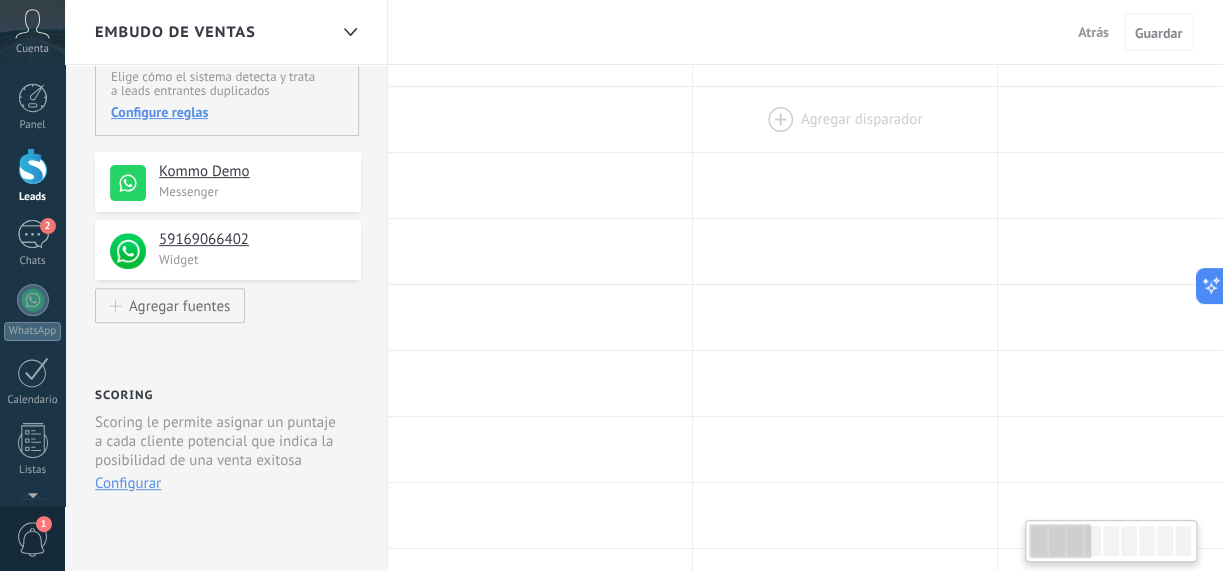 scroll, scrollTop: 0, scrollLeft: 0, axis: both 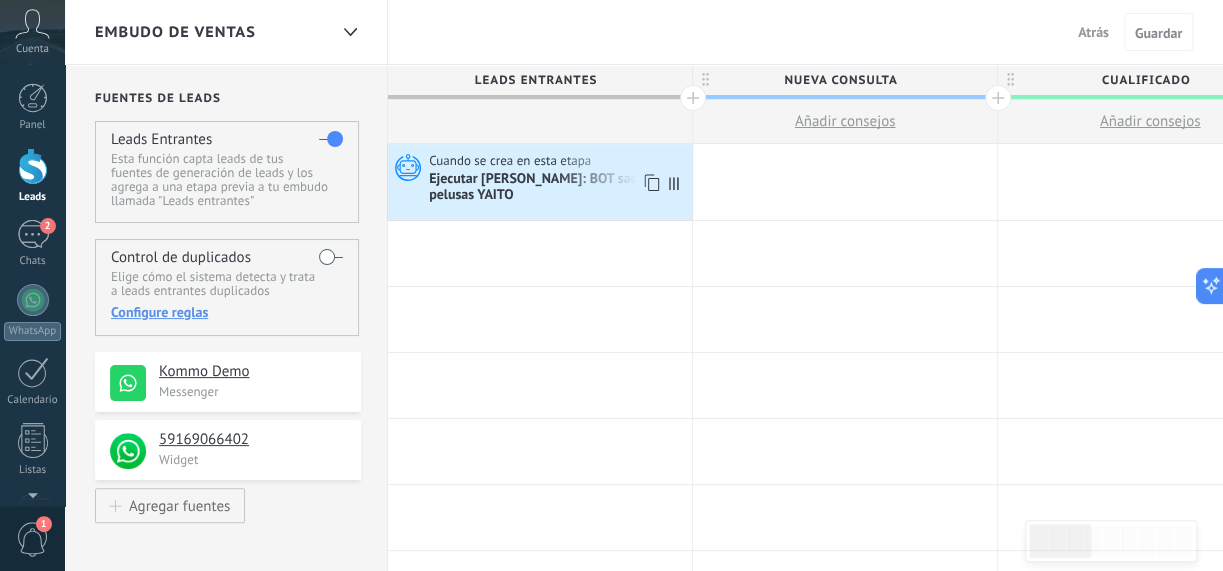 click on "Ejecutar [PERSON_NAME]: BOT saca pelusas YAITO" at bounding box center [558, 188] 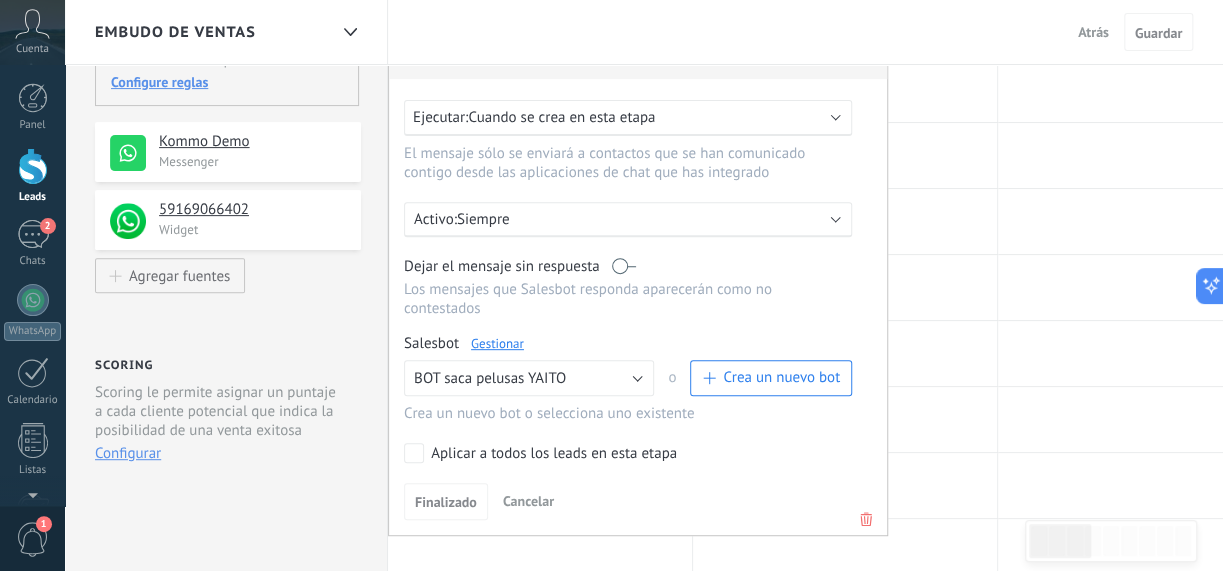 scroll, scrollTop: 200, scrollLeft: 0, axis: vertical 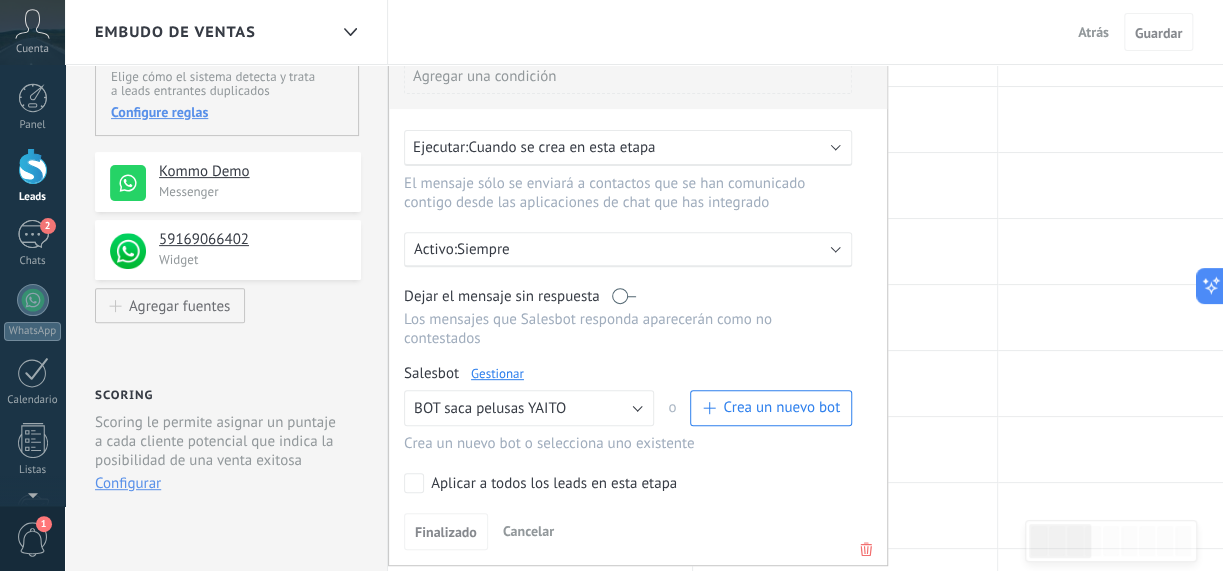 click on "El mensaje sólo se enviará a contactos que se han comunicado contigo desde las aplicaciones de chat que has integrado" at bounding box center [618, 193] 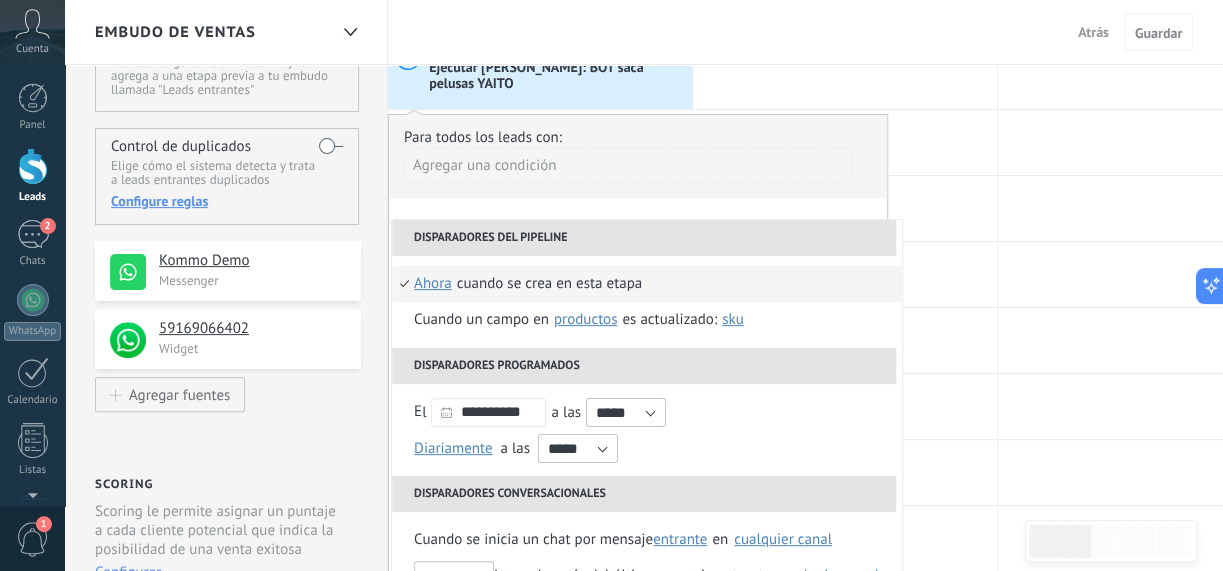 scroll, scrollTop: 0, scrollLeft: 0, axis: both 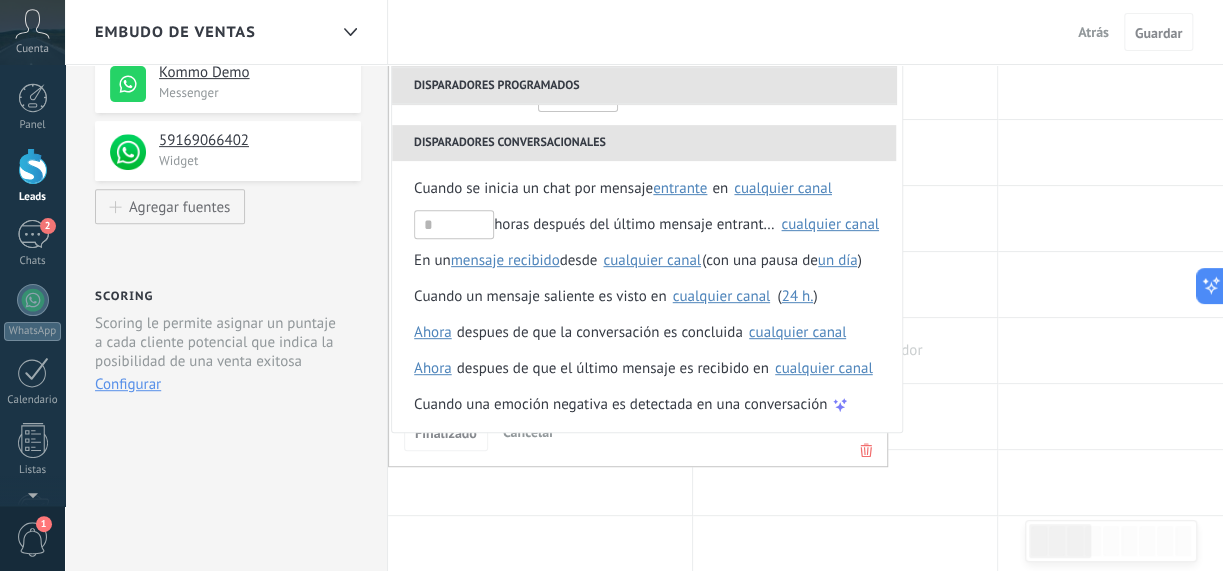 click at bounding box center [845, 350] 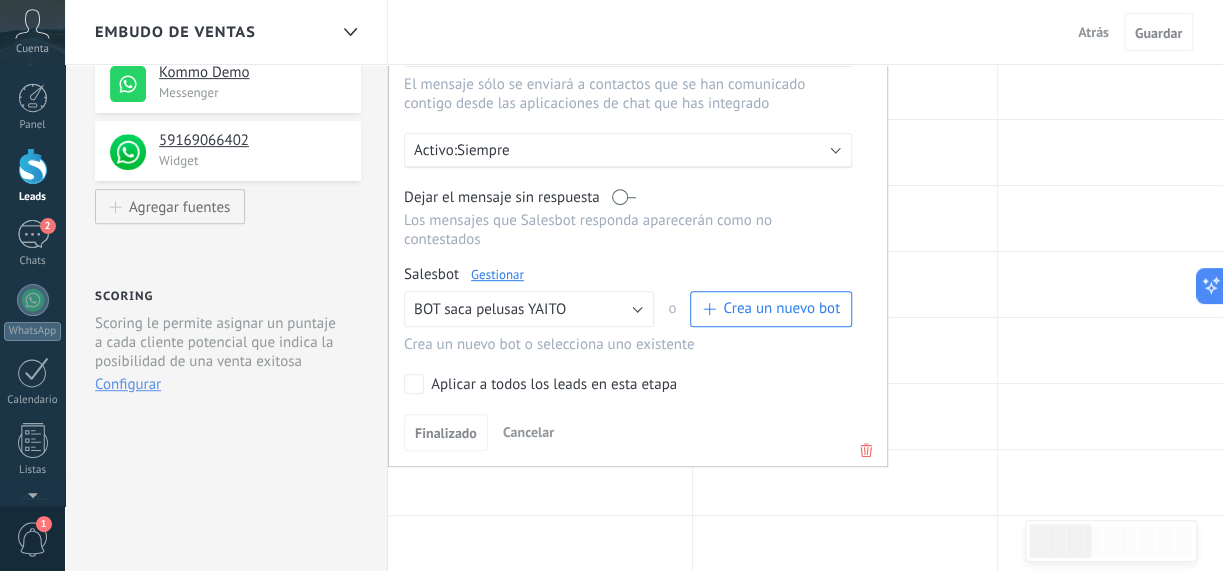 click on "Aplicar a todos los leads en esta etapa" at bounding box center [554, 385] 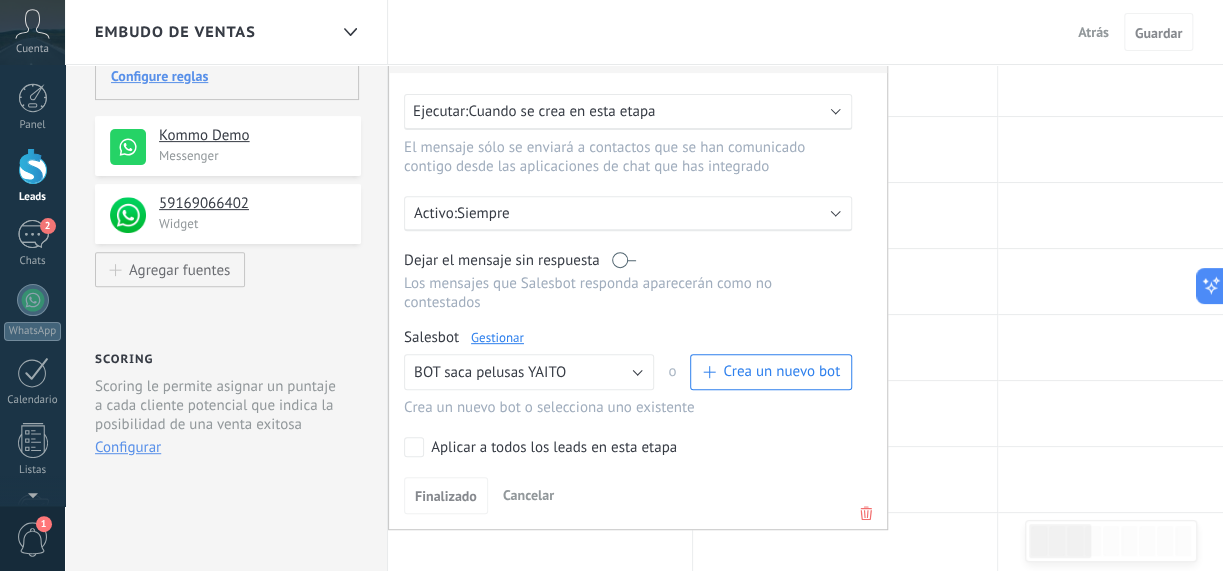 scroll, scrollTop: 299, scrollLeft: 0, axis: vertical 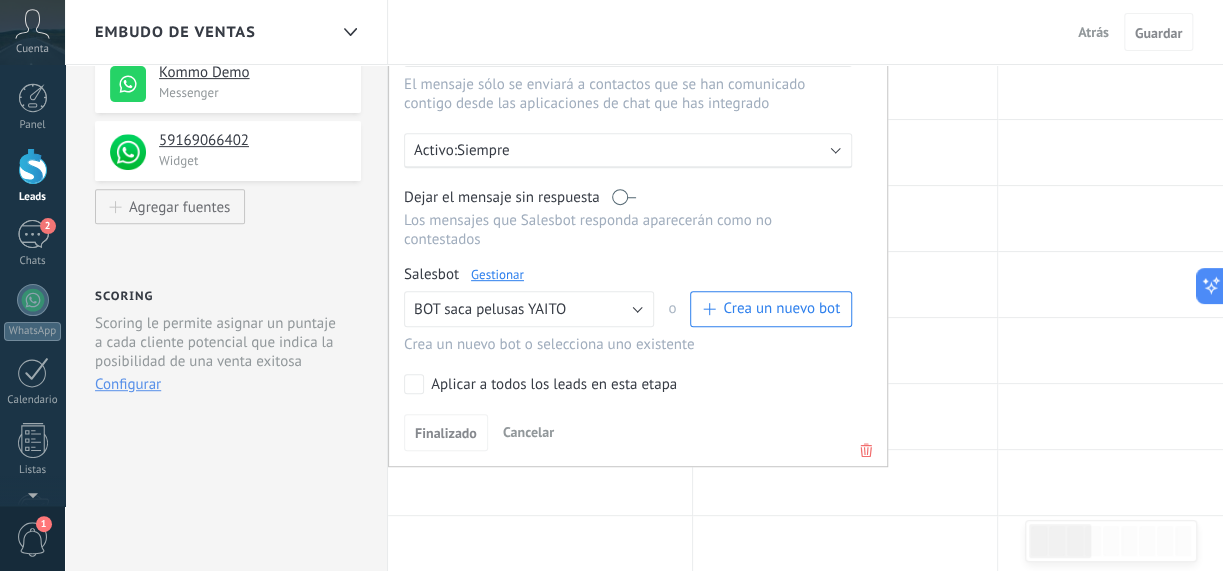 click on "Gestionar" at bounding box center [497, 274] 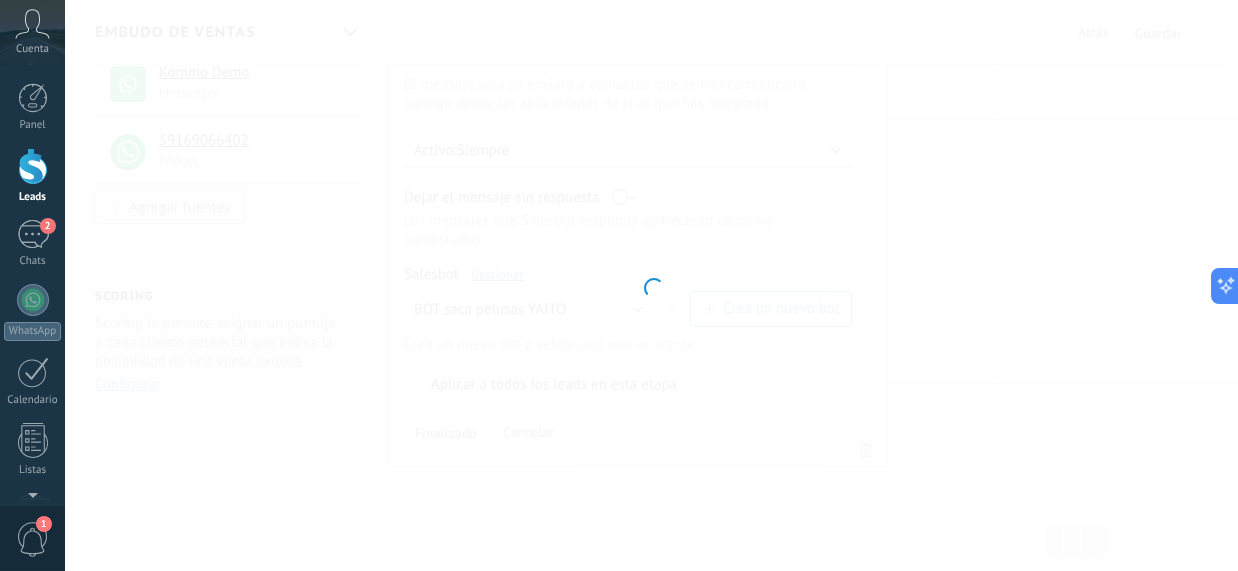 type on "**********" 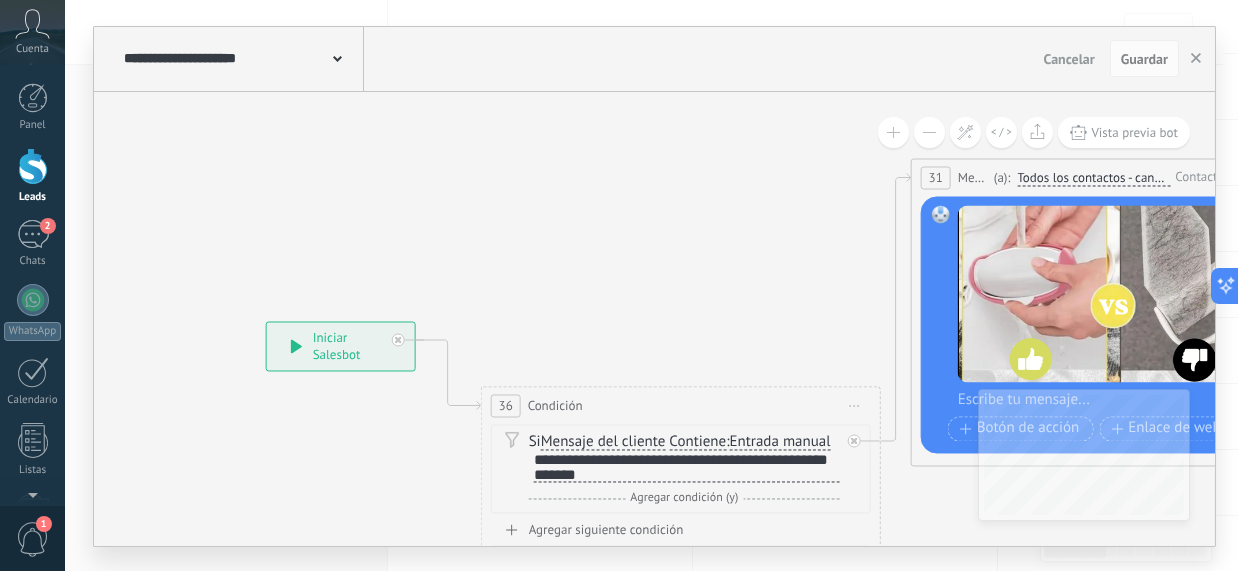 drag, startPoint x: 964, startPoint y: 299, endPoint x: 745, endPoint y: 309, distance: 219.2282 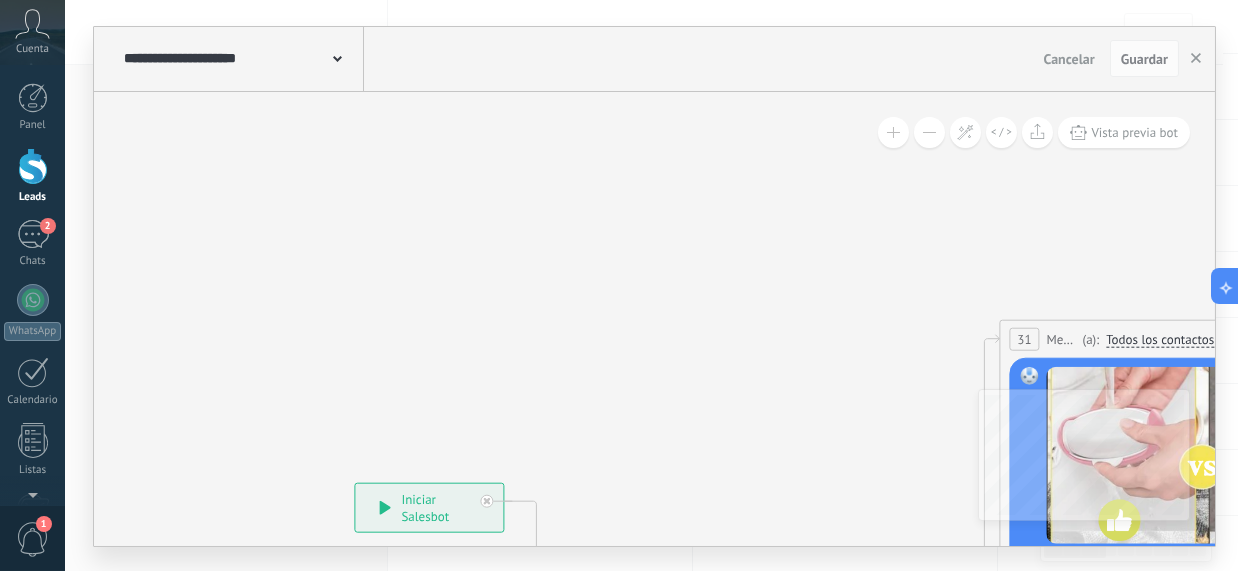 drag, startPoint x: 425, startPoint y: 258, endPoint x: 427, endPoint y: 392, distance: 134.01492 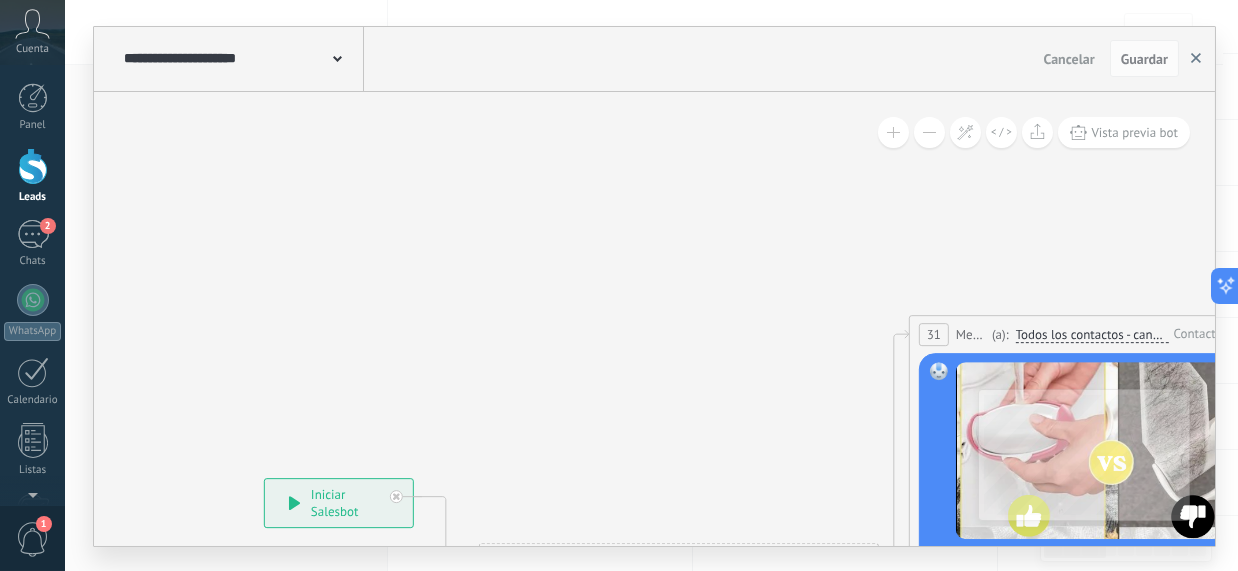 click 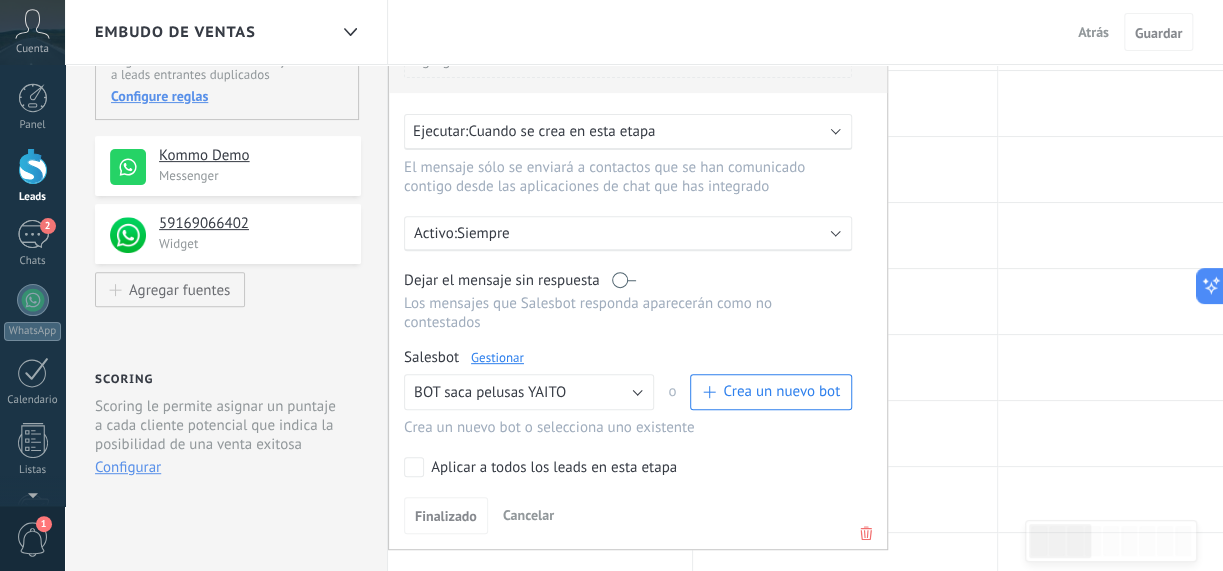 scroll, scrollTop: 499, scrollLeft: 0, axis: vertical 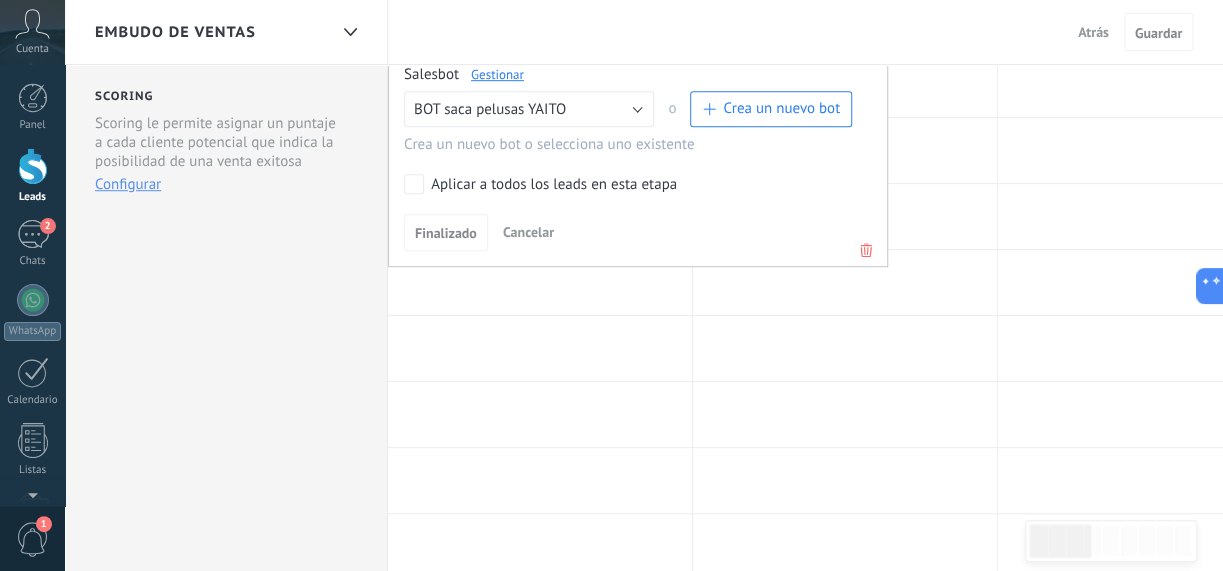 click on "**********" at bounding box center [226, 304] 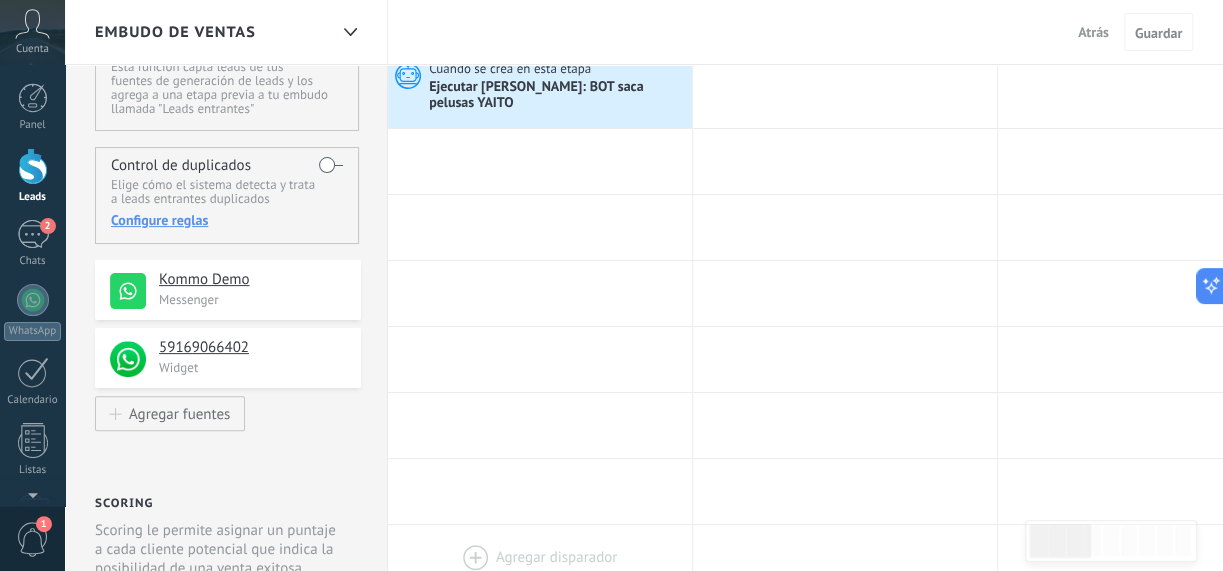 scroll, scrollTop: 0, scrollLeft: 0, axis: both 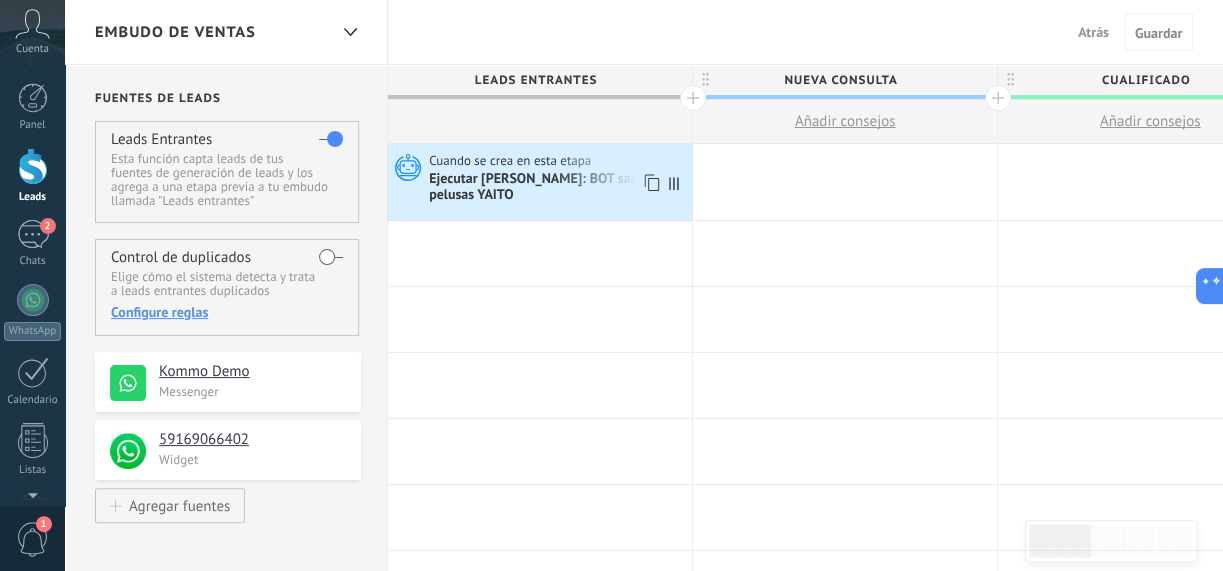 drag, startPoint x: 464, startPoint y: 190, endPoint x: 443, endPoint y: 177, distance: 24.698177 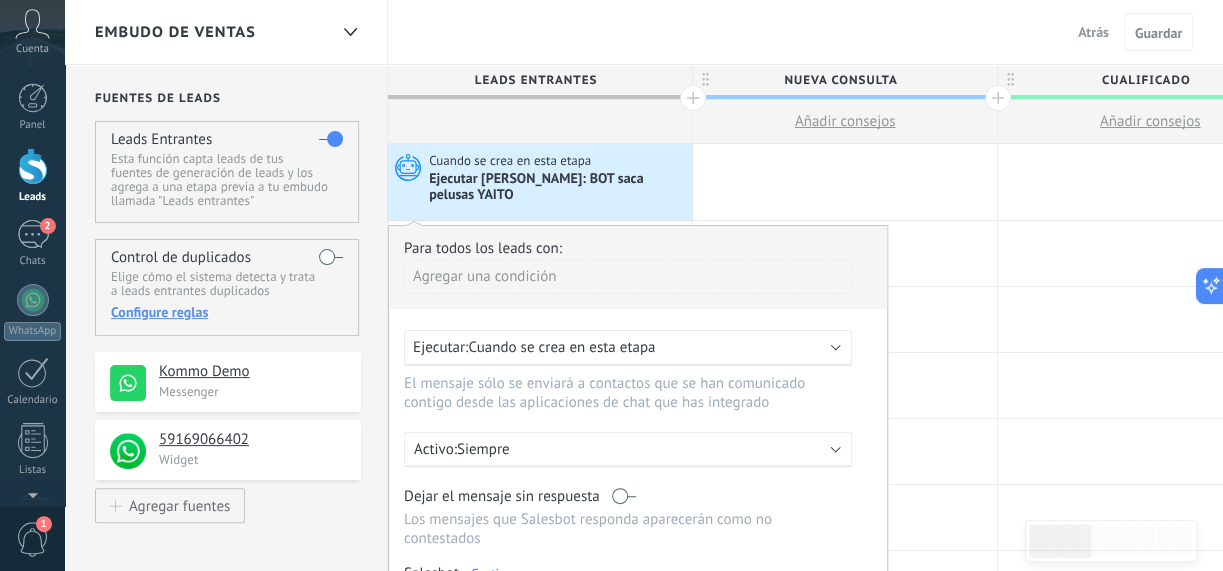 click on "Ejecutar [PERSON_NAME]: BOT saca pelusas YAITO" at bounding box center [558, 188] 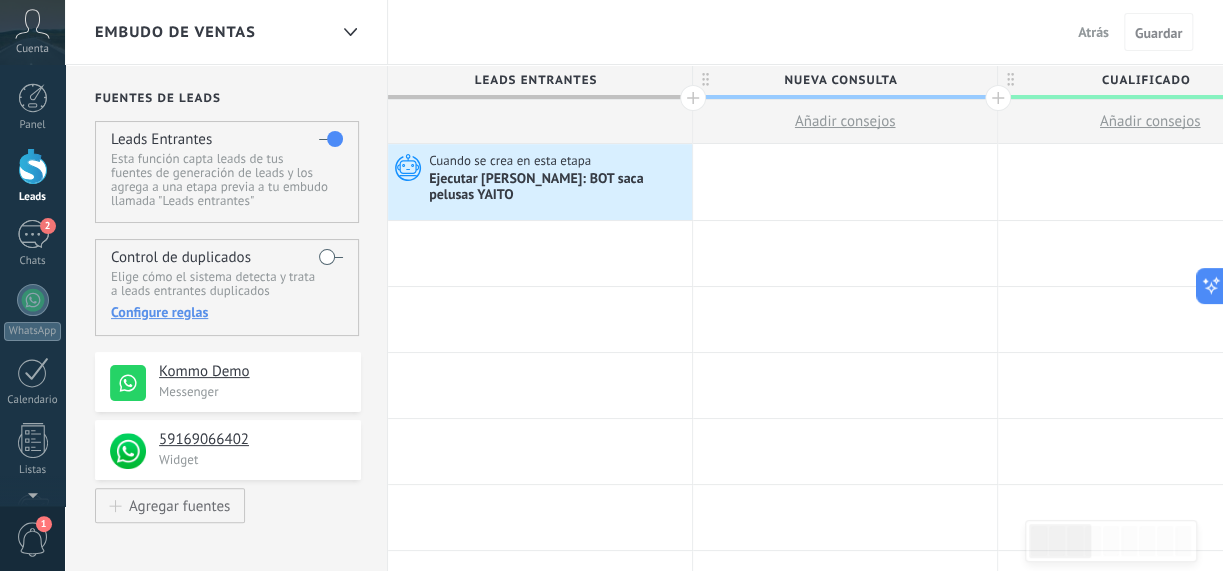 click on "Atrás" at bounding box center [1093, 32] 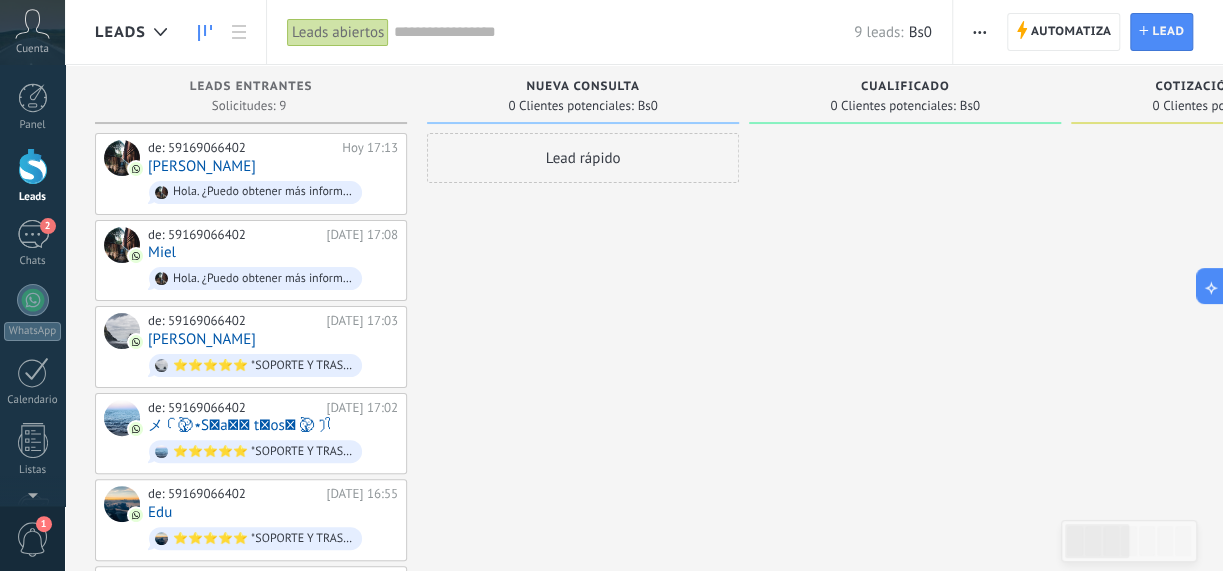click on "Lead rápido" at bounding box center (583, 158) 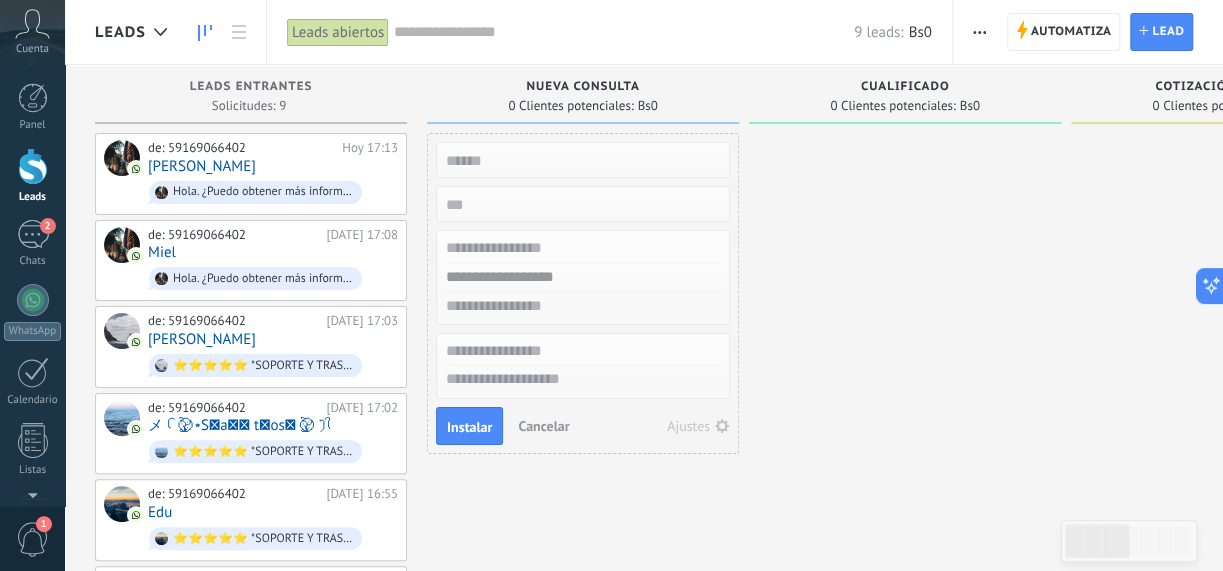 click on "Cancelar" at bounding box center (543, 426) 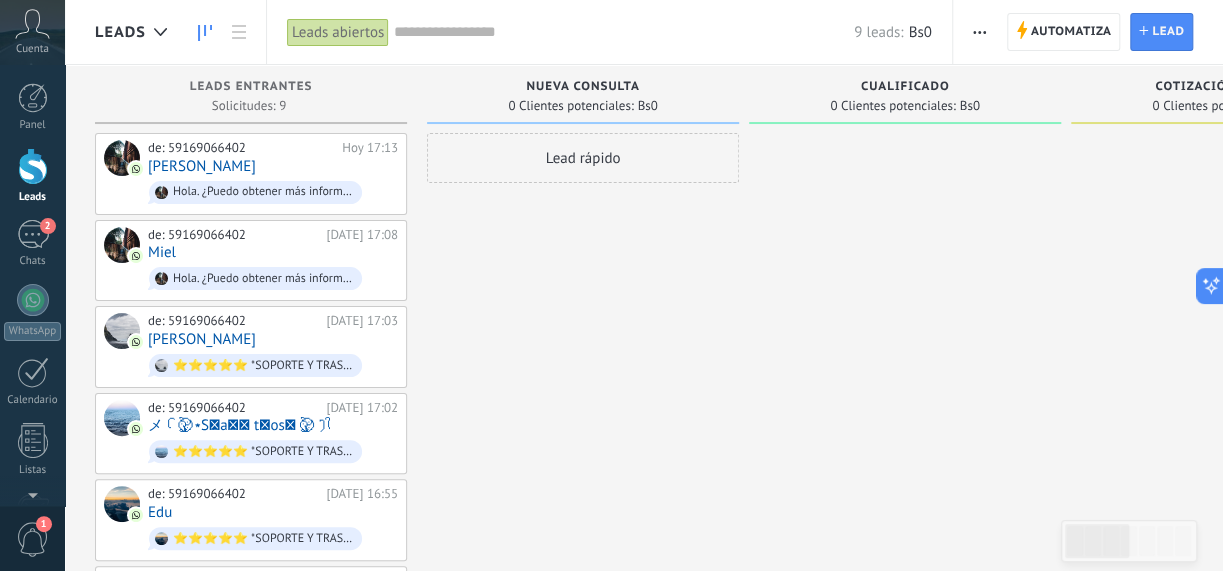 click at bounding box center (979, 32) 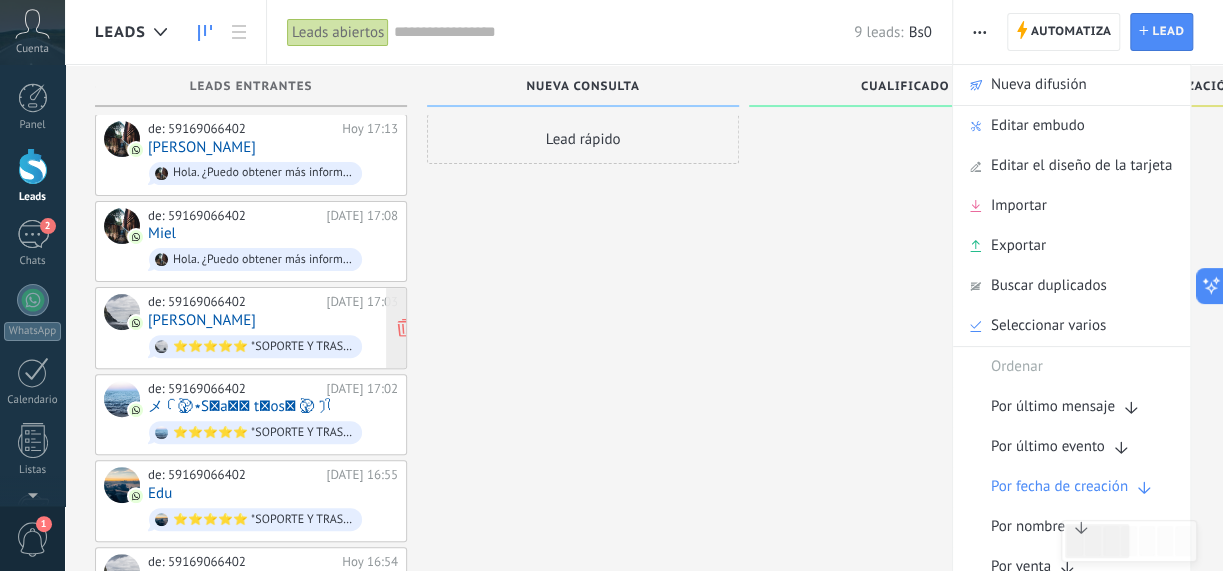 scroll, scrollTop: 19, scrollLeft: 0, axis: vertical 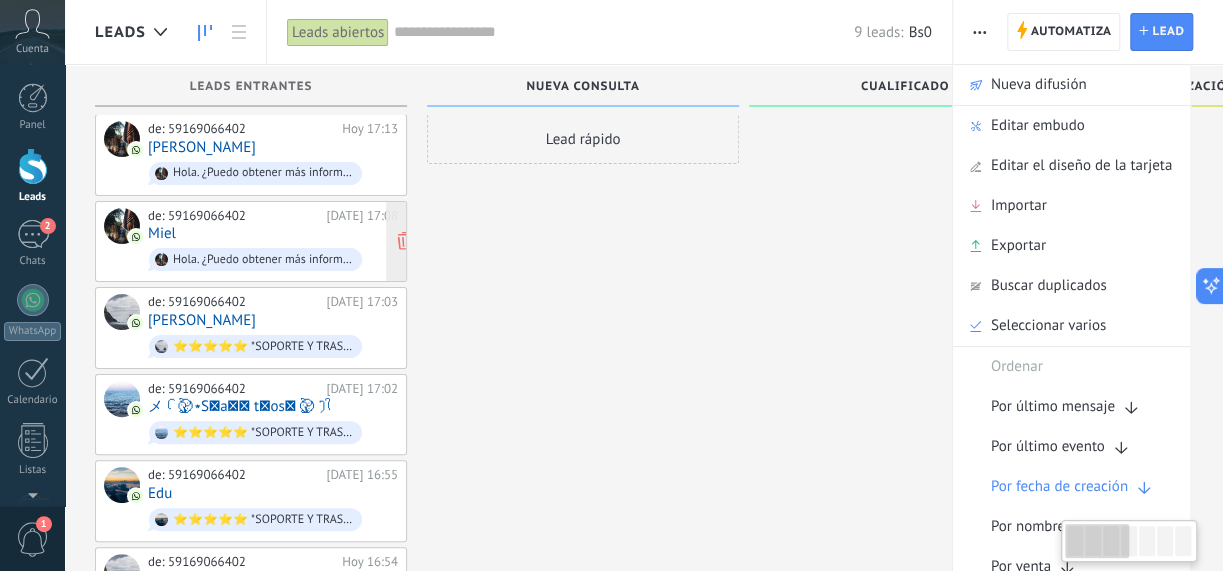 click on "de: 59169066402 Hoy 17:08 Miel Hola. ¿Puedo obtener más información sobre este producto?" at bounding box center [273, 242] 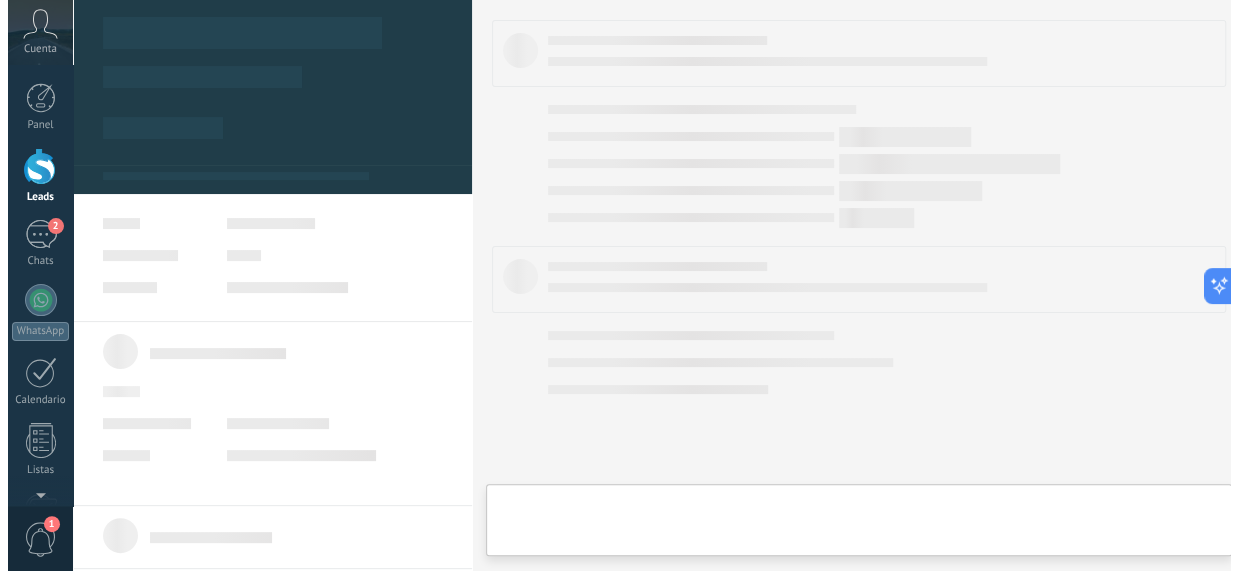scroll, scrollTop: 0, scrollLeft: 0, axis: both 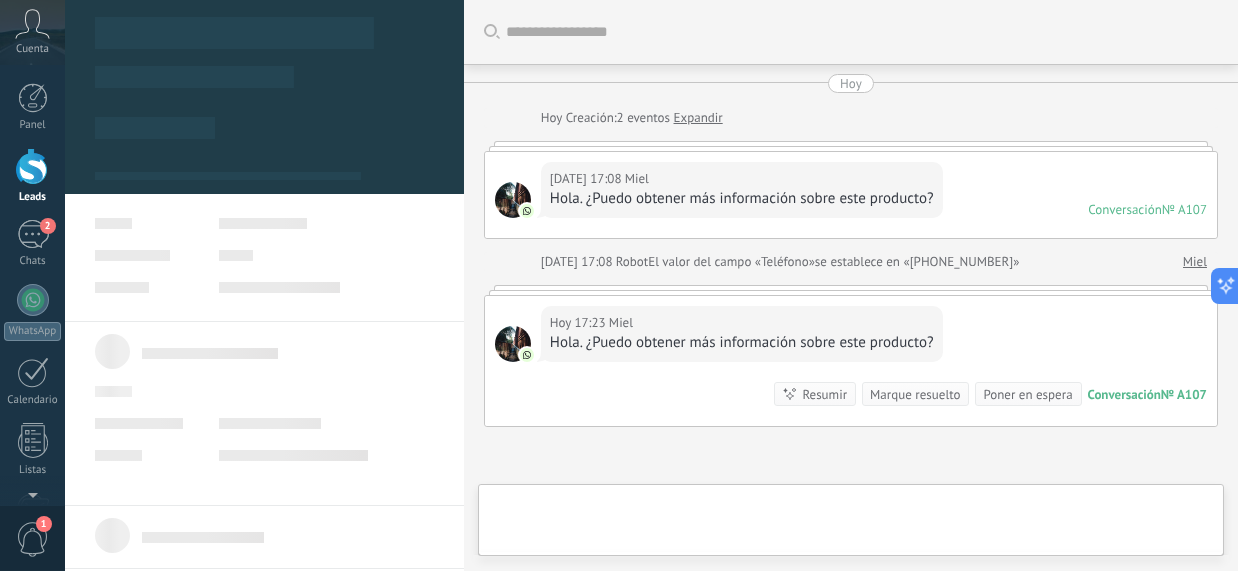 type on "**********" 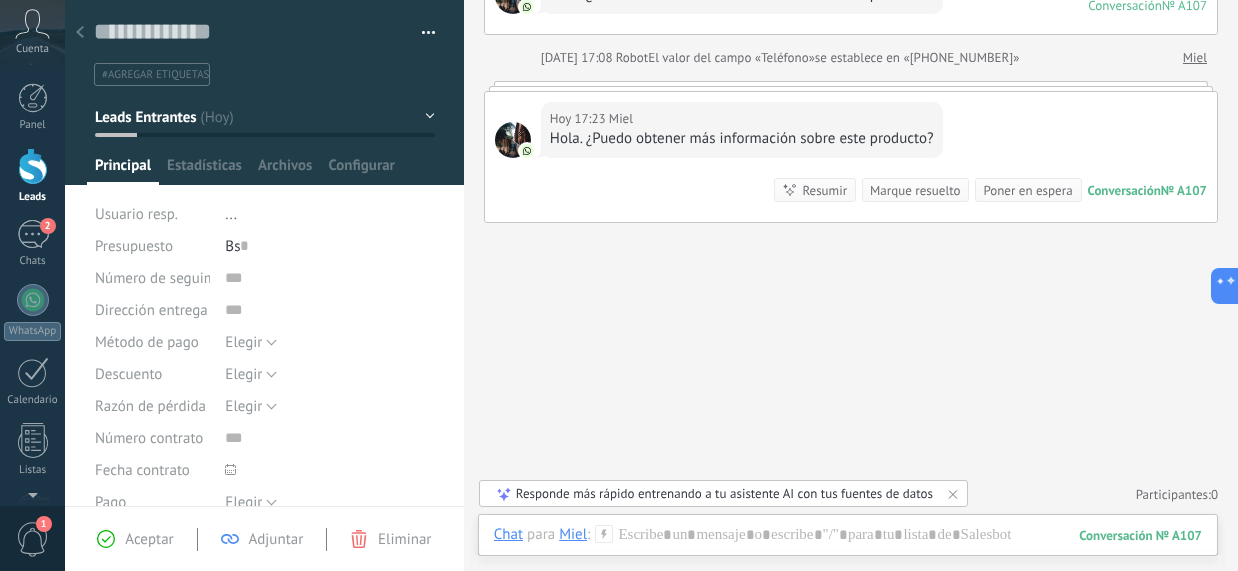 scroll, scrollTop: 105, scrollLeft: 0, axis: vertical 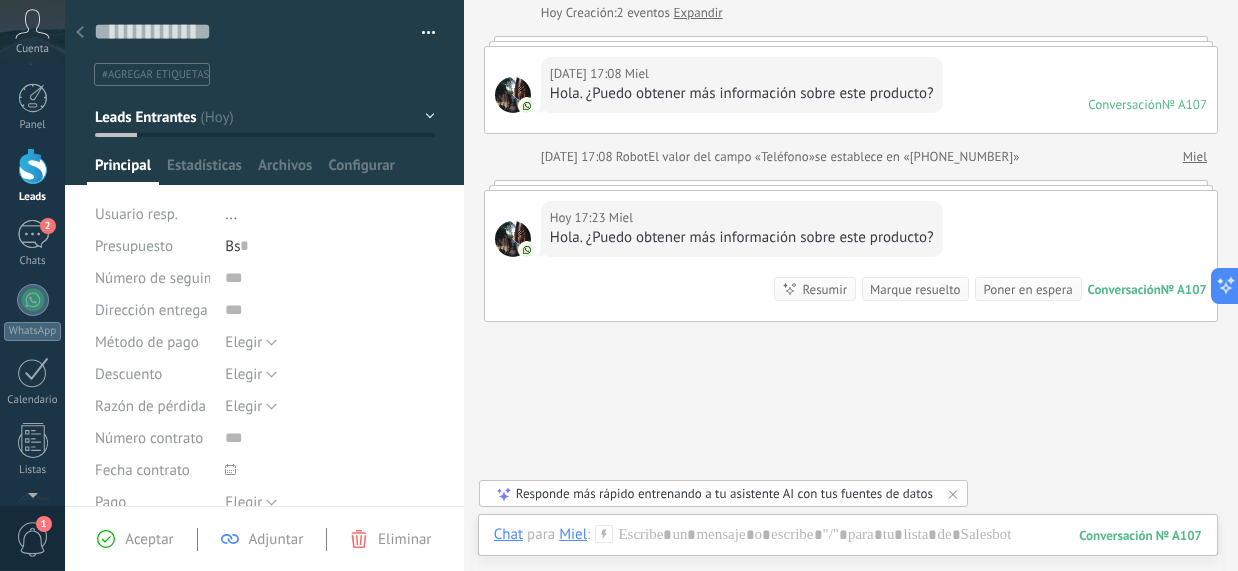click on "Buscar Carga más Hoy Hoy Creación:  2  eventos   Expandir Hoy 17:08 Miel  Hola. ¿Puedo obtener más información sobre este producto? Conversación  № A107 Conversación № A107 Hoy 17:08 Robot  El valor del campo «Teléfono»  se establece en «+59161533061» Miel Hoy 17:23 Miel  Hola. ¿Puedo obtener más información sobre este producto? Conversación  № A107 Conversación № A107 Resumir Resumir Marque resuelto Poner en espera Hoy 17:24 Miel: Hola. ¿Puedo obtener más información sobre este producto? Conversación № A107 No hay tareas.  Crear una Participantes:  0 Agregar usuario Bots:  0" at bounding box center [851, 283] 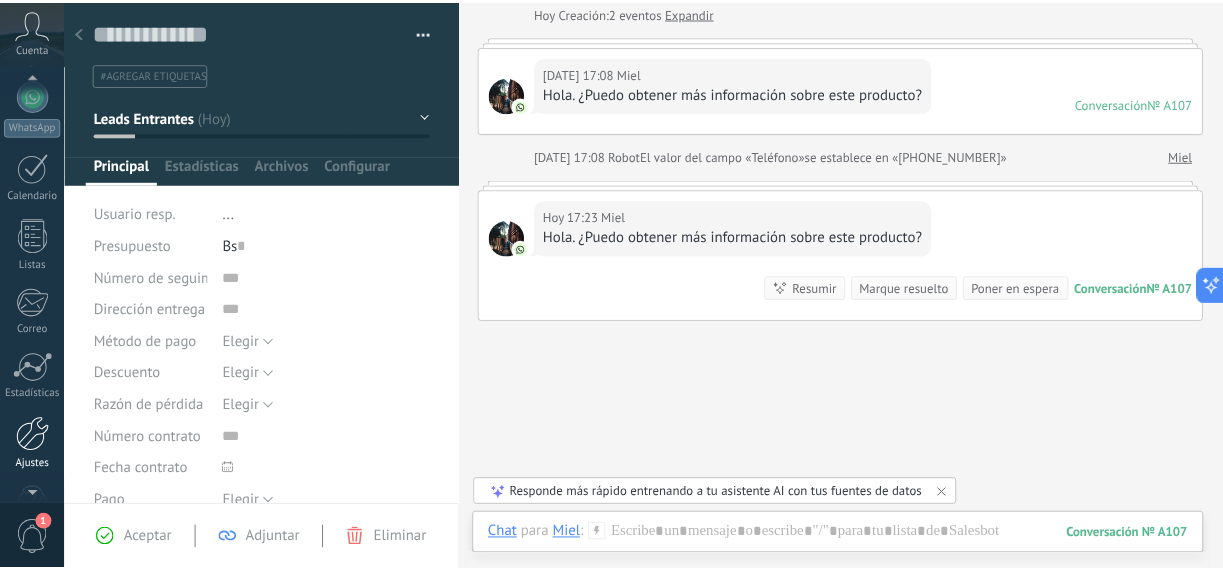 scroll, scrollTop: 260, scrollLeft: 0, axis: vertical 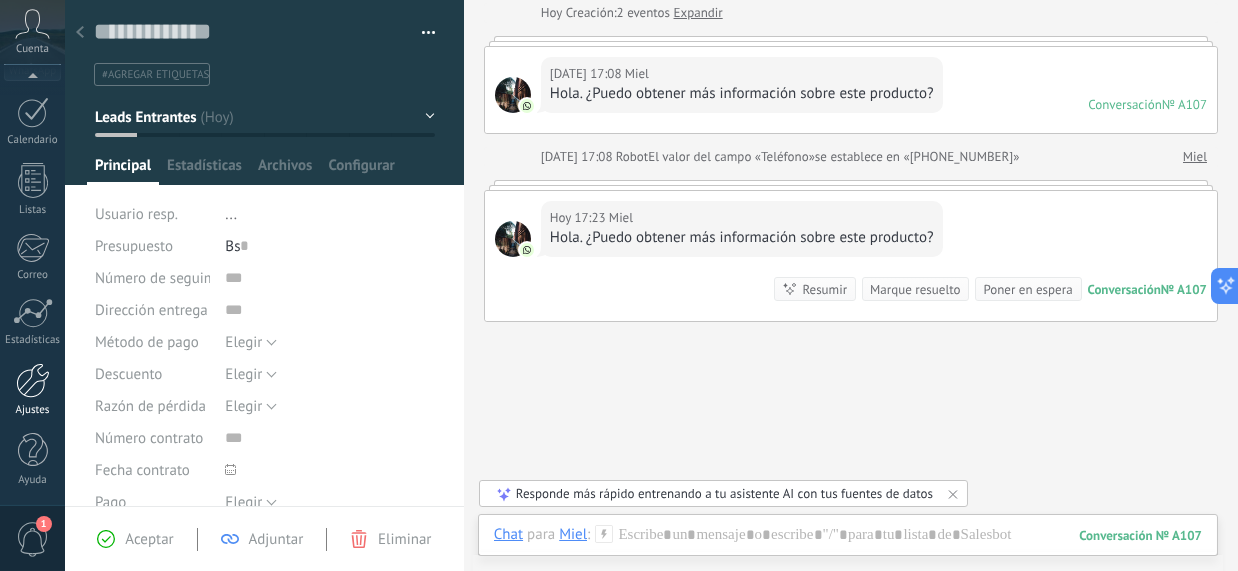 click at bounding box center [33, 380] 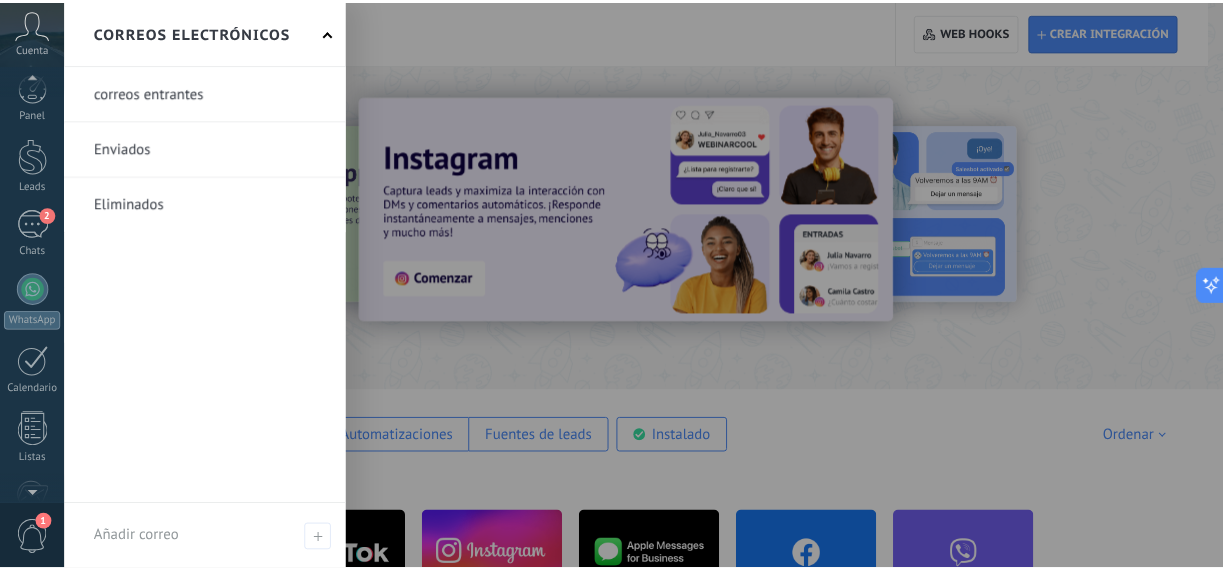 scroll, scrollTop: 6, scrollLeft: 0, axis: vertical 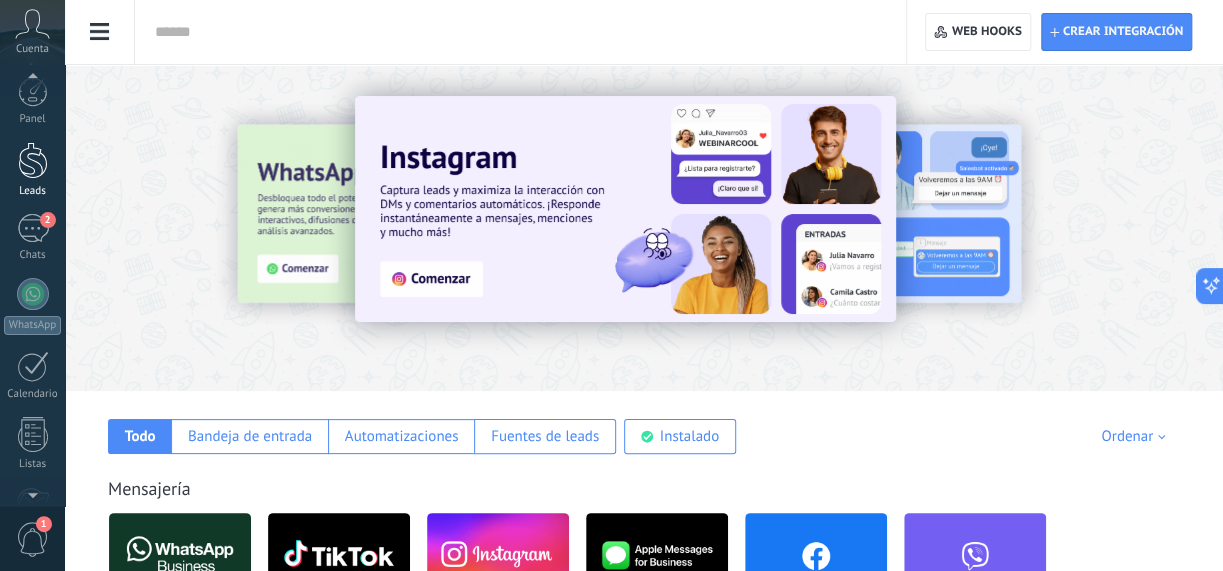 click at bounding box center (33, 160) 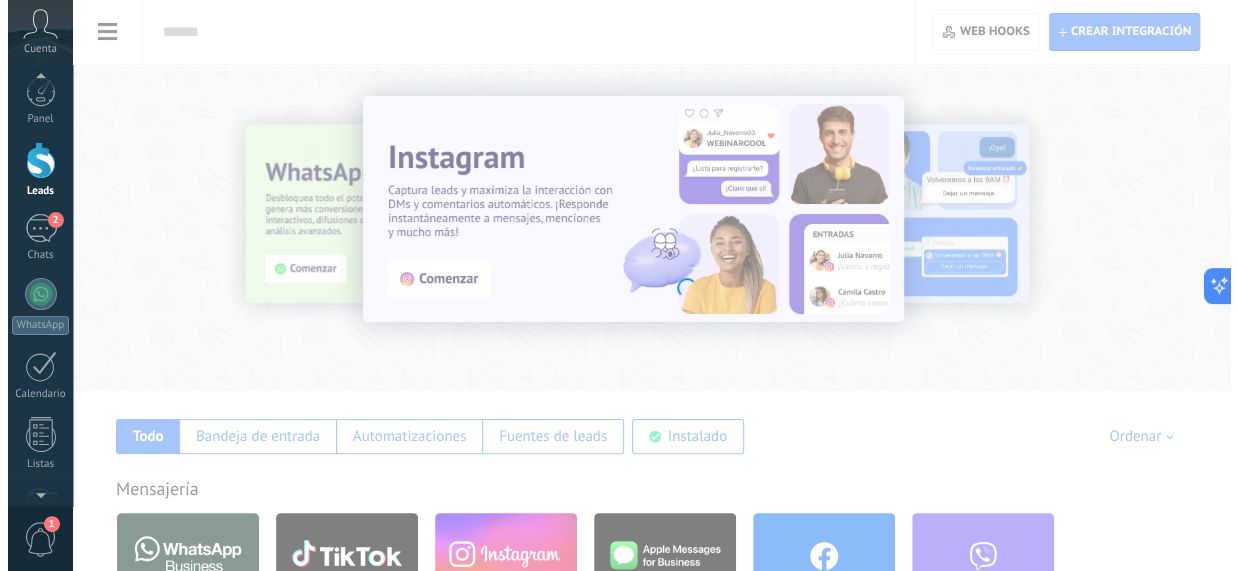 scroll, scrollTop: 0, scrollLeft: 0, axis: both 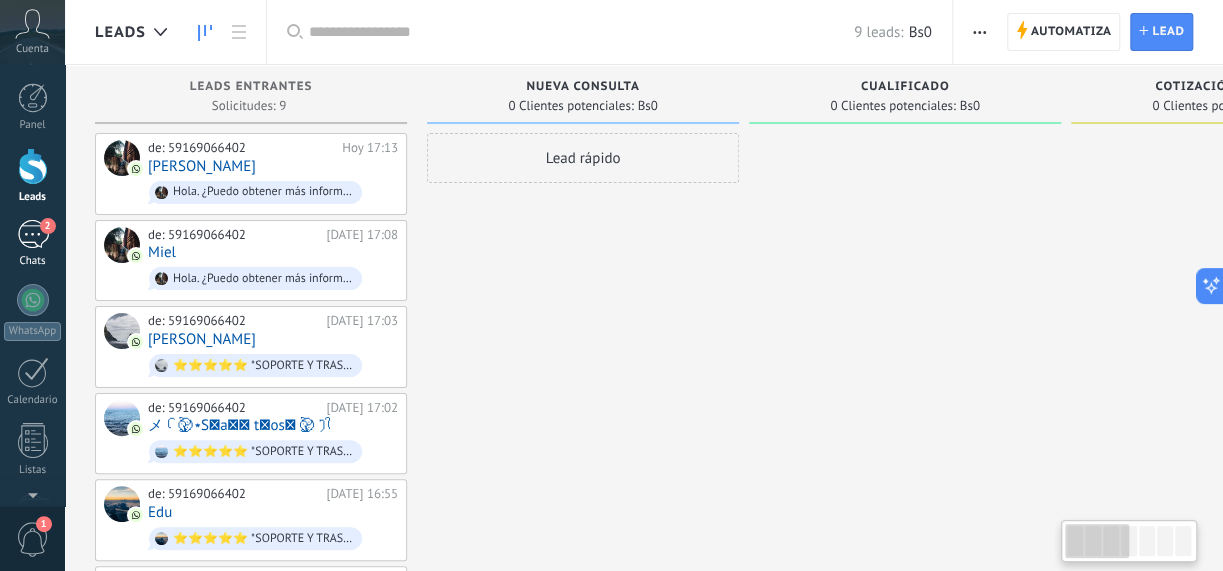 click on "2" at bounding box center (33, 234) 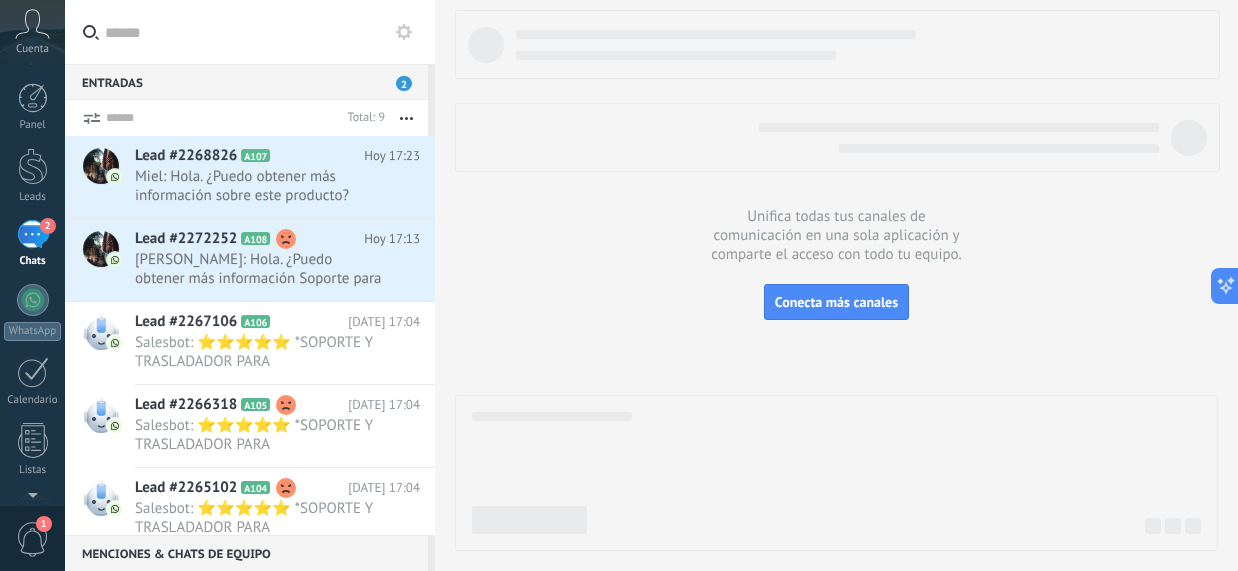 click 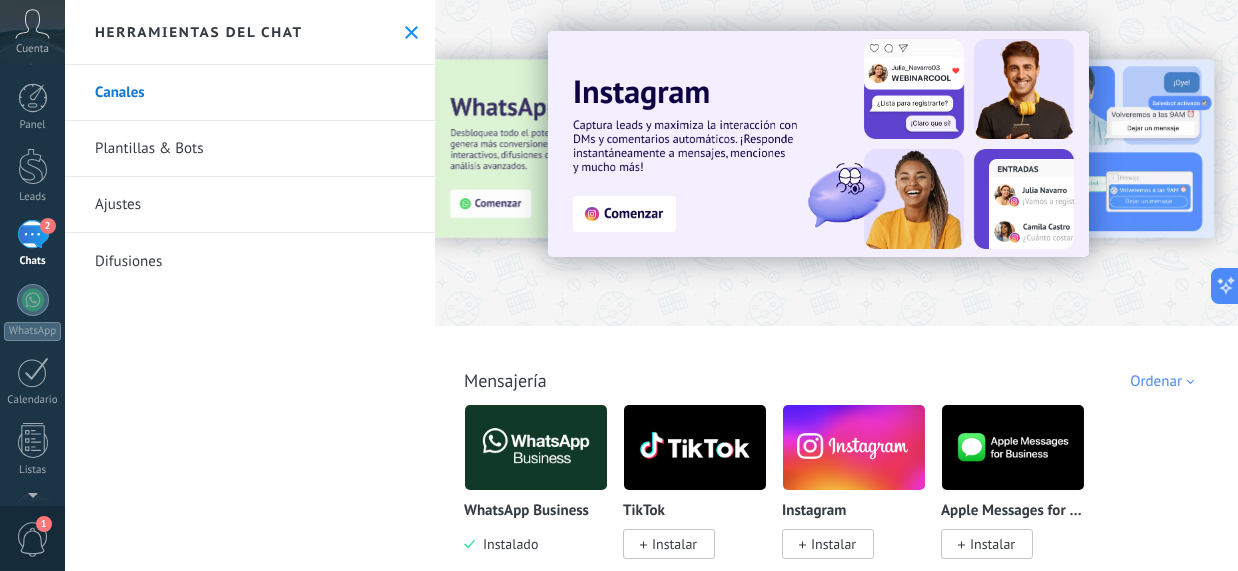 click on "Plantillas & Bots" at bounding box center (250, 149) 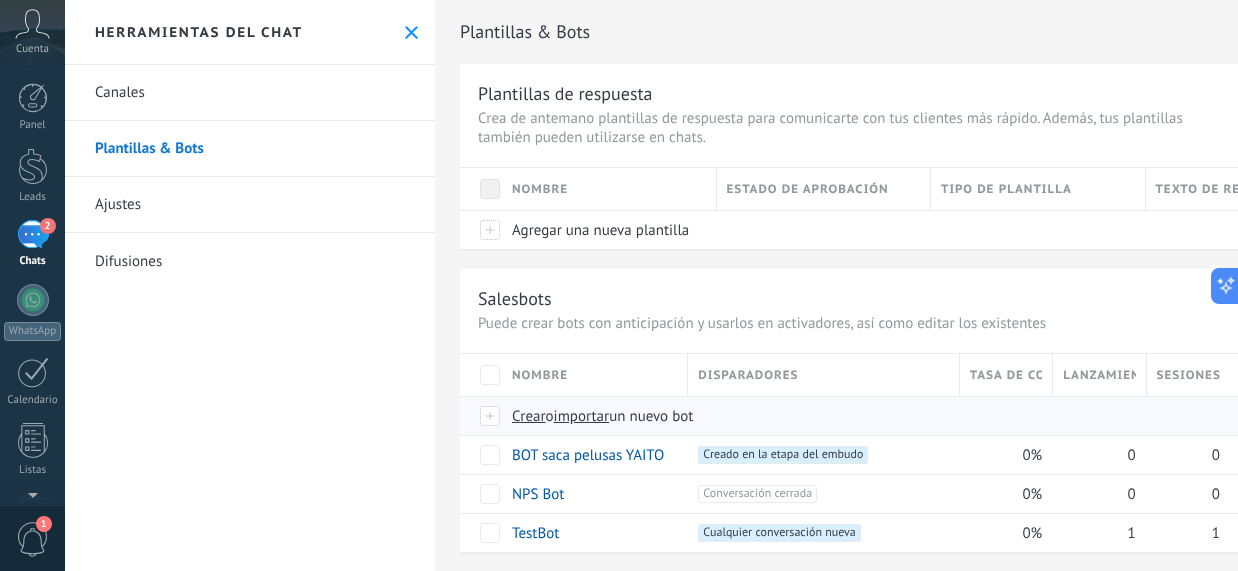 scroll, scrollTop: 26, scrollLeft: 0, axis: vertical 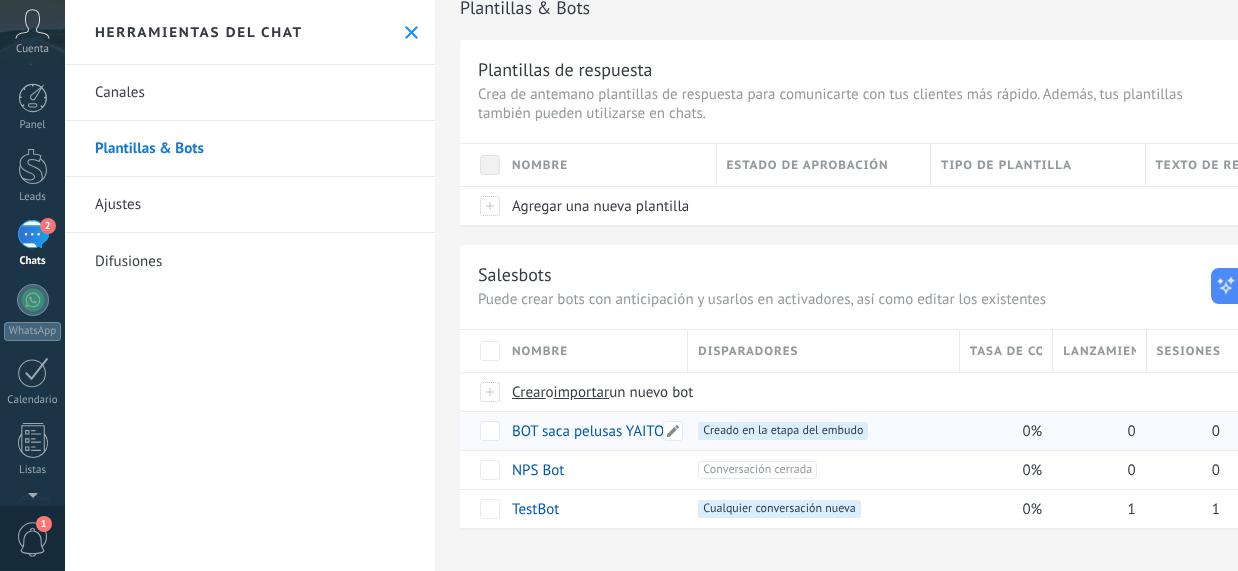 click on "BOT saca pelusas YAITO" at bounding box center (588, 431) 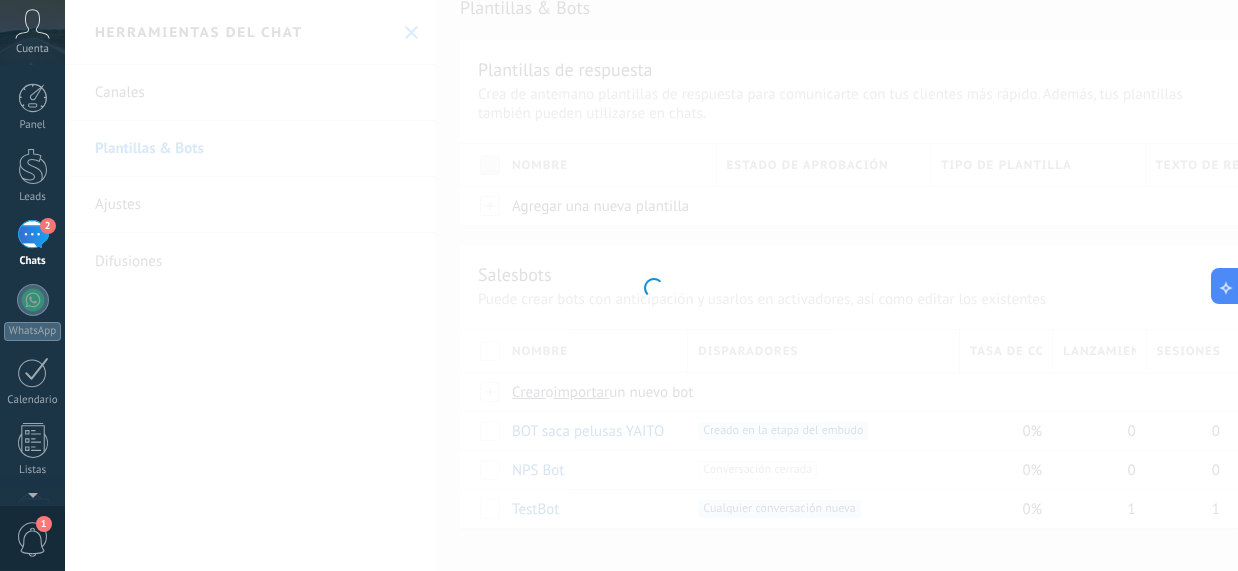 type on "**********" 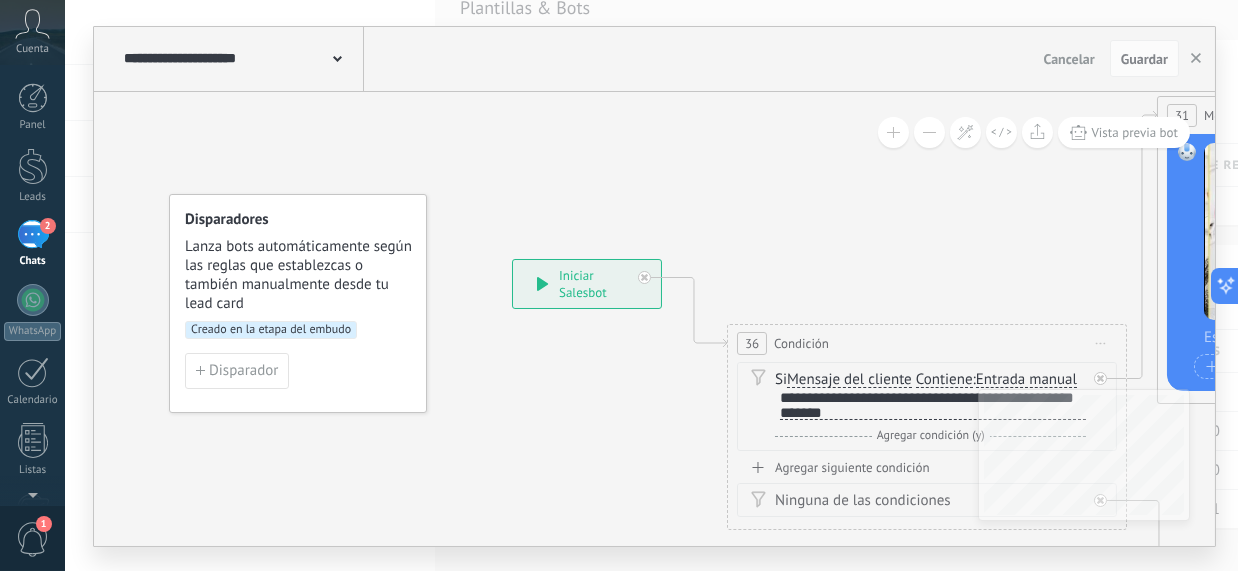 click on "**********" at bounding box center [930, 406] 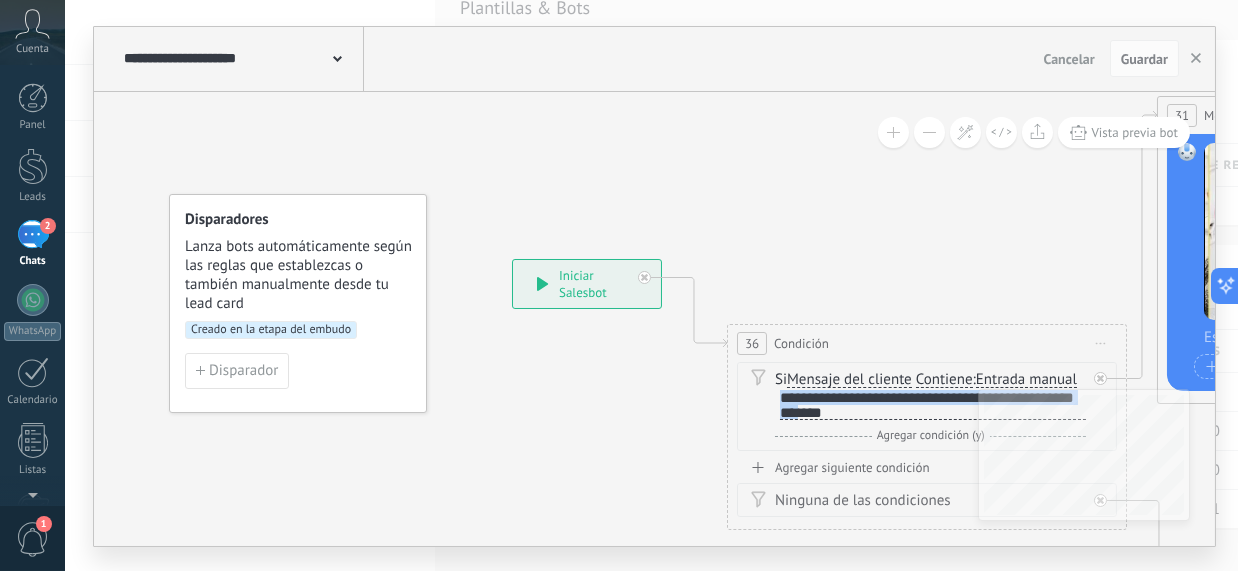 scroll, scrollTop: 2, scrollLeft: 0, axis: vertical 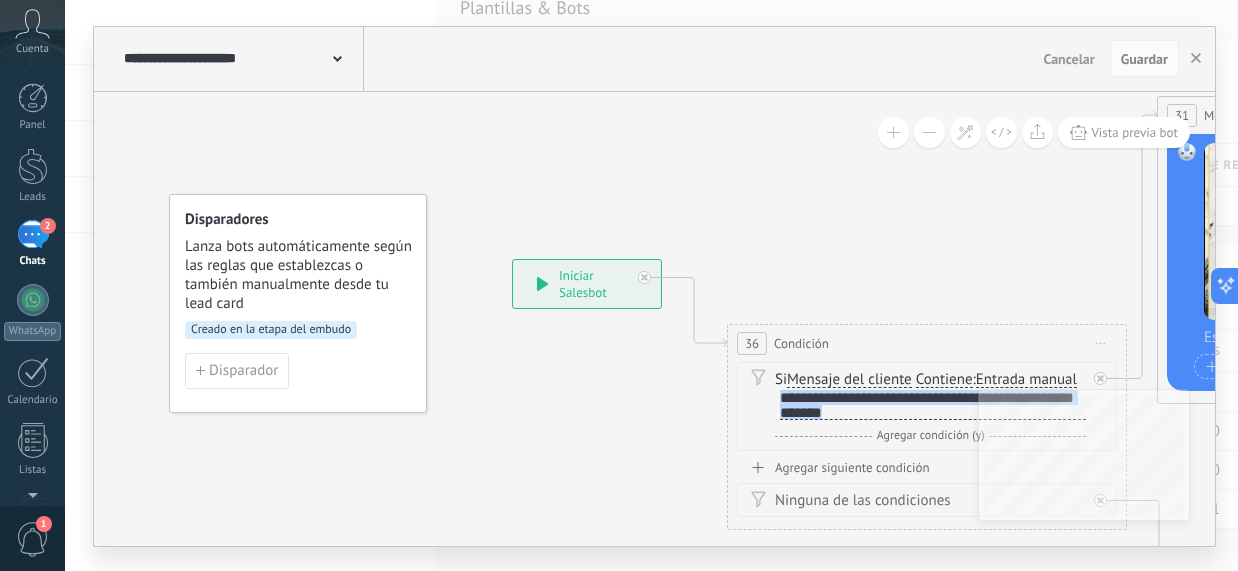 drag, startPoint x: 779, startPoint y: 394, endPoint x: 882, endPoint y: 412, distance: 104.56099 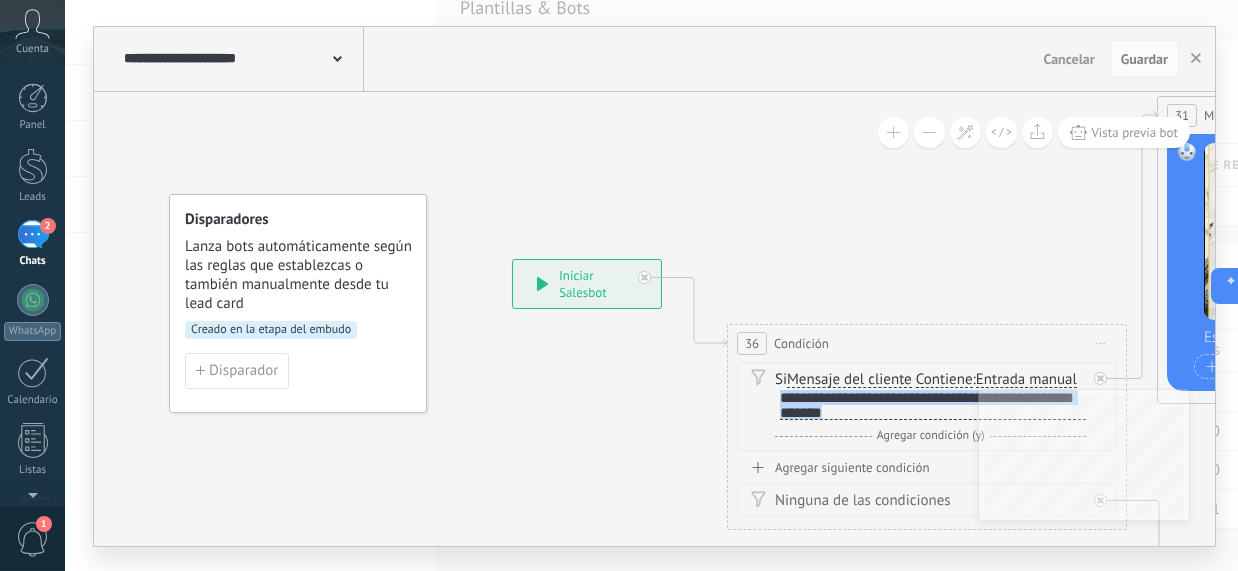 copy on "**********" 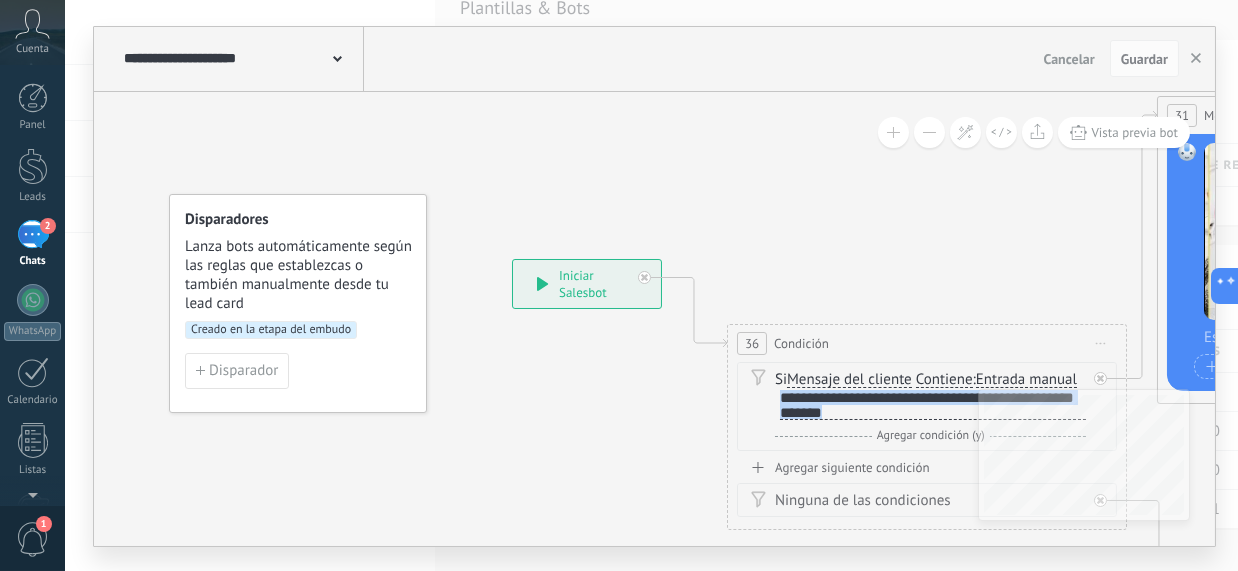 click 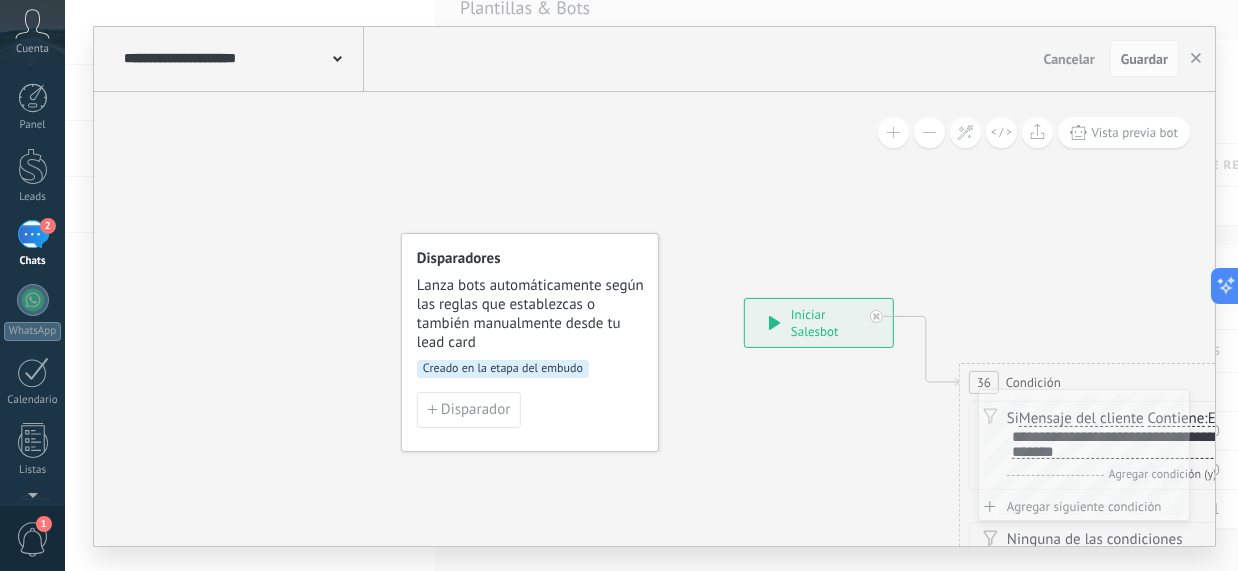 drag, startPoint x: 513, startPoint y: 389, endPoint x: 745, endPoint y: 428, distance: 235.25519 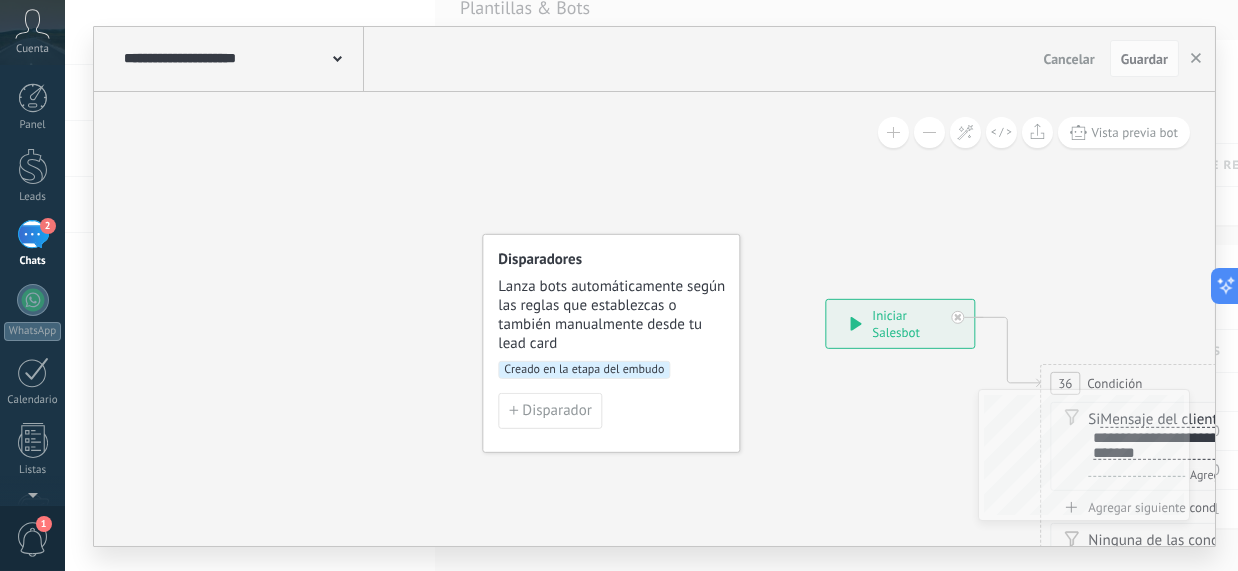 drag, startPoint x: 267, startPoint y: 405, endPoint x: 444, endPoint y: 399, distance: 177.10167 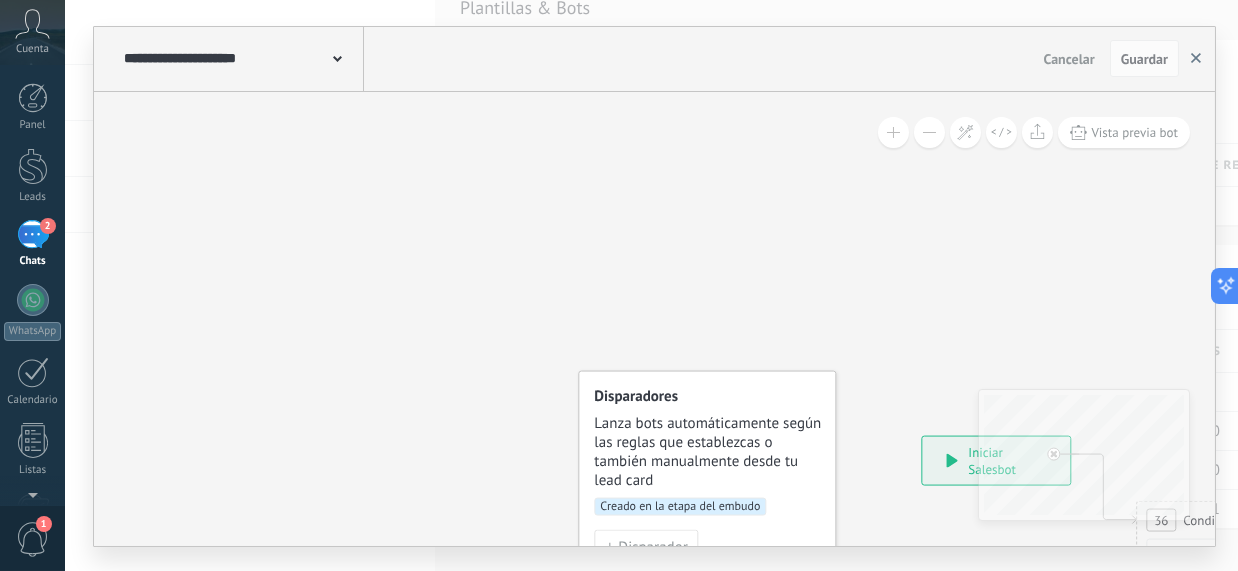 click 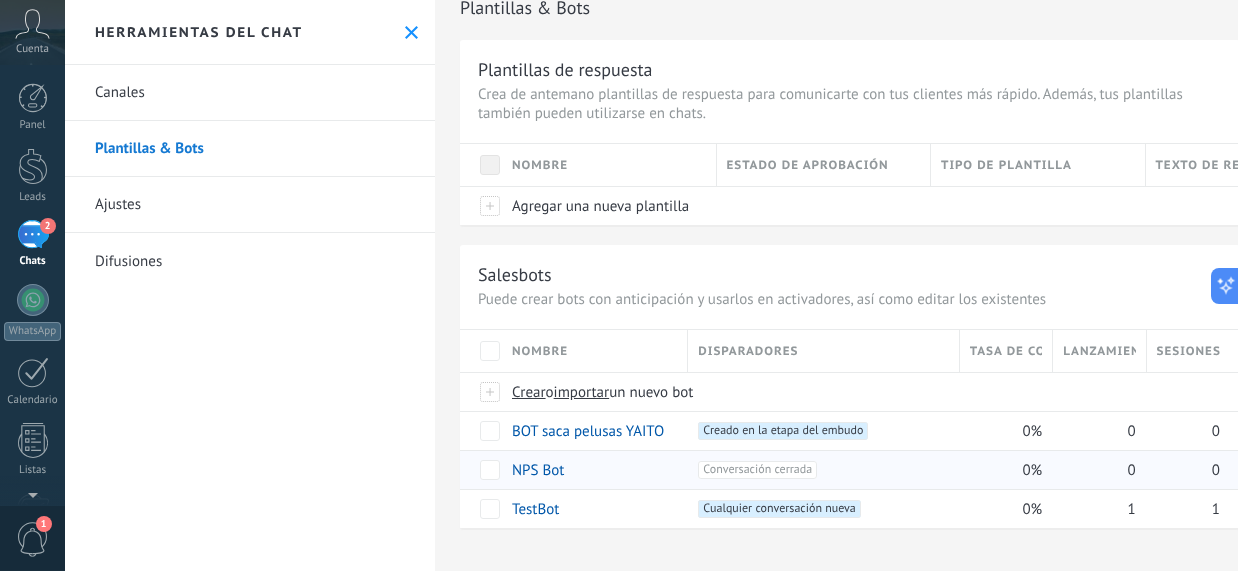 drag, startPoint x: 626, startPoint y: 508, endPoint x: 464, endPoint y: 472, distance: 165.9518 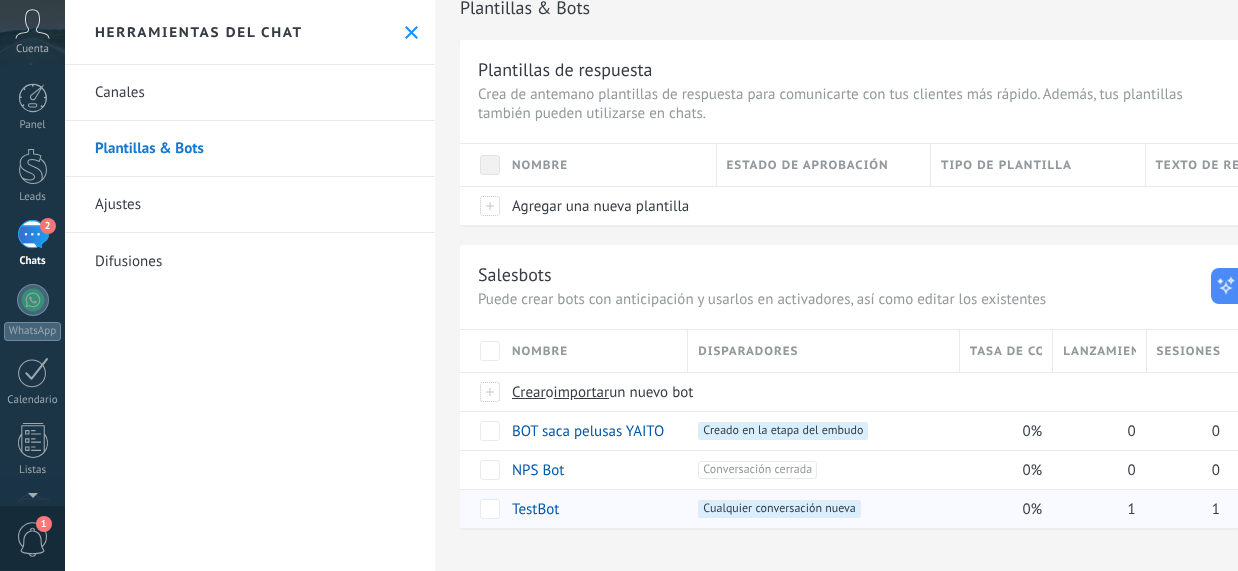 click on "TestBot" at bounding box center [535, 509] 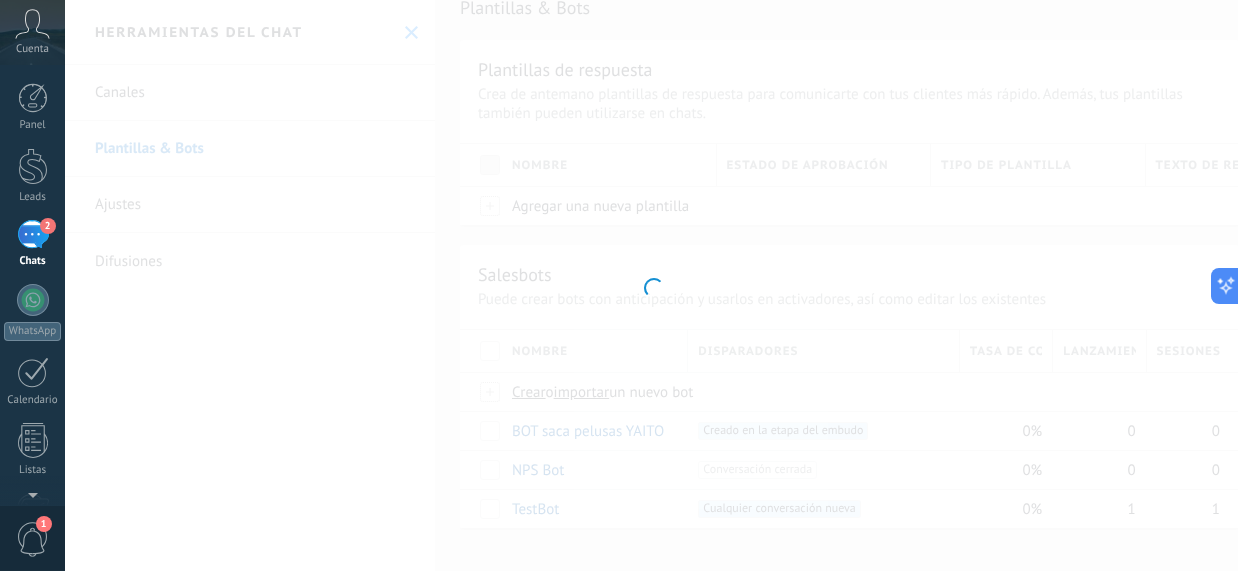 type on "*******" 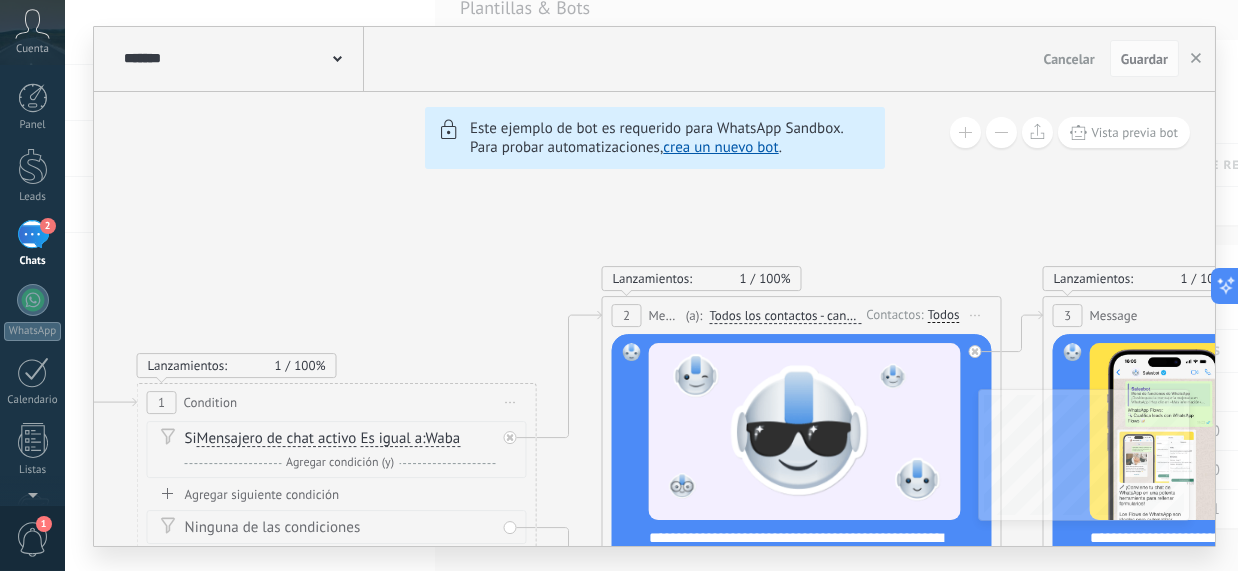 drag, startPoint x: 775, startPoint y: 244, endPoint x: 1021, endPoint y: 262, distance: 246.65765 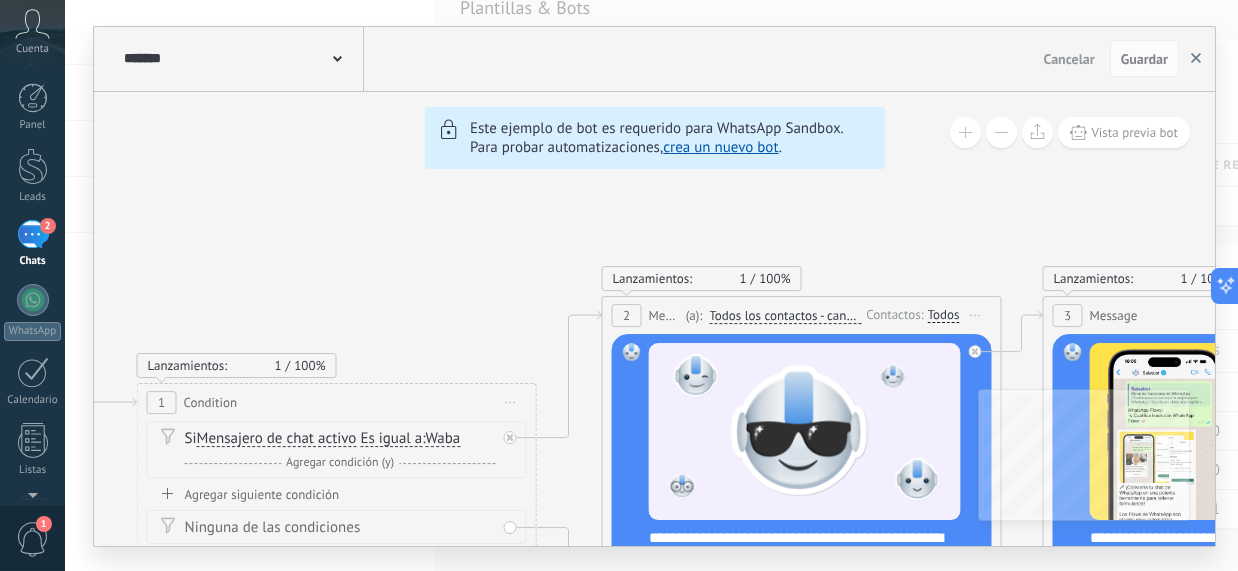 click 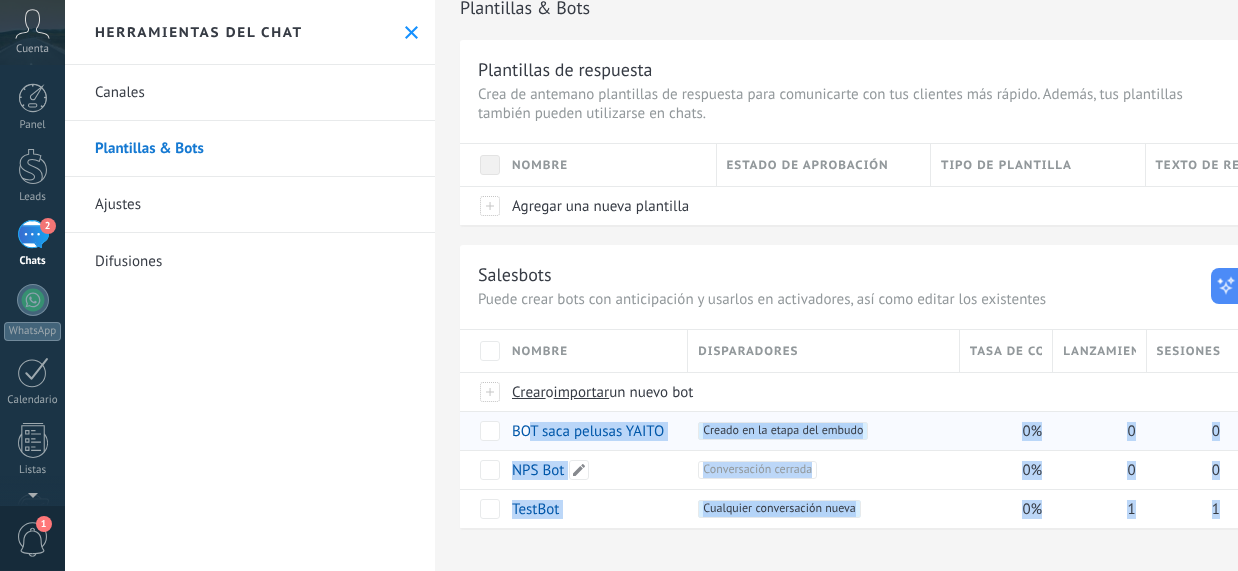 drag, startPoint x: 884, startPoint y: 528, endPoint x: 549, endPoint y: 431, distance: 348.76065 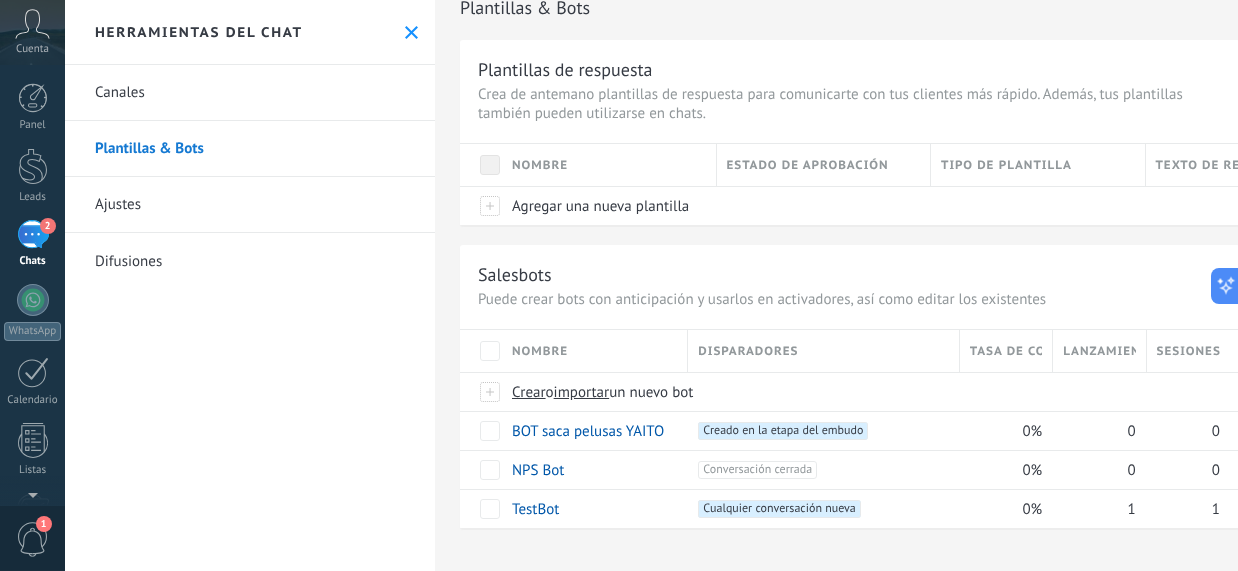 click on "Canales Plantillas & Bots Ajustes Difusiones" at bounding box center [250, 318] 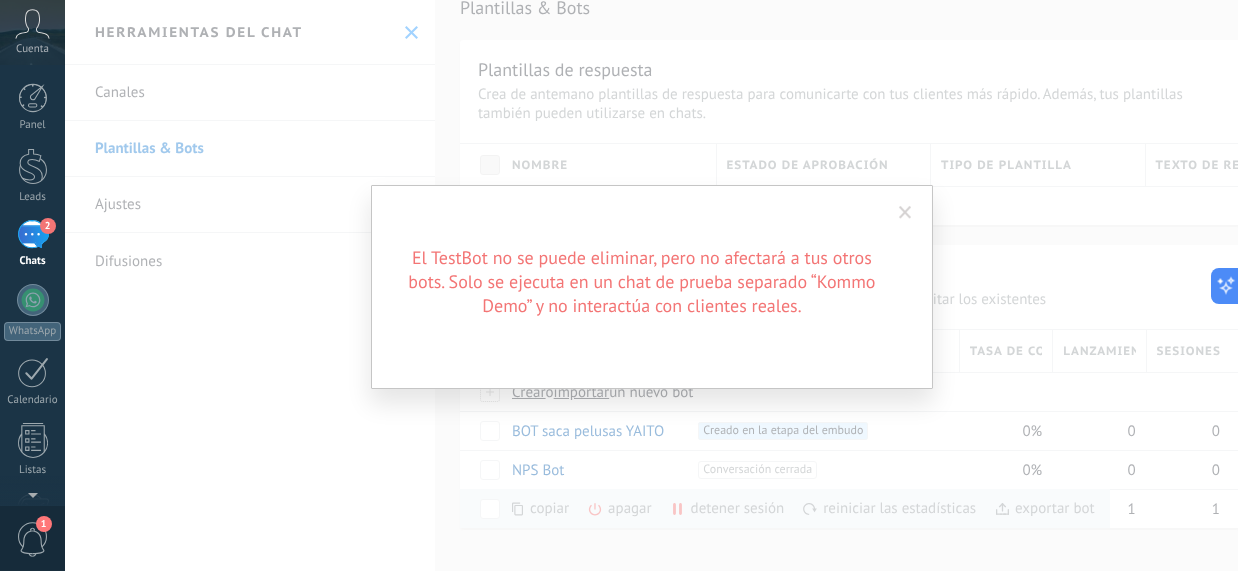 click at bounding box center [905, 213] 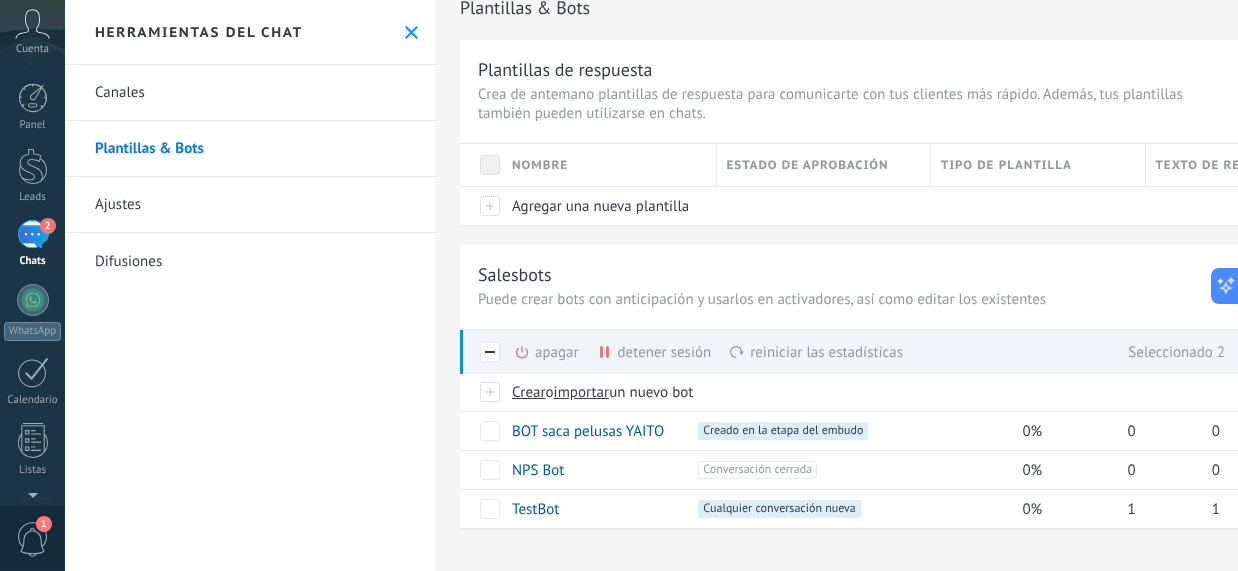 click on "Canales Plantillas & Bots Ajustes Difusiones" at bounding box center [250, 318] 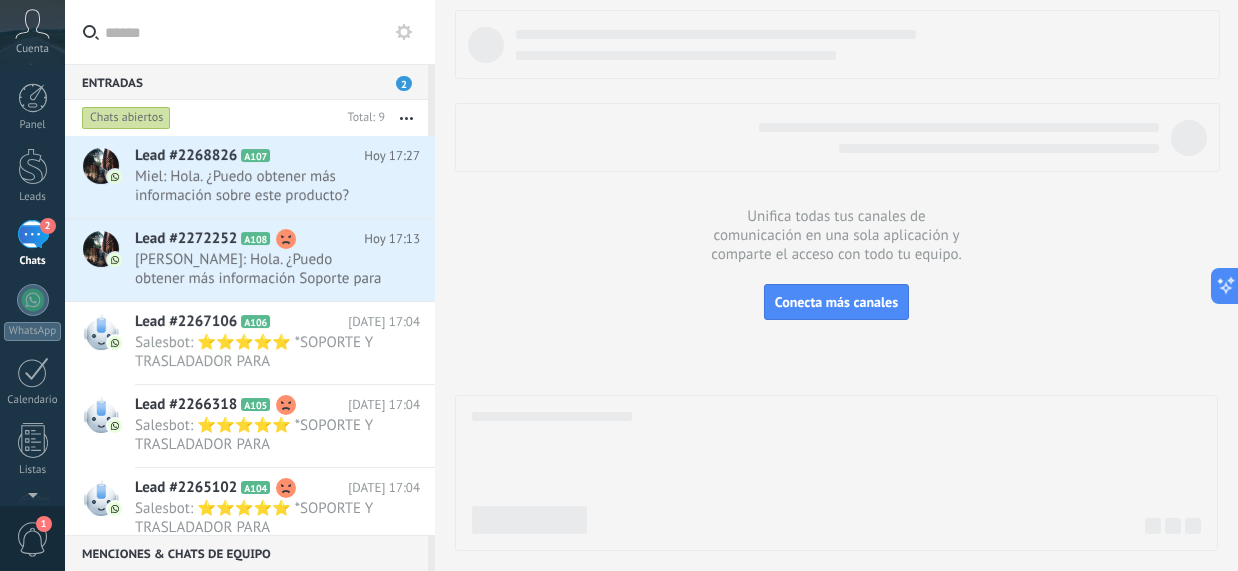 click on "2" at bounding box center (33, 234) 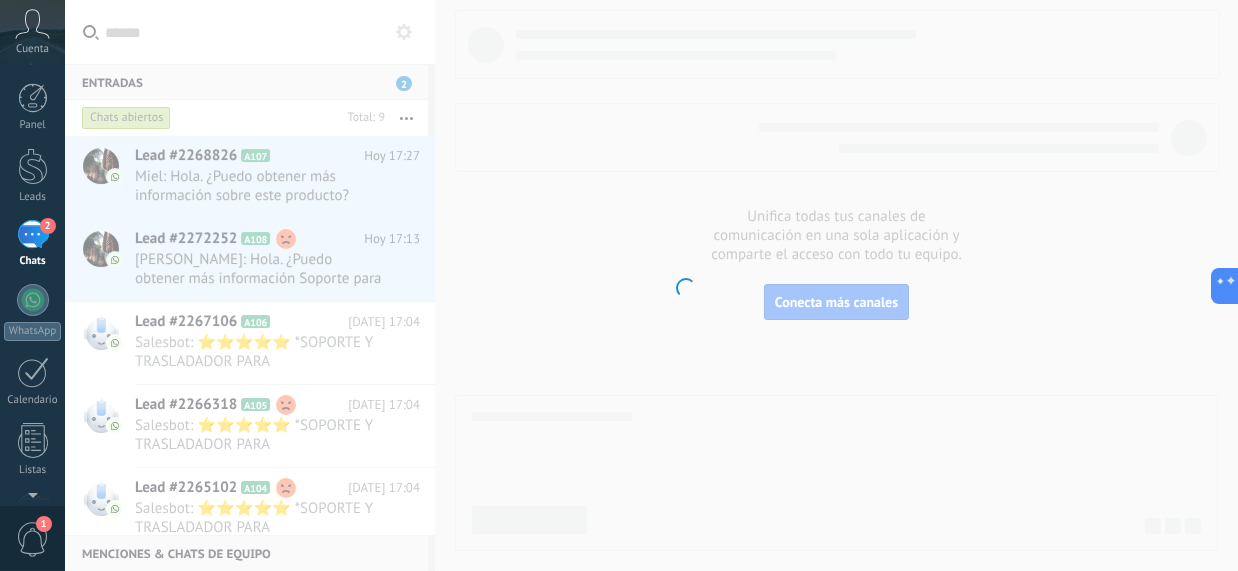 click on ".abccls-1,.abccls-2{fill-rule:evenodd}.abccls-2{fill:#fff} .abfcls-1{fill:none}.abfcls-2{fill:#fff} .abncls-1{isolation:isolate}.abncls-2{opacity:.06}.abncls-2,.abncls-3,.abncls-6{mix-blend-mode:multiply}.abncls-3{opacity:.15}.abncls-4,.abncls-8{fill:#fff}.abncls-5{fill:url(#abnlinear-gradient)}.abncls-6{opacity:.04}.abncls-7{fill:url(#abnlinear-gradient-2)}.abncls-8{fill-rule:evenodd} .abqst0{fill:#ffa200} .abwcls-1{fill:#252525} .cls-1{isolation:isolate} .acicls-1{fill:none} .aclcls-1{fill:#232323} .acnst0{display:none} .addcls-1,.addcls-2{fill:none;stroke-miterlimit:10}.addcls-1{stroke:#dfe0e5}.addcls-2{stroke:#a1a7ab} .adecls-1,.adecls-2{fill:none;stroke-miterlimit:10}.adecls-1{stroke:#dfe0e5}.adecls-2{stroke:#a1a7ab} .adqcls-1{fill:#8591a5;fill-rule:evenodd} .aeccls-1{fill:#5c9f37} .aeecls-1{fill:#f86161} .aejcls-1{fill:#8591a5;fill-rule:evenodd} .aekcls-1{fill-rule:evenodd} .aelcls-1{fill-rule:evenodd;fill:currentColor} .aemcls-1{fill-rule:evenodd;fill:currentColor} .aencls-2{fill:#f86161;opacity:.3}" at bounding box center (619, 285) 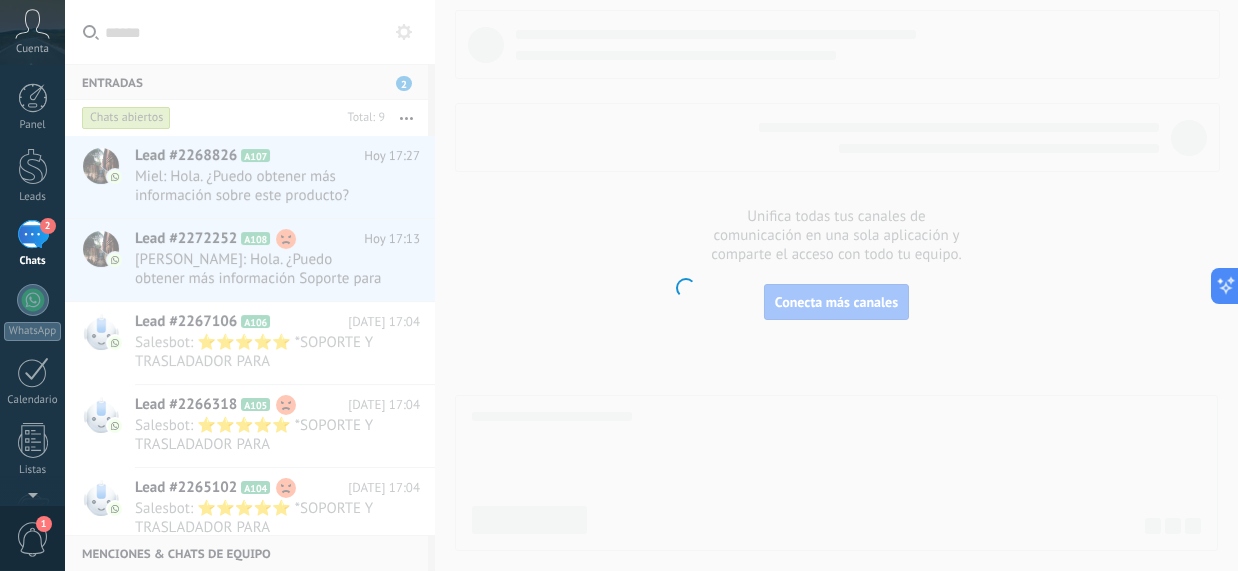 click on ".abccls-1,.abccls-2{fill-rule:evenodd}.abccls-2{fill:#fff} .abfcls-1{fill:none}.abfcls-2{fill:#fff} .abncls-1{isolation:isolate}.abncls-2{opacity:.06}.abncls-2,.abncls-3,.abncls-6{mix-blend-mode:multiply}.abncls-3{opacity:.15}.abncls-4,.abncls-8{fill:#fff}.abncls-5{fill:url(#abnlinear-gradient)}.abncls-6{opacity:.04}.abncls-7{fill:url(#abnlinear-gradient-2)}.abncls-8{fill-rule:evenodd} .abqst0{fill:#ffa200} .abwcls-1{fill:#252525} .cls-1{isolation:isolate} .acicls-1{fill:none} .aclcls-1{fill:#232323} .acnst0{display:none} .addcls-1,.addcls-2{fill:none;stroke-miterlimit:10}.addcls-1{stroke:#dfe0e5}.addcls-2{stroke:#a1a7ab} .adecls-1,.adecls-2{fill:none;stroke-miterlimit:10}.adecls-1{stroke:#dfe0e5}.adecls-2{stroke:#a1a7ab} .adqcls-1{fill:#8591a5;fill-rule:evenodd} .aeccls-1{fill:#5c9f37} .aeecls-1{fill:#f86161} .aejcls-1{fill:#8591a5;fill-rule:evenodd} .aekcls-1{fill-rule:evenodd} .aelcls-1{fill-rule:evenodd;fill:currentColor} .aemcls-1{fill-rule:evenodd;fill:currentColor} .aencls-2{fill:#f86161;opacity:.3}" at bounding box center (619, 285) 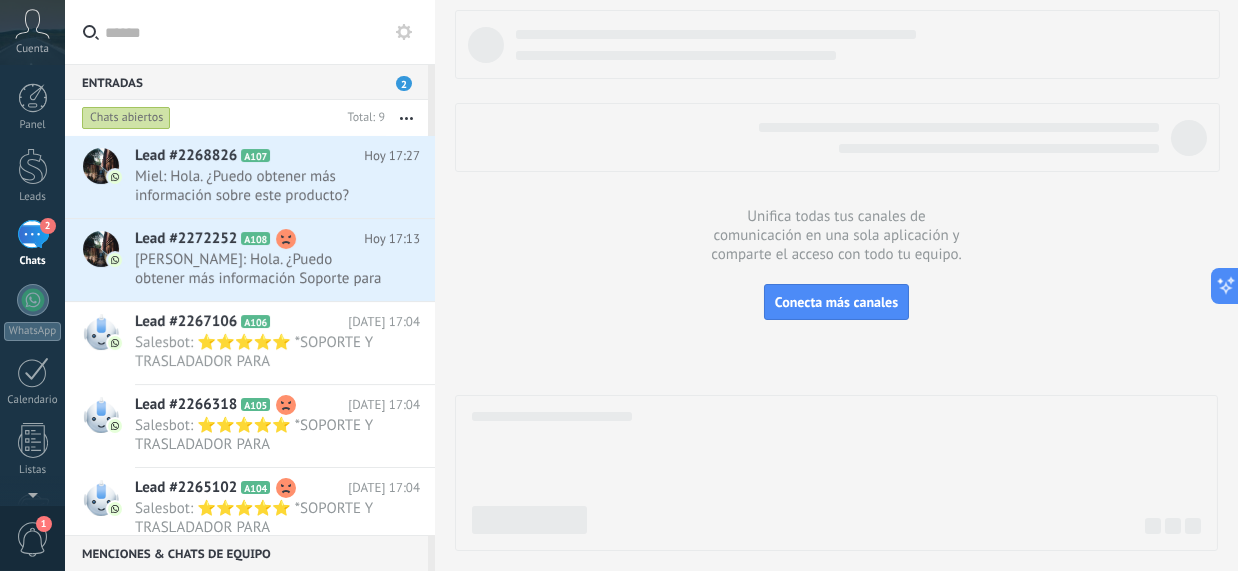 click 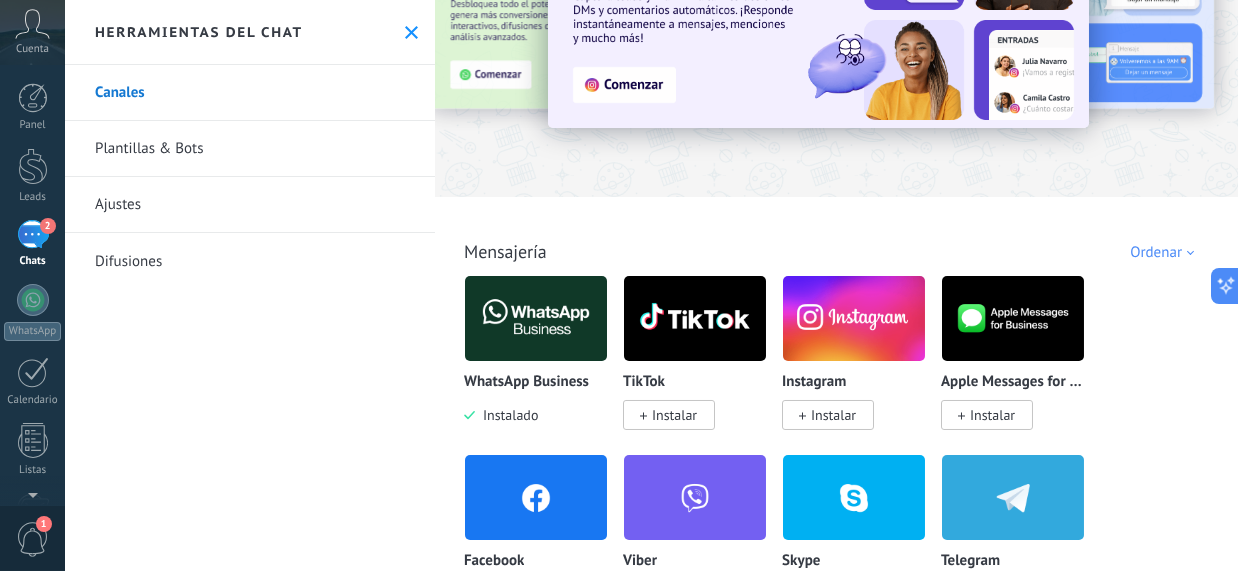 scroll, scrollTop: 400, scrollLeft: 0, axis: vertical 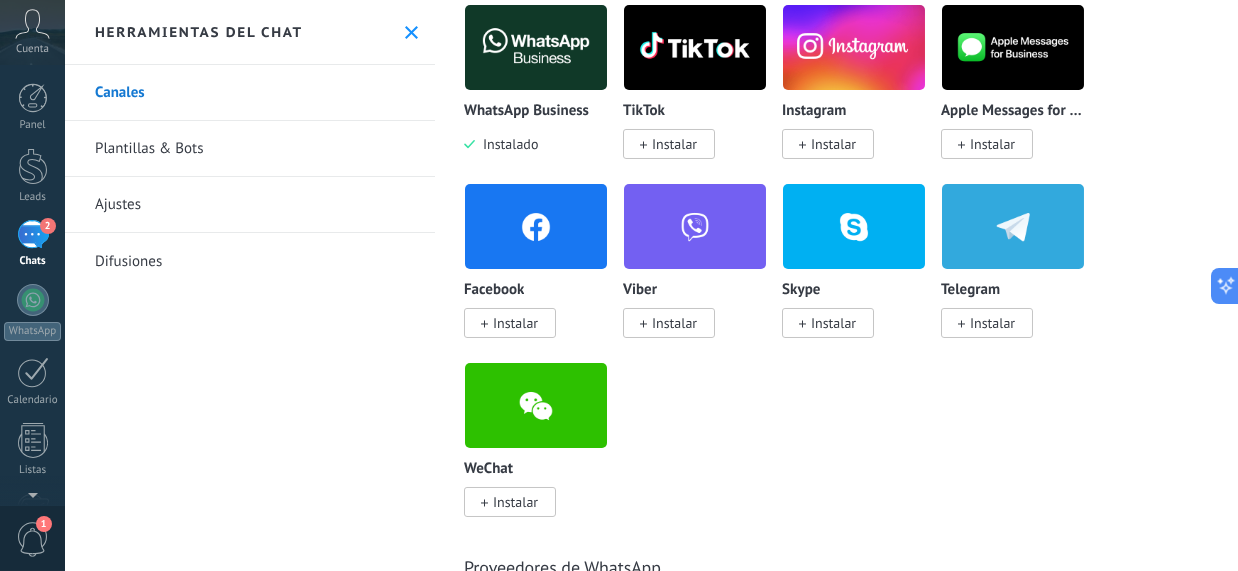click on "Plantillas & Bots" at bounding box center [250, 149] 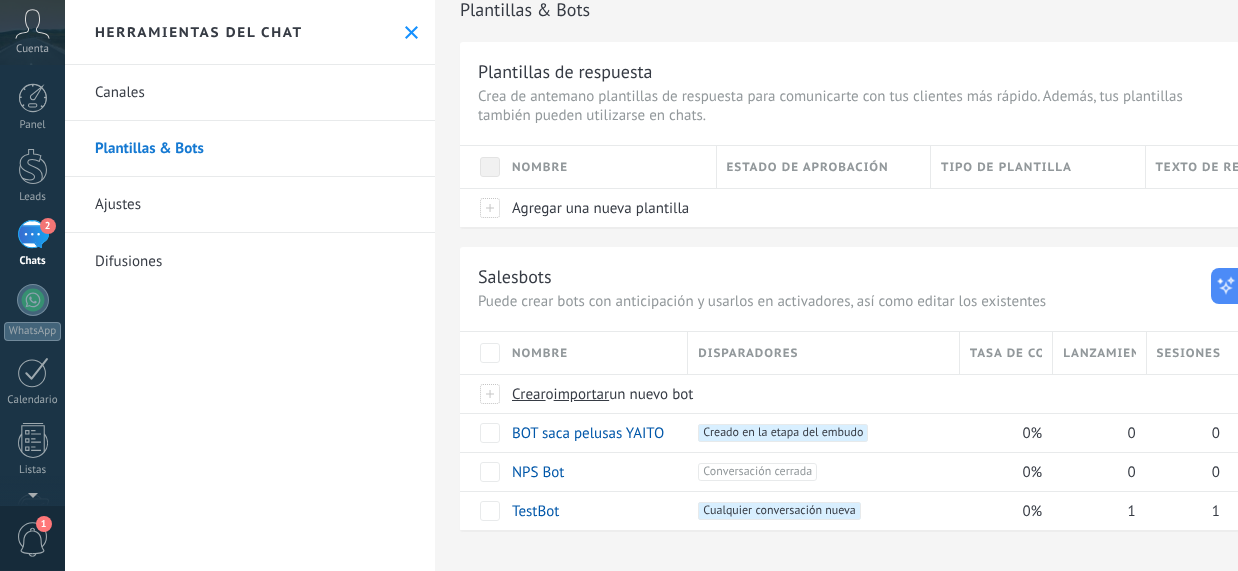 scroll, scrollTop: 26, scrollLeft: 0, axis: vertical 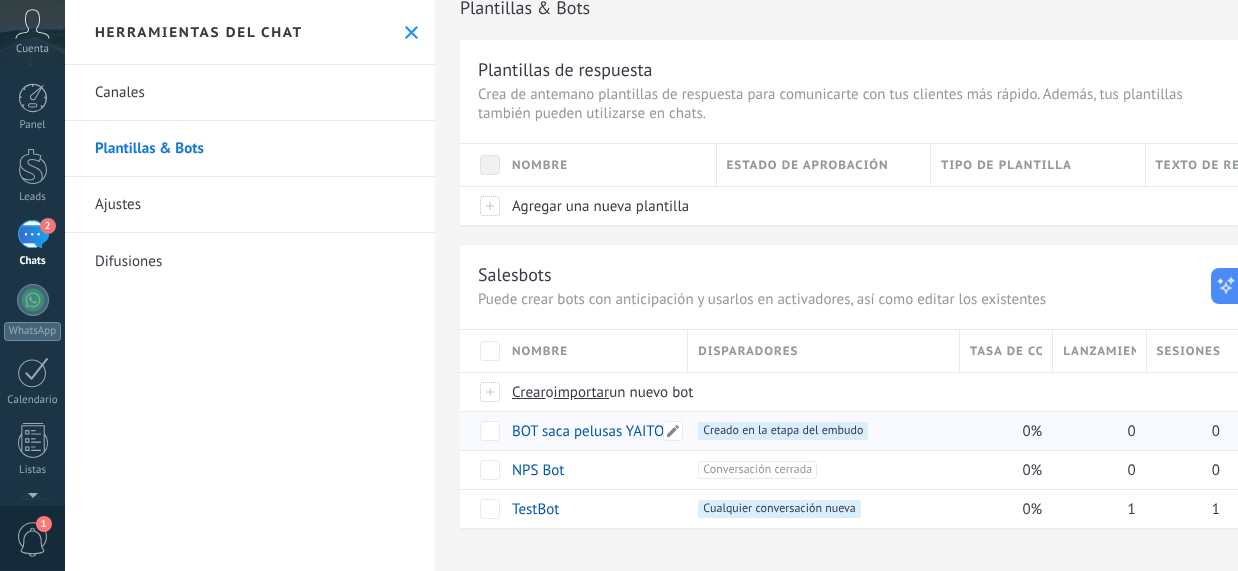 click on "BOT saca pelusas YAITO" at bounding box center [588, 431] 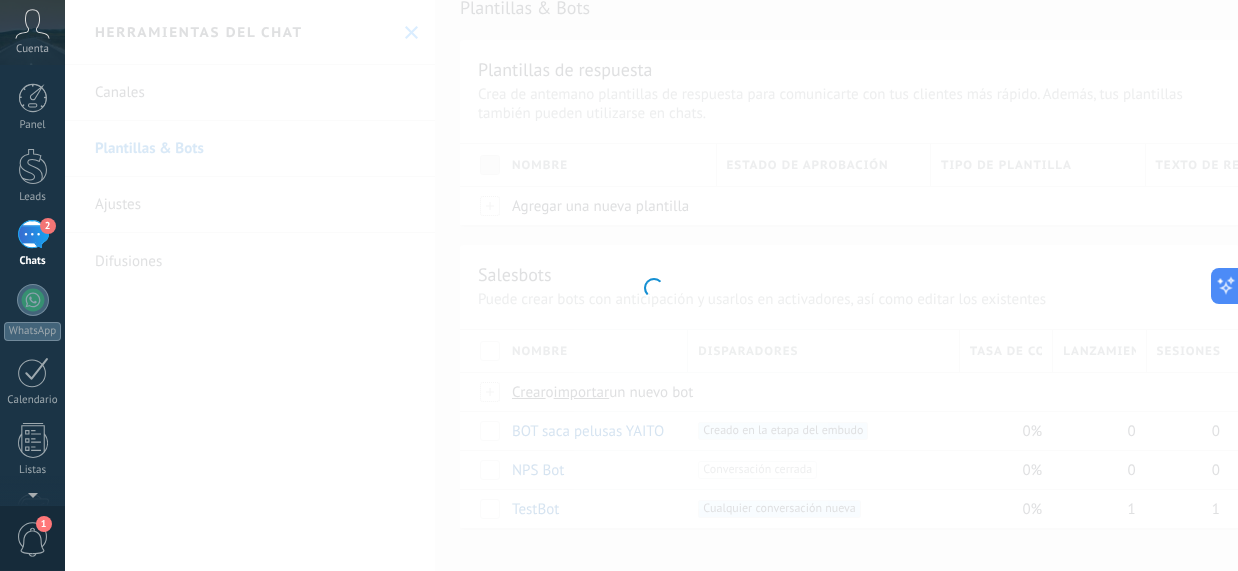 type on "**********" 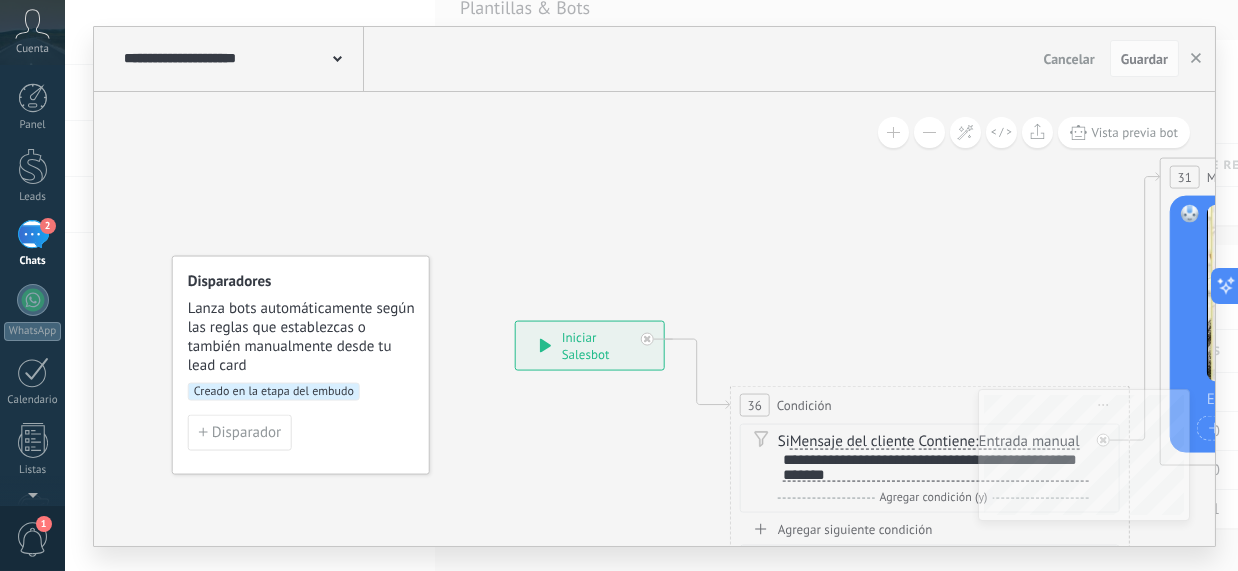 drag, startPoint x: 619, startPoint y: 422, endPoint x: 622, endPoint y: 436, distance: 14.3178215 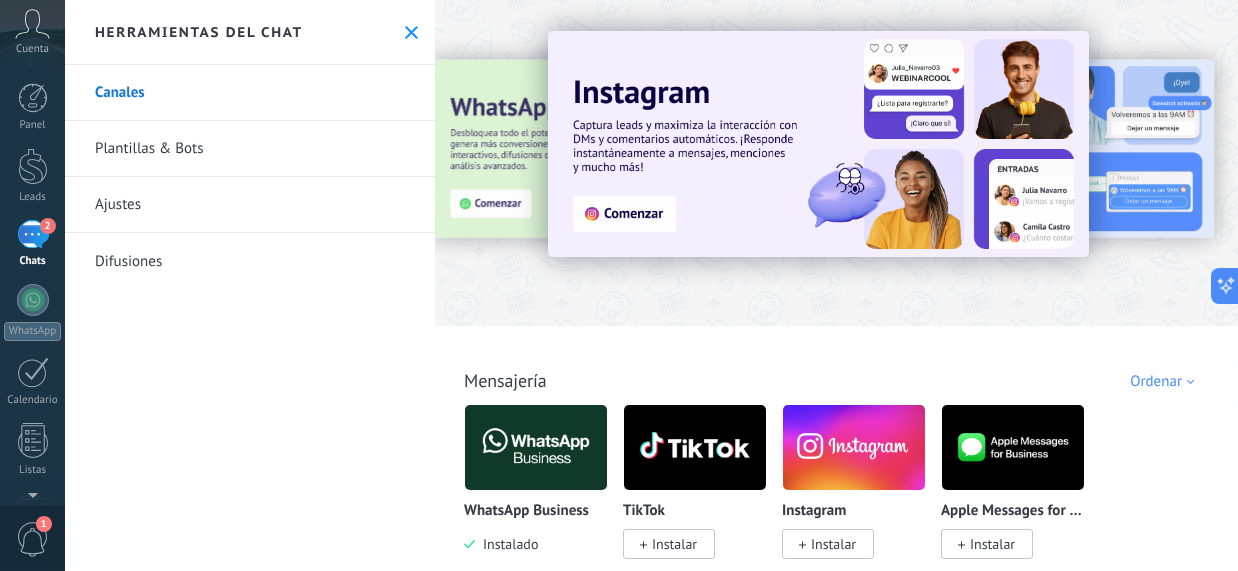 click on "Plantillas & Bots" at bounding box center [250, 149] 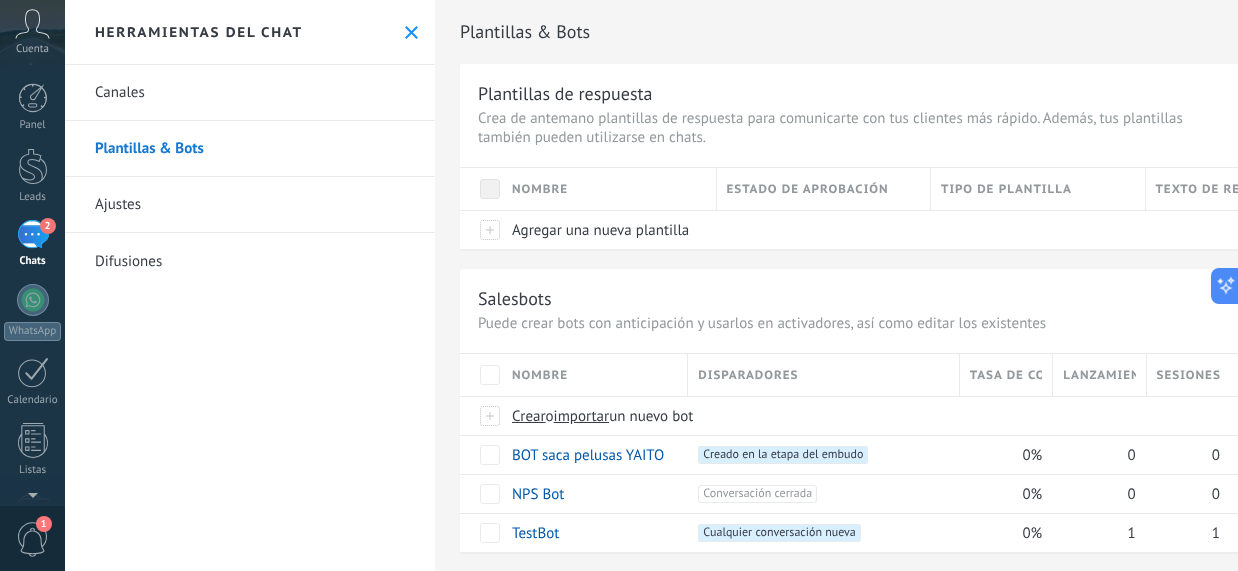 drag, startPoint x: 1003, startPoint y: 414, endPoint x: 703, endPoint y: 373, distance: 302.7887 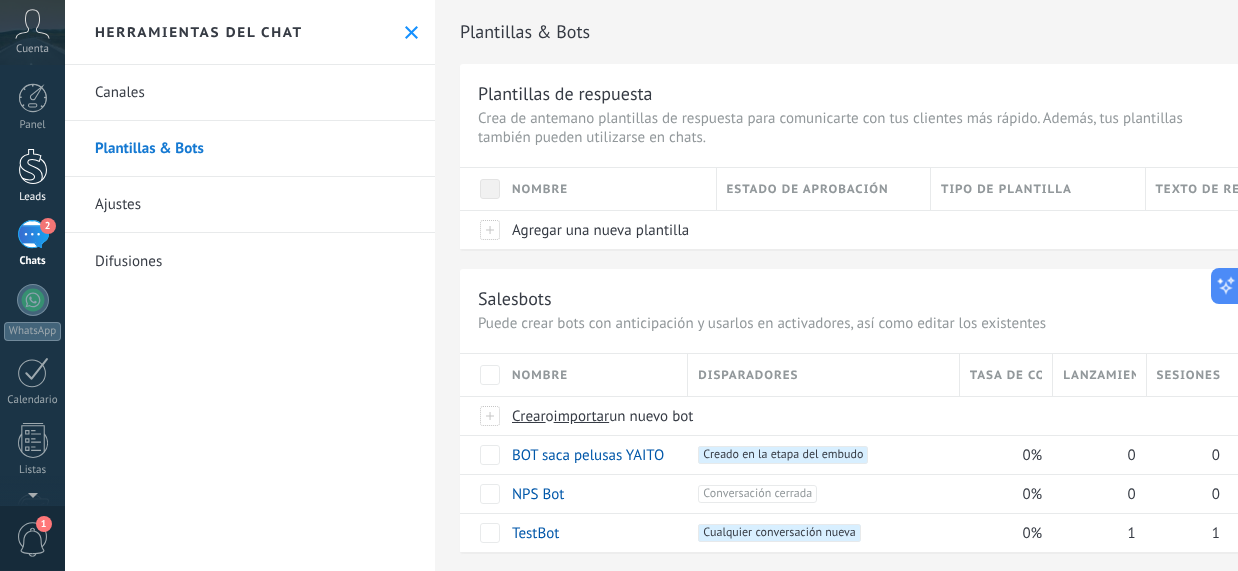 click at bounding box center [33, 166] 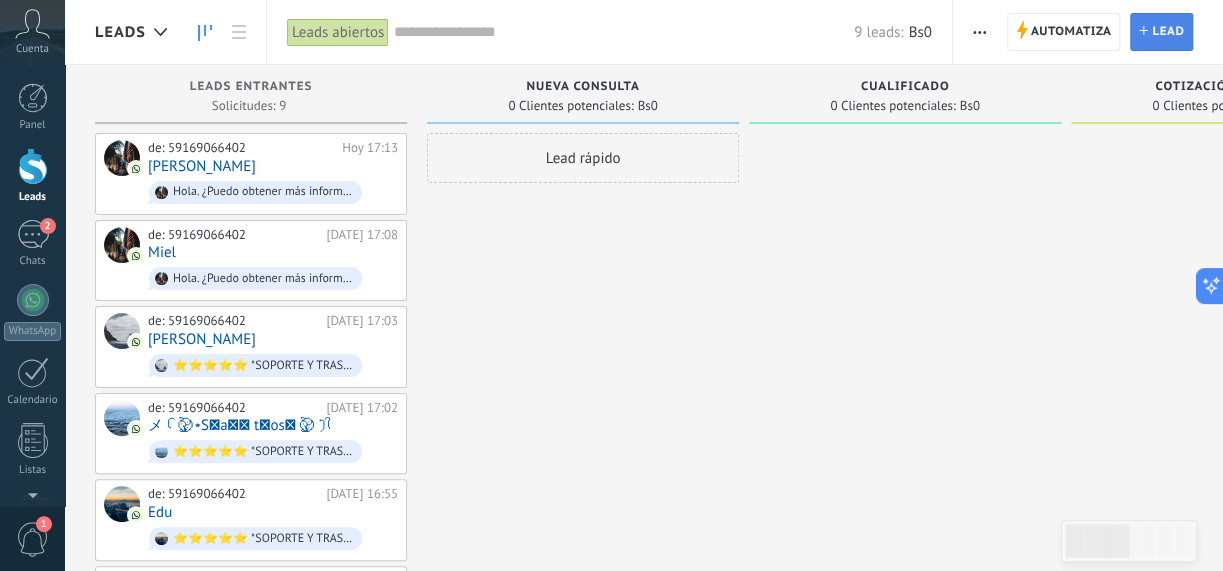 click on "Lead" at bounding box center [1168, 32] 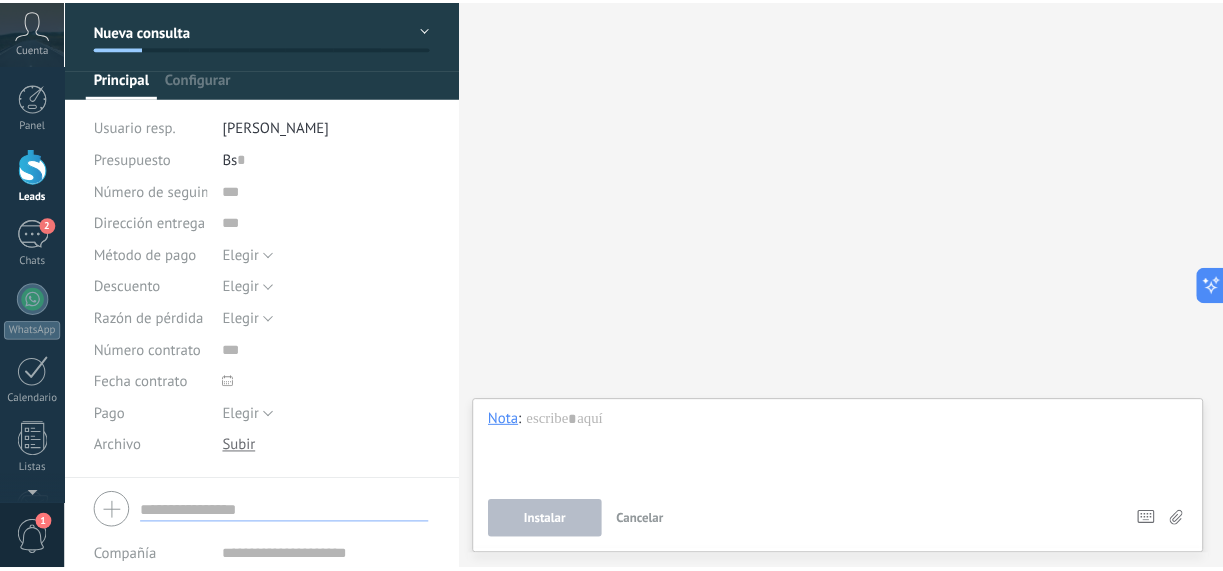 scroll, scrollTop: 0, scrollLeft: 0, axis: both 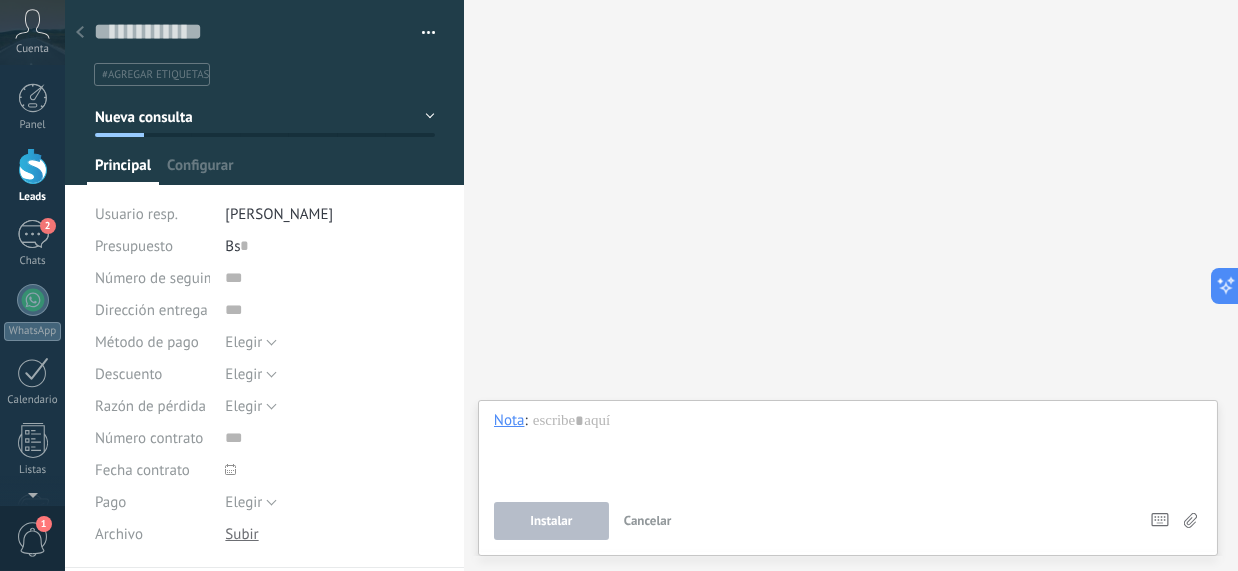 click at bounding box center (80, 33) 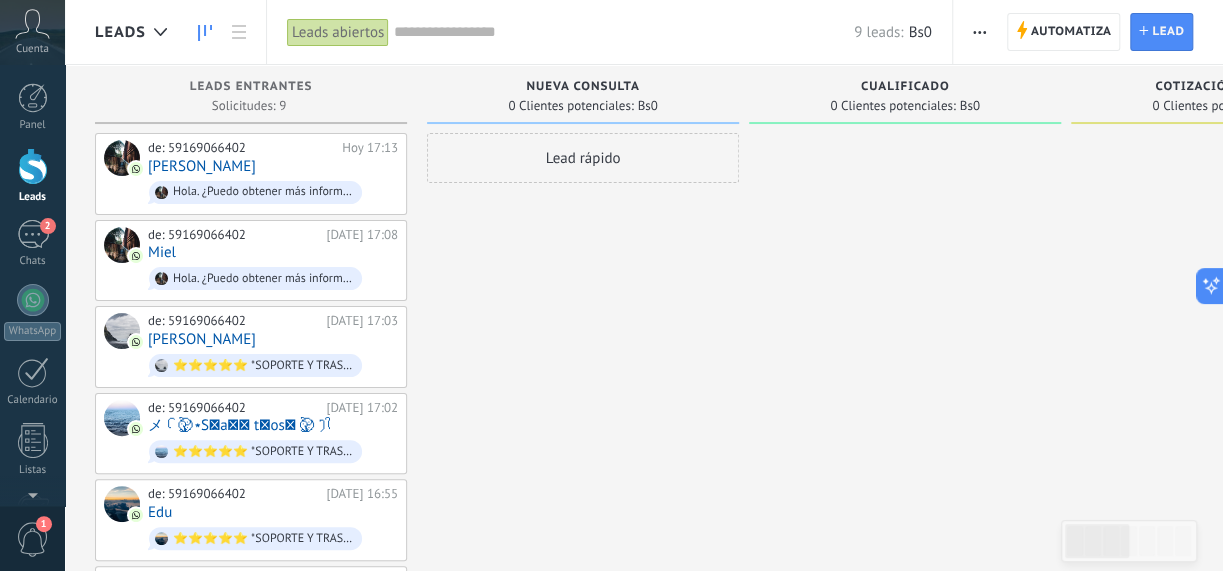 click 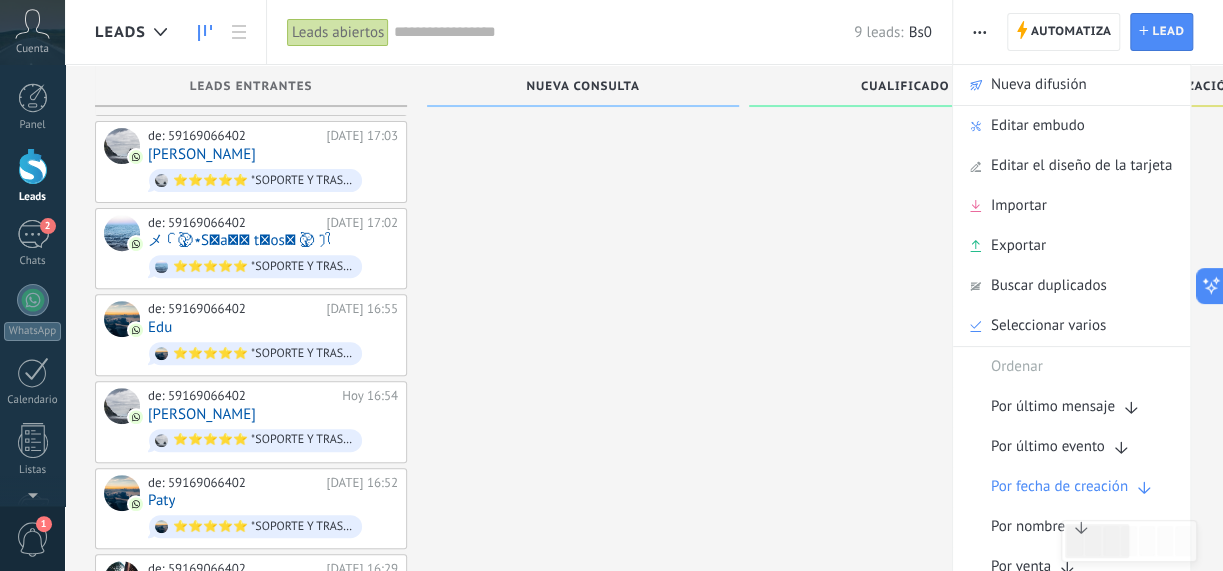 scroll, scrollTop: 200, scrollLeft: 0, axis: vertical 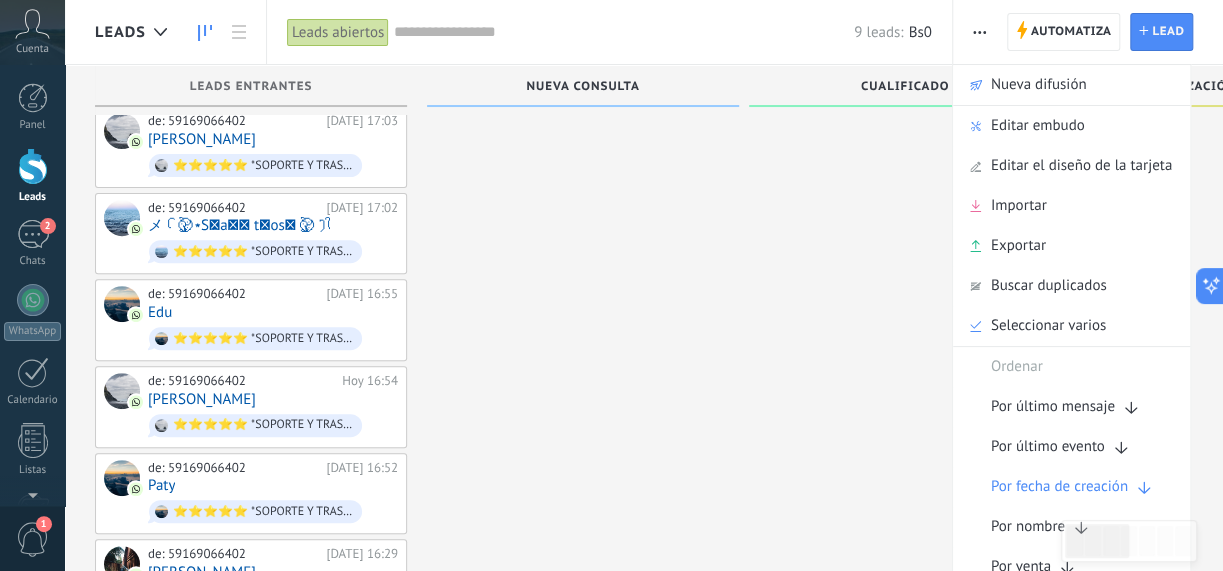 click on "Lead rápido" at bounding box center (583, 320) 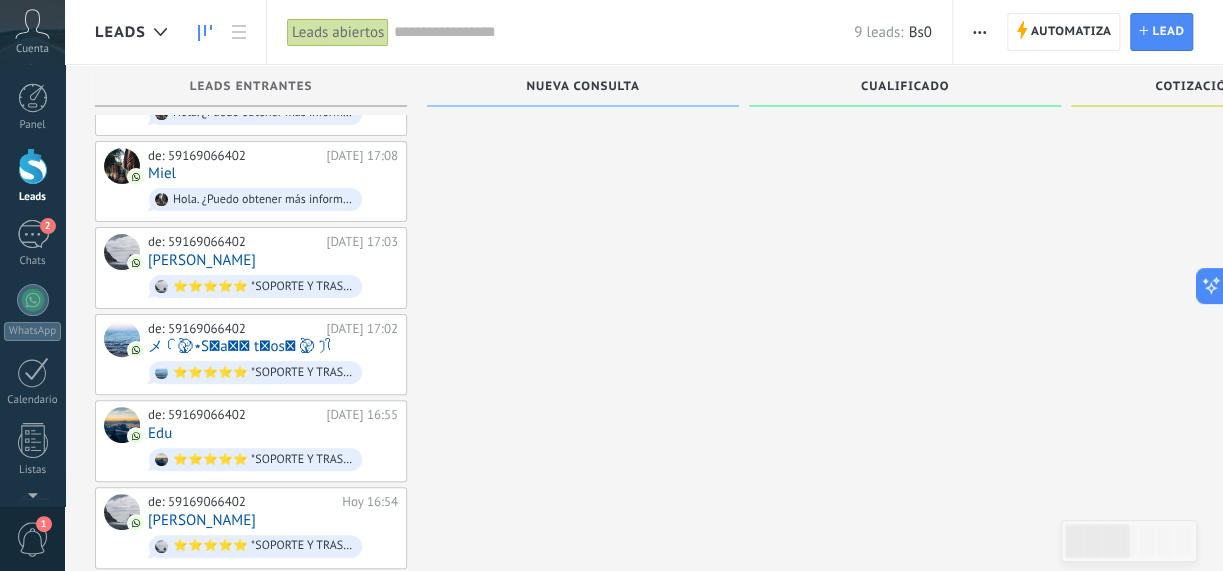 scroll, scrollTop: 0, scrollLeft: 0, axis: both 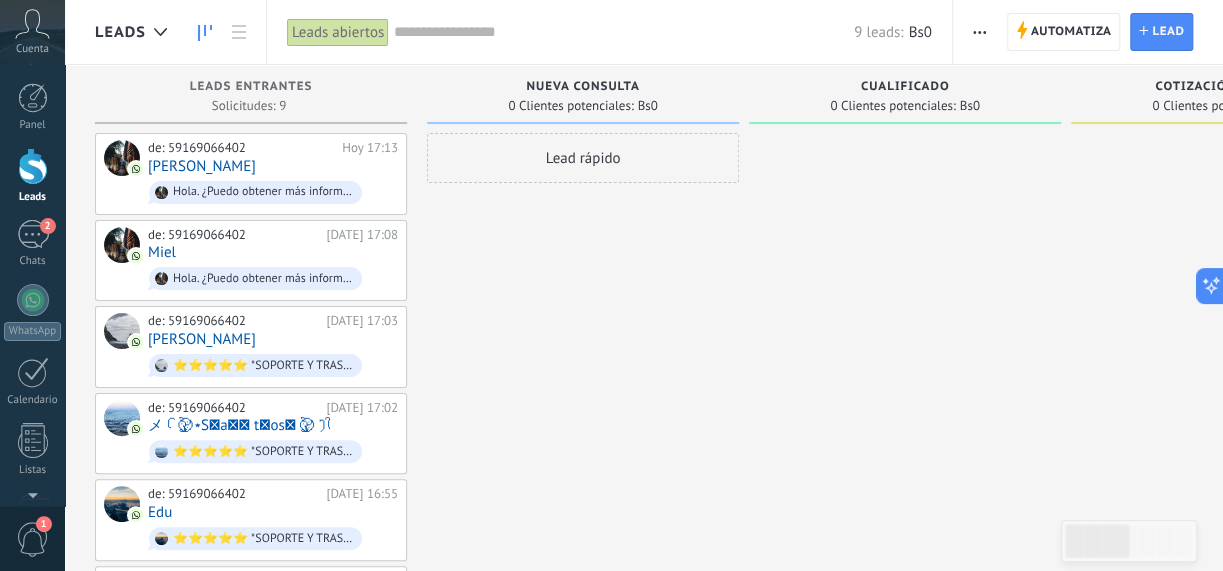 click on "Lead rápido" at bounding box center (583, 158) 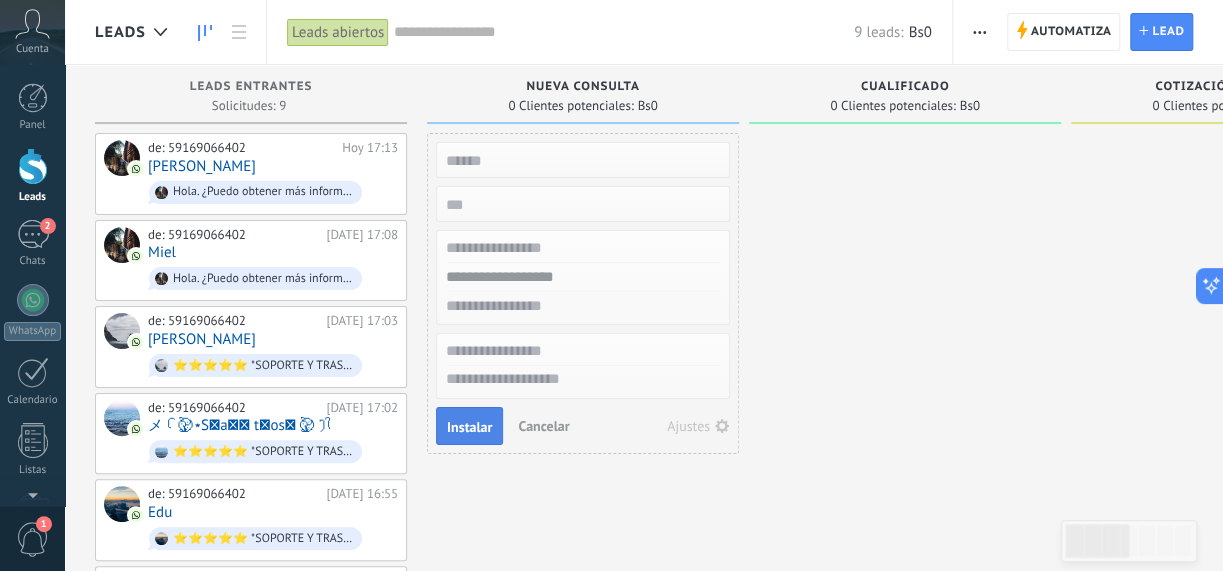 click on "Instalar" at bounding box center (469, 427) 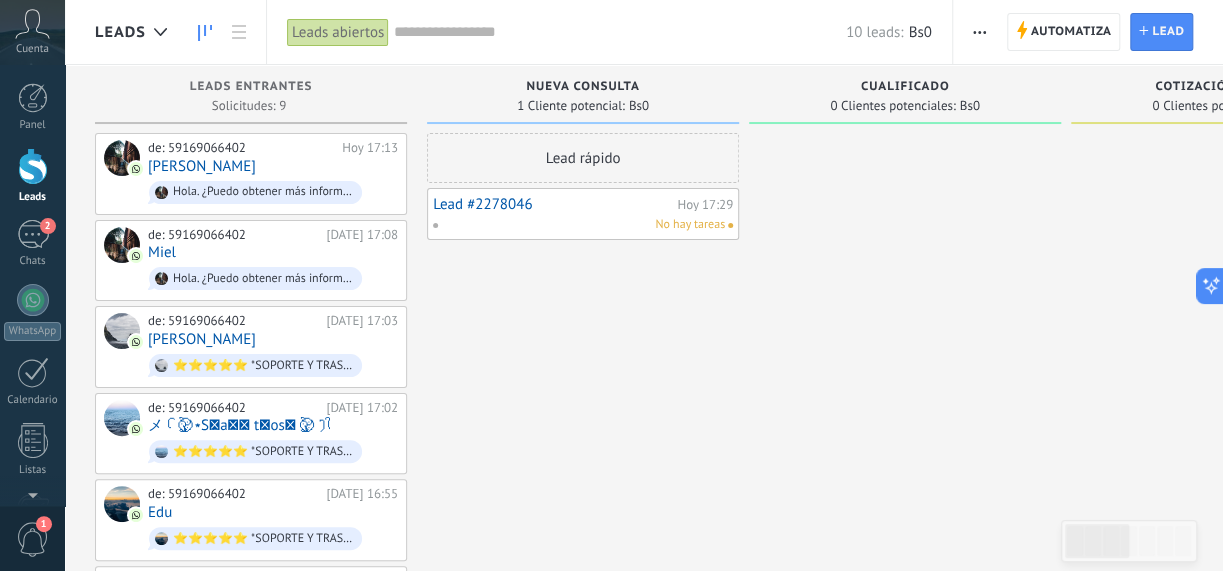 drag, startPoint x: 619, startPoint y: 212, endPoint x: 530, endPoint y: 292, distance: 119.67038 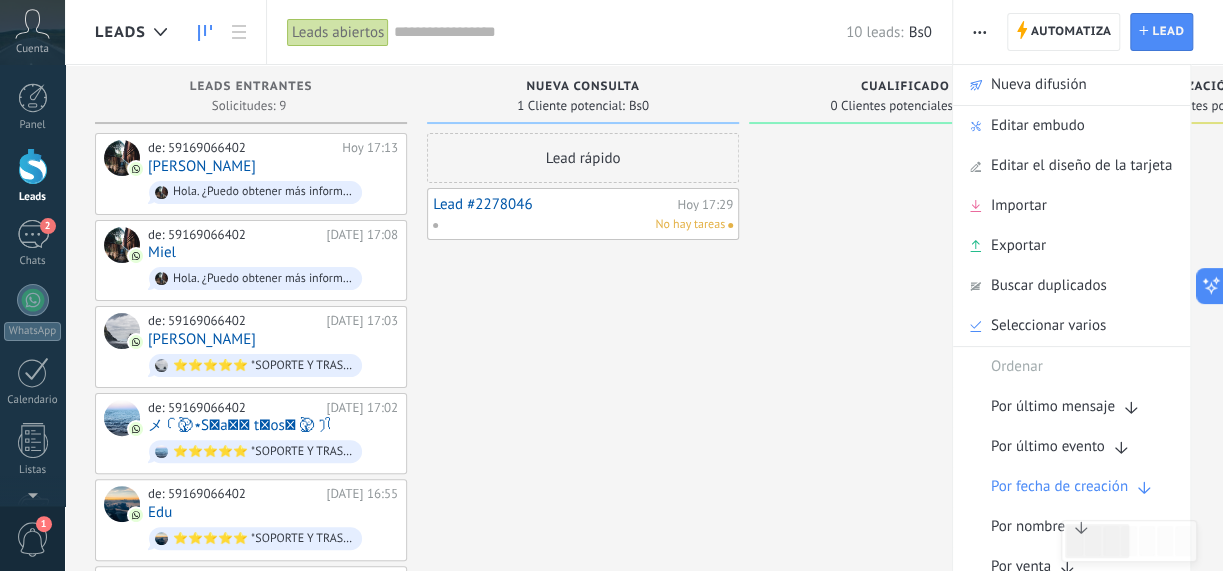 click at bounding box center (905, 520) 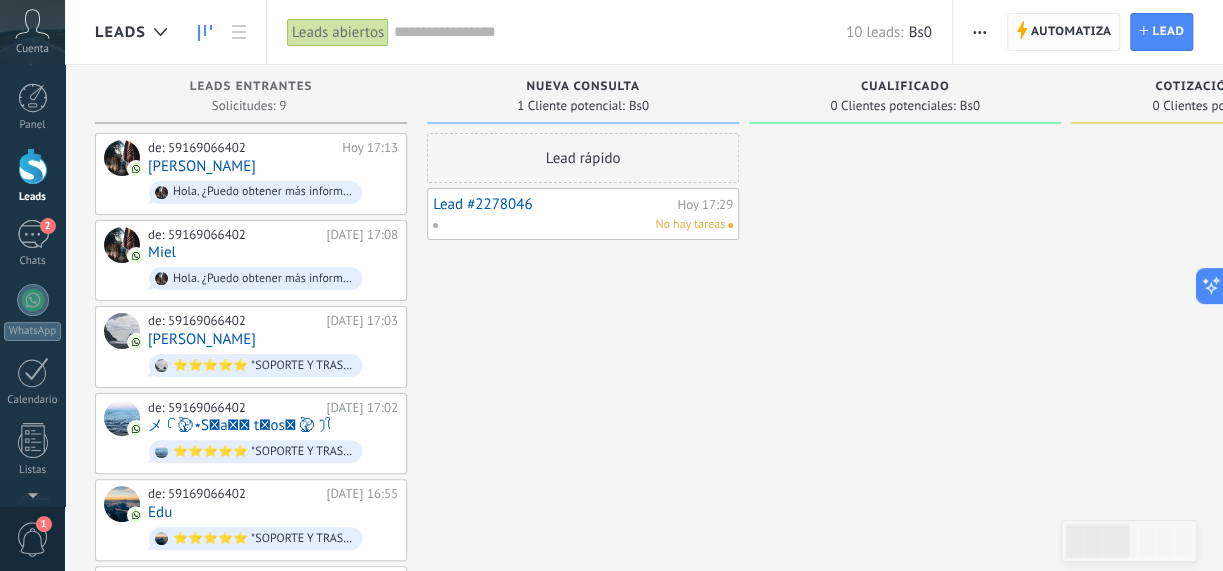 click 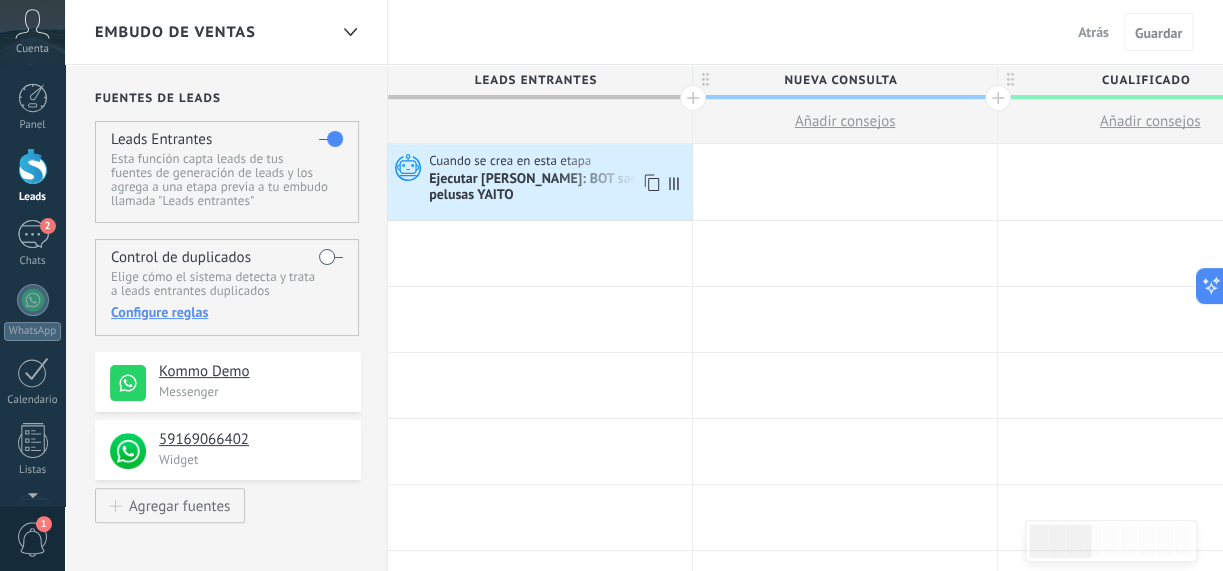 click on "Cuando se crea en esta etapa Ejecutar [PERSON_NAME]: BOT saca pelusas YAITO" at bounding box center [540, 182] 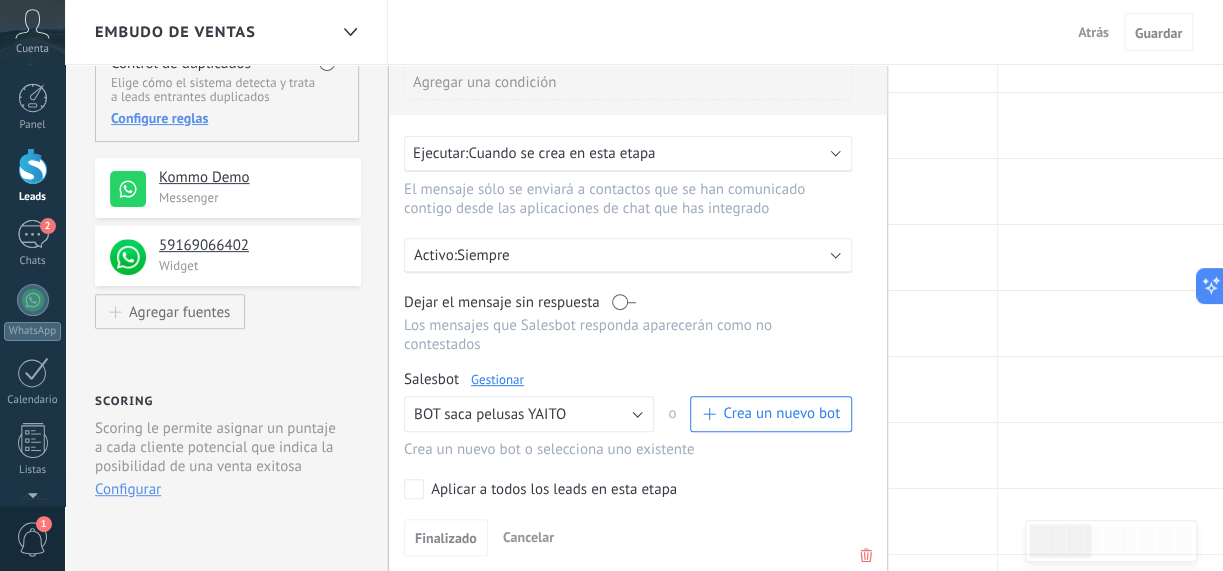 scroll, scrollTop: 299, scrollLeft: 0, axis: vertical 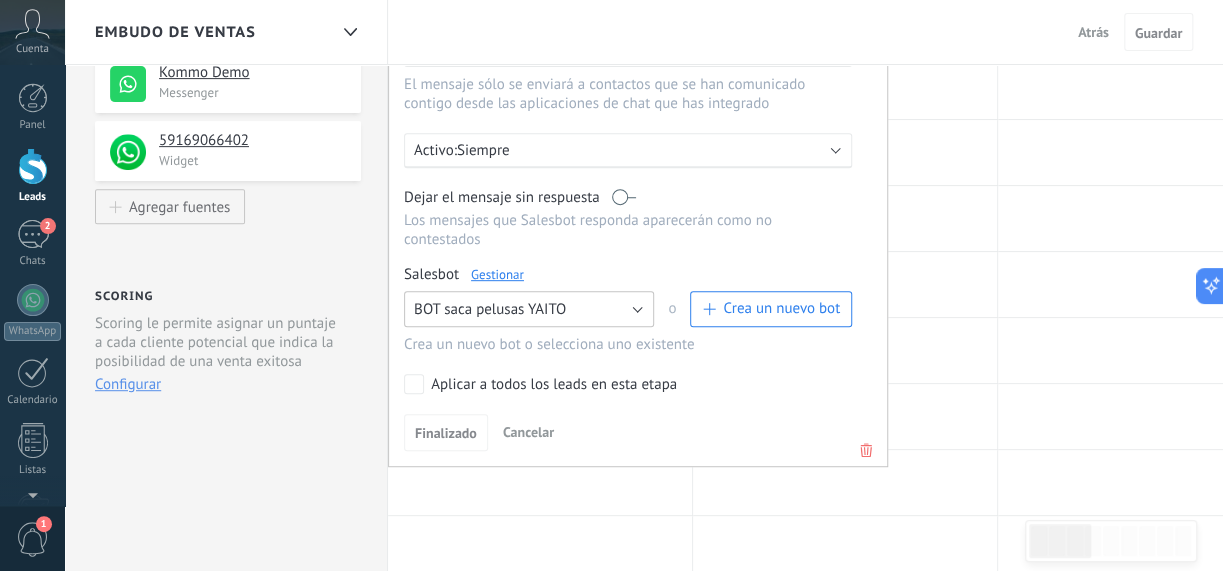 click on "BOT saca pelusas YAITO" at bounding box center (529, 309) 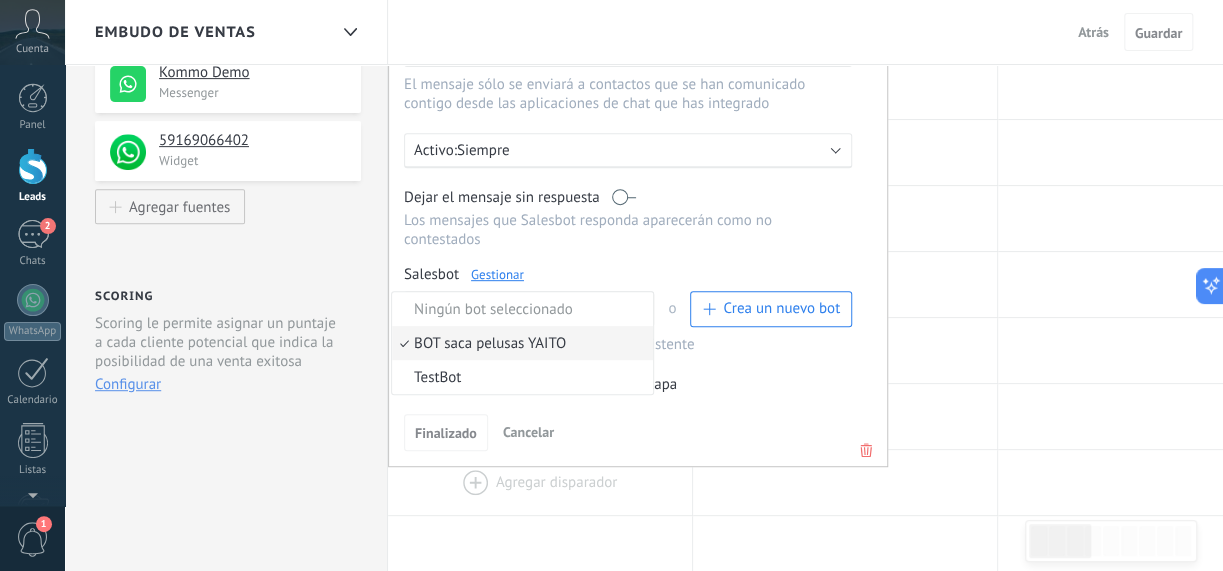 drag, startPoint x: 695, startPoint y: 483, endPoint x: 672, endPoint y: 453, distance: 37.802116 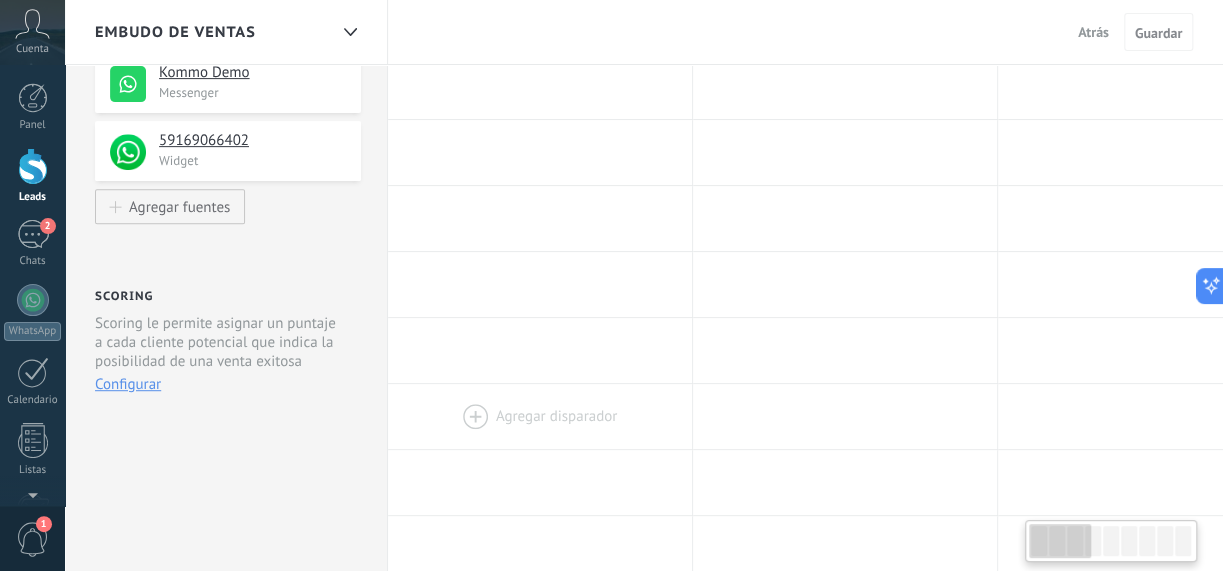 scroll, scrollTop: 0, scrollLeft: 0, axis: both 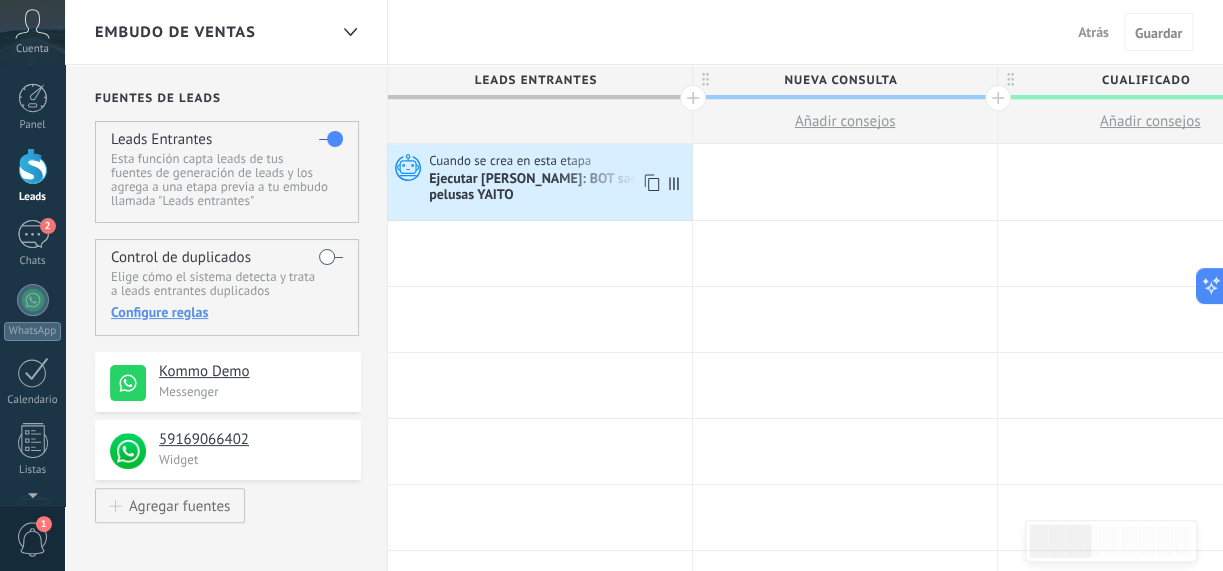 click on "Ejecutar [PERSON_NAME]: BOT saca pelusas YAITO" at bounding box center [558, 188] 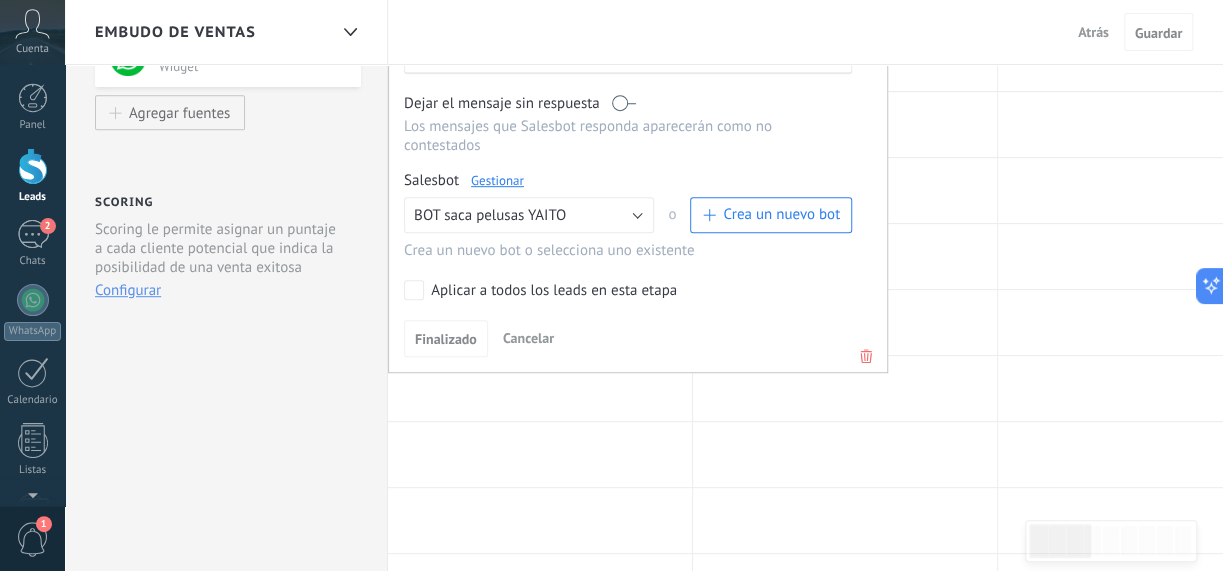 scroll, scrollTop: 400, scrollLeft: 0, axis: vertical 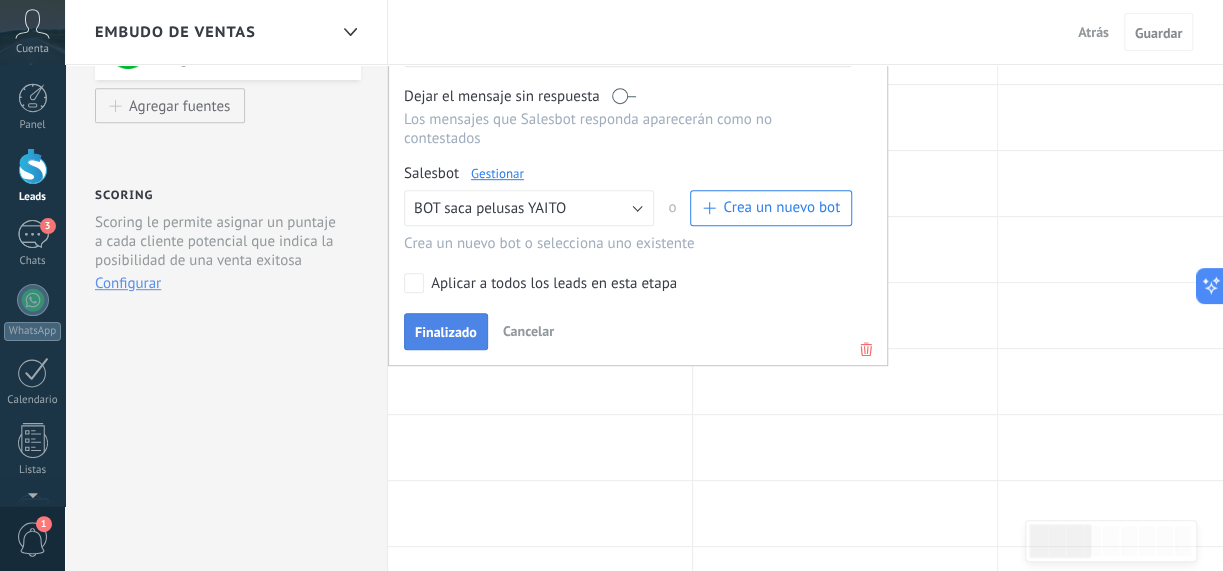 click on "Finalizado" at bounding box center [446, 332] 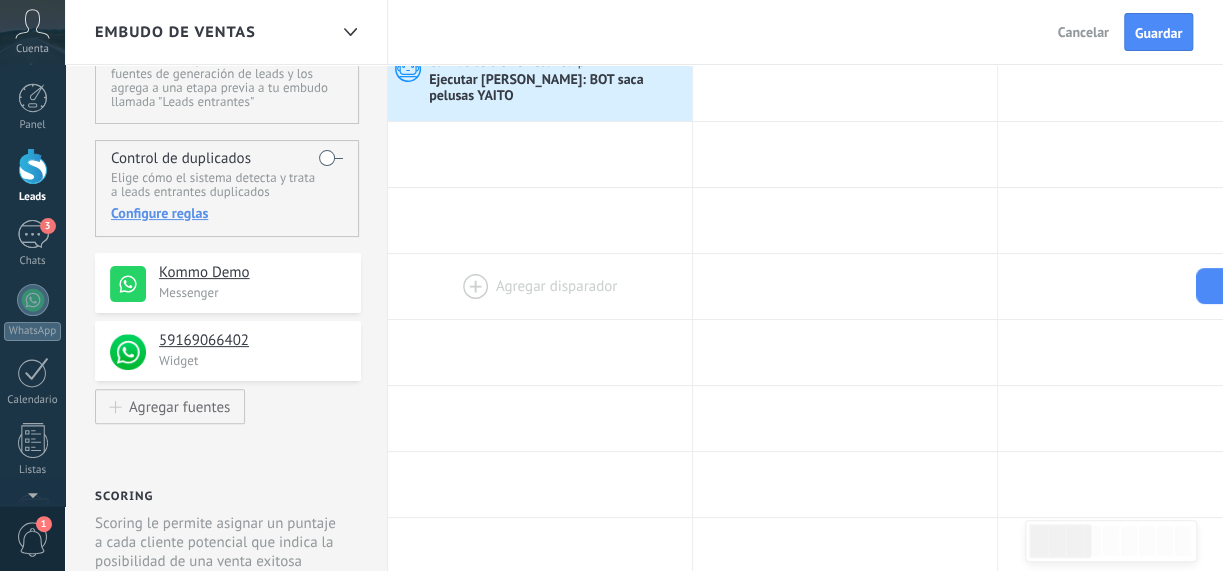 scroll, scrollTop: 0, scrollLeft: 0, axis: both 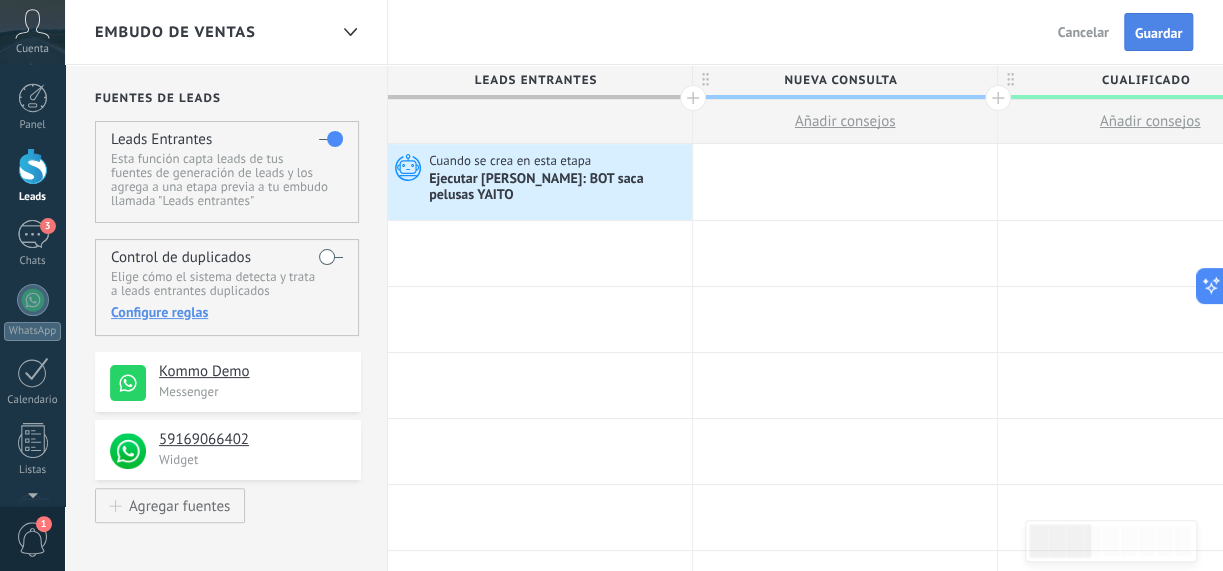 click on "Guardar" at bounding box center [1158, 33] 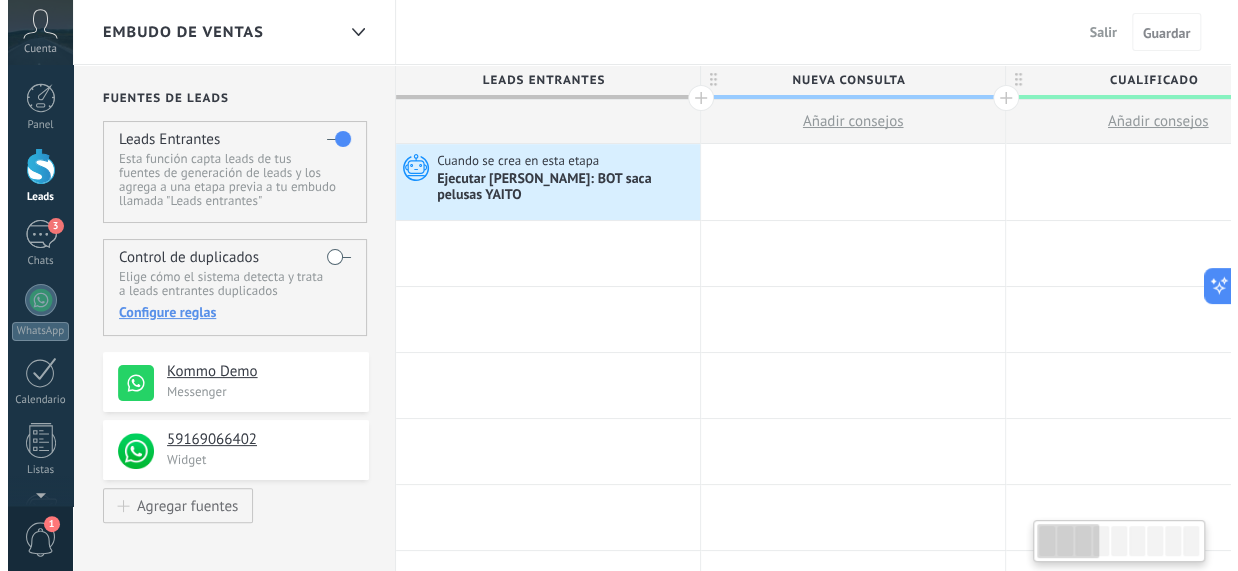 scroll, scrollTop: 0, scrollLeft: 0, axis: both 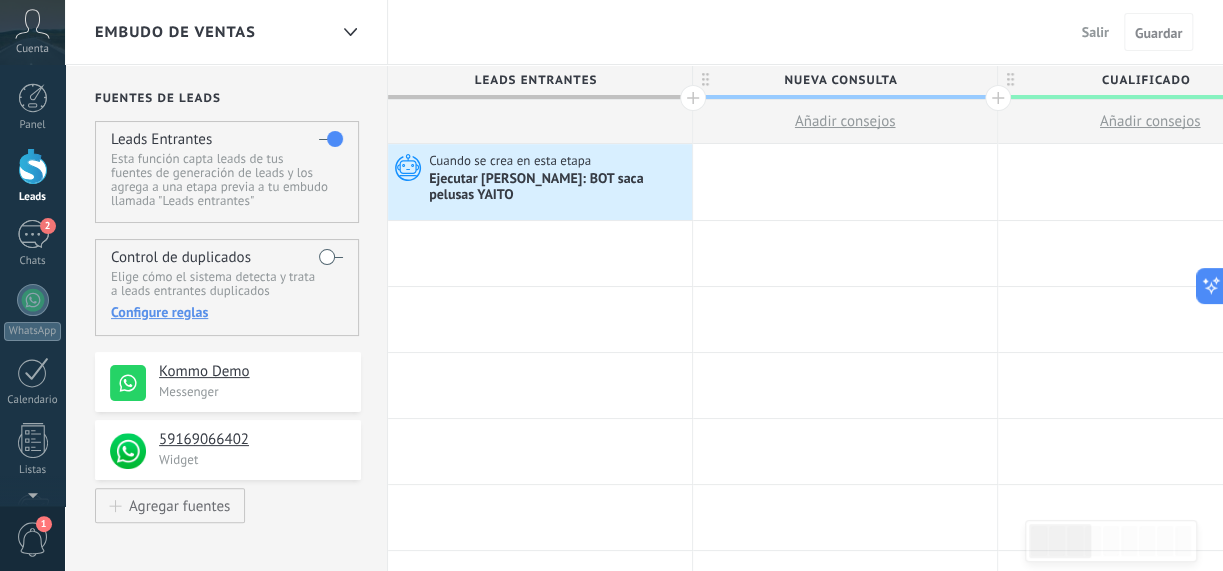 click at bounding box center (33, 166) 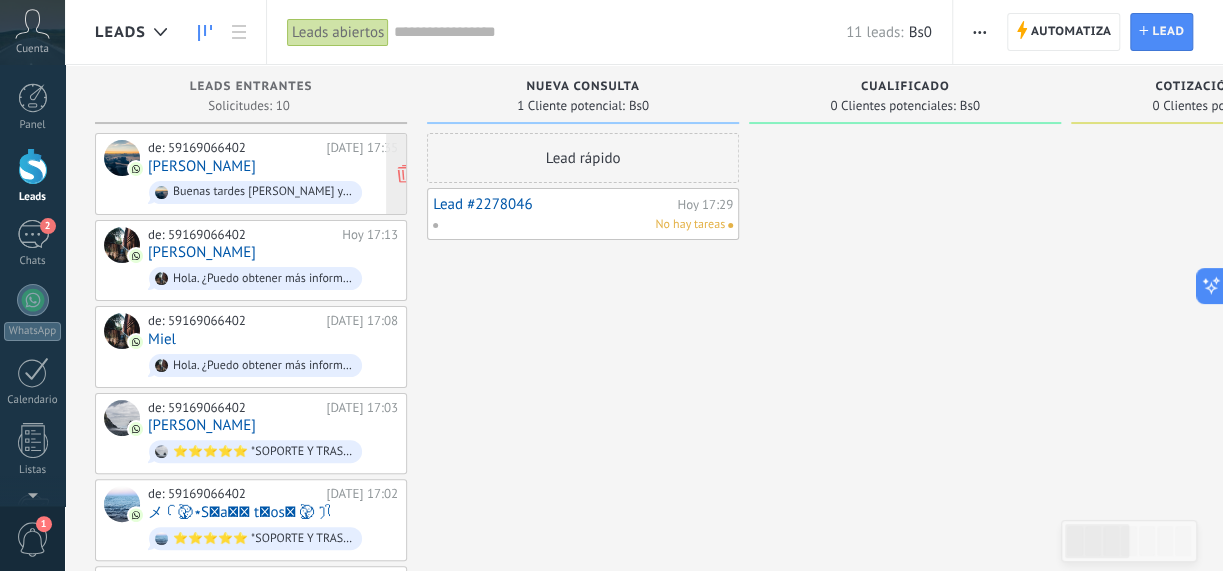 click on "de: 59169066402 Hoy 17:35 EUGINE Buenas tardes
Precios y dirección para poder adquirirlos porfavor" at bounding box center [273, 174] 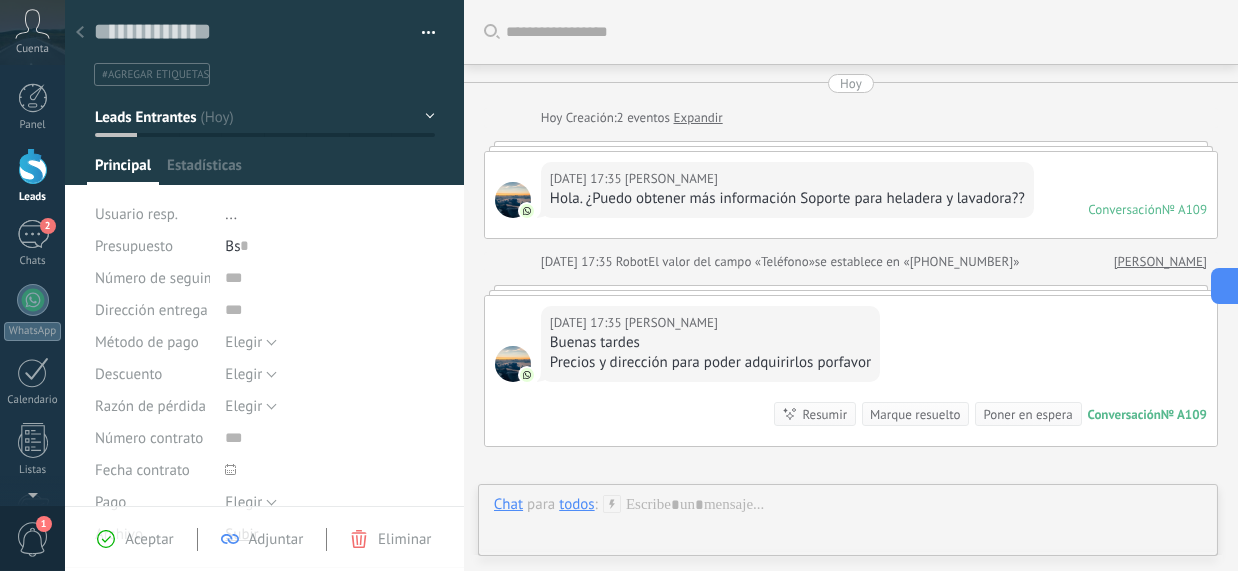 type on "**********" 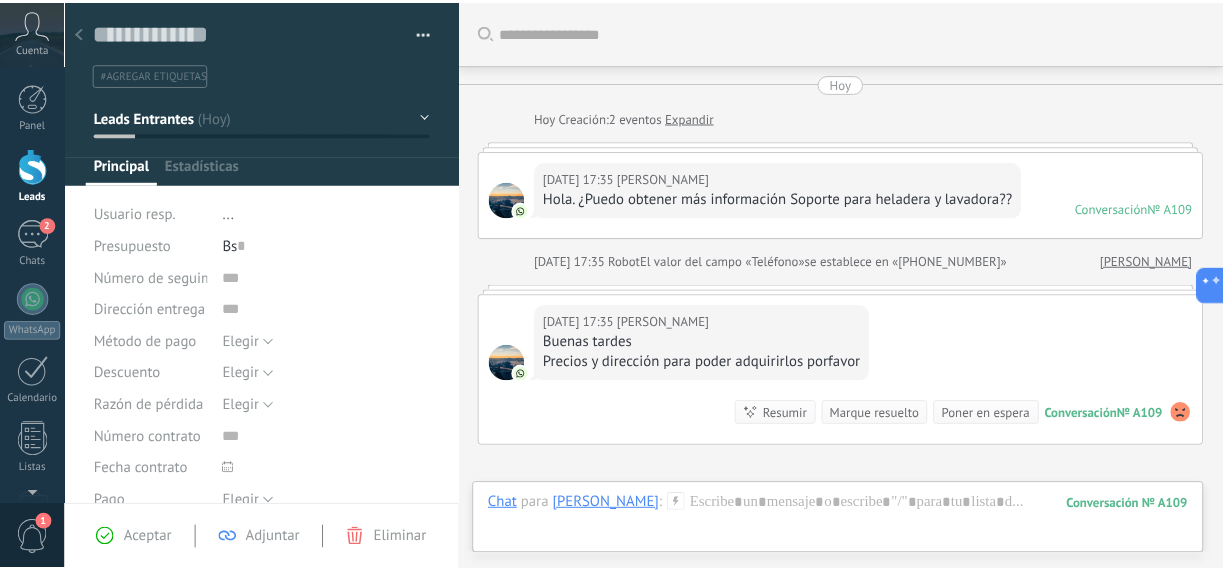 scroll, scrollTop: 223, scrollLeft: 0, axis: vertical 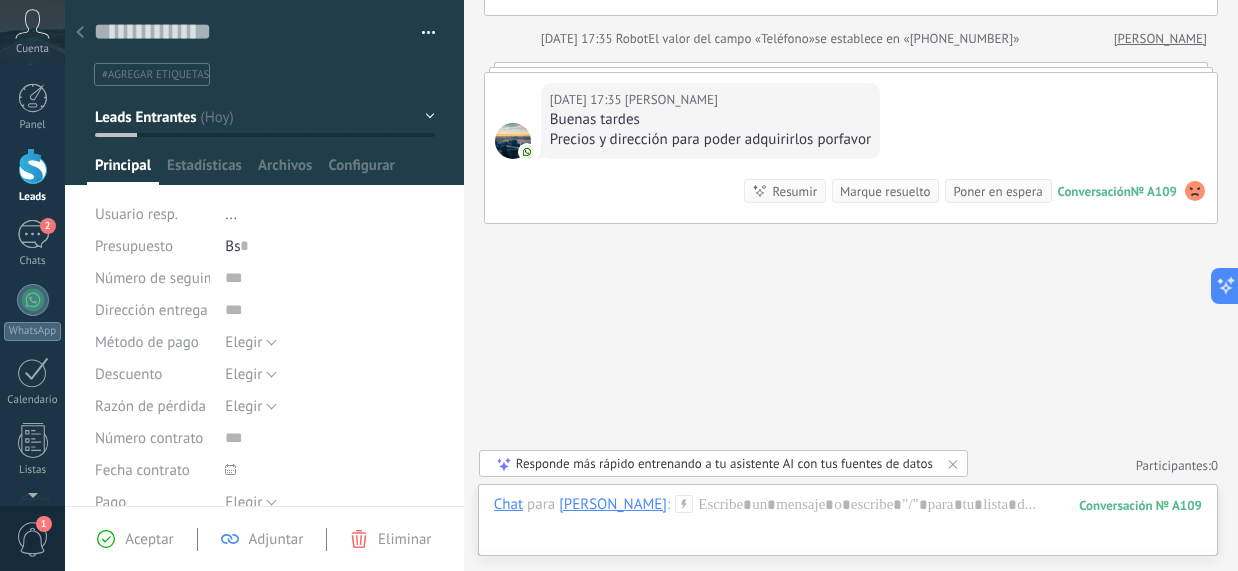 click at bounding box center [33, 166] 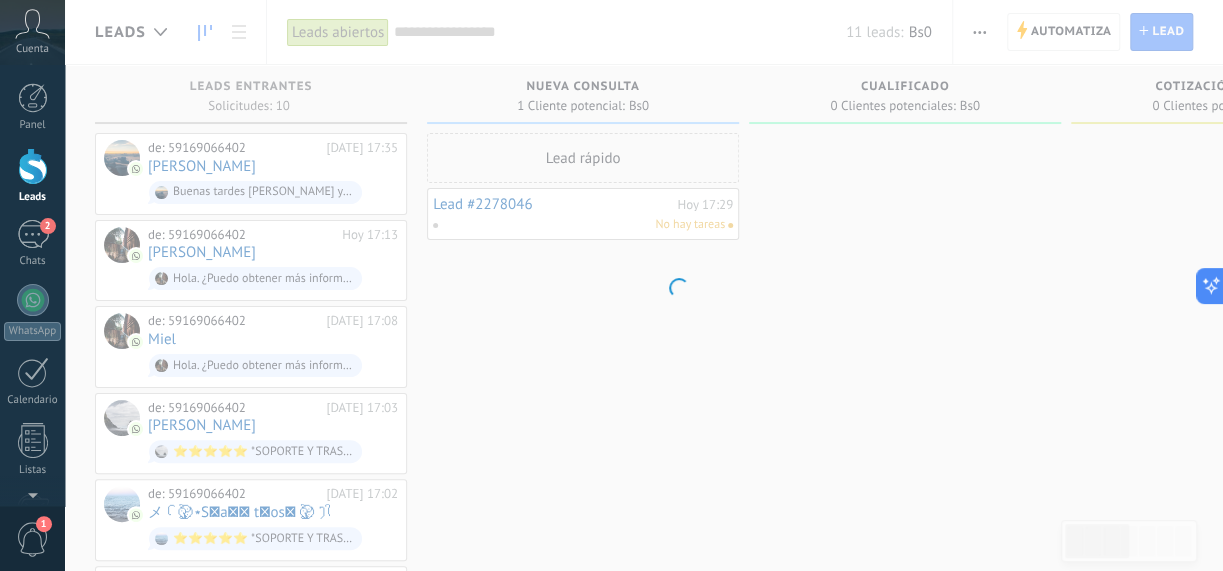 click on ".abccls-1,.abccls-2{fill-rule:evenodd}.abccls-2{fill:#fff} .abfcls-1{fill:none}.abfcls-2{fill:#fff} .abncls-1{isolation:isolate}.abncls-2{opacity:.06}.abncls-2,.abncls-3,.abncls-6{mix-blend-mode:multiply}.abncls-3{opacity:.15}.abncls-4,.abncls-8{fill:#fff}.abncls-5{fill:url(#abnlinear-gradient)}.abncls-6{opacity:.04}.abncls-7{fill:url(#abnlinear-gradient-2)}.abncls-8{fill-rule:evenodd} .abqst0{fill:#ffa200} .abwcls-1{fill:#252525} .cls-1{isolation:isolate} .acicls-1{fill:none} .aclcls-1{fill:#232323} .acnst0{display:none} .addcls-1,.addcls-2{fill:none;stroke-miterlimit:10}.addcls-1{stroke:#dfe0e5}.addcls-2{stroke:#a1a7ab} .adecls-1,.adecls-2{fill:none;stroke-miterlimit:10}.adecls-1{stroke:#dfe0e5}.adecls-2{stroke:#a1a7ab} .adqcls-1{fill:#8591a5;fill-rule:evenodd} .aeccls-1{fill:#5c9f37} .aeecls-1{fill:#f86161} .aejcls-1{fill:#8591a5;fill-rule:evenodd} .aekcls-1{fill-rule:evenodd} .aelcls-1{fill-rule:evenodd;fill:currentColor} .aemcls-1{fill-rule:evenodd;fill:currentColor} .aencls-2{fill:#f86161;opacity:.3}" at bounding box center (611, 285) 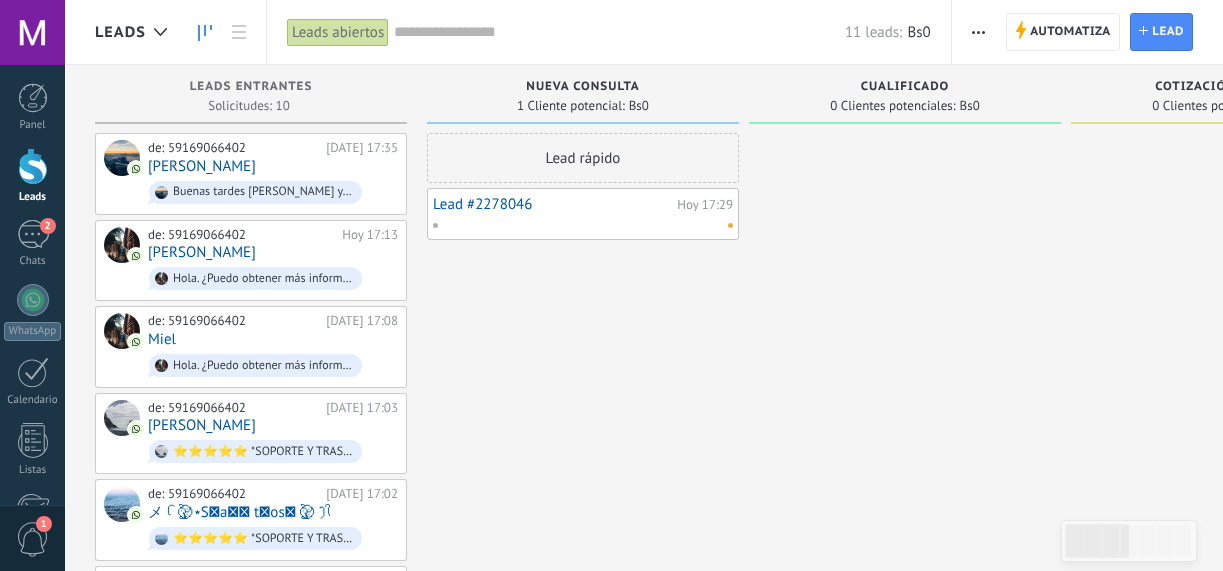 scroll, scrollTop: 0, scrollLeft: 0, axis: both 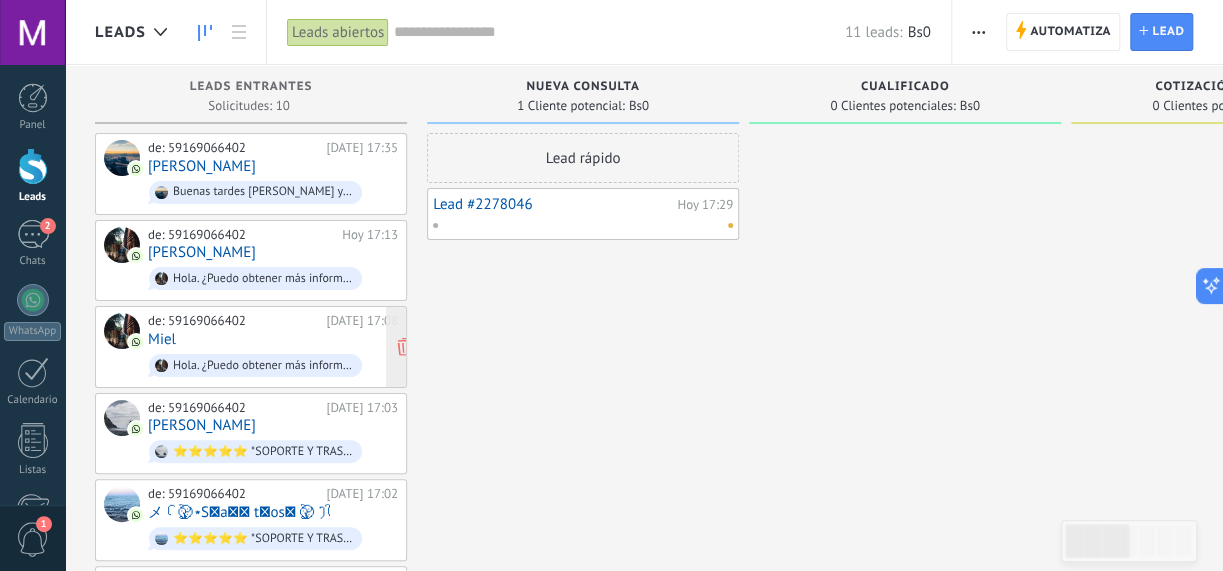 click on "de: 59169066402" at bounding box center (233, 321) 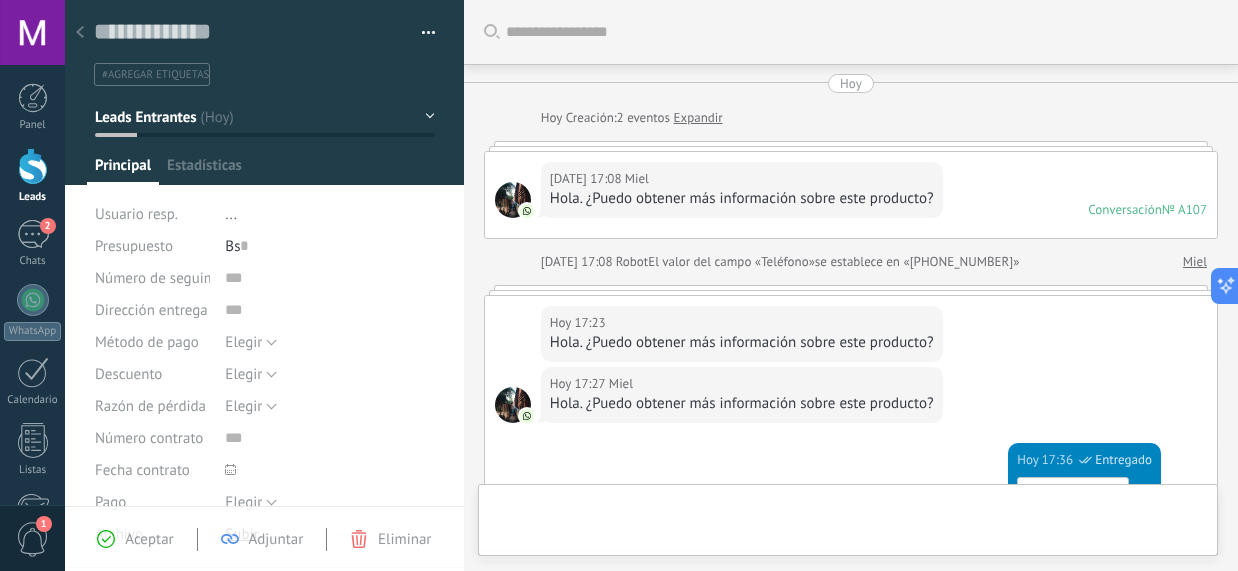 scroll, scrollTop: 1292, scrollLeft: 0, axis: vertical 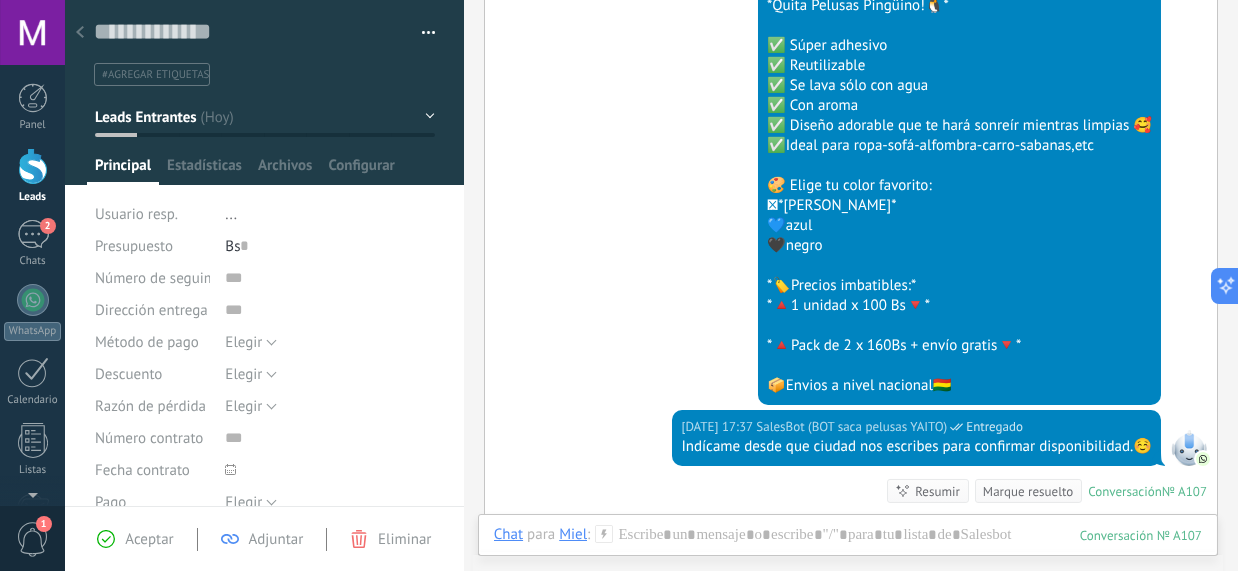 click at bounding box center [80, 33] 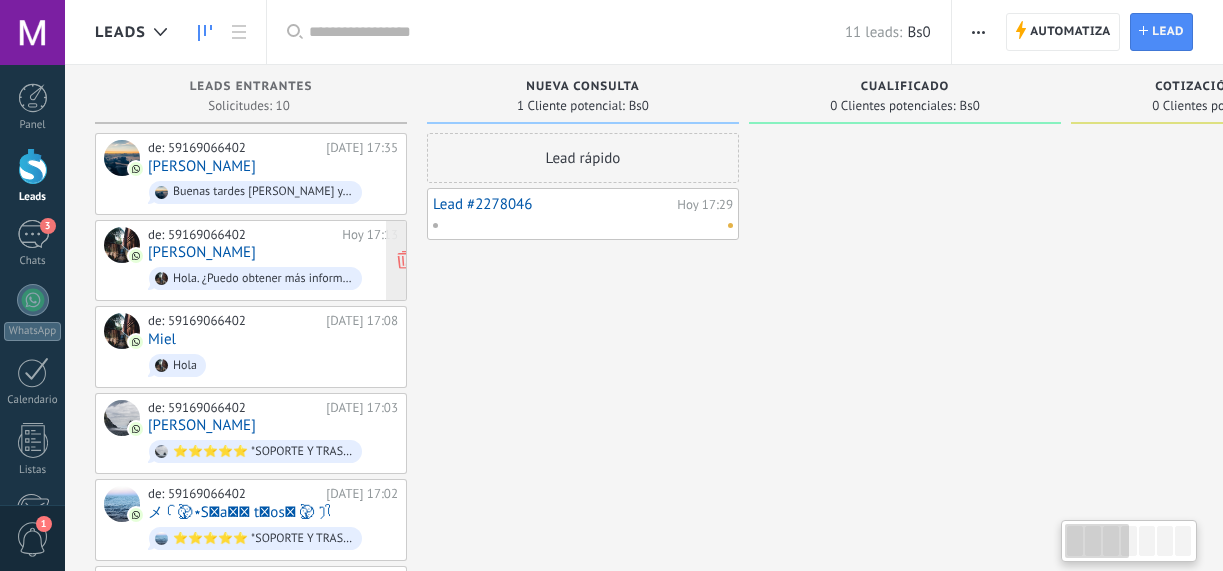 scroll, scrollTop: 0, scrollLeft: 0, axis: both 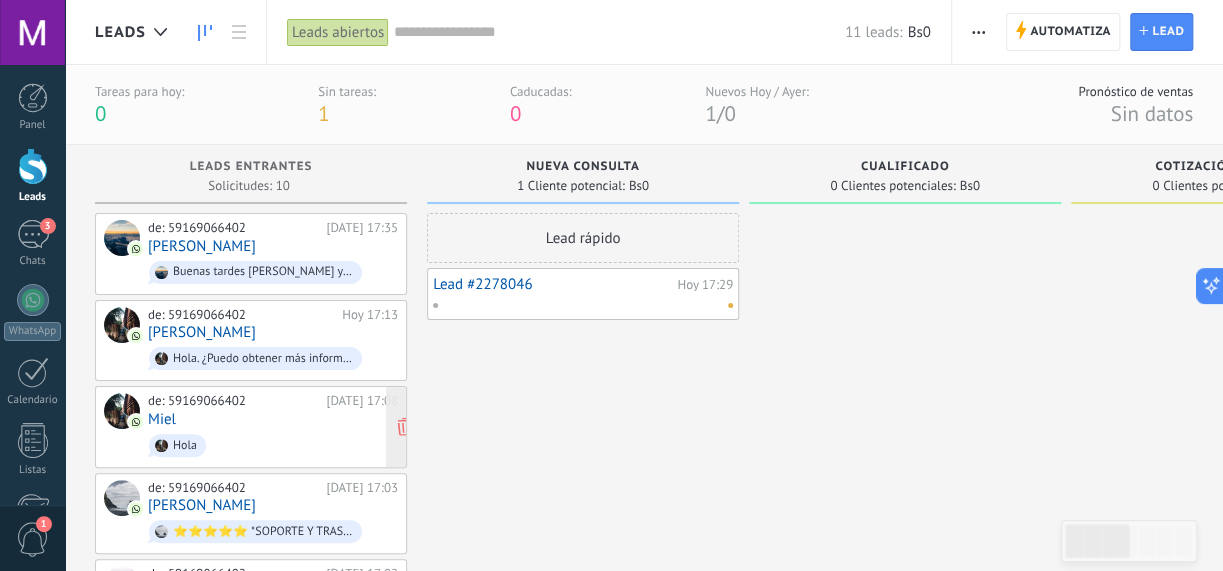 click on "Hola" at bounding box center (273, 445) 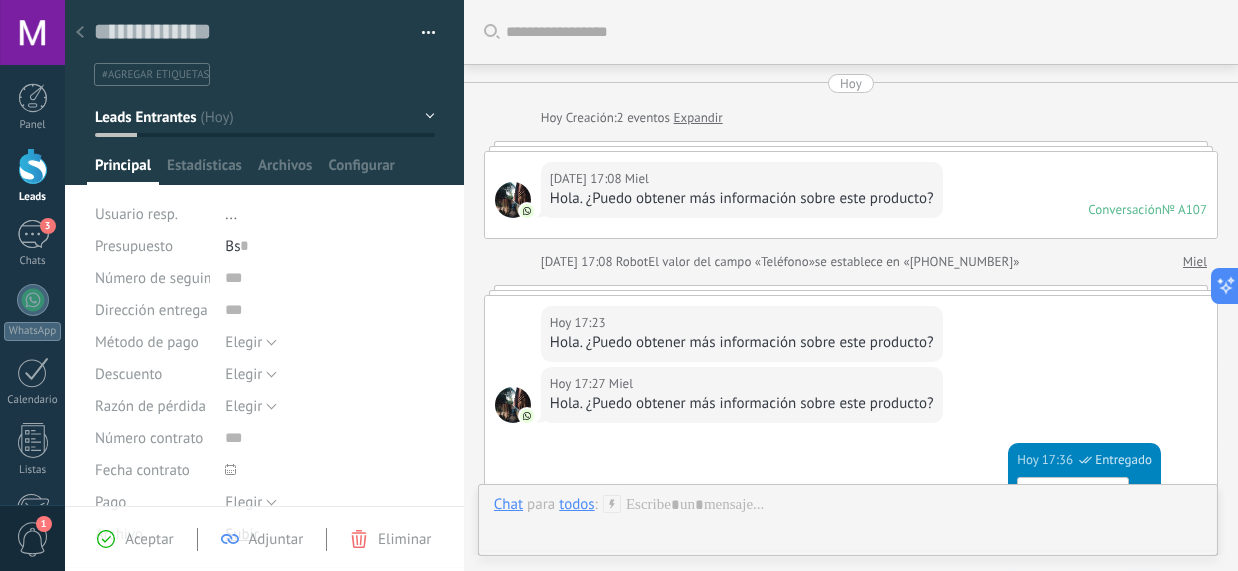scroll, scrollTop: 29, scrollLeft: 0, axis: vertical 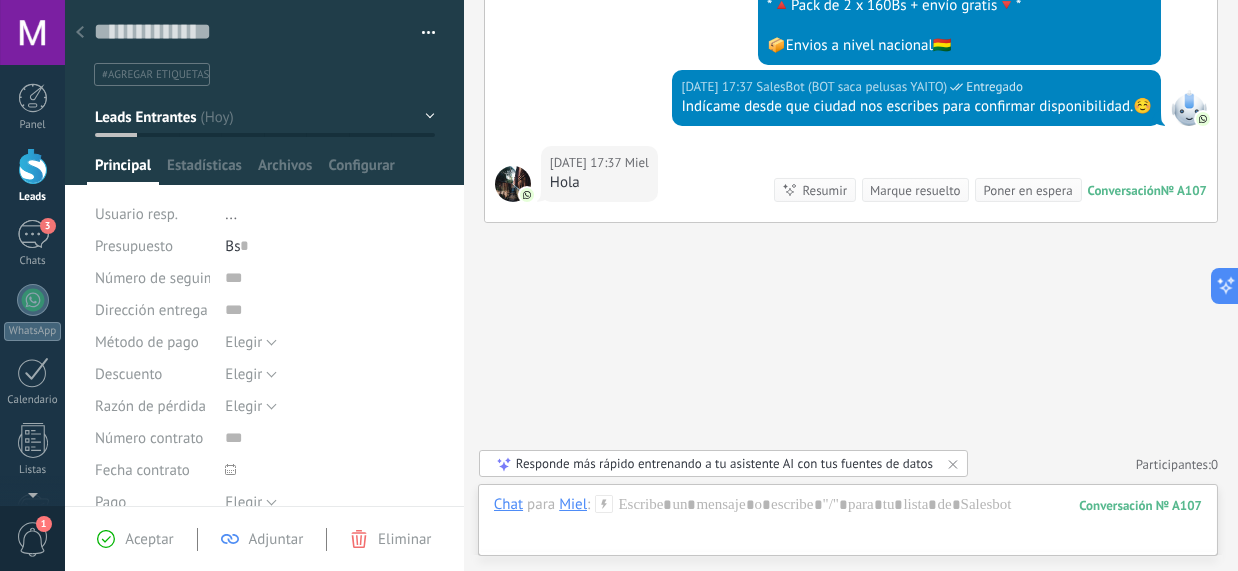 click at bounding box center [80, 33] 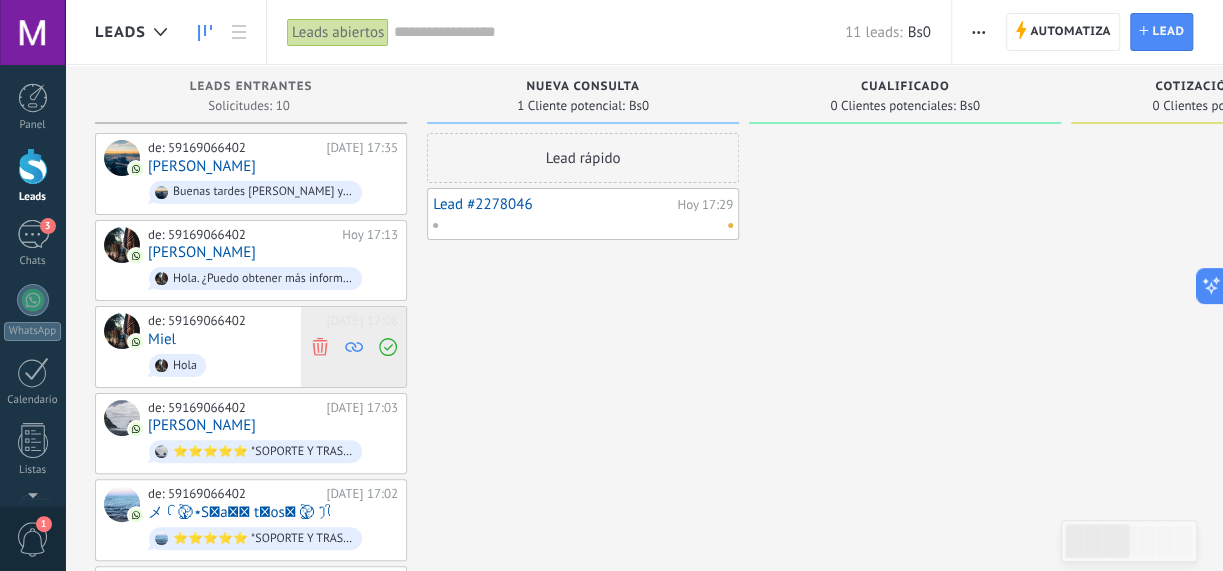 click 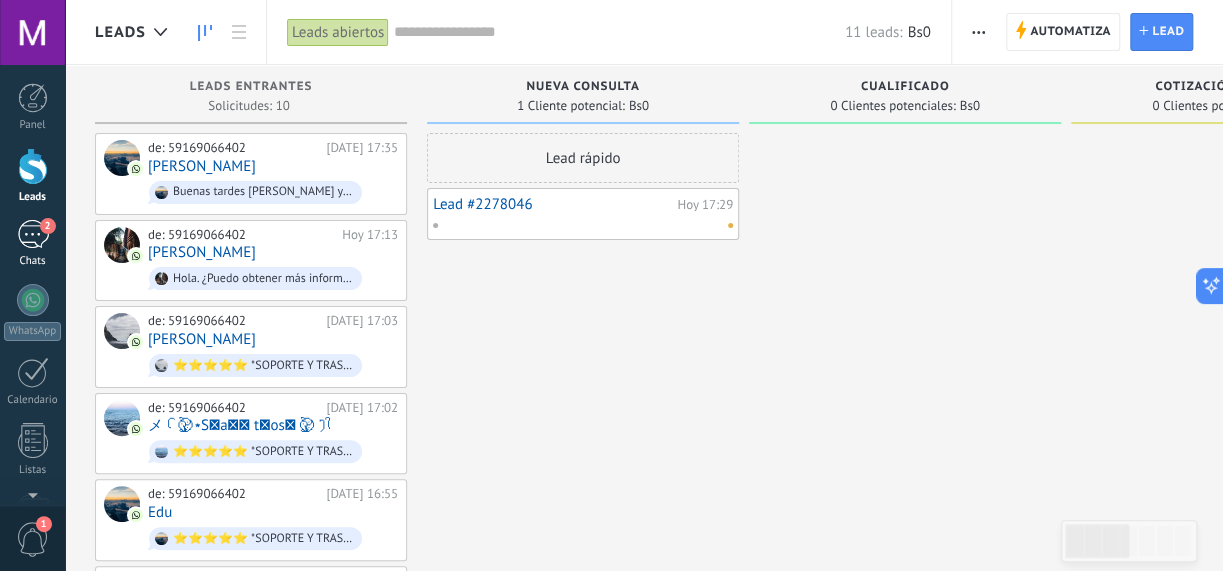 click on "2" at bounding box center [33, 234] 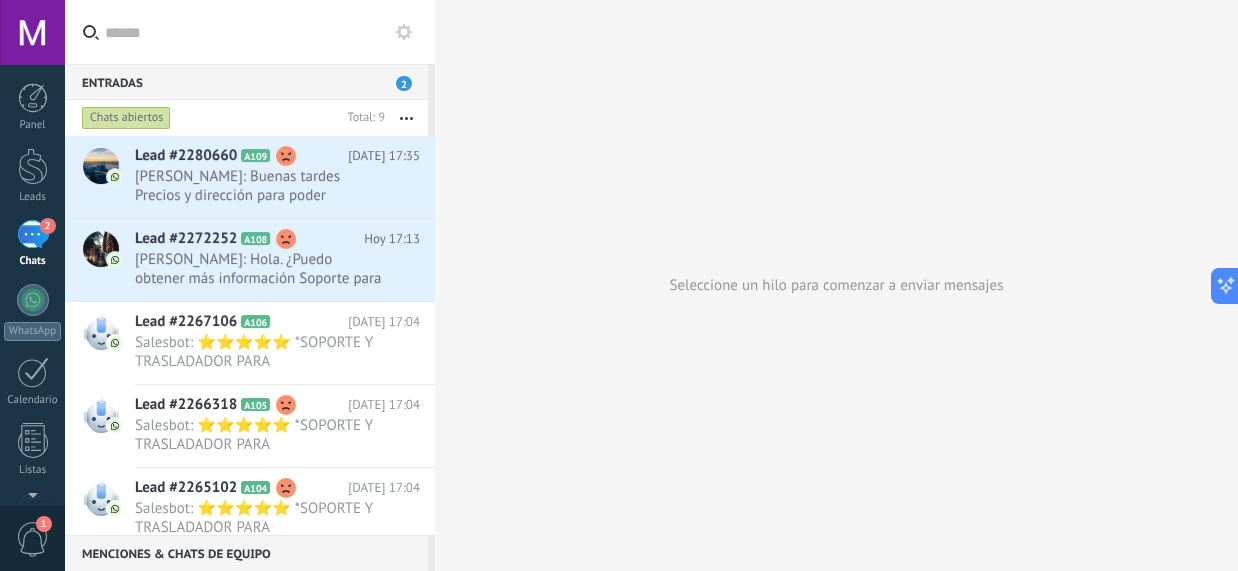 click 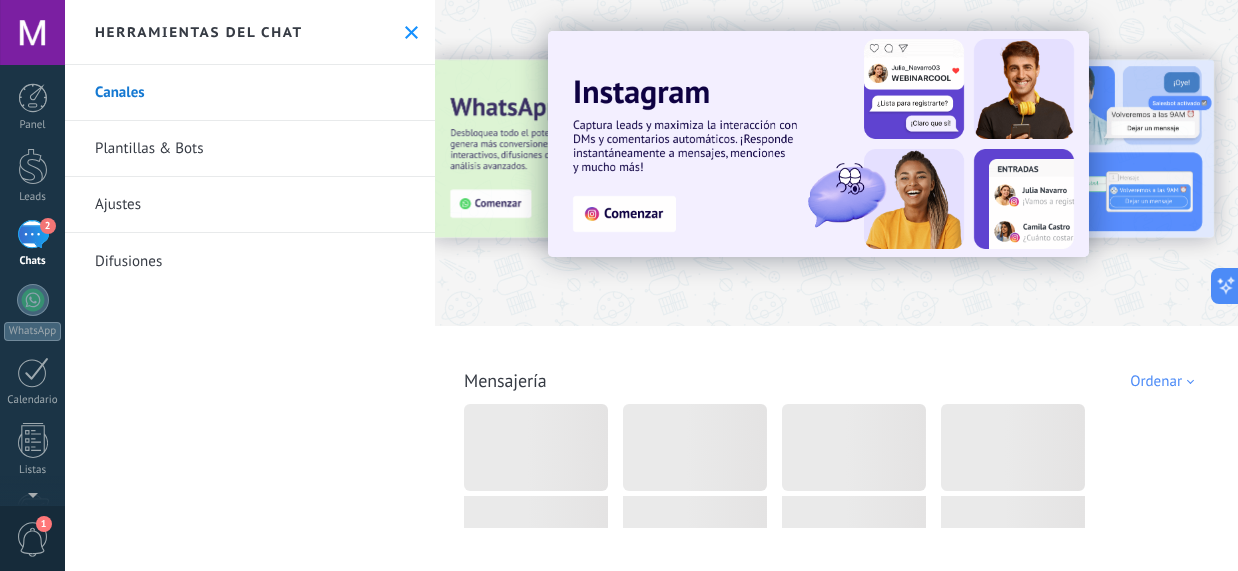 click on "Plantillas & Bots" at bounding box center [250, 149] 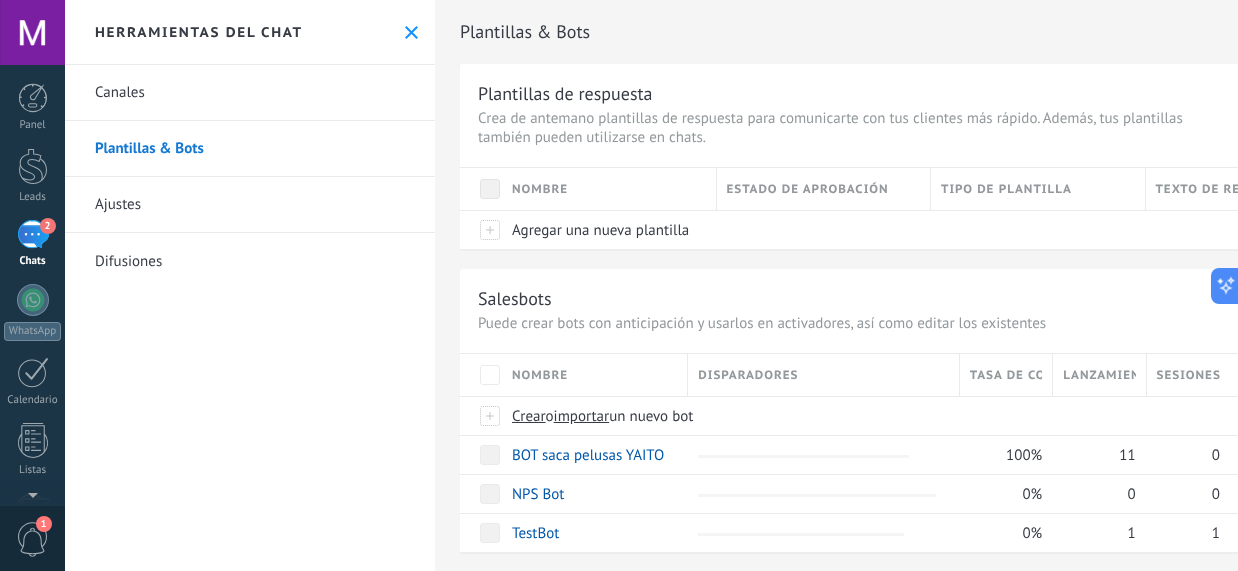 scroll, scrollTop: 26, scrollLeft: 0, axis: vertical 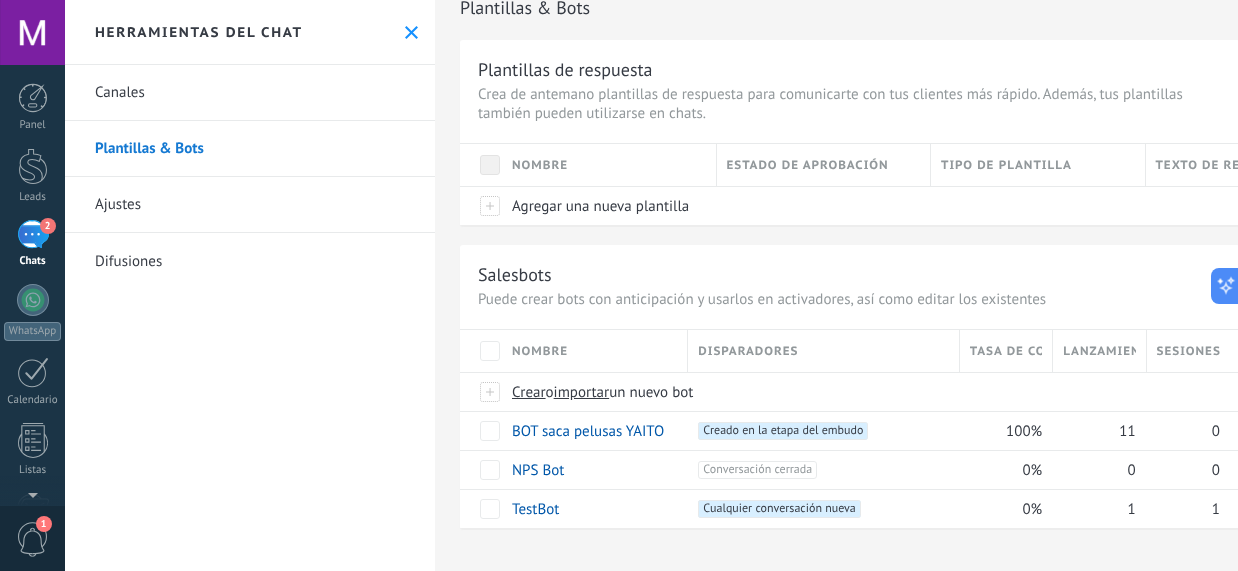 click on "Difusiones" at bounding box center [250, 261] 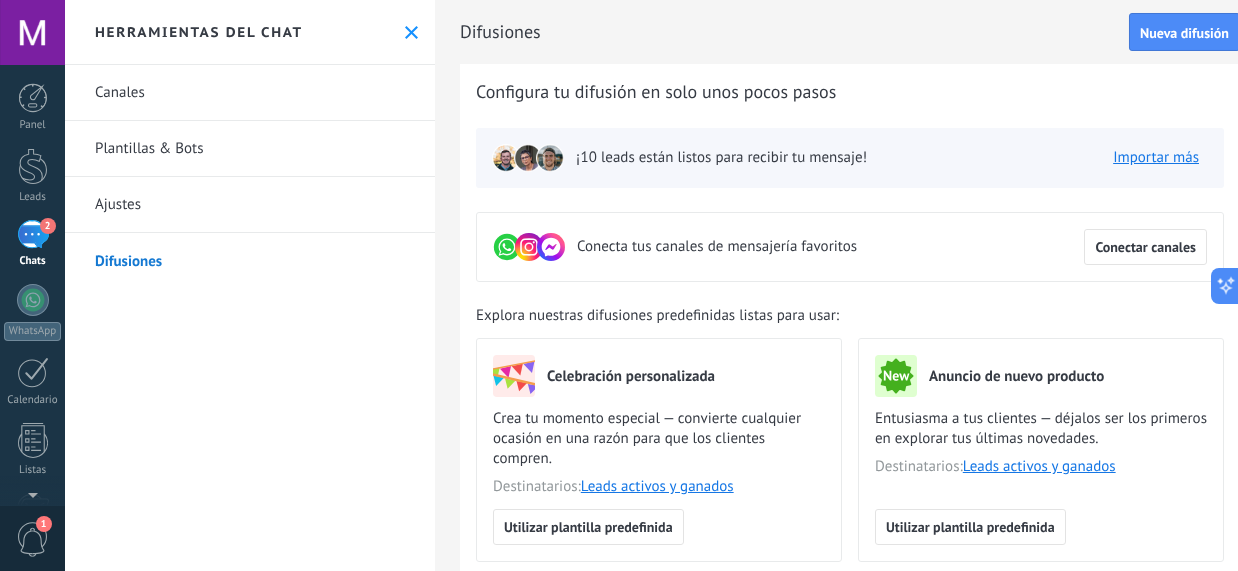 click 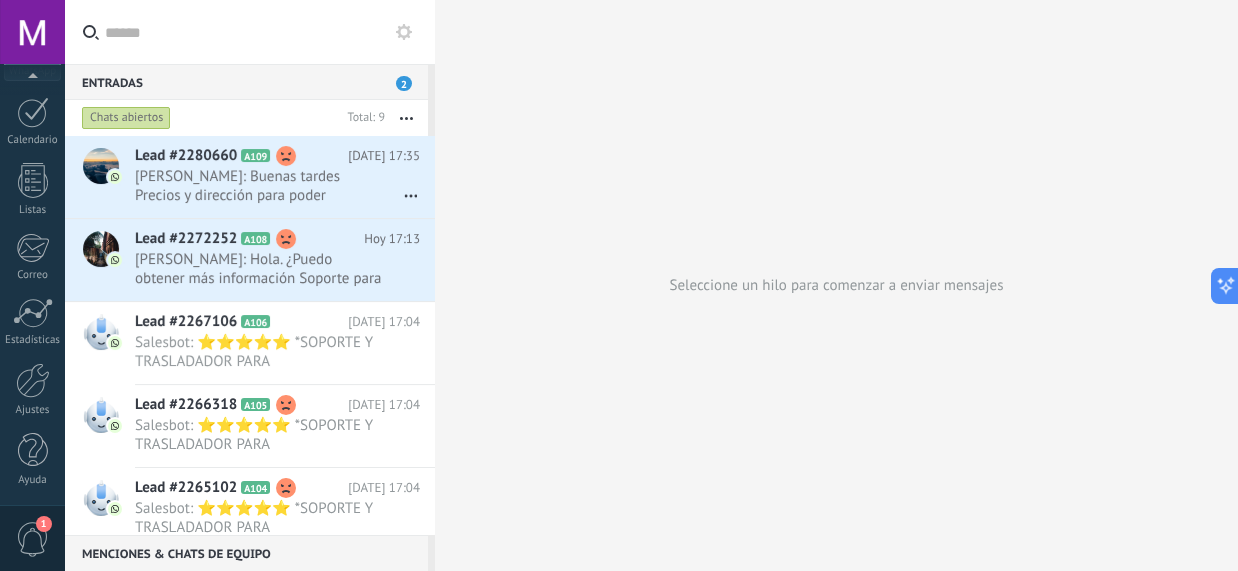 scroll, scrollTop: 0, scrollLeft: 0, axis: both 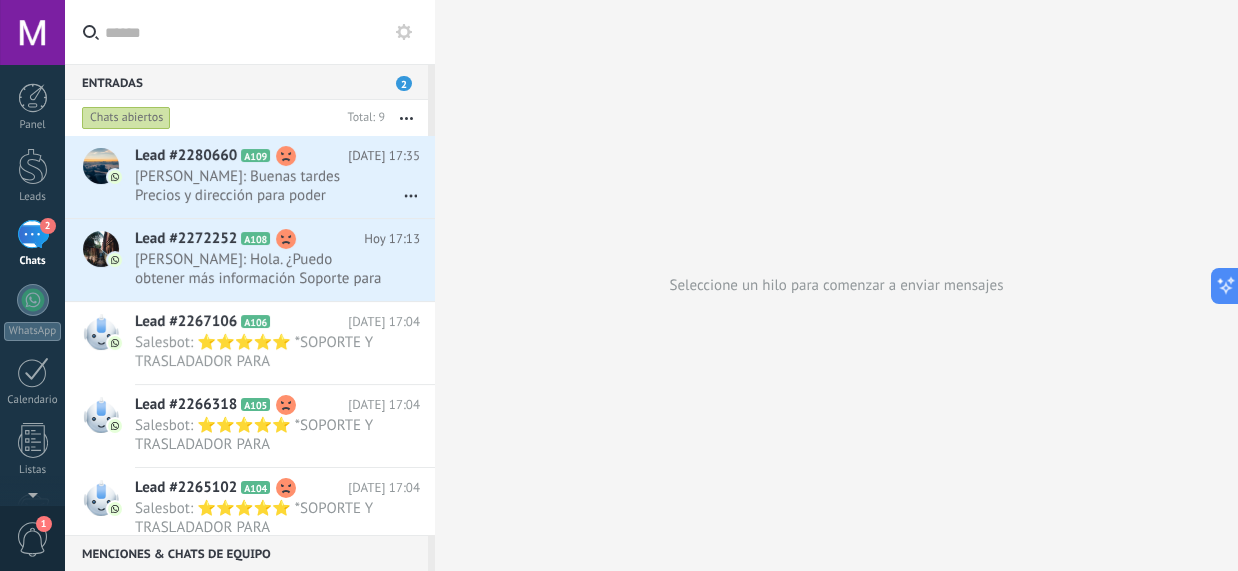 click 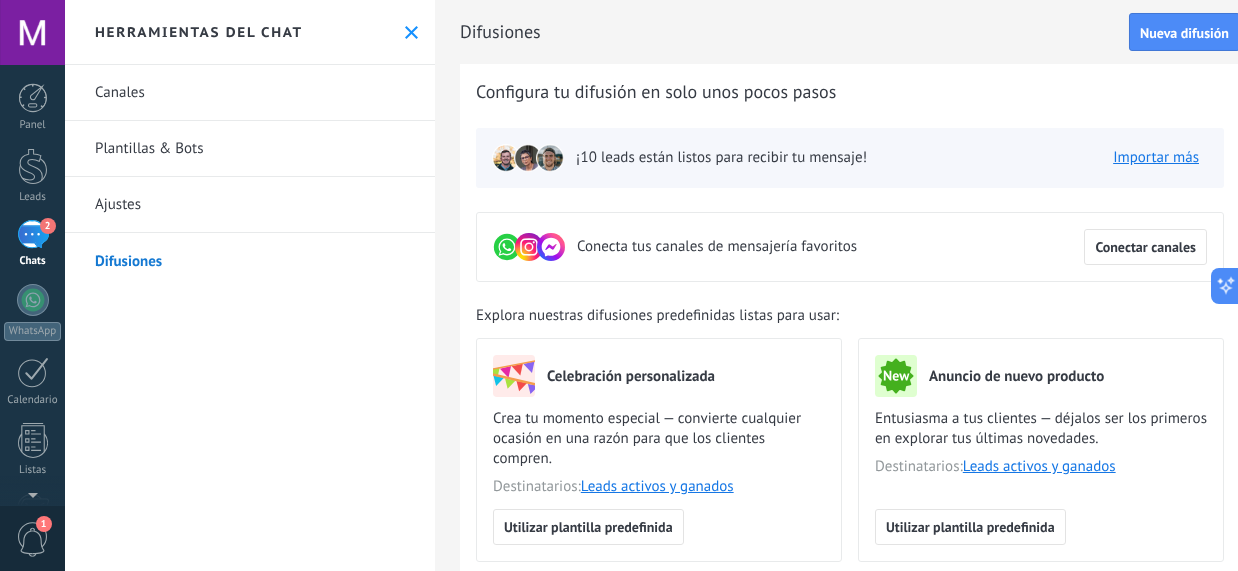 click on "Plantillas & Bots" at bounding box center (250, 149) 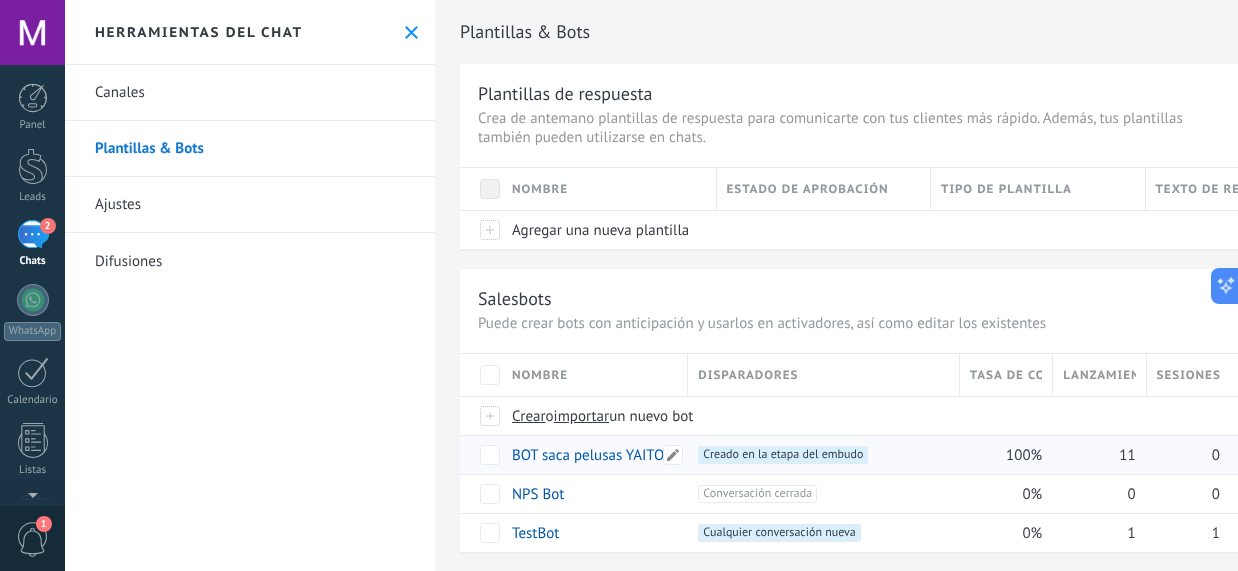 click on "BOT saca pelusas YAITO" at bounding box center (588, 455) 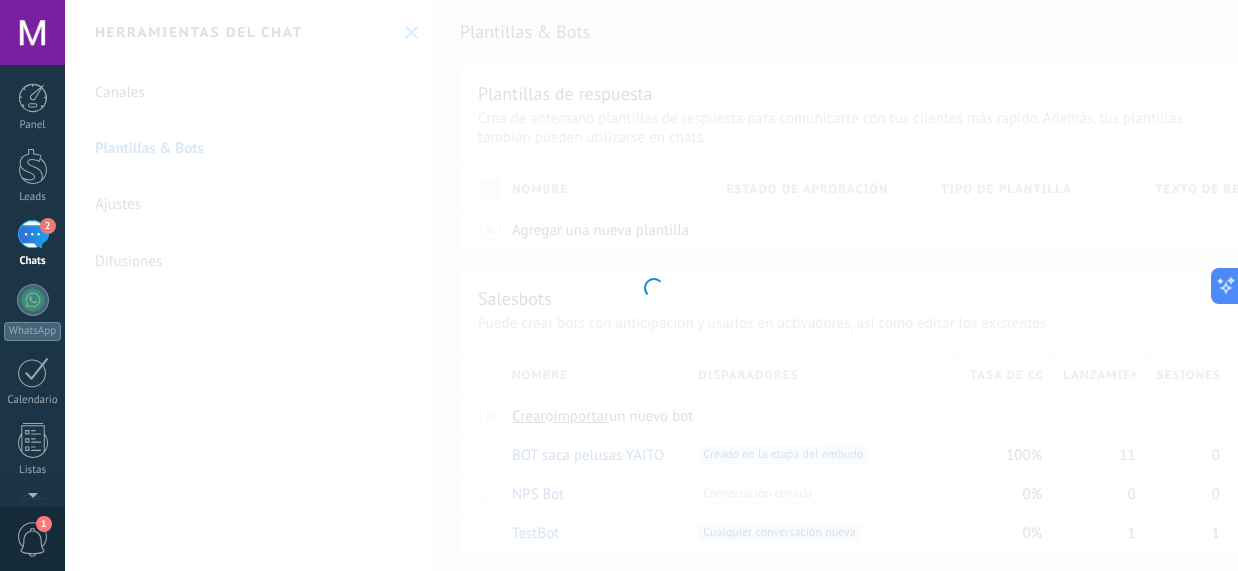 type on "**********" 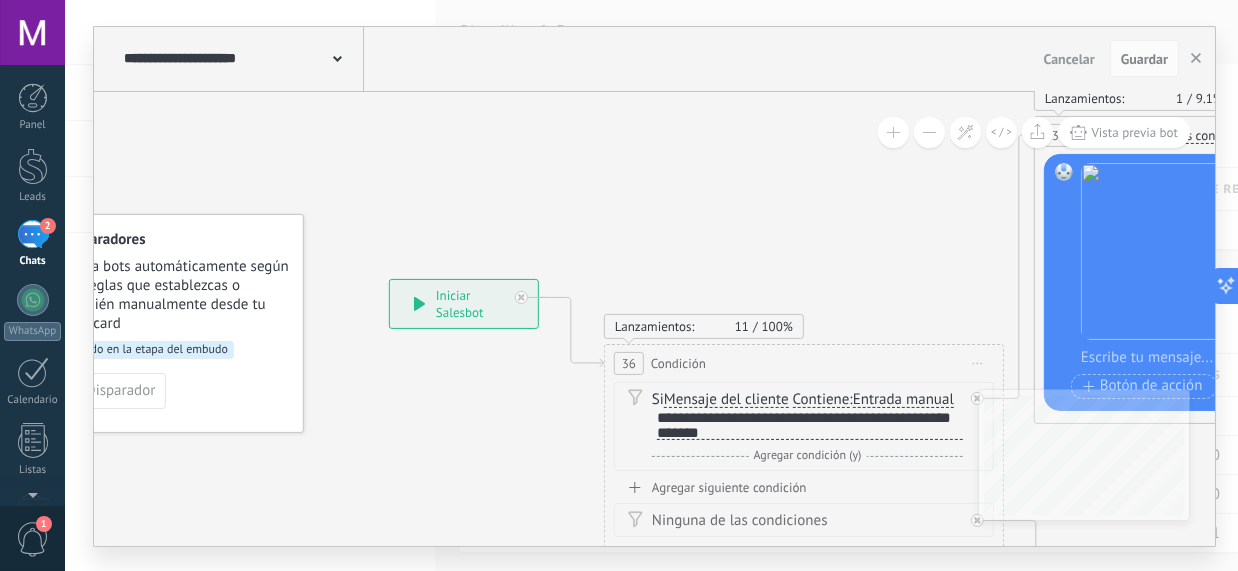 drag, startPoint x: 663, startPoint y: 463, endPoint x: 300, endPoint y: 376, distance: 373.28006 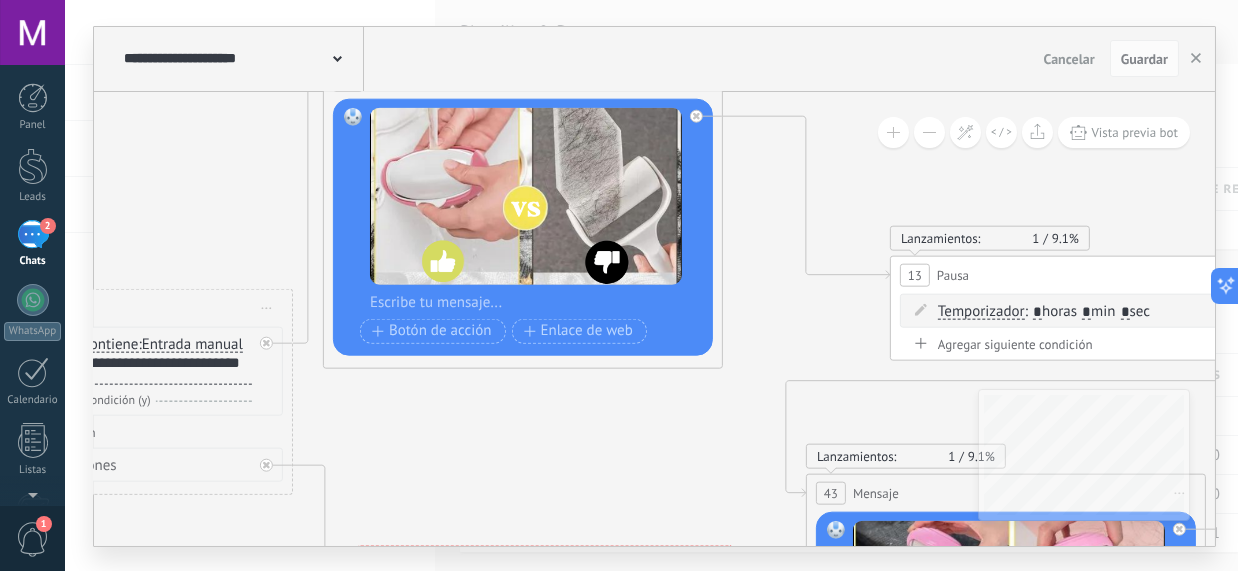 drag, startPoint x: 871, startPoint y: 451, endPoint x: 326, endPoint y: 453, distance: 545.00366 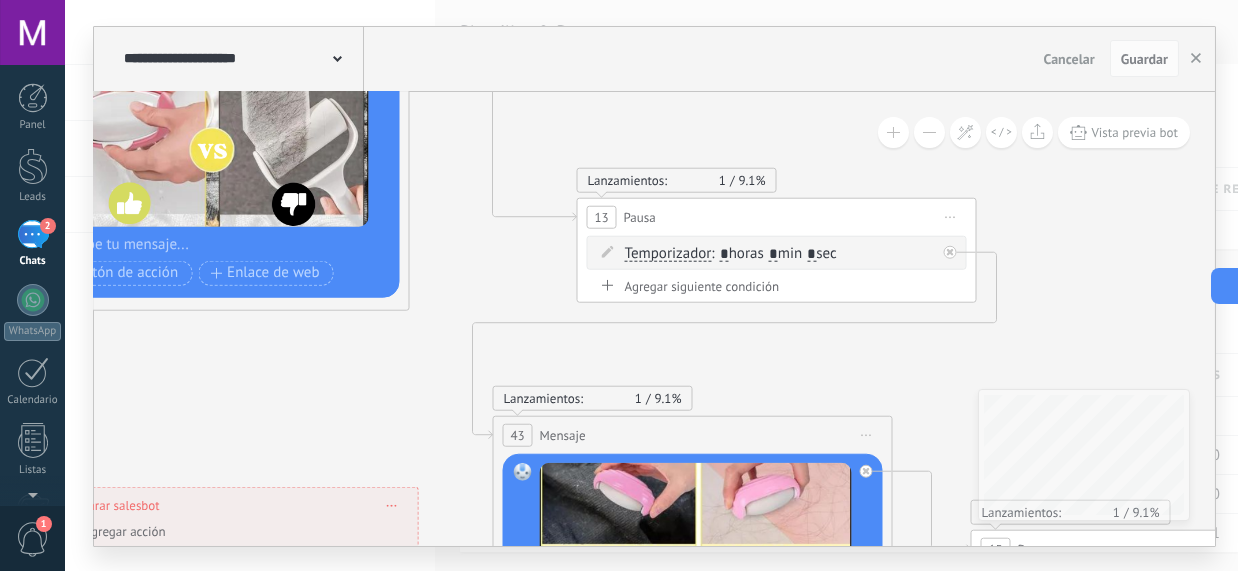 drag, startPoint x: 615, startPoint y: 462, endPoint x: 227, endPoint y: 313, distance: 415.62604 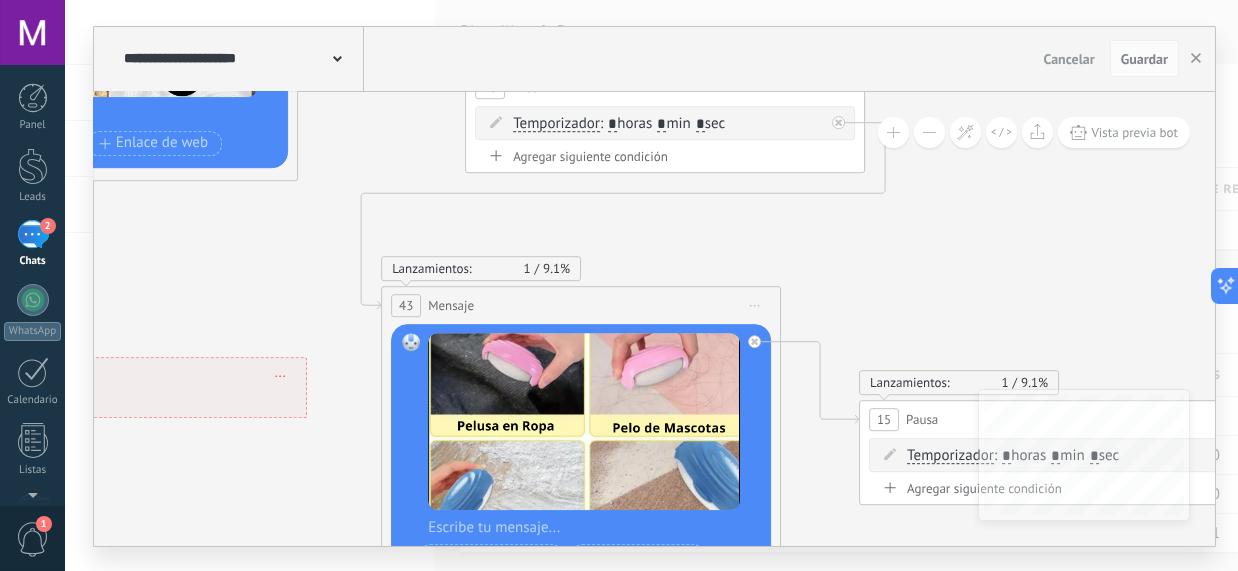 drag, startPoint x: 227, startPoint y: 313, endPoint x: 266, endPoint y: 246, distance: 77.52419 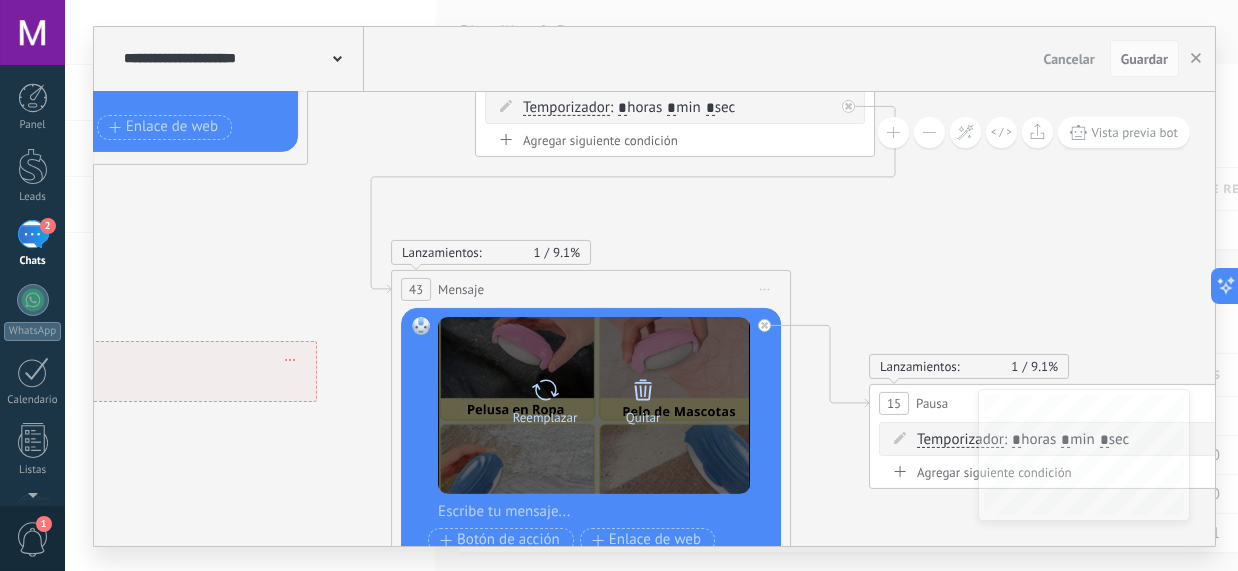 drag, startPoint x: 307, startPoint y: 401, endPoint x: 645, endPoint y: 450, distance: 341.5333 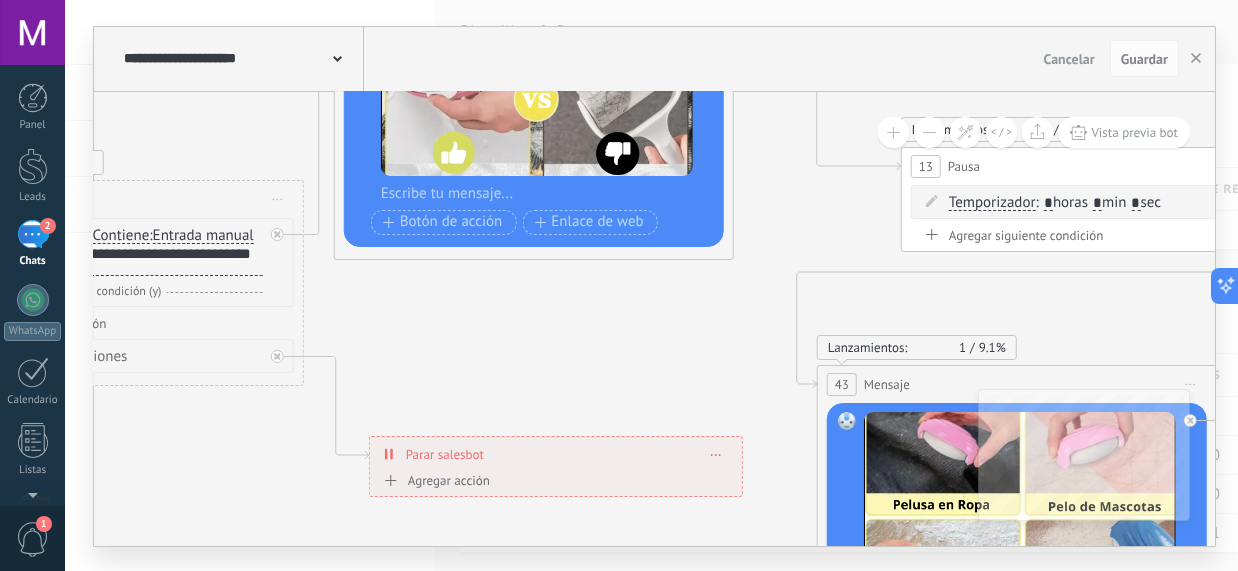 drag, startPoint x: 264, startPoint y: 241, endPoint x: 759, endPoint y: 338, distance: 504.41452 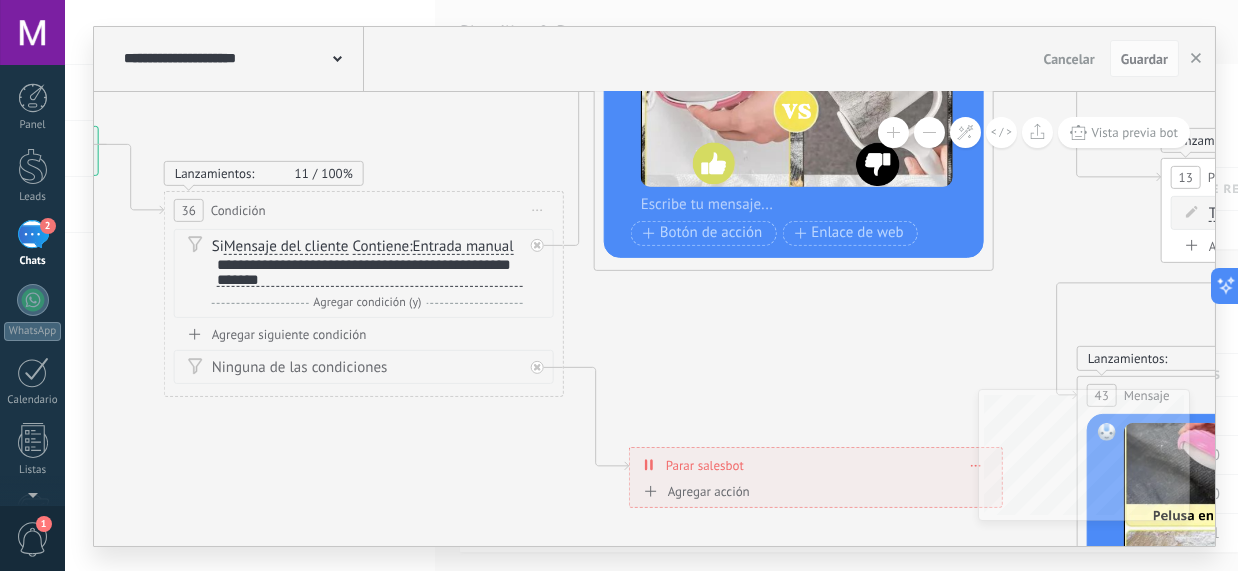 drag, startPoint x: 637, startPoint y: 356, endPoint x: 734, endPoint y: 358, distance: 97.020615 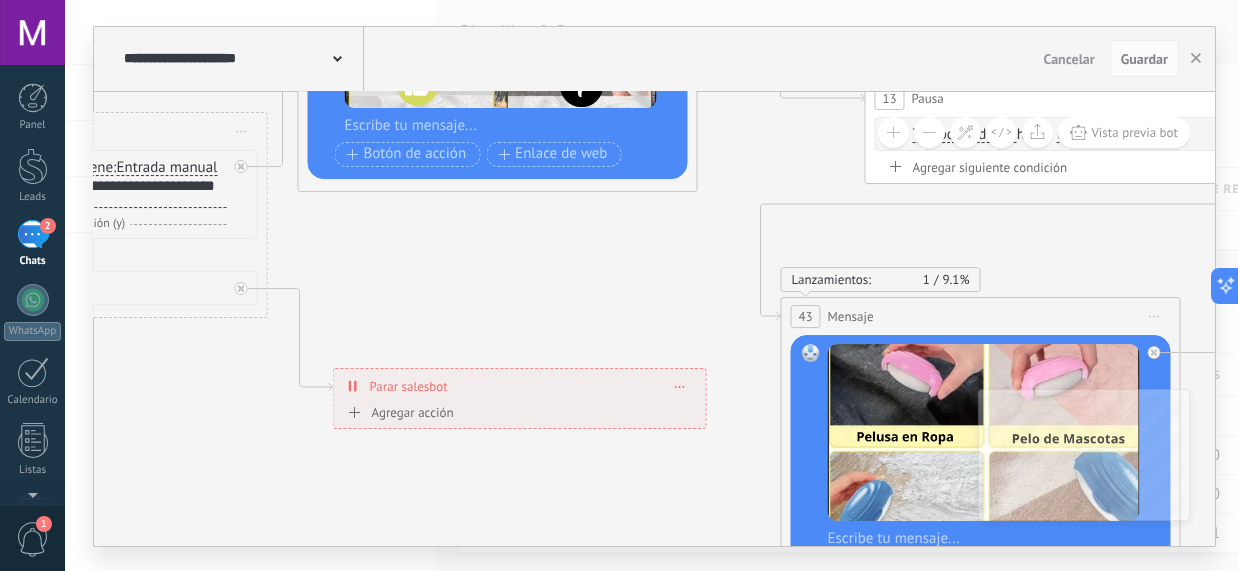 drag, startPoint x: 732, startPoint y: 407, endPoint x: 22, endPoint y: 211, distance: 736.5569 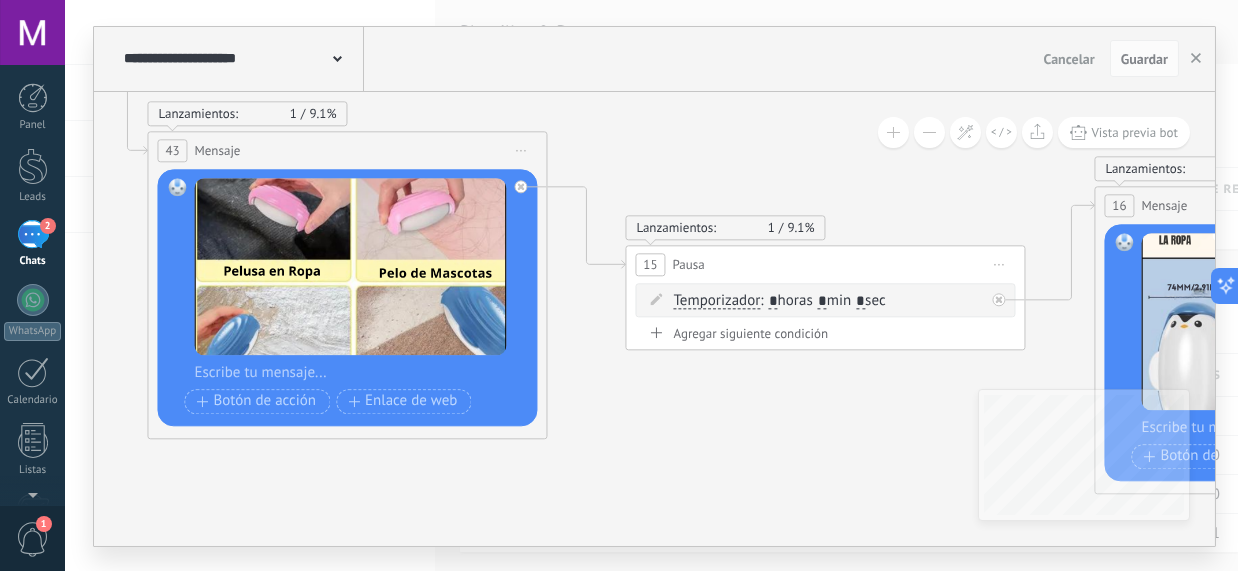 drag, startPoint x: 858, startPoint y: 444, endPoint x: 678, endPoint y: 406, distance: 183.96739 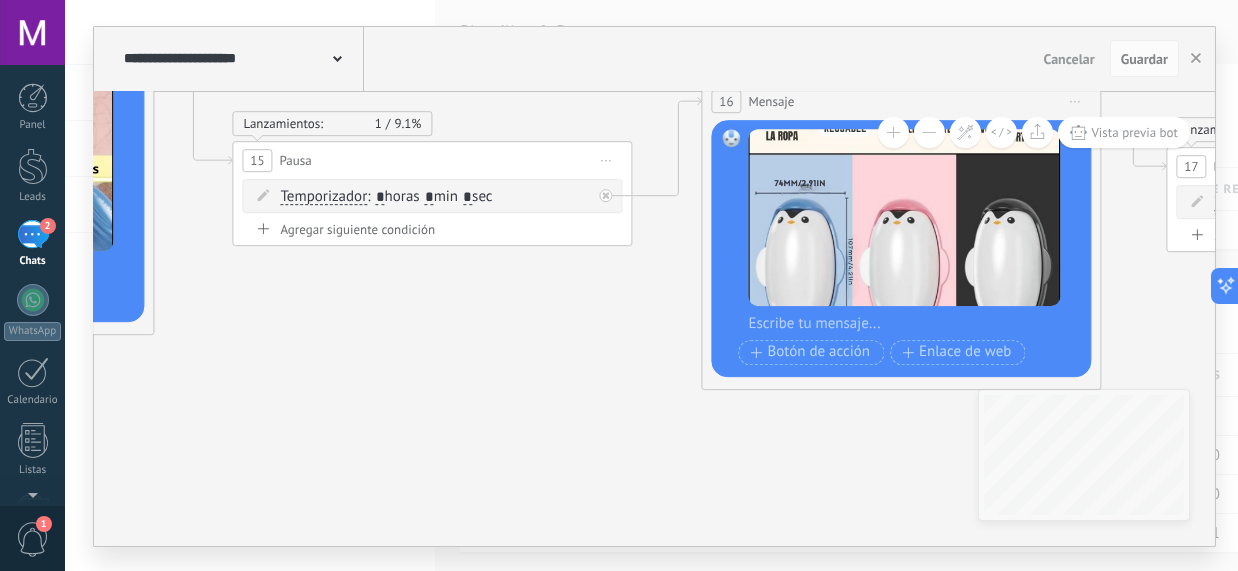 drag, startPoint x: 722, startPoint y: 418, endPoint x: 251, endPoint y: 297, distance: 486.29416 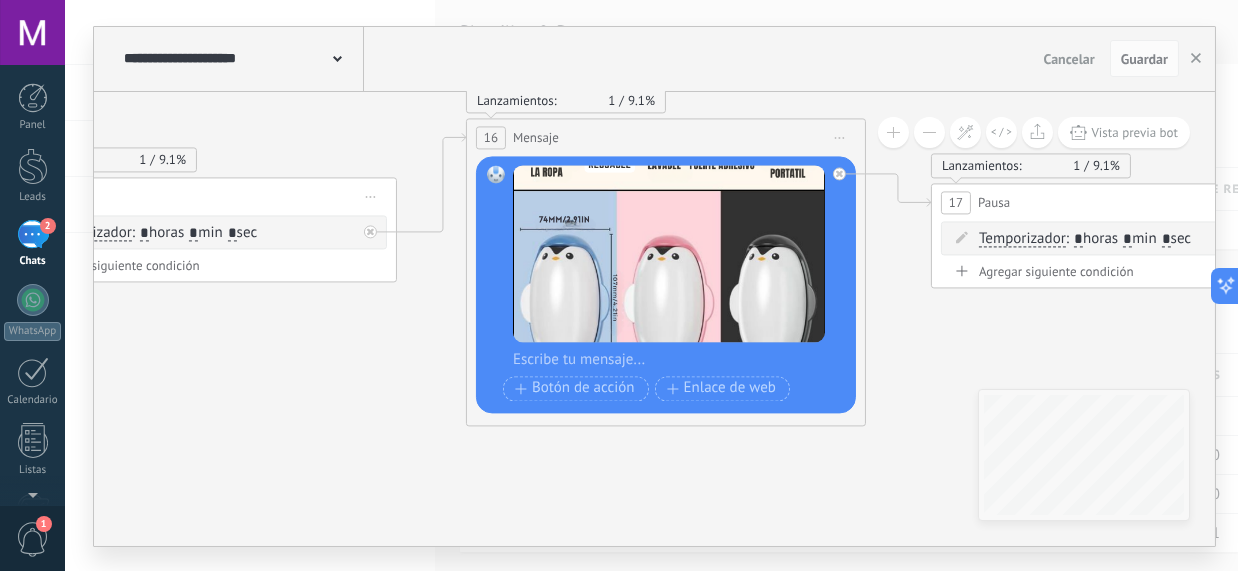 drag, startPoint x: 510, startPoint y: 357, endPoint x: 275, endPoint y: 399, distance: 238.7237 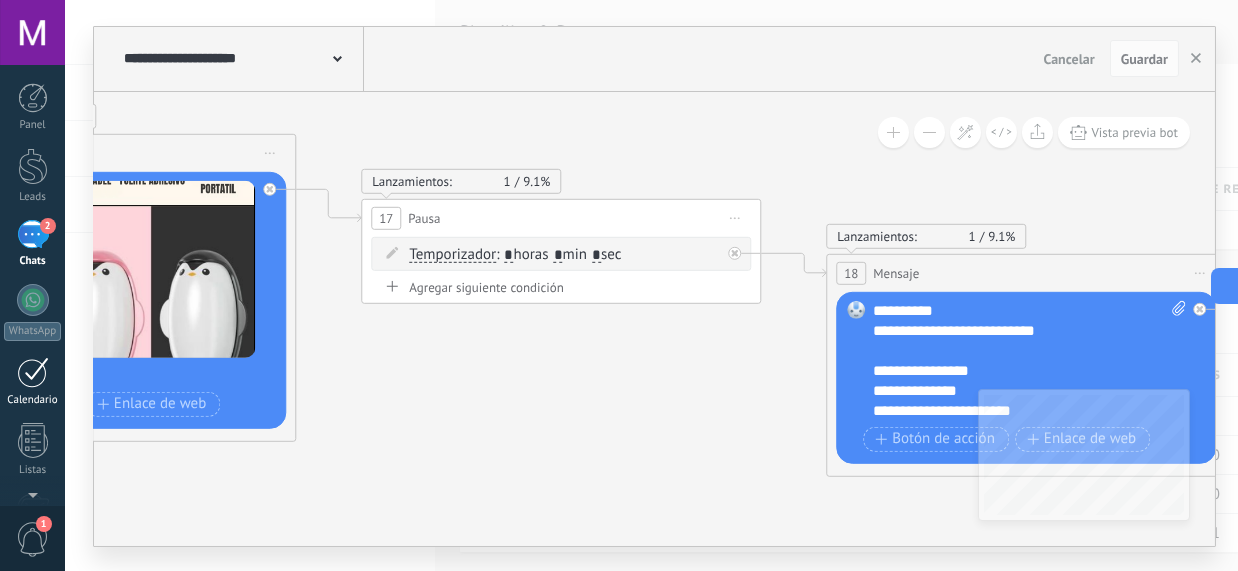 drag, startPoint x: 935, startPoint y: 415, endPoint x: 0, endPoint y: 382, distance: 935.58215 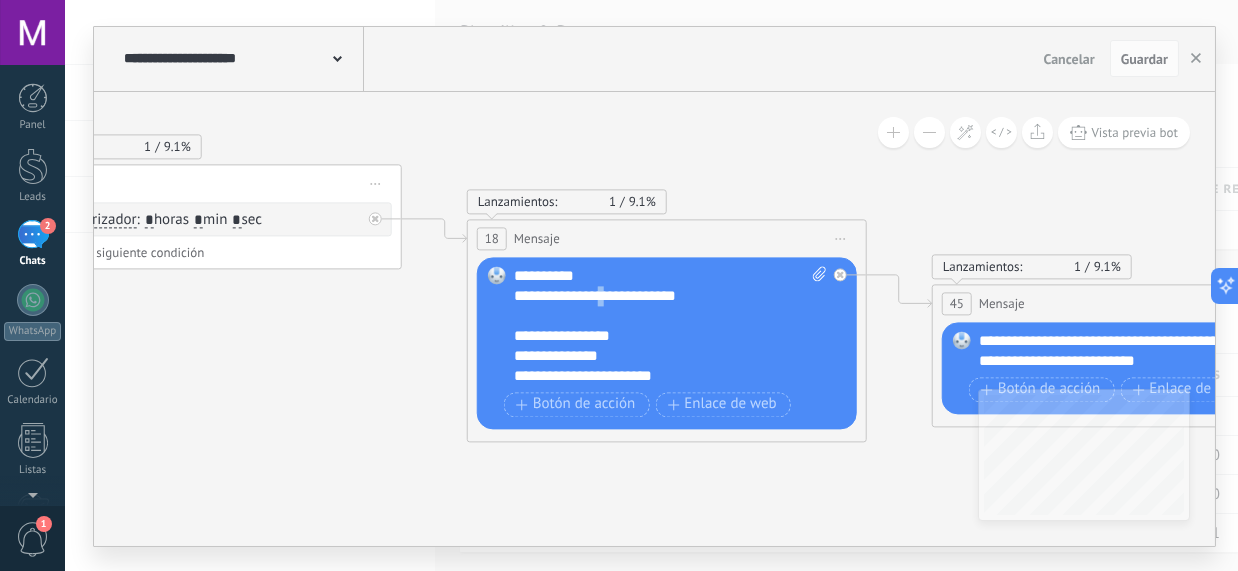 click on "**********" at bounding box center [670, 326] 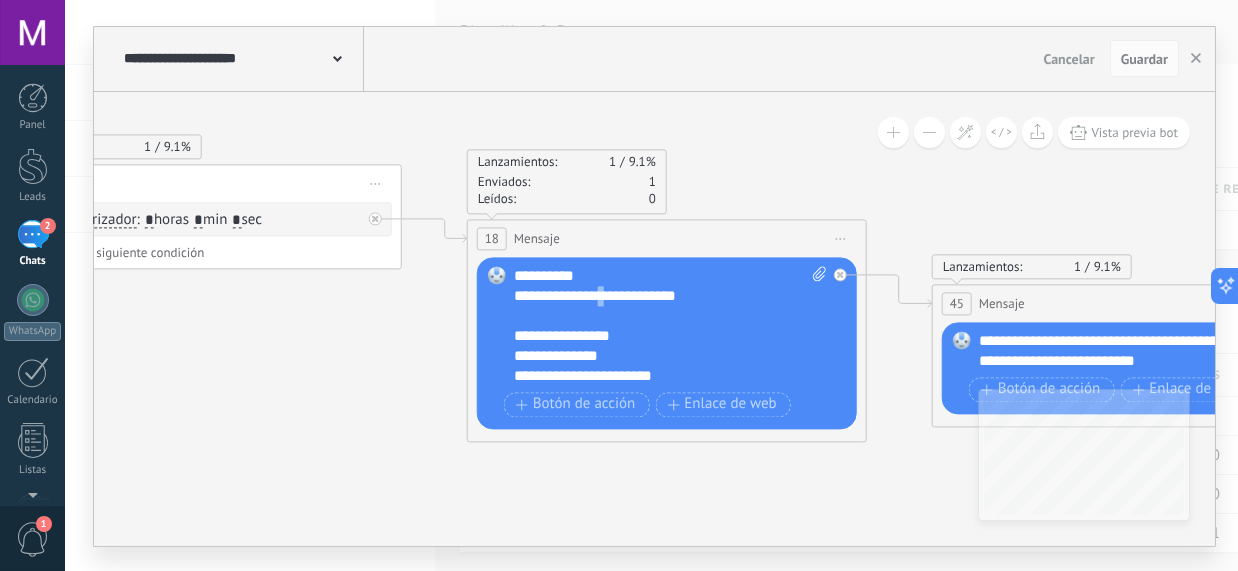 type 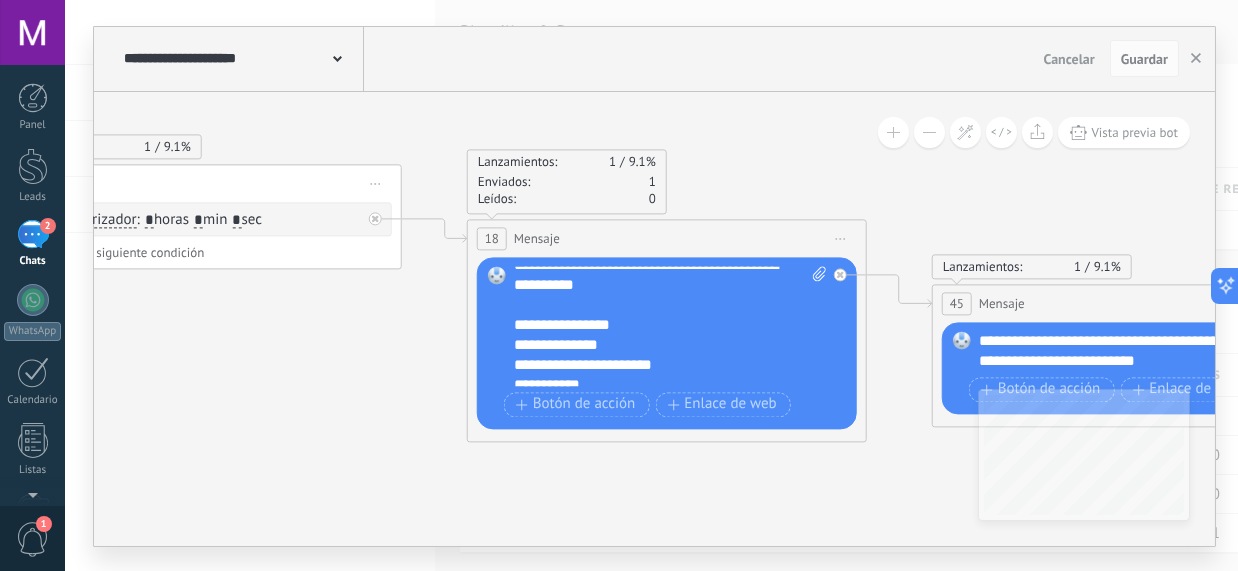 scroll, scrollTop: 0, scrollLeft: 0, axis: both 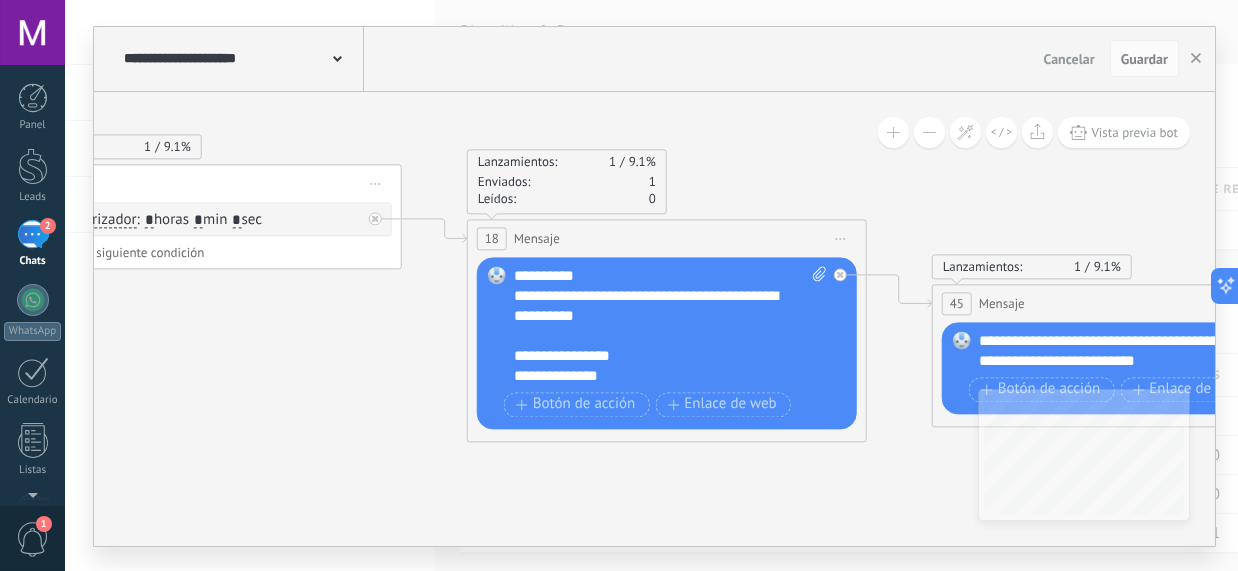click on "**********" at bounding box center (670, 326) 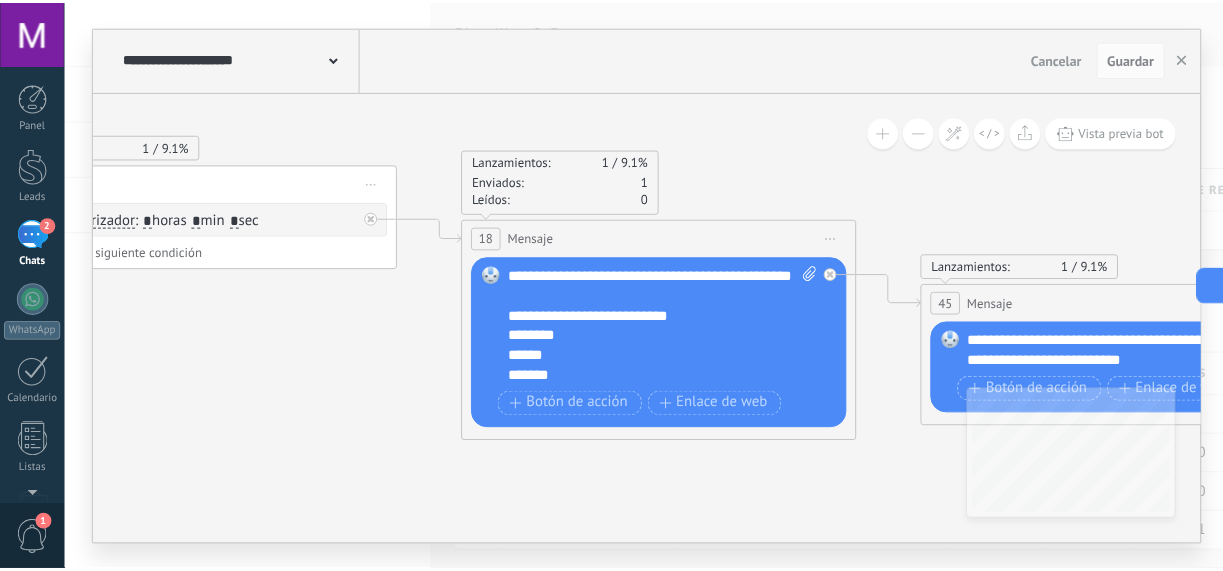 scroll, scrollTop: 359, scrollLeft: 0, axis: vertical 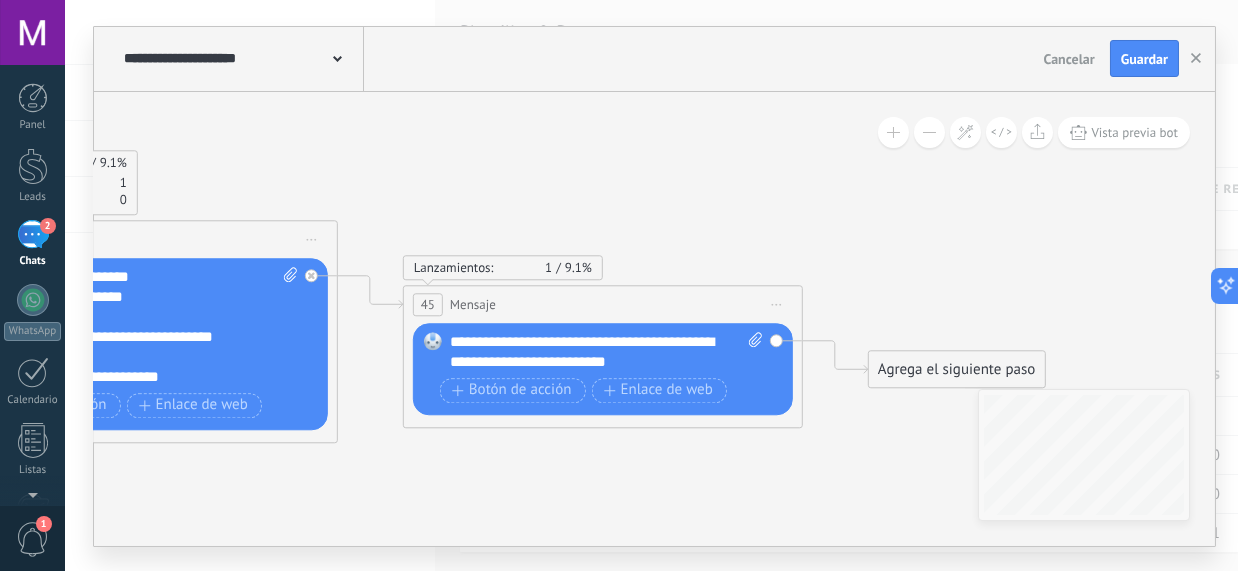 drag, startPoint x: 860, startPoint y: 469, endPoint x: 331, endPoint y: 470, distance: 529.0009 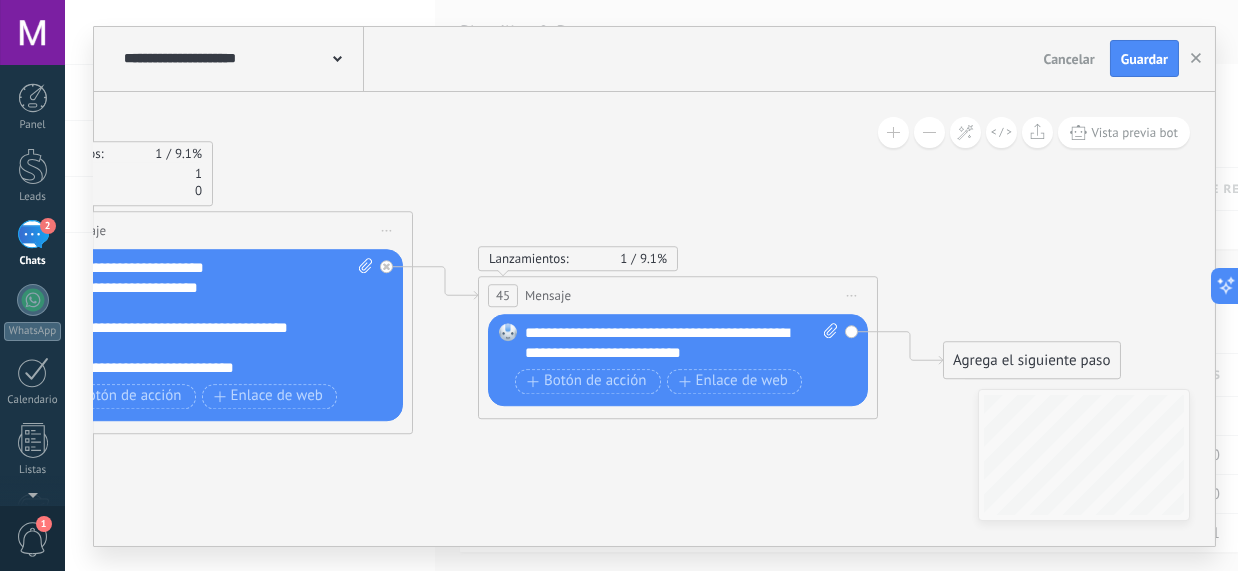 drag, startPoint x: 466, startPoint y: 469, endPoint x: 537, endPoint y: 458, distance: 71.84706 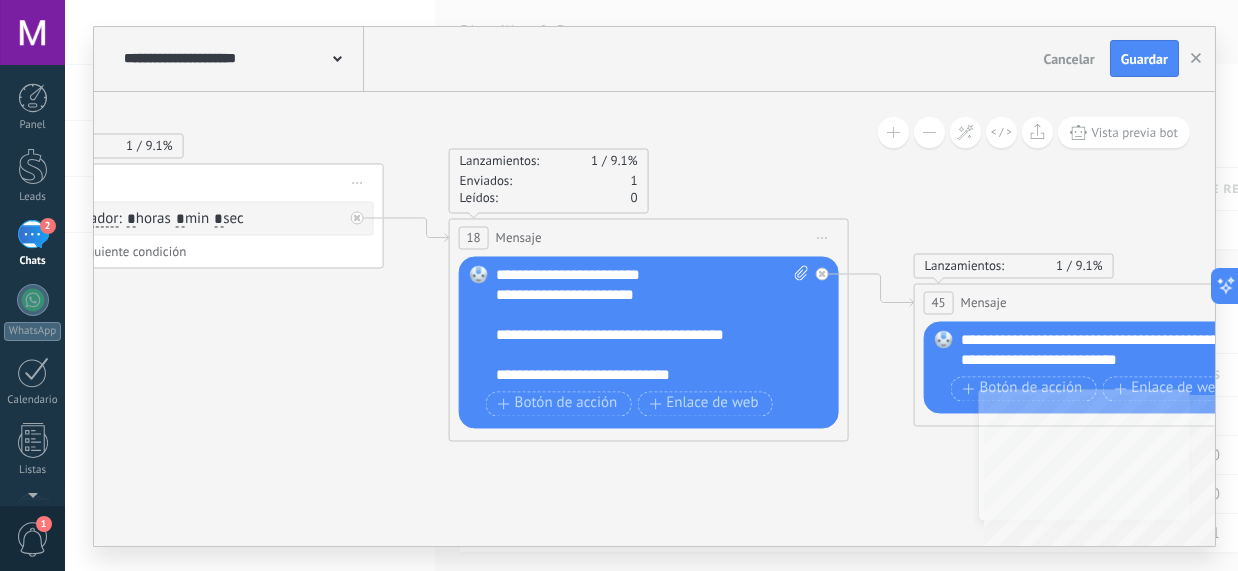 drag, startPoint x: 381, startPoint y: 472, endPoint x: 561, endPoint y: 443, distance: 182.32115 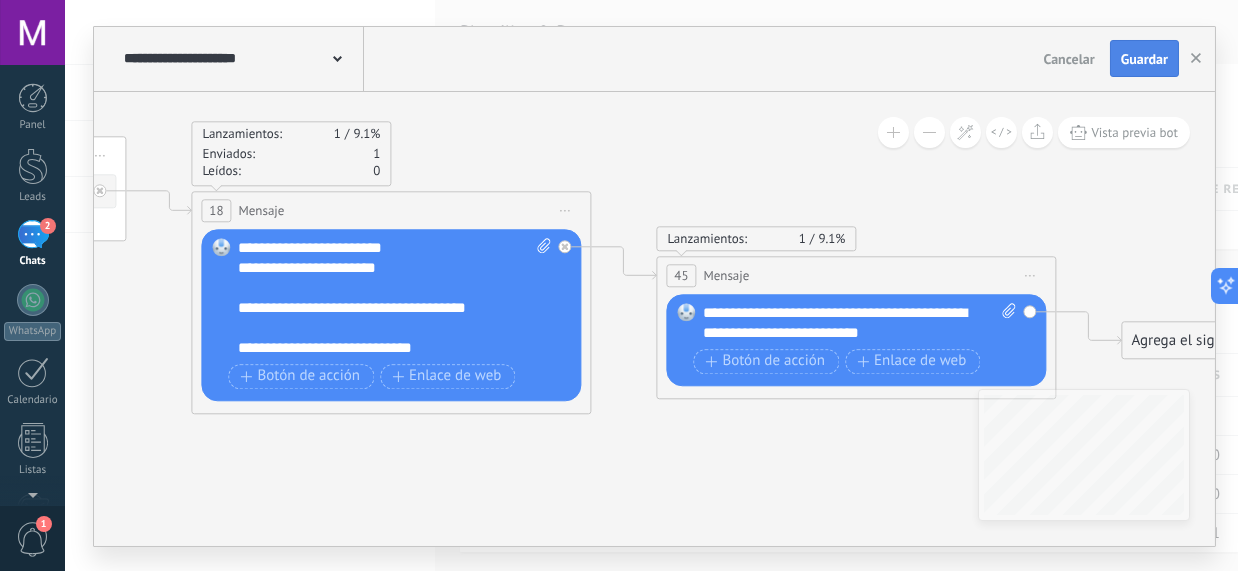 click on "Guardar" at bounding box center [1144, 59] 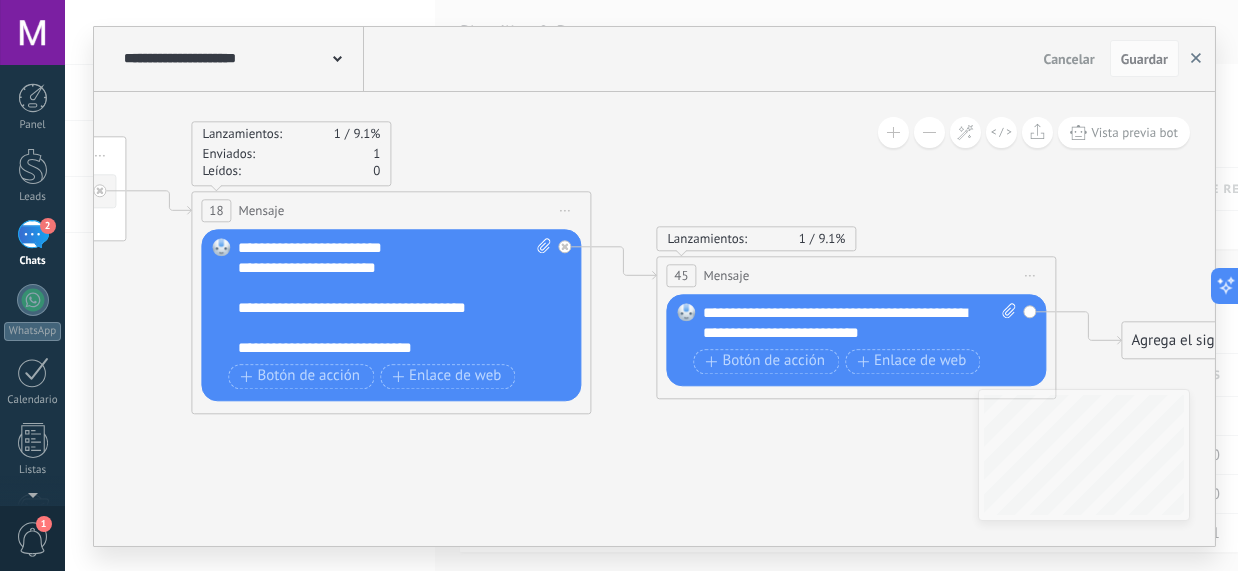 click 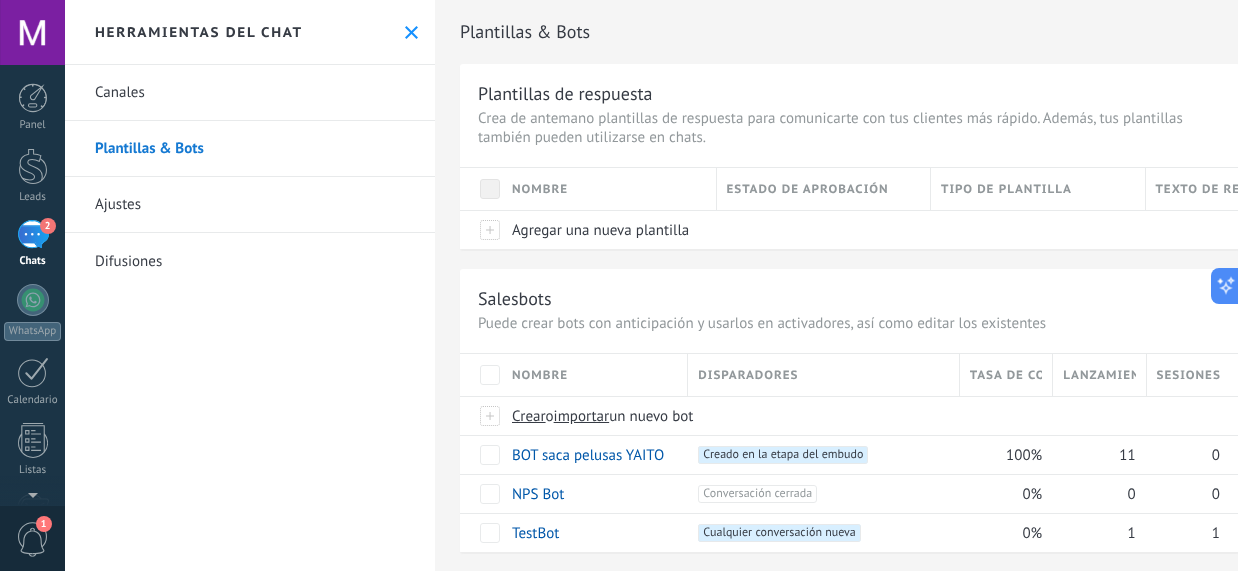 click on "2" at bounding box center [33, 234] 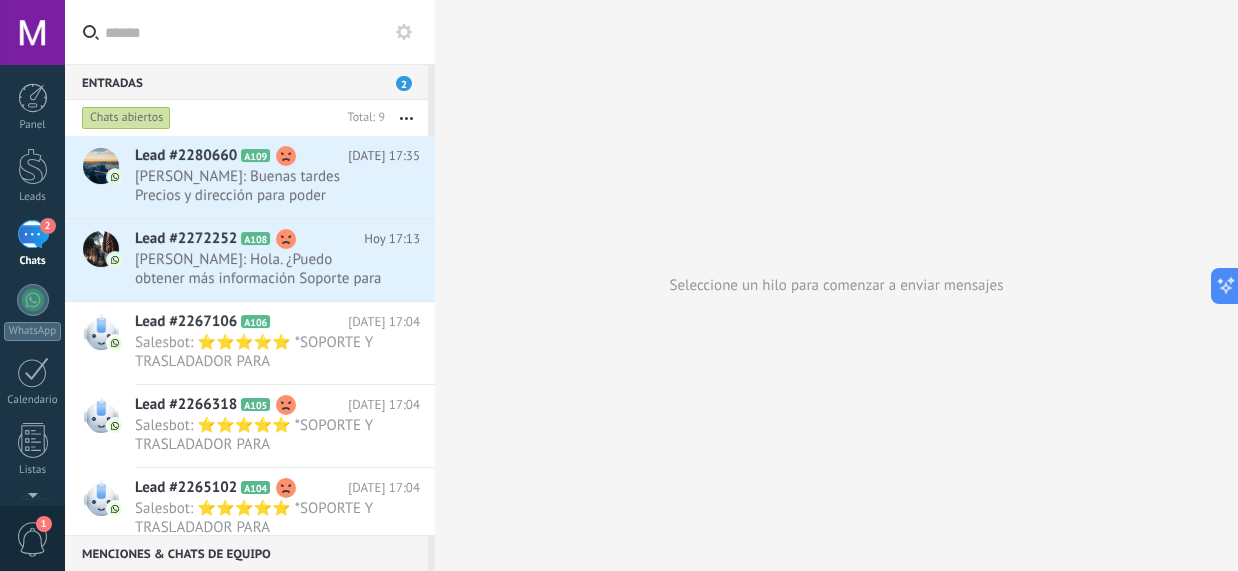 click 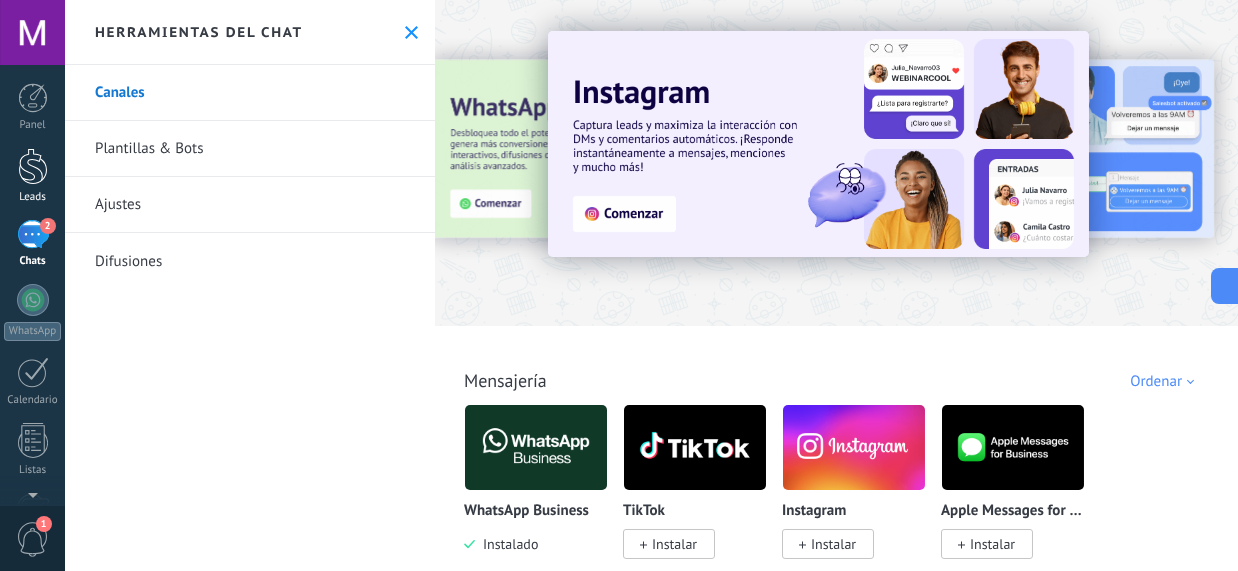 click at bounding box center [33, 166] 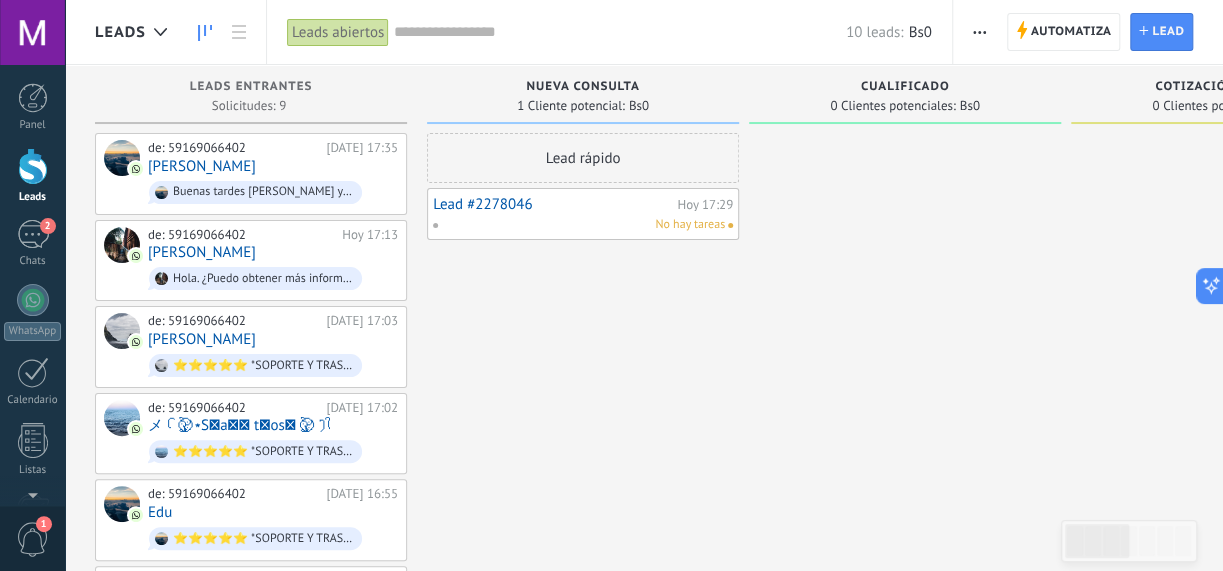 click 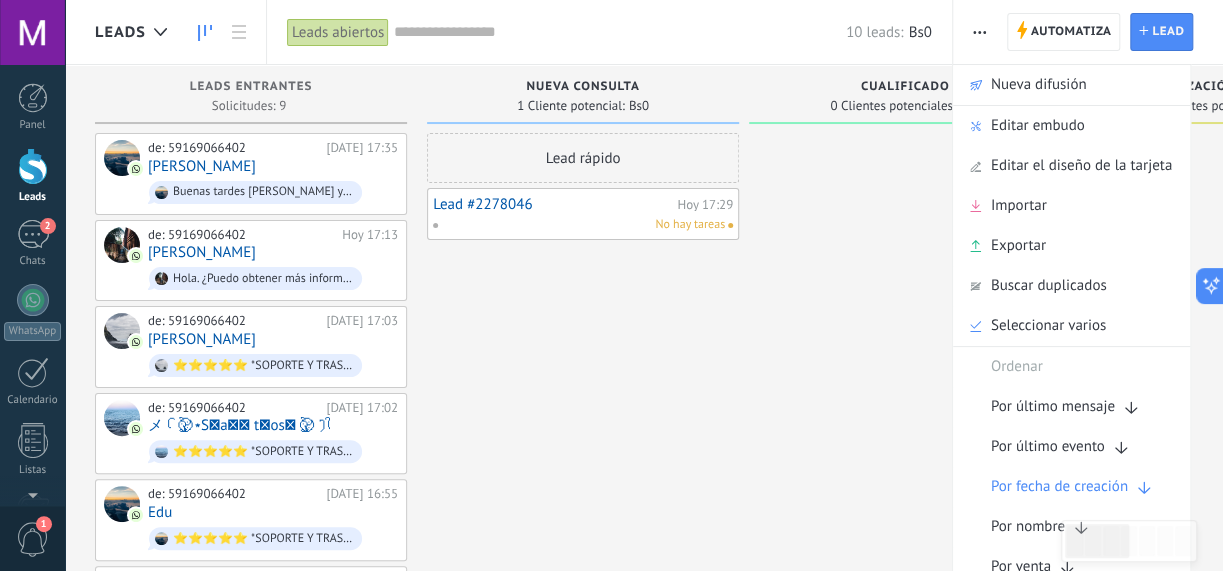 click at bounding box center [905, 520] 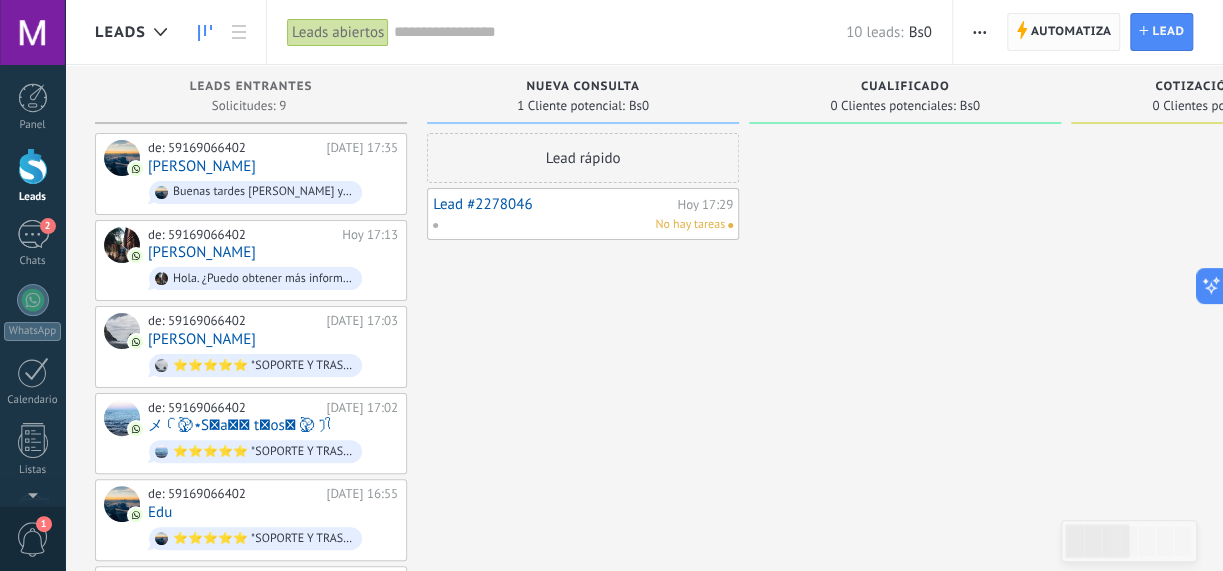 click on "Automatiza Automatiza" at bounding box center [1064, 32] 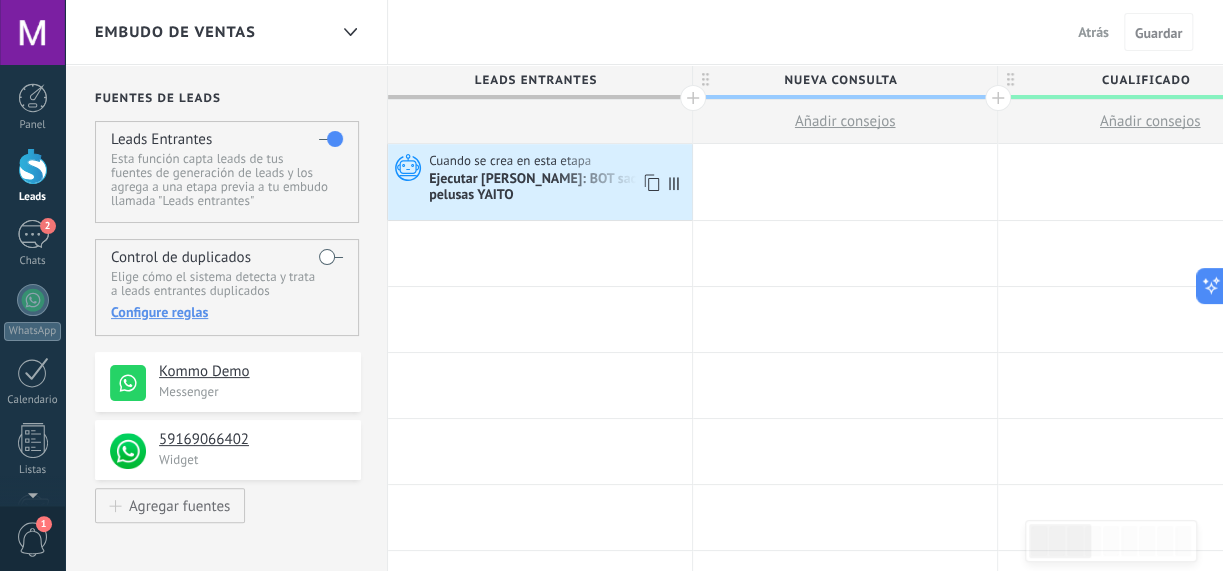 click on "Cuando se crea en esta etapa Ejecutar [PERSON_NAME]: BOT saca pelusas YAITO" at bounding box center (540, 182) 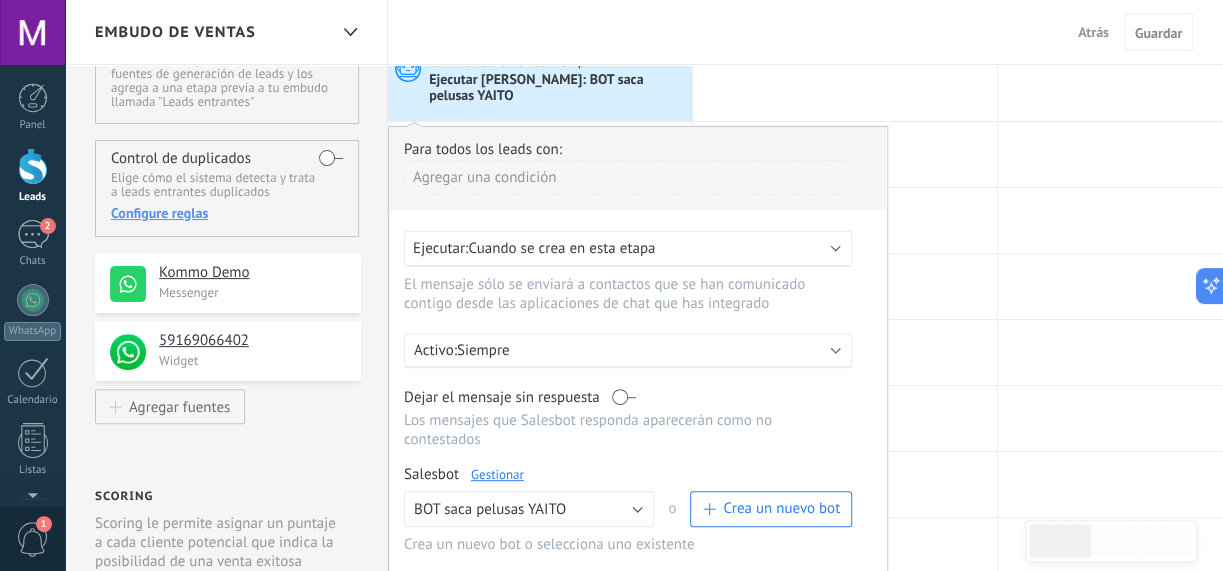 scroll, scrollTop: 200, scrollLeft: 0, axis: vertical 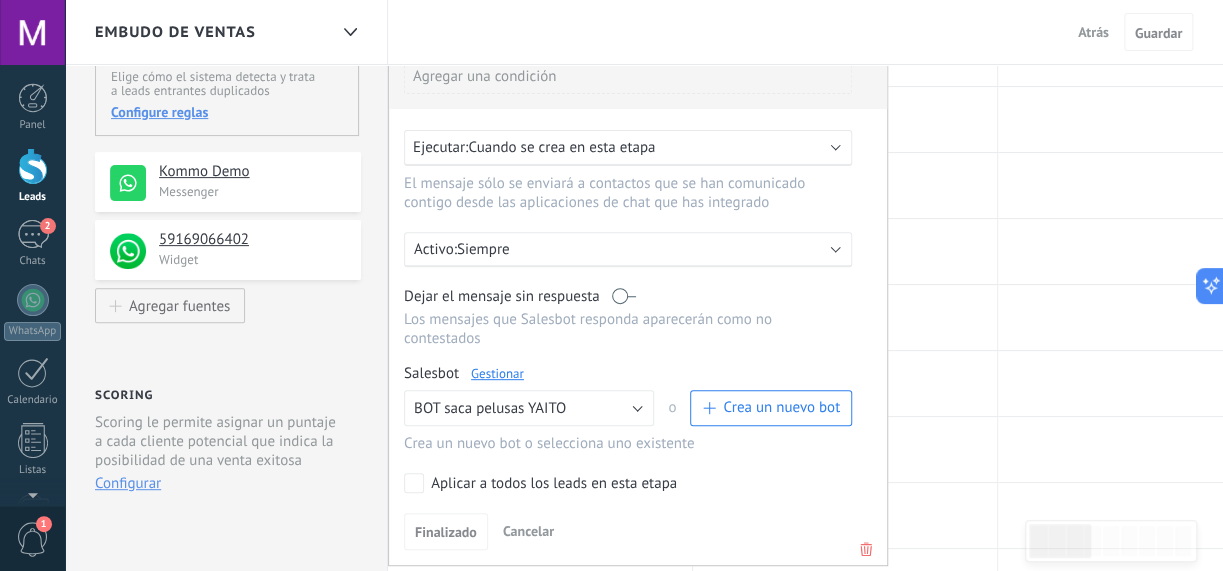 click on "Para todos los leads con: Agregar una condición Ejecutar:  Cuando se crea en esta etapa El mensaje sólo se enviará a contactos que se han comunicado contigo desde las aplicaciones de chat que has integrado Activo:  Siempre Dejar el mensaje sin respuesta Los mensajes que Salesbot responda aparecerán como no contestados    Salesbot Gestionar Ningún bot seleccionado BOT saca pelusas YAITO TestBot BOT saca pelusas YAITO o Crea un nuevo bot Crea un nuevo bot o selecciona uno existente Aplicar a todos los leads en esta etapa Finalizado Cancelar" at bounding box center (638, 295) 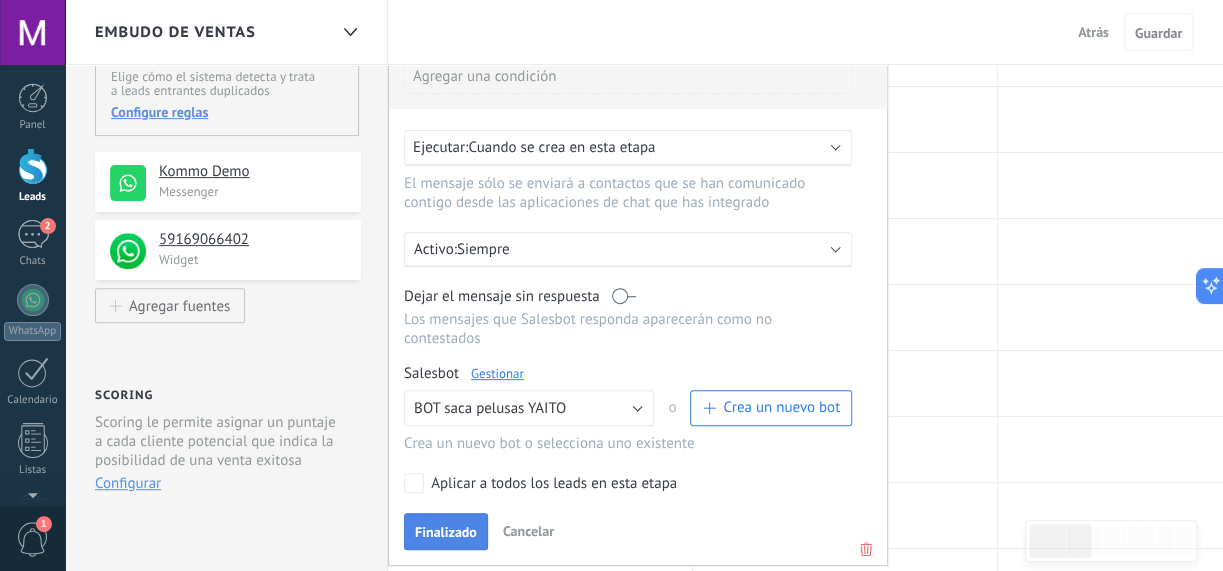 click on "Finalizado" at bounding box center (446, 532) 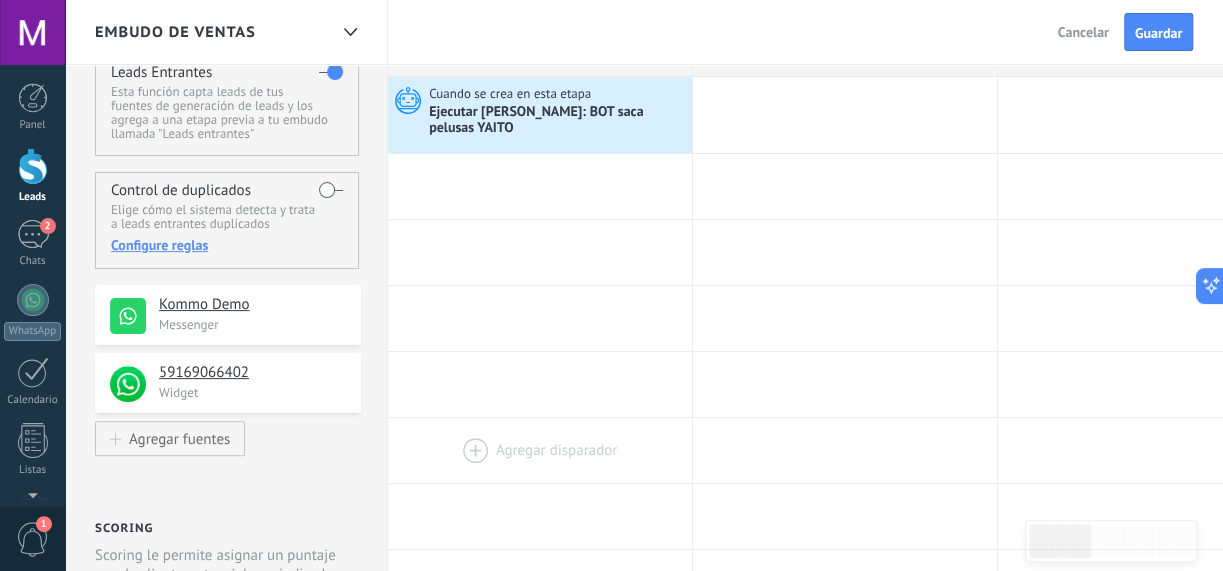 scroll, scrollTop: 0, scrollLeft: 0, axis: both 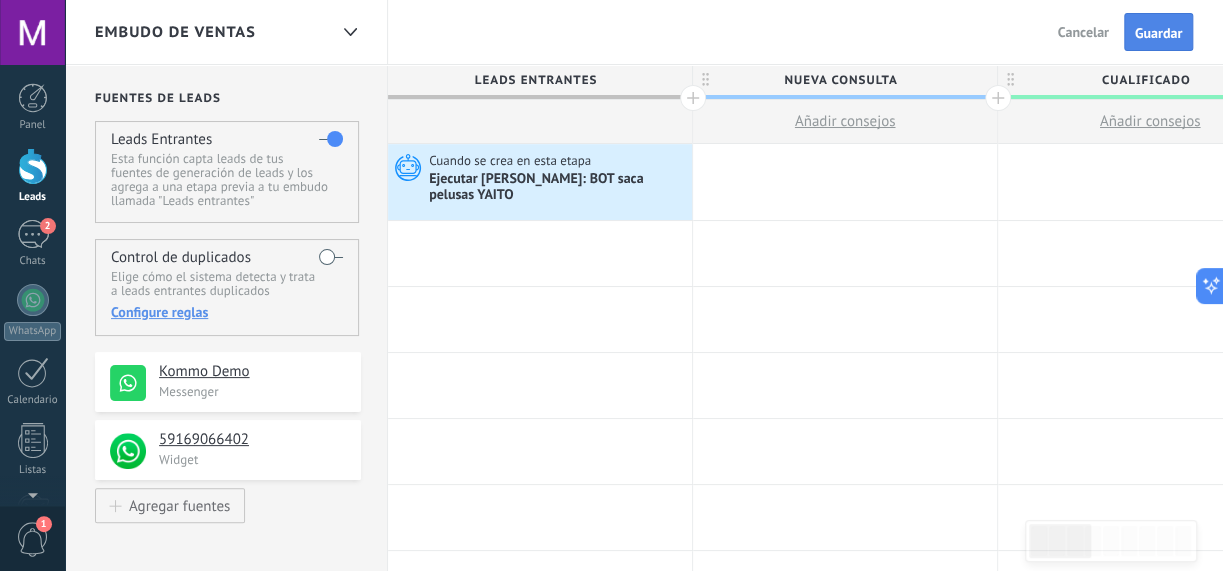 click on "Guardar" at bounding box center [1158, 33] 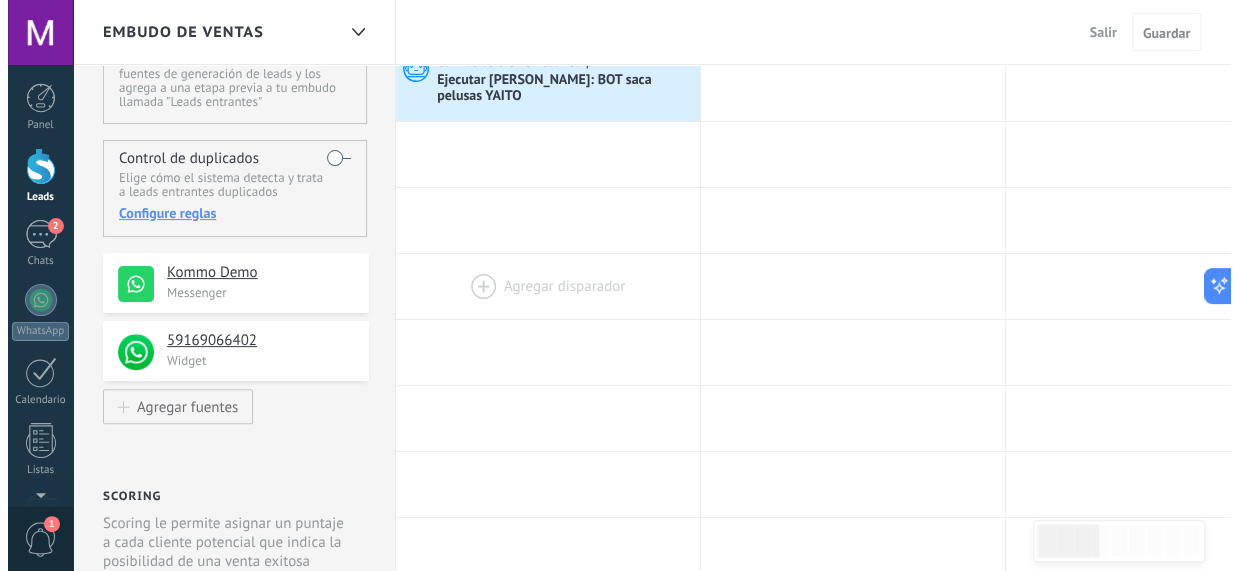 scroll, scrollTop: 0, scrollLeft: 0, axis: both 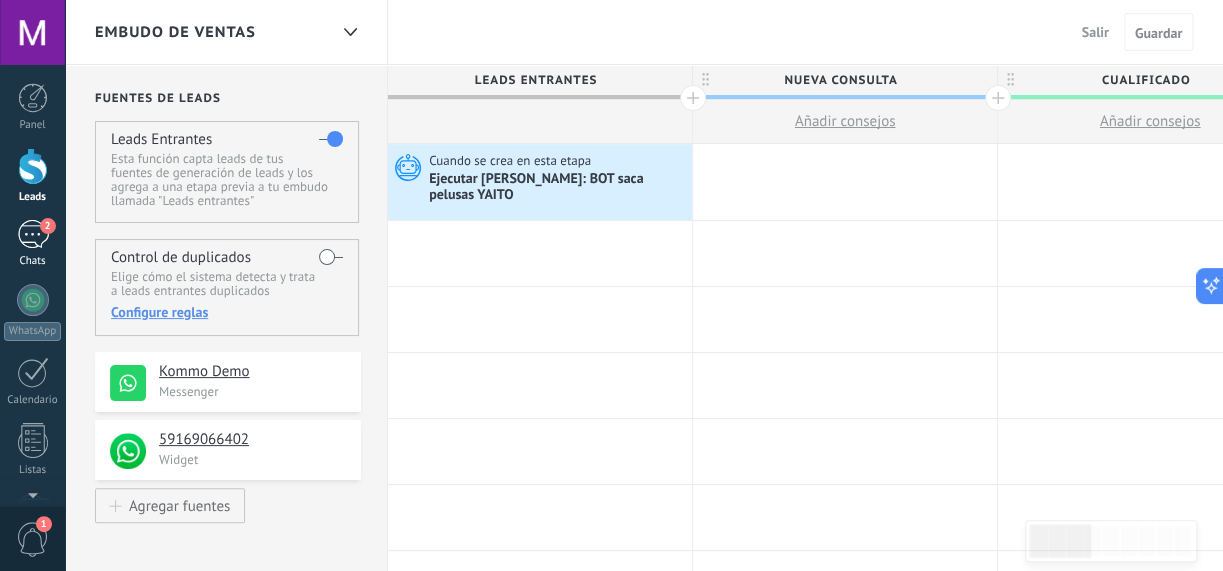 click on "2" at bounding box center (33, 234) 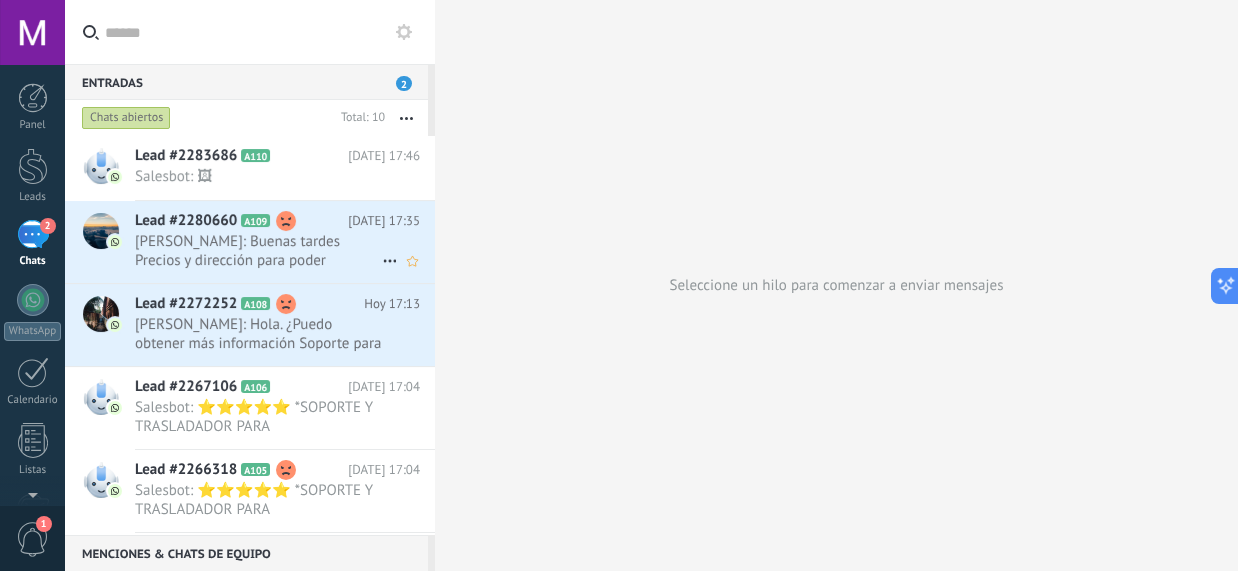 click on "Lead #2280660
A109
[DATE] 17:35
[PERSON_NAME]: Buenas tardes
[PERSON_NAME] y dirección para poder adquirirlos porfavor" at bounding box center [285, 242] 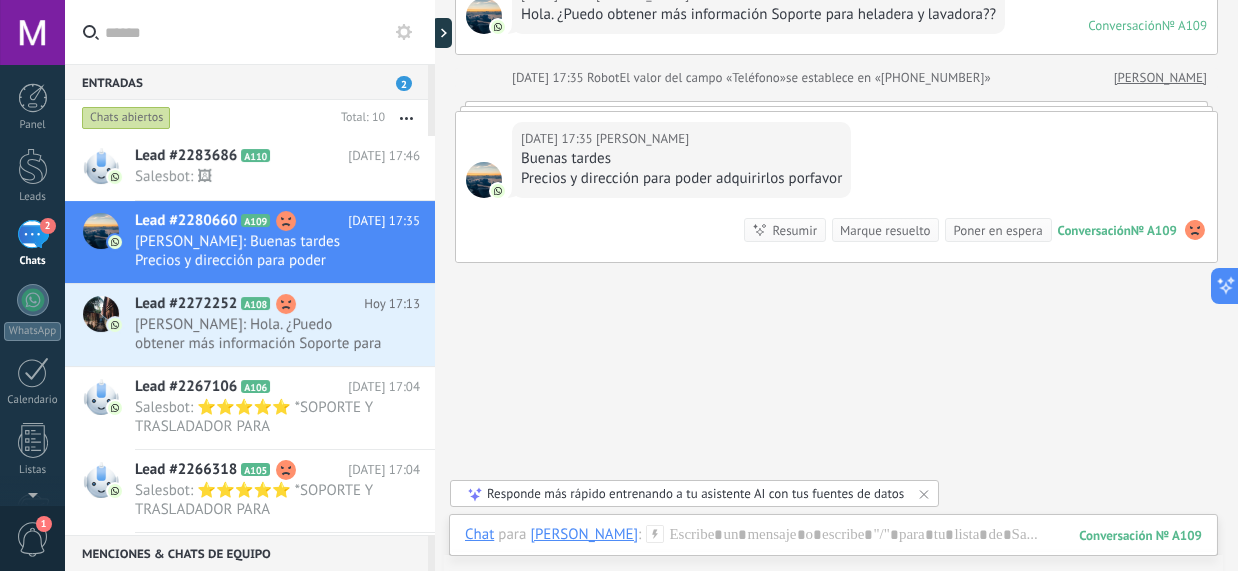 scroll, scrollTop: 200, scrollLeft: 0, axis: vertical 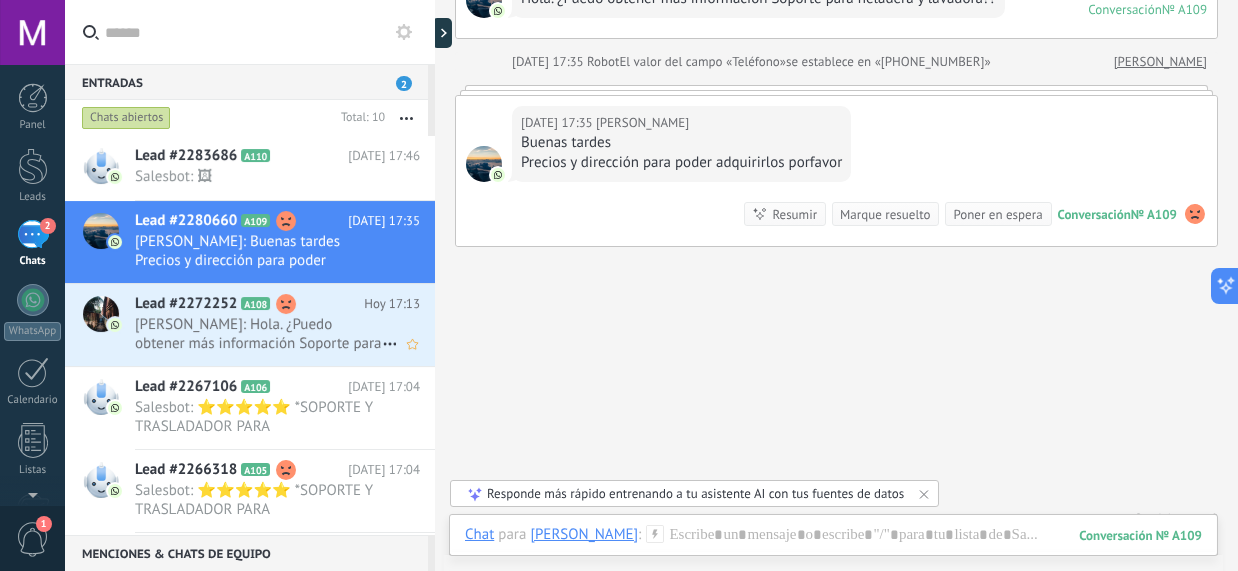 click on "Lead #2272252
A108
[DATE] 17:13
[PERSON_NAME]: Hola. ¿Puedo obtener más información Soporte para heladera y lavadora??" at bounding box center [285, 325] 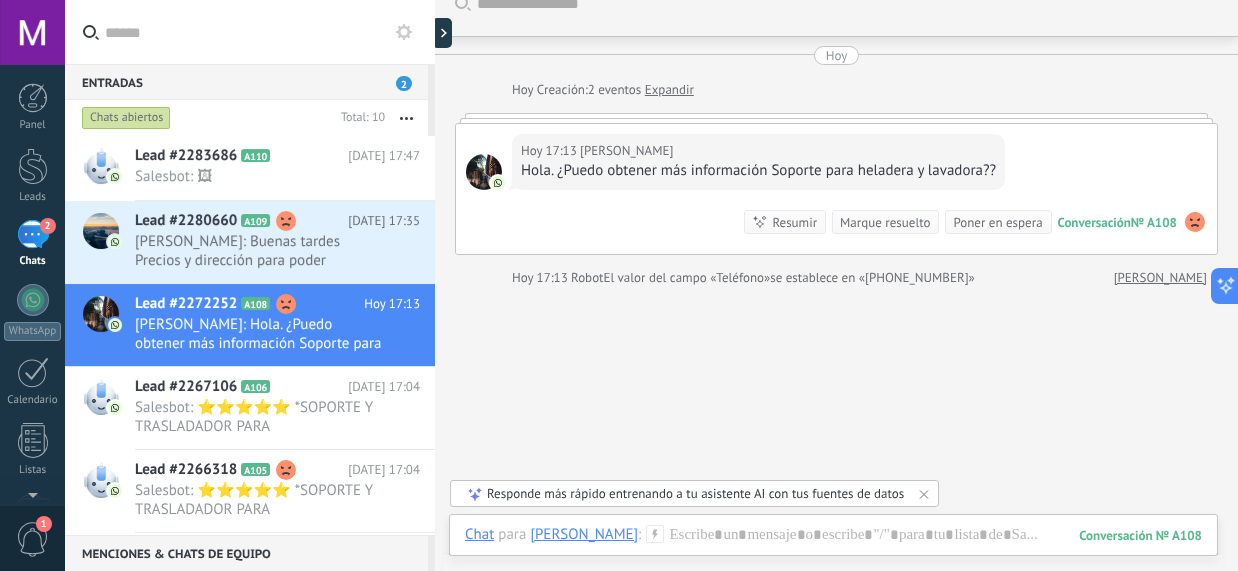 scroll, scrollTop: 0, scrollLeft: 0, axis: both 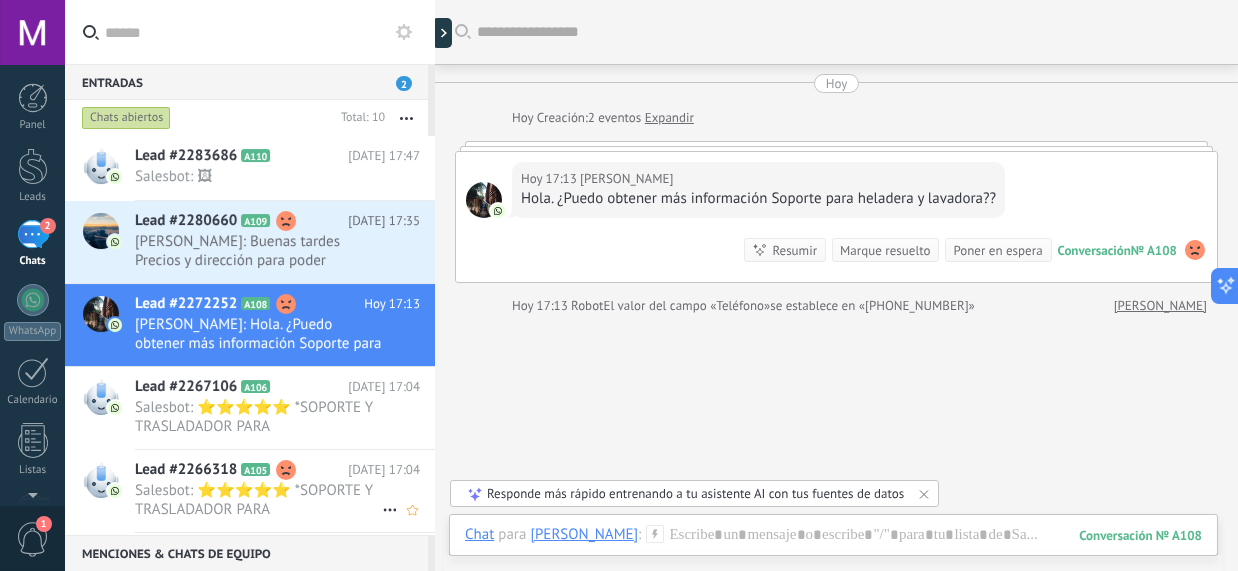 click on "Lead #2266318
A105
[DATE] 17:04
Salesbot: ⭐⭐⭐⭐⭐
*SOPORTE Y TRASLADADOR PARA ELECTRODOMÉSTICOS*
*¡Mueve lo que quieras sin esfuerzo! 🛠️💪
Ideal para neve..." at bounding box center (285, 491) 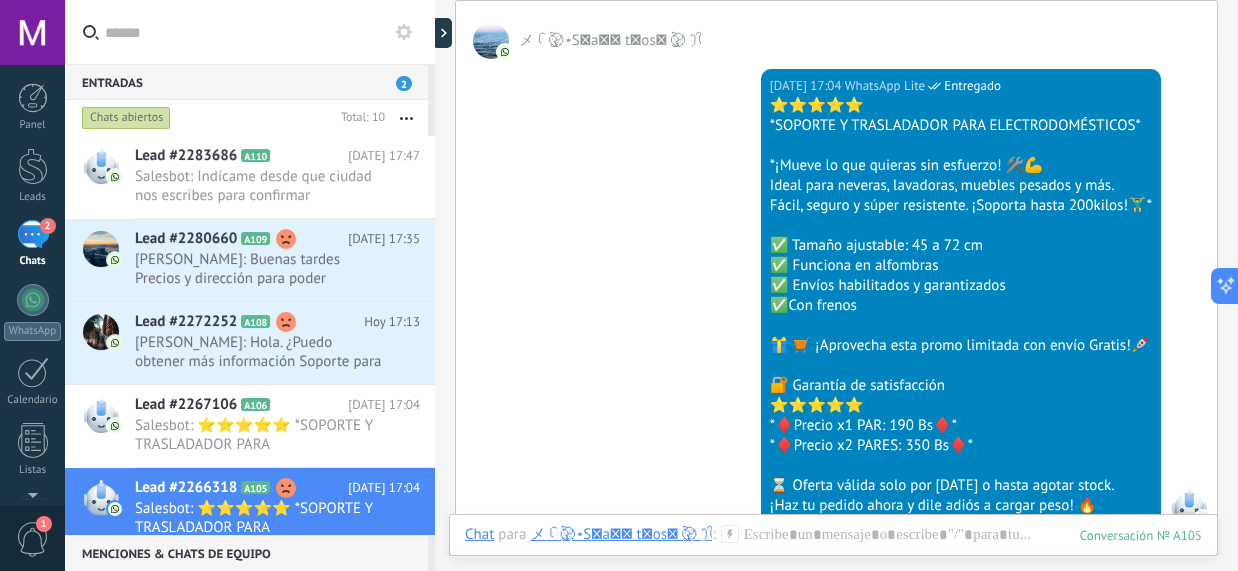 scroll, scrollTop: 95, scrollLeft: 0, axis: vertical 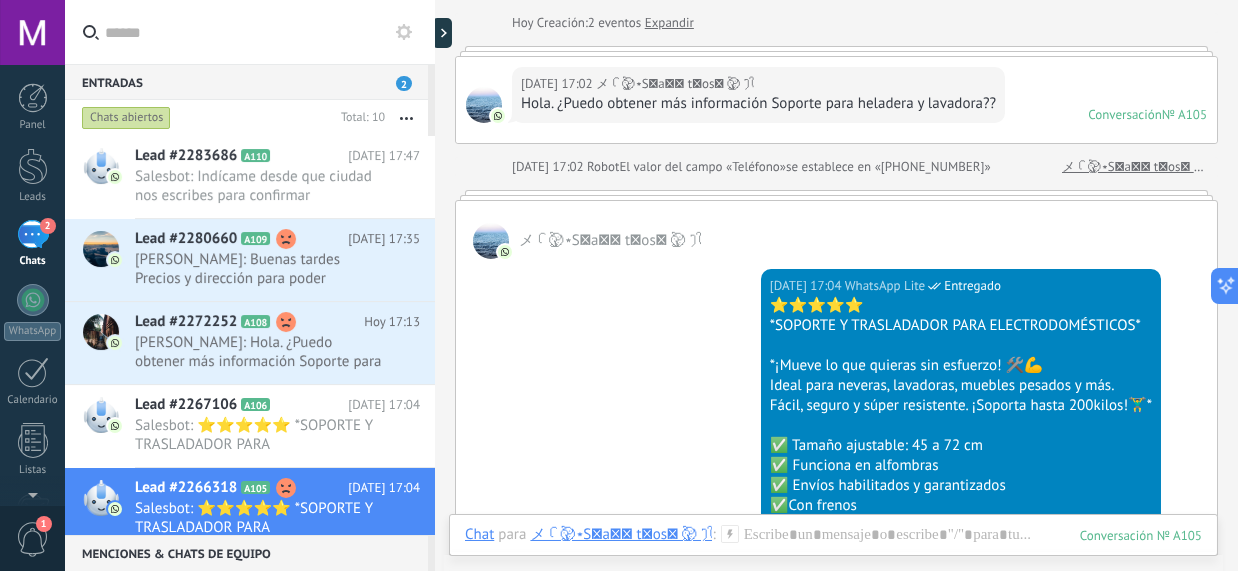 click on "[DATE] 17:04 WhatsApp Lite  Entregado ⭐⭐⭐⭐⭐ *SOPORTE Y TRASLADADOR PARA ELECTRODOMÉSTICOS*   *¡Mueve lo que quieras sin esfuerzo! 🛠️💪 Ideal para neveras, lavadoras, muebles pesados y más. Fácil, seguro y súper resistente. ¡Soporta hasta 200kilos!🏋️‍♂️*   ✅ Tamaño ajustable: 45 a 72 cm ✅ Funciona en alfombras ✅ Envíos habilitados y garantizados ✅Con frenos   🎁 🛒 ¡Aprovecha esta promo limitada con envío Gratis!🚀   🔐 Garantía de satisfacción  ⭐⭐⭐⭐⭐ *♦️Precio x1 PAR: 190 Bs♦️* *♦️Precio x2 PARES: 350 Bs♦️*   ⏳ Oferta válida solo por [DATE] o hasta agotar stock. ¡Haz tu pedido ahora y dile adiós a cargar peso! 🔥 Conversación  № A105 Conversación № A105 Resumir Resumir Marque resuelto" at bounding box center [836, 520] 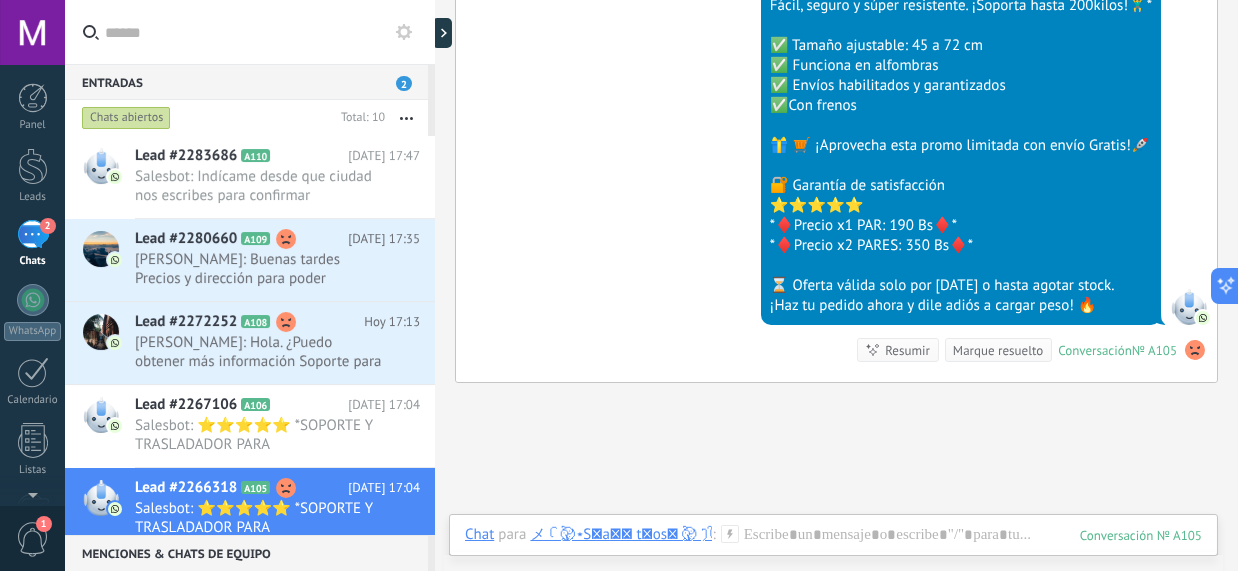 scroll, scrollTop: 655, scrollLeft: 0, axis: vertical 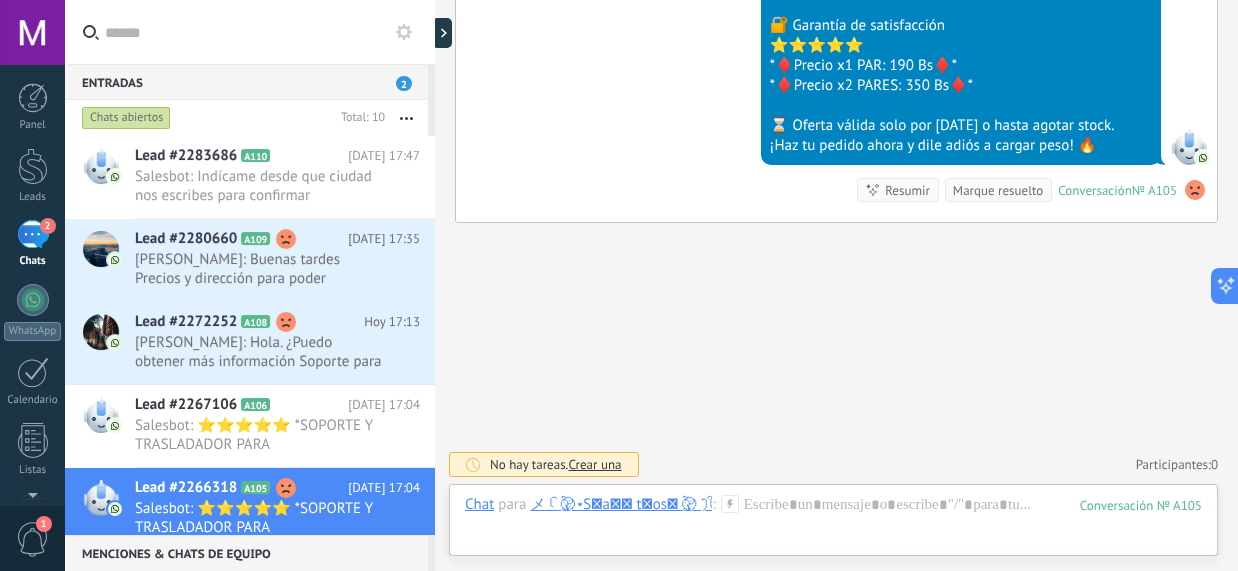 click on "Buscar Carga más [DATE] [DATE] Creación:  2  eventos   Expandir [DATE] 17:02 メꪶ࿋྄ིᤢ⋆S҉aɴ҉ t҉os҉ ࿋྄ིᤢꫂ᭄  Hola. ¿Puedo obtener más información Soporte para heladera y lavadora?? Conversación  № A105 Conversación № A105 [DATE] 17:02 Robot  El valor del campo «Teléfono»  se establece en «[PHONE_NUMBER]» メꪶ࿋྄ིᤢ⋆S҉aɴ҉ t҉os҉ ࿋྄ིᤢꫂ᭄ メꪶ࿋྄ིᤢ⋆S҉aɴ҉ t҉os҉ ࿋྄ིᤢꫂ᭄  [DATE] 17:04 WhatsApp Lite  Entregado ⭐⭐⭐⭐⭐ *SOPORTE Y TRASLADADOR PARA ELECTRODOMÉSTICOS*   *¡Mueve lo que quieras sin esfuerzo! 🛠️💪 Ideal para neveras, lavadoras, muebles pesados y más. Fácil, seguro y súper resistente. ¡Soporta hasta 200kilos!🏋️‍♂️*   ✅ Tamaño ajustable: 45 a 72 cm ✅ Funciona en alfombras ✅ Envíos habilitados y garantizados ✅Con frenos   🎁 🛒 ¡Aprovecha esta promo limitada con envío Gratis!🚀   🔐 Garantía de satisfacción  ⭐⭐⭐⭐⭐ *♦️Precio x1 PAR: 190 Bs♦️*   0" at bounding box center [836, -42] 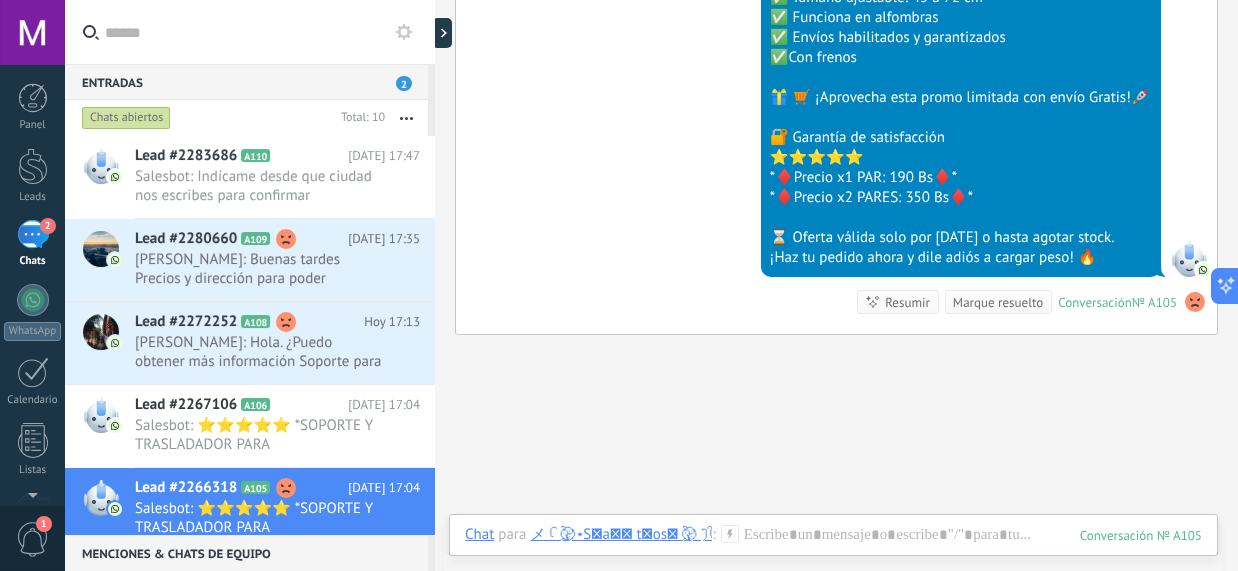 scroll, scrollTop: 655, scrollLeft: 0, axis: vertical 